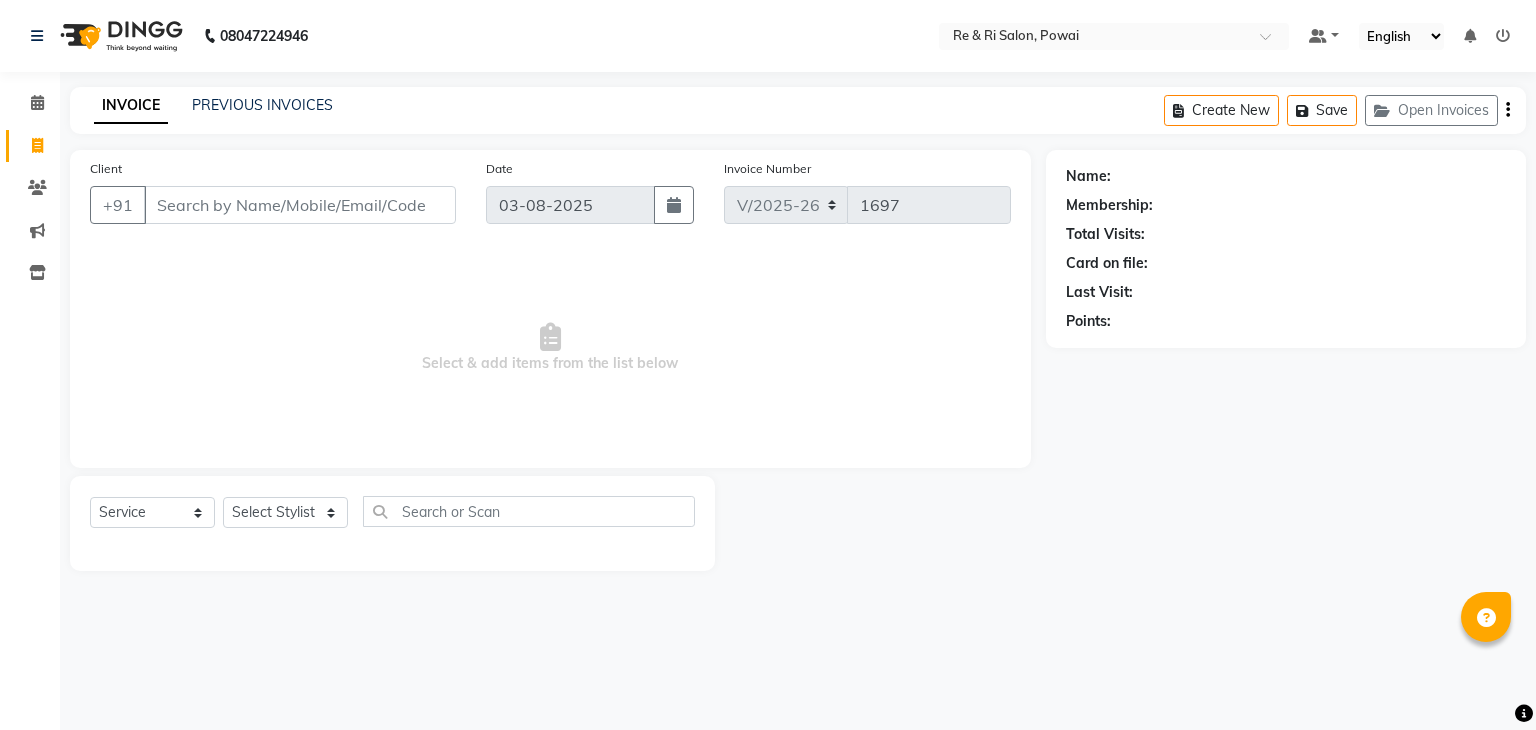select on "5364" 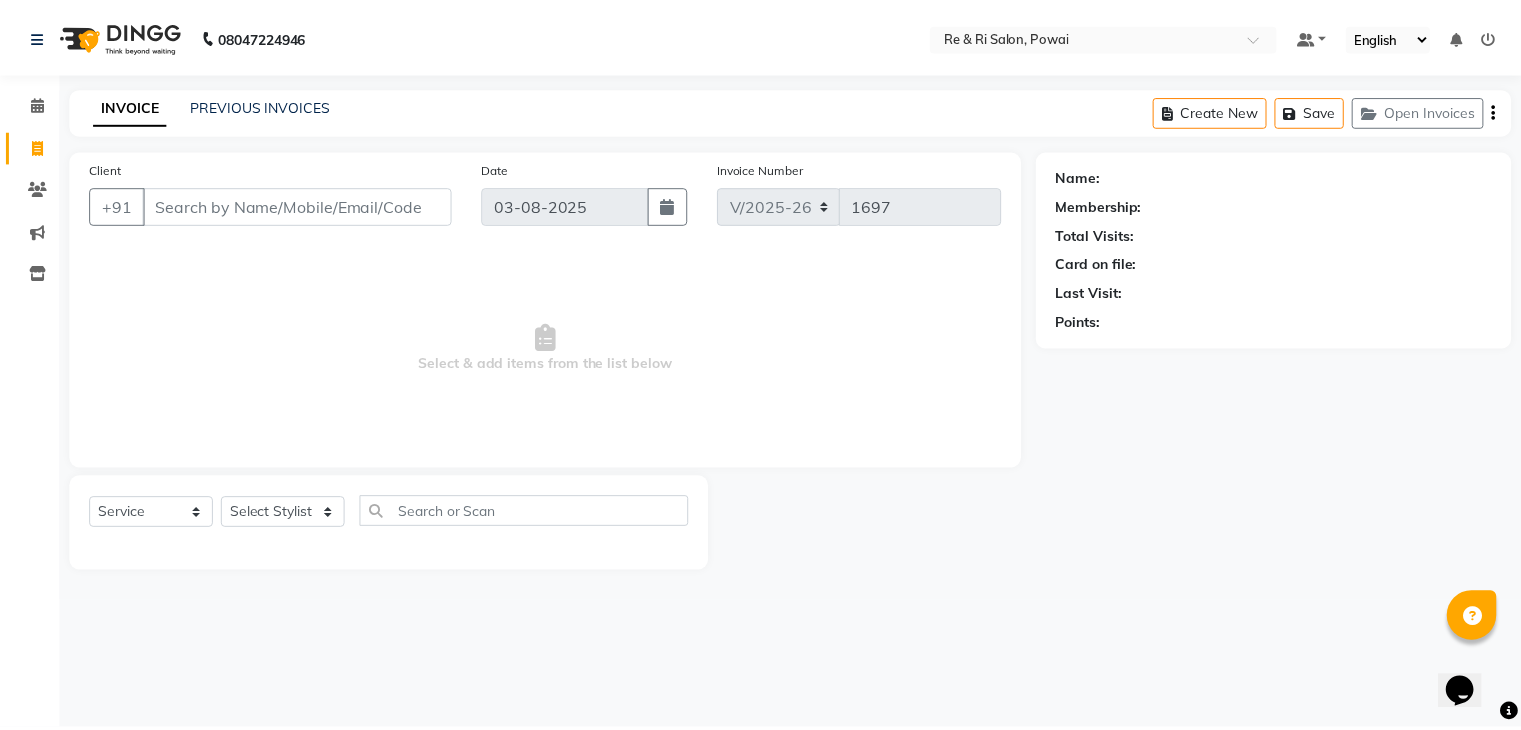 scroll, scrollTop: 0, scrollLeft: 0, axis: both 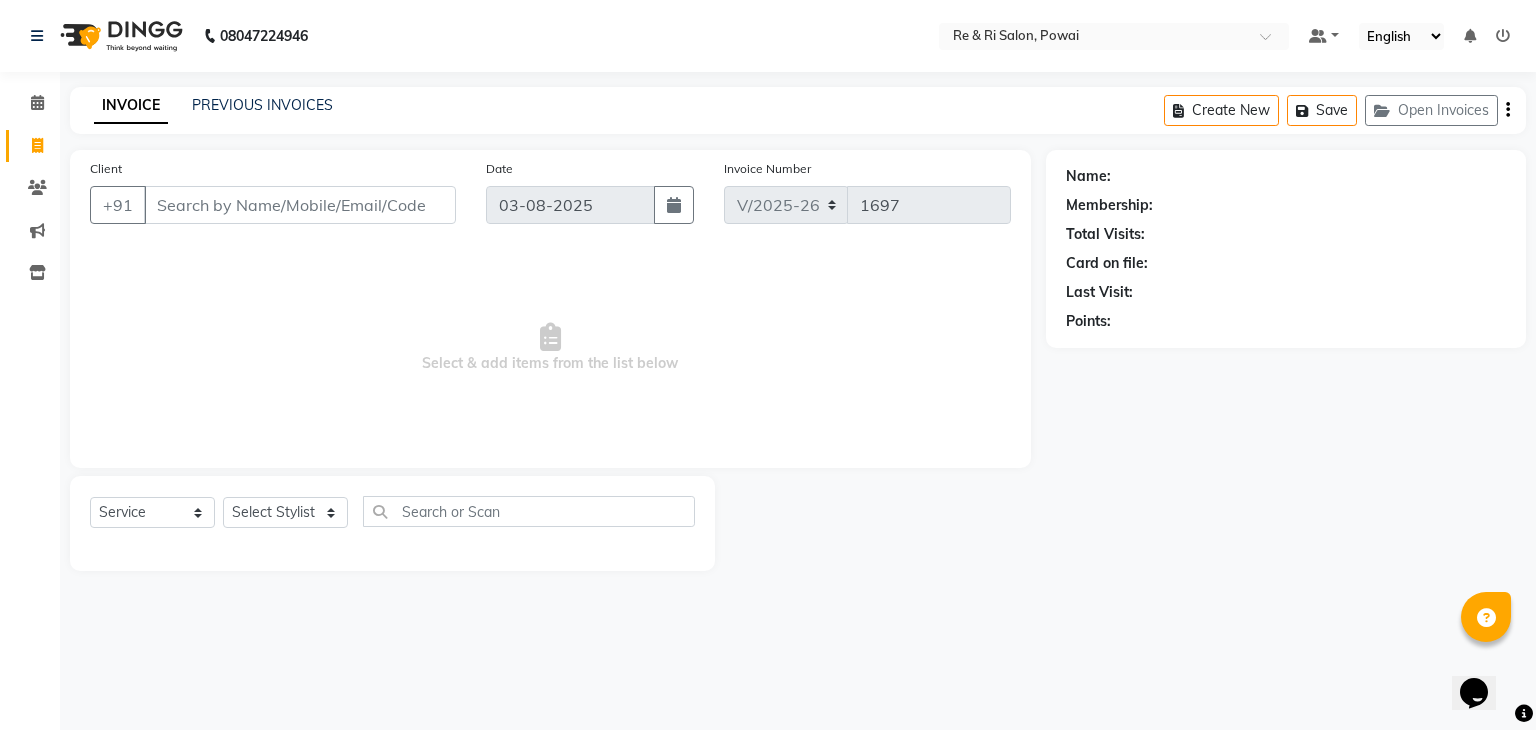 click on "Client" at bounding box center [300, 205] 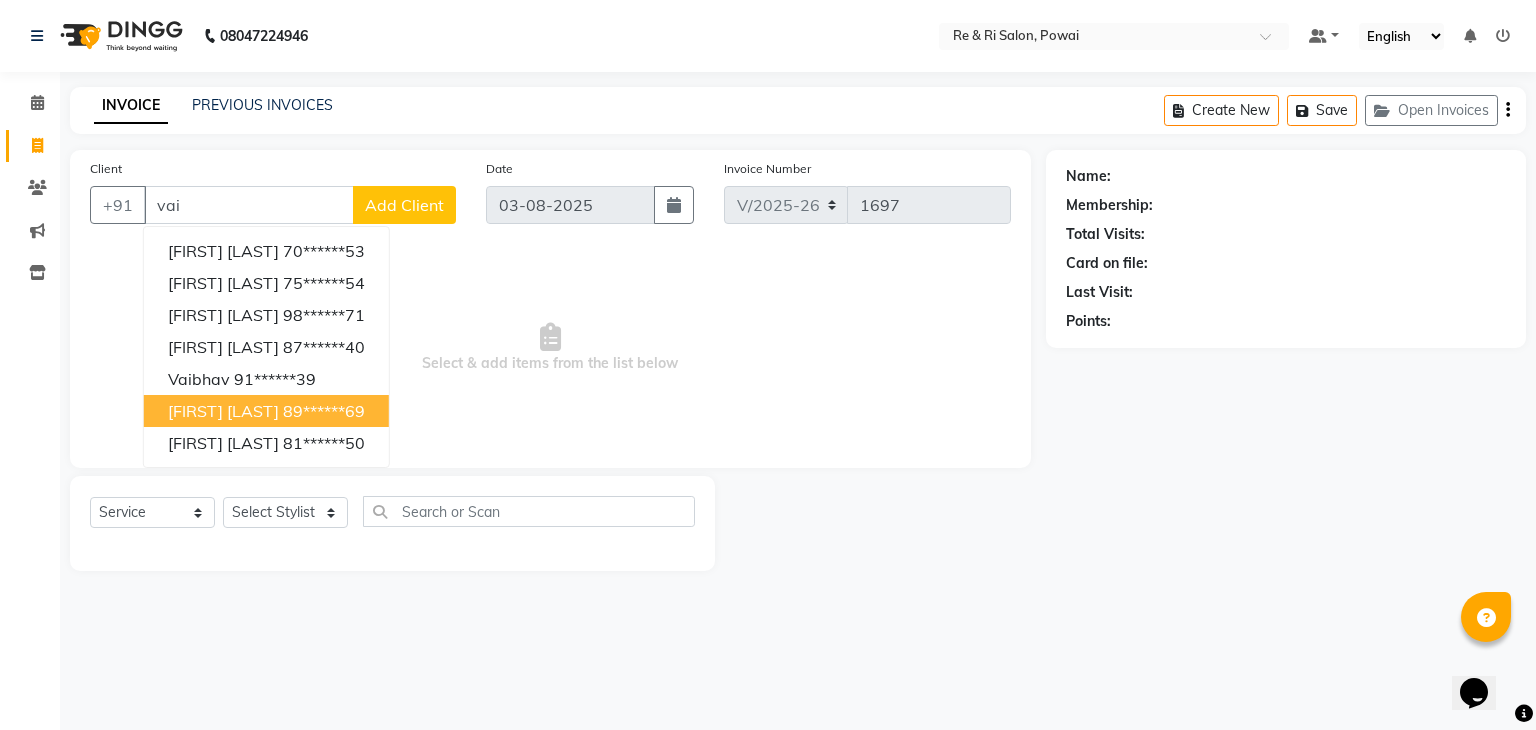 click on "[FIRST] [LAST]" at bounding box center (223, 411) 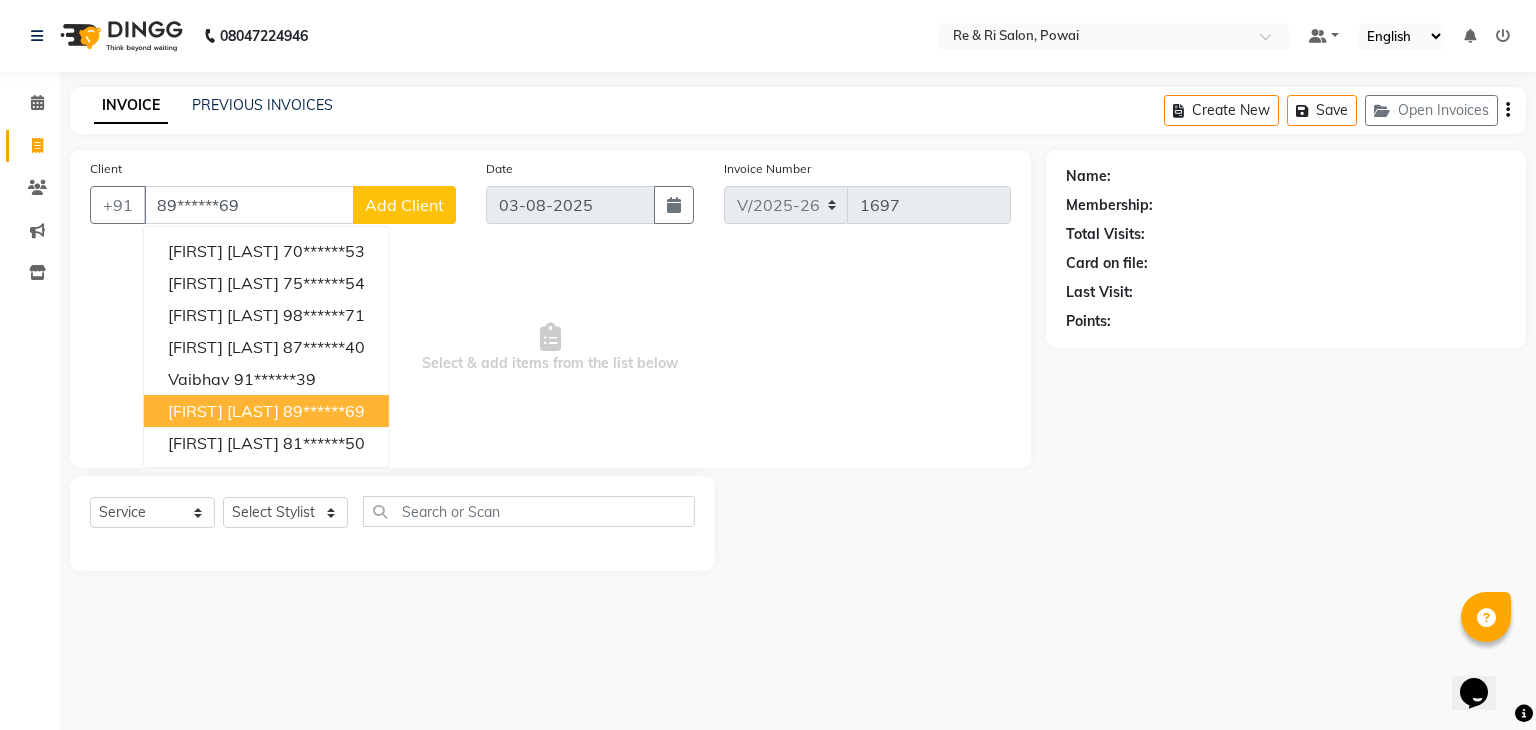 type on "89******69" 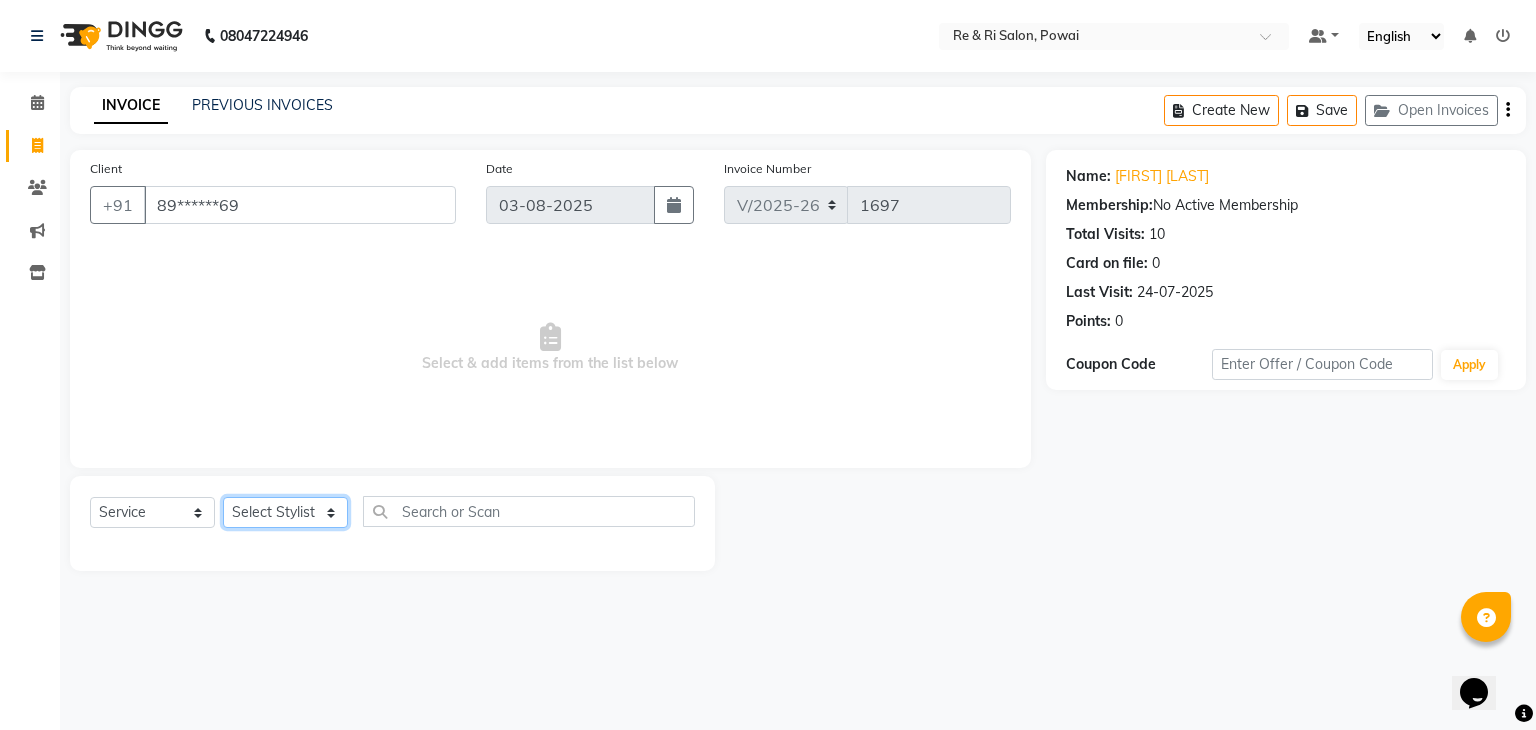 click on "Select Stylist ana Arbaaz  Danish  Poonam Rehaan  Salman  Sandy" 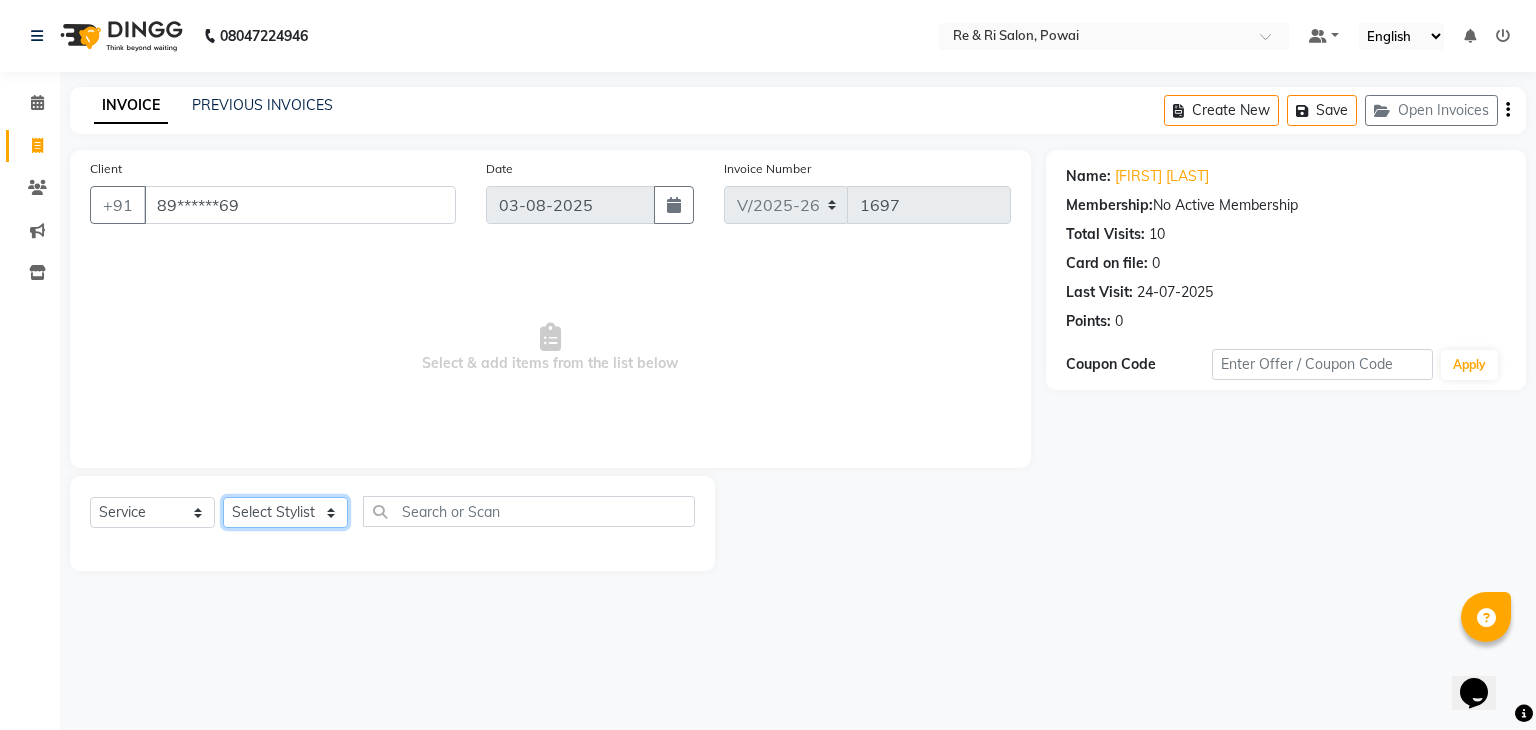 select on "63988" 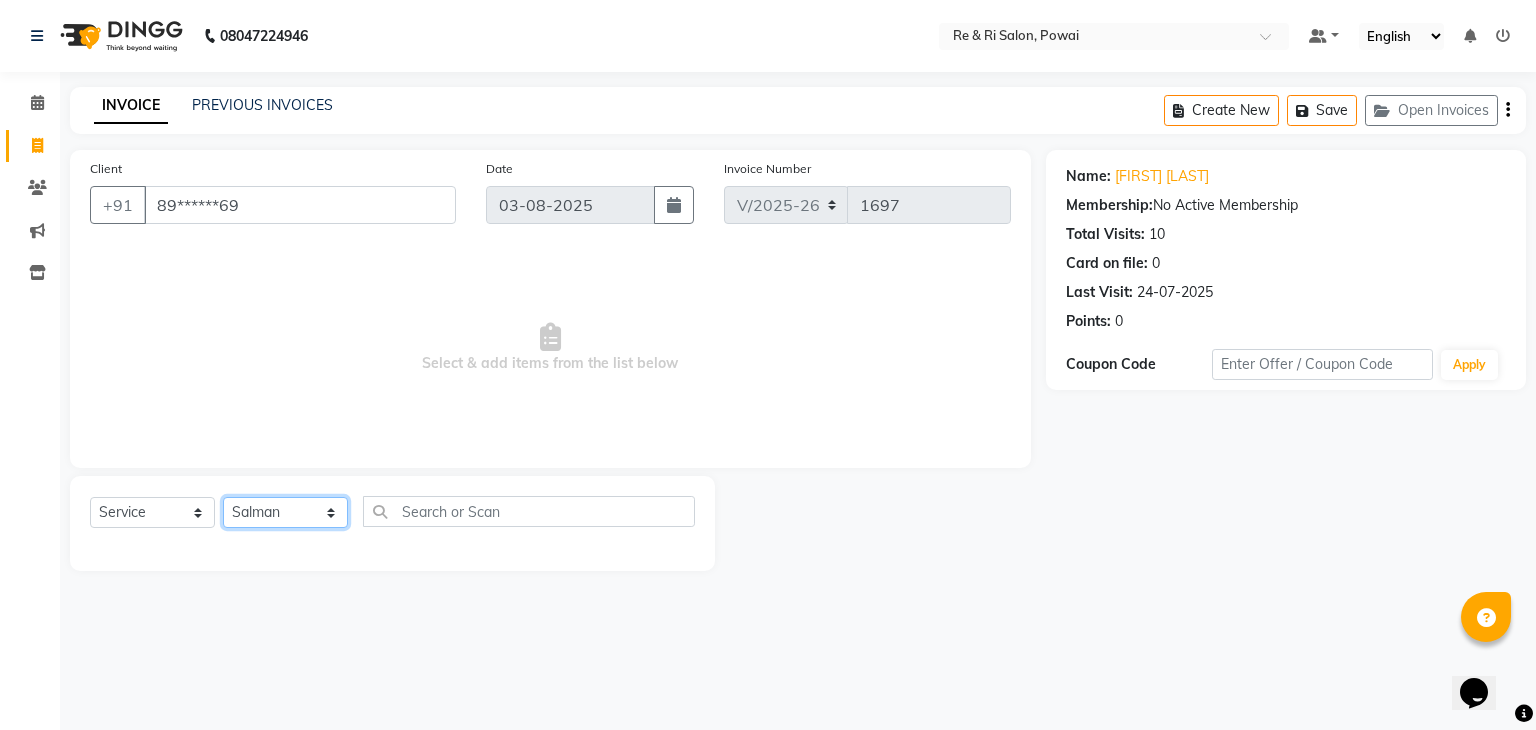 click on "Select Stylist ana Arbaaz  Danish  Poonam Rehaan  Salman  Sandy" 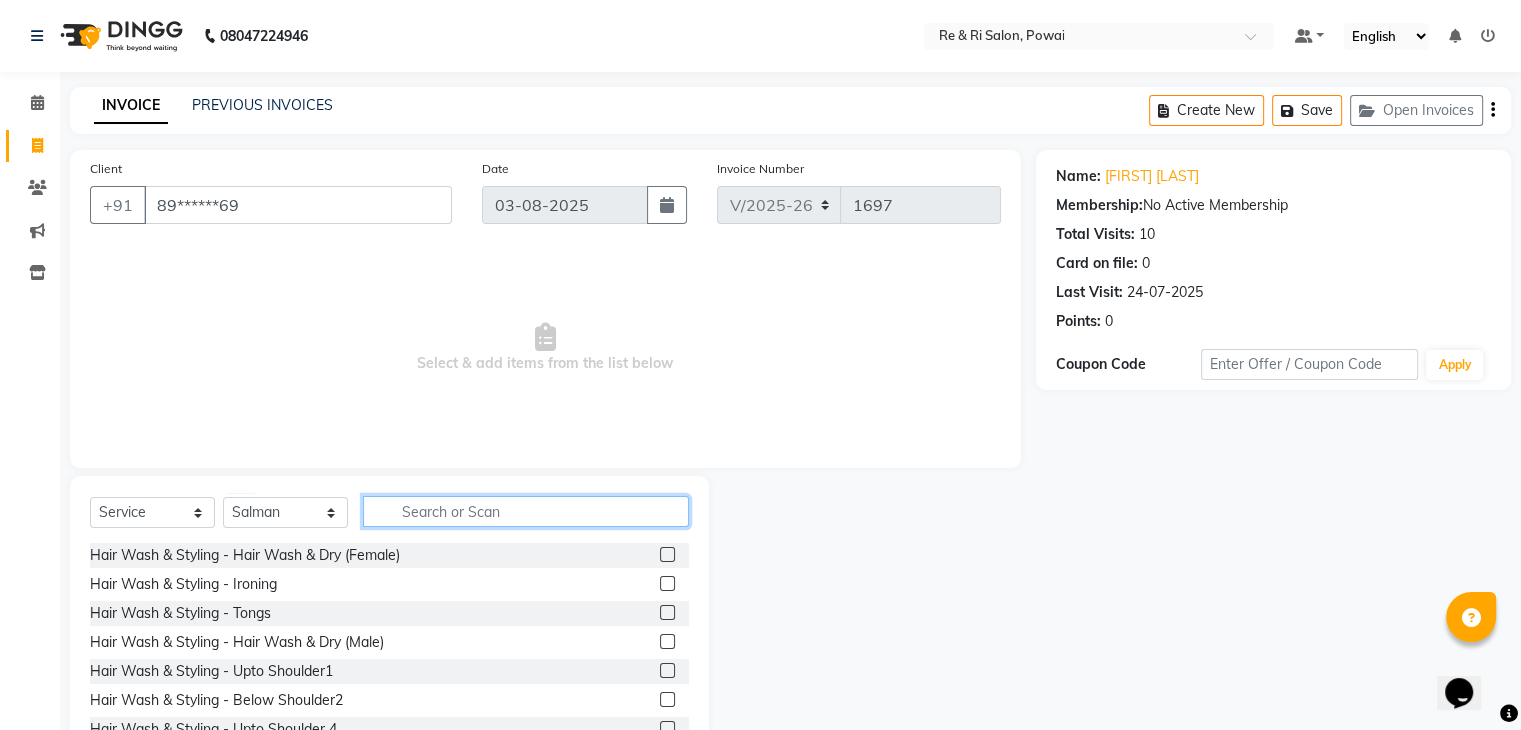 click 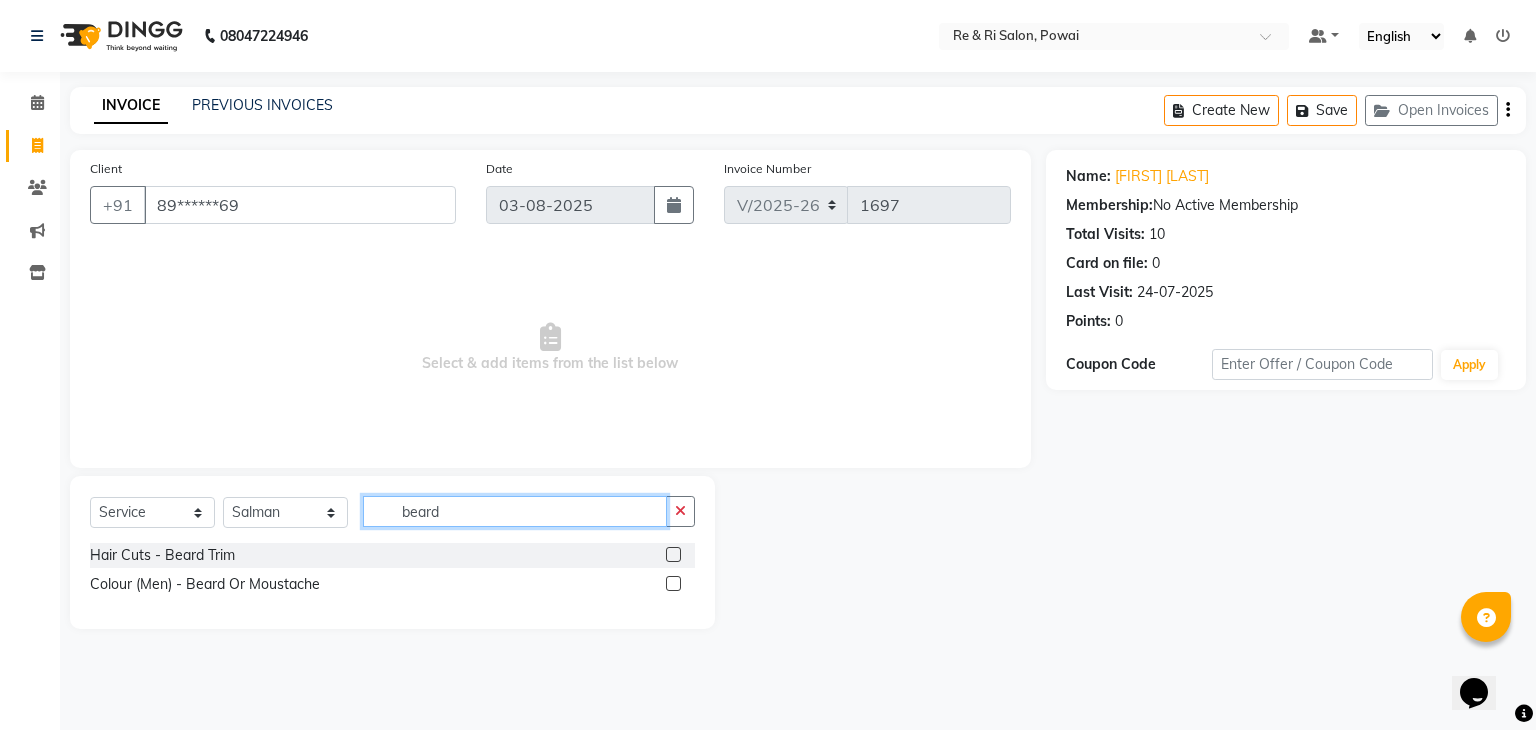 type on "beard" 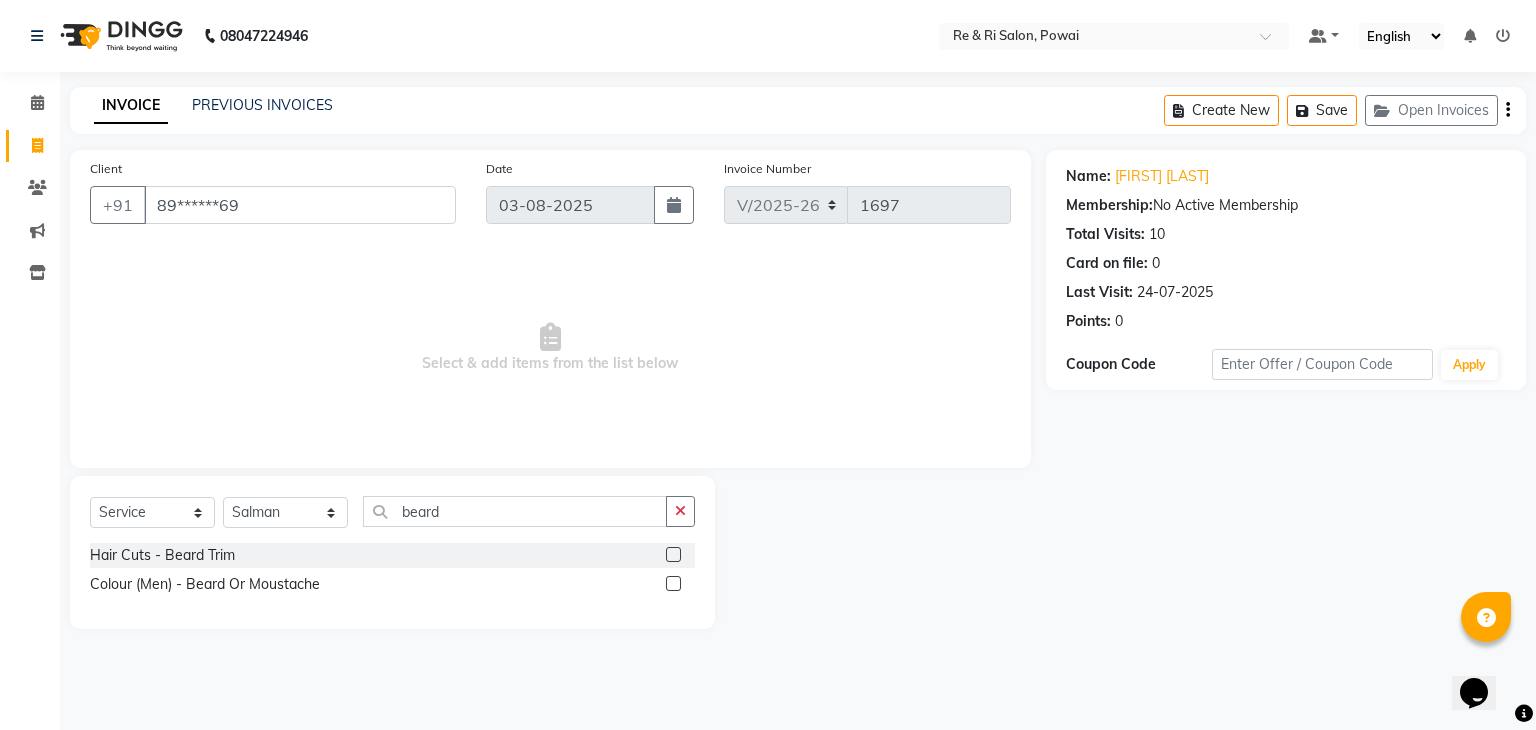 click 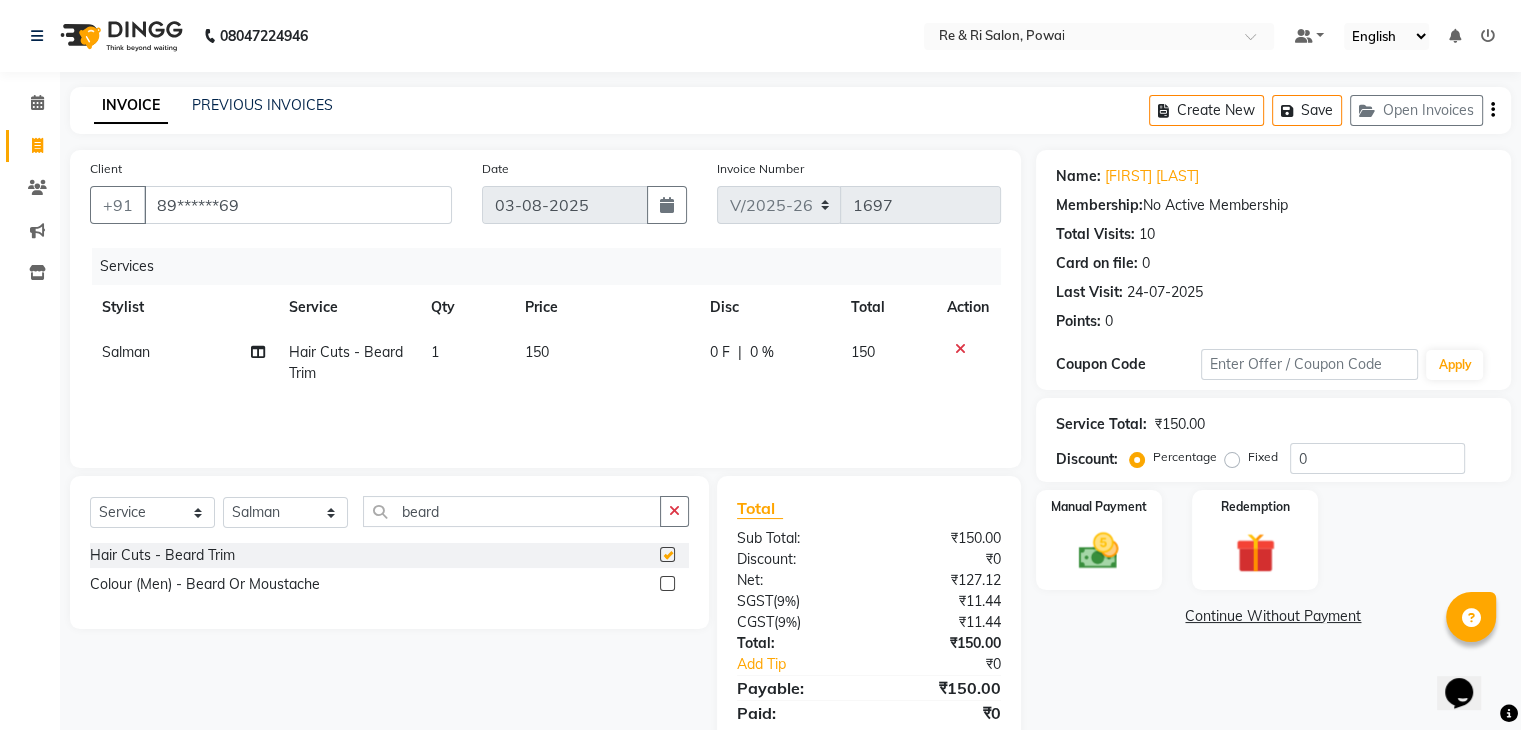 checkbox on "false" 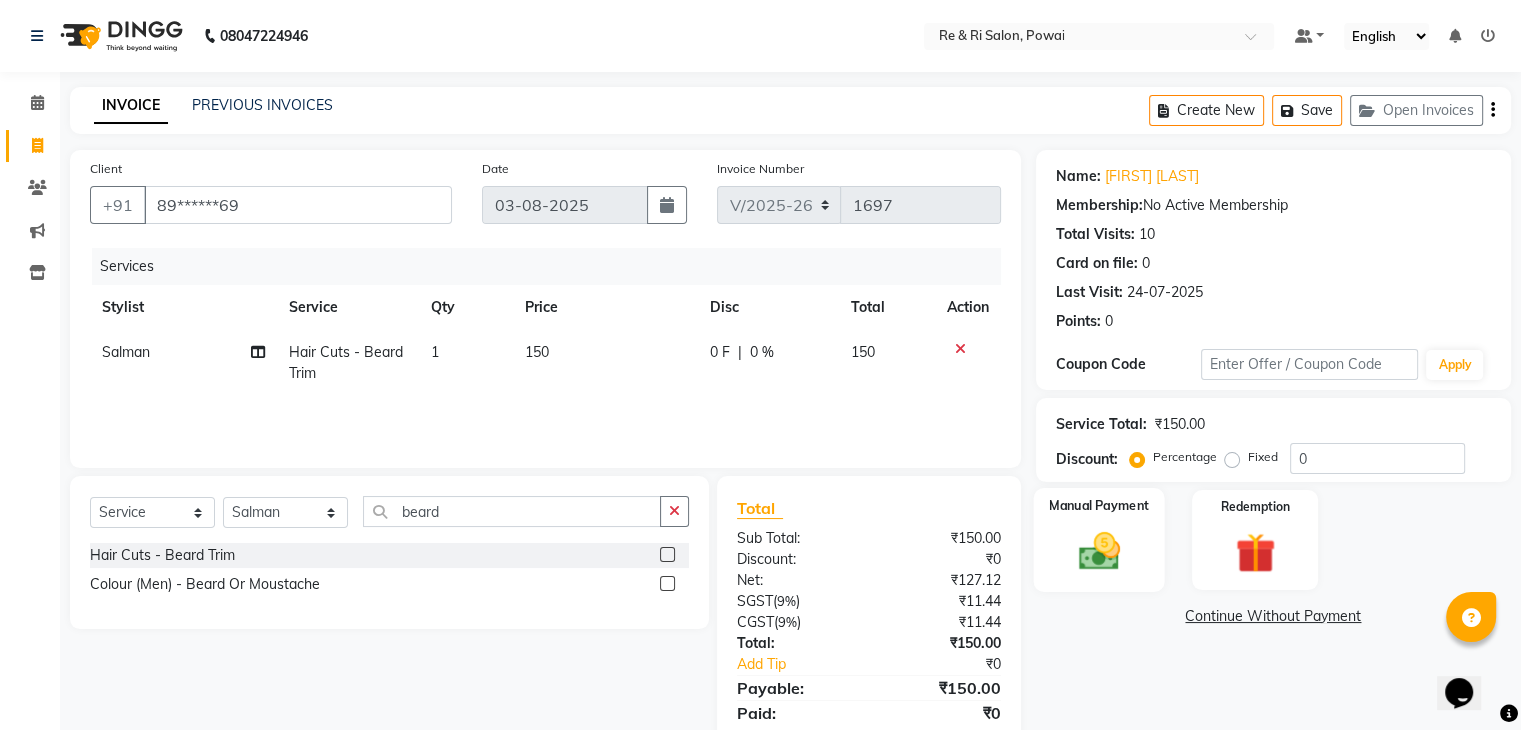 click on "Manual Payment" 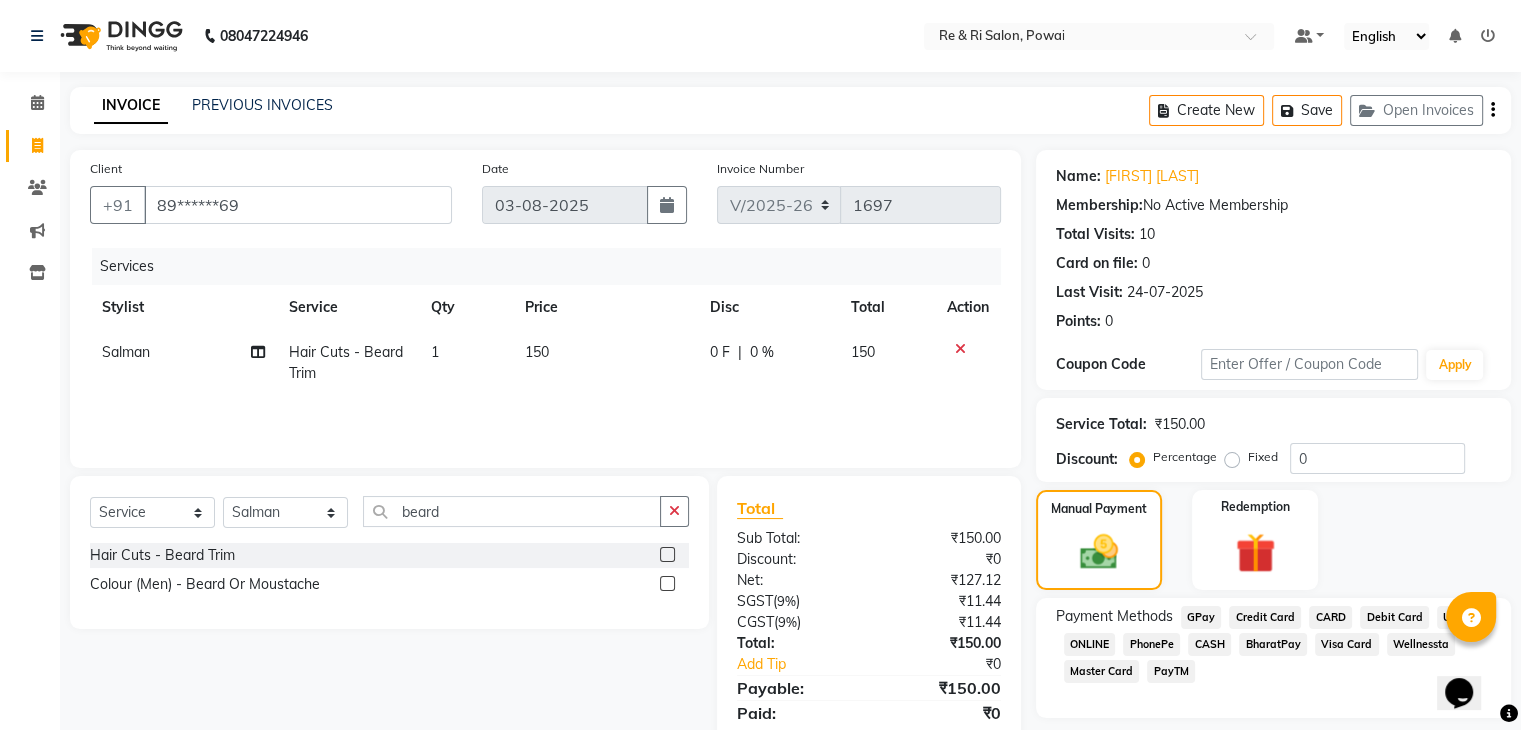 click on "GPay" 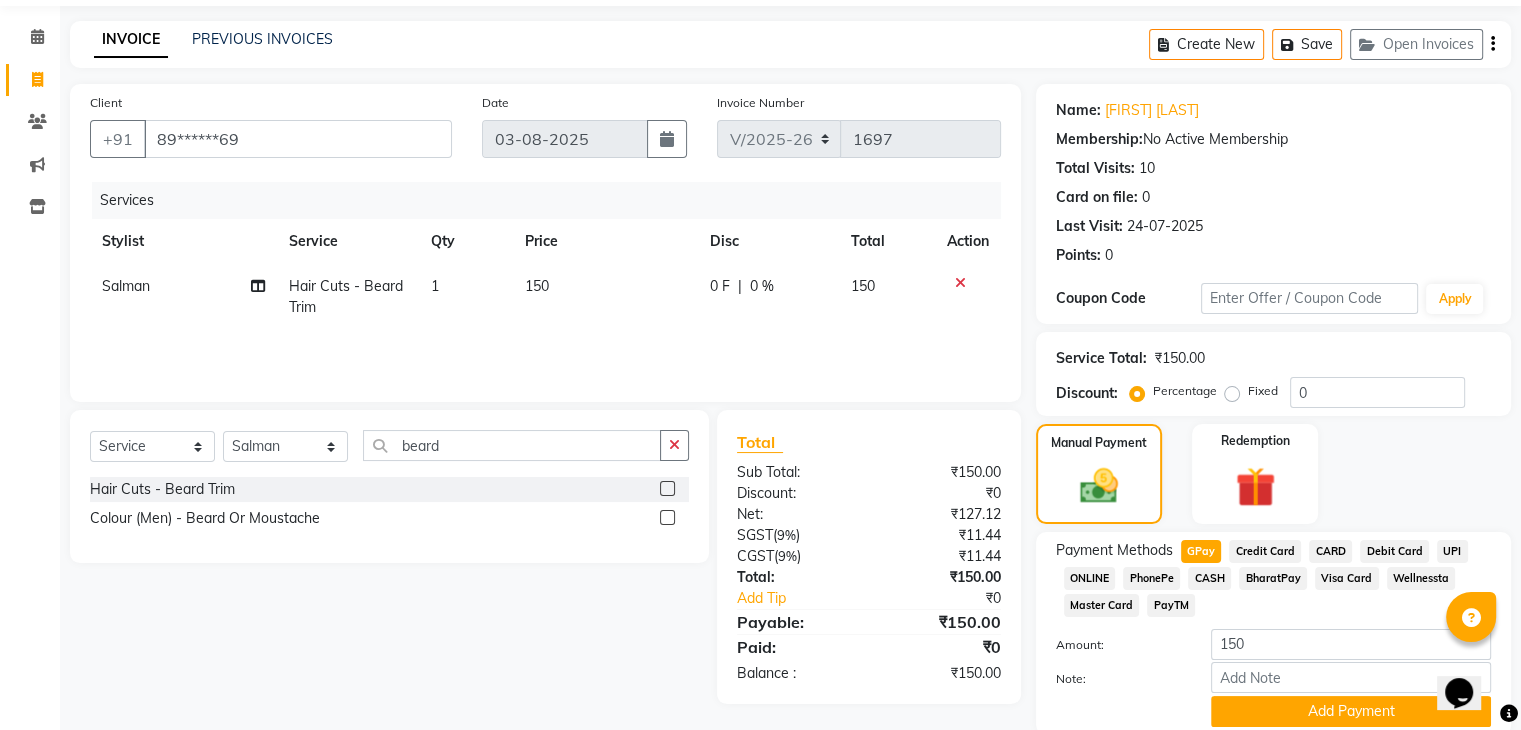 scroll, scrollTop: 145, scrollLeft: 0, axis: vertical 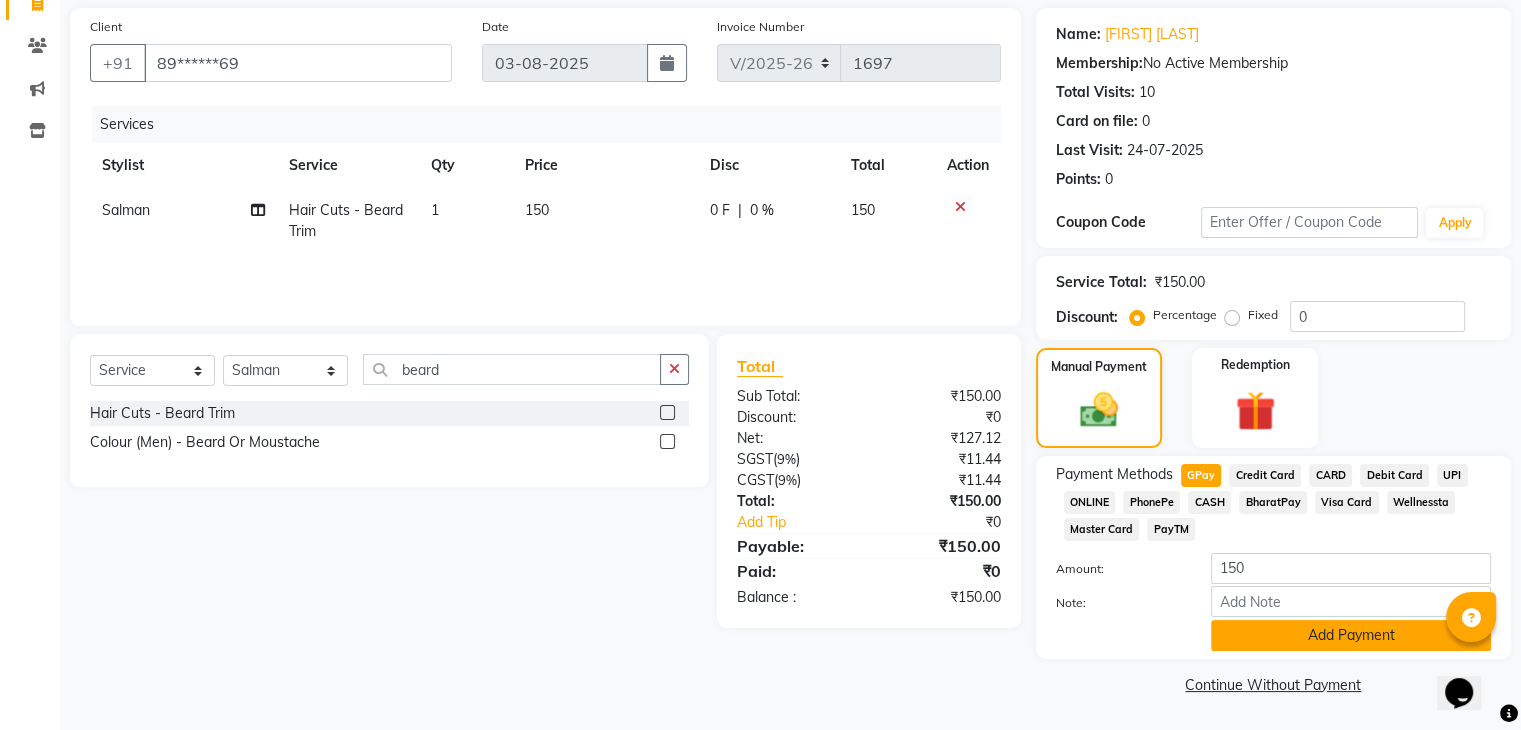 click on "Add Payment" 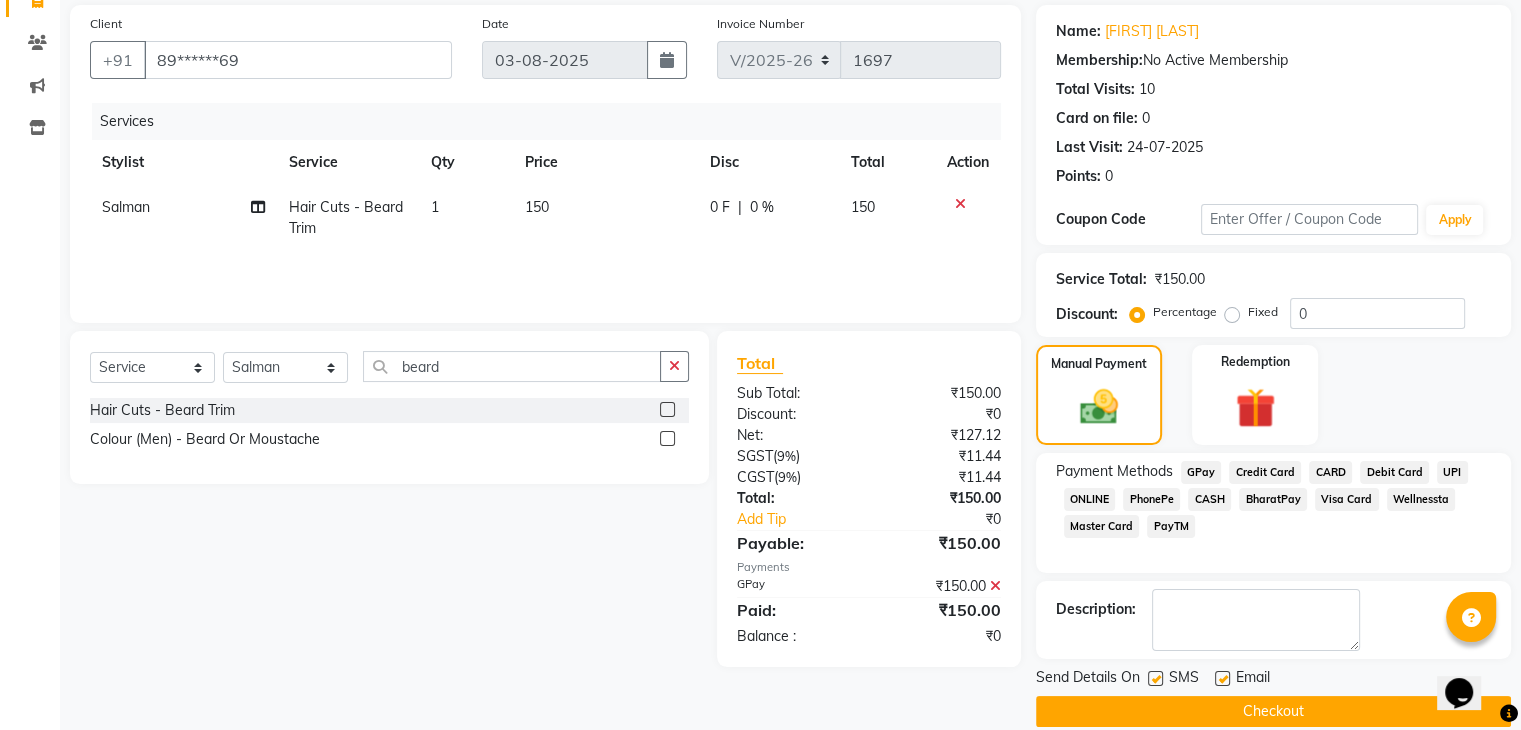 click 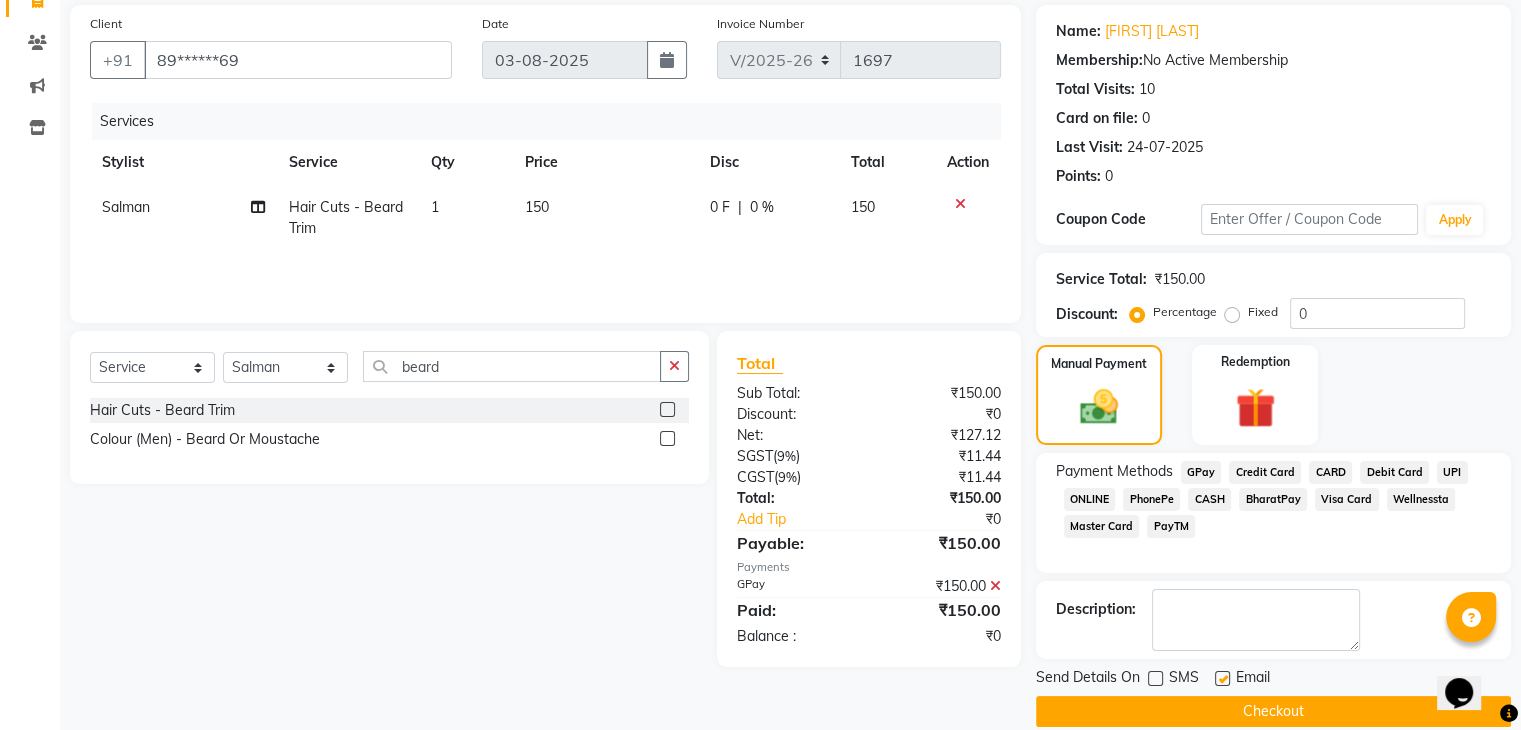click 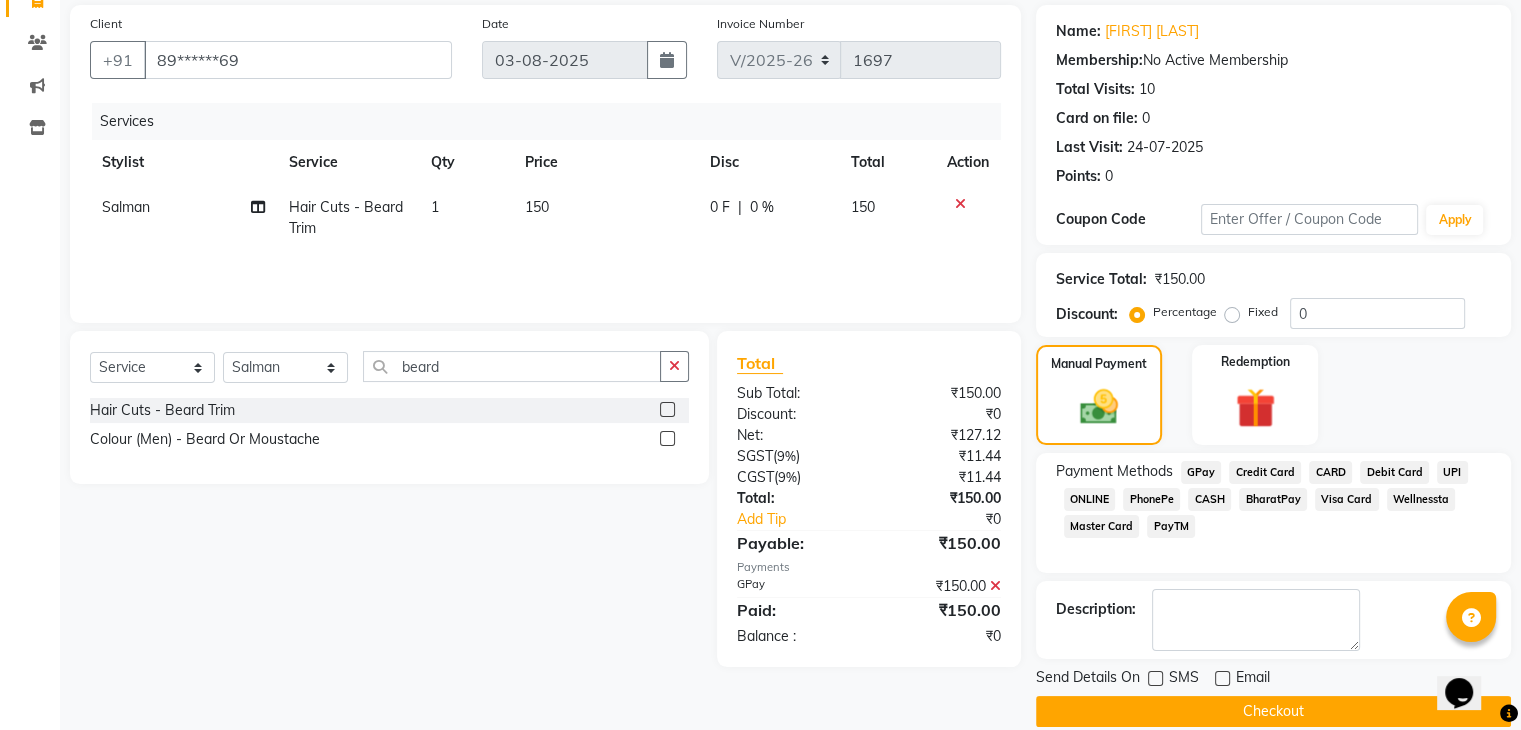 click on "Checkout" 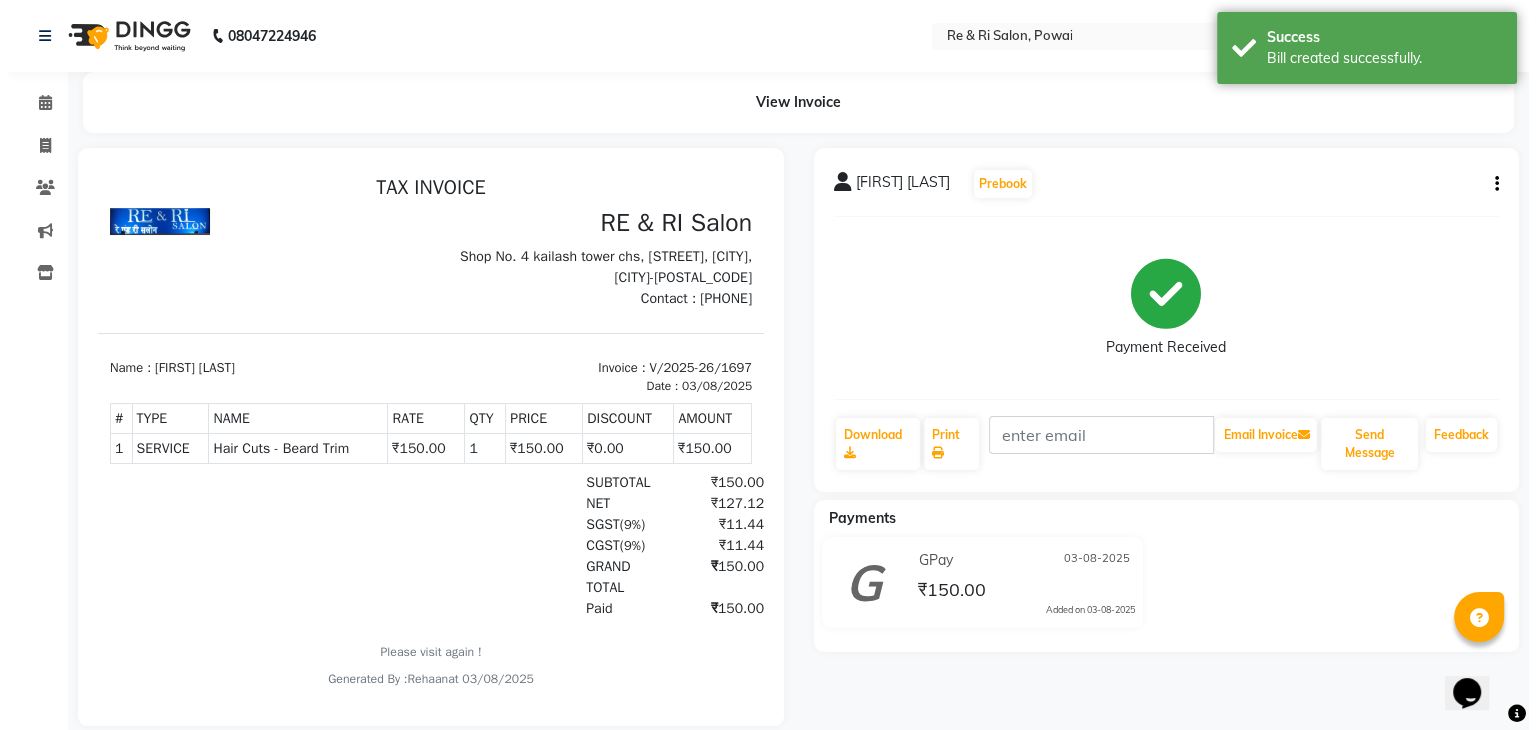 scroll, scrollTop: 0, scrollLeft: 0, axis: both 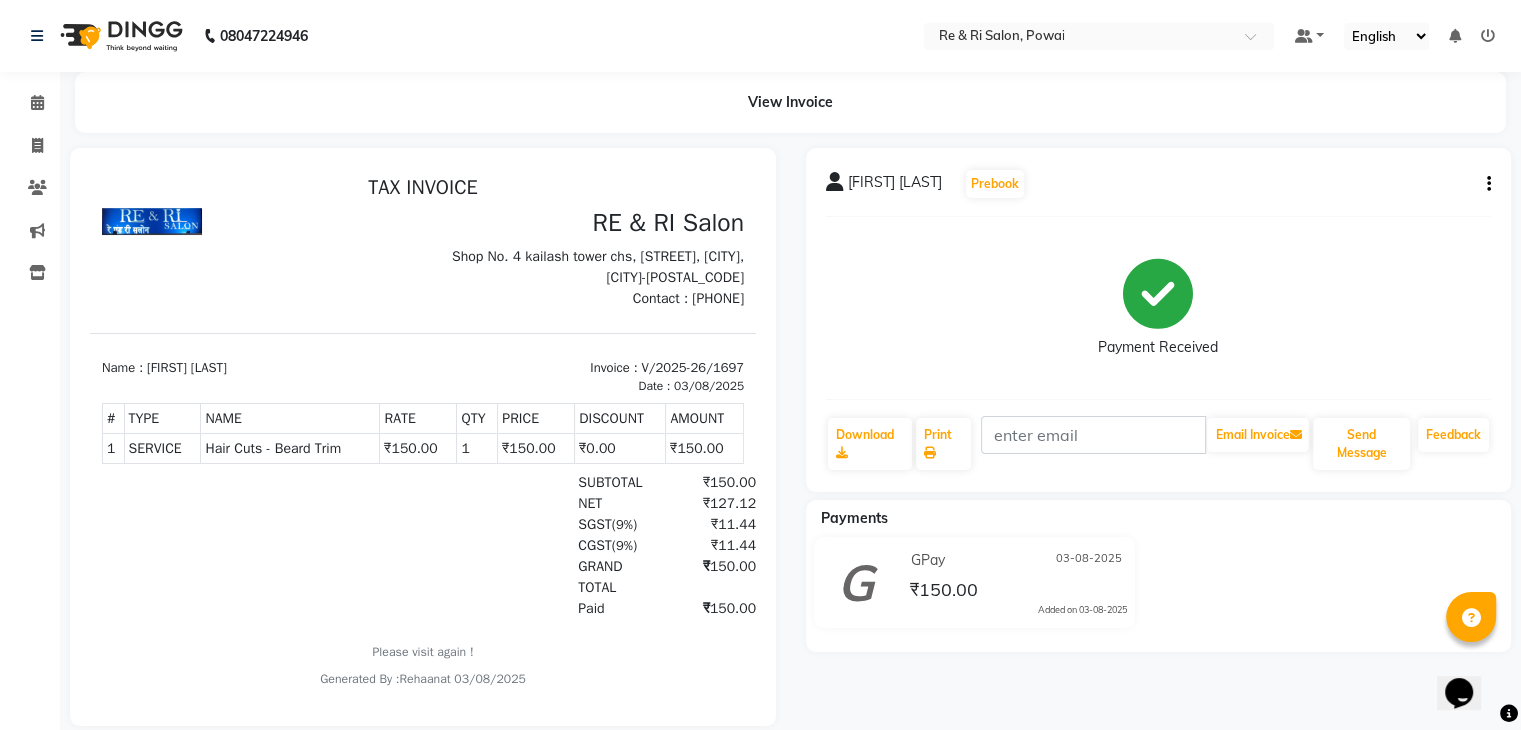 click 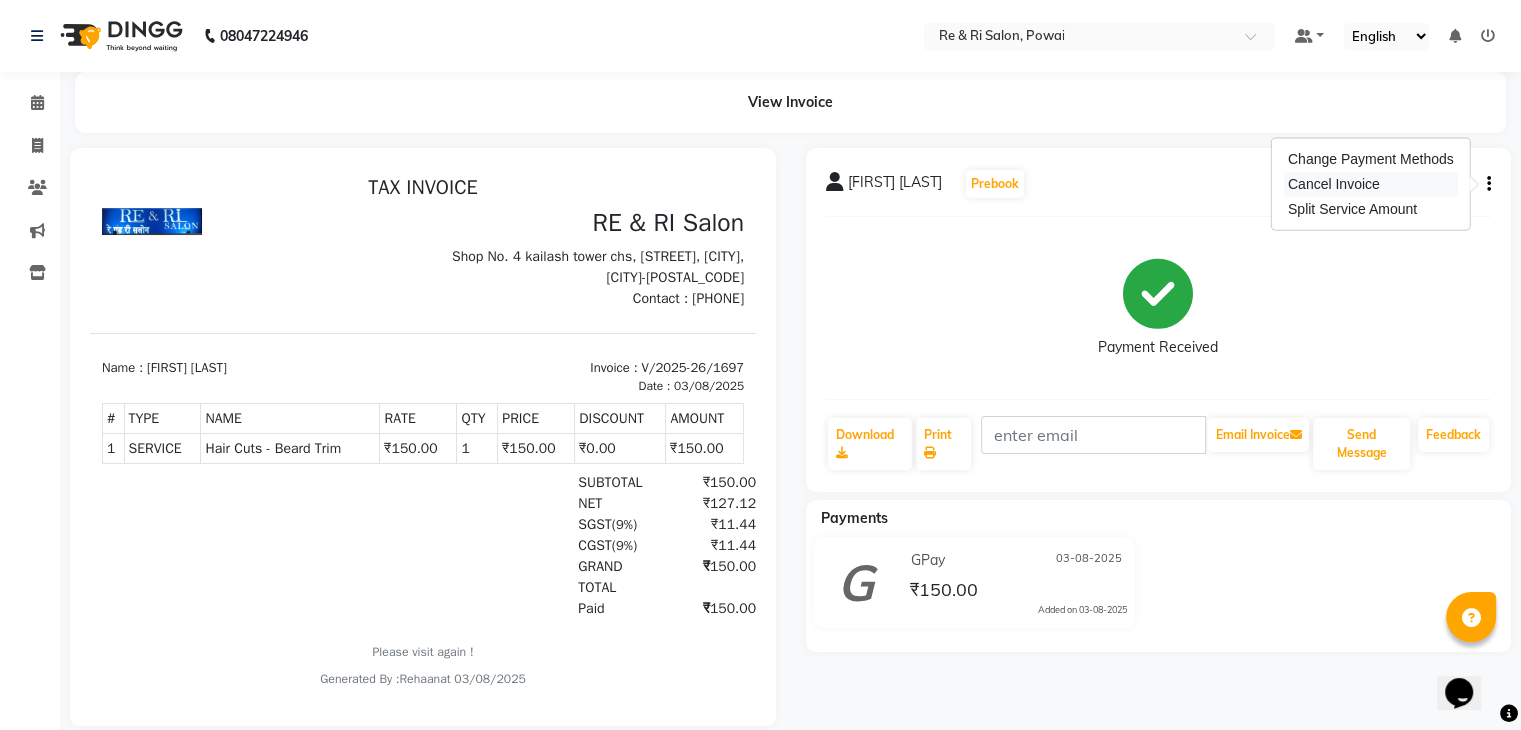 click on "Cancel Invoice" at bounding box center [1371, 184] 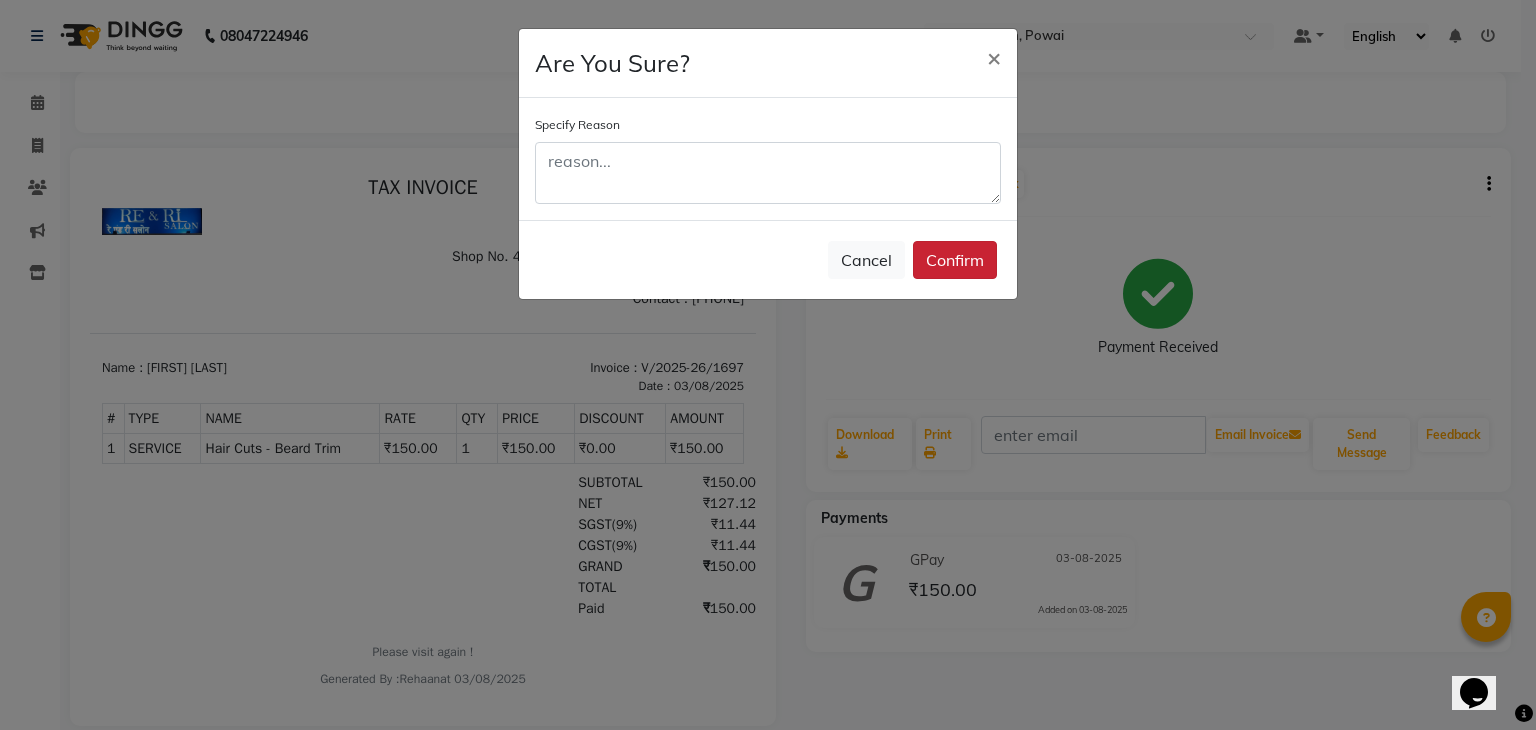 click on "Confirm" 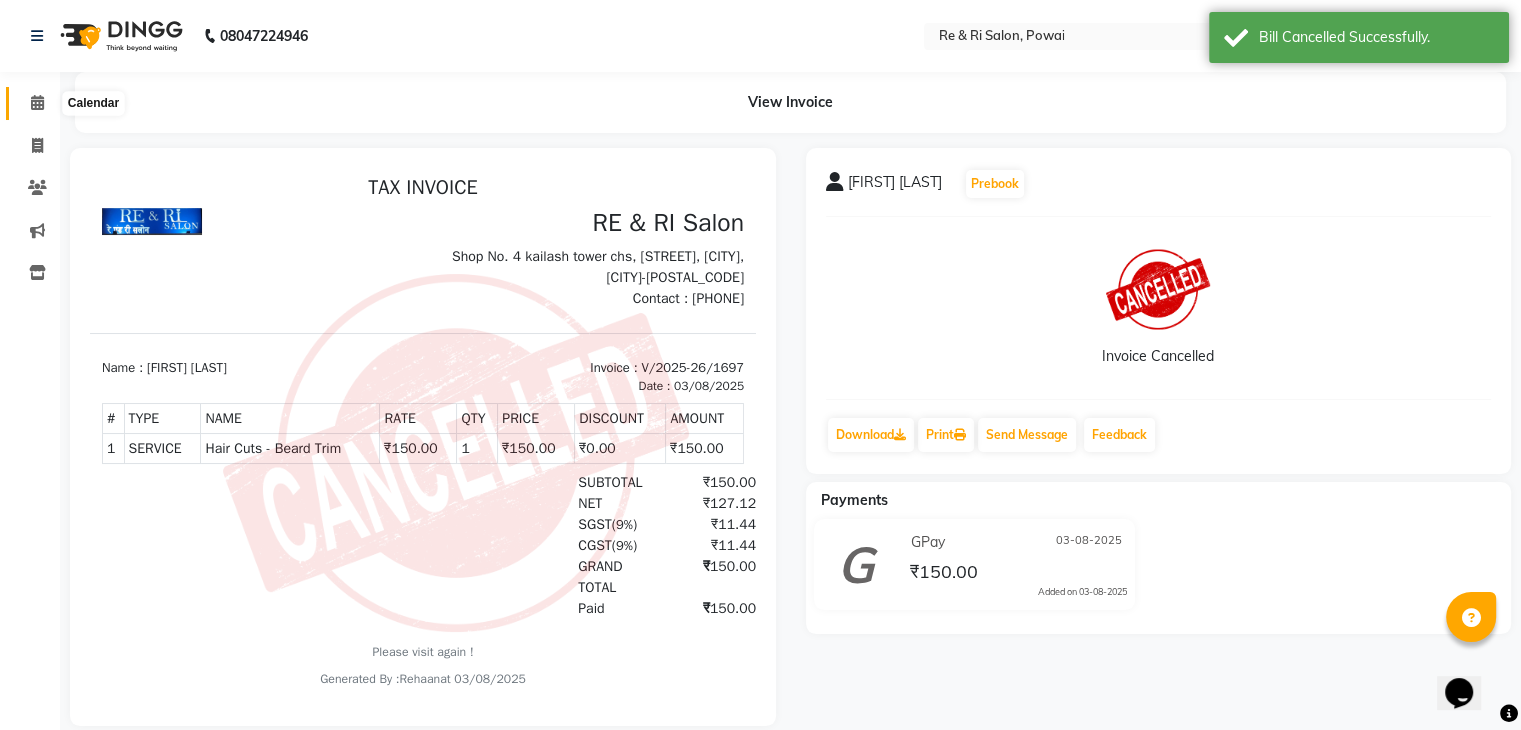 click 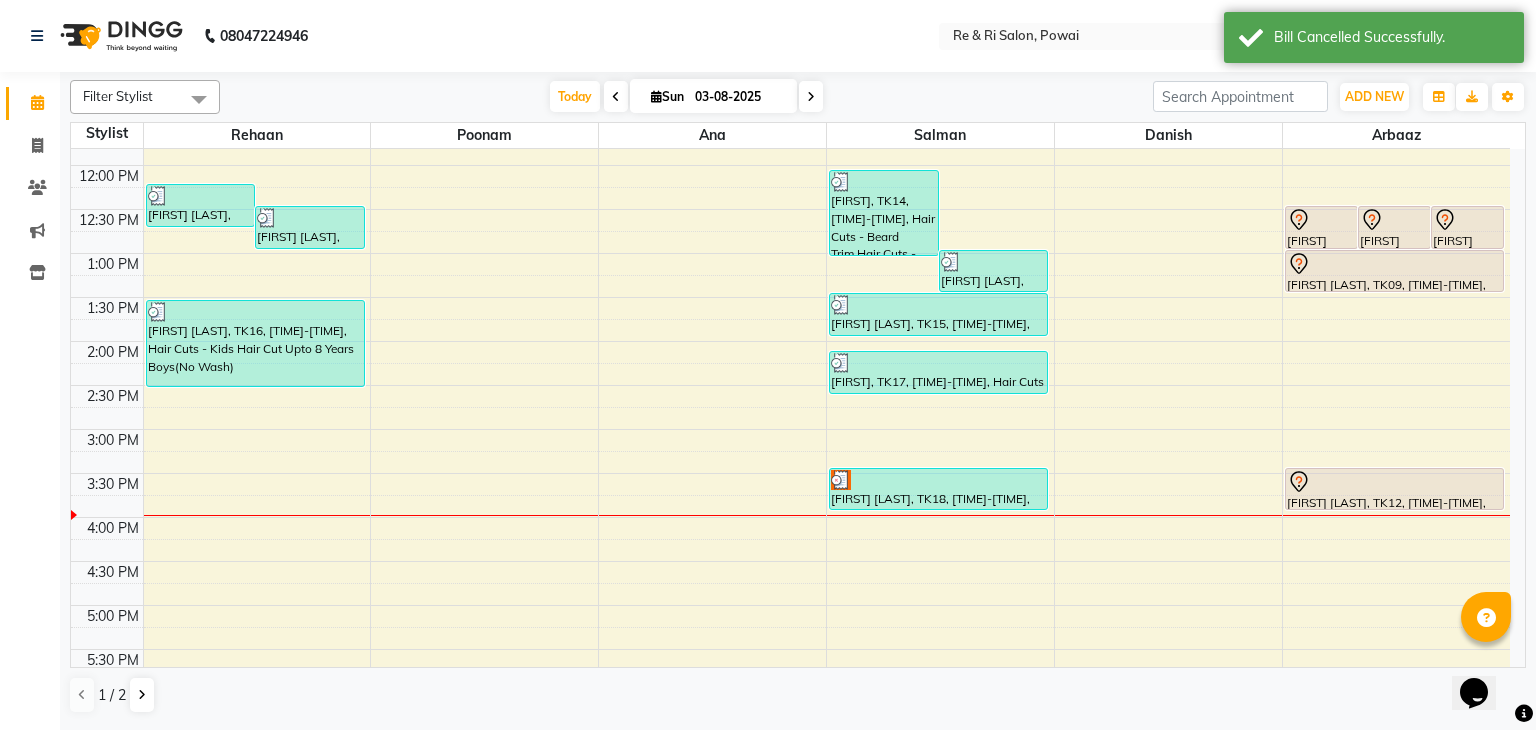 scroll, scrollTop: 372, scrollLeft: 0, axis: vertical 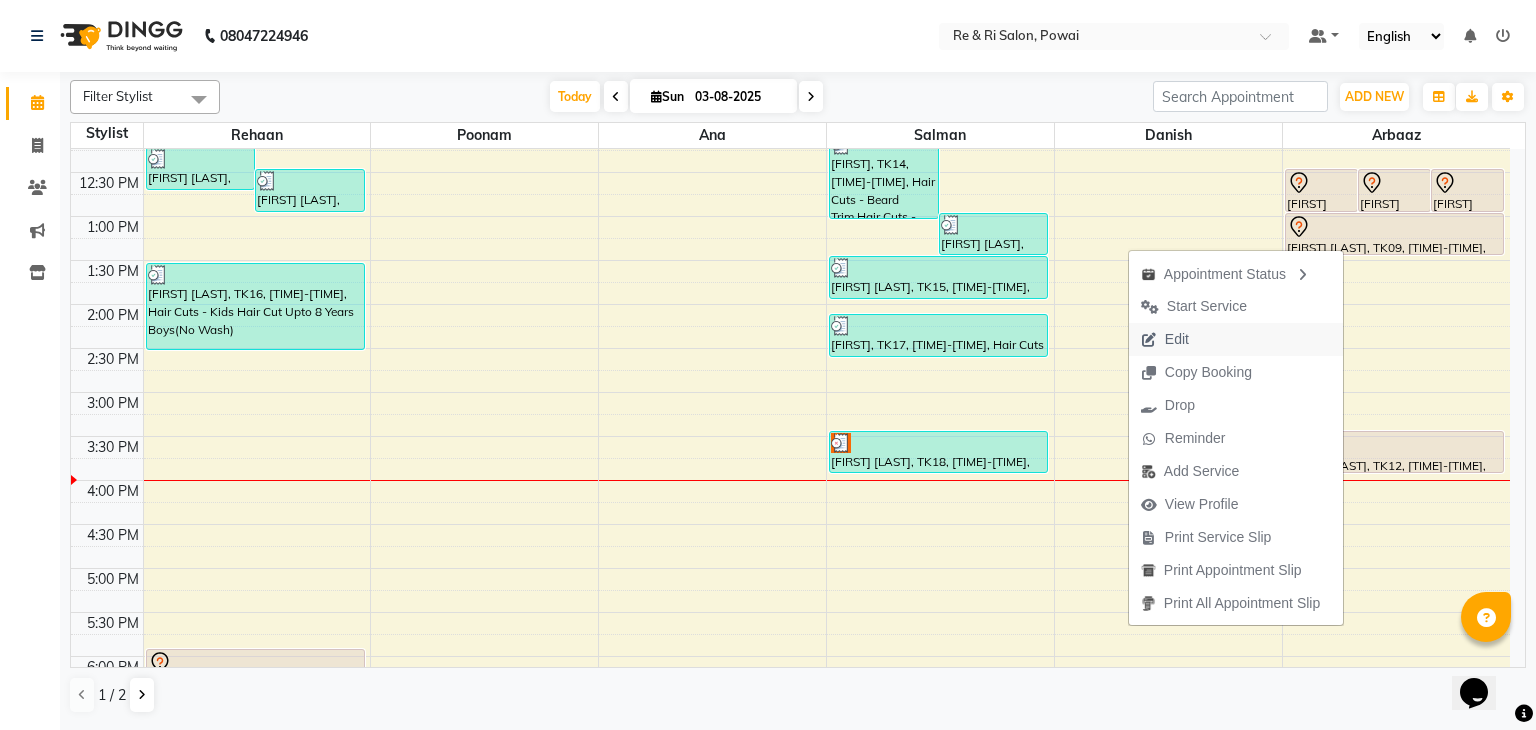click on "Edit" at bounding box center (1177, 339) 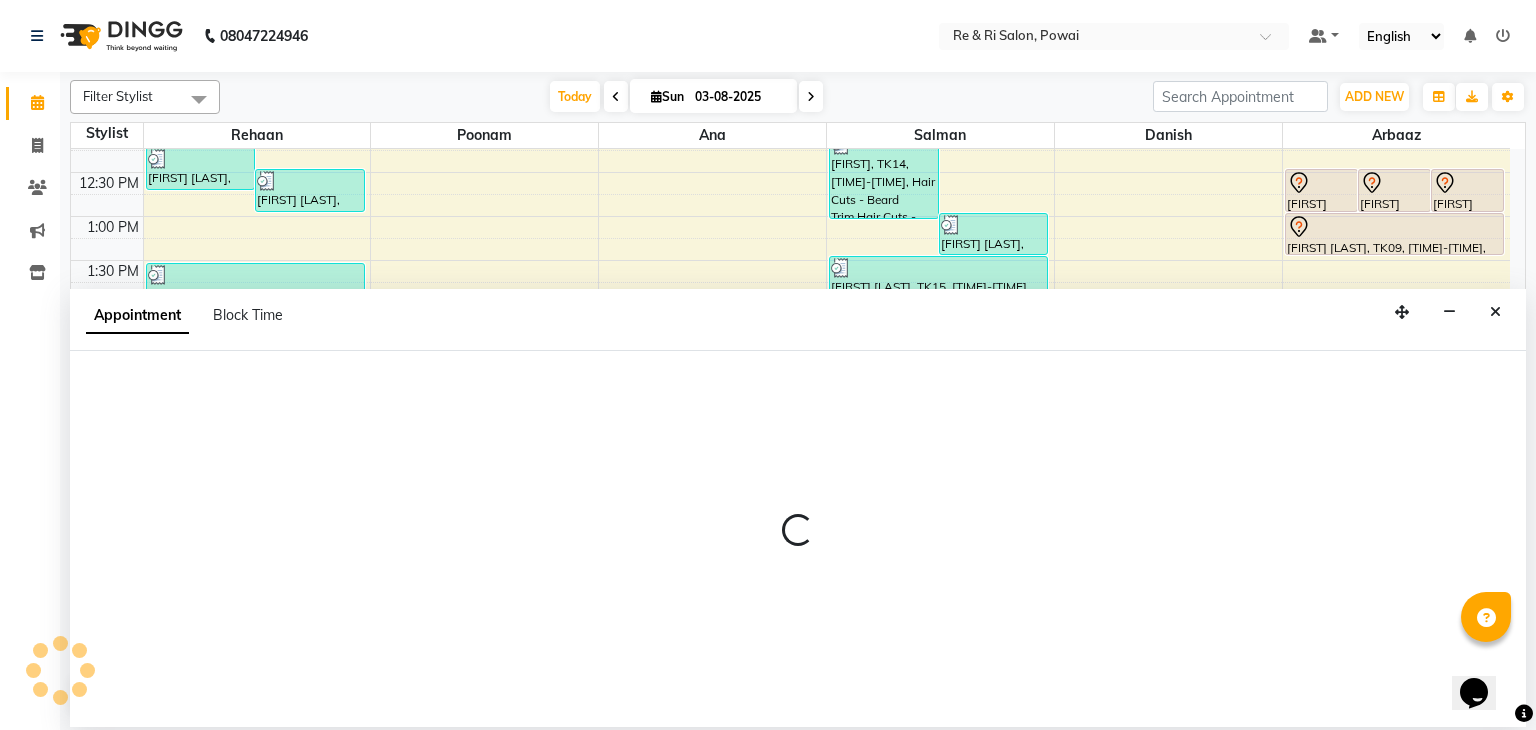 select on "tentative" 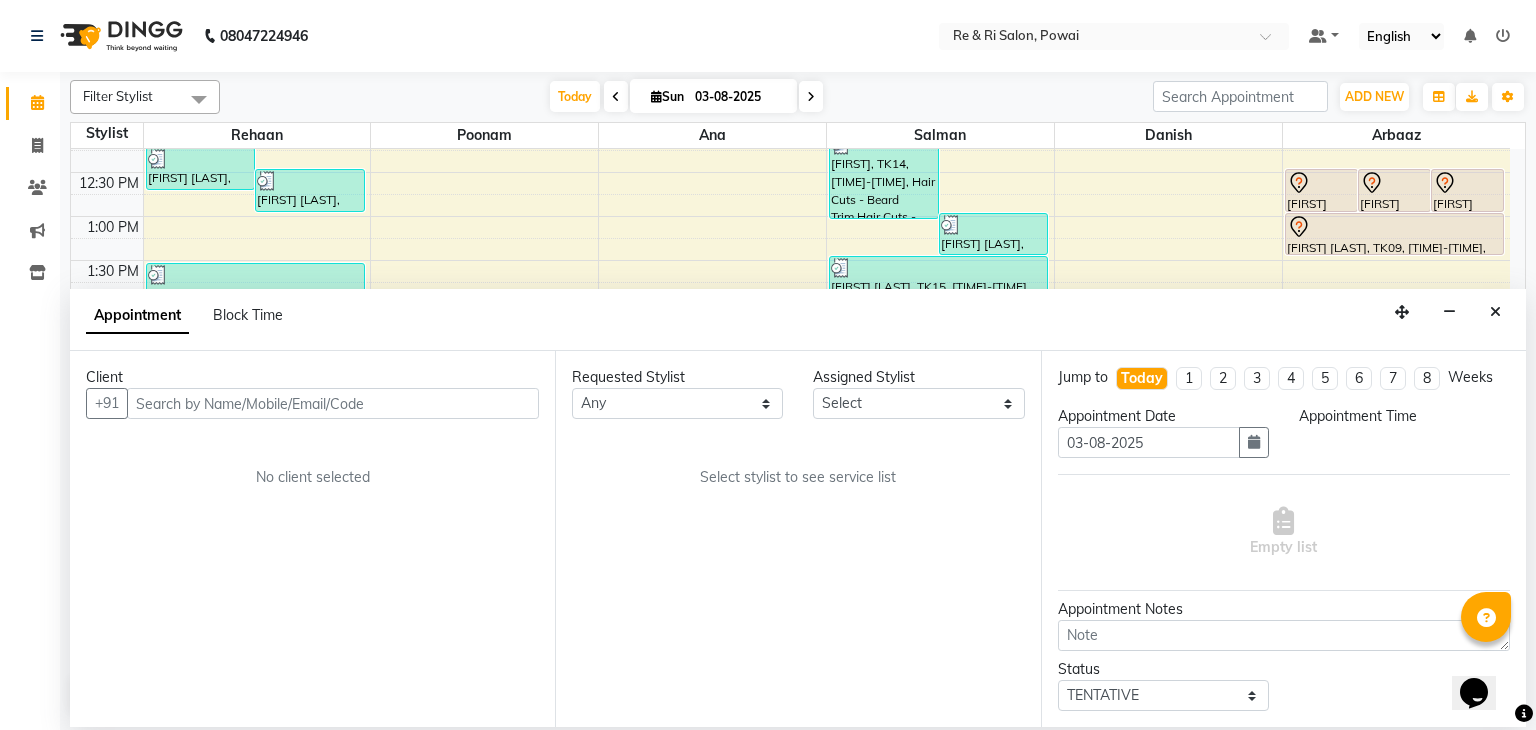 scroll, scrollTop: 0, scrollLeft: 0, axis: both 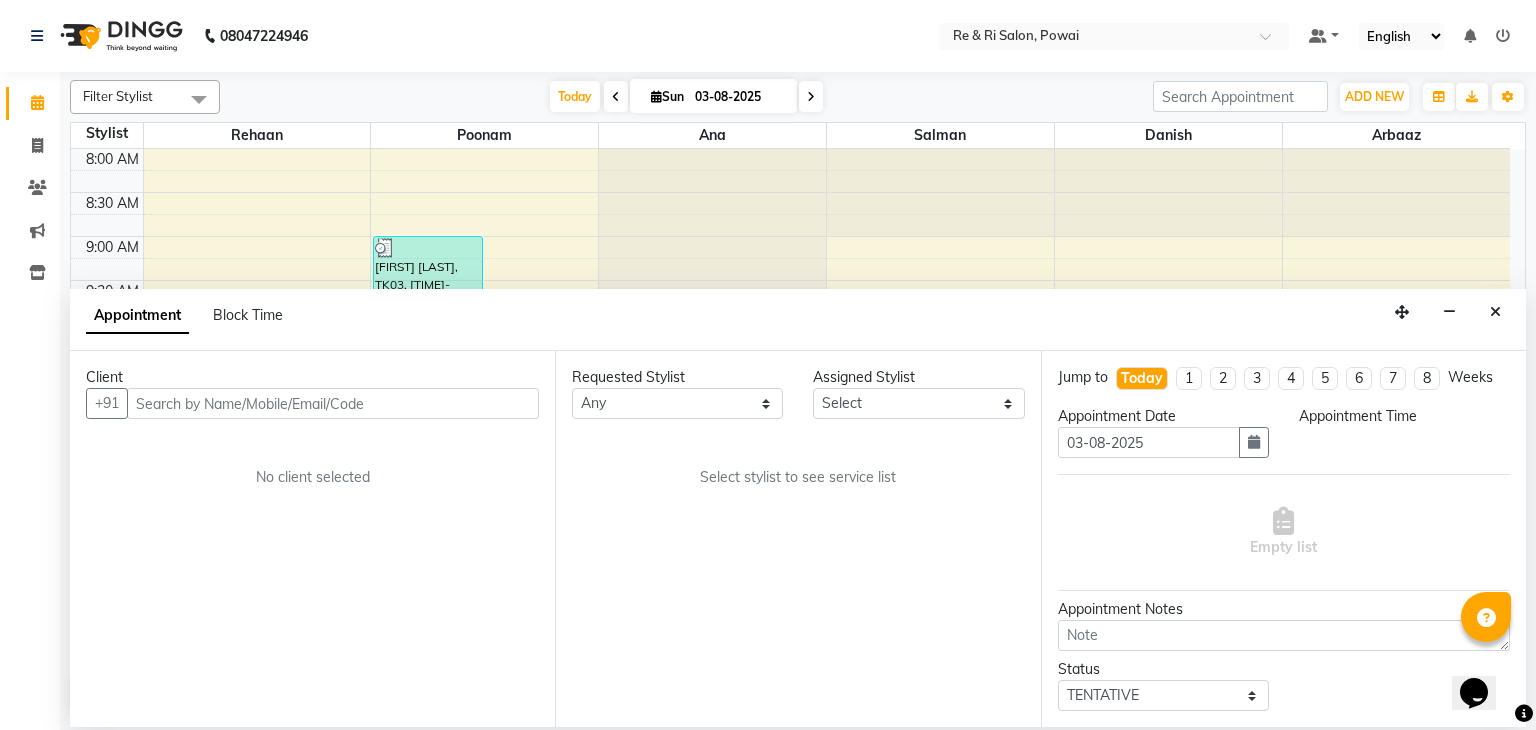 select on "930" 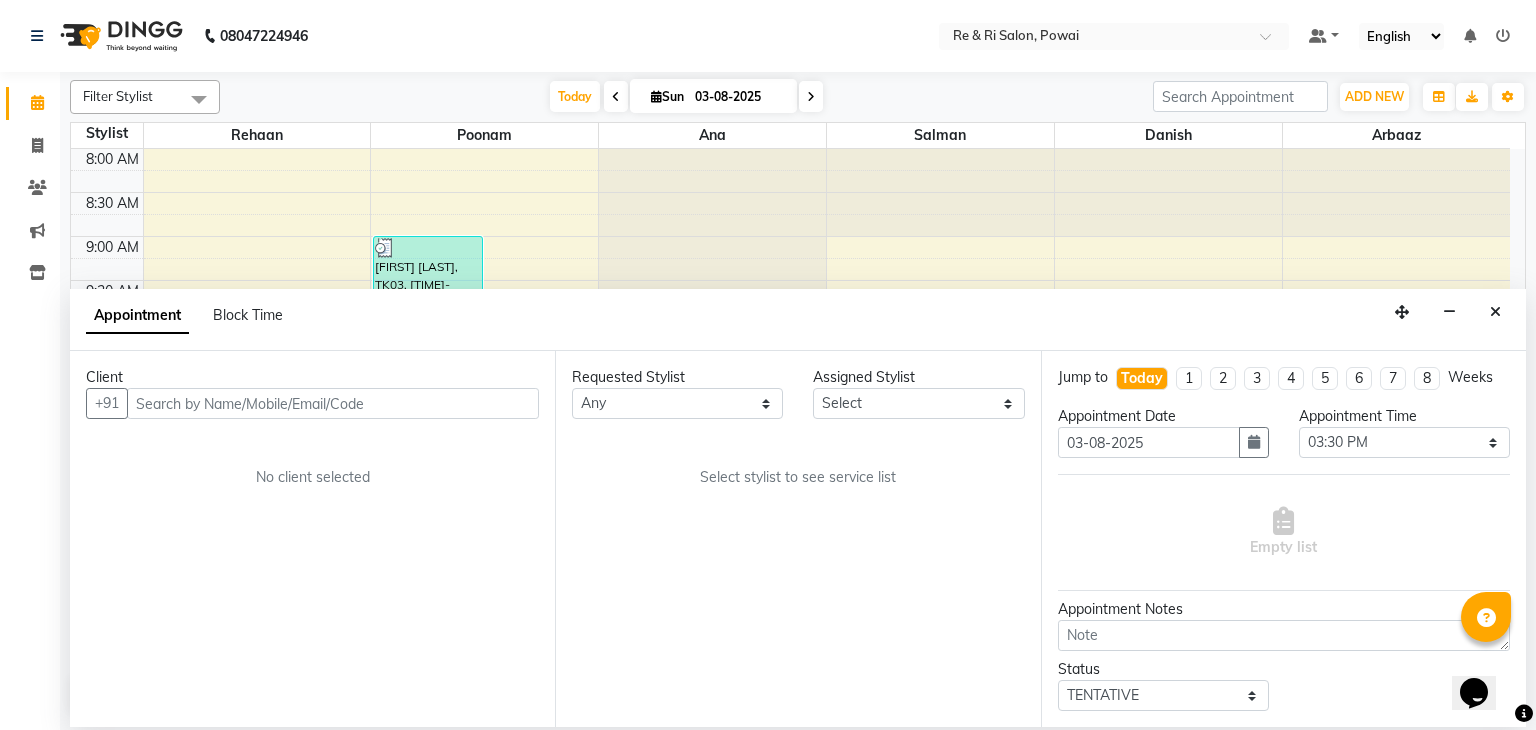 select on "87747" 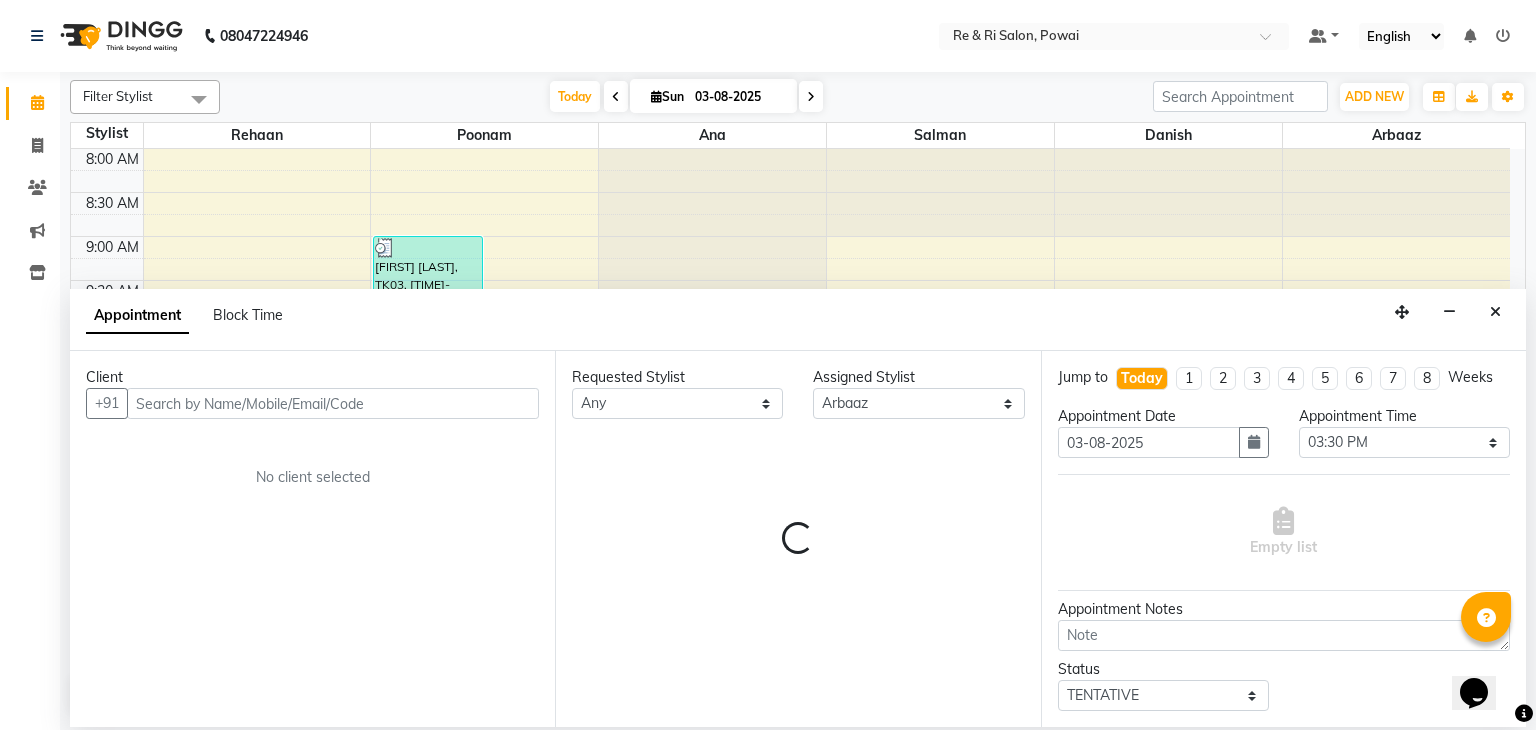 select on "2475" 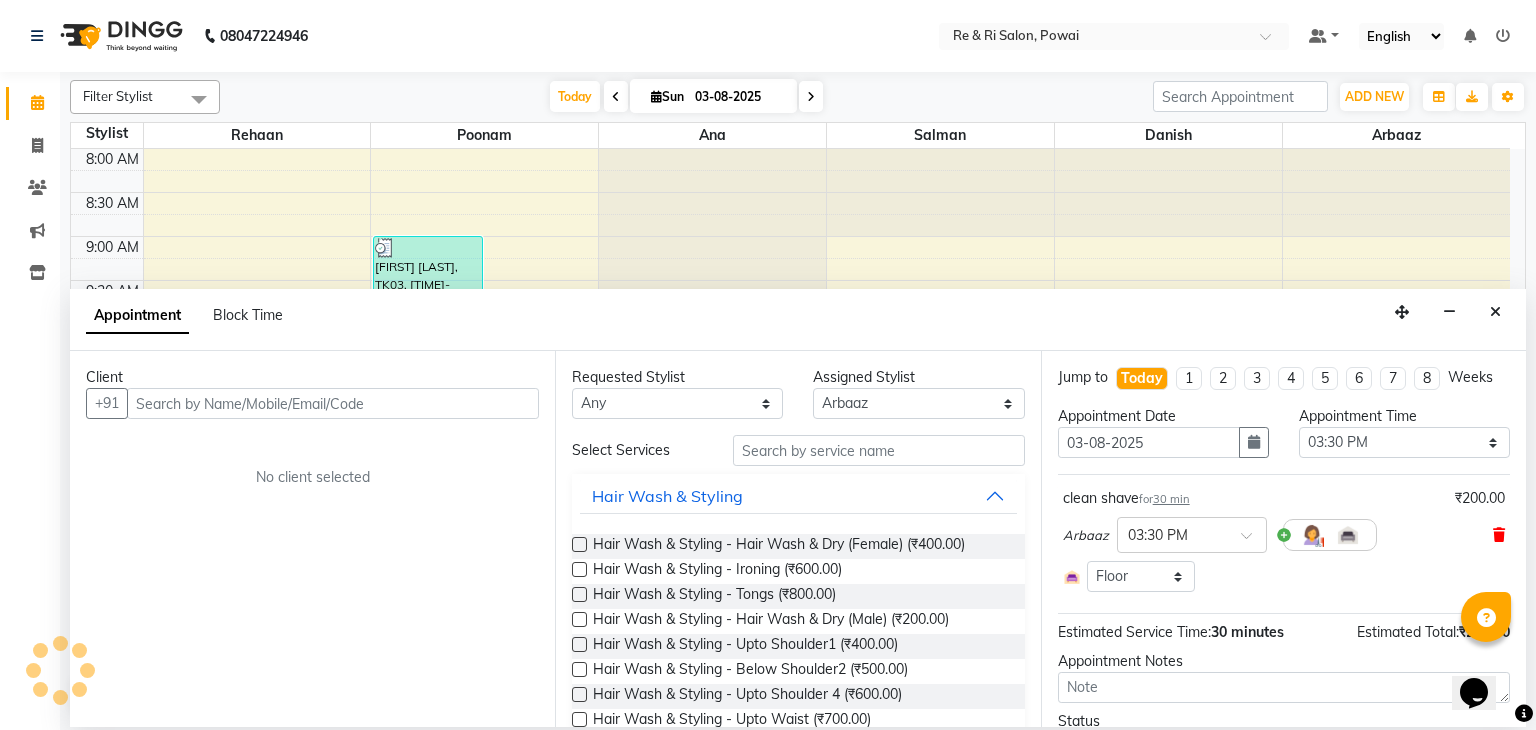 scroll, scrollTop: 699, scrollLeft: 0, axis: vertical 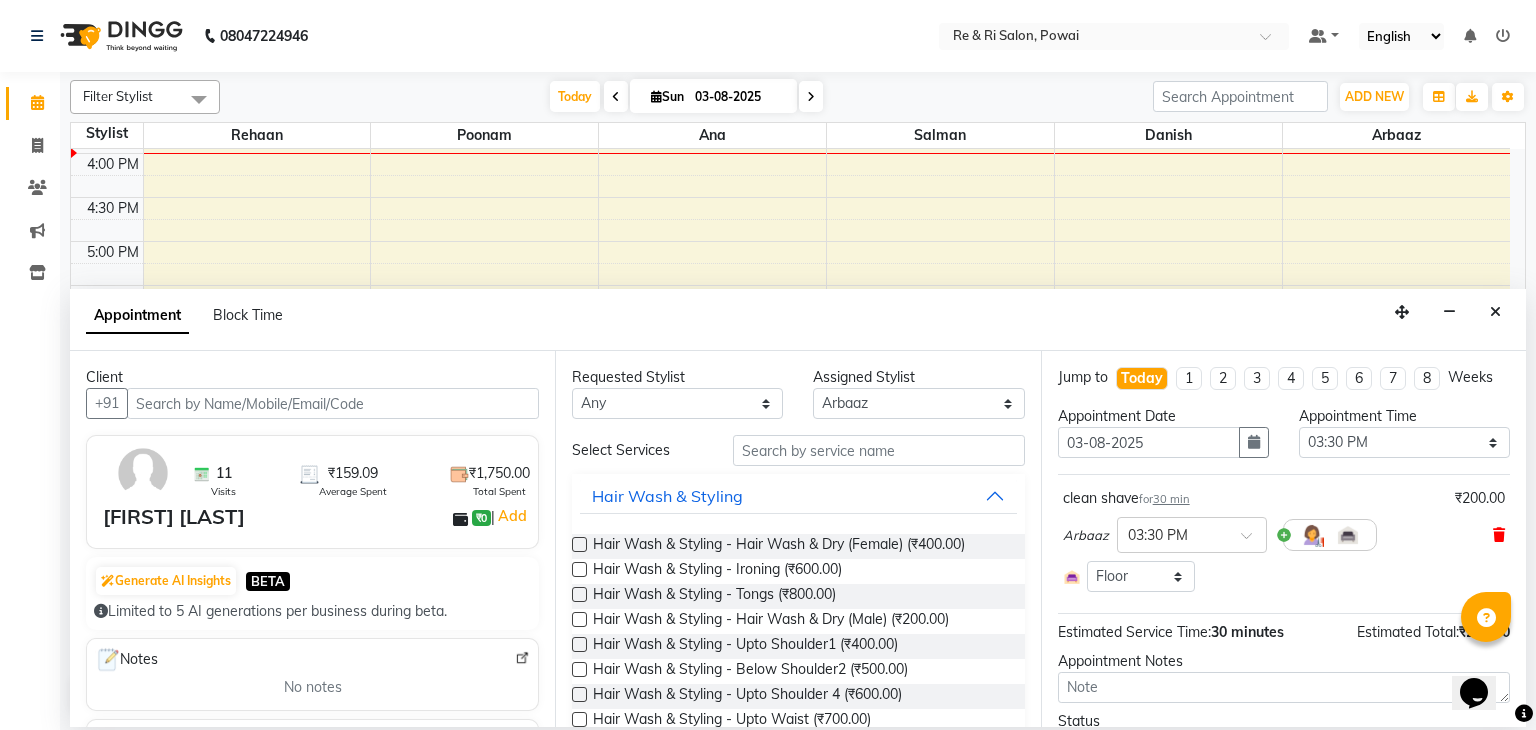 click at bounding box center (1499, 535) 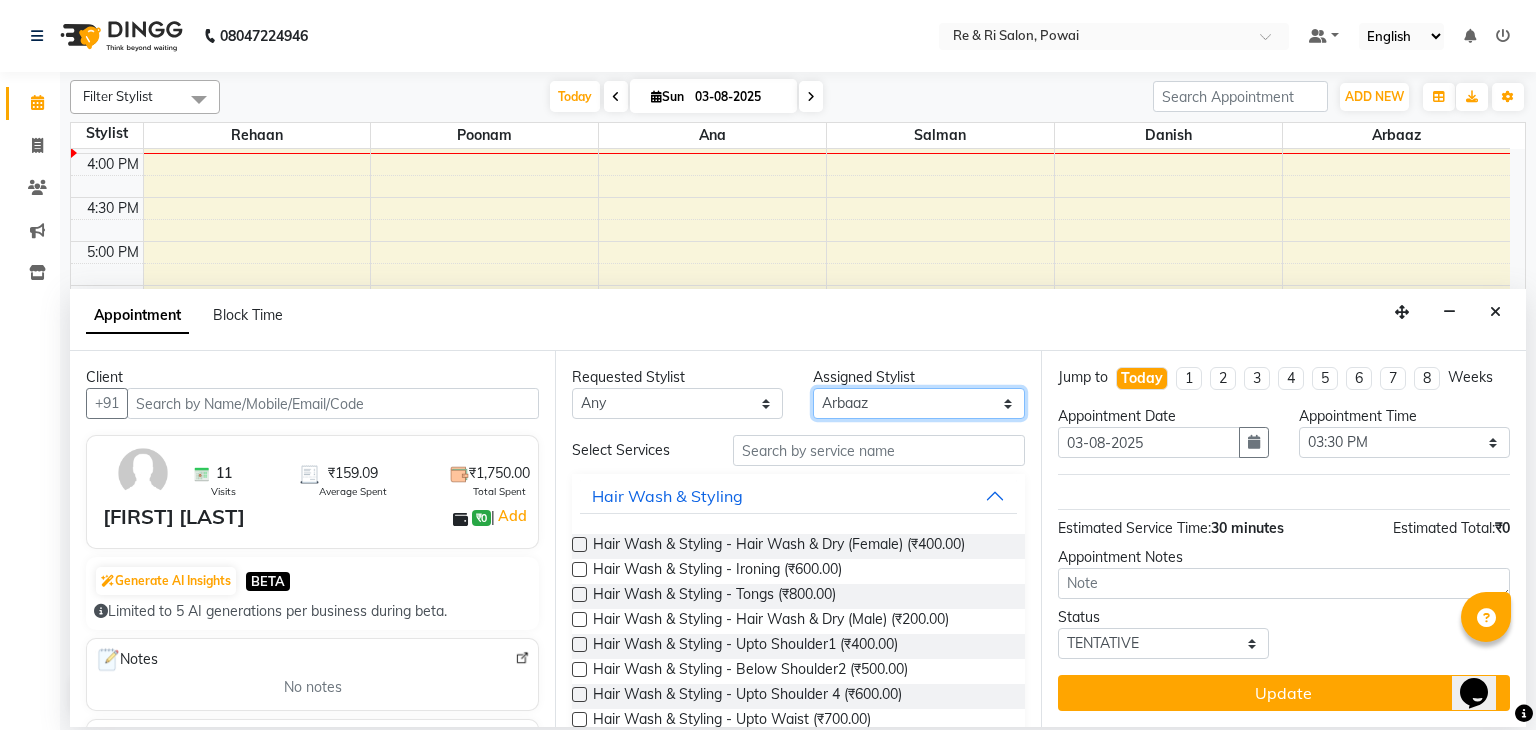 click on "Select ana Arbaaz  Danish  Poonam Rehaan  Salman  Sandy" at bounding box center [918, 403] 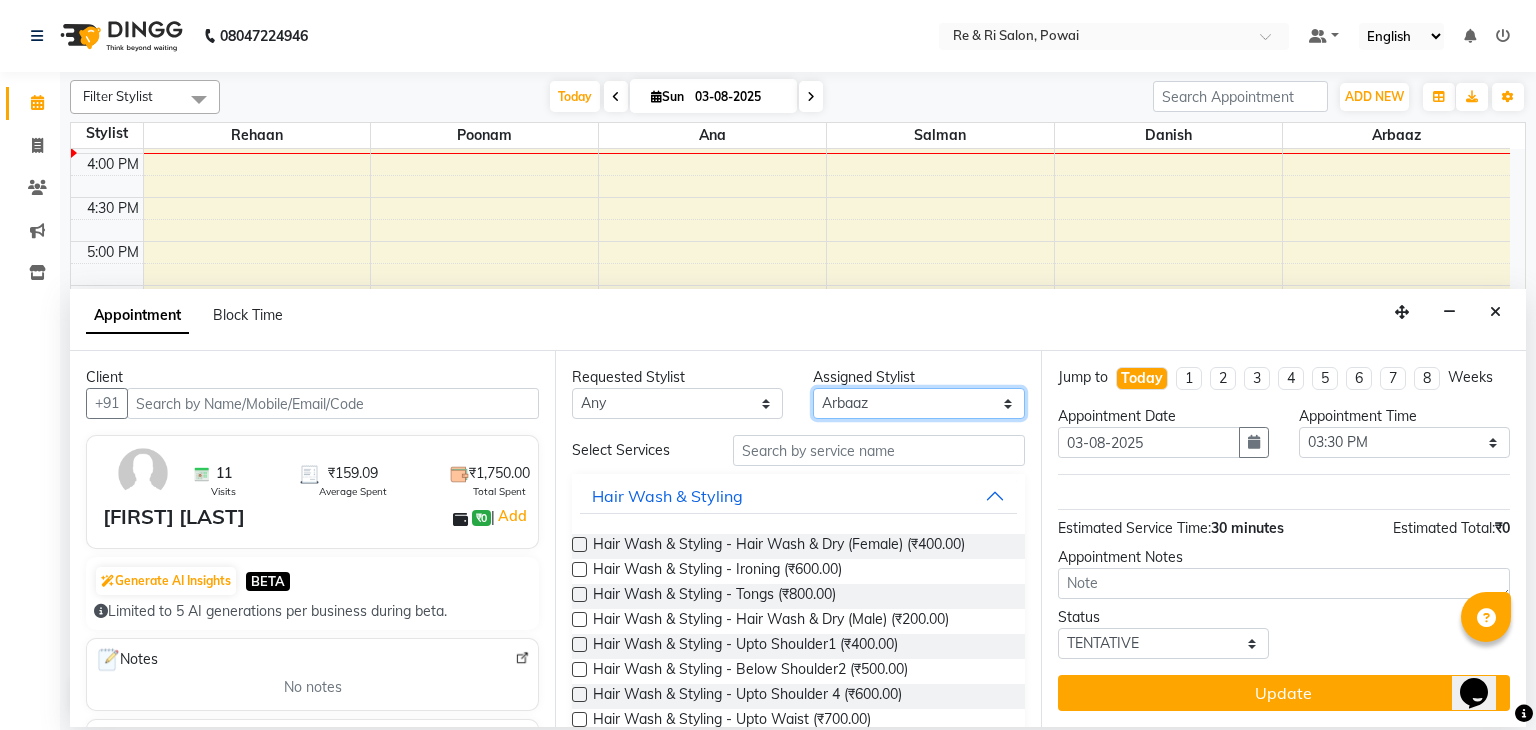 select on "63988" 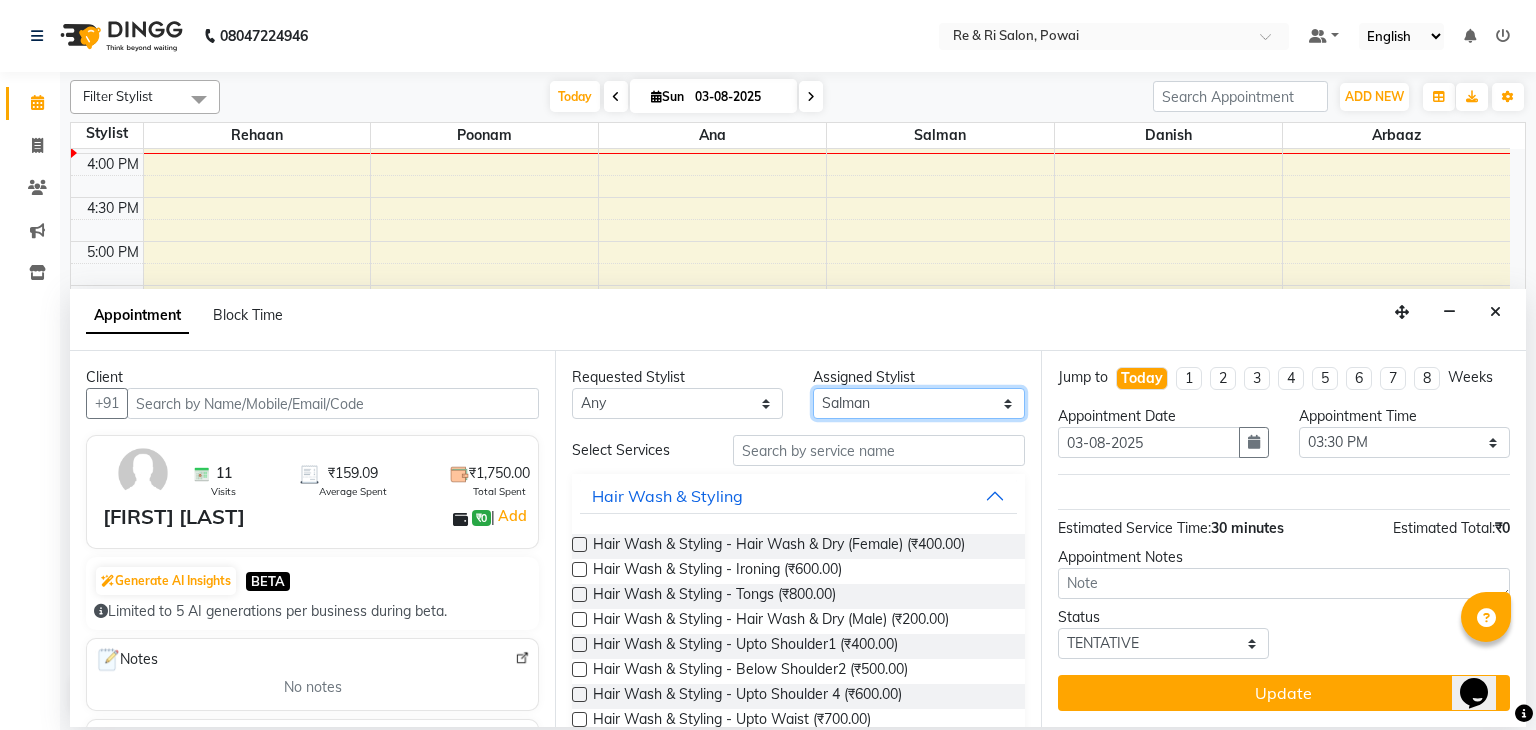 click on "Select ana Arbaaz  Danish  Poonam Rehaan  Salman  Sandy" at bounding box center (918, 403) 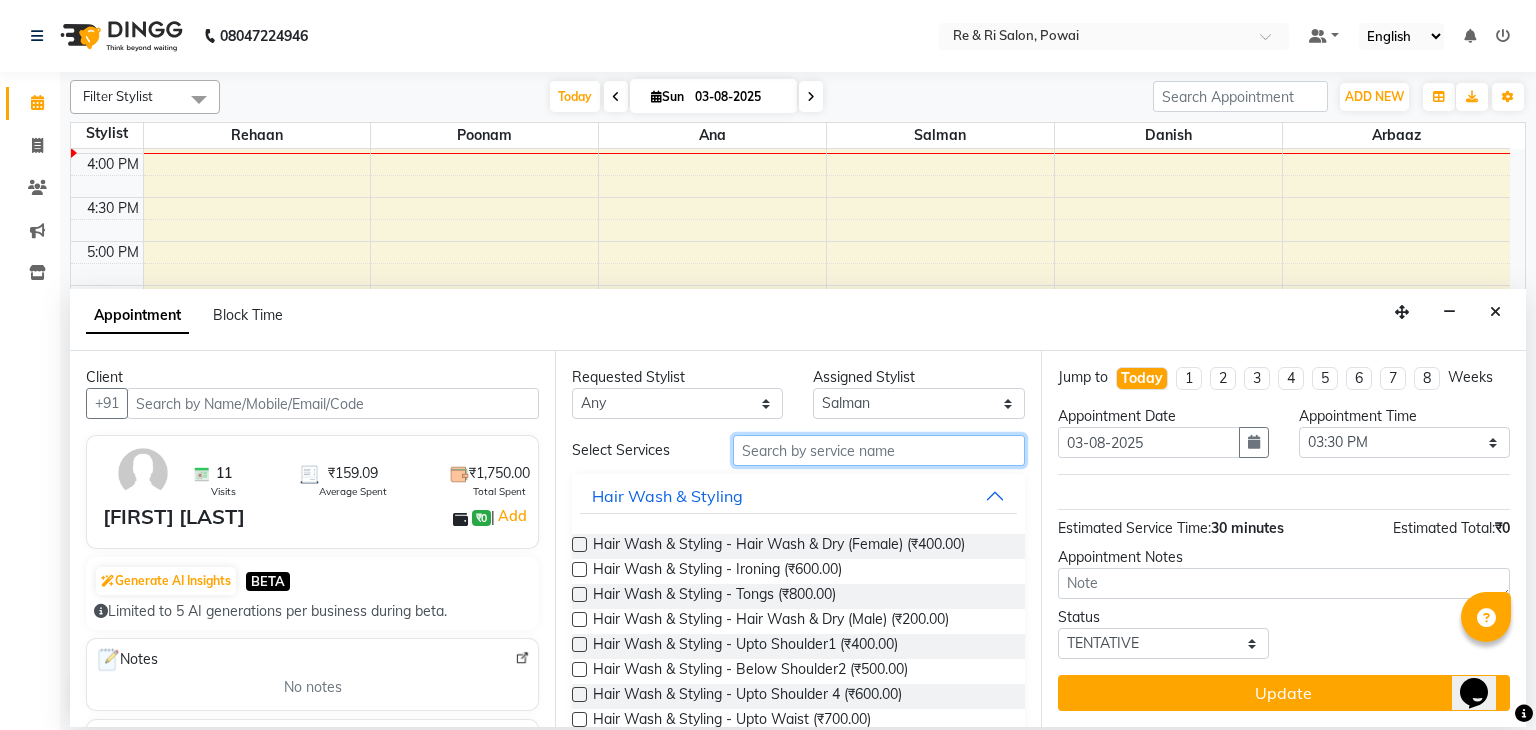 click at bounding box center (879, 450) 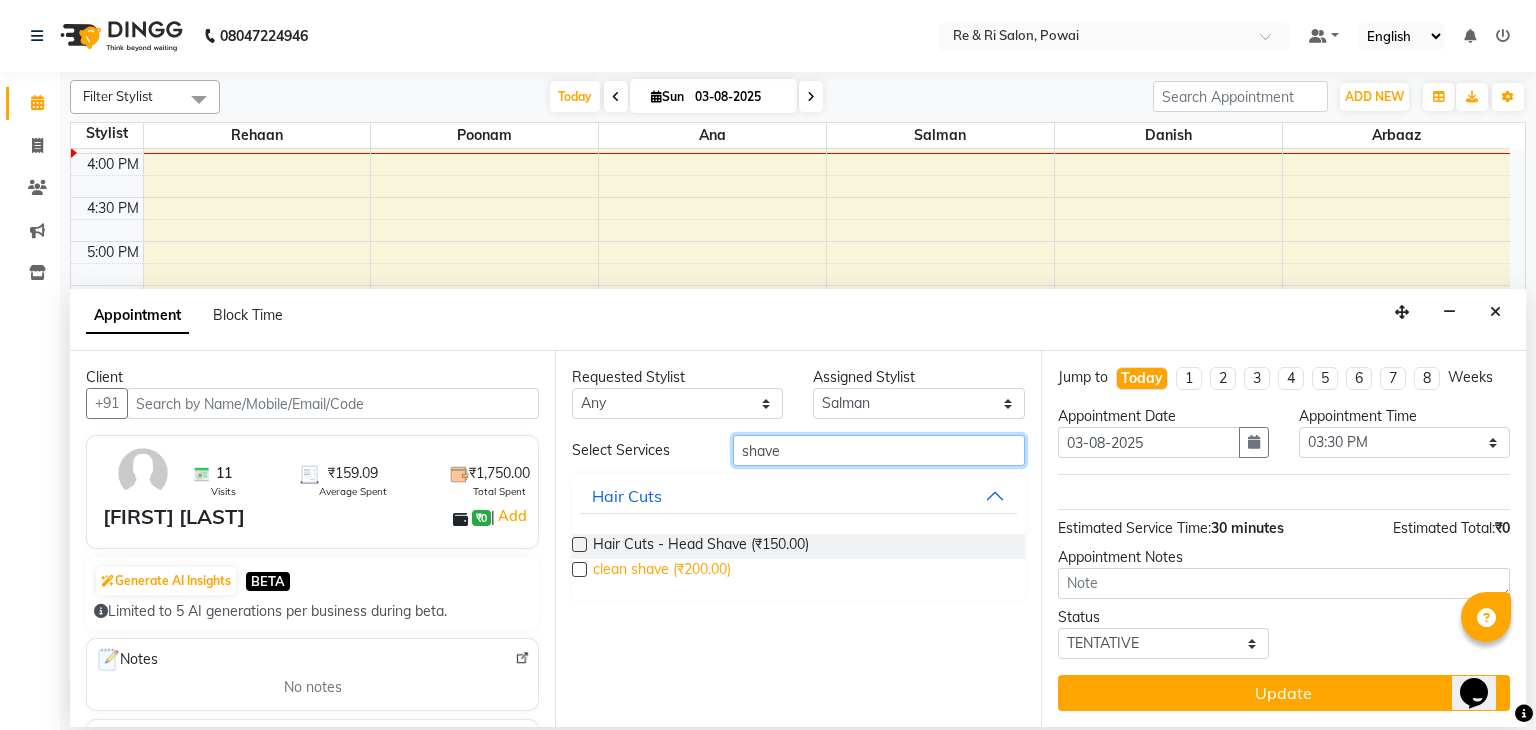 type on "shave" 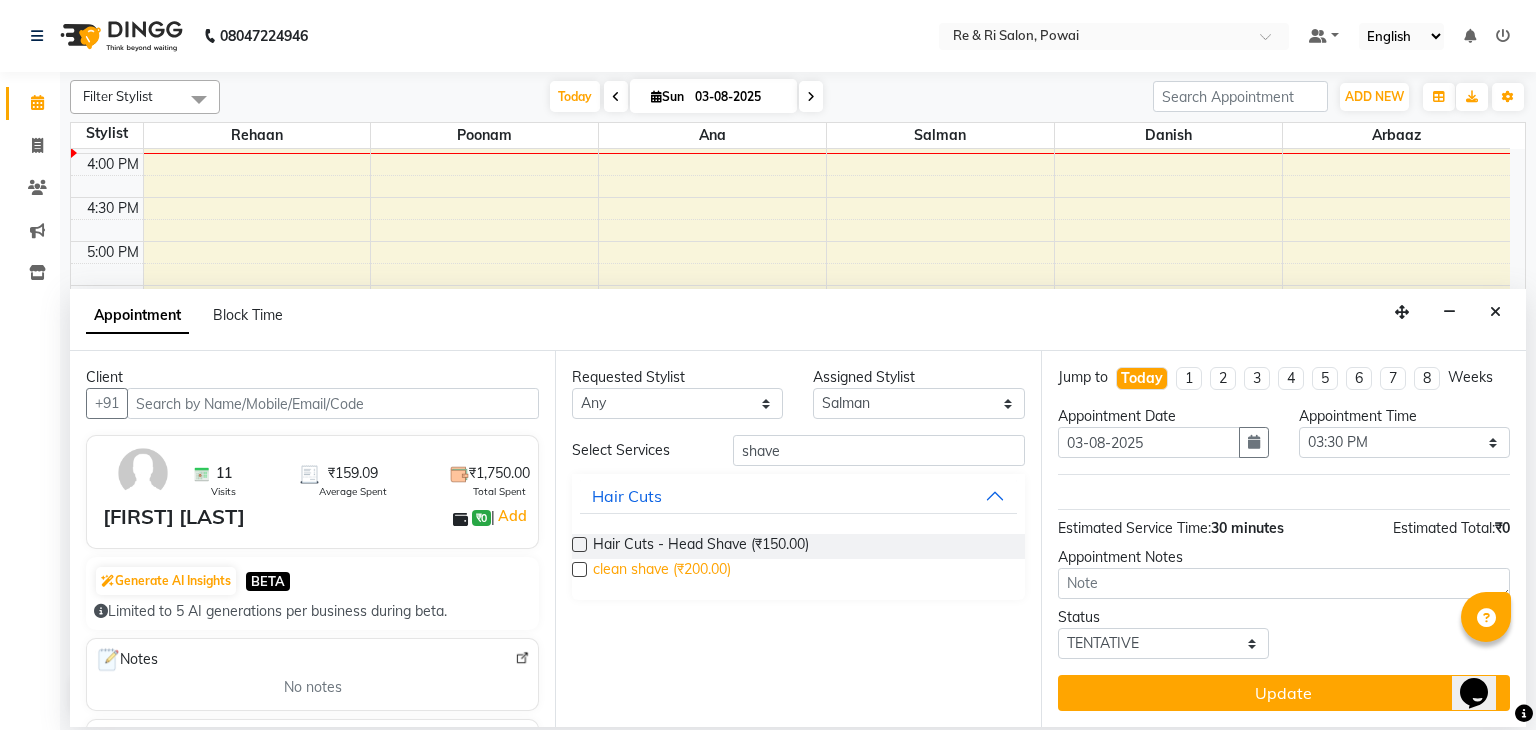 click on "clean shave (₹200.00)" at bounding box center (662, 571) 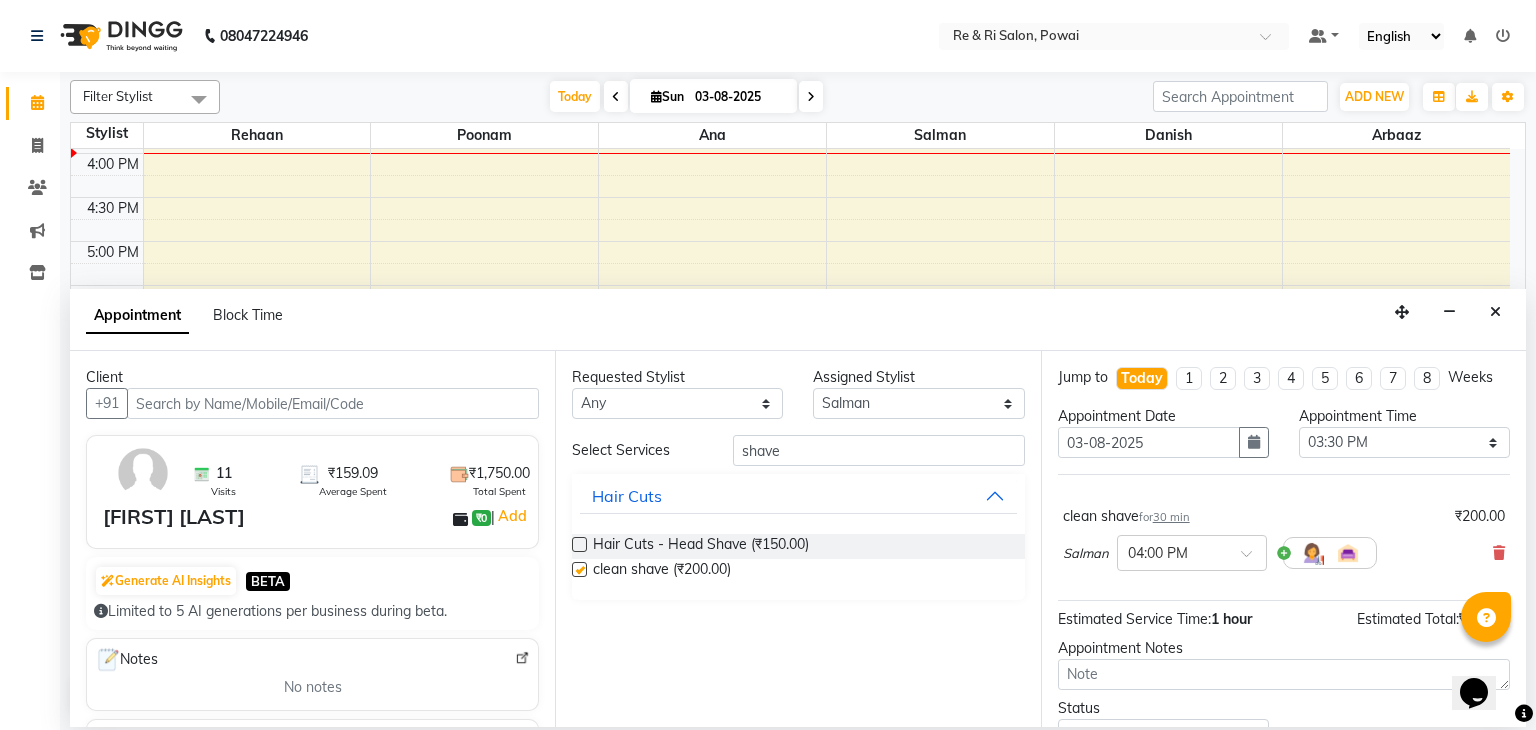 checkbox on "false" 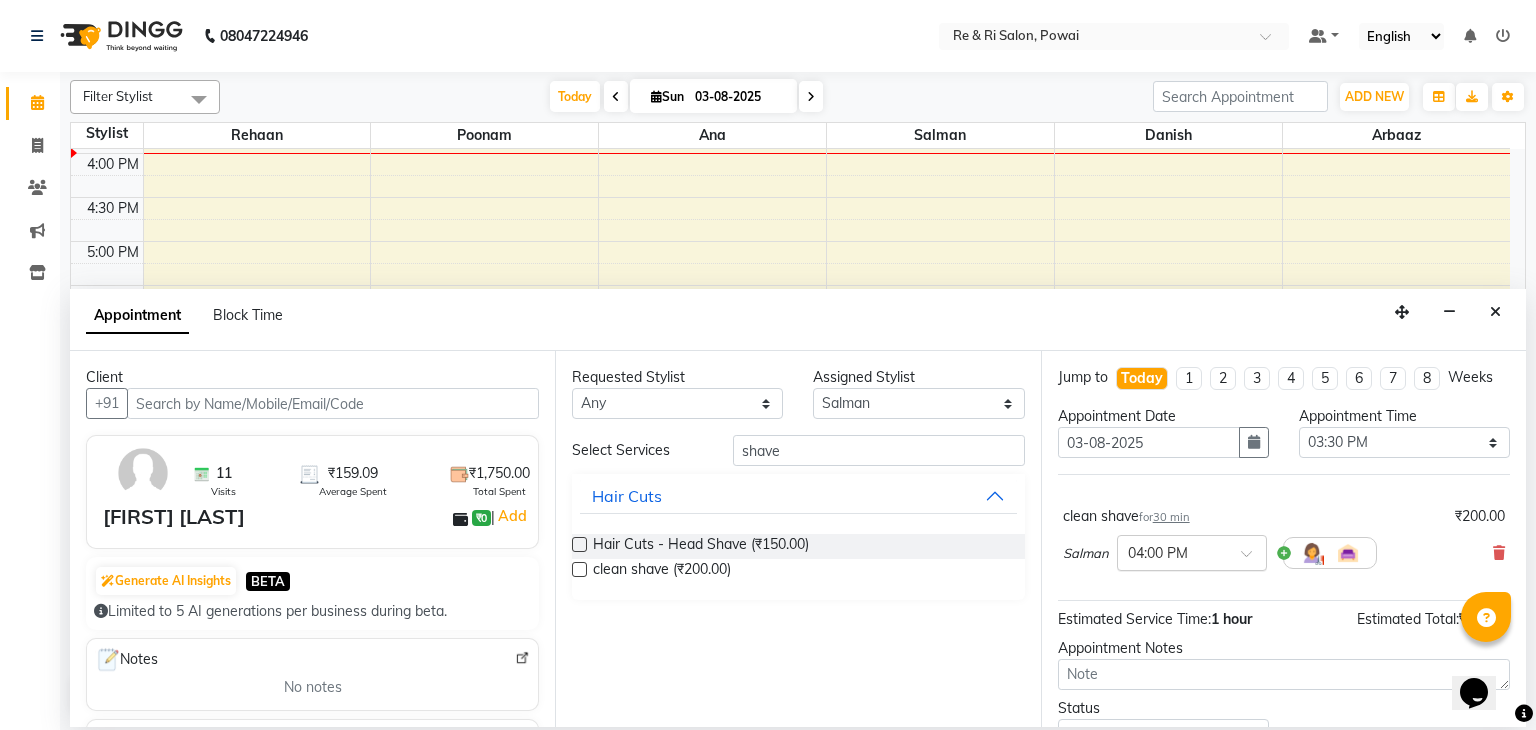 click at bounding box center (1172, 551) 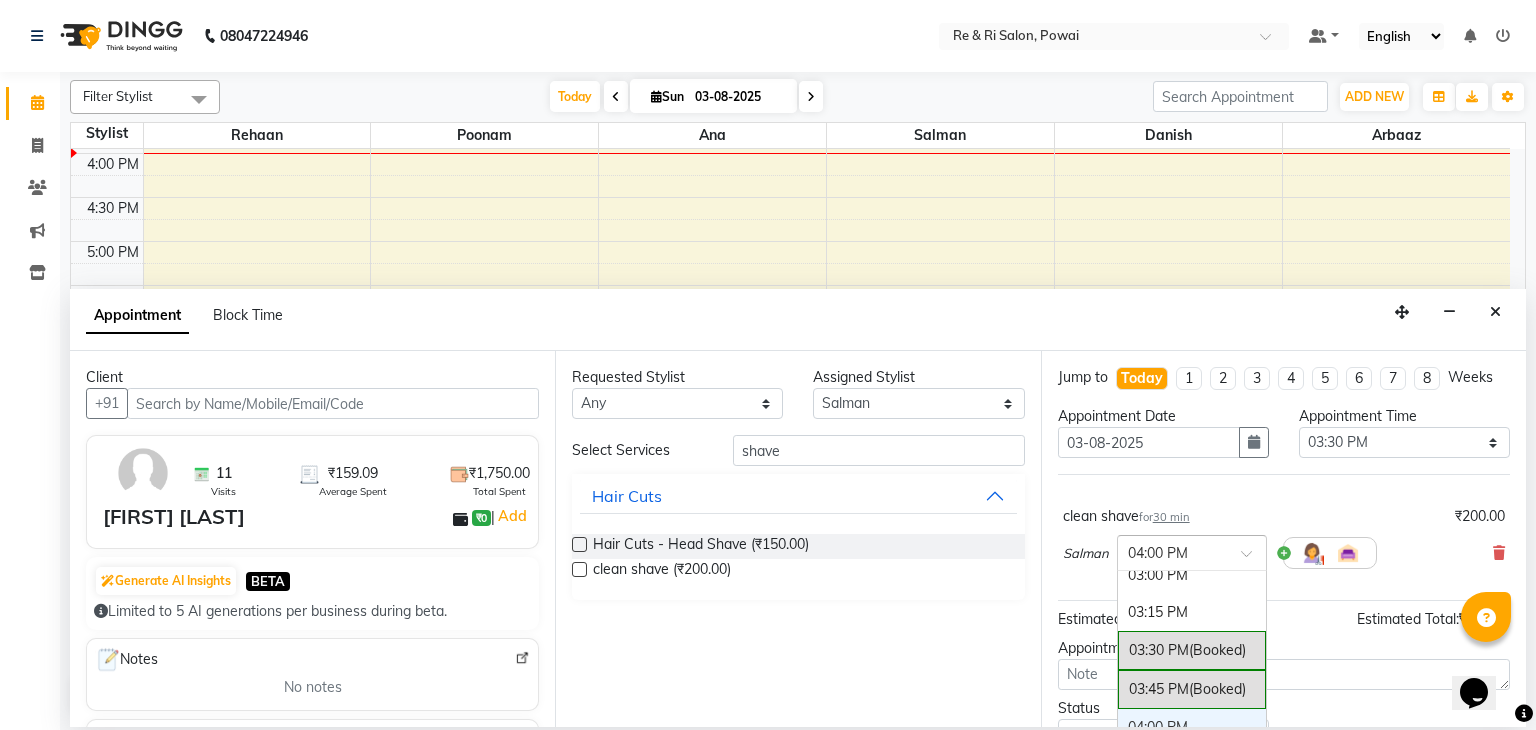 scroll, scrollTop: 928, scrollLeft: 0, axis: vertical 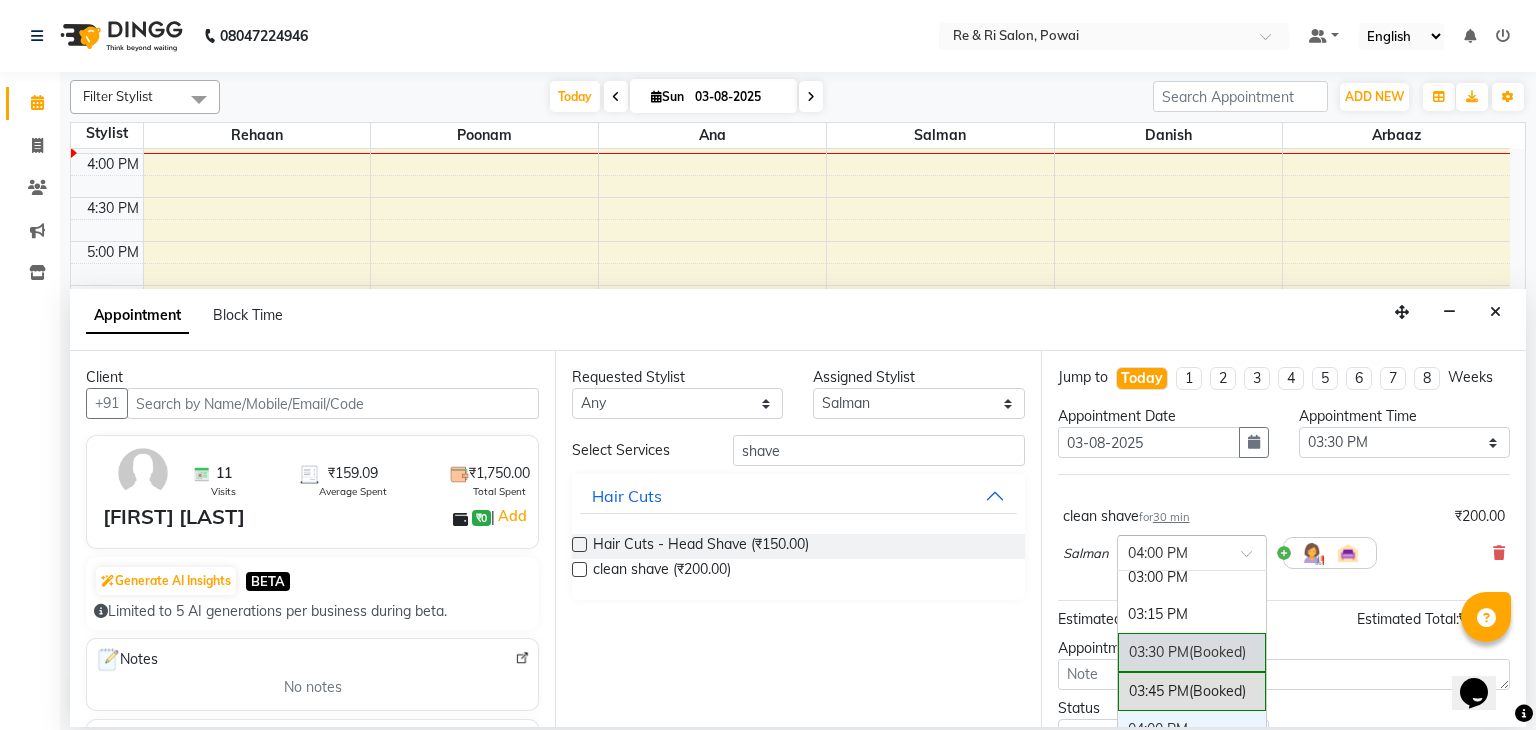 click on "03:30 PM   (Booked)" at bounding box center [1192, 652] 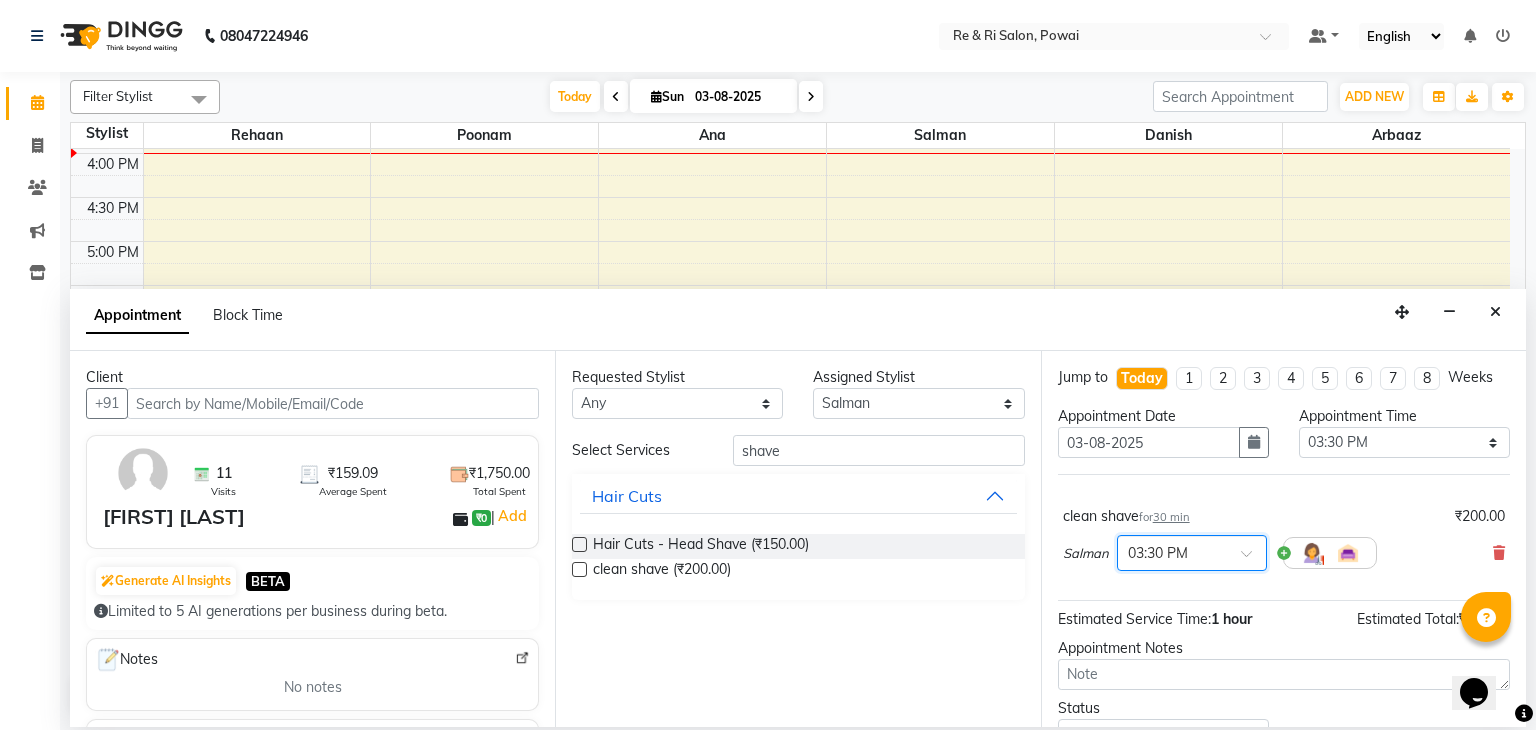 scroll, scrollTop: 90, scrollLeft: 0, axis: vertical 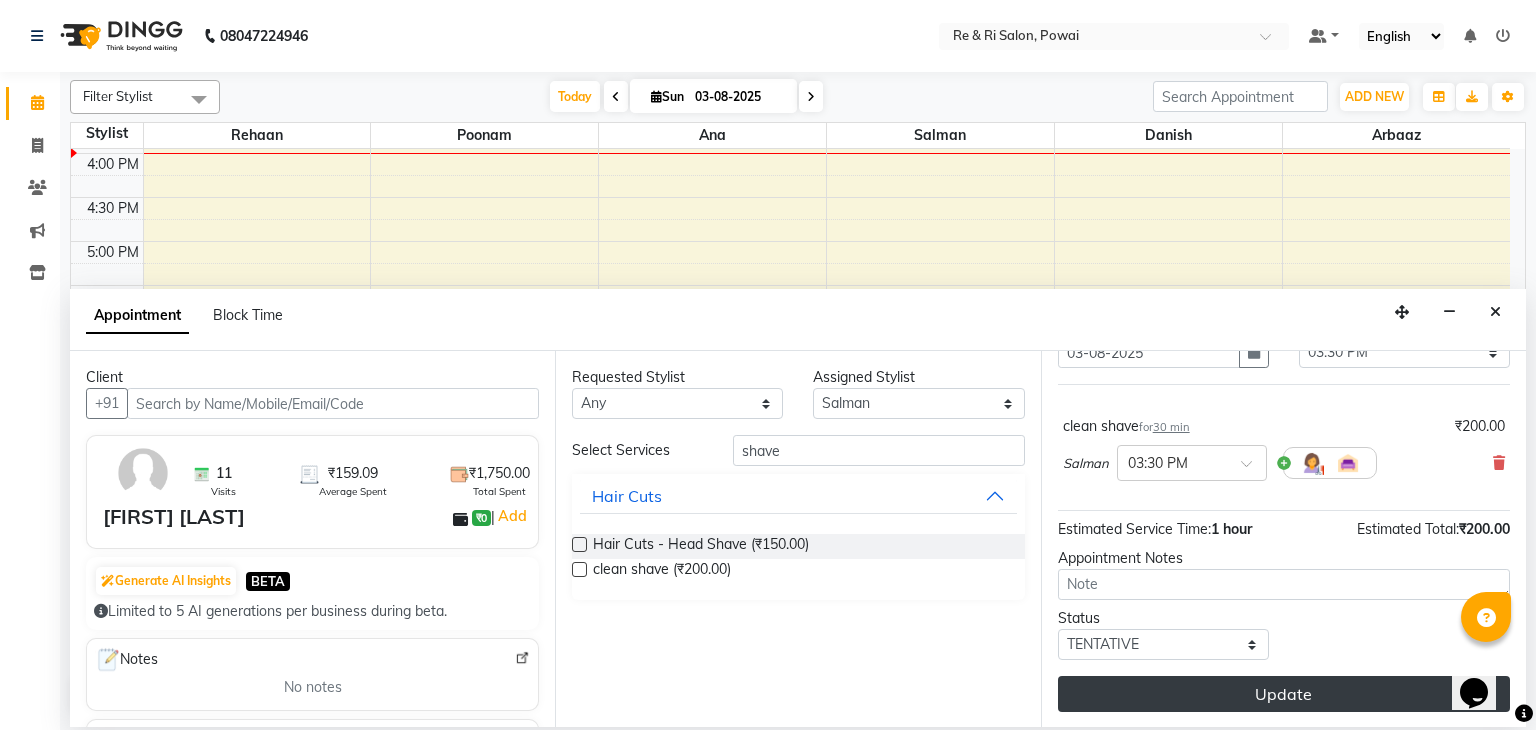 click on "Update" at bounding box center [1284, 694] 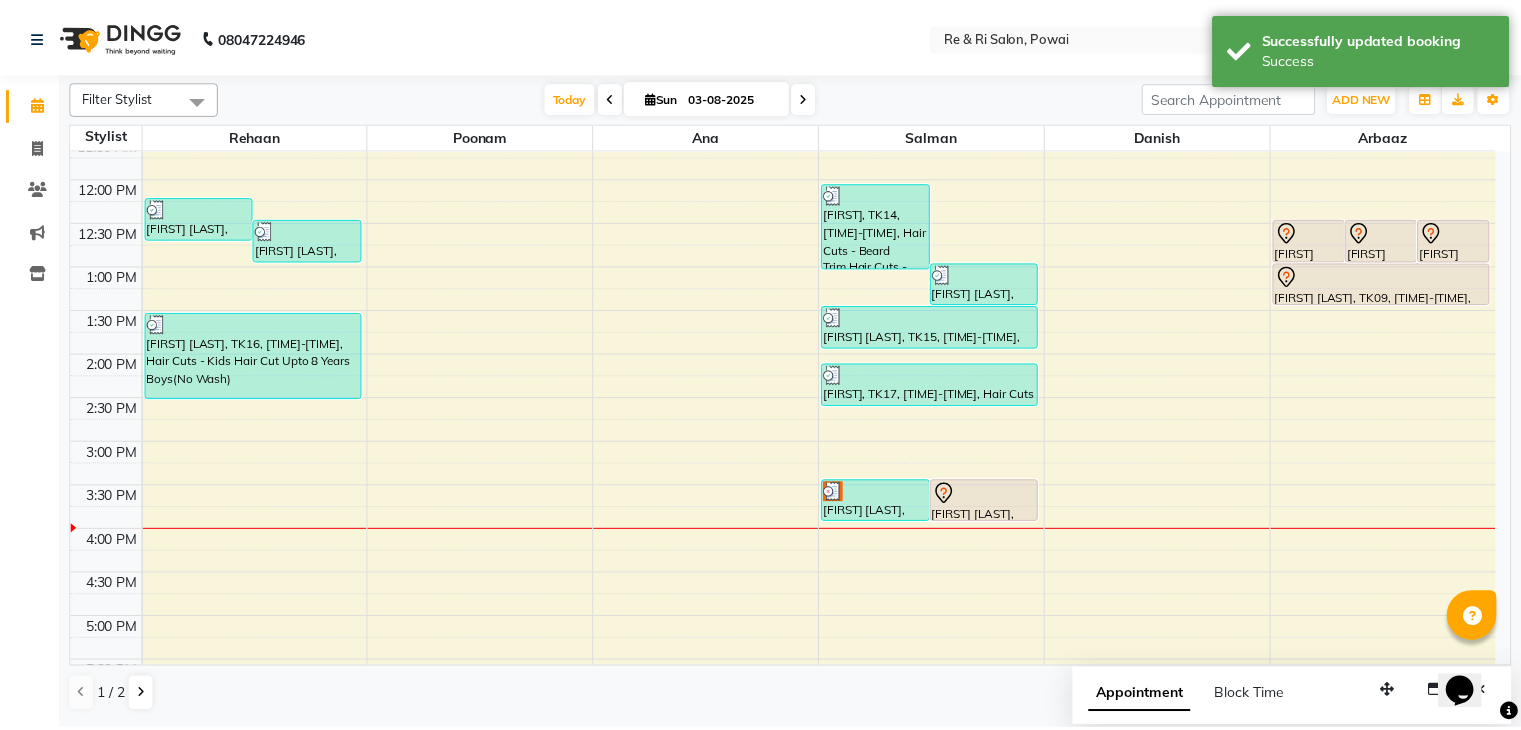 scroll, scrollTop: 321, scrollLeft: 0, axis: vertical 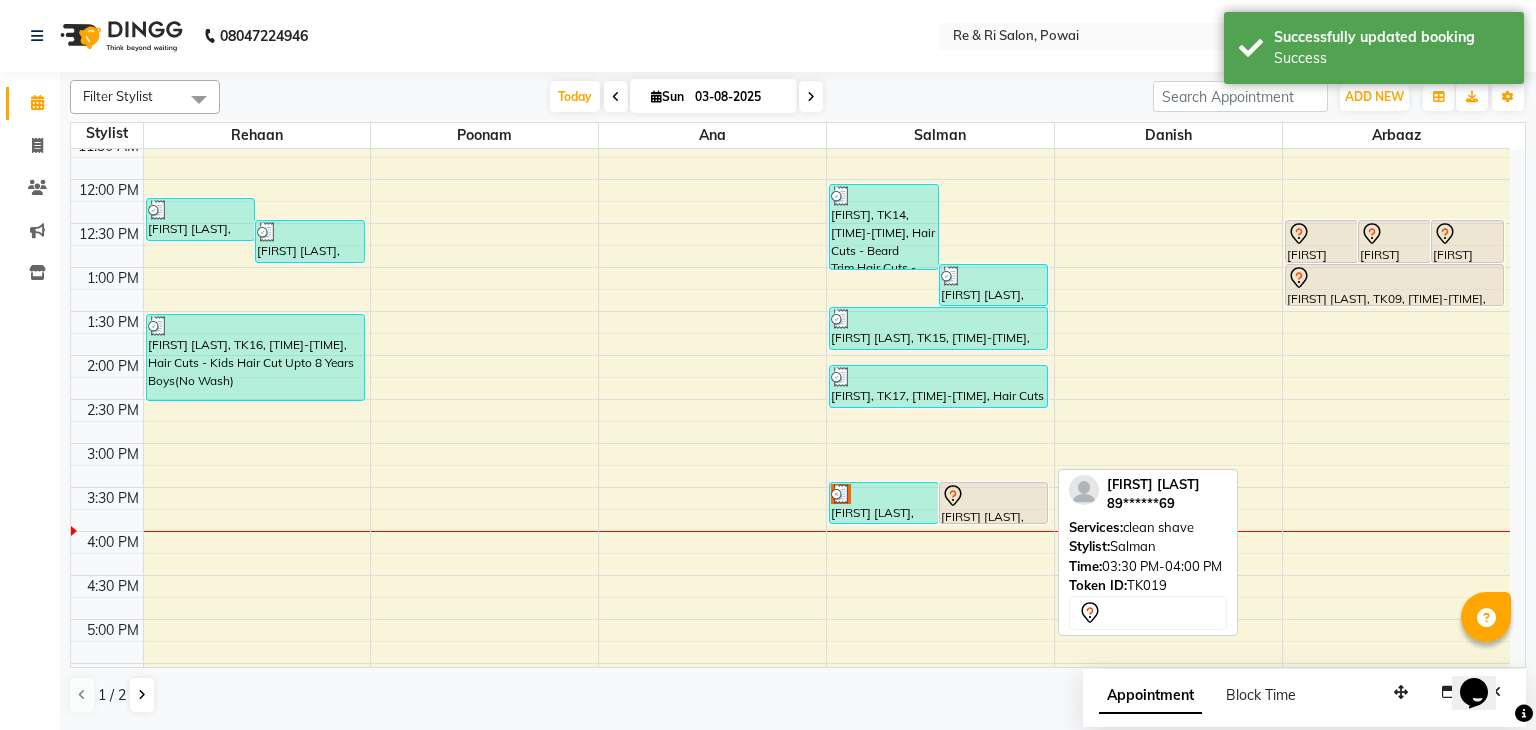 click at bounding box center (994, 496) 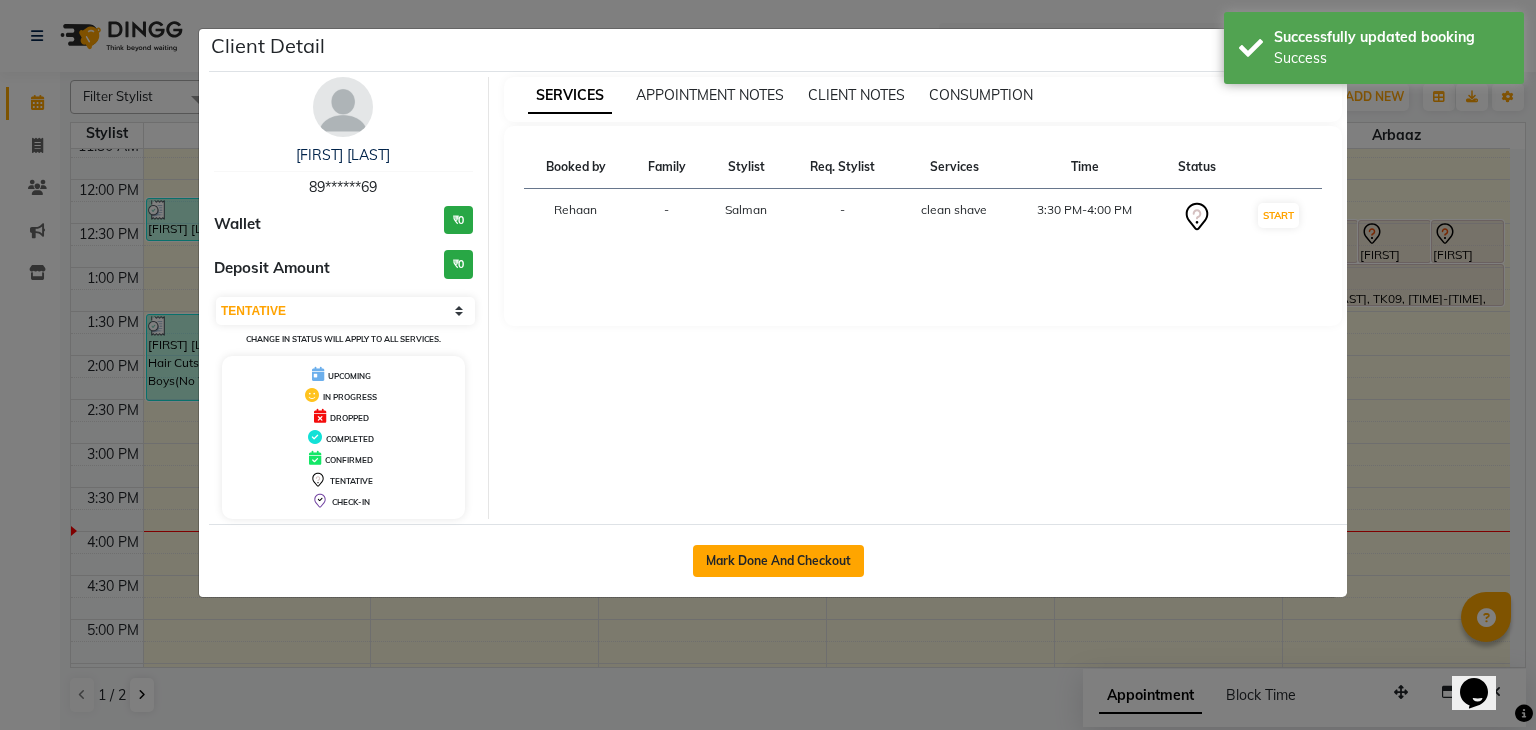 click on "Mark Done And Checkout" 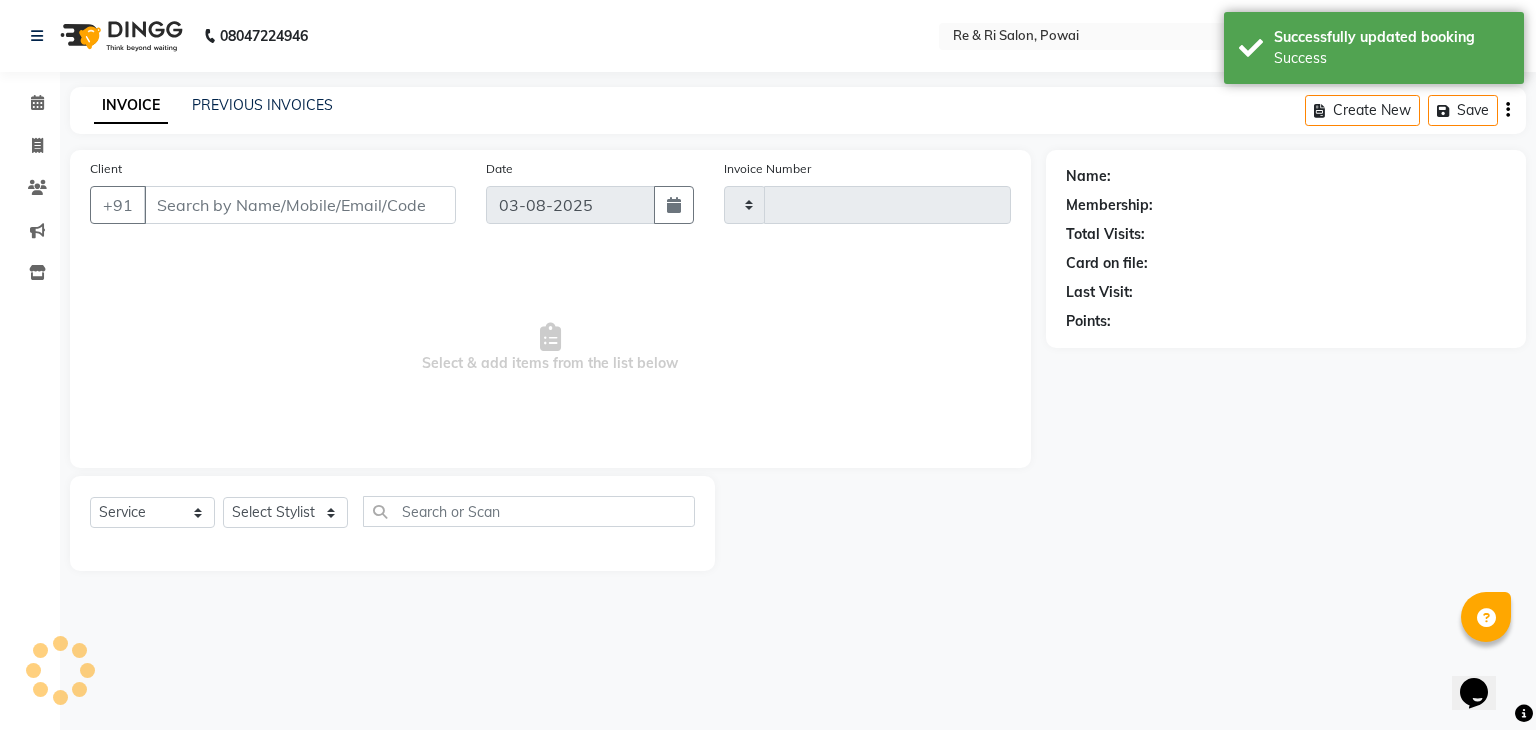 type on "1698" 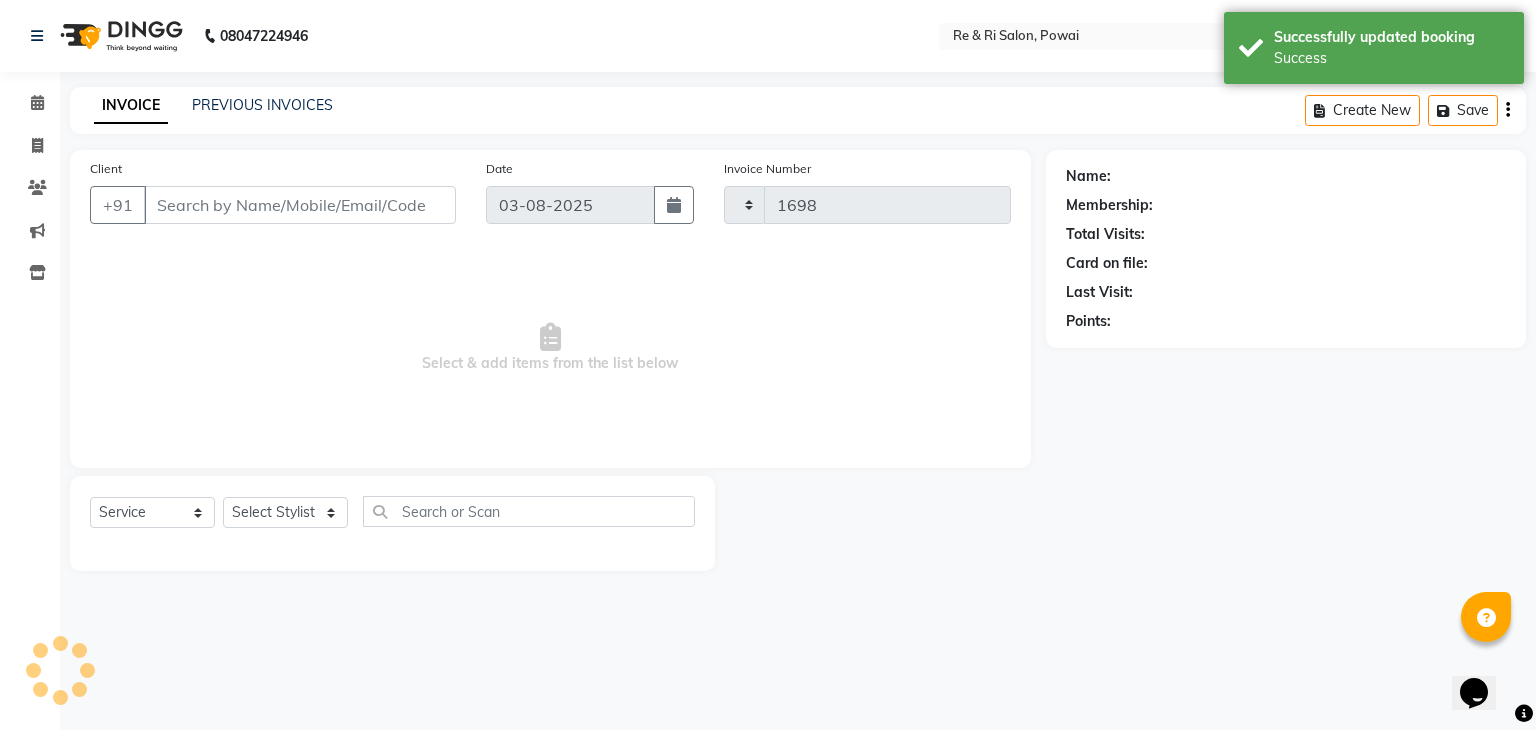 select on "5364" 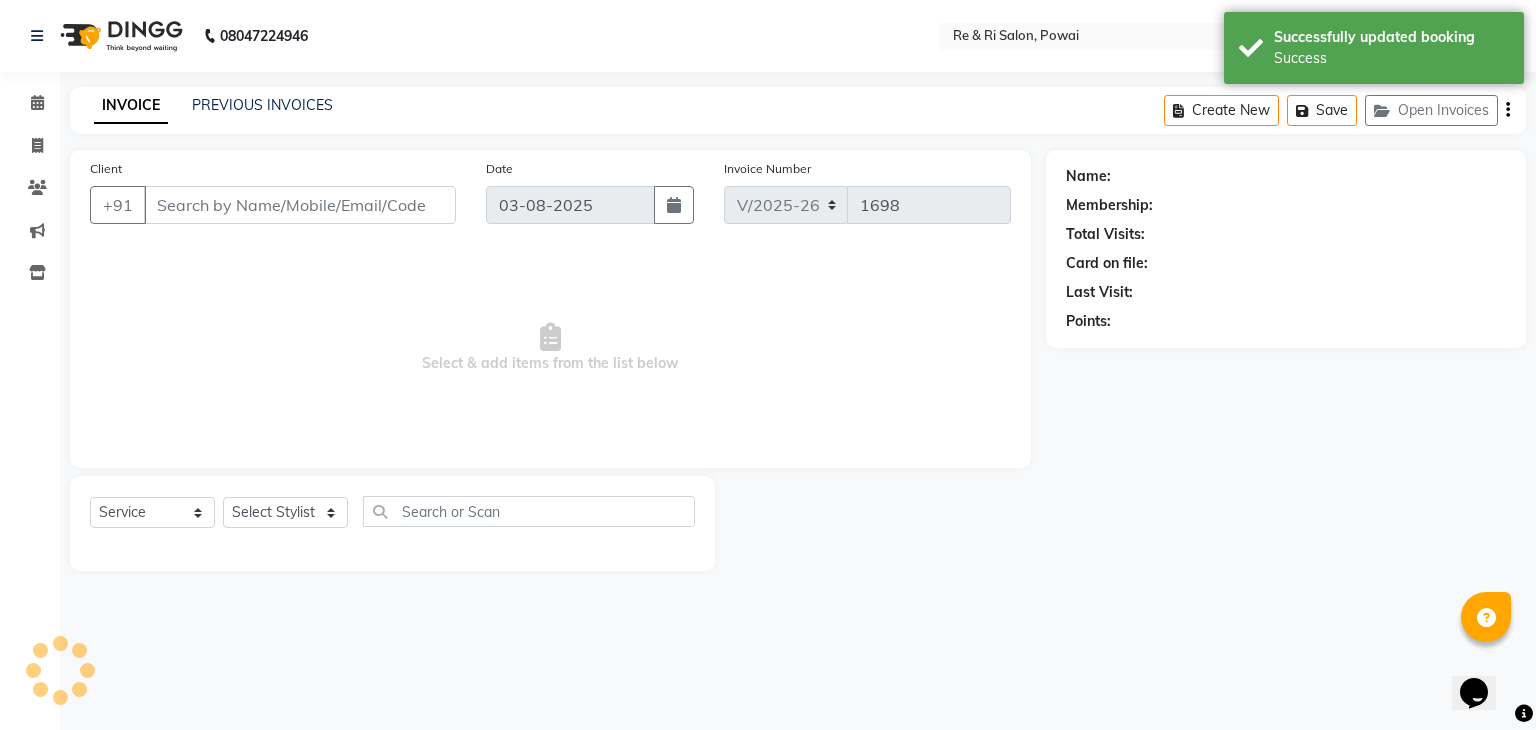 type on "89******69" 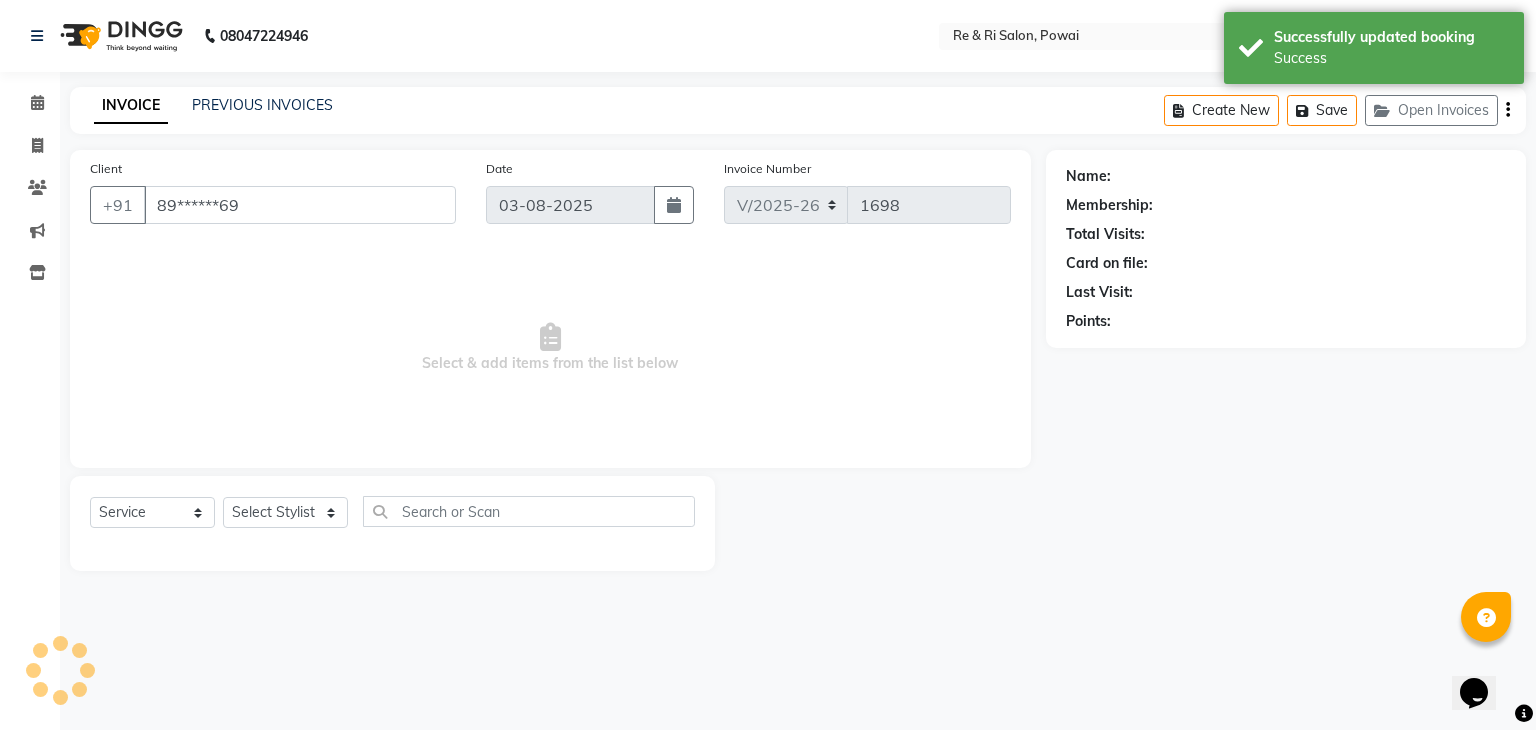 select on "63988" 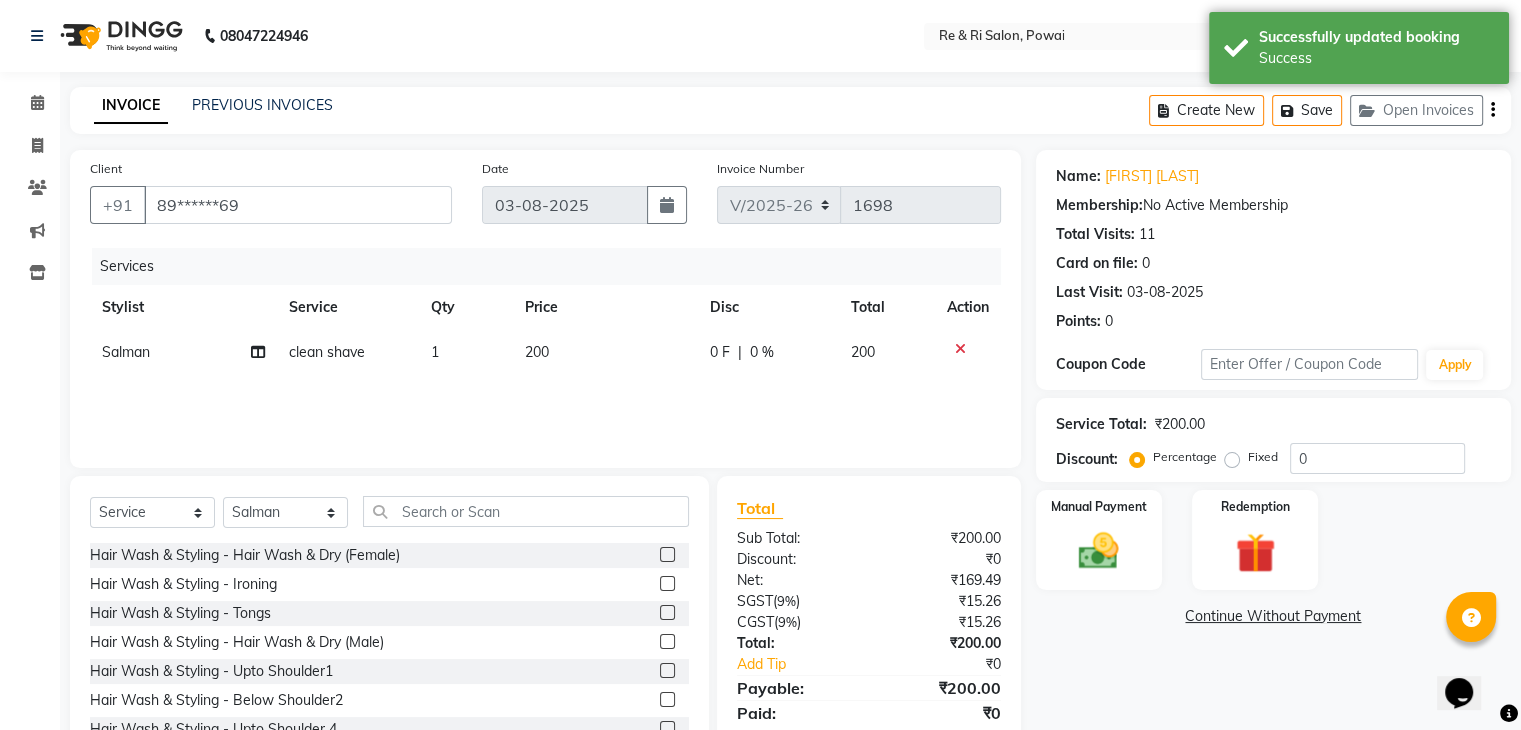 click on "200" 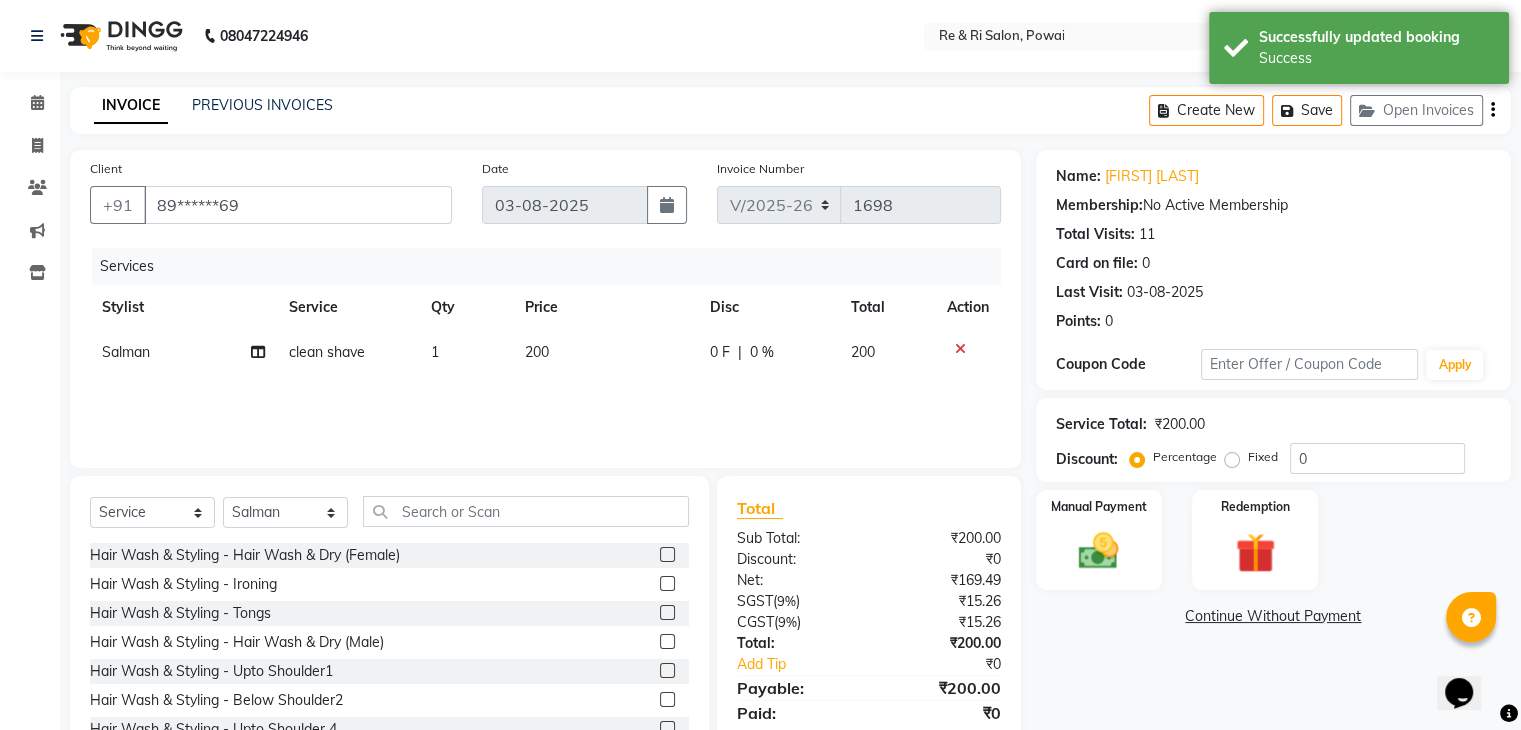 select on "63988" 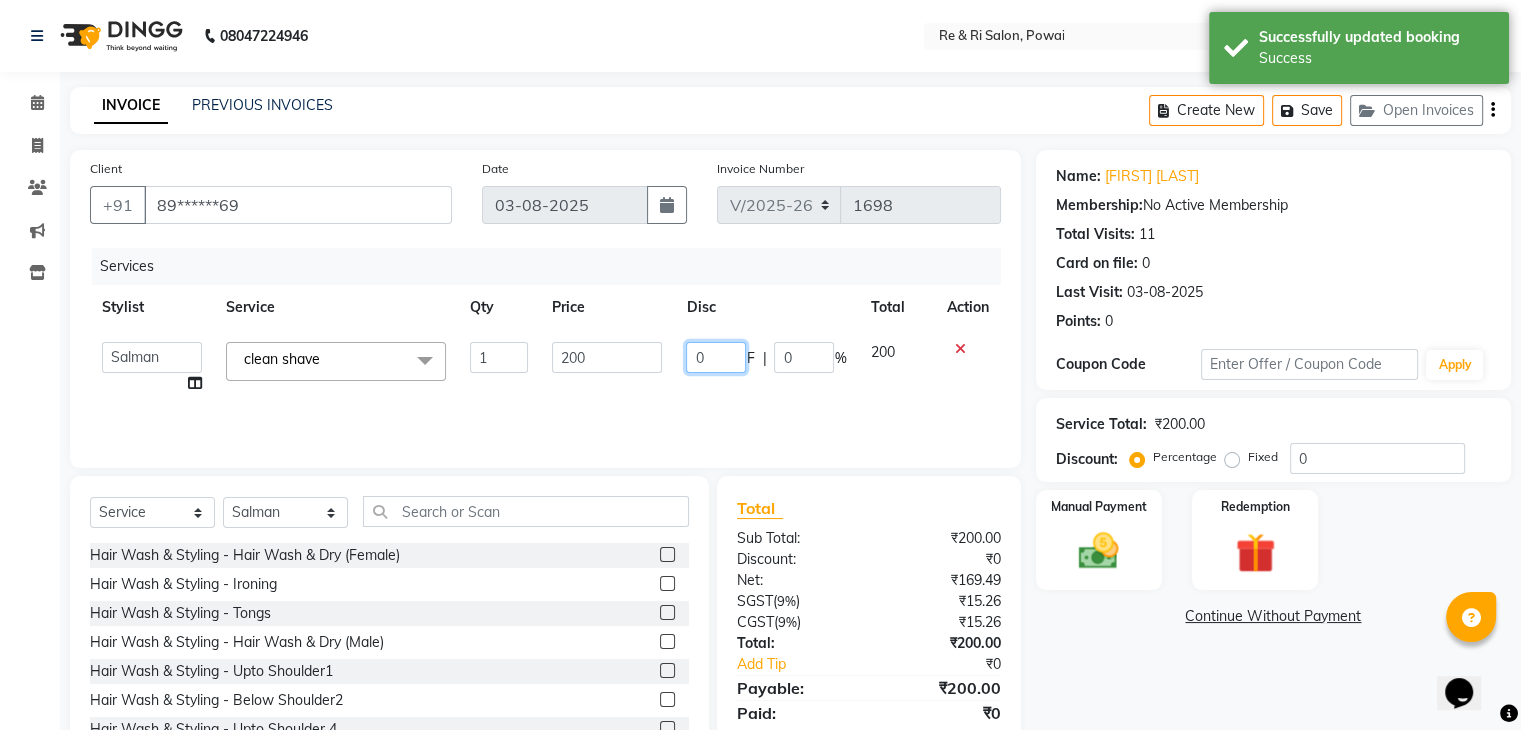 click on "0" 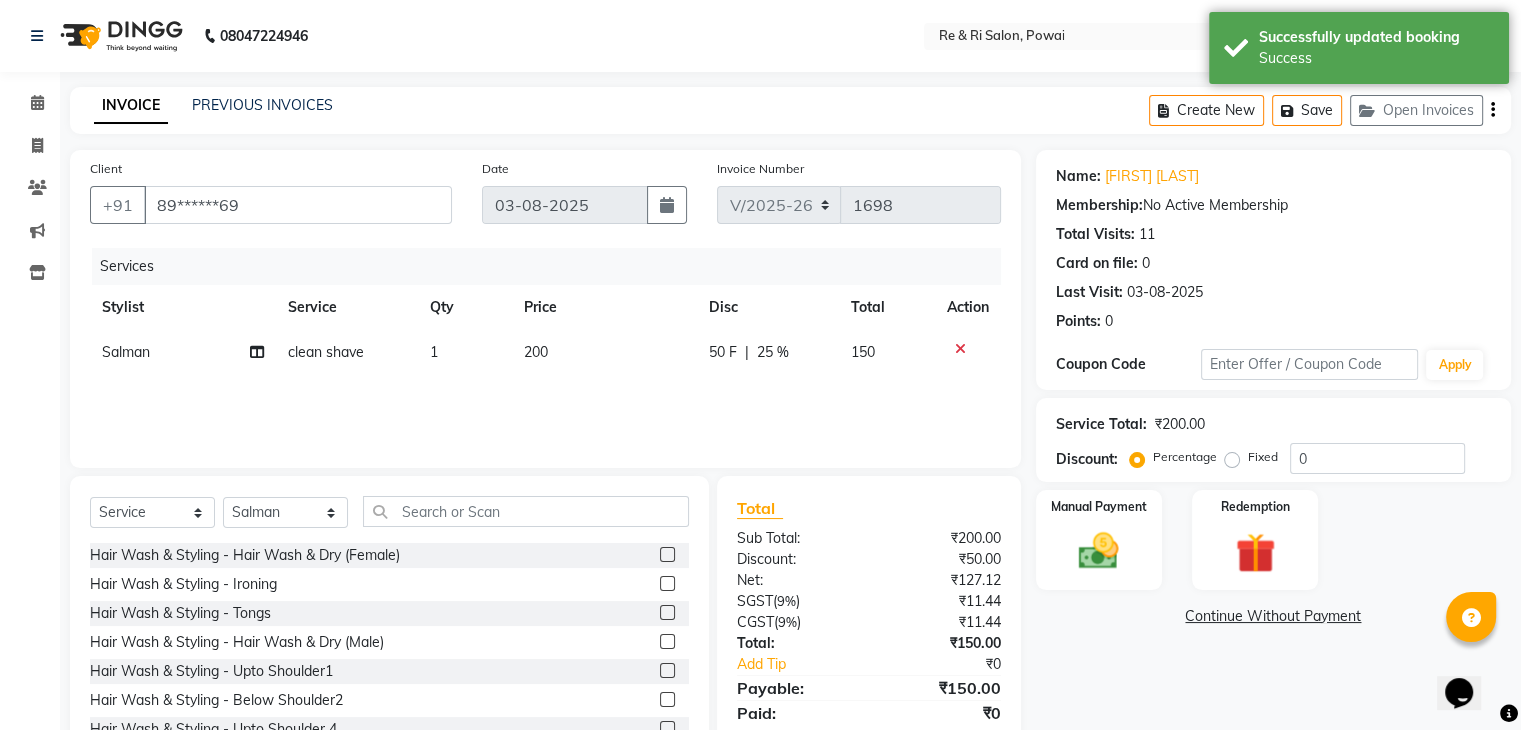 click on "Services Stylist Service Qty Price Disc Total Action Salman  clean shave 1 200 50 F | 25 % 150" 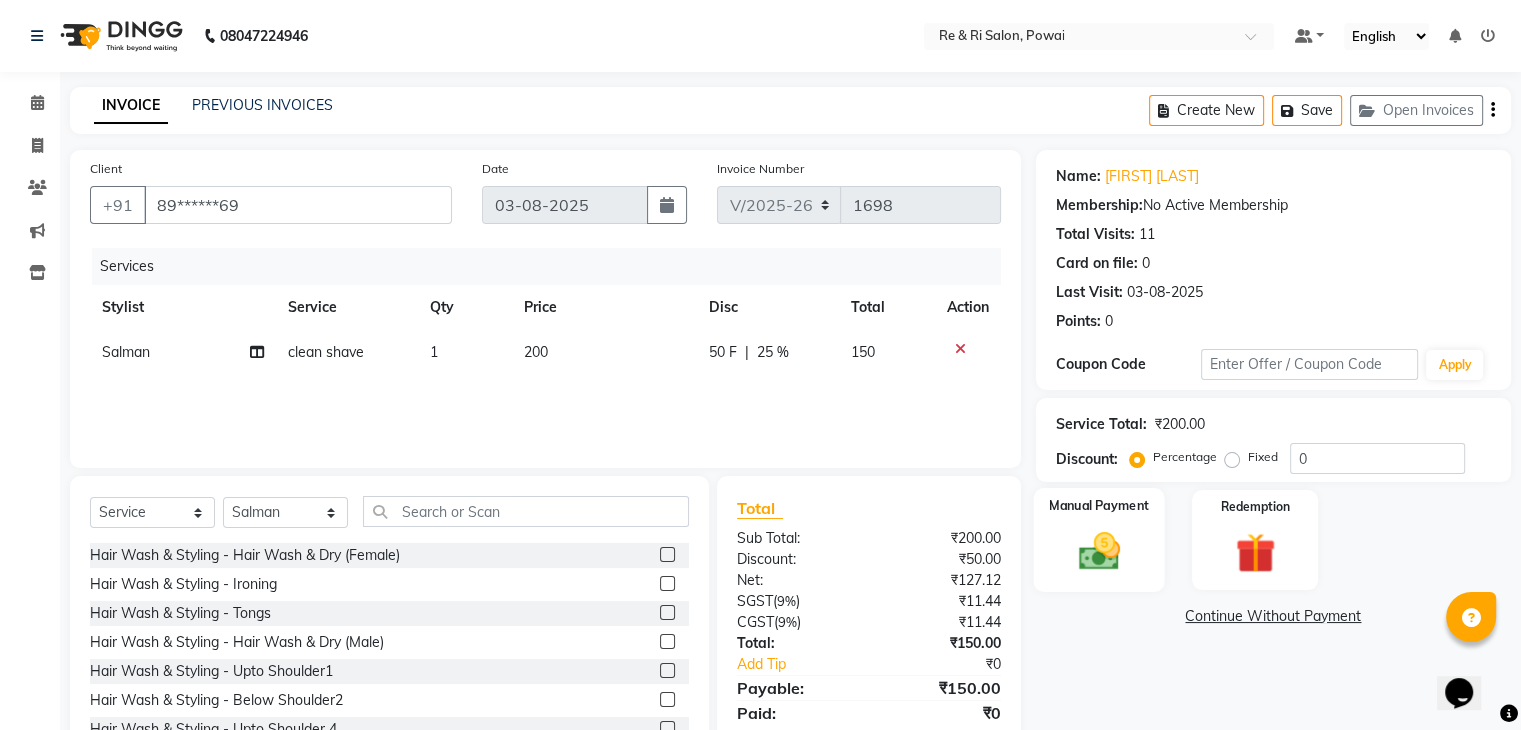 click 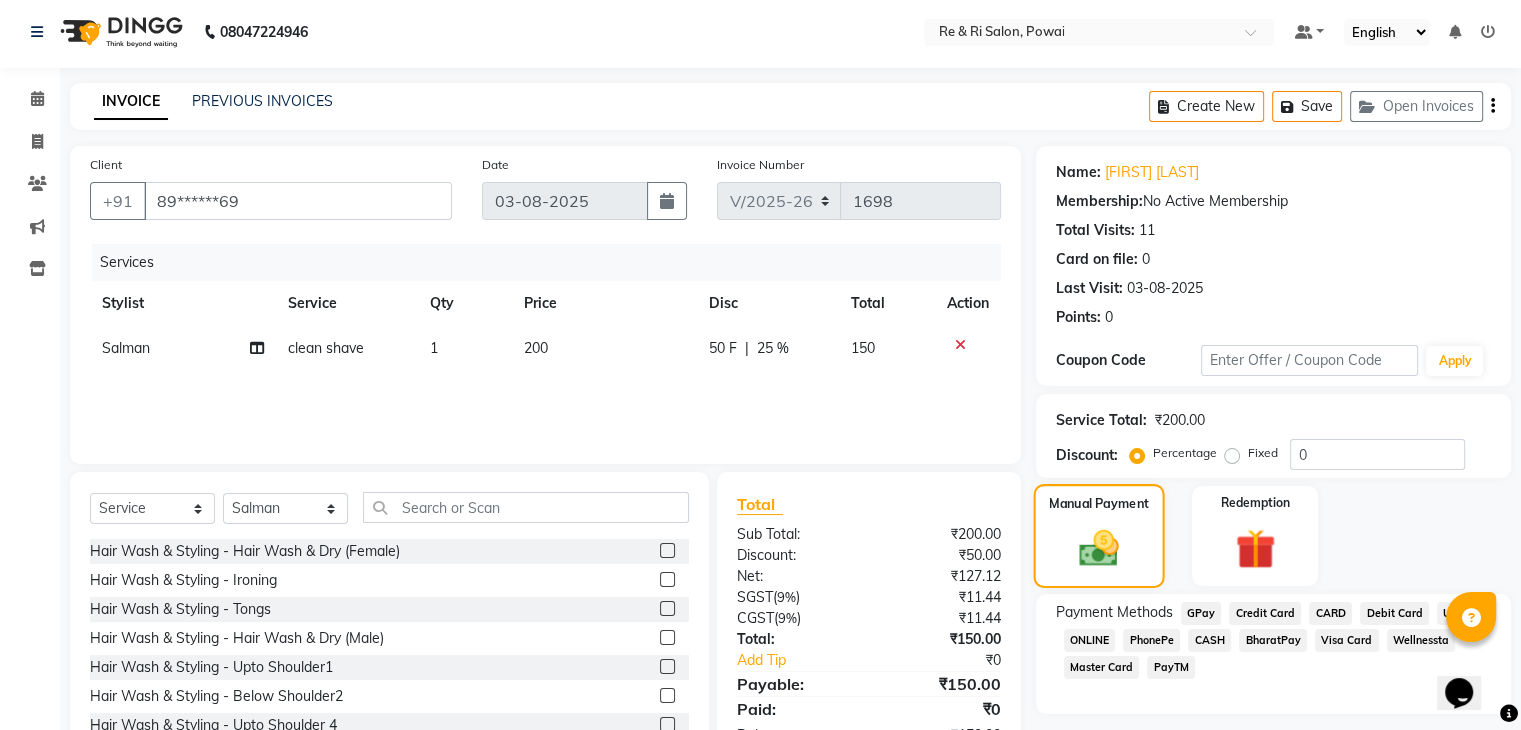 scroll, scrollTop: 72, scrollLeft: 0, axis: vertical 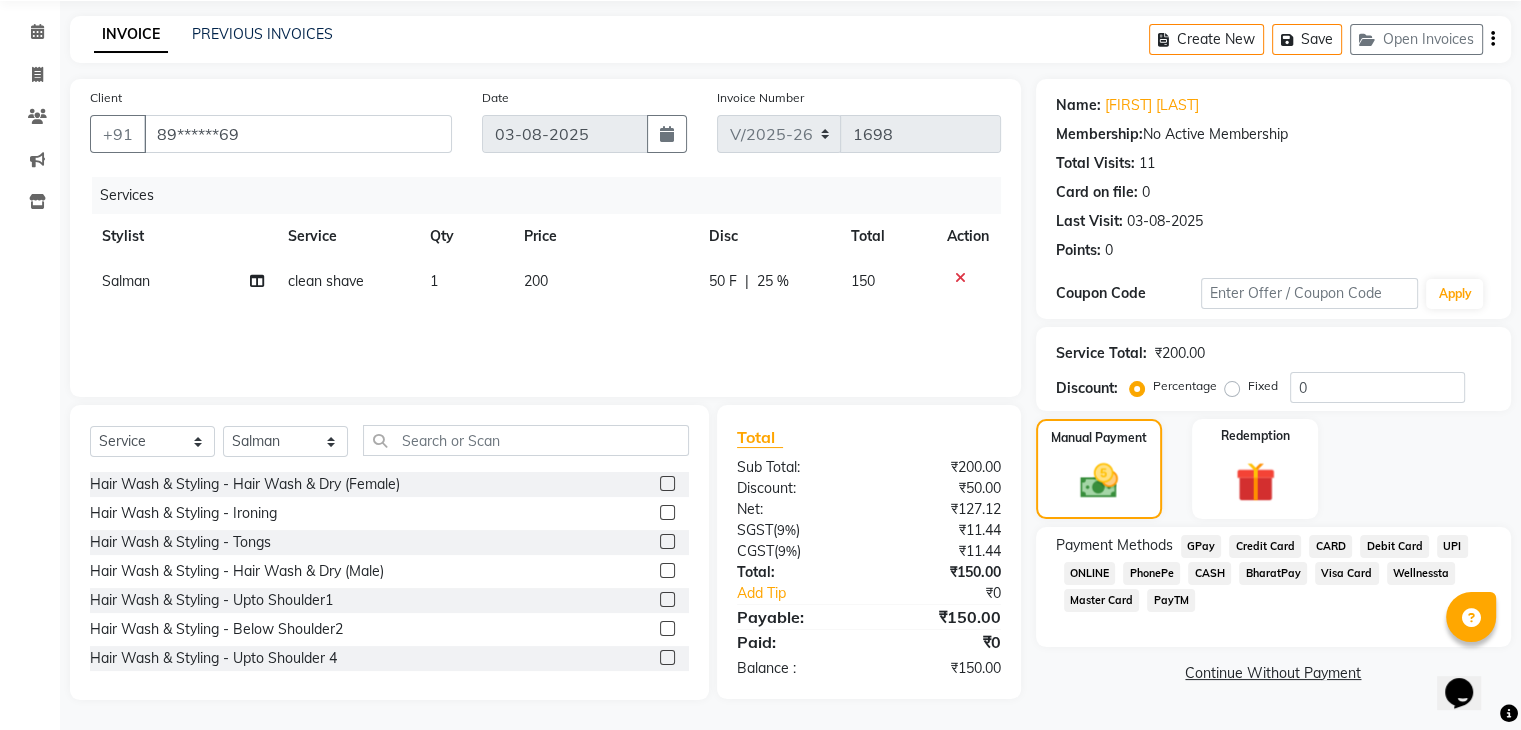 click on "GPay" 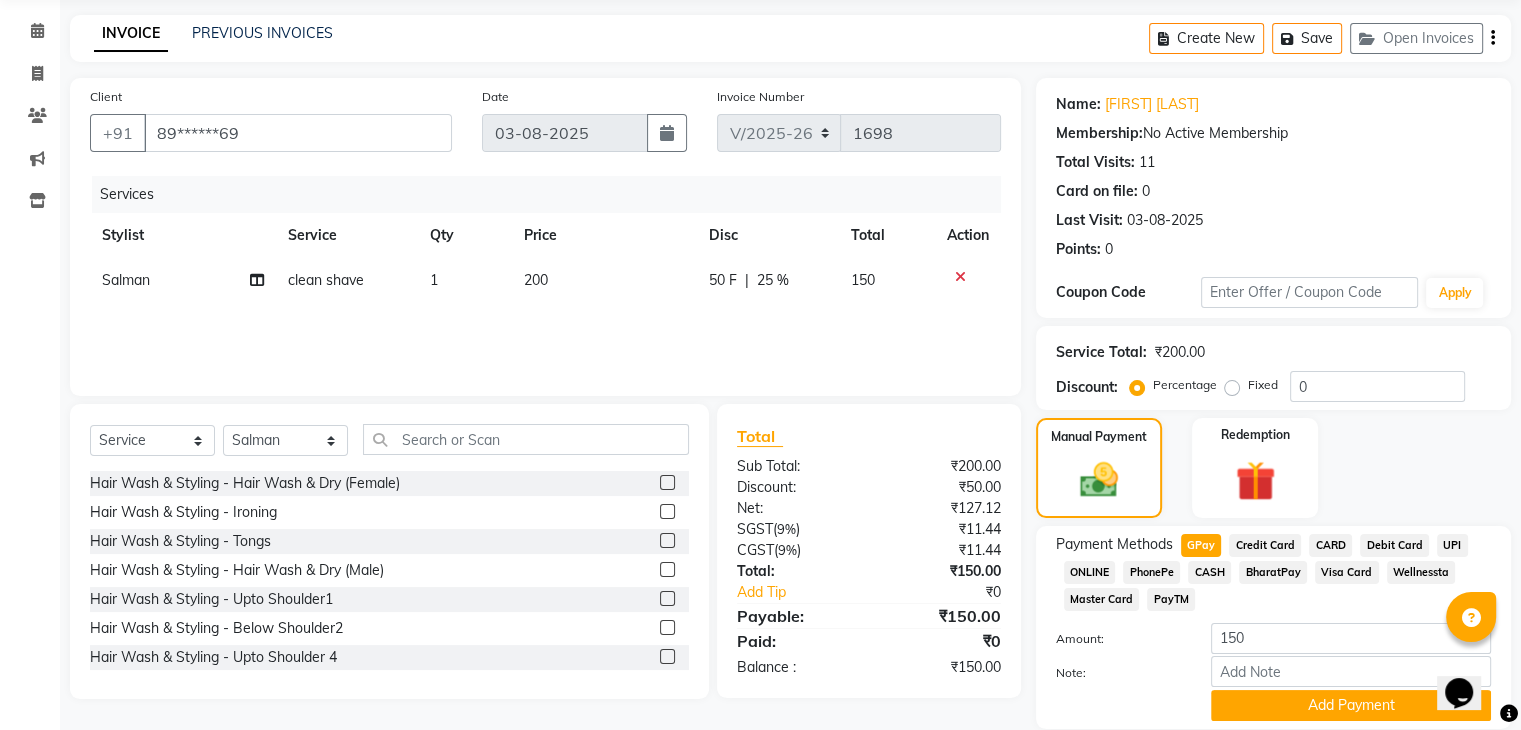 scroll, scrollTop: 145, scrollLeft: 0, axis: vertical 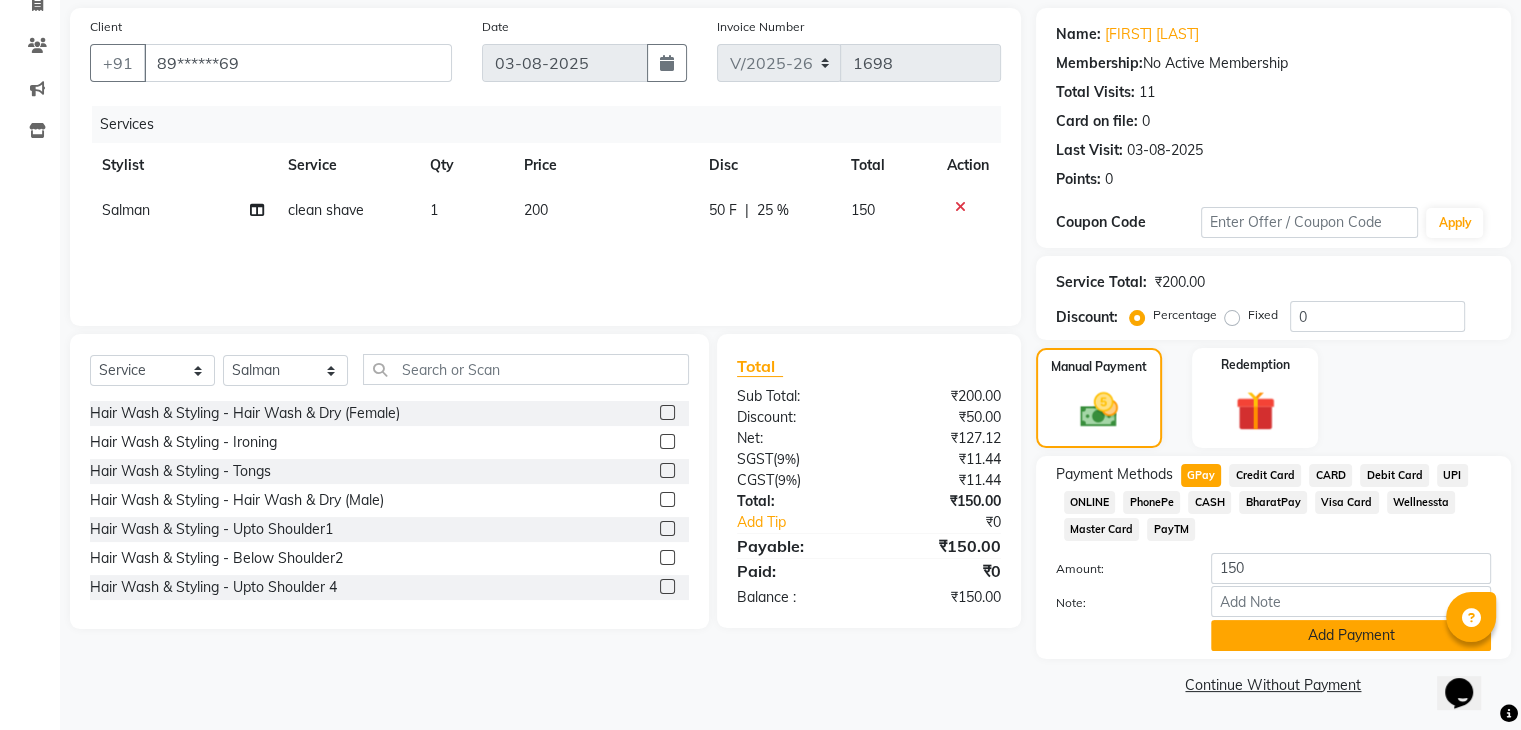 click on "Add Payment" 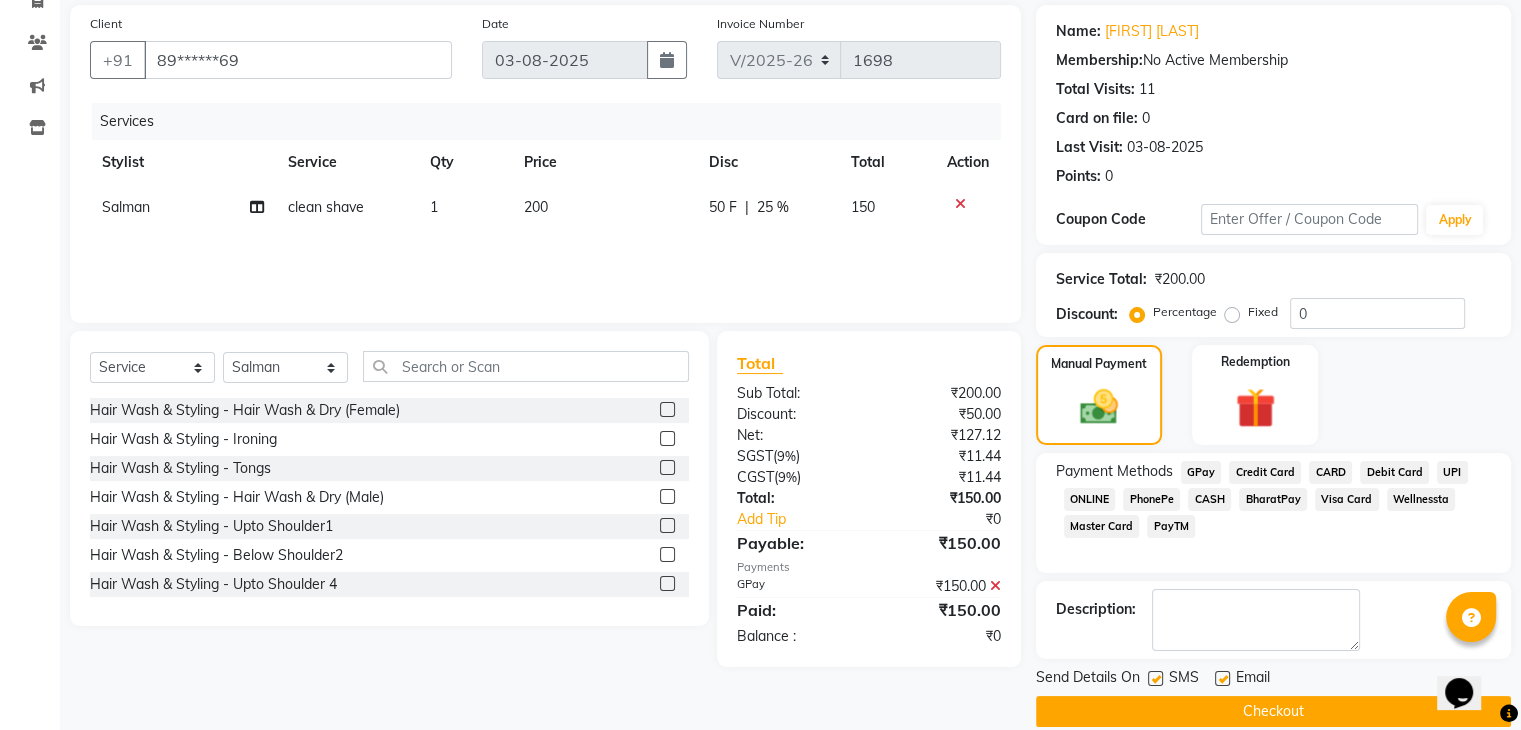 scroll, scrollTop: 171, scrollLeft: 0, axis: vertical 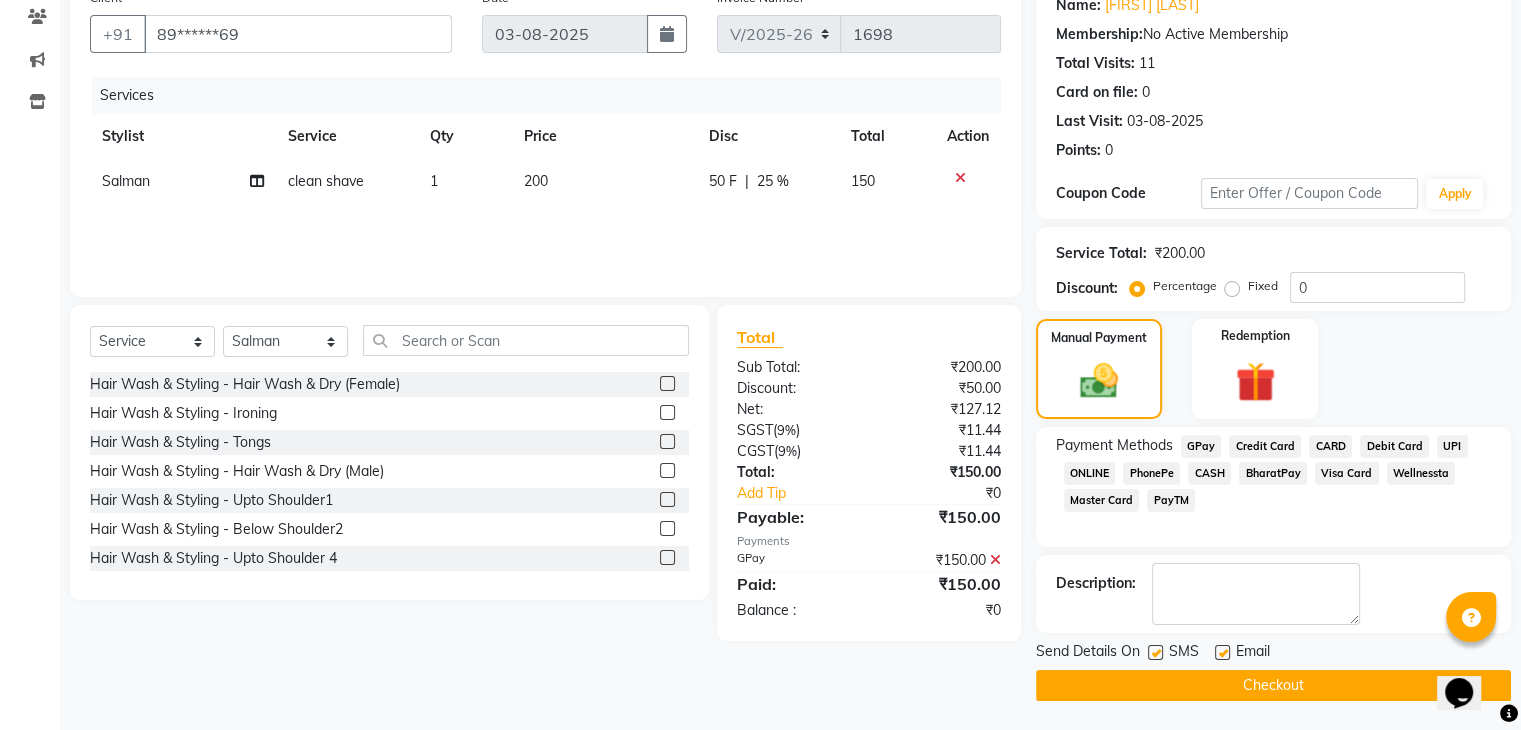 click 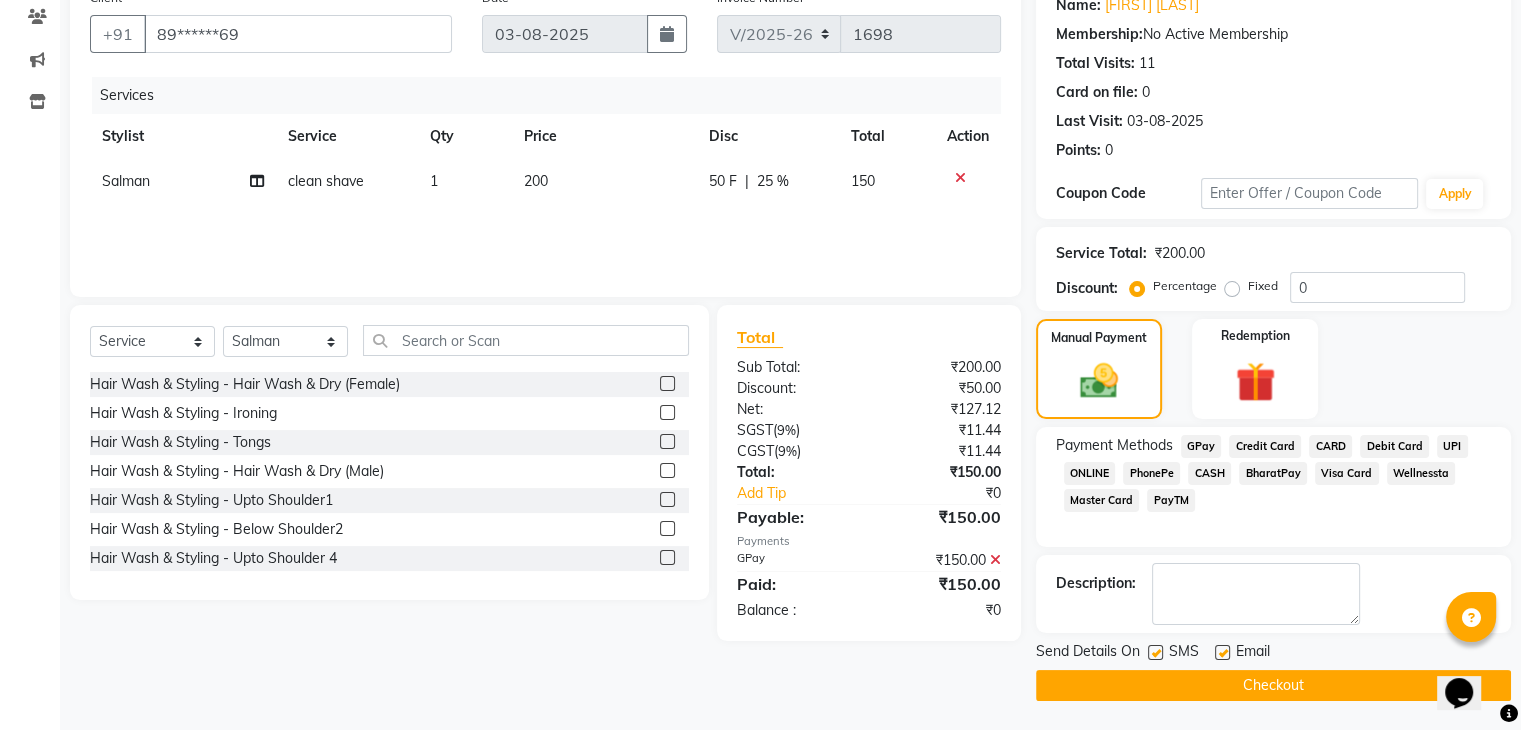 click at bounding box center [1221, 653] 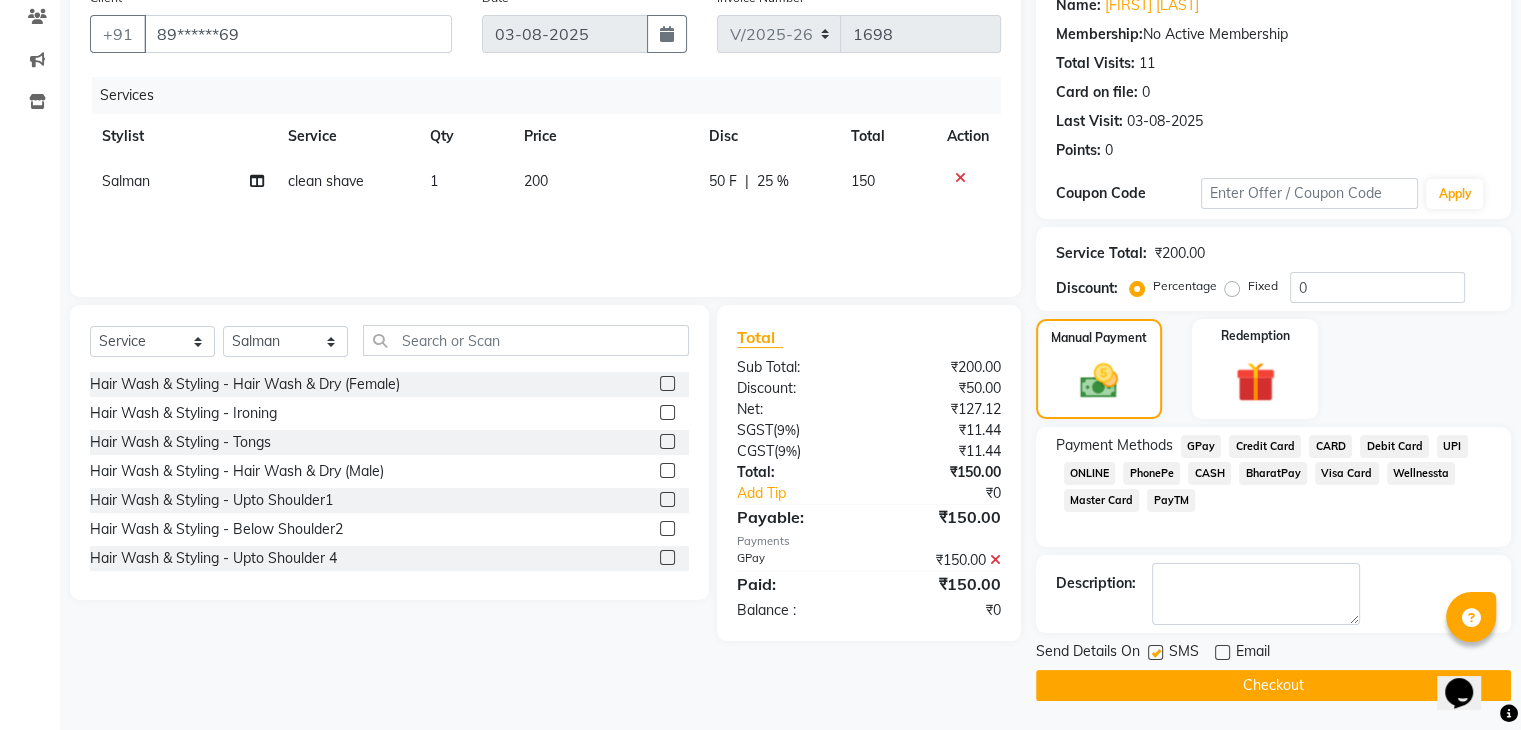click 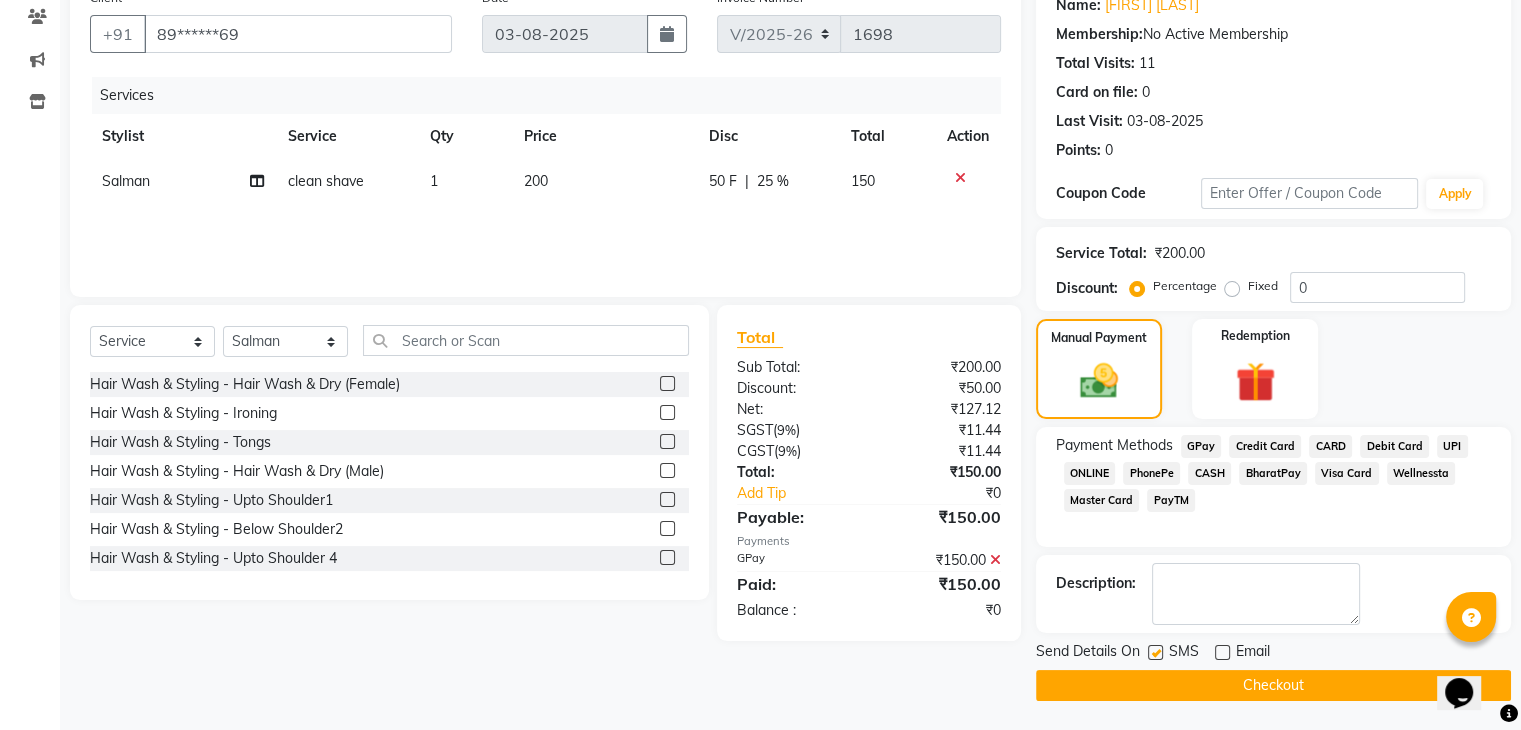 click at bounding box center (1154, 653) 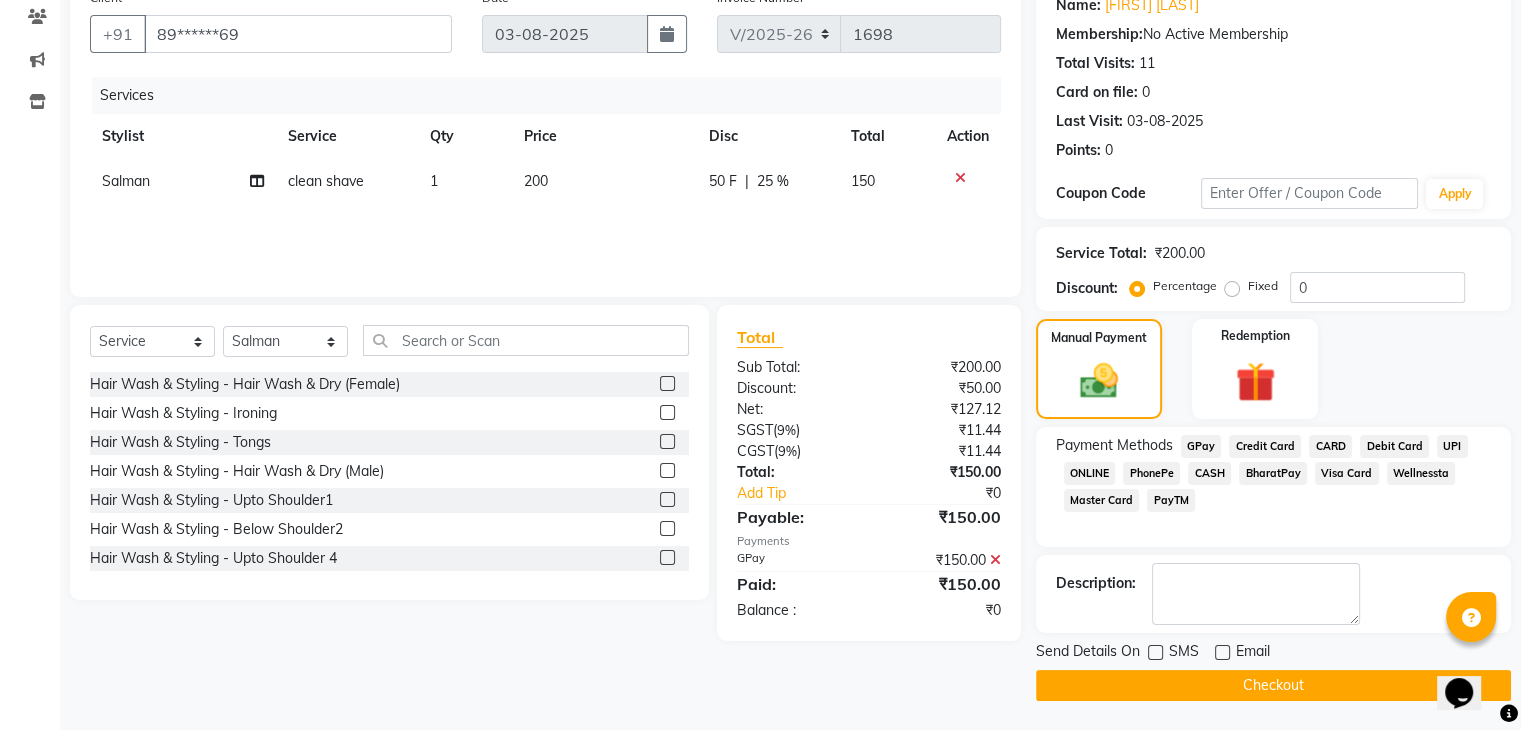 click on "Checkout" 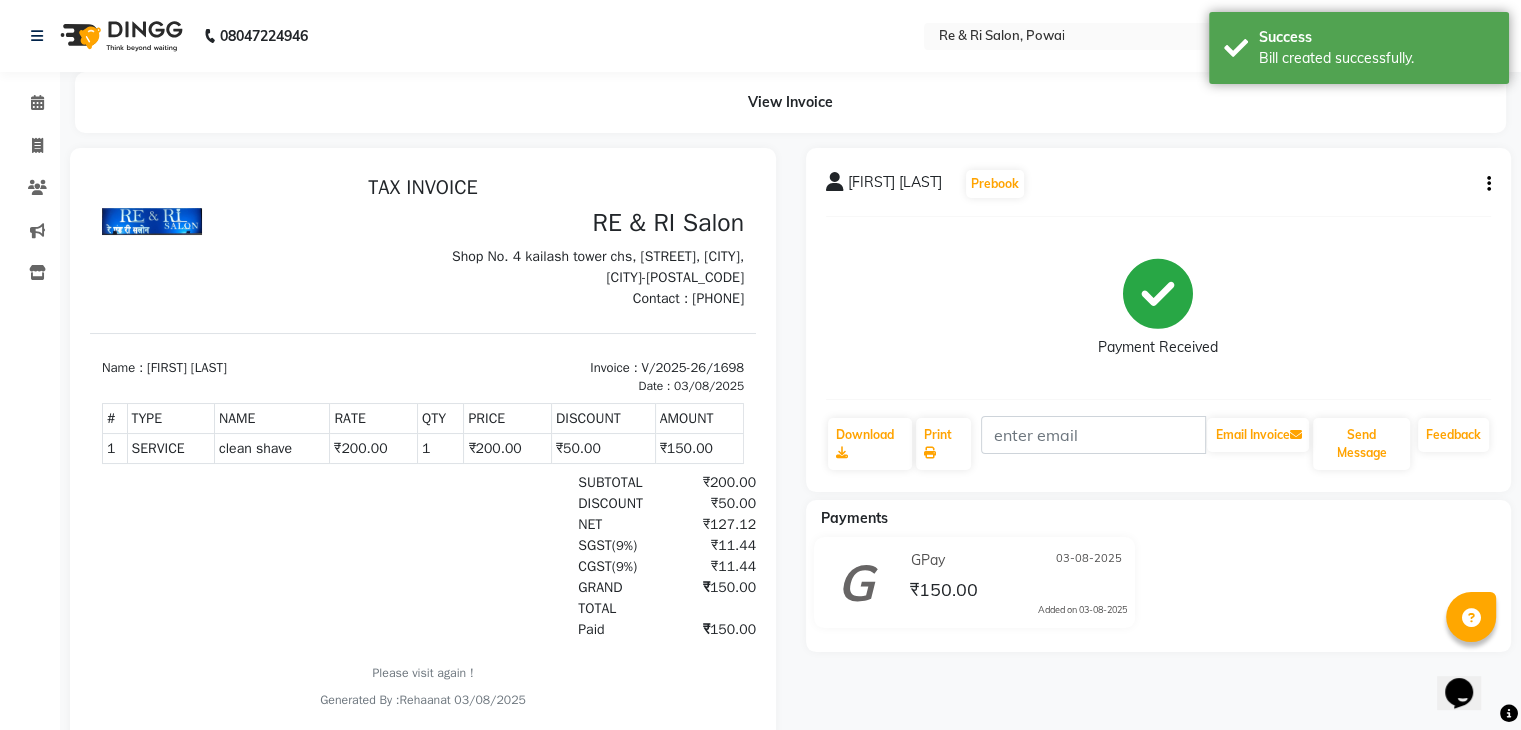 scroll, scrollTop: 0, scrollLeft: 0, axis: both 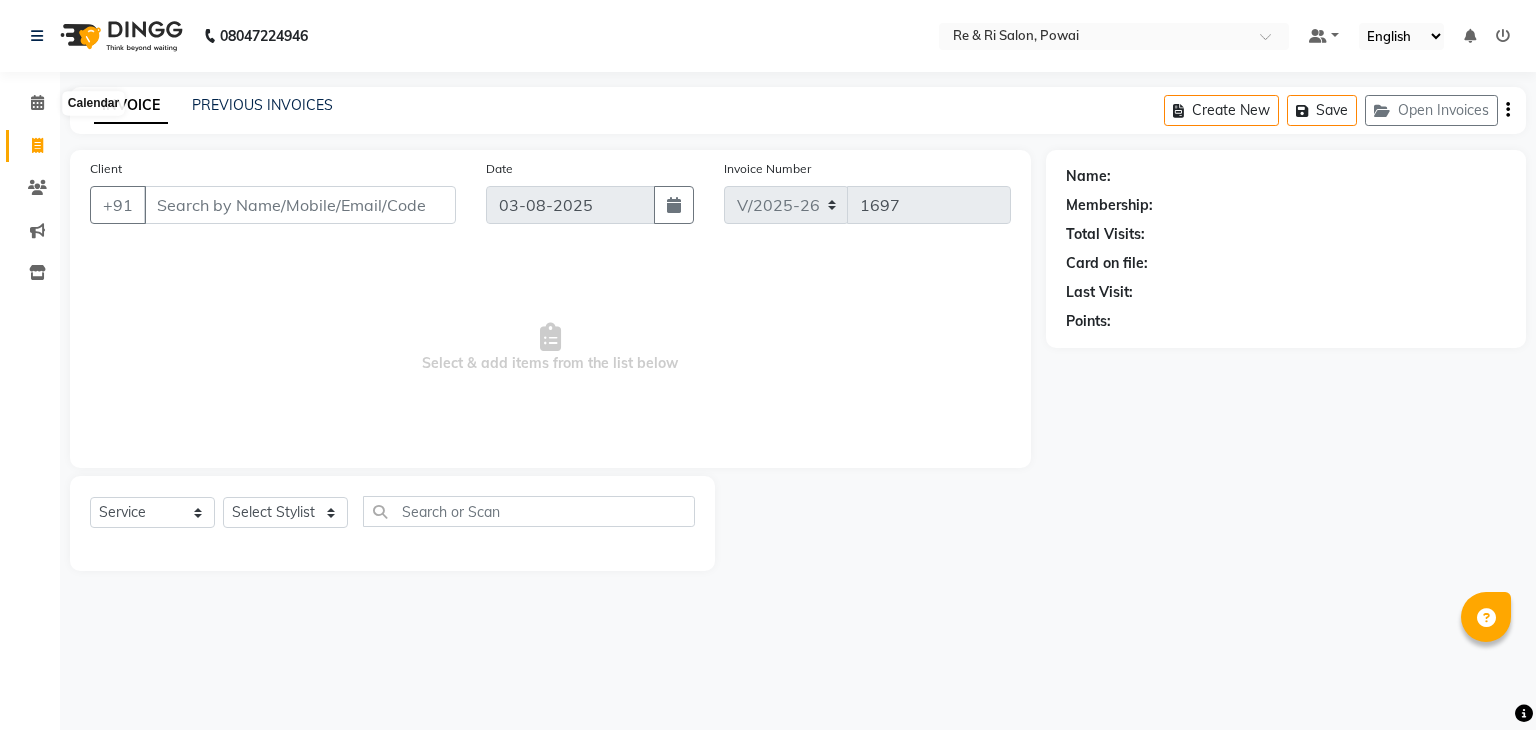 select on "5364" 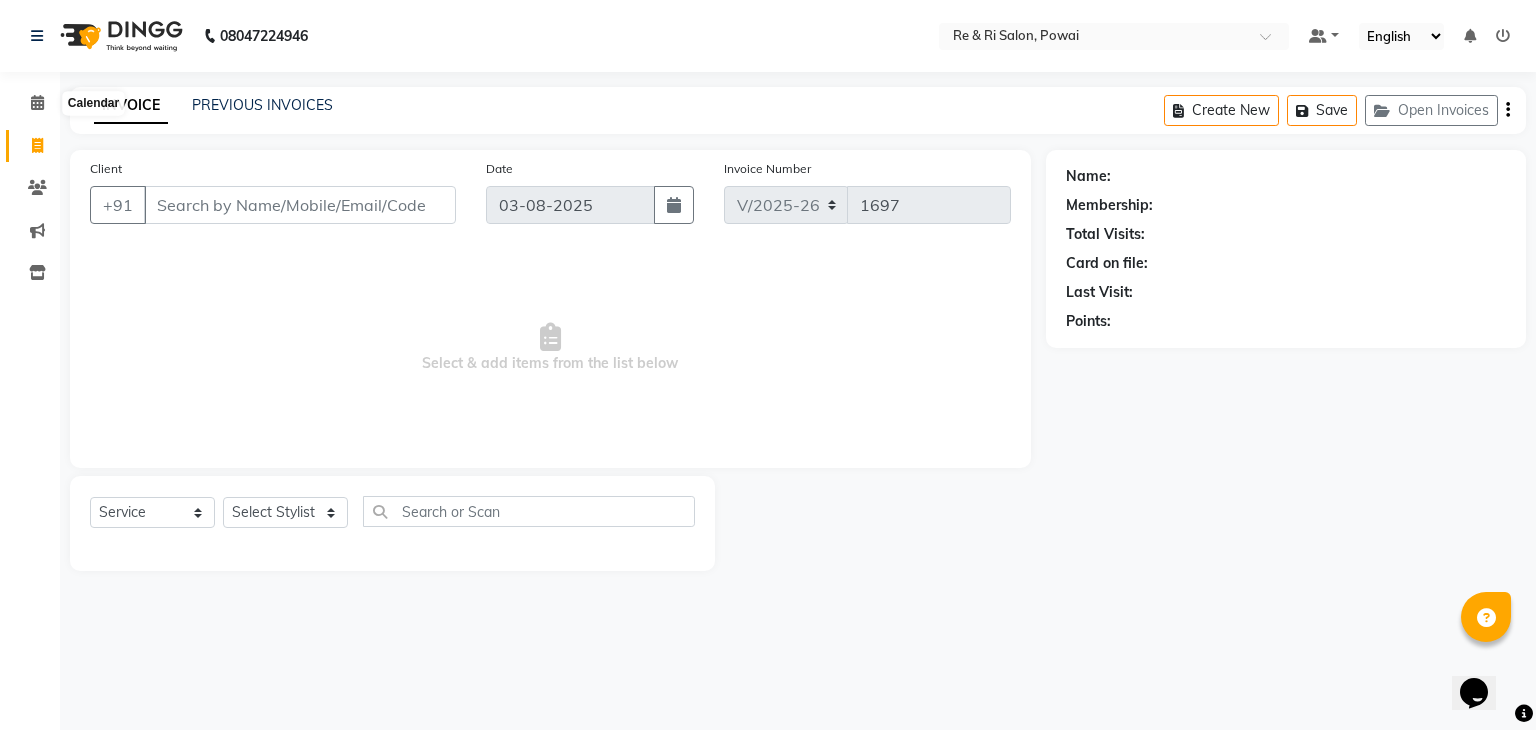 click 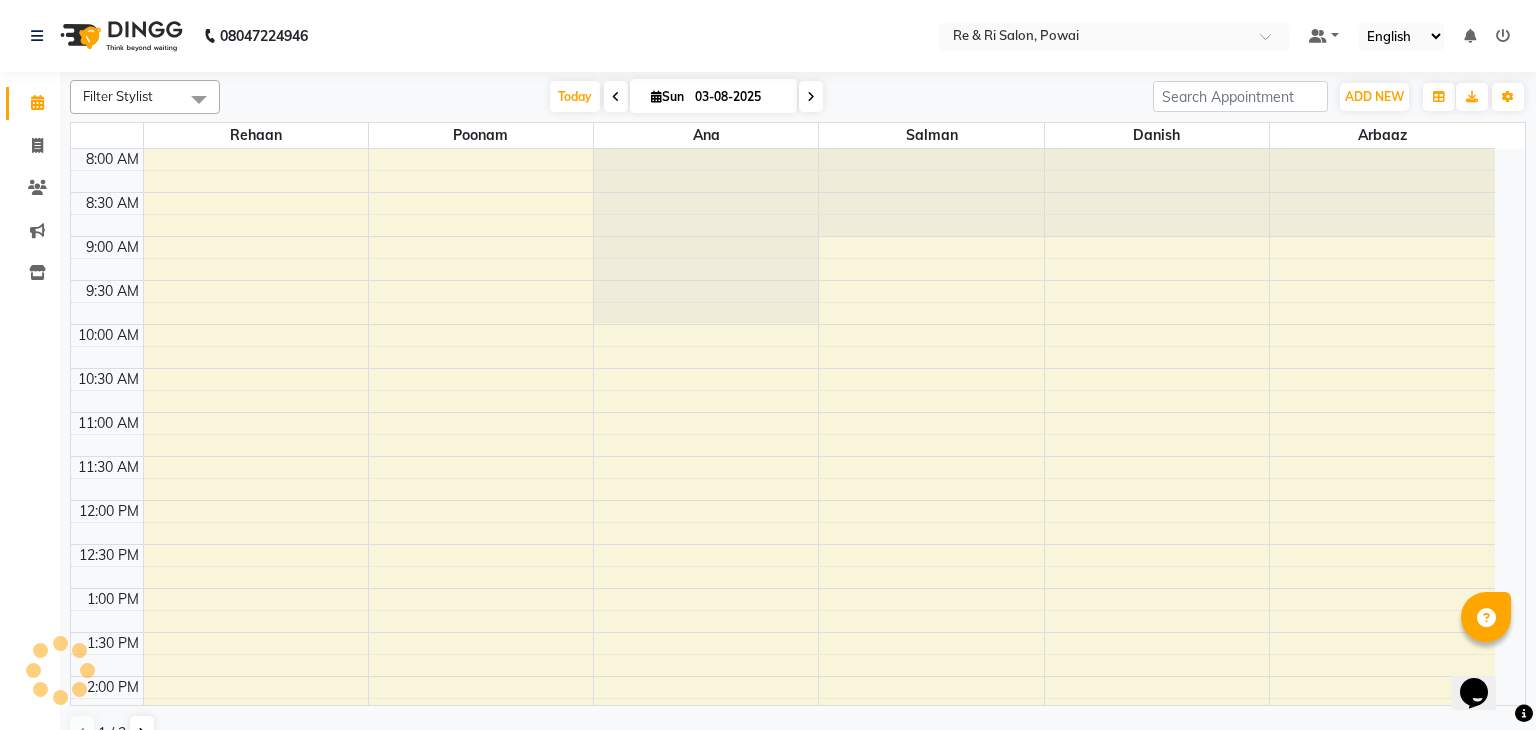 scroll, scrollTop: 0, scrollLeft: 0, axis: both 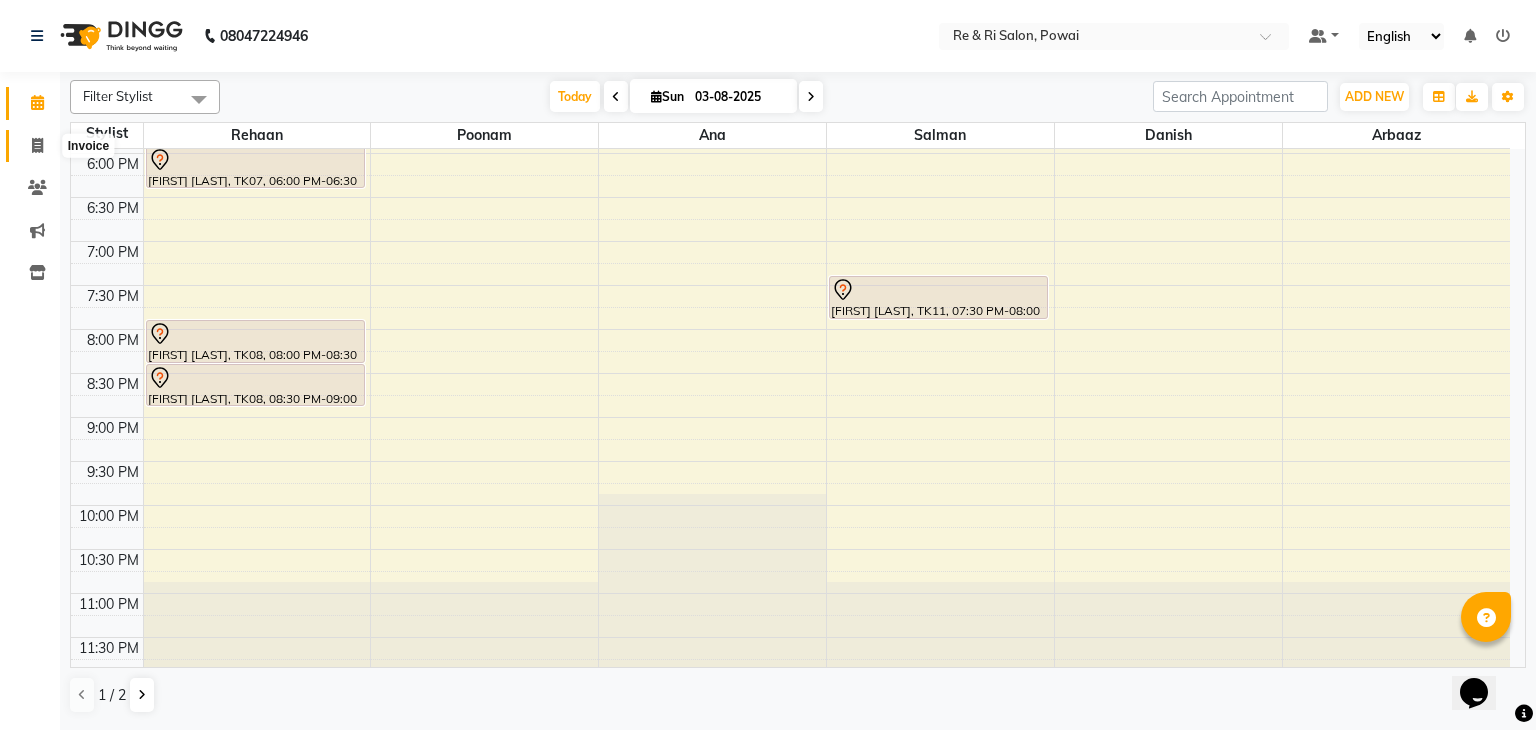 click 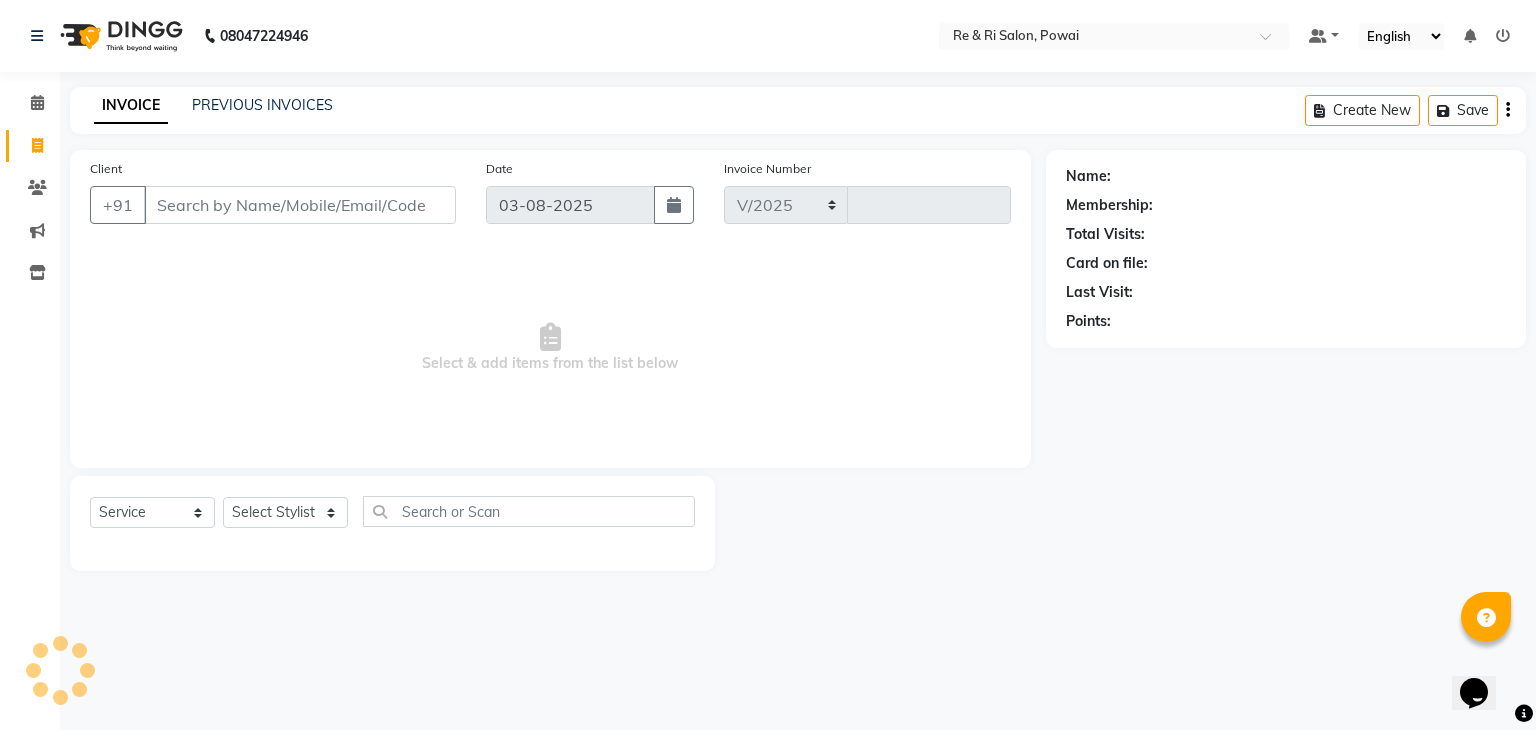 select on "5364" 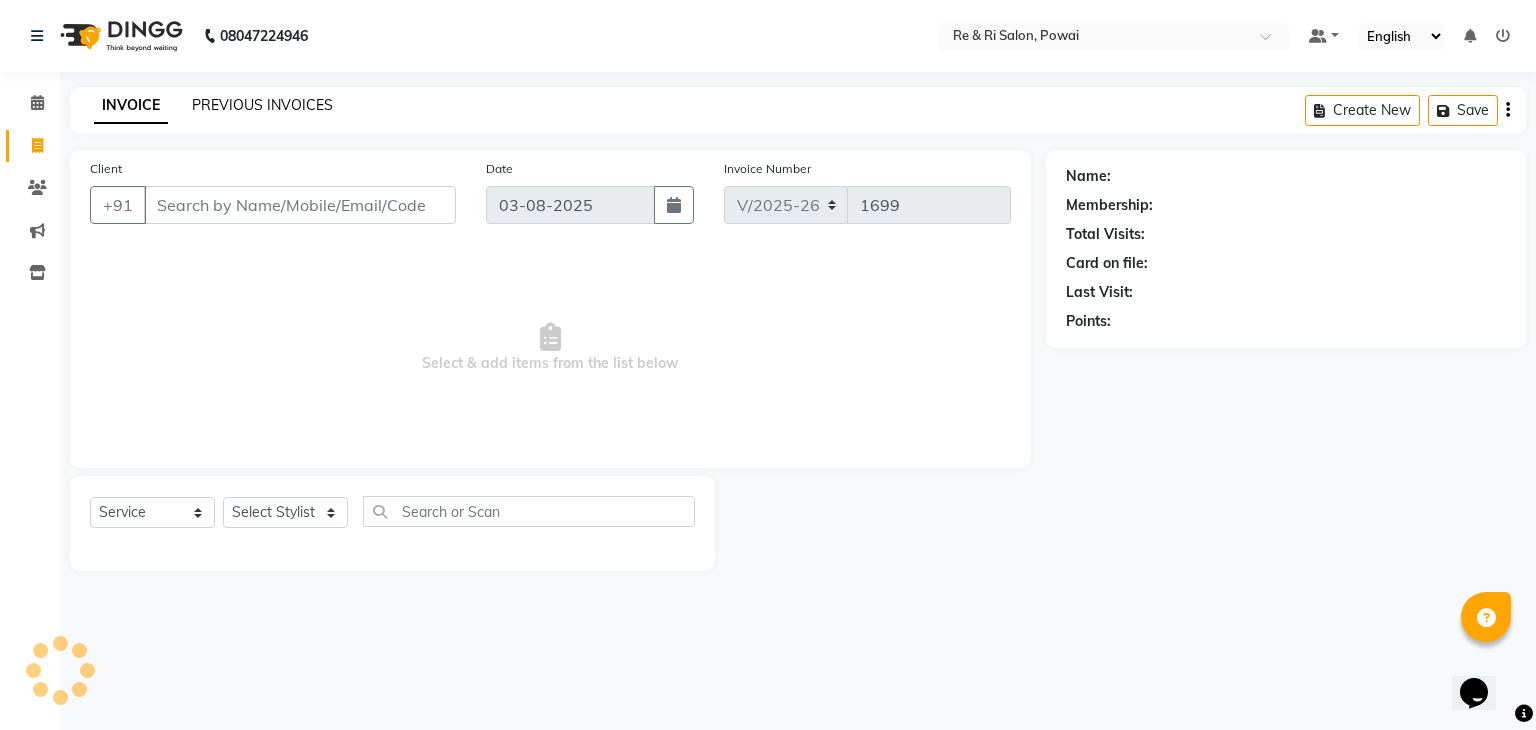 type on "s" 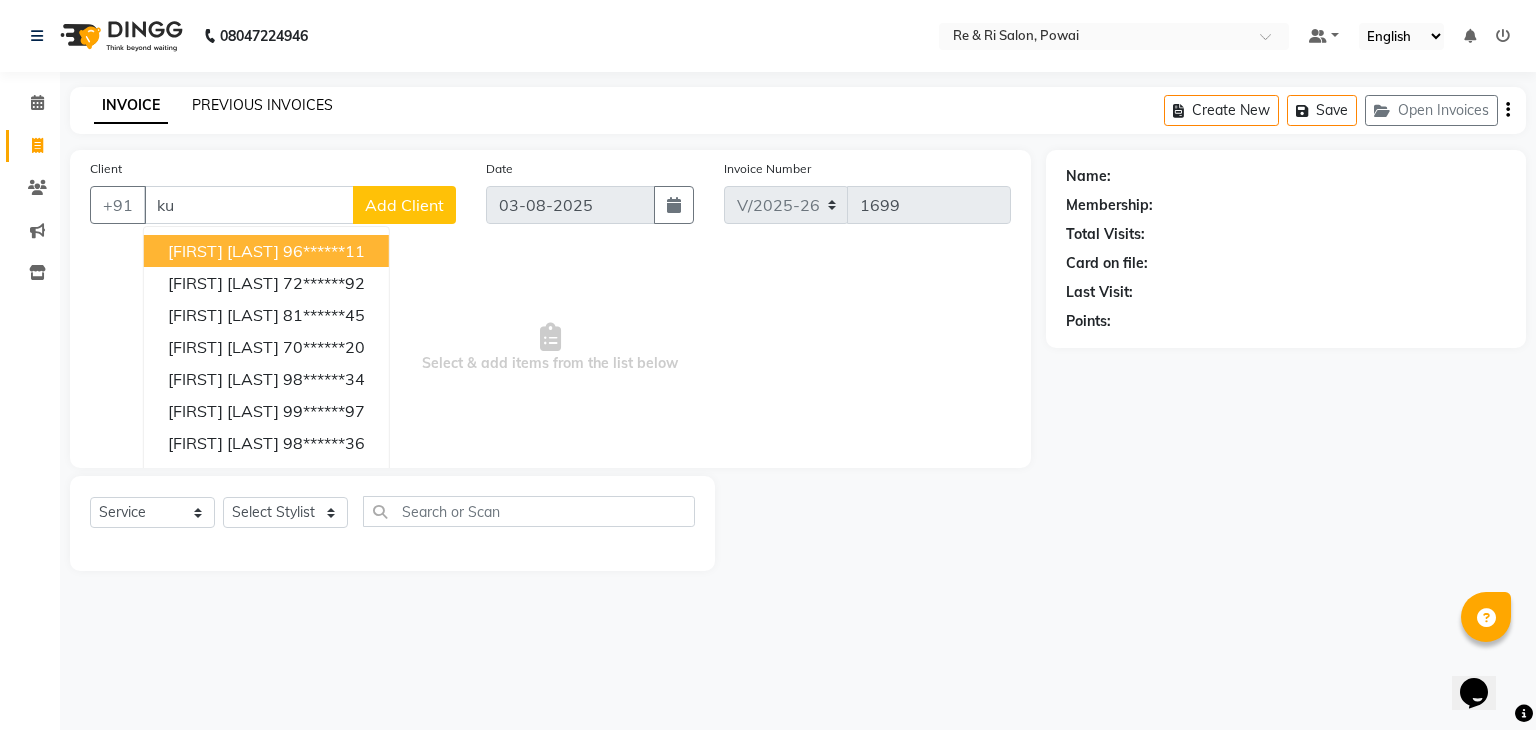 type on "k" 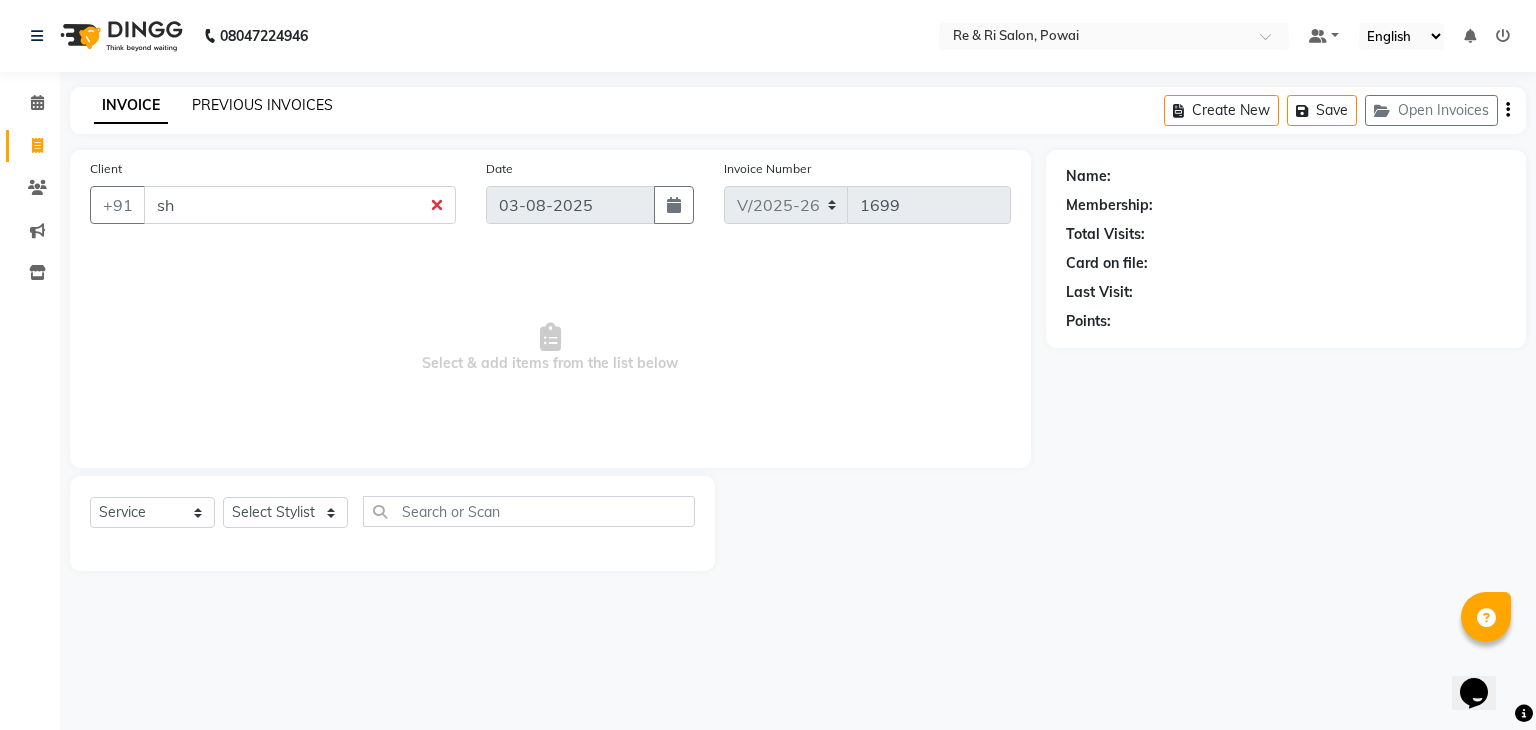 type on "s" 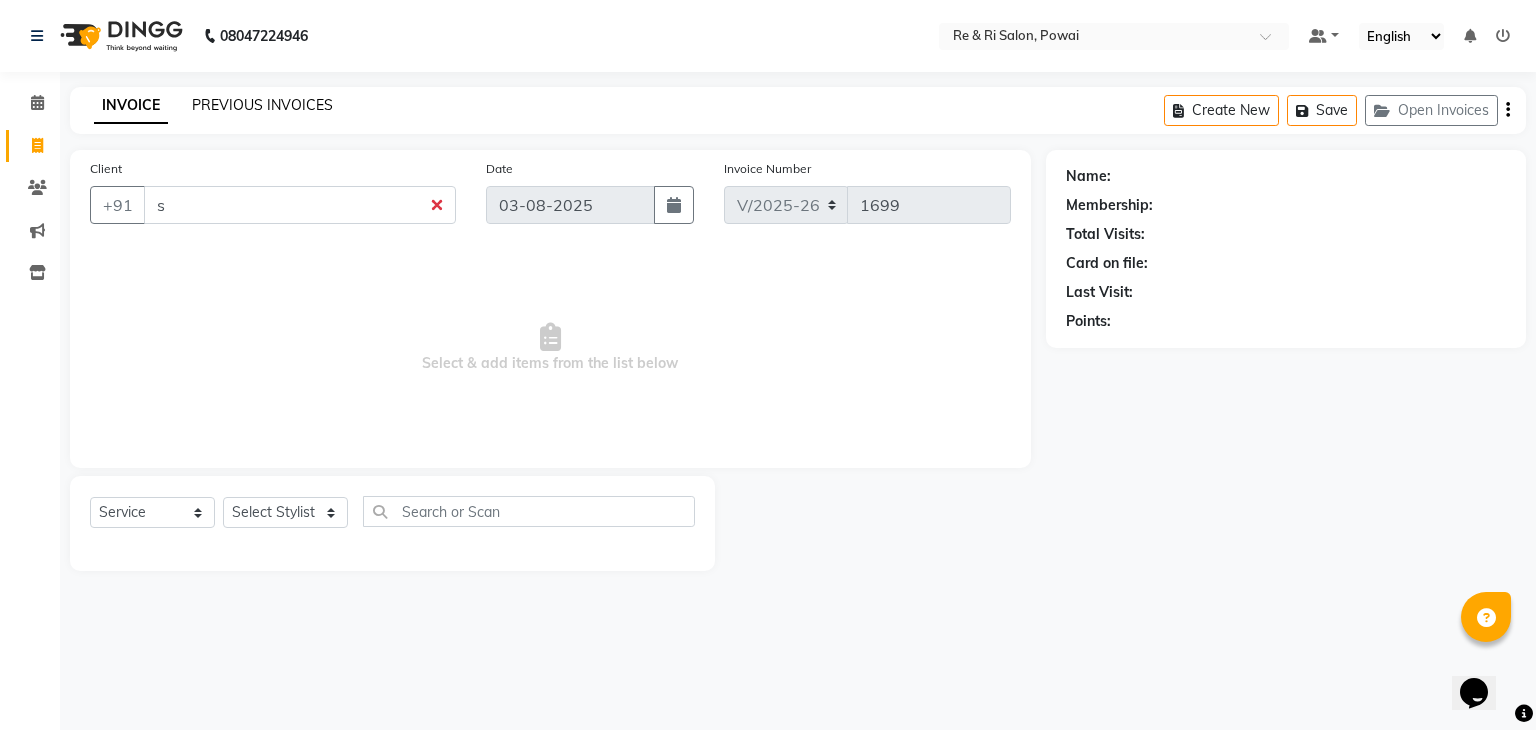 type 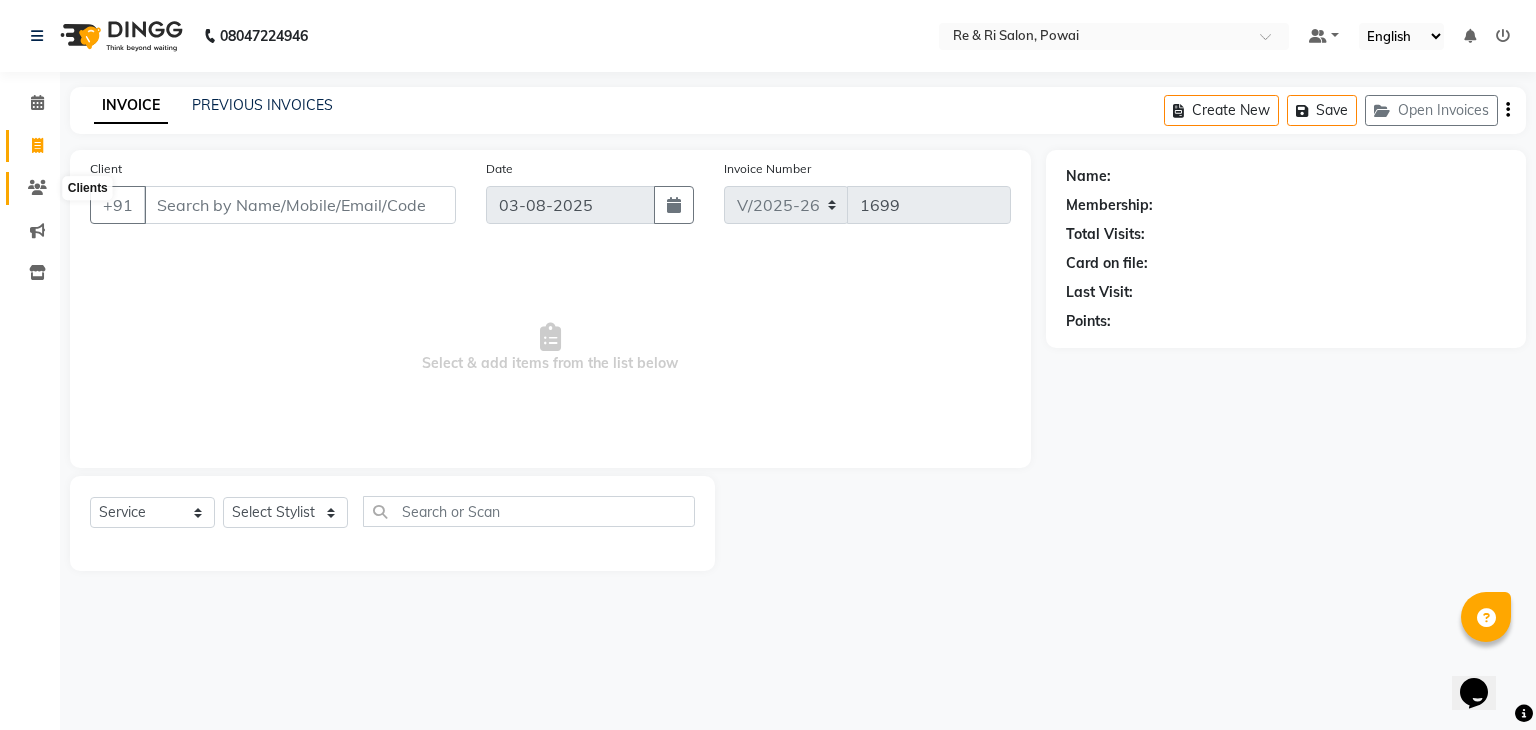 click 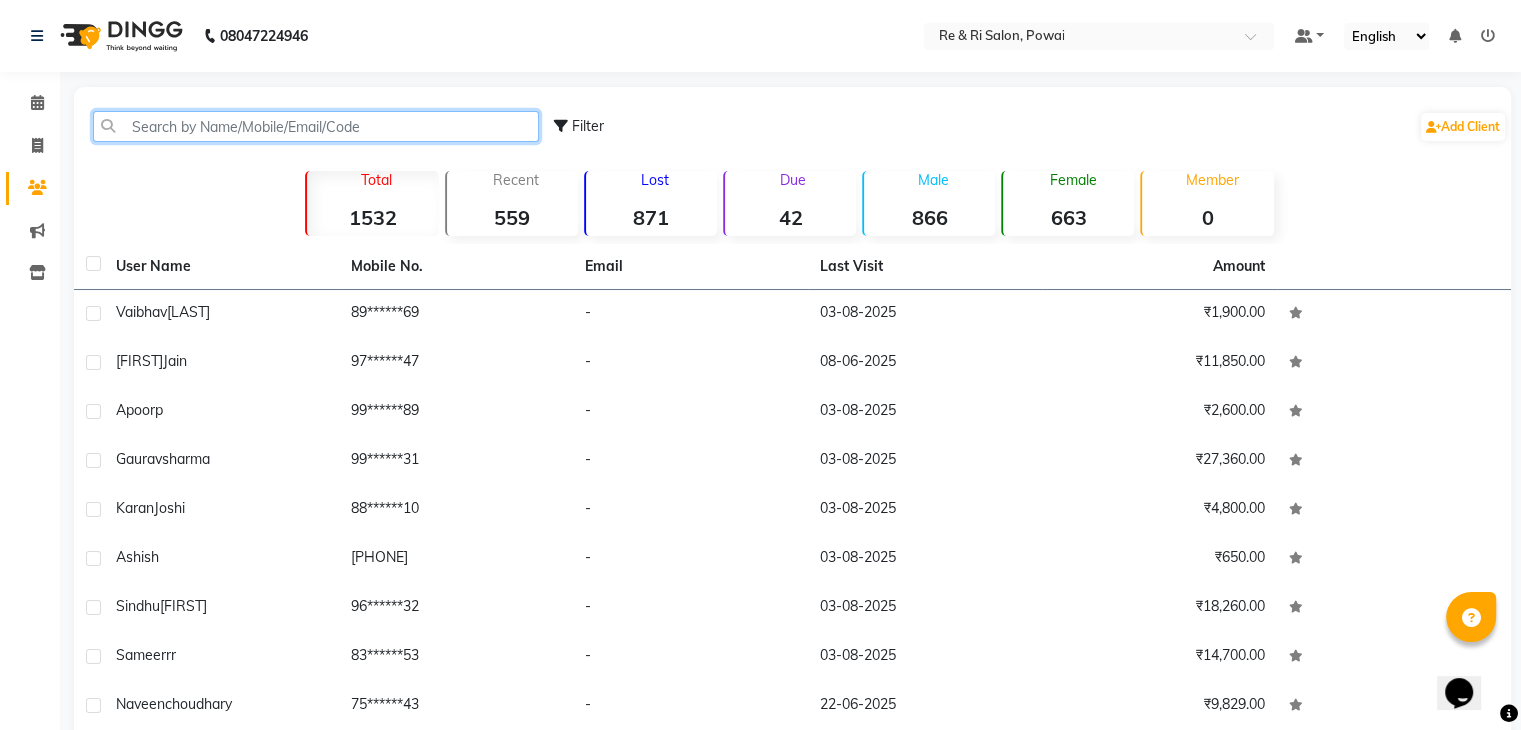 click 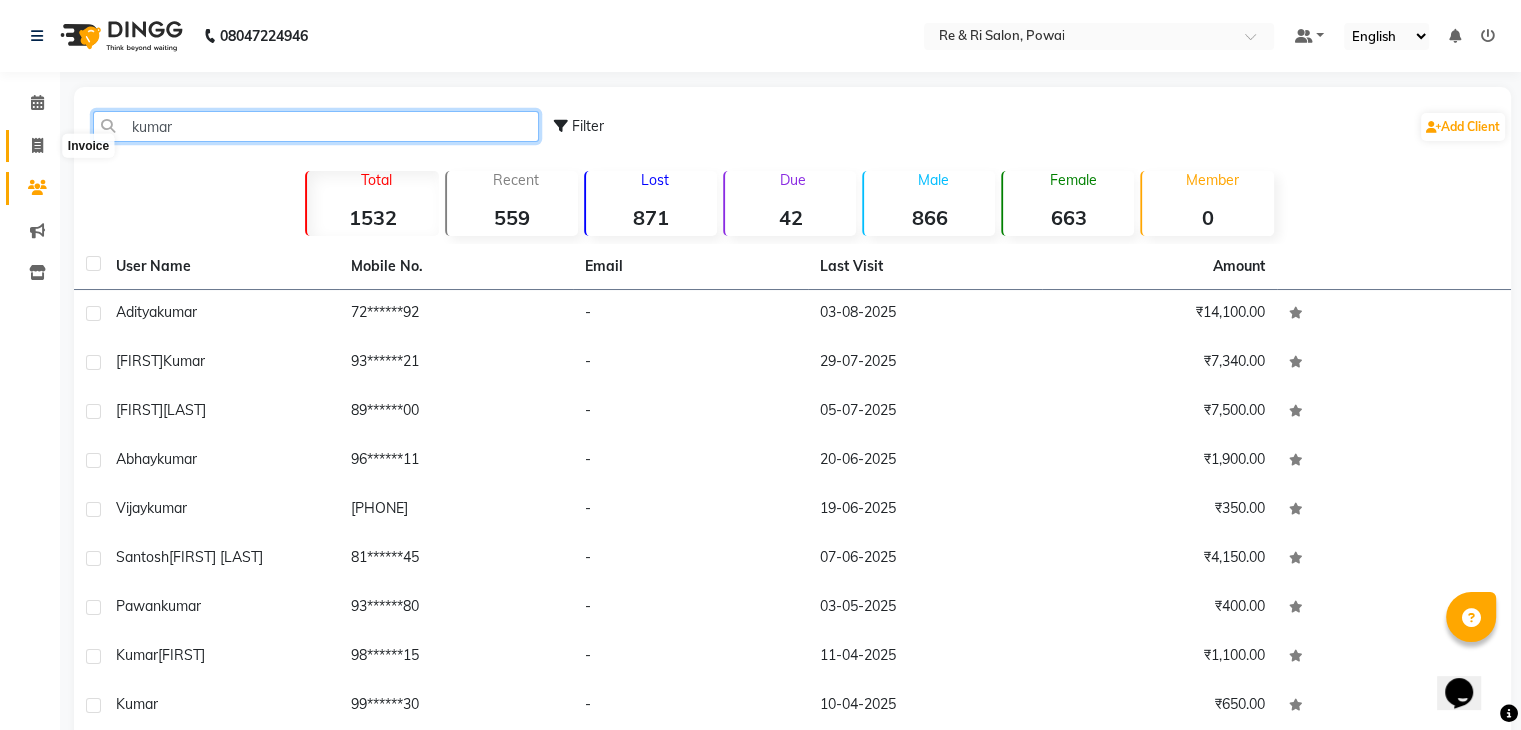 type on "kumar" 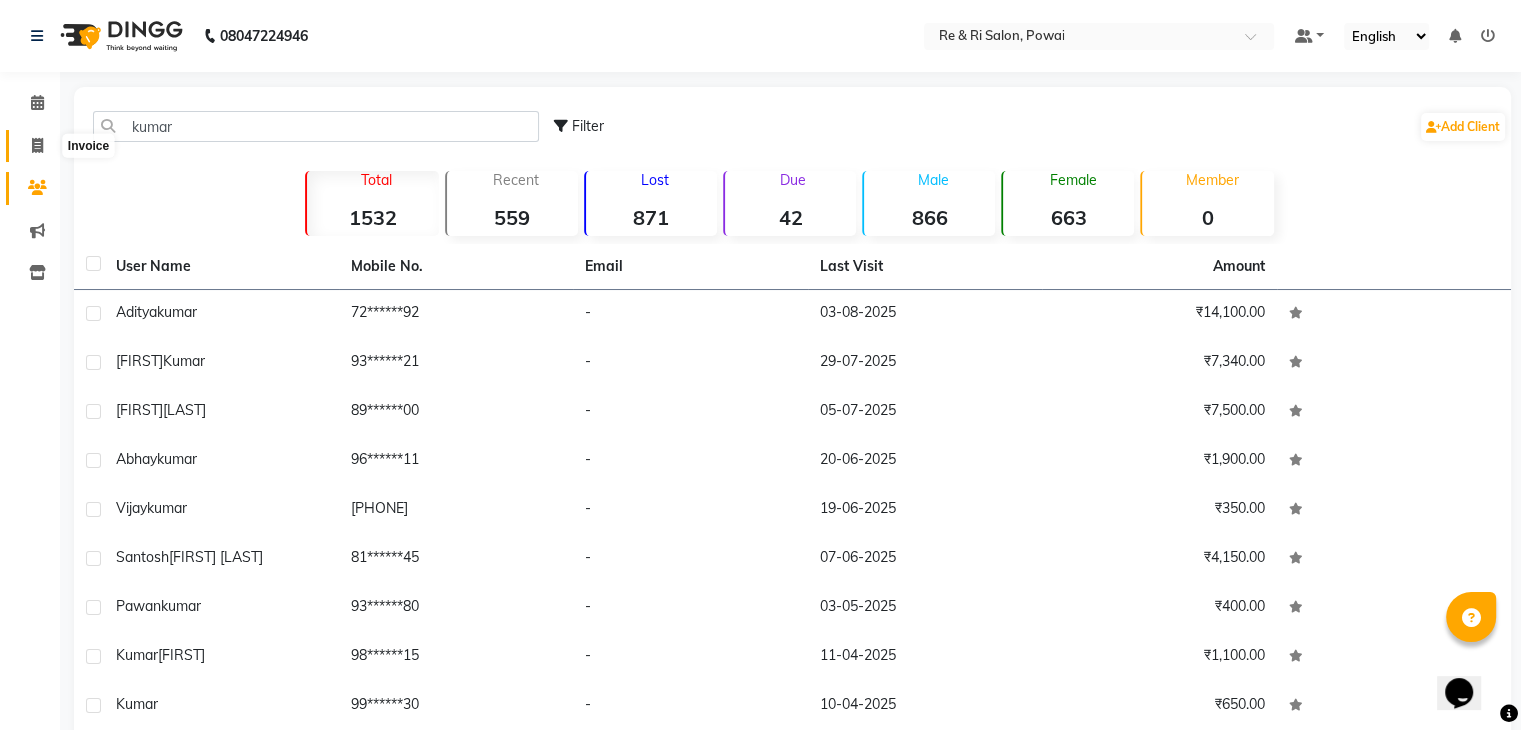 click 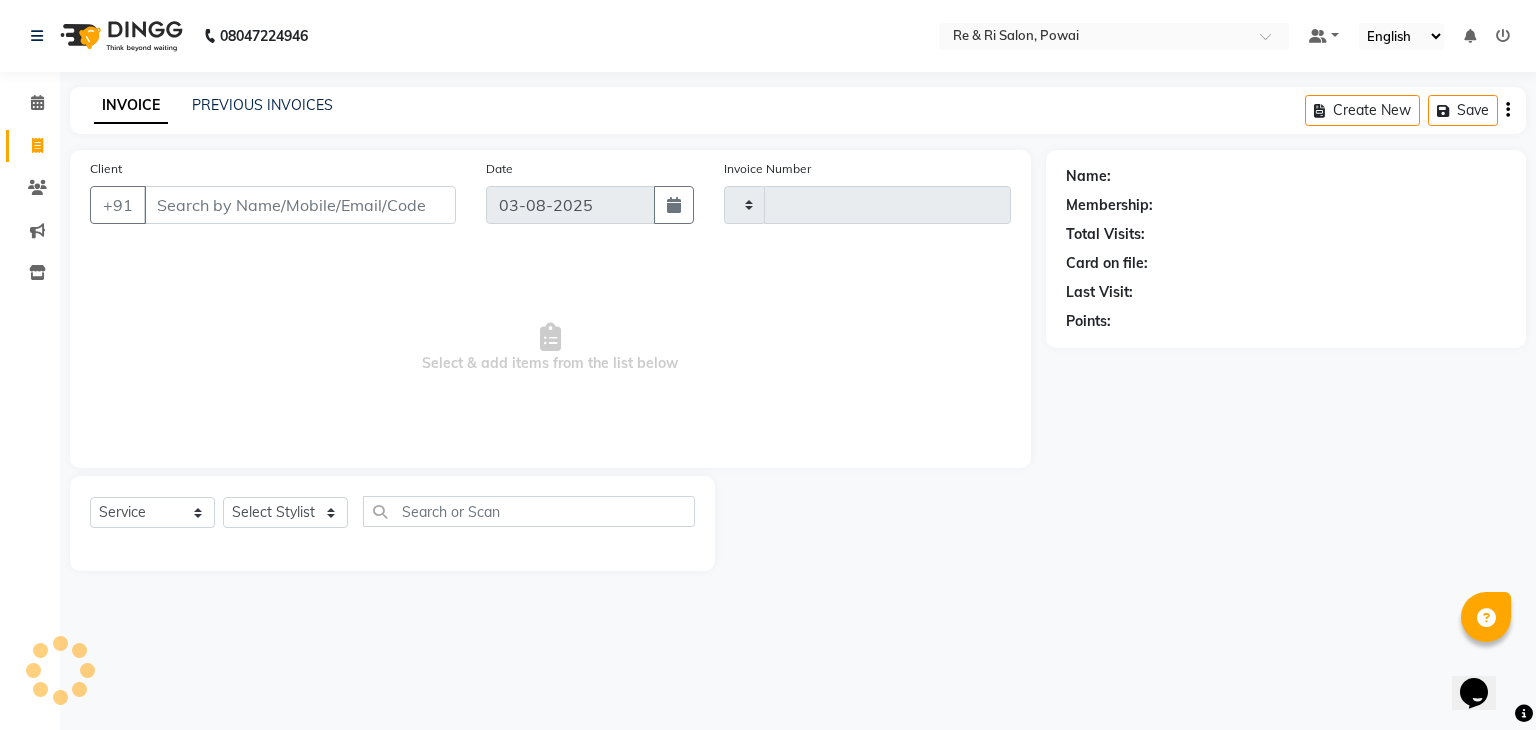type on "s" 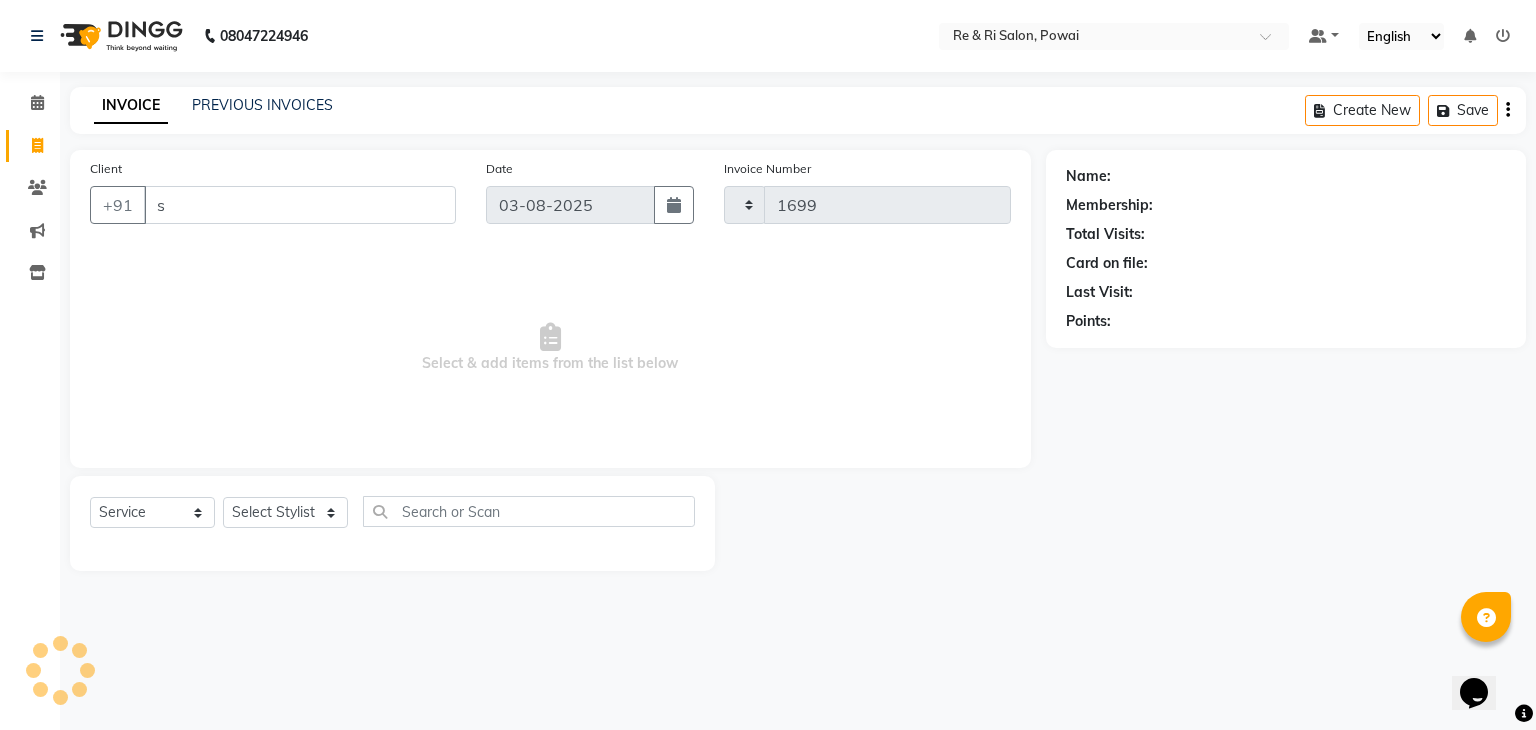 select on "5364" 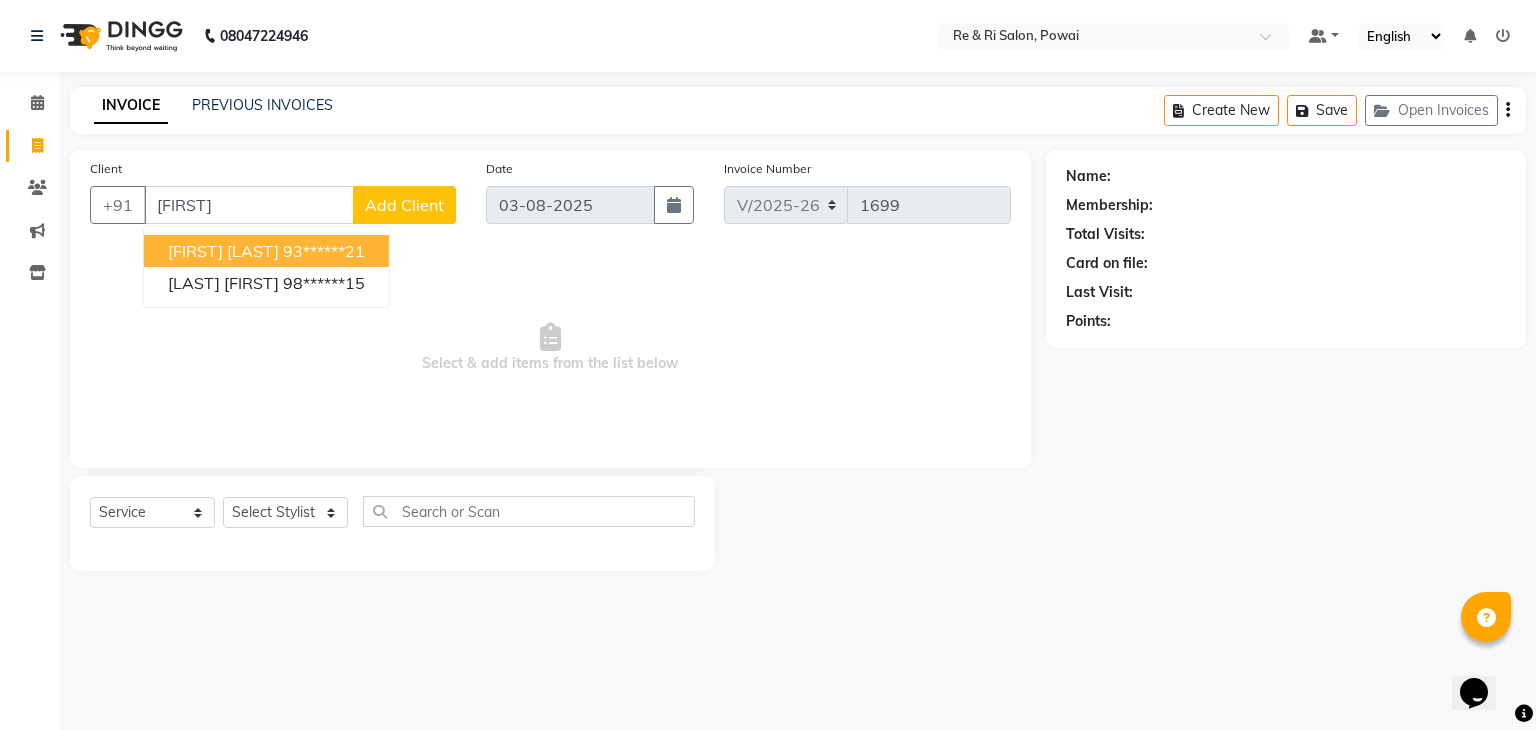 click on "shanthi kumar  93******21" at bounding box center (266, 251) 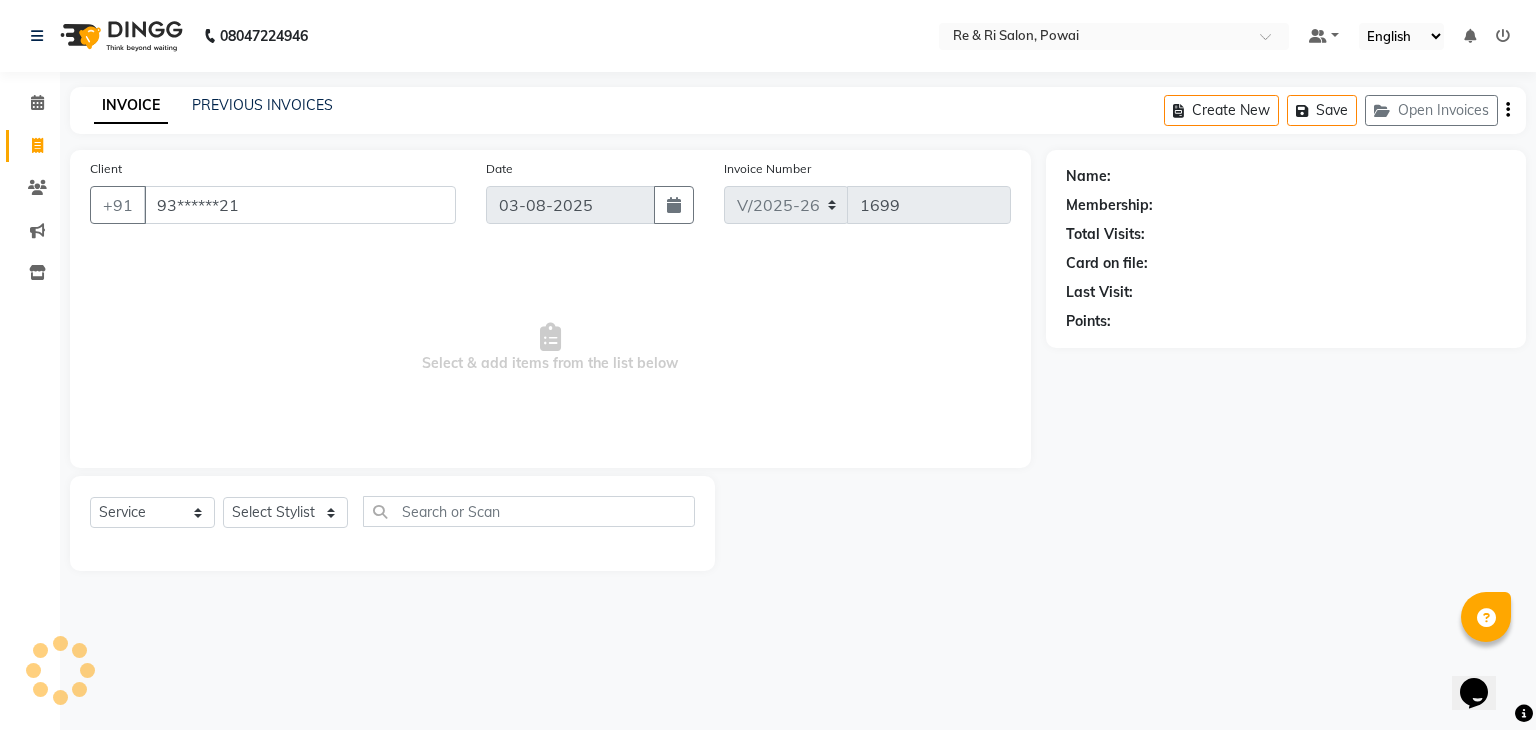 type on "93******21" 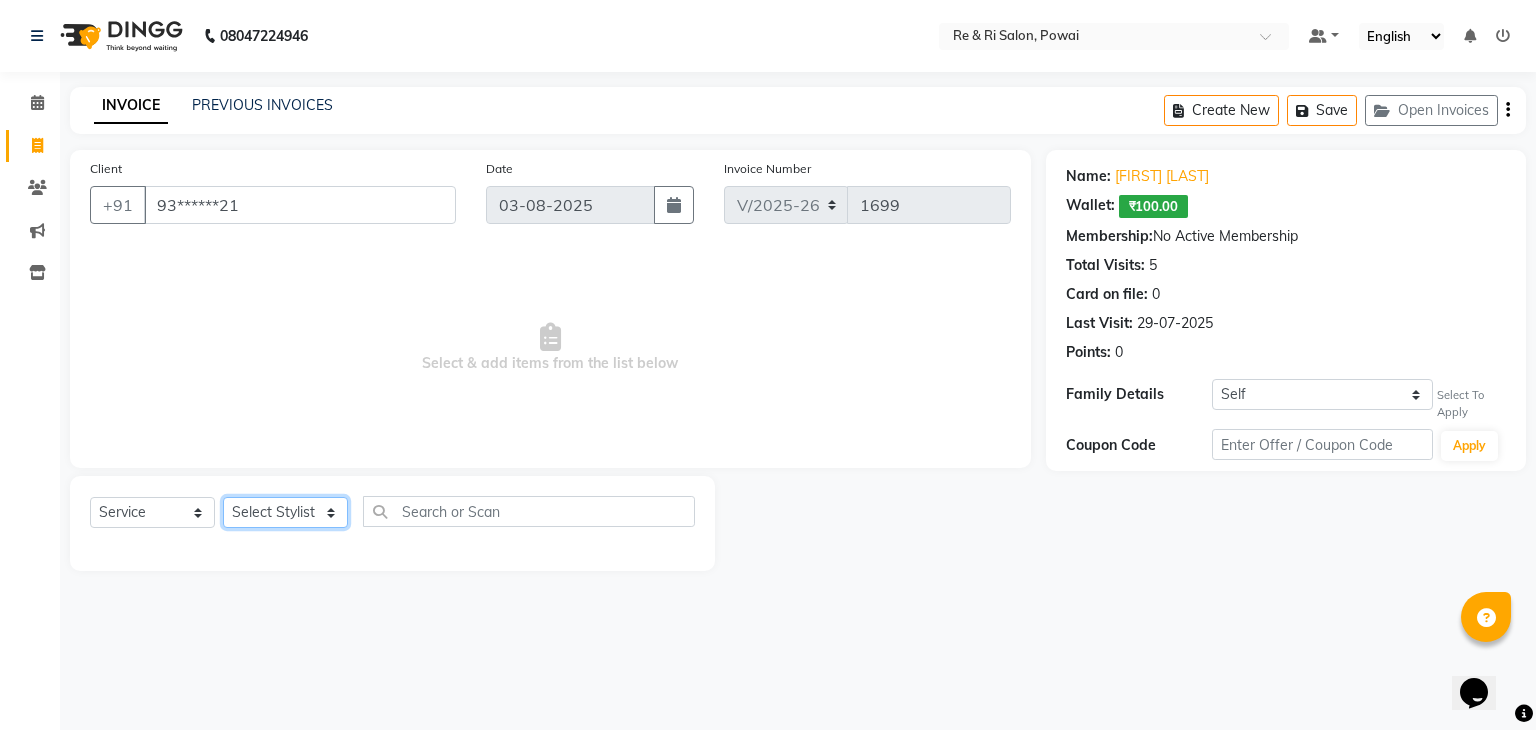 click on "Select Stylist ana Arbaaz  Danish  Poonam Rehaan  Salman  Sandy" 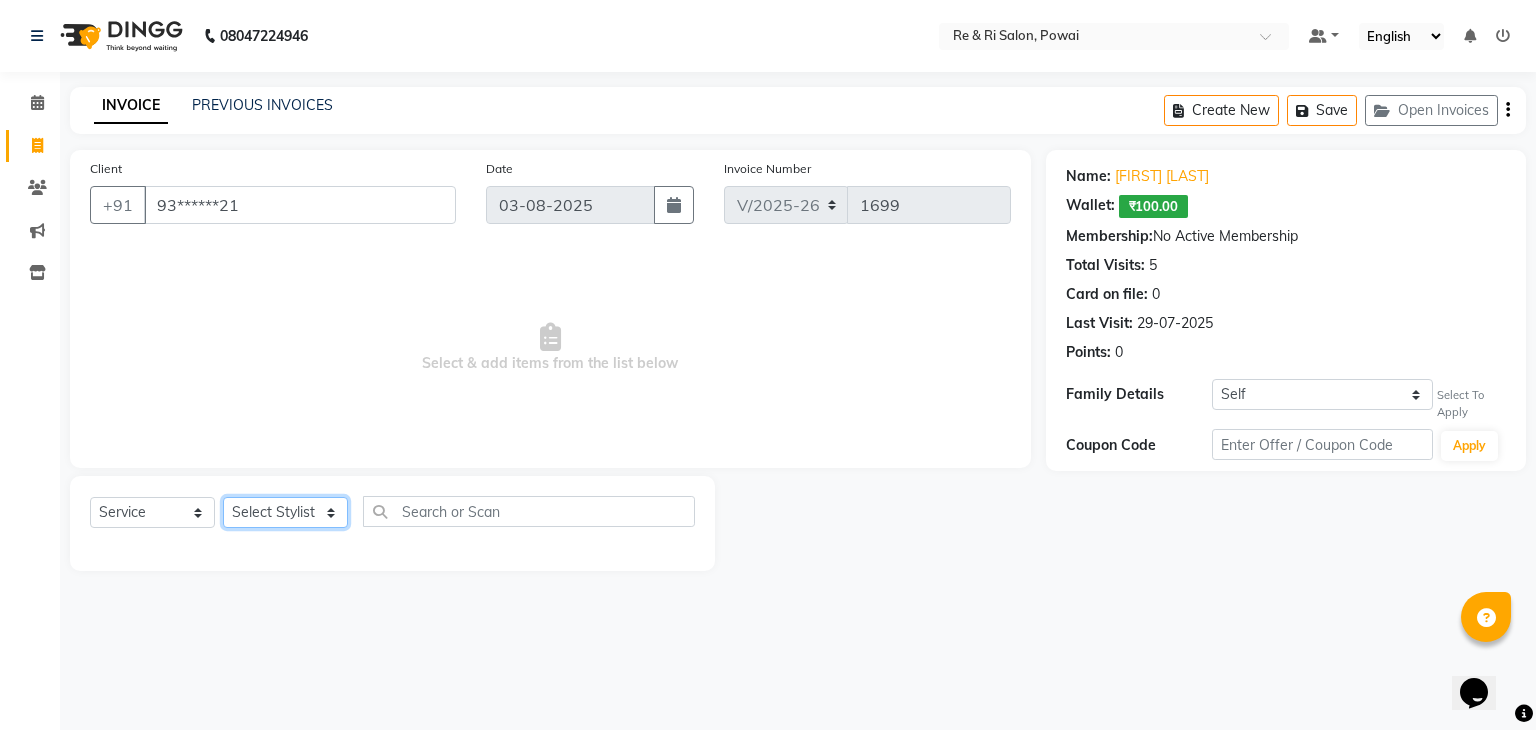 select on "36183" 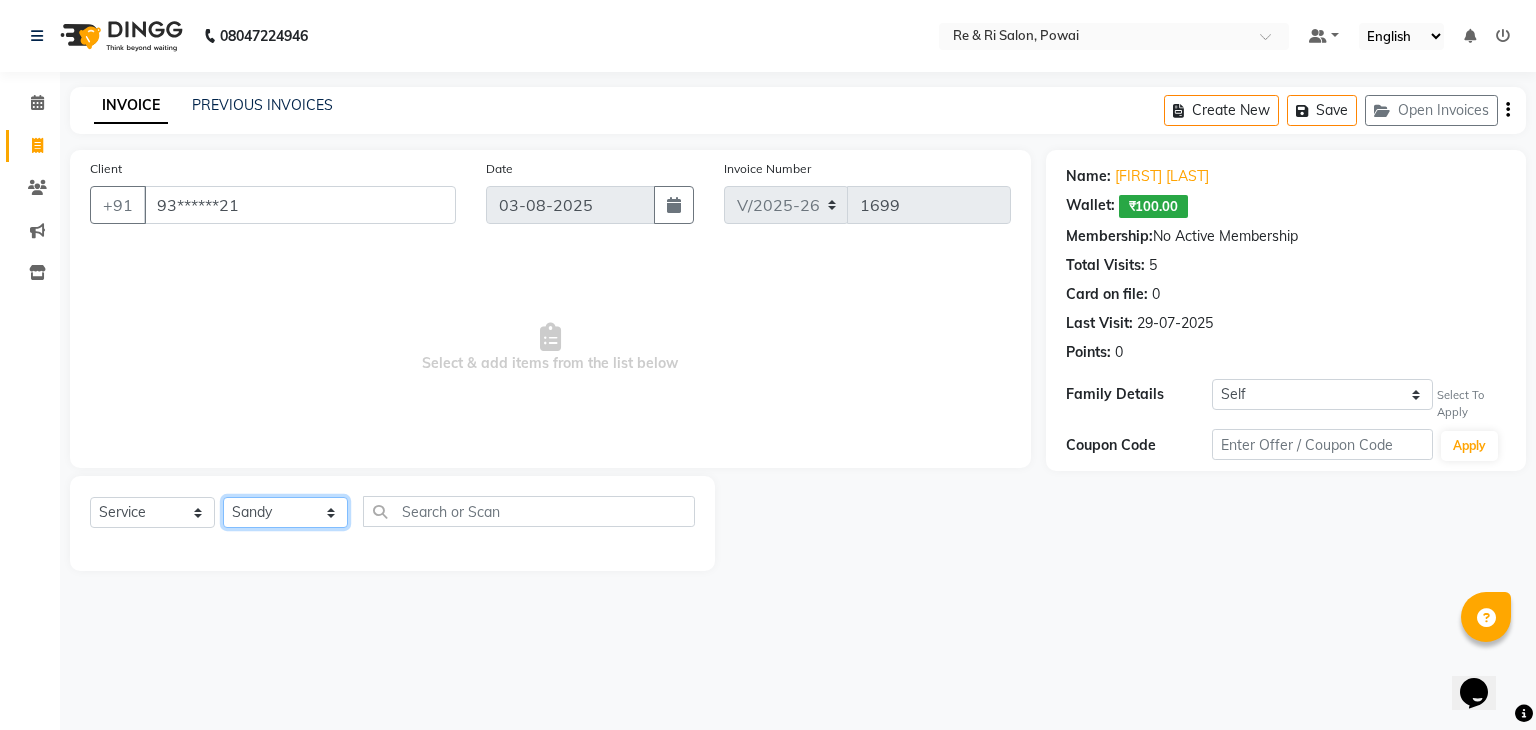 click on "Select Stylist ana Arbaaz  Danish  Poonam Rehaan  Salman  Sandy" 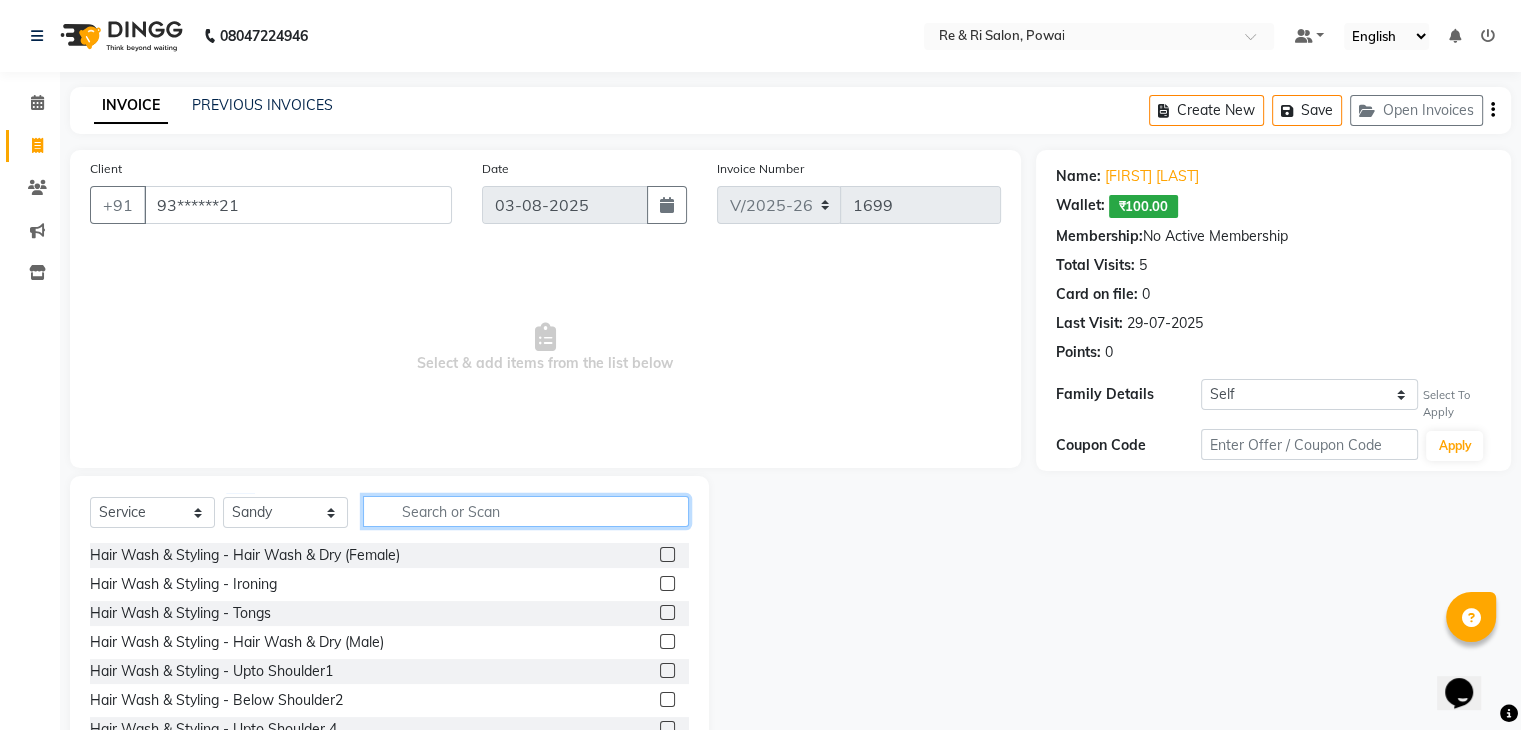 click 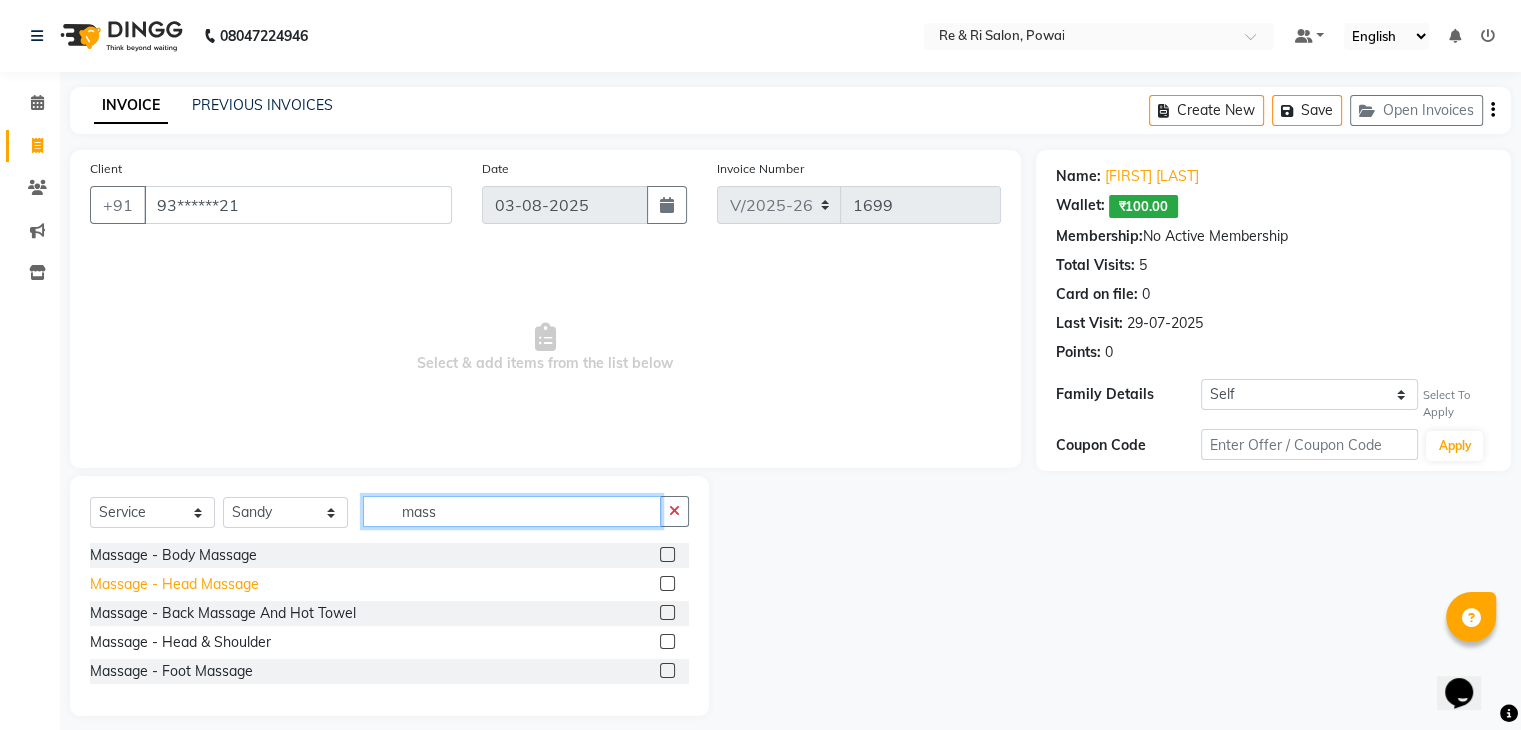 type on "mass" 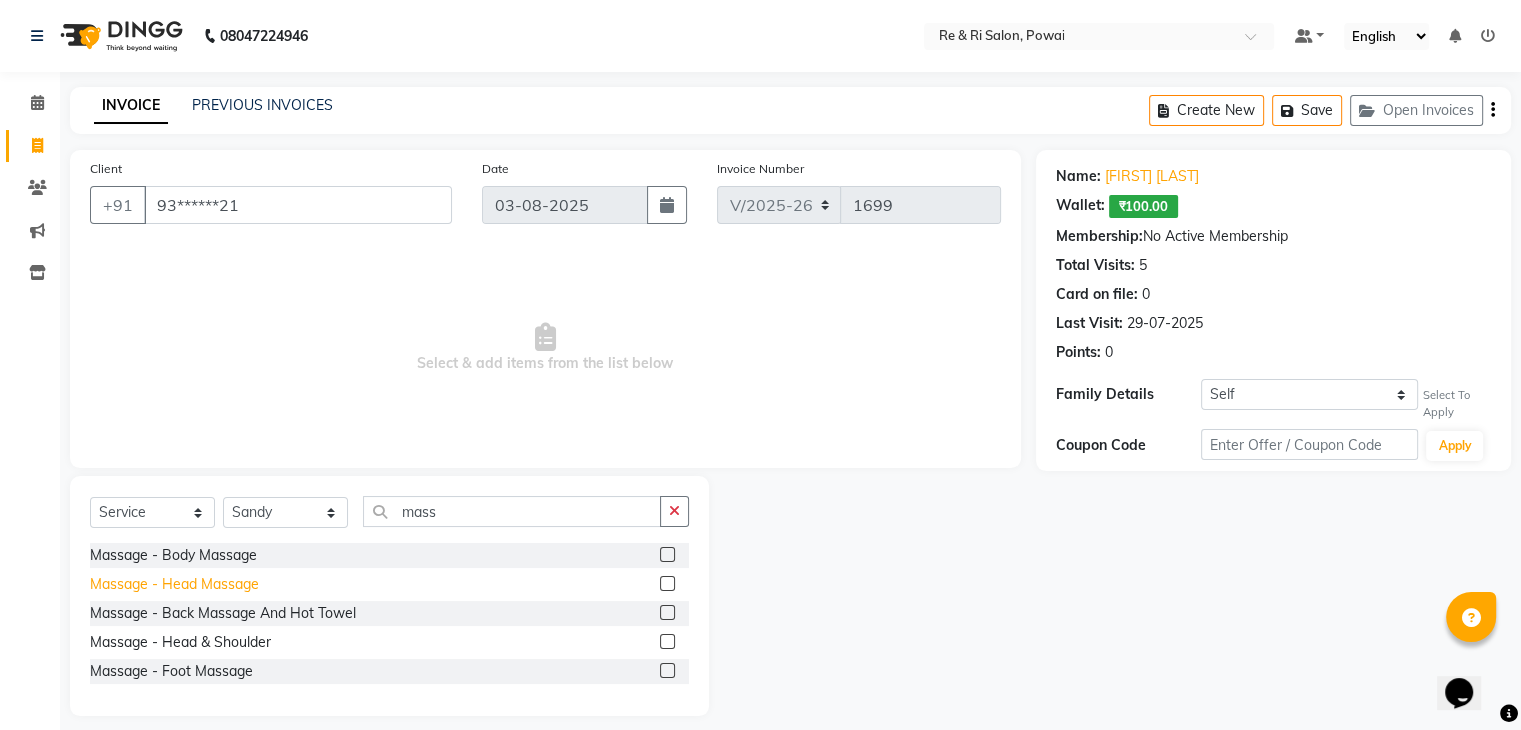 click on "Massage - Head Massage" 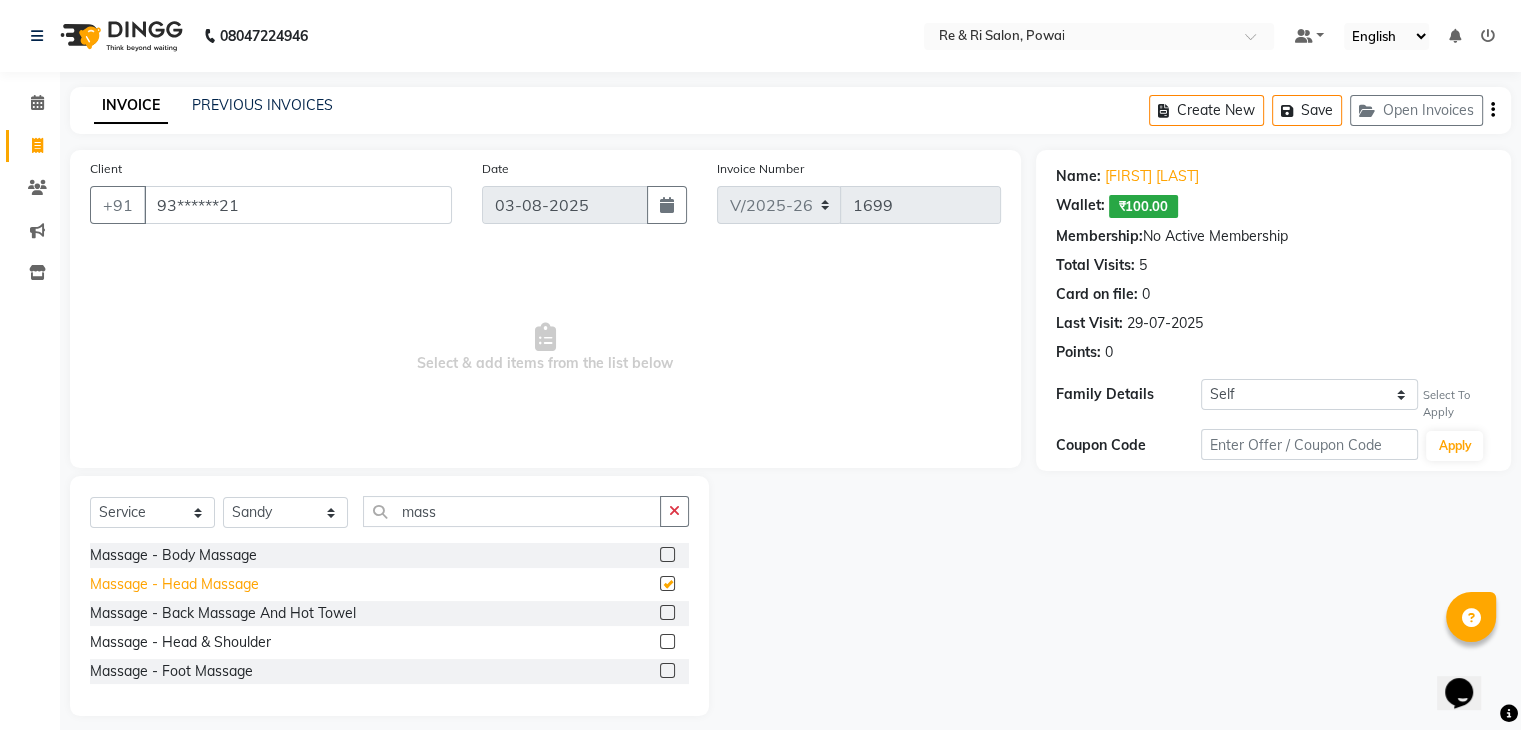 checkbox on "false" 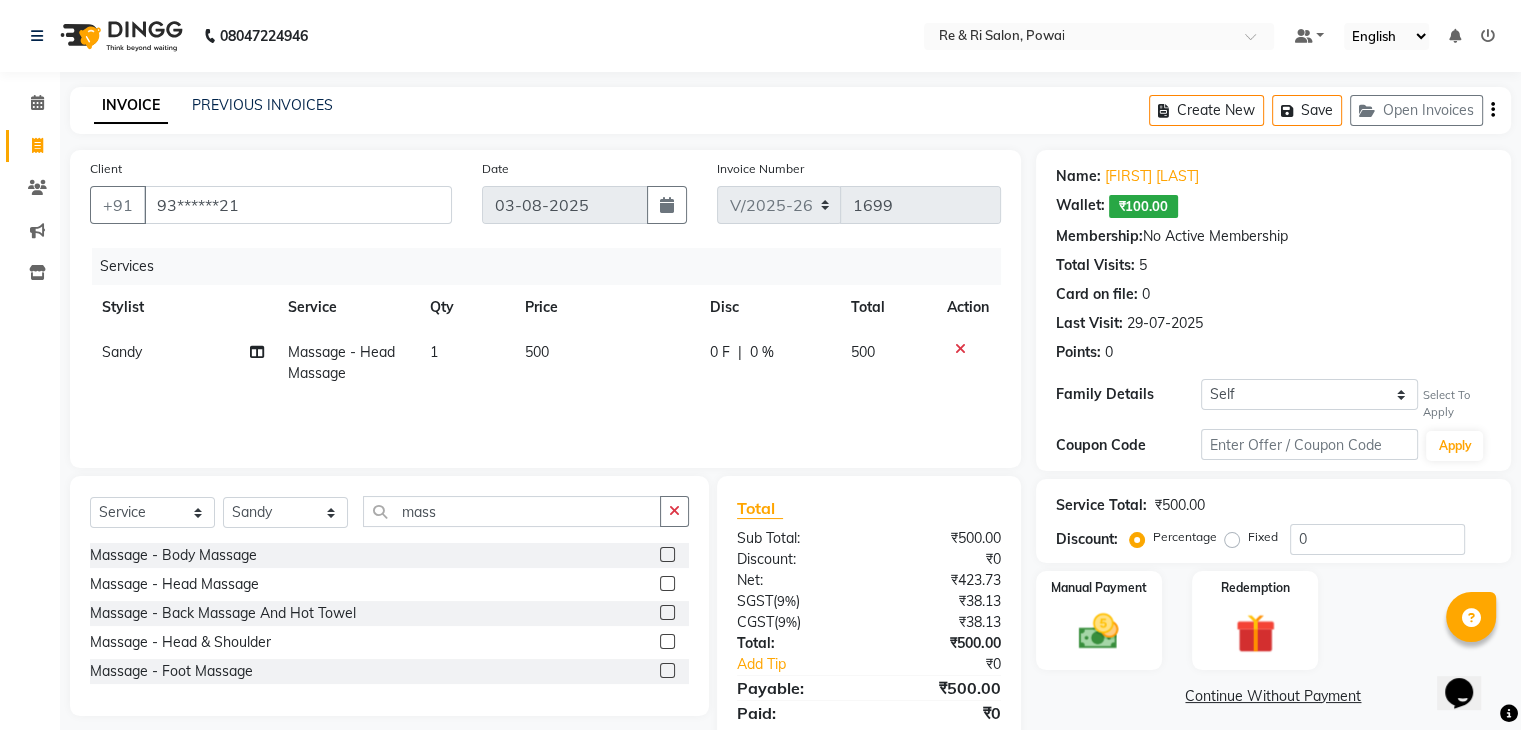click on "0 F | 0 %" 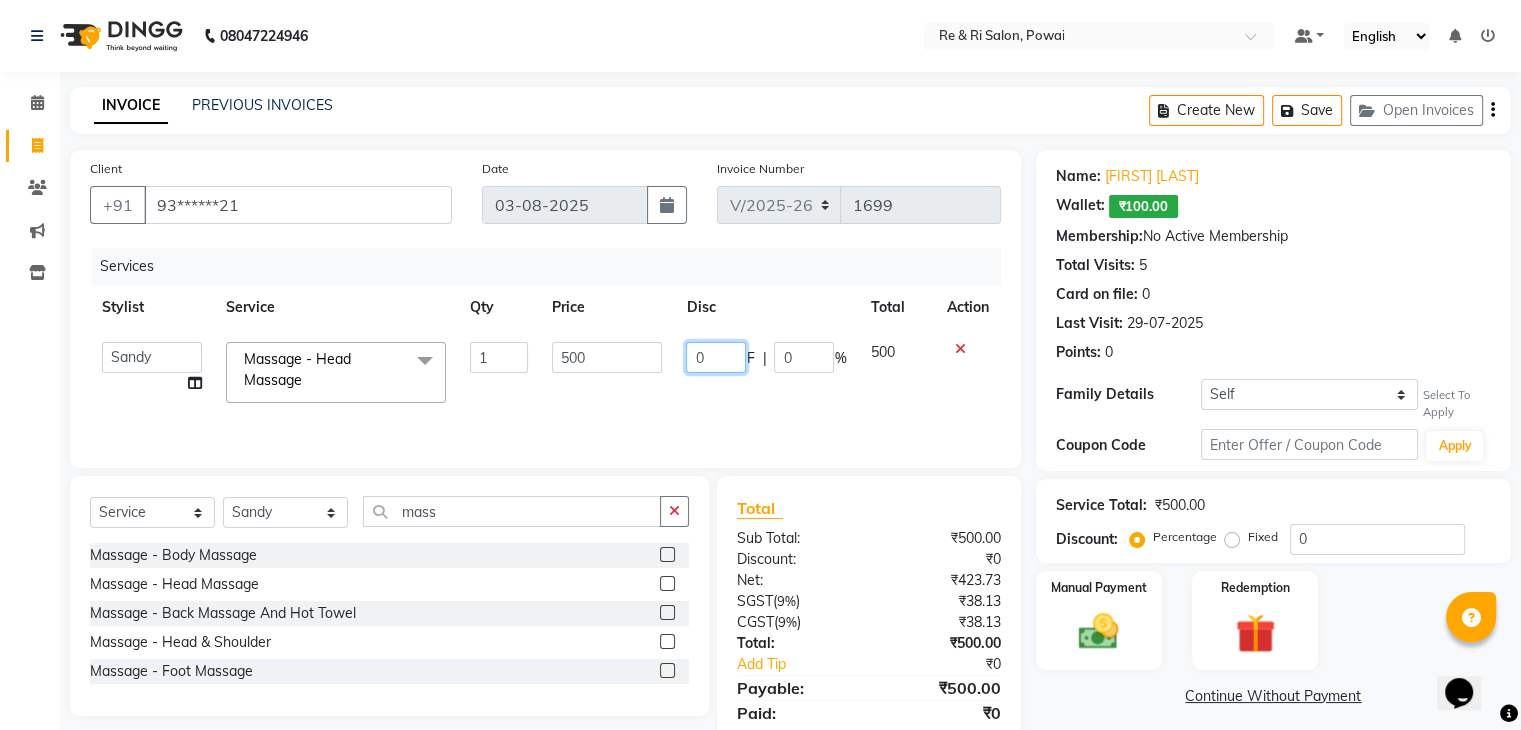 click on "0" 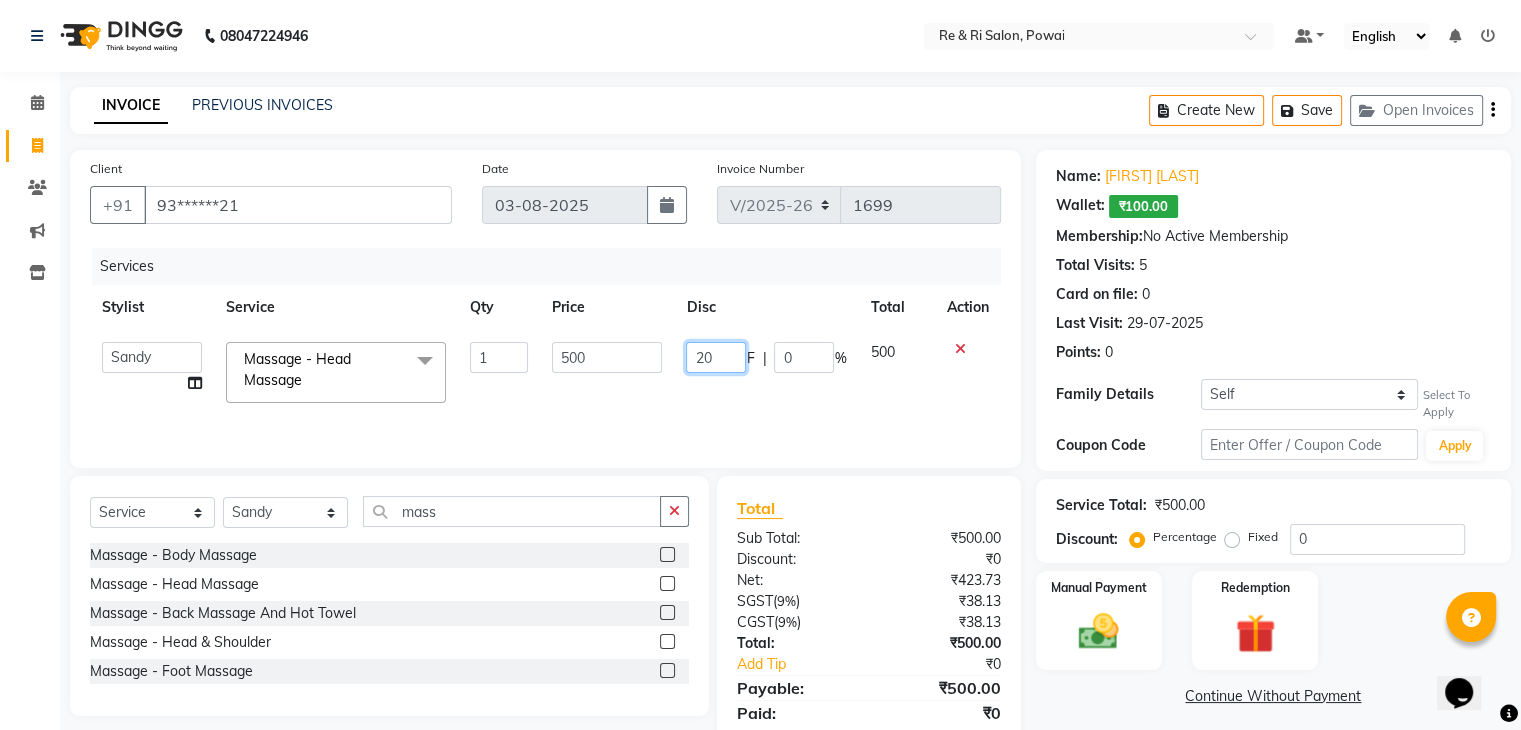 type on "200" 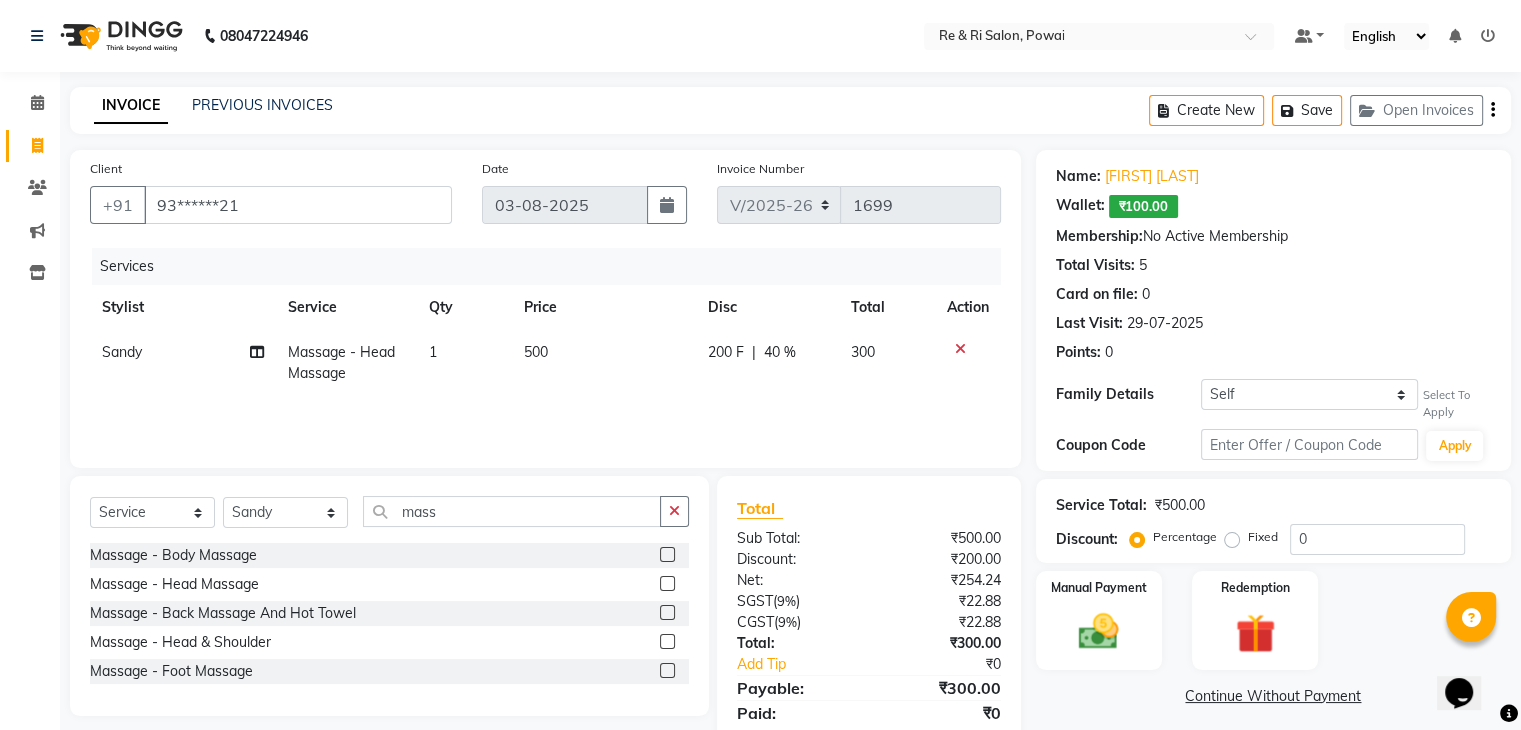 click on "200 F | 40 %" 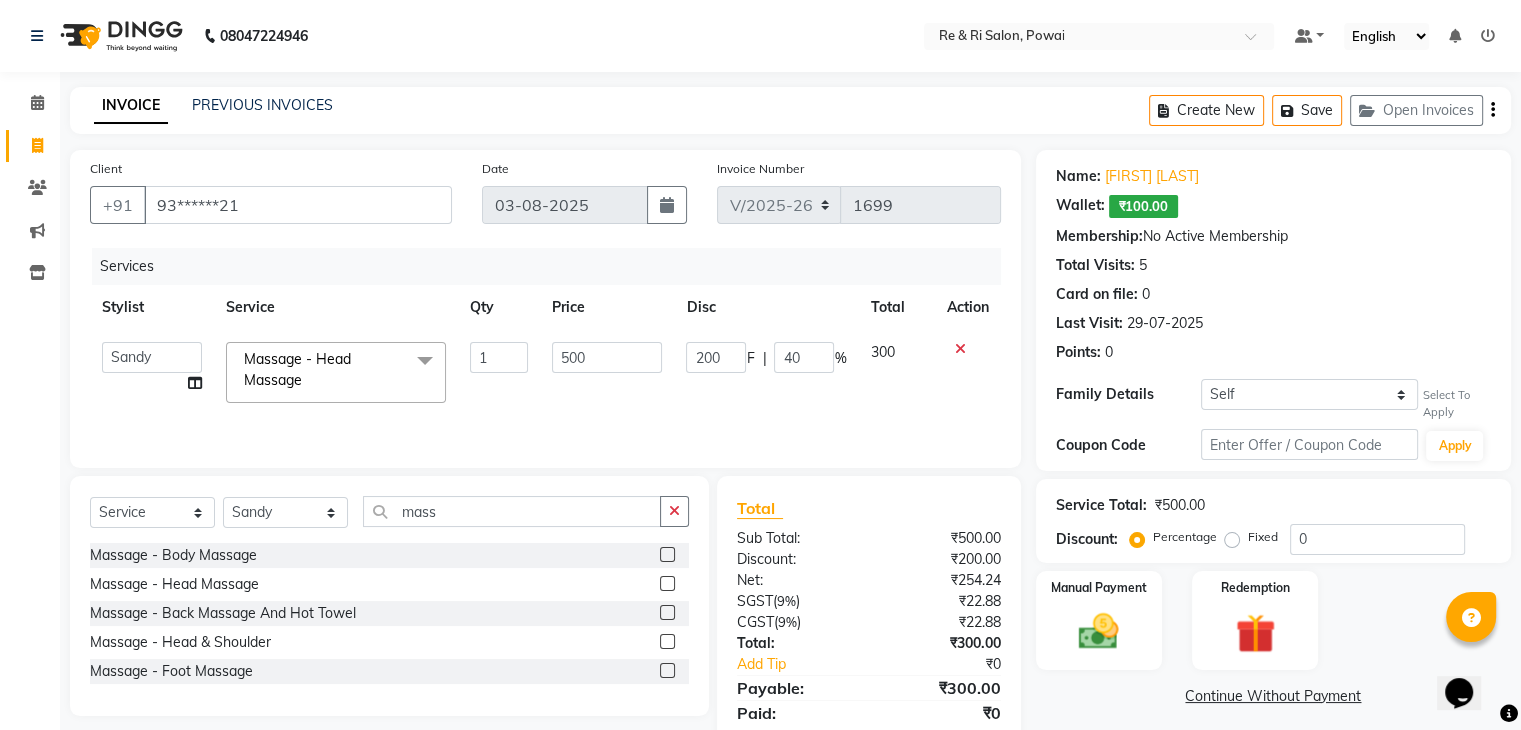 scroll, scrollTop: 71, scrollLeft: 0, axis: vertical 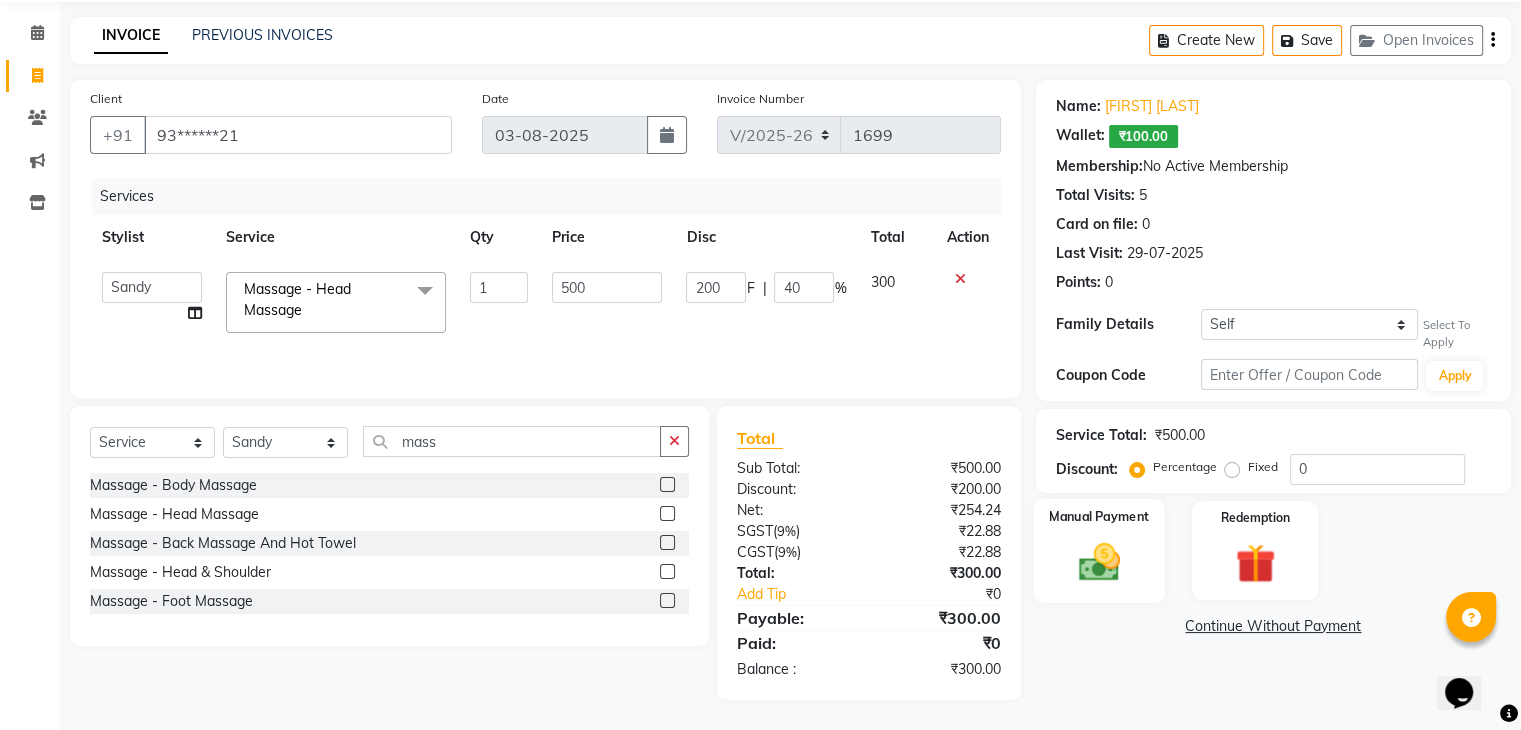 click 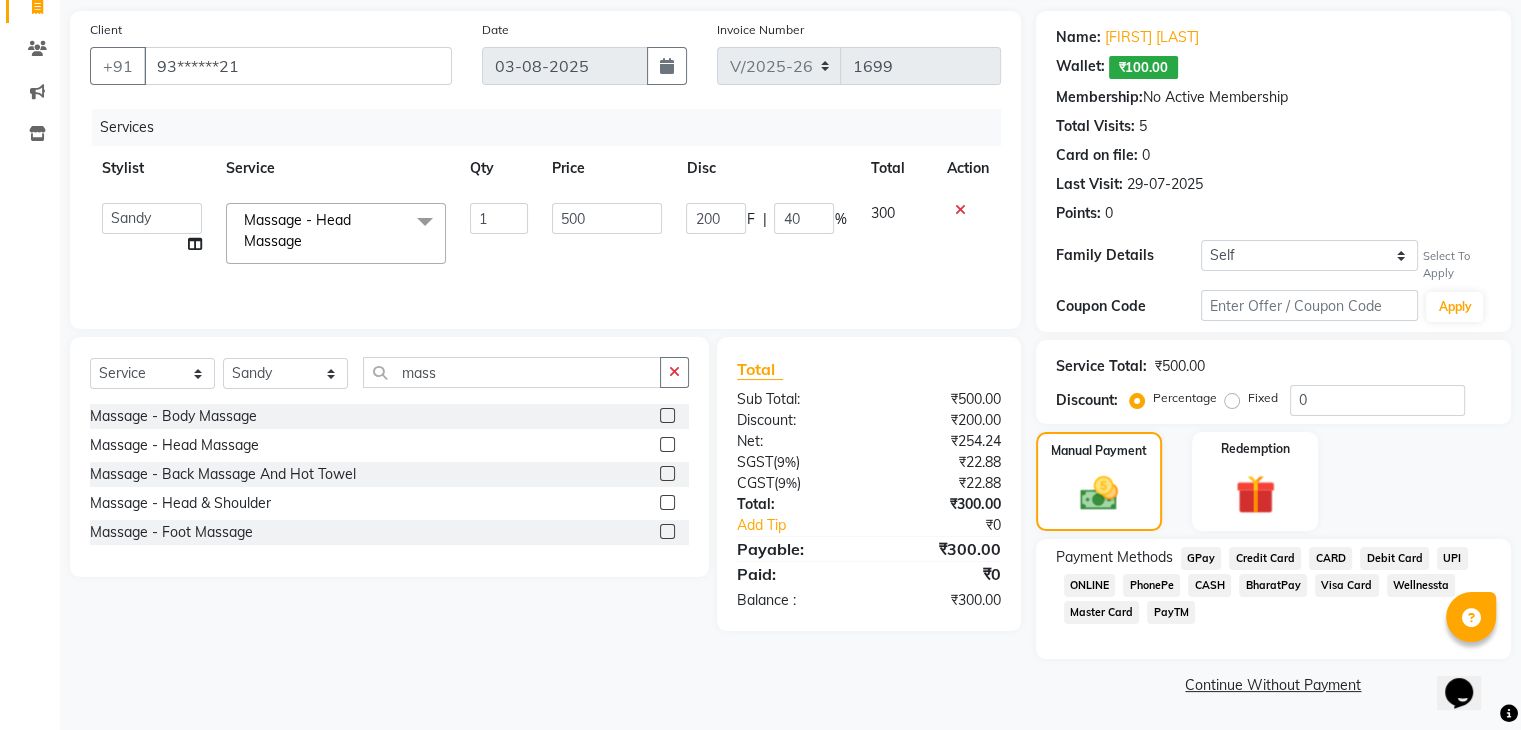 scroll, scrollTop: 135, scrollLeft: 0, axis: vertical 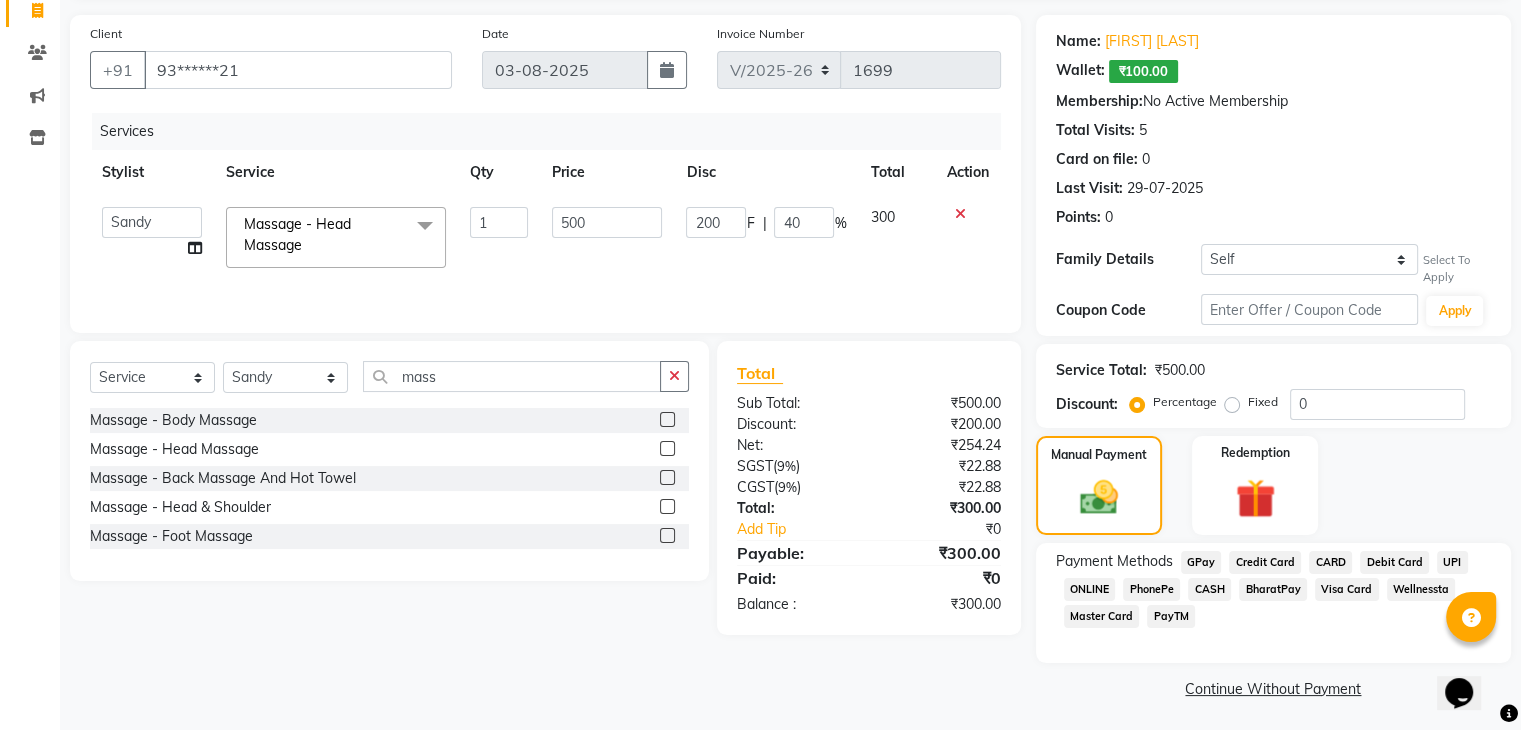 click on "GPay" 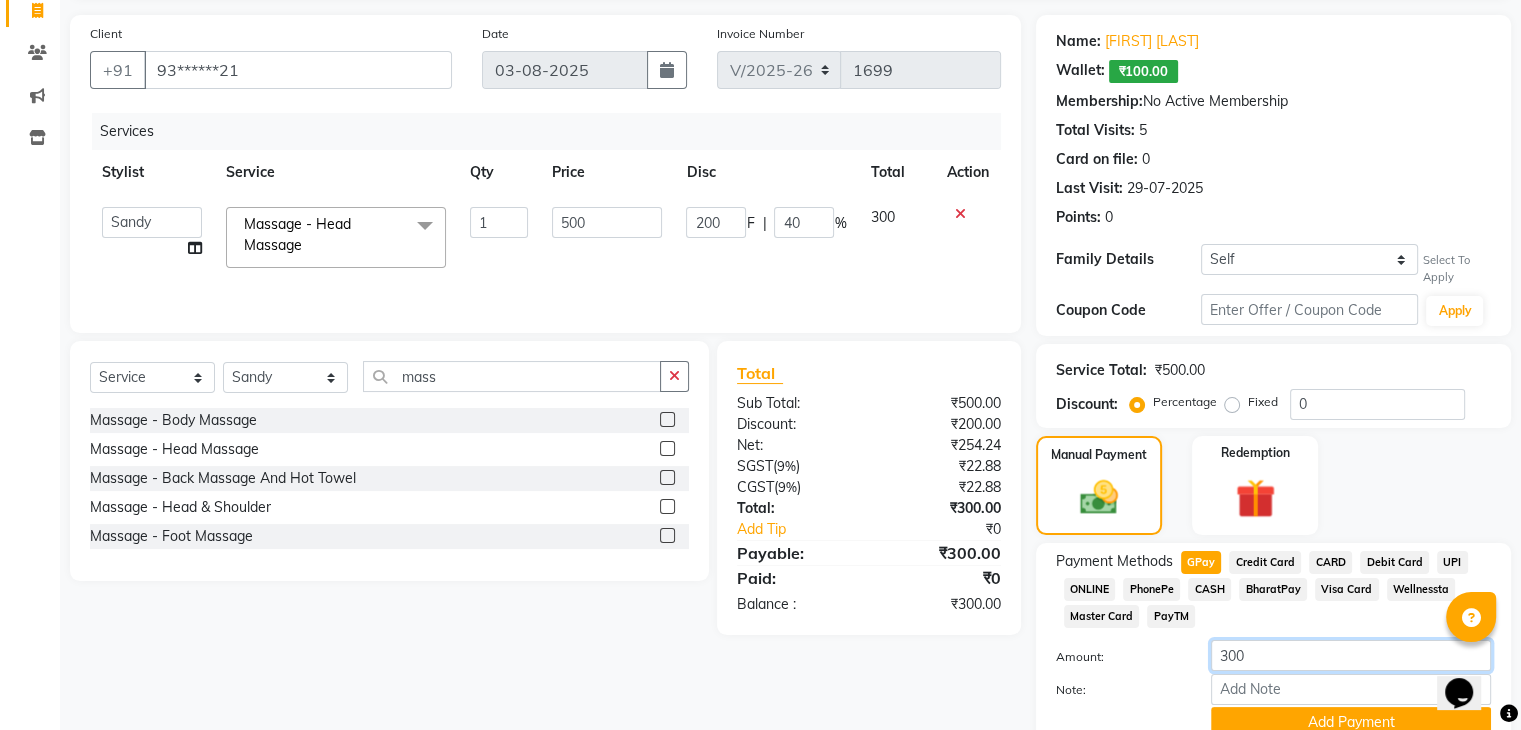 click on "300" 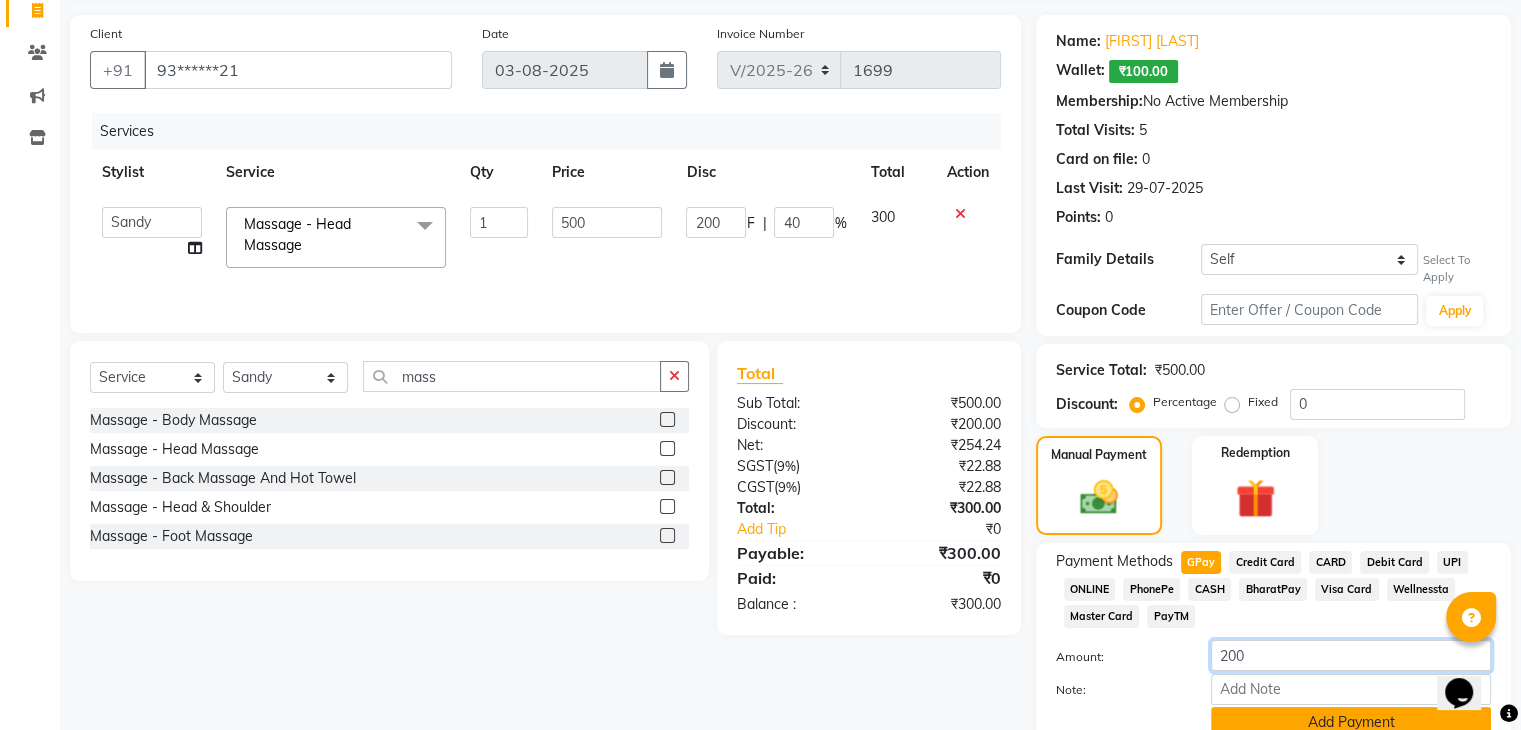 type on "200" 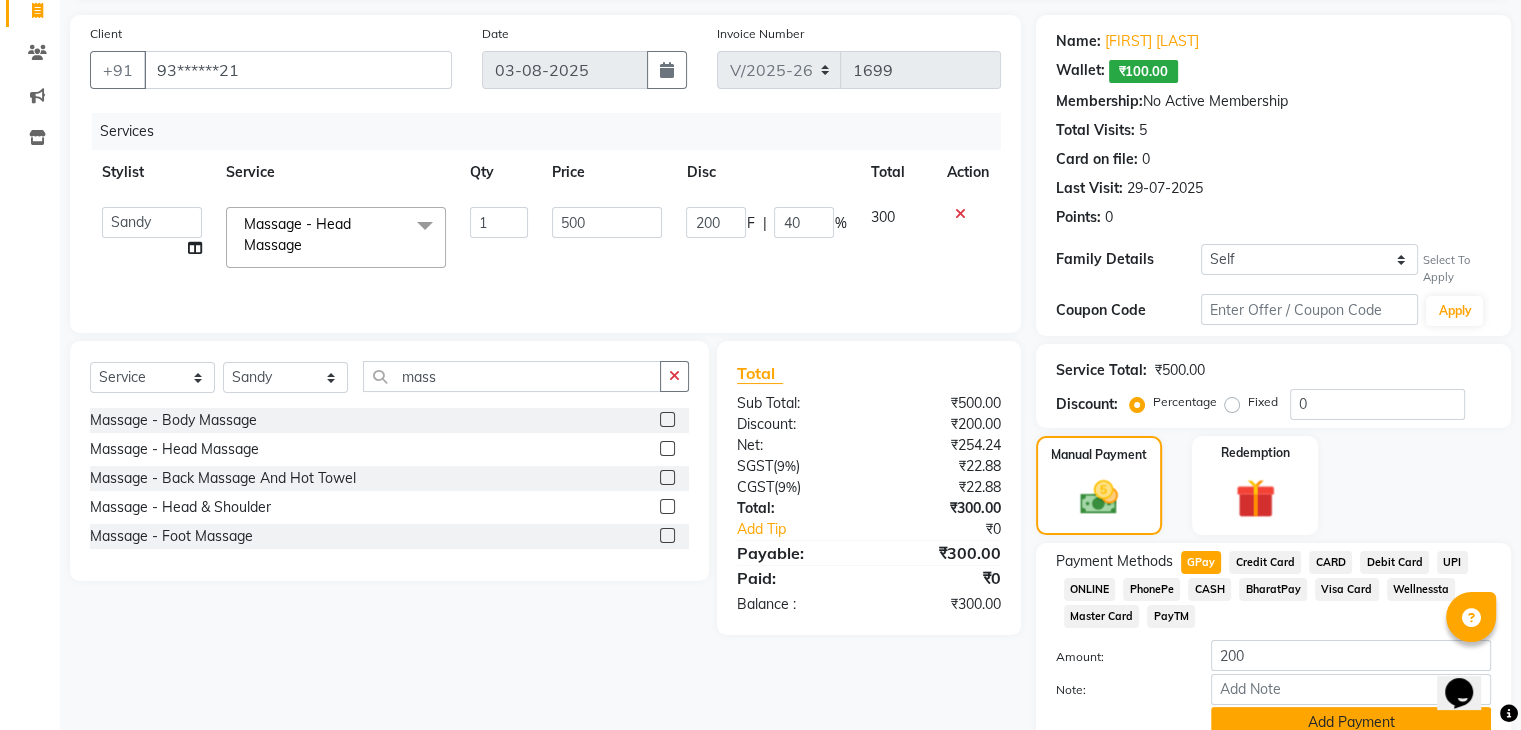 click on "Add Payment" 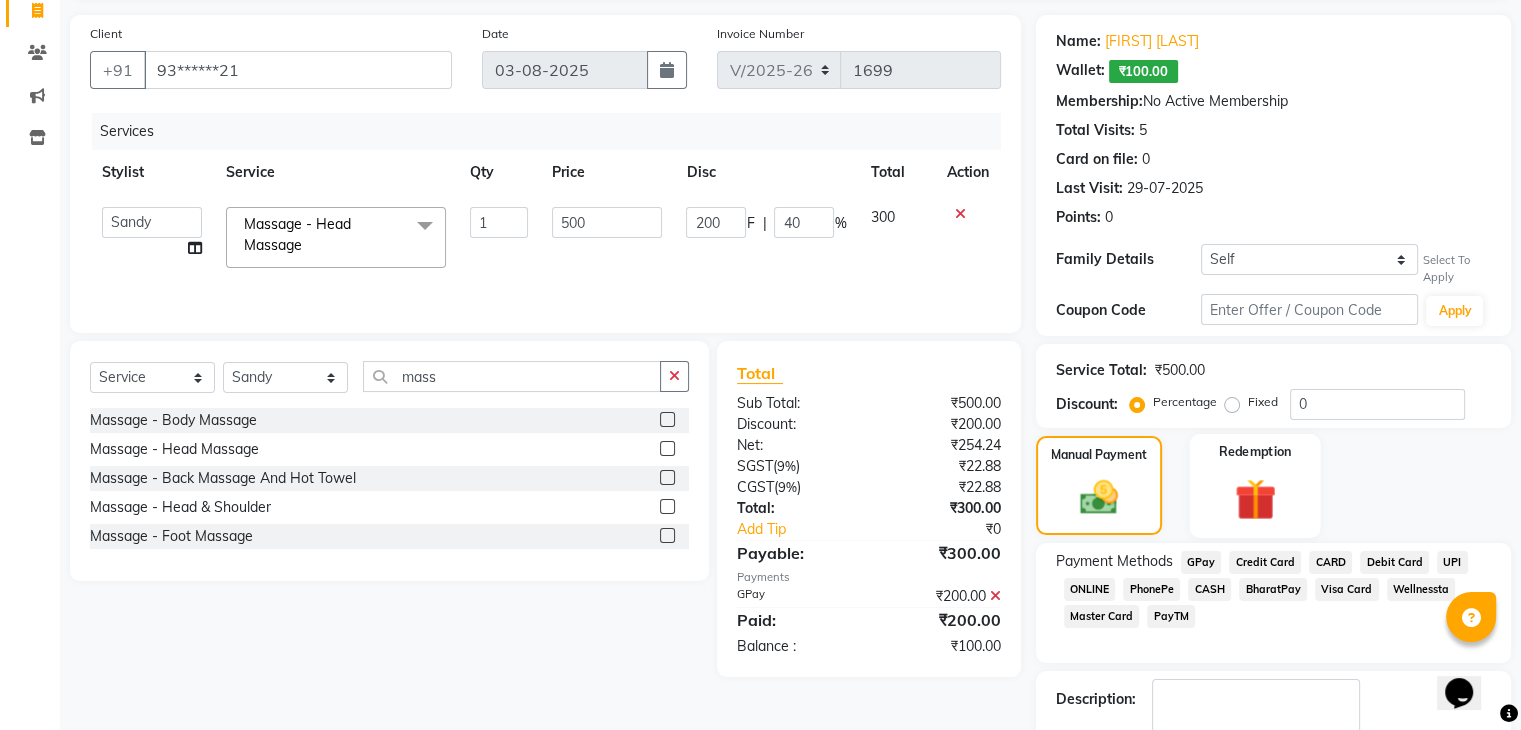 click on "Redemption" 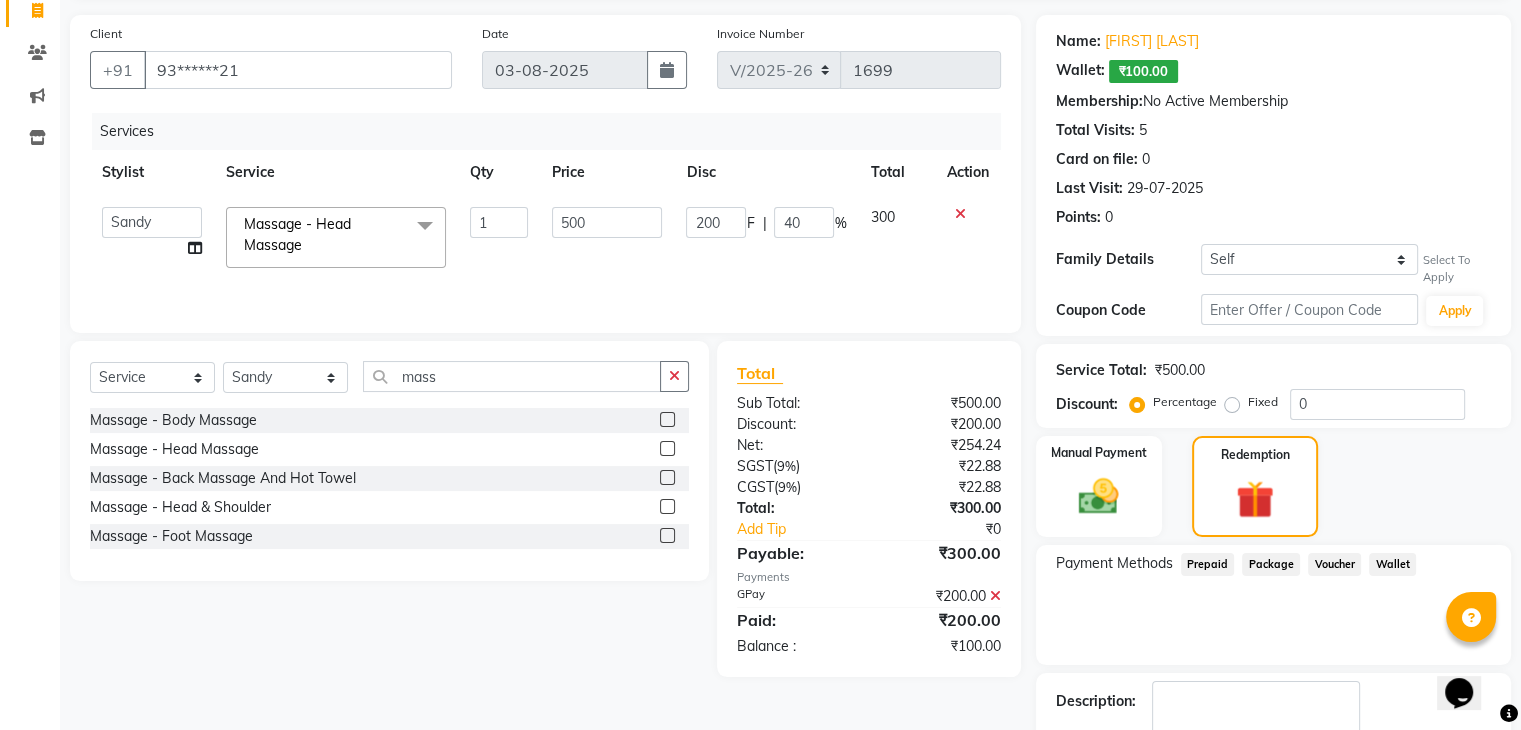 click on "Wallet" 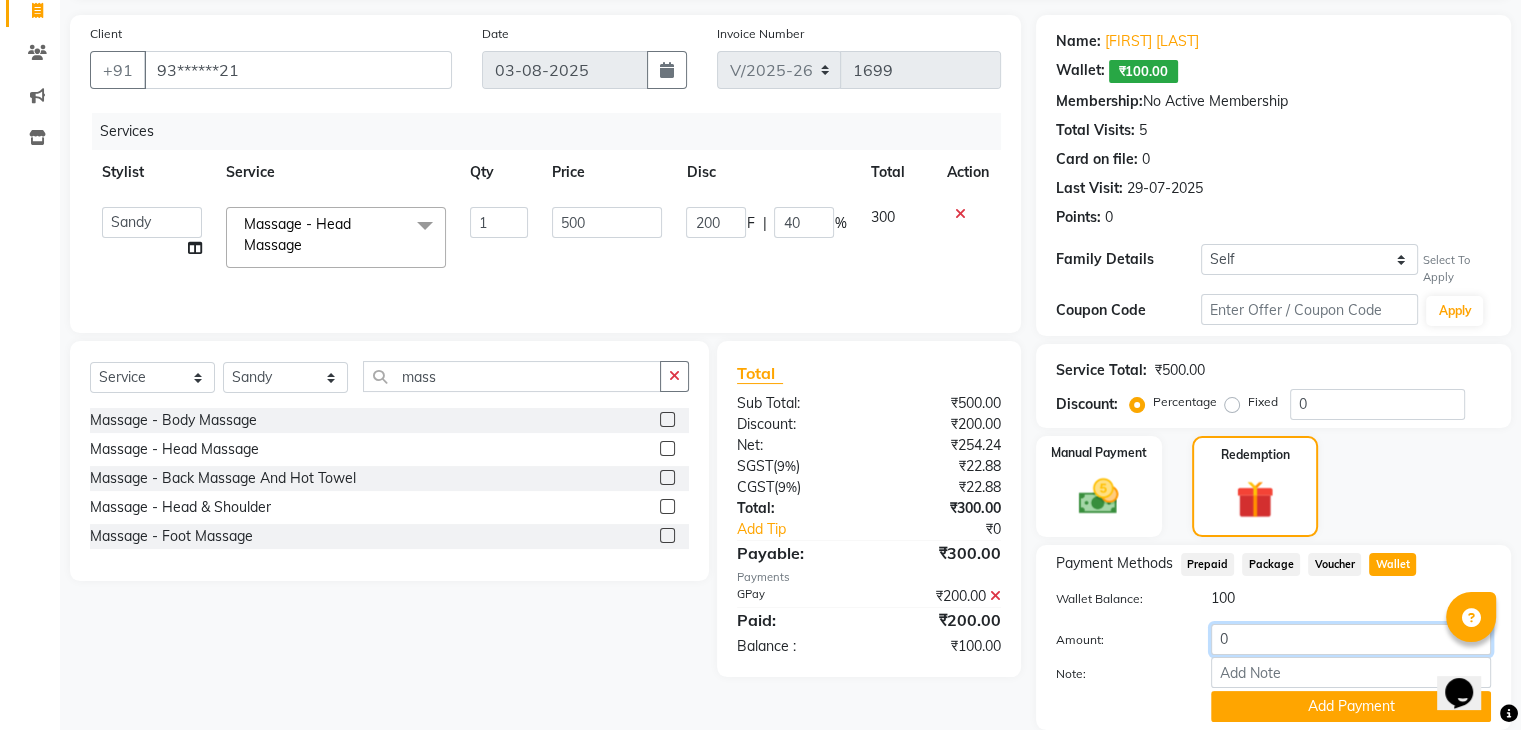 click on "0" 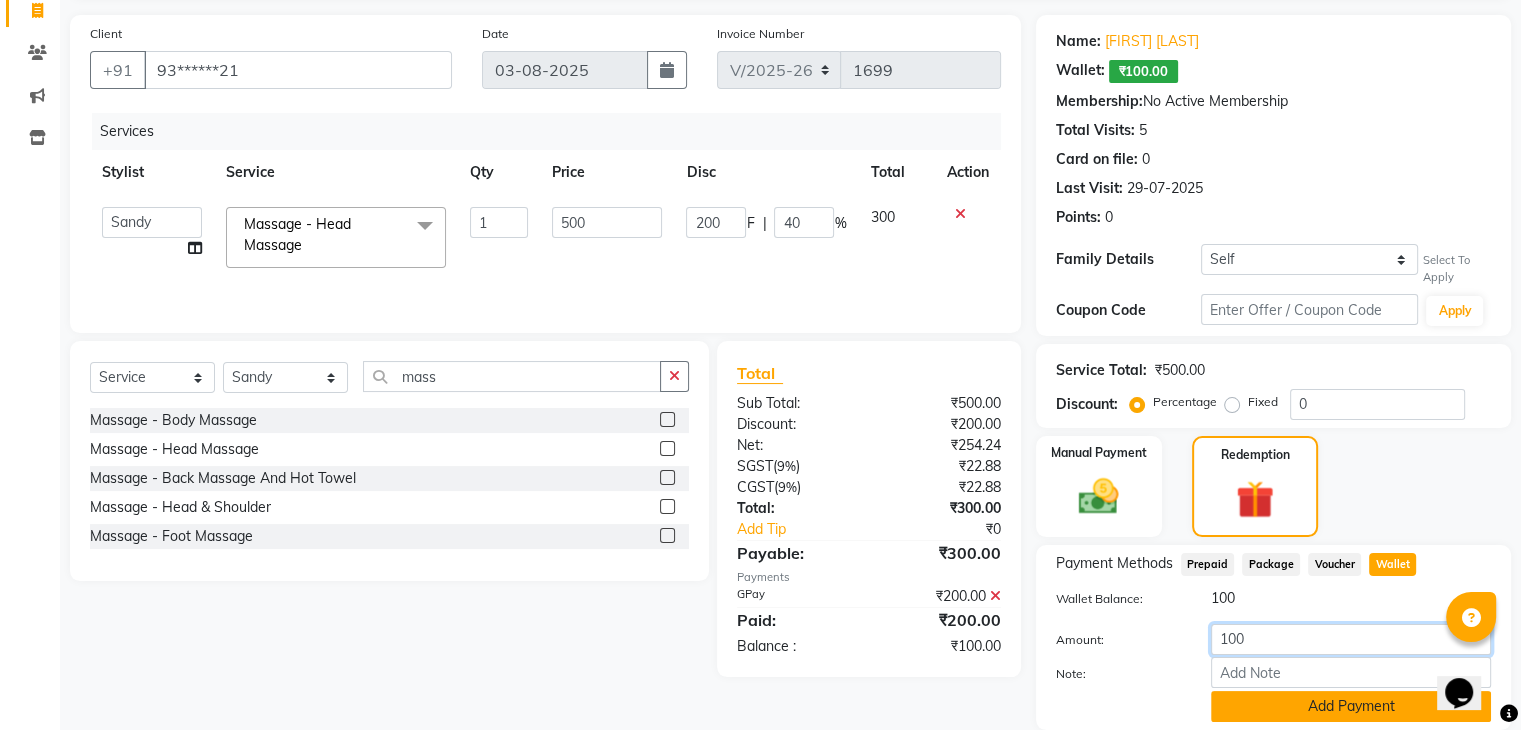 type on "100" 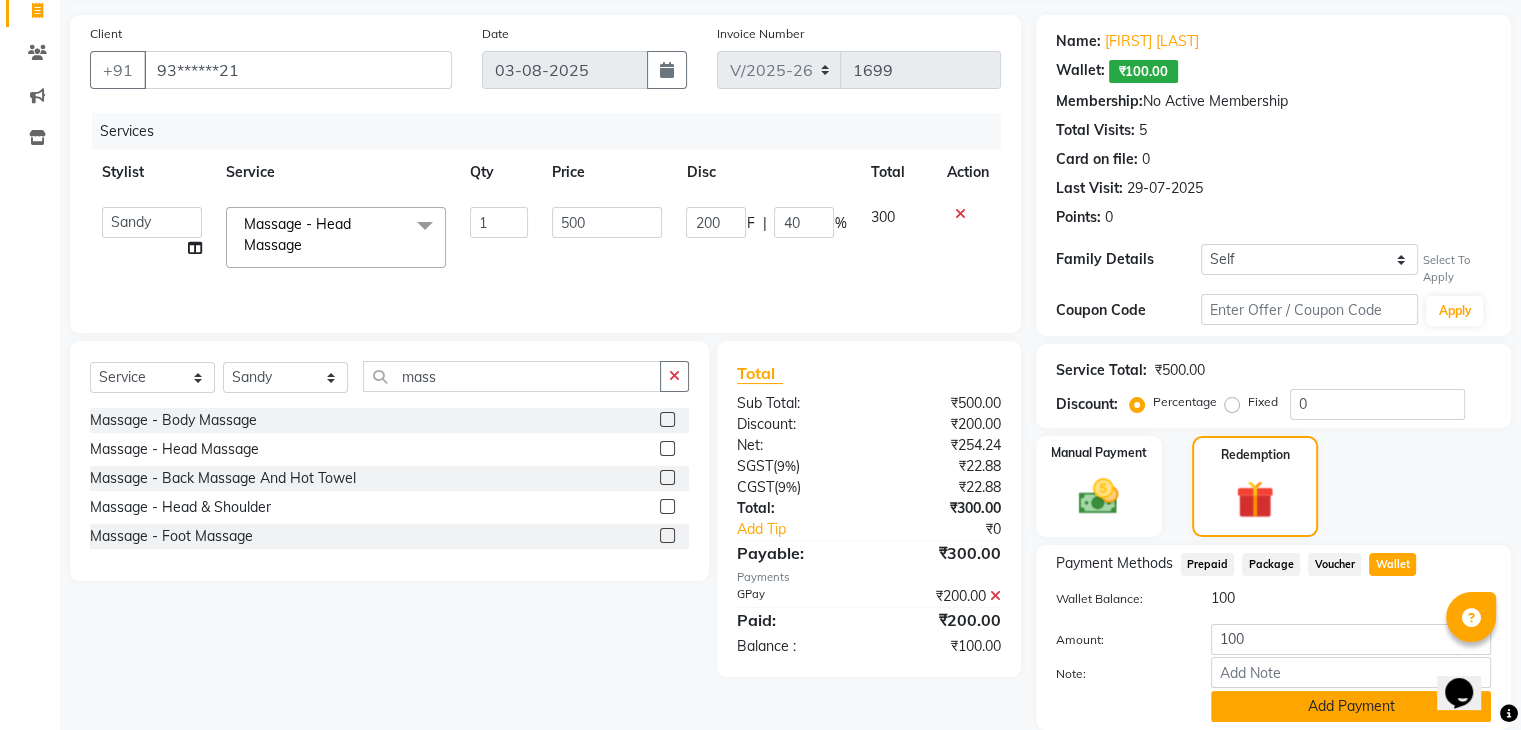 click on "Add Payment" 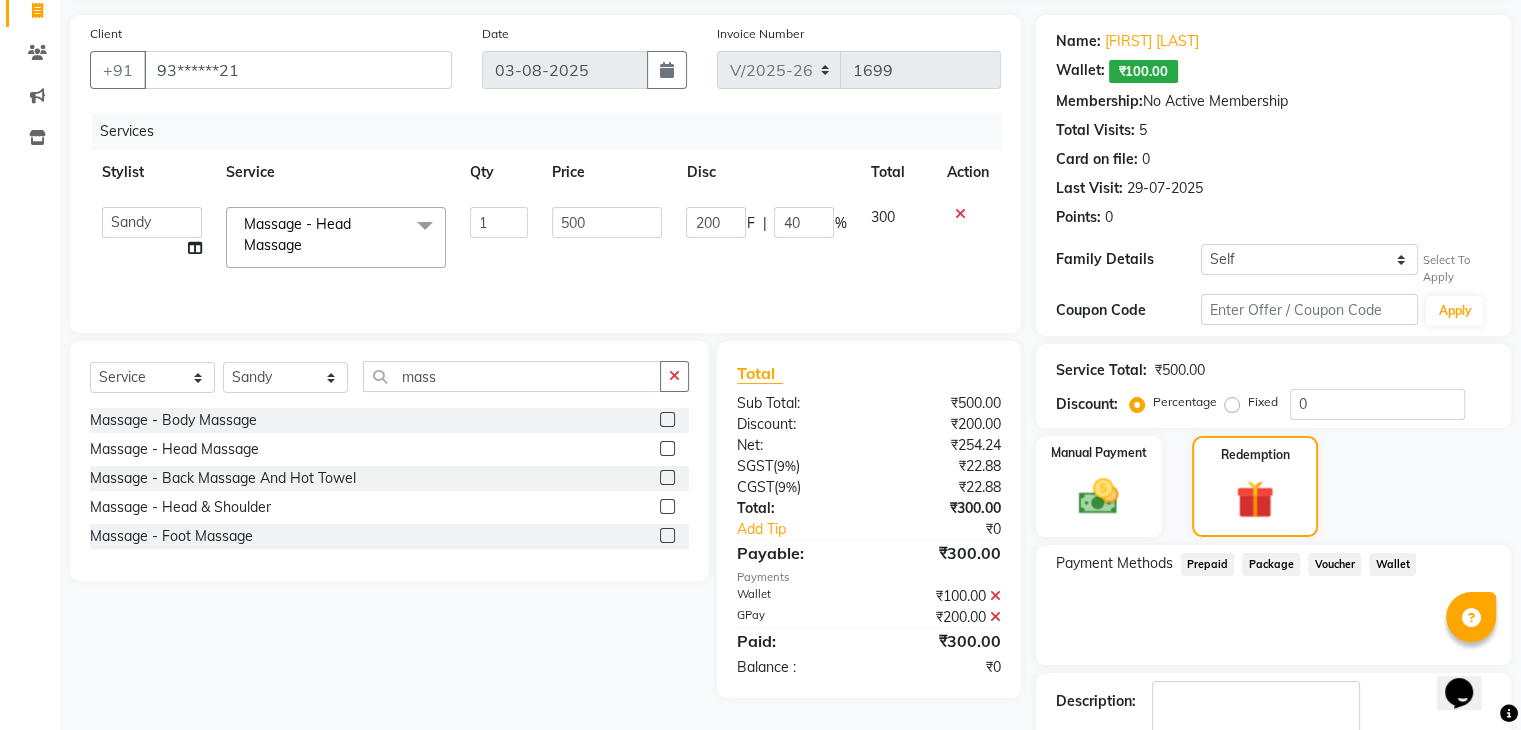 scroll, scrollTop: 253, scrollLeft: 0, axis: vertical 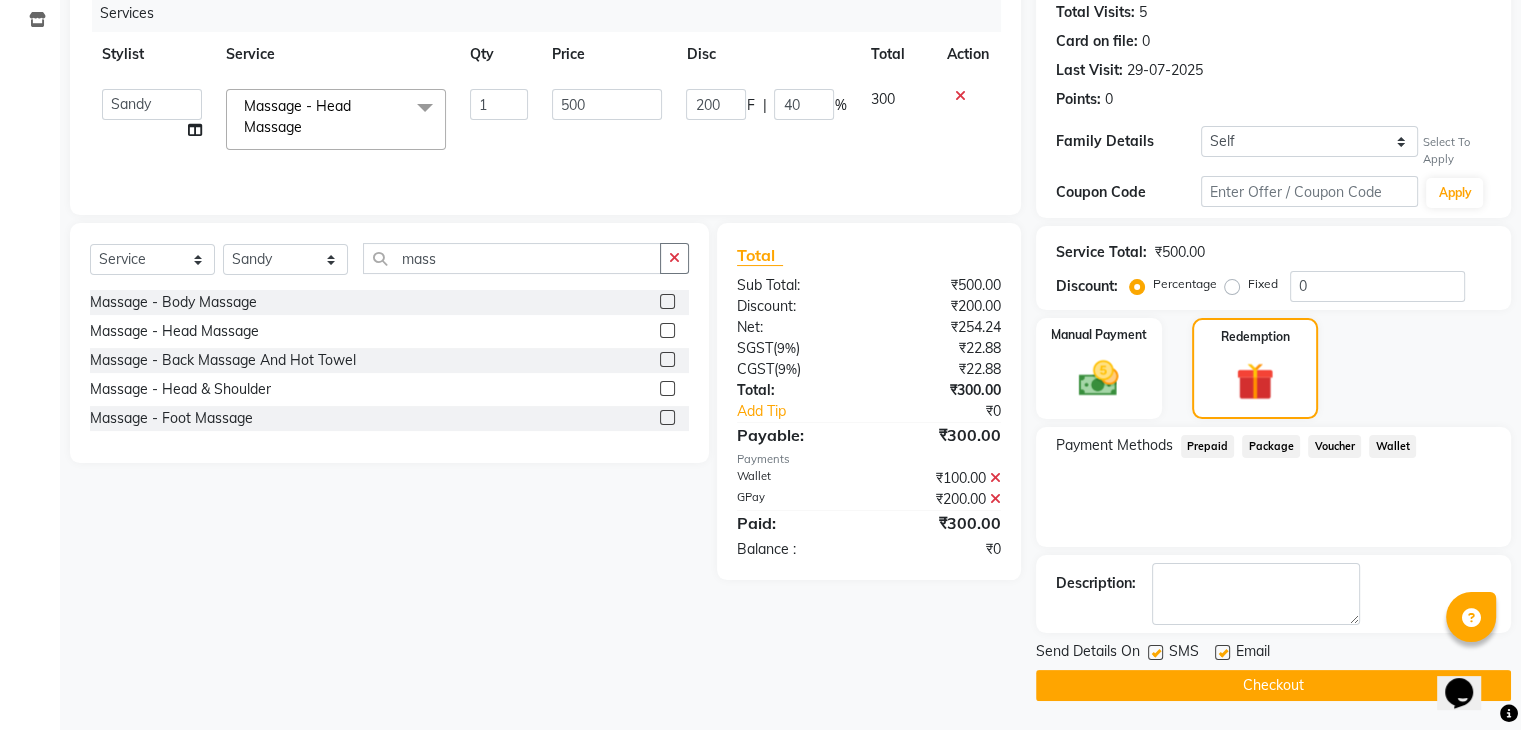 click 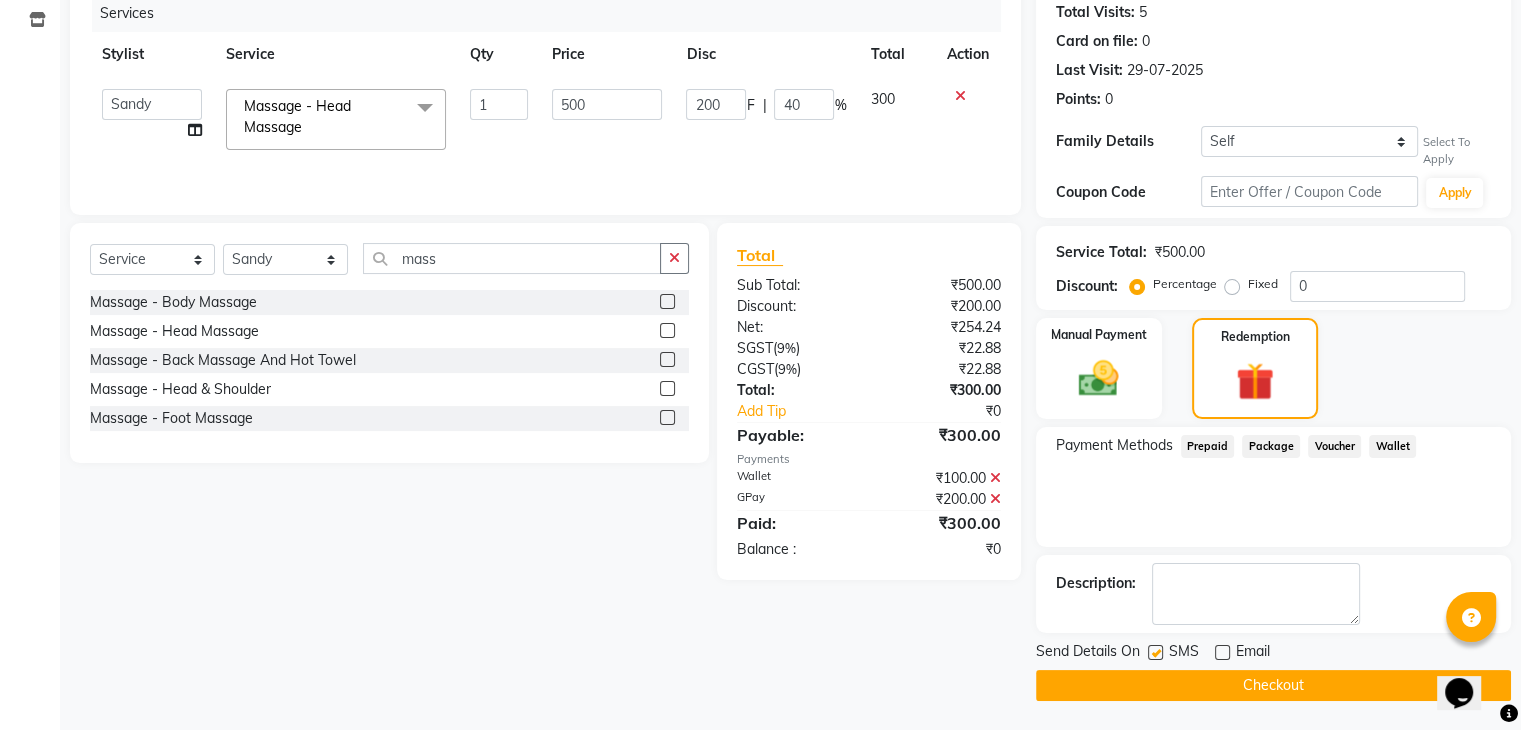 click 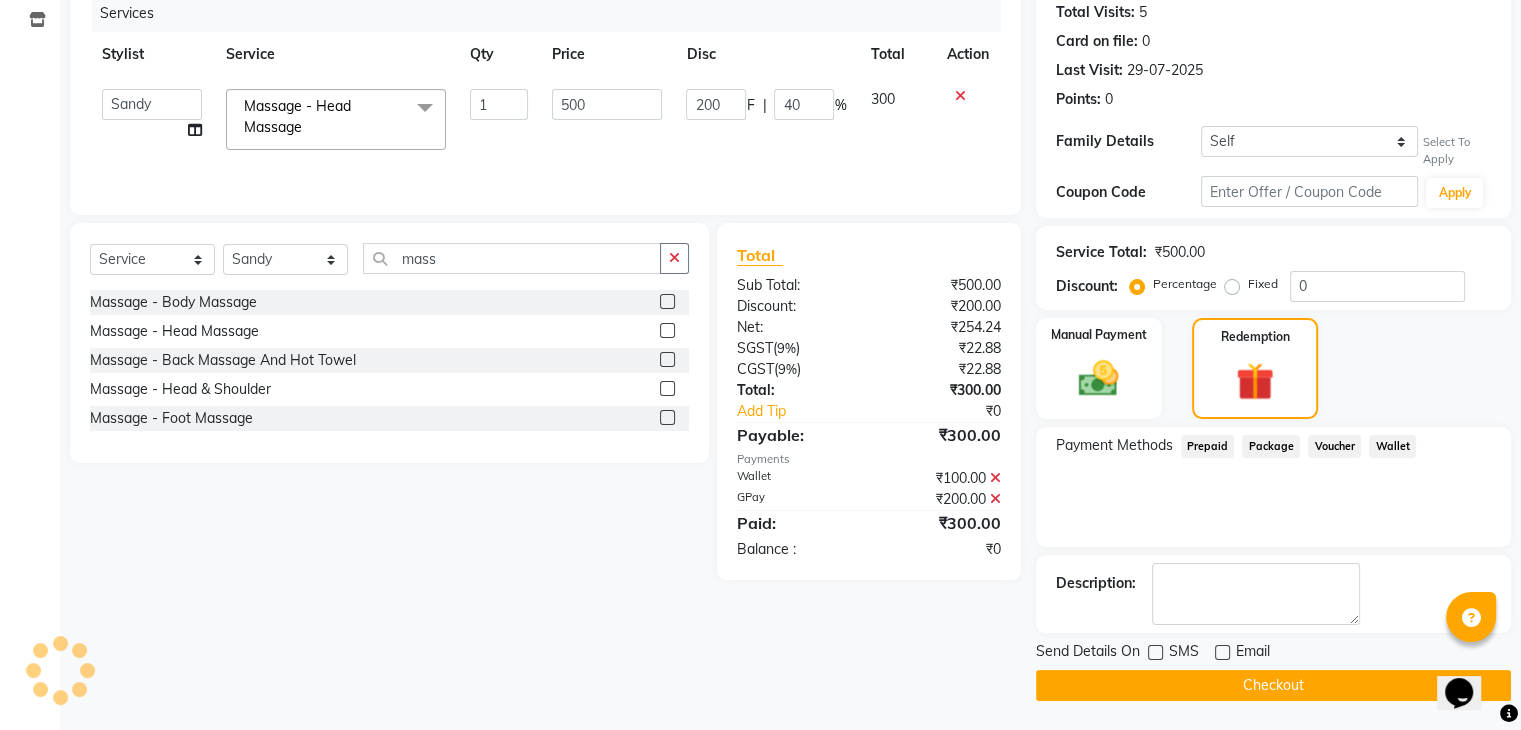 click on "Checkout" 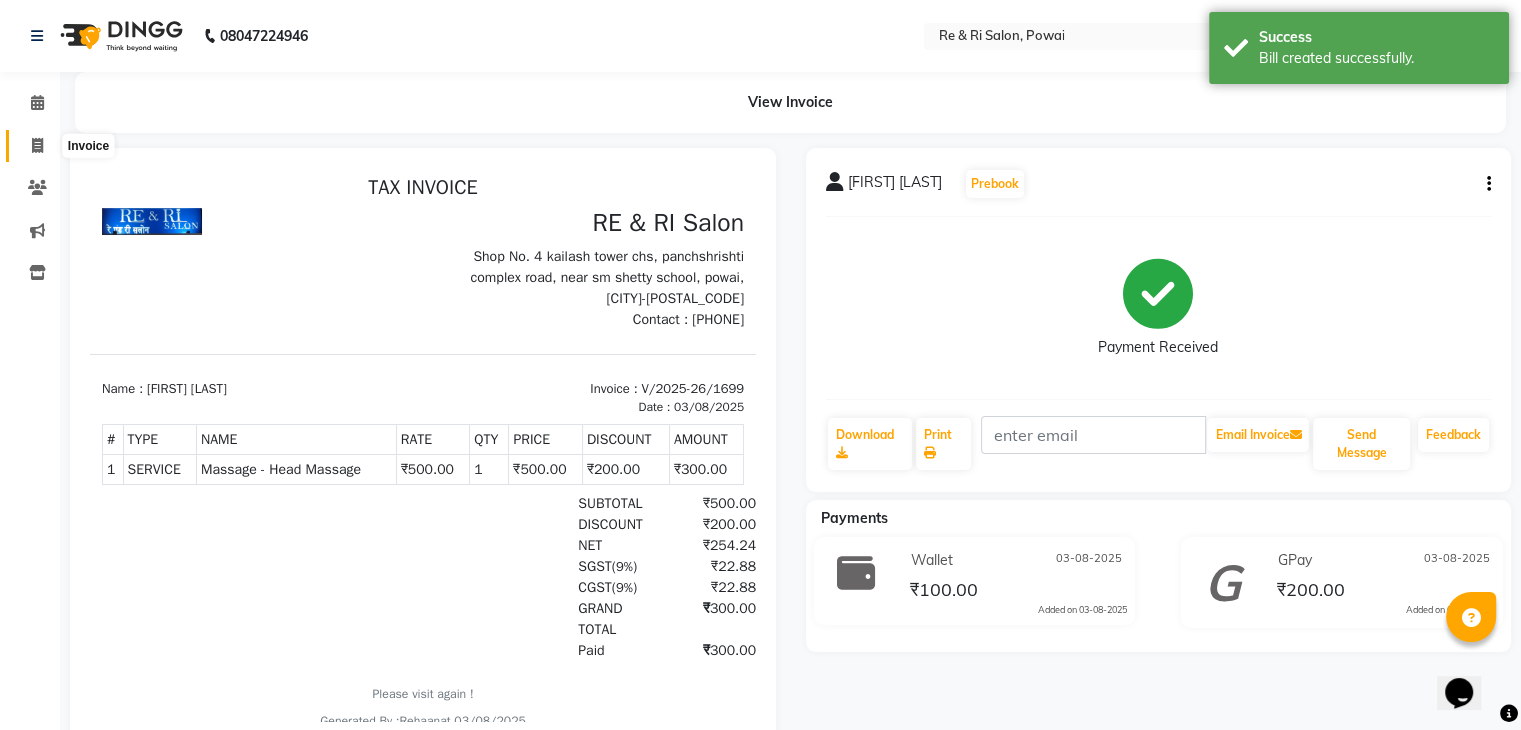 scroll, scrollTop: 0, scrollLeft: 0, axis: both 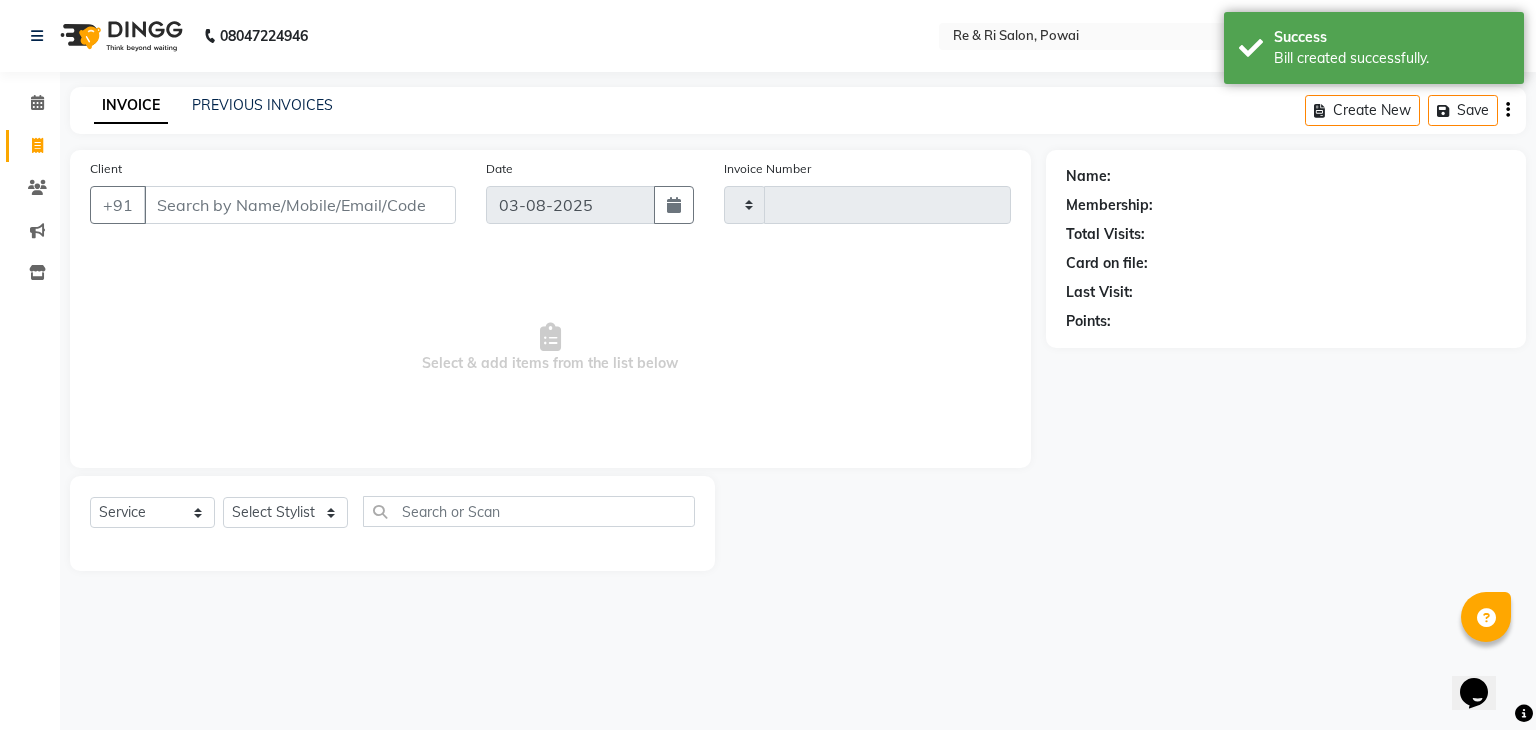 type on "1700" 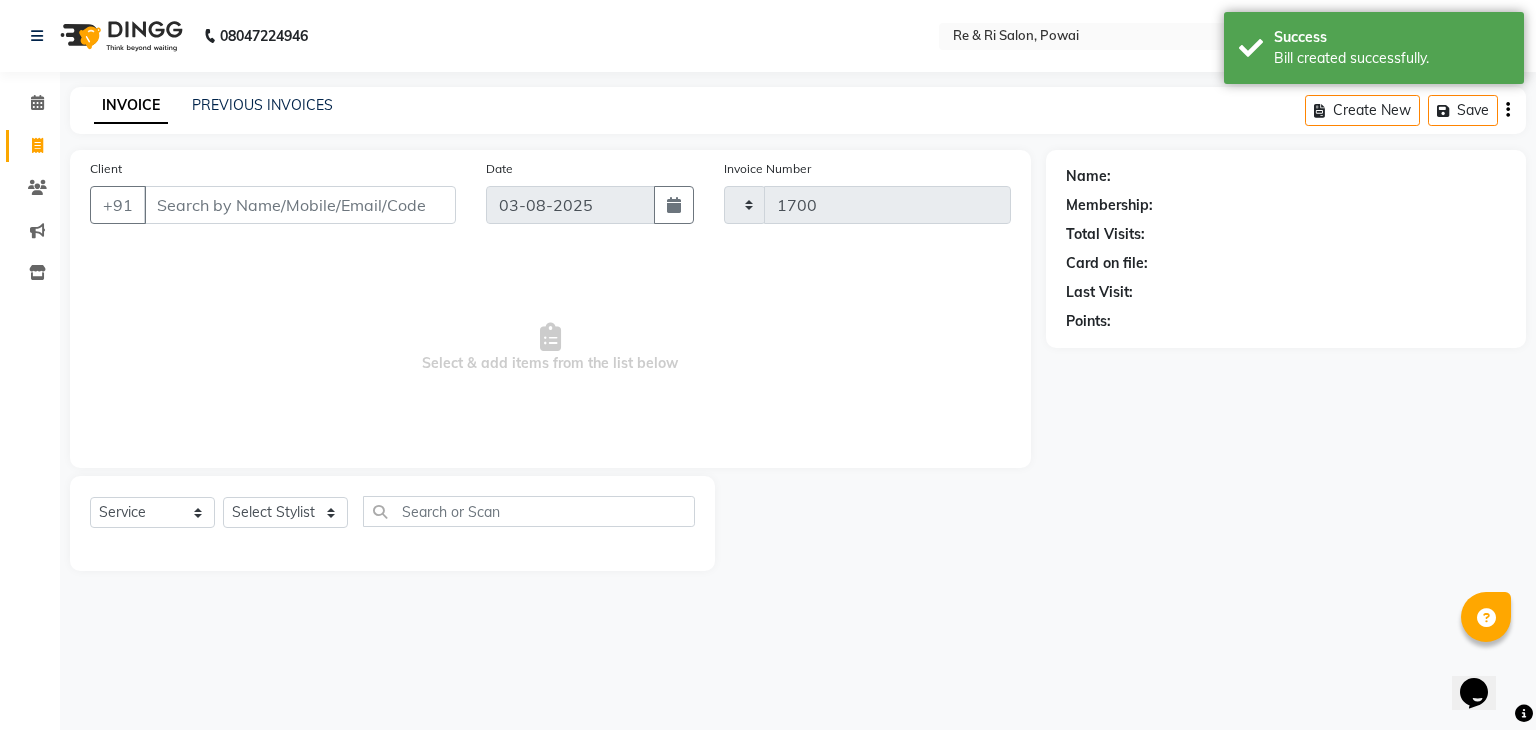 select on "5364" 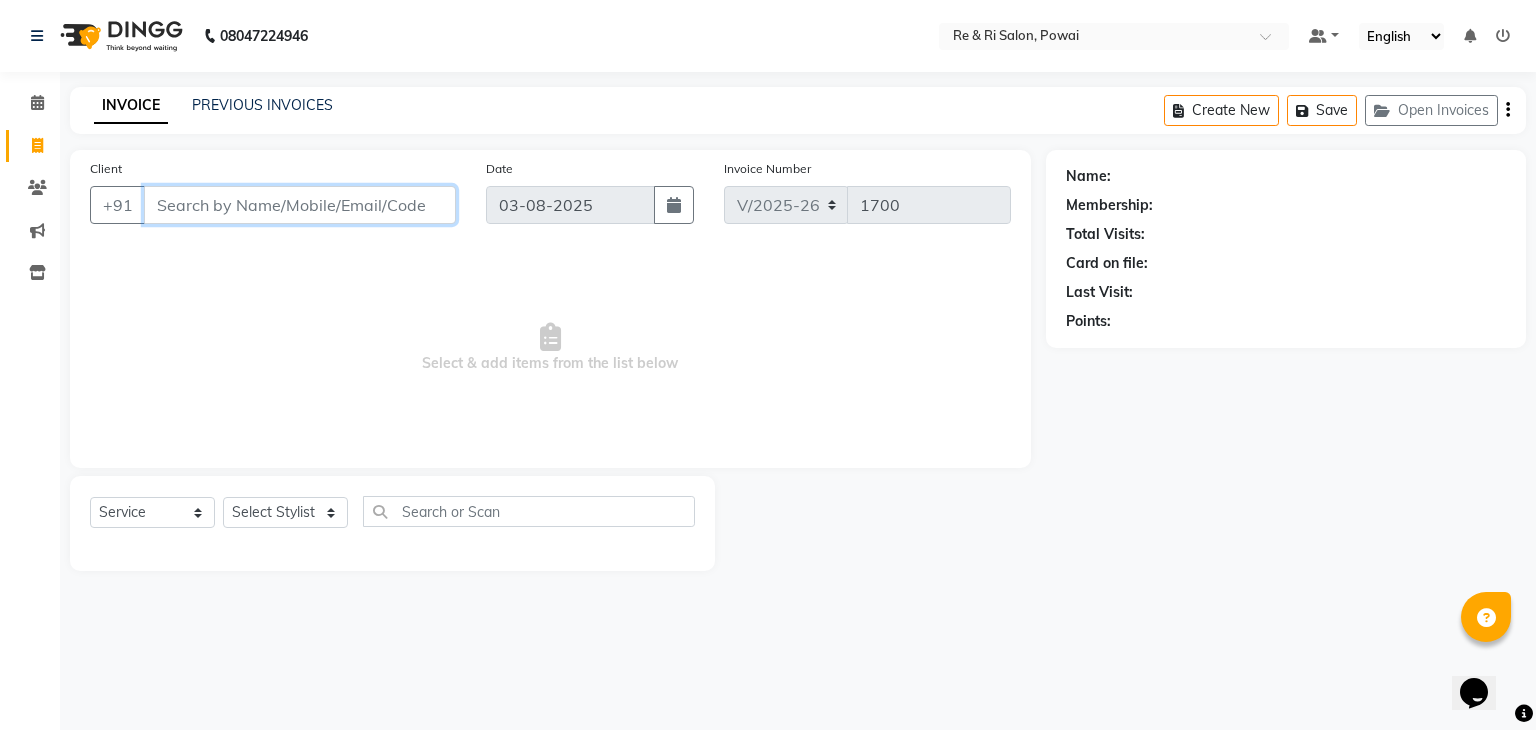 click on "Client" at bounding box center (300, 205) 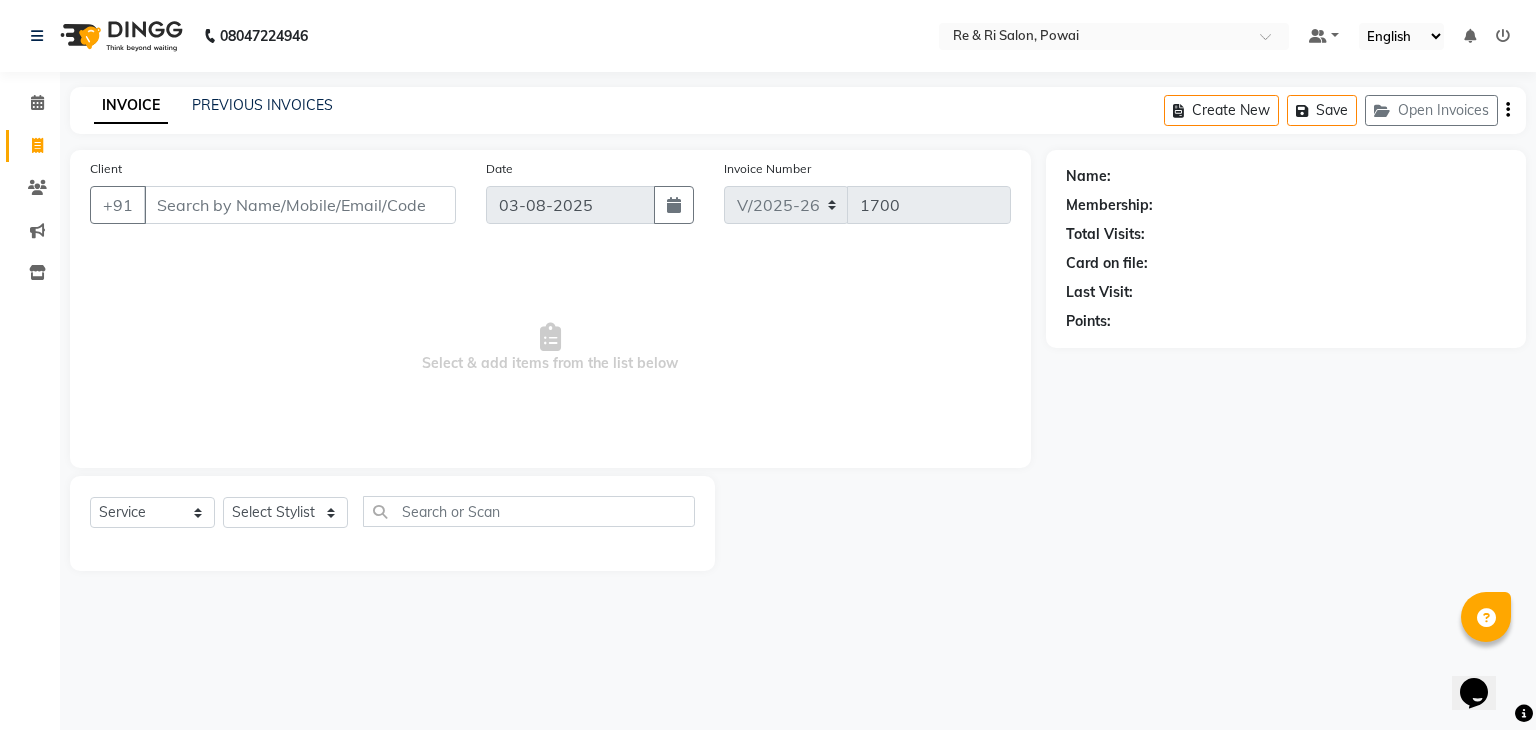 drag, startPoint x: 292, startPoint y: 121, endPoint x: 299, endPoint y: 141, distance: 21.189621 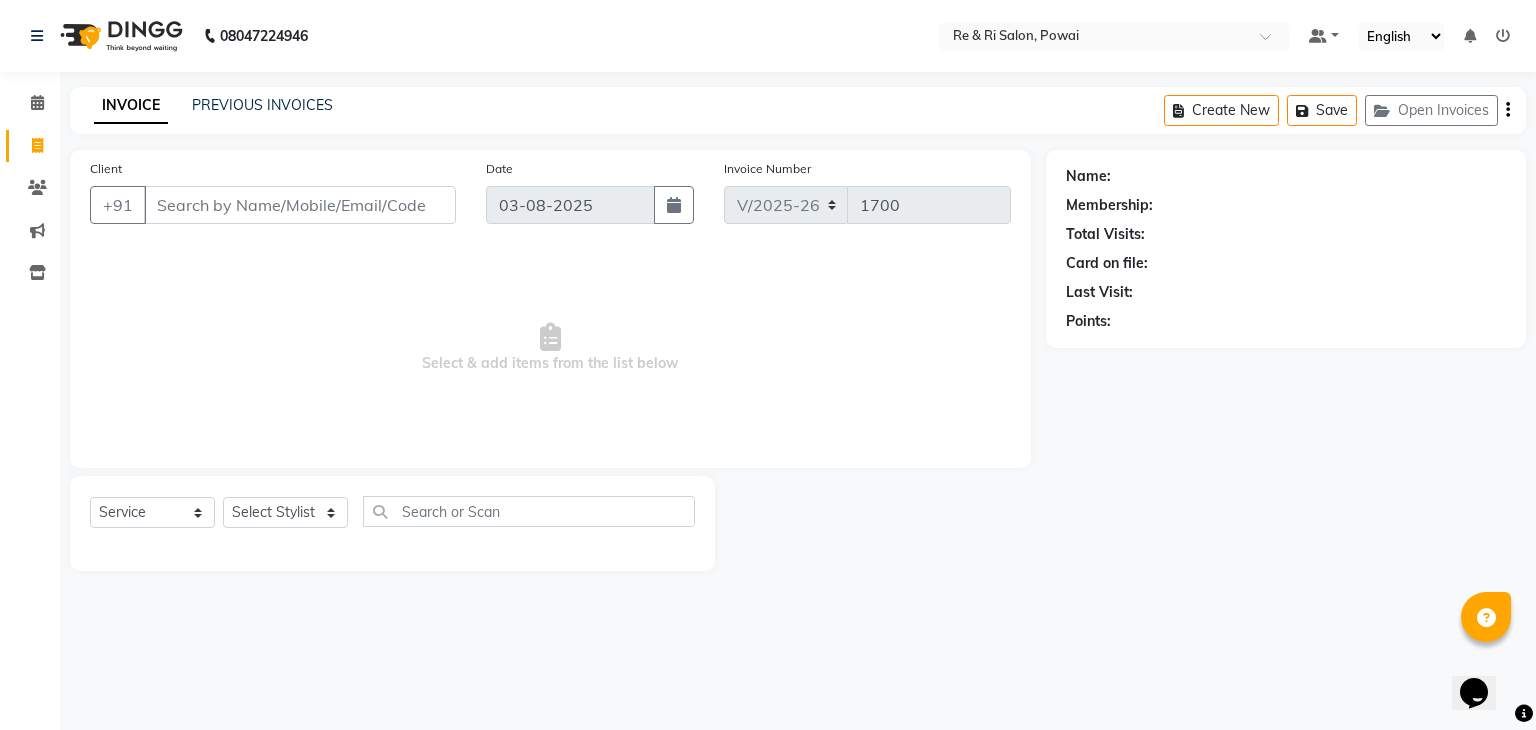 click on "Client +91" 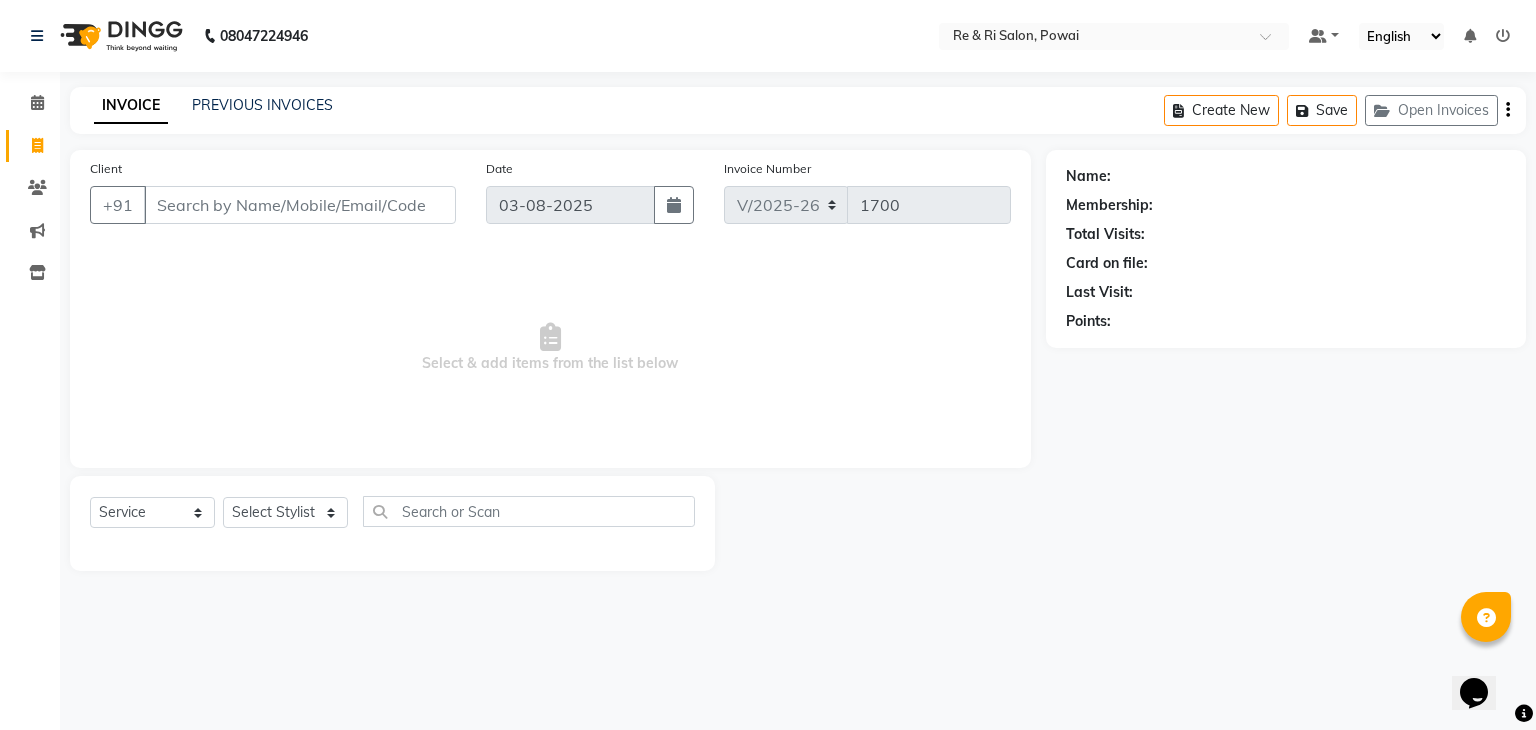 click on "INVOICE PREVIOUS INVOICES Create New   Save   Open Invoices  Client +91 Date 03-08-2025 Invoice Number V/2025 V/2025-26 1700  Select & add items from the list below  Select  Service  Product  Membership  Package Voucher Prepaid Gift Card  Select Stylist ana Arbaaz  Danish  Poonam Rehaan  Salman  Sandy   Name: Membership: Total Visits: Card on file: Last Visit:  Points:" 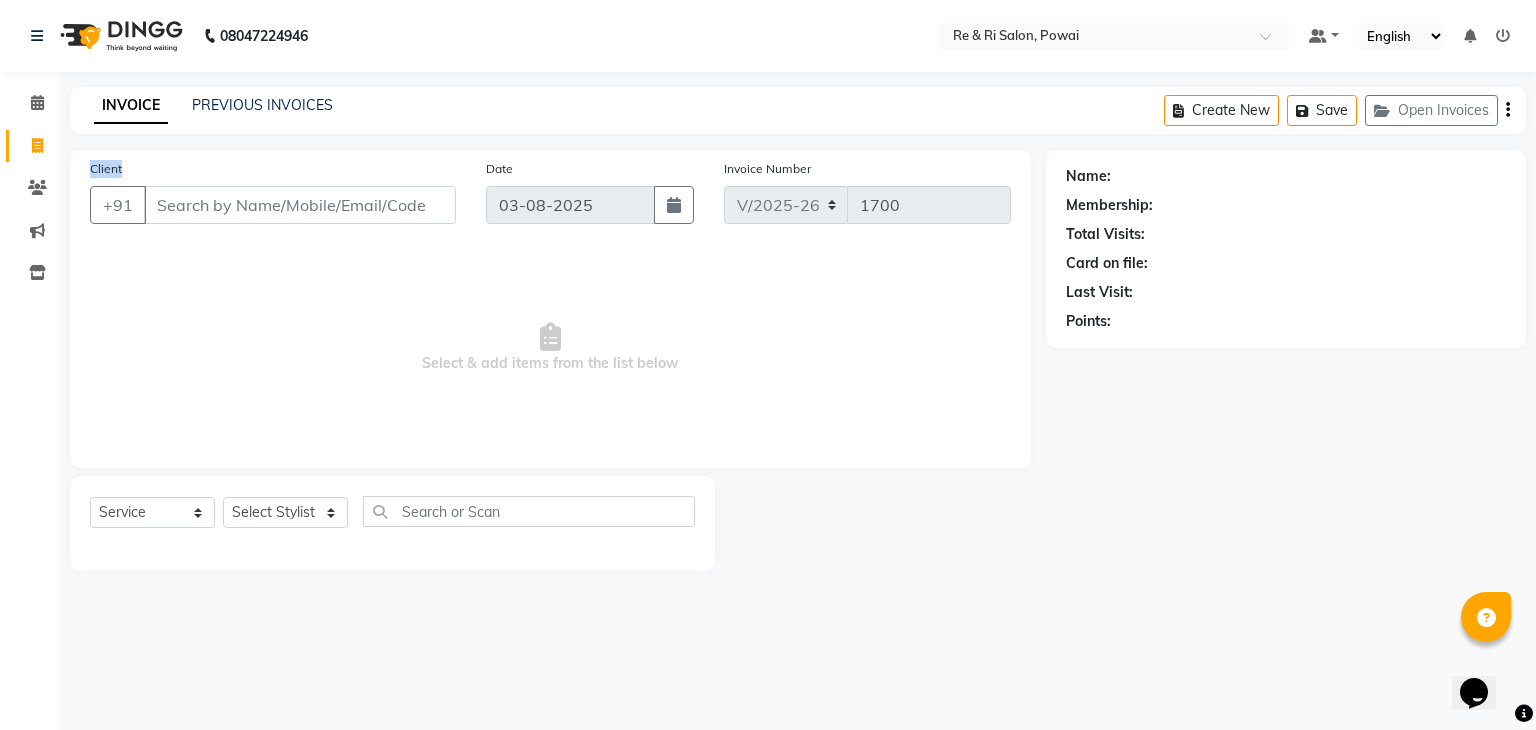 click on "INVOICE PREVIOUS INVOICES Create New   Save   Open Invoices  Client +91 Date 03-08-2025 Invoice Number V/2025 V/2025-26 1700  Select & add items from the list below  Select  Service  Product  Membership  Package Voucher Prepaid Gift Card  Select Stylist ana Arbaaz  Danish  Poonam Rehaan  Salman  Sandy   Name: Membership: Total Visits: Card on file: Last Visit:  Points:" 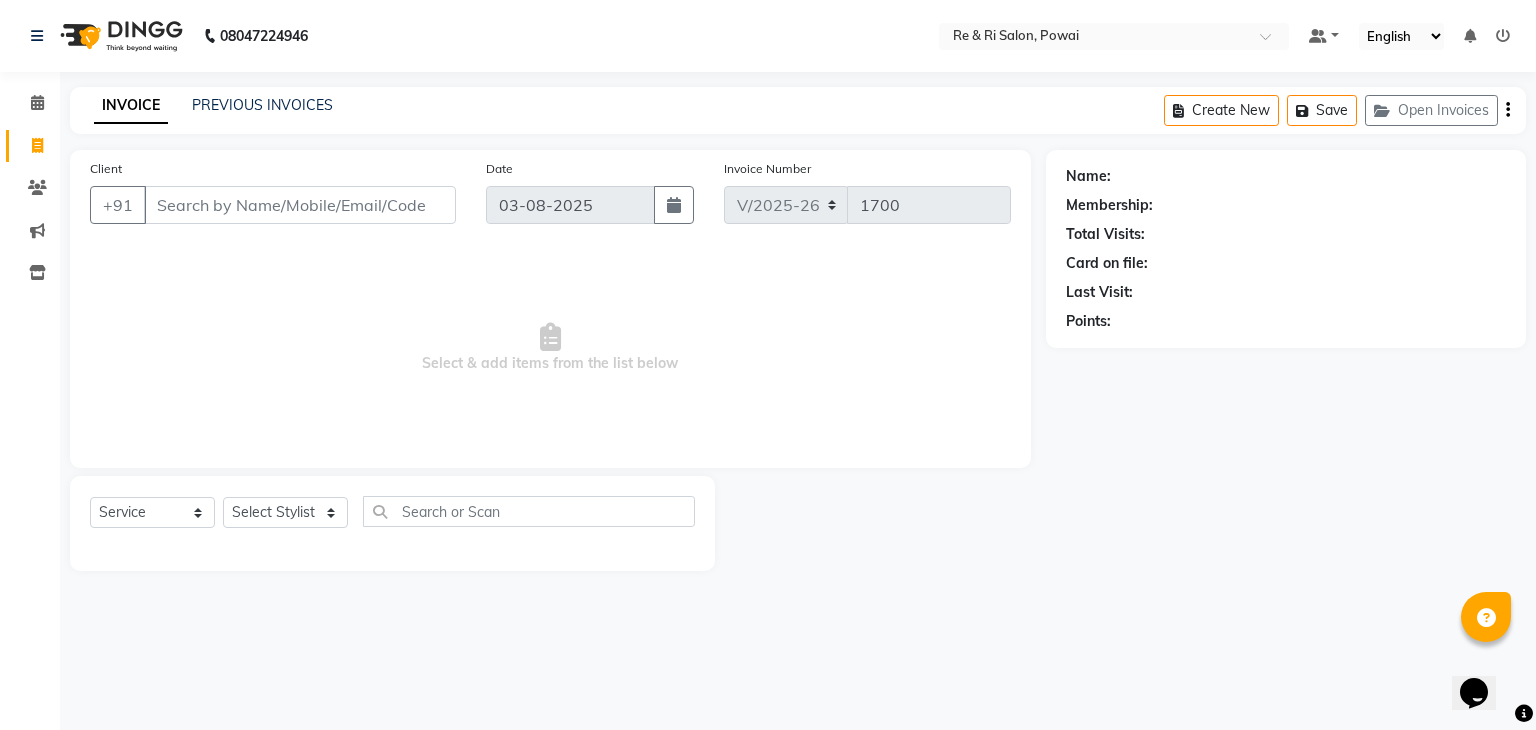 click on "INVOICE PREVIOUS INVOICES Create New   Save   Open Invoices  Client +91 Date 03-08-2025 Invoice Number V/2025 V/2025-26 1700  Select & add items from the list below  Select  Service  Product  Membership  Package Voucher Prepaid Gift Card  Select Stylist ana Arbaaz  Danish  Poonam Rehaan  Salman  Sandy   Name: Membership: Total Visits: Card on file: Last Visit:  Points:" 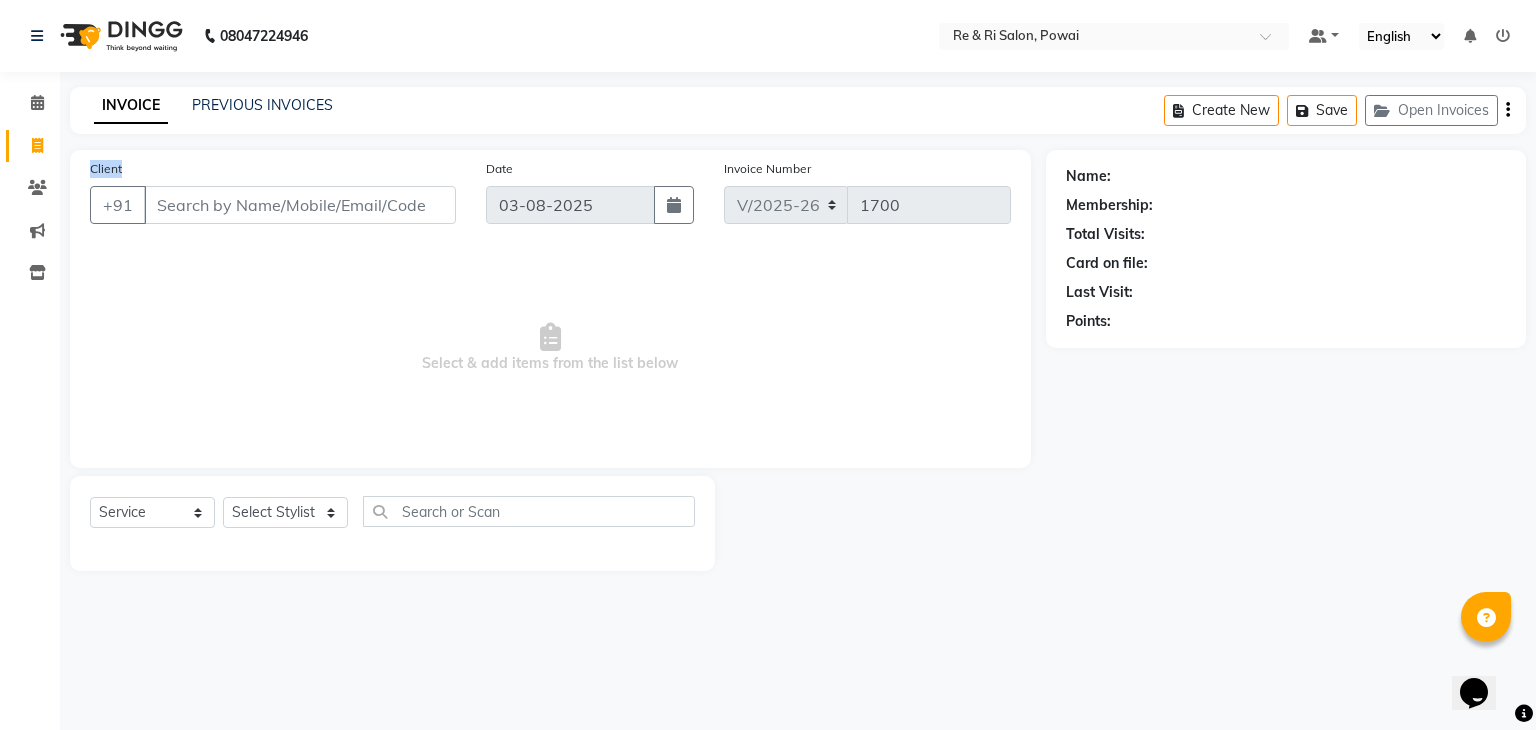 click on "INVOICE PREVIOUS INVOICES Create New   Save   Open Invoices  Client +91 Date 03-08-2025 Invoice Number V/2025 V/2025-26 1700  Select & add items from the list below  Select  Service  Product  Membership  Package Voucher Prepaid Gift Card  Select Stylist ana Arbaaz  Danish  Poonam Rehaan  Salman  Sandy   Name: Membership: Total Visits: Card on file: Last Visit:  Points:" 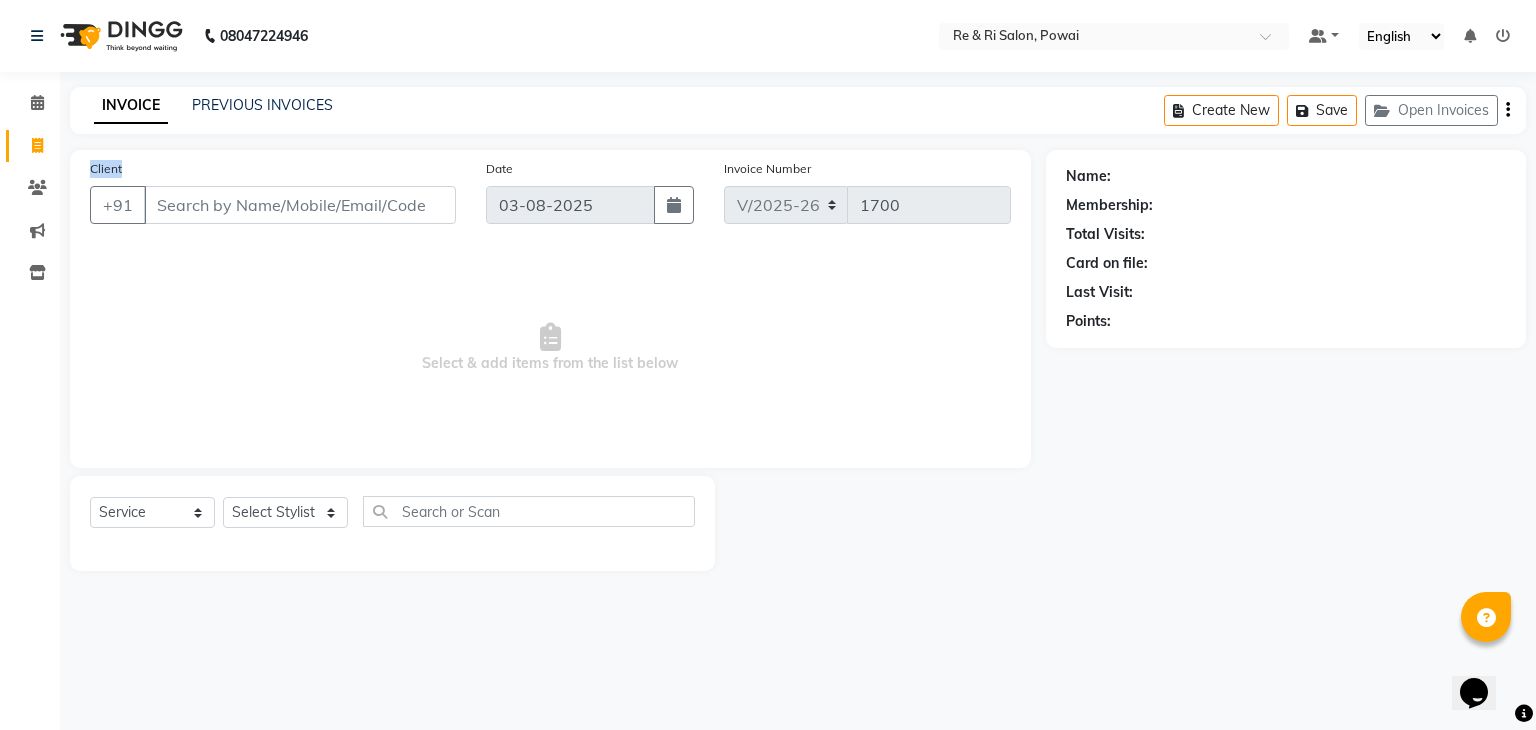 click on "INVOICE PREVIOUS INVOICES Create New   Save   Open Invoices  Client +91 Date 03-08-2025 Invoice Number V/2025 V/2025-26 1700  Select & add items from the list below  Select  Service  Product  Membership  Package Voucher Prepaid Gift Card  Select Stylist ana Arbaaz  Danish  Poonam Rehaan  Salman  Sandy   Name: Membership: Total Visits: Card on file: Last Visit:  Points:" 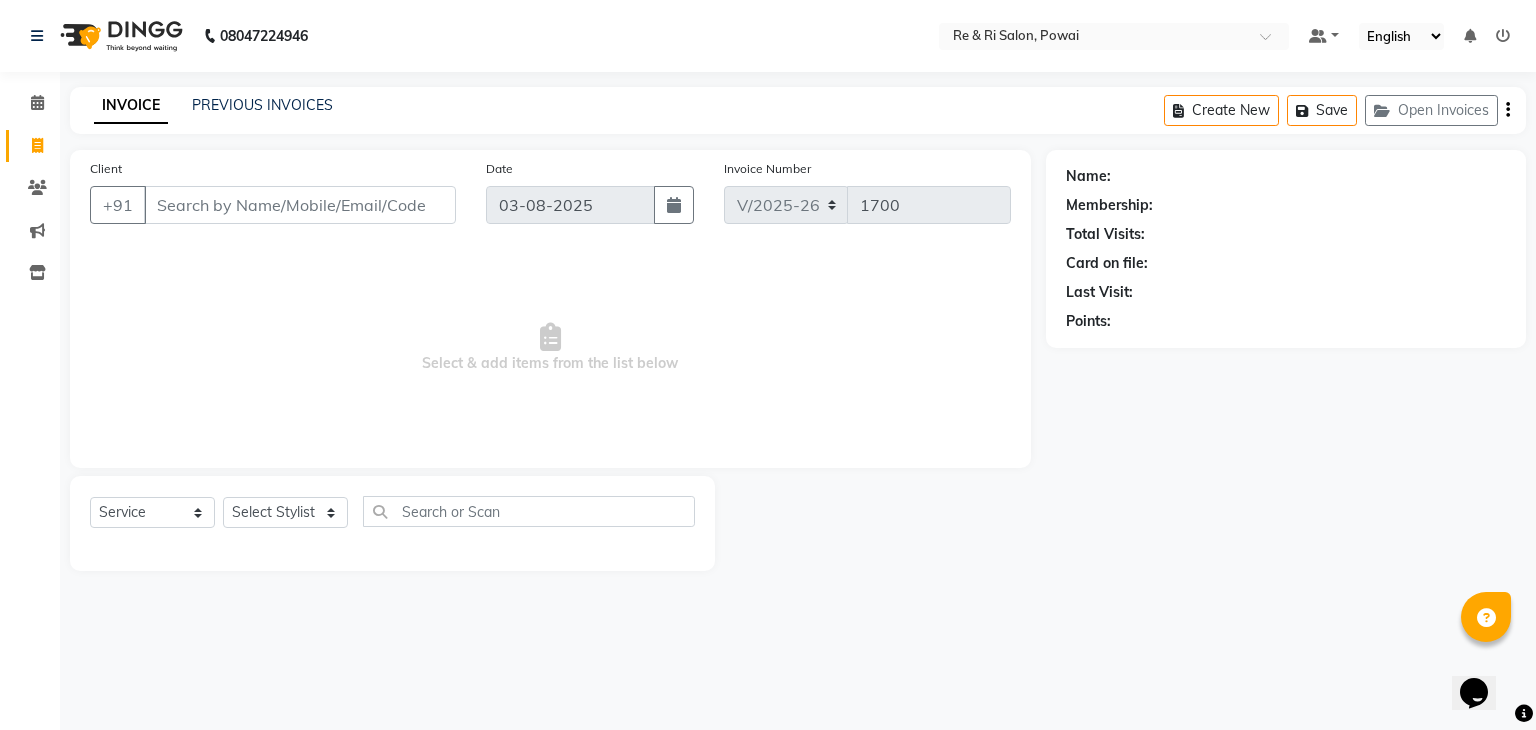 click on "INVOICE PREVIOUS INVOICES Create New   Save   Open Invoices  Client +91 Date 03-08-2025 Invoice Number V/2025 V/2025-26 1700  Select & add items from the list below  Select  Service  Product  Membership  Package Voucher Prepaid Gift Card  Select Stylist ana Arbaaz  Danish  Poonam Rehaan  Salman  Sandy   Name: Membership: Total Visits: Card on file: Last Visit:  Points:" 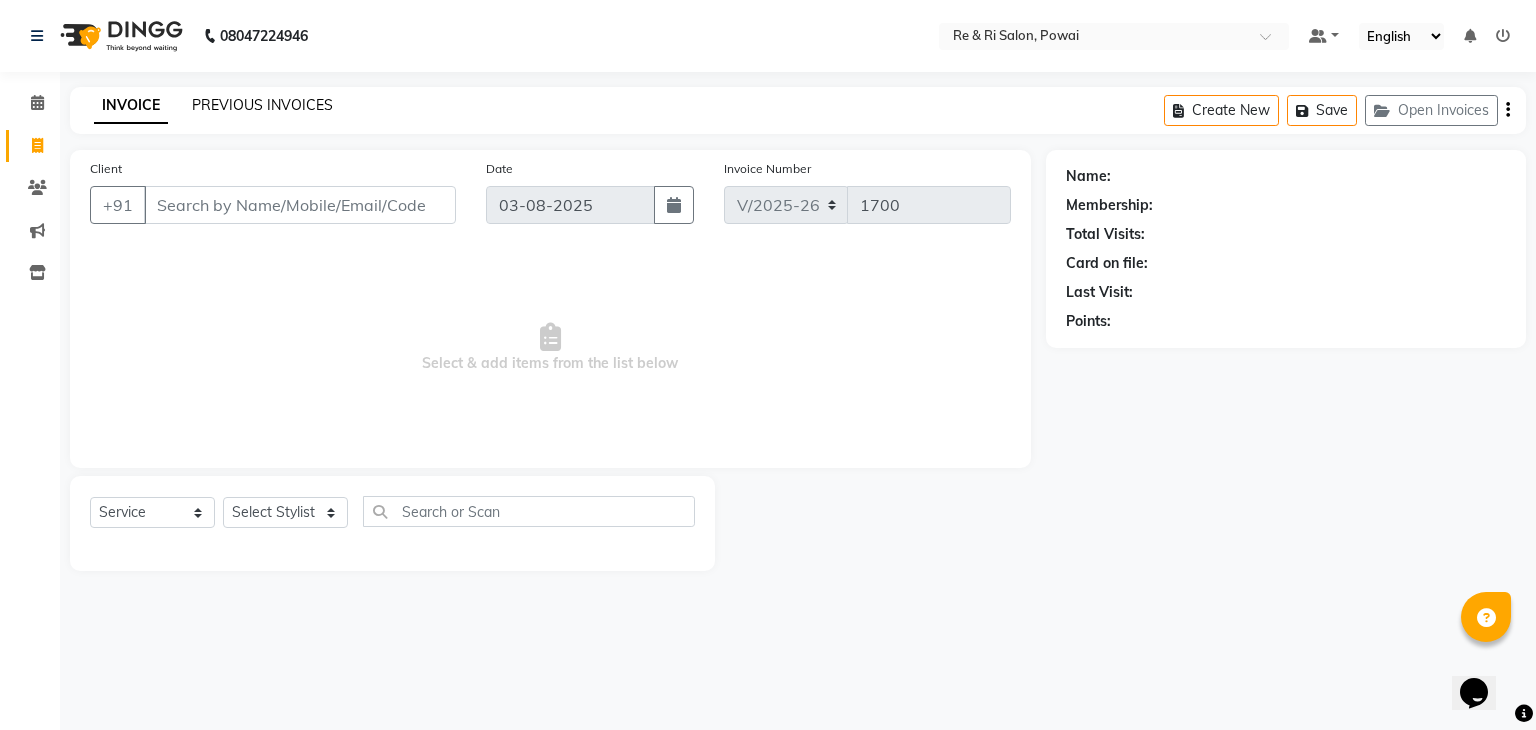 click on "PREVIOUS INVOICES" 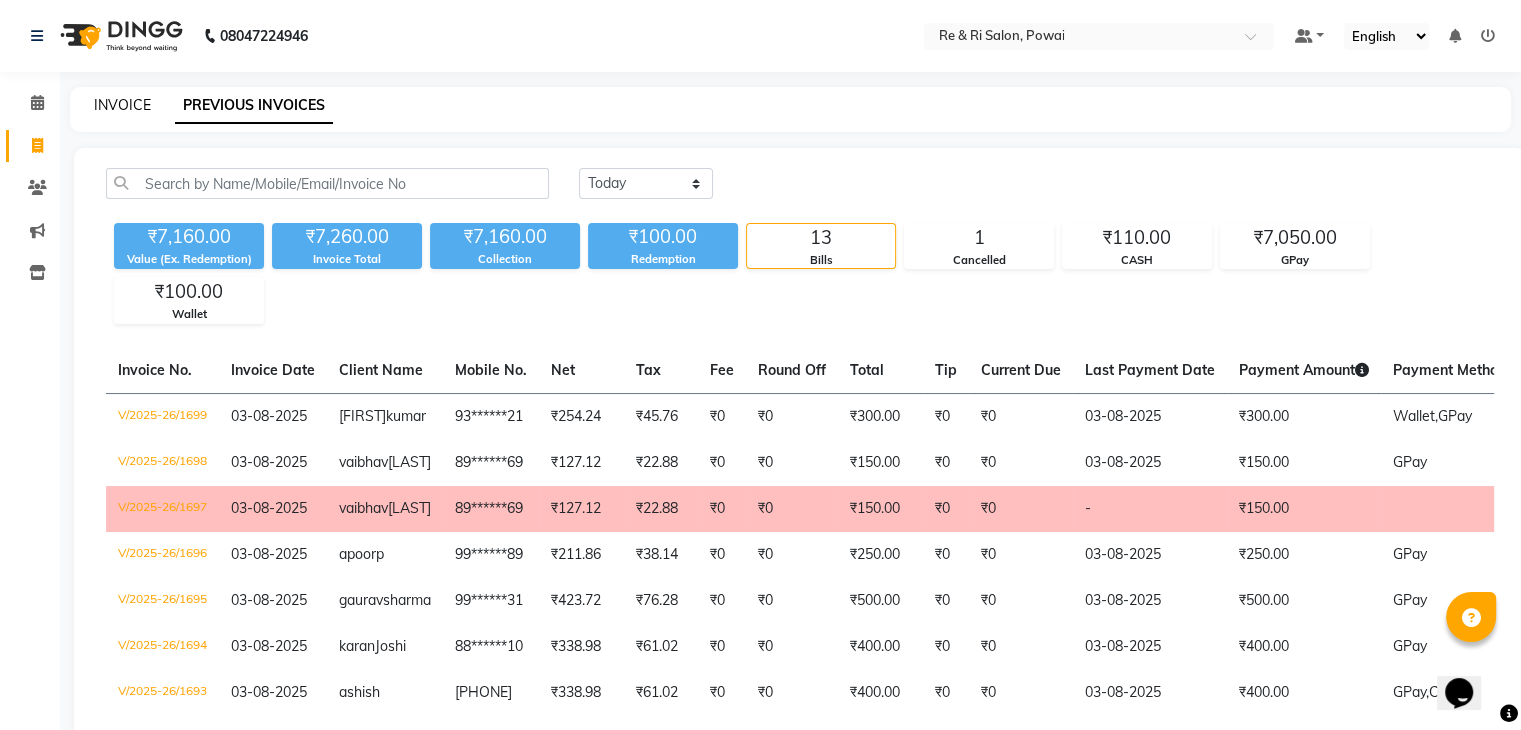 click on "INVOICE" 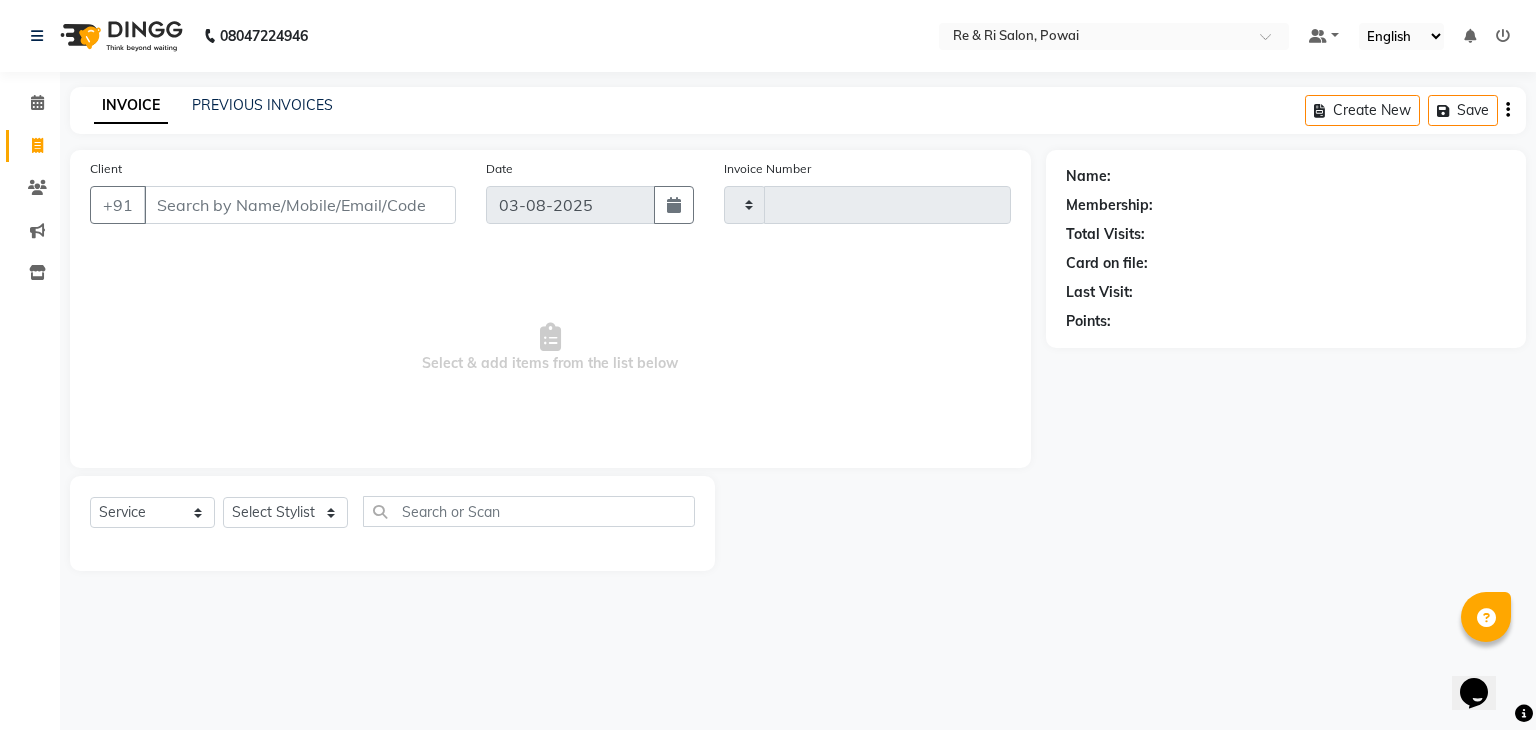 type on "1700" 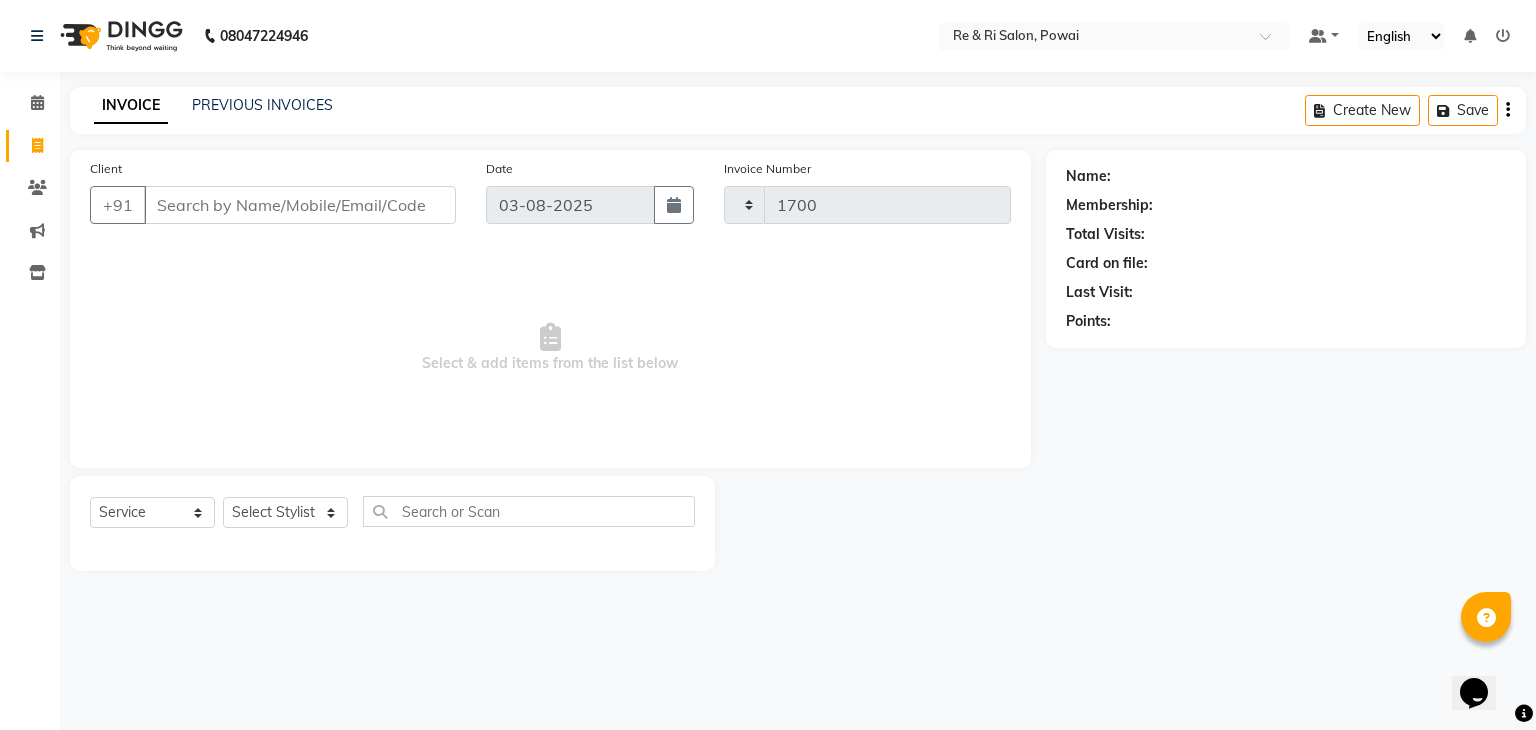 select on "5364" 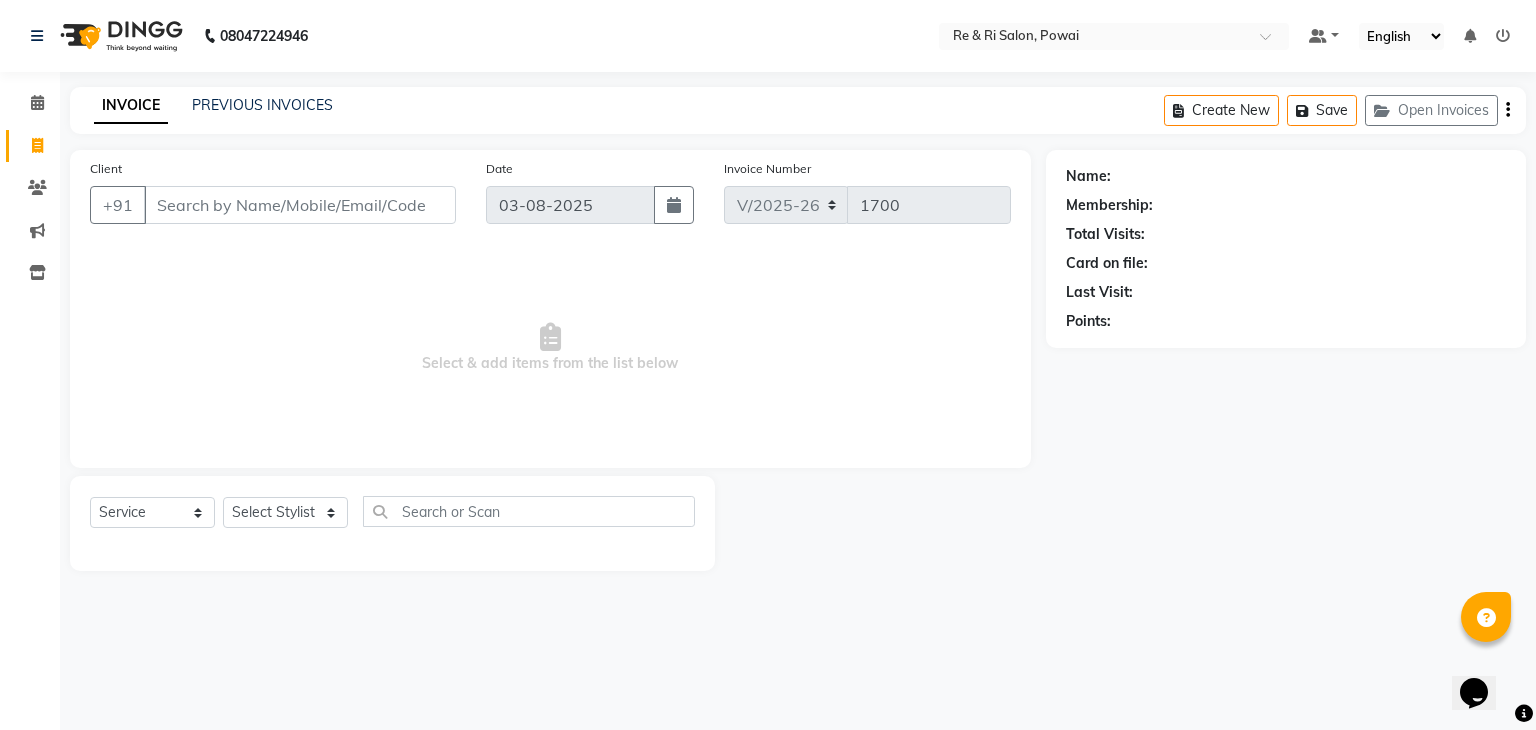 click on "INVOICE PREVIOUS INVOICES Create New   Save   Open Invoices" 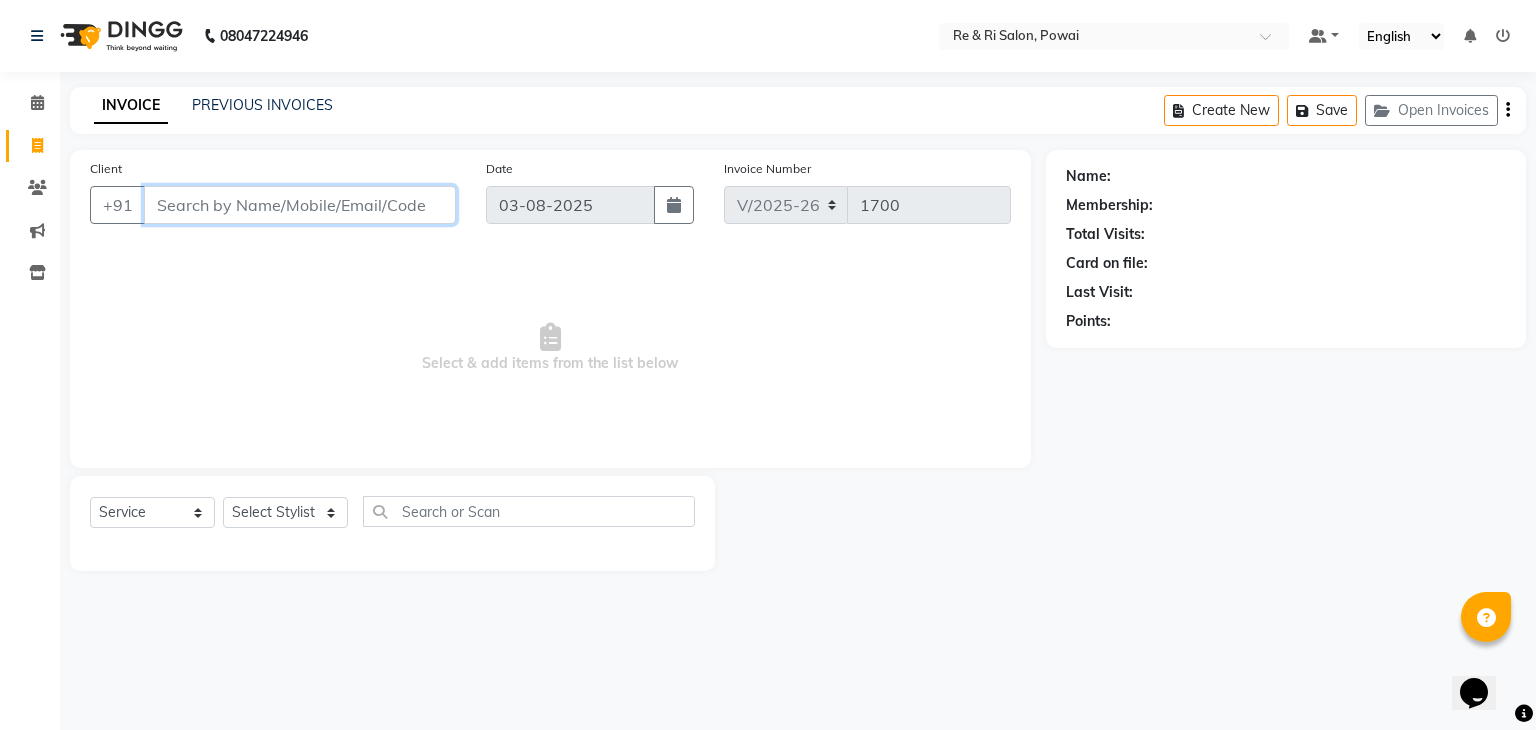 click on "Client" at bounding box center (300, 205) 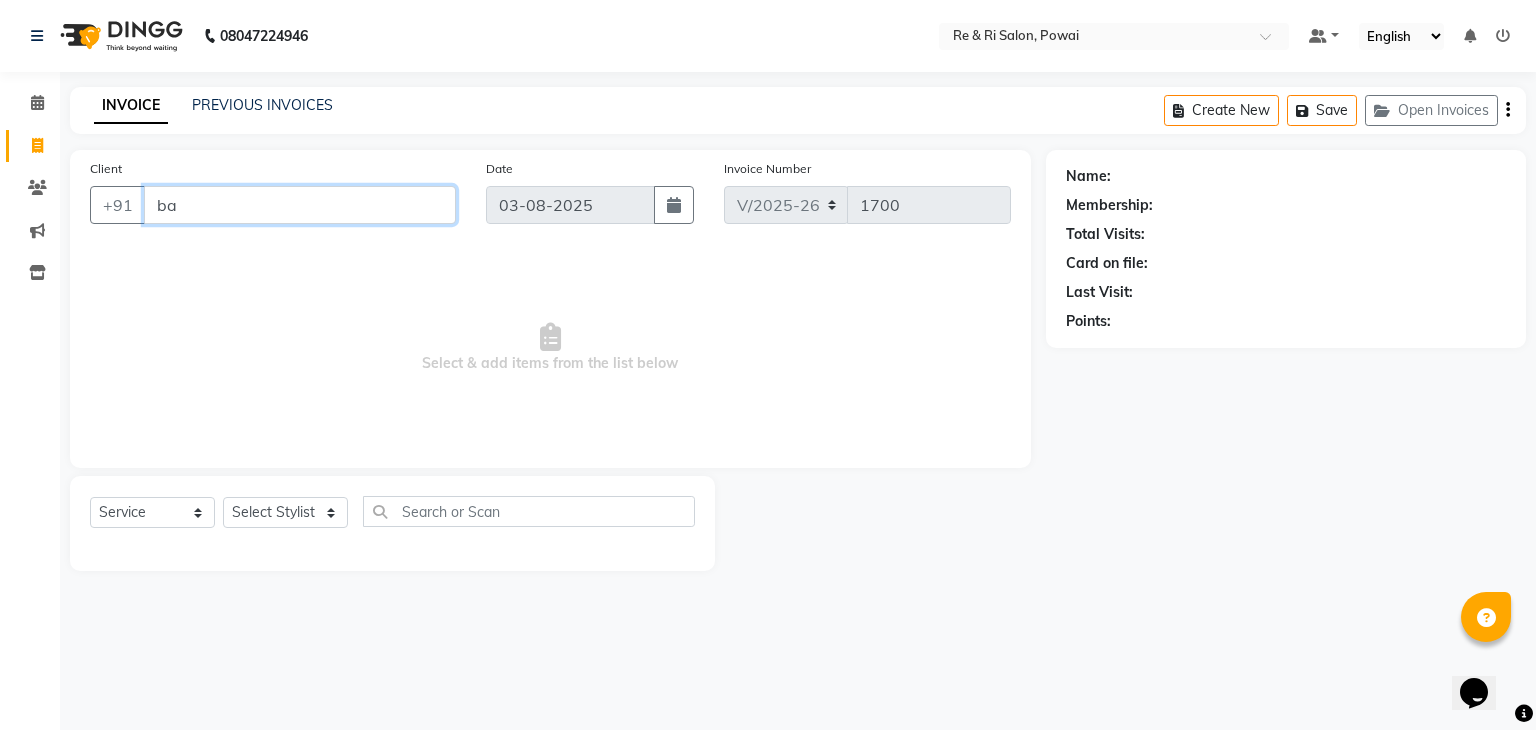 type on "b" 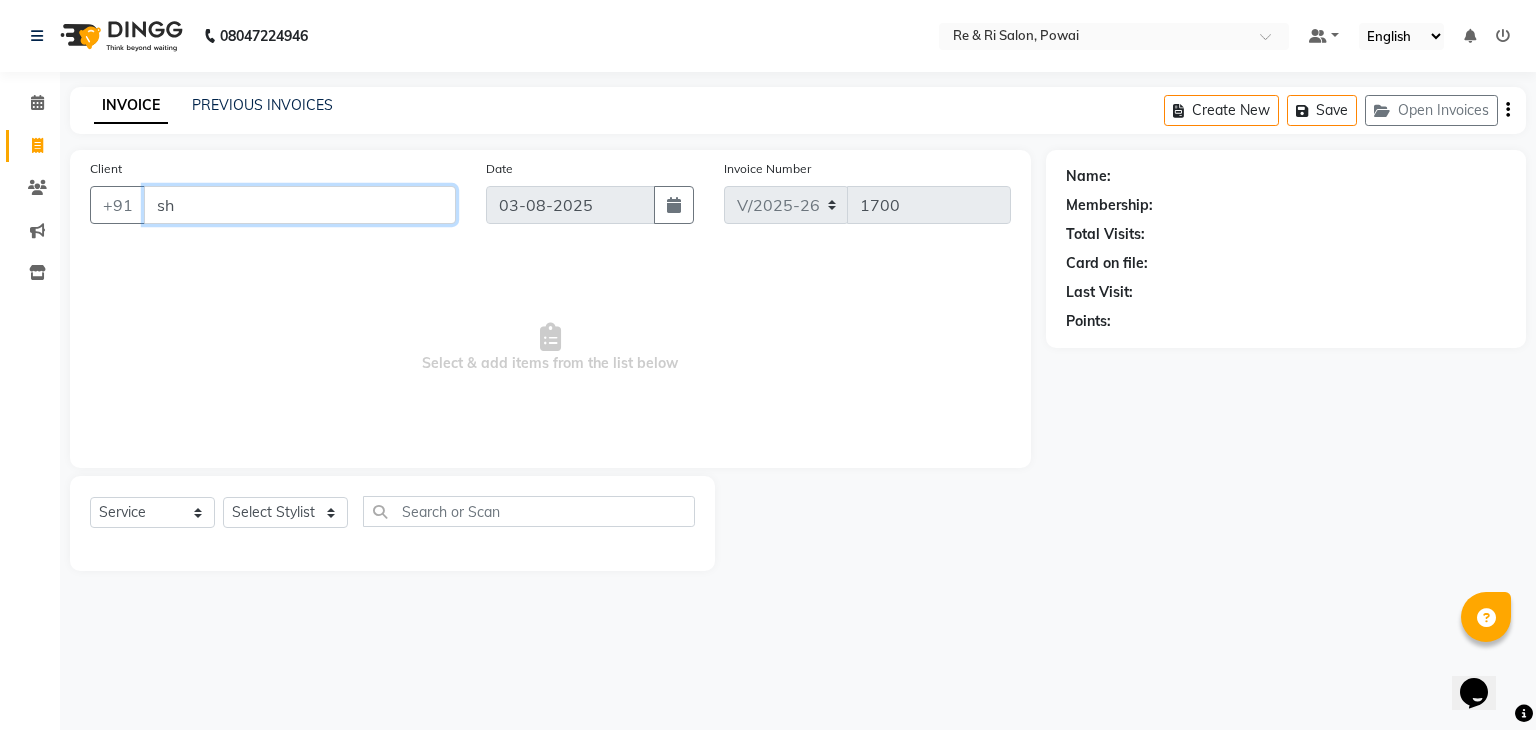 type on "s" 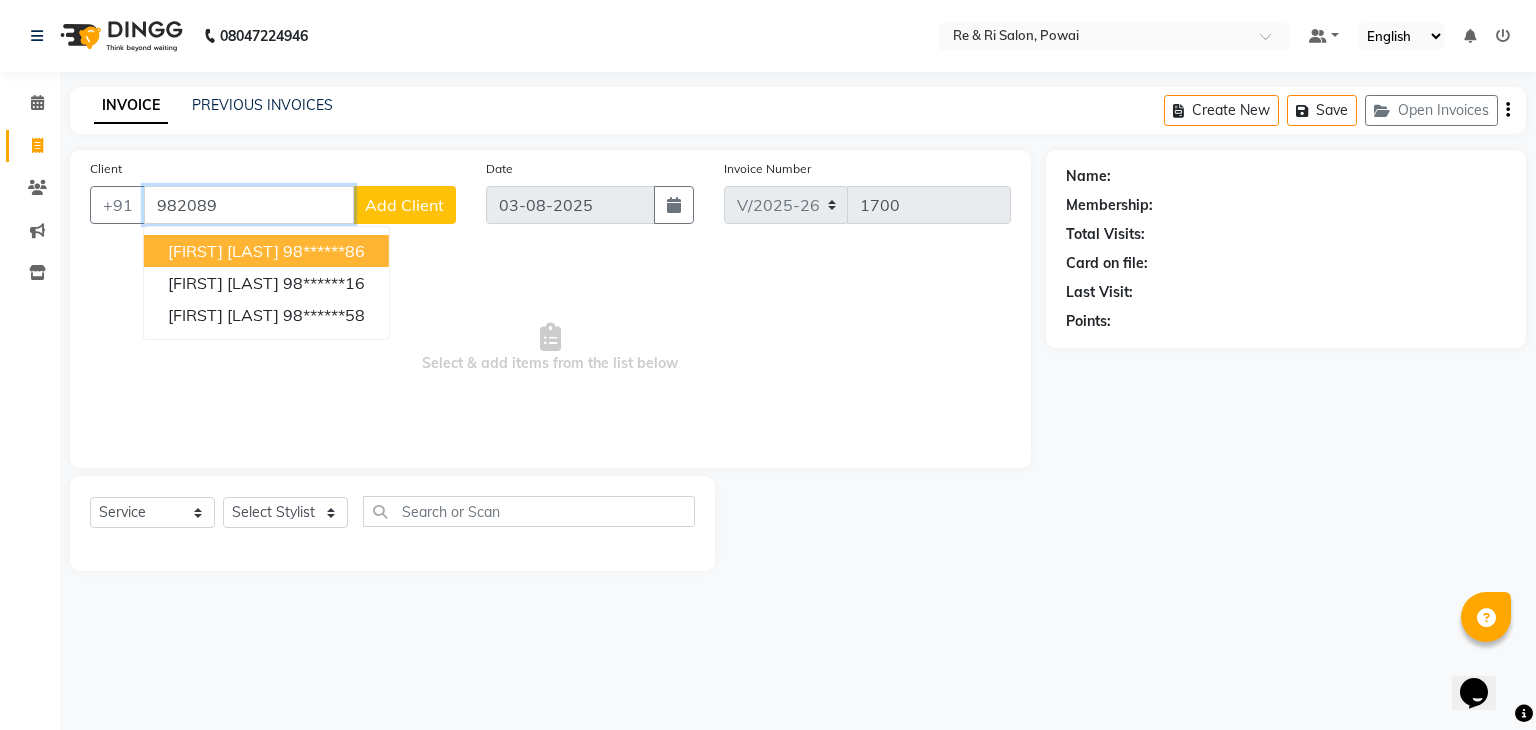 click on "[FIRST] [LAST]" at bounding box center [223, 251] 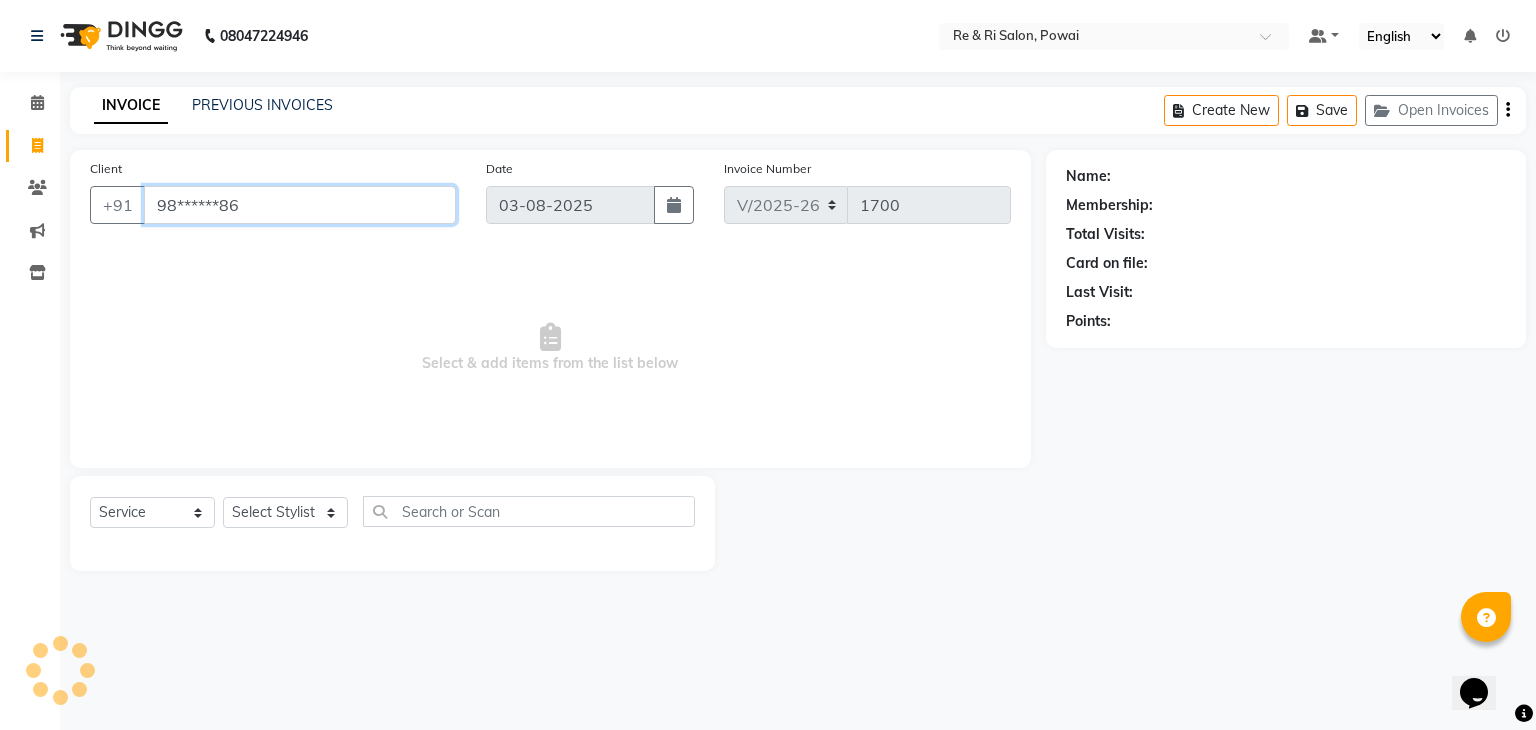 type on "98******86" 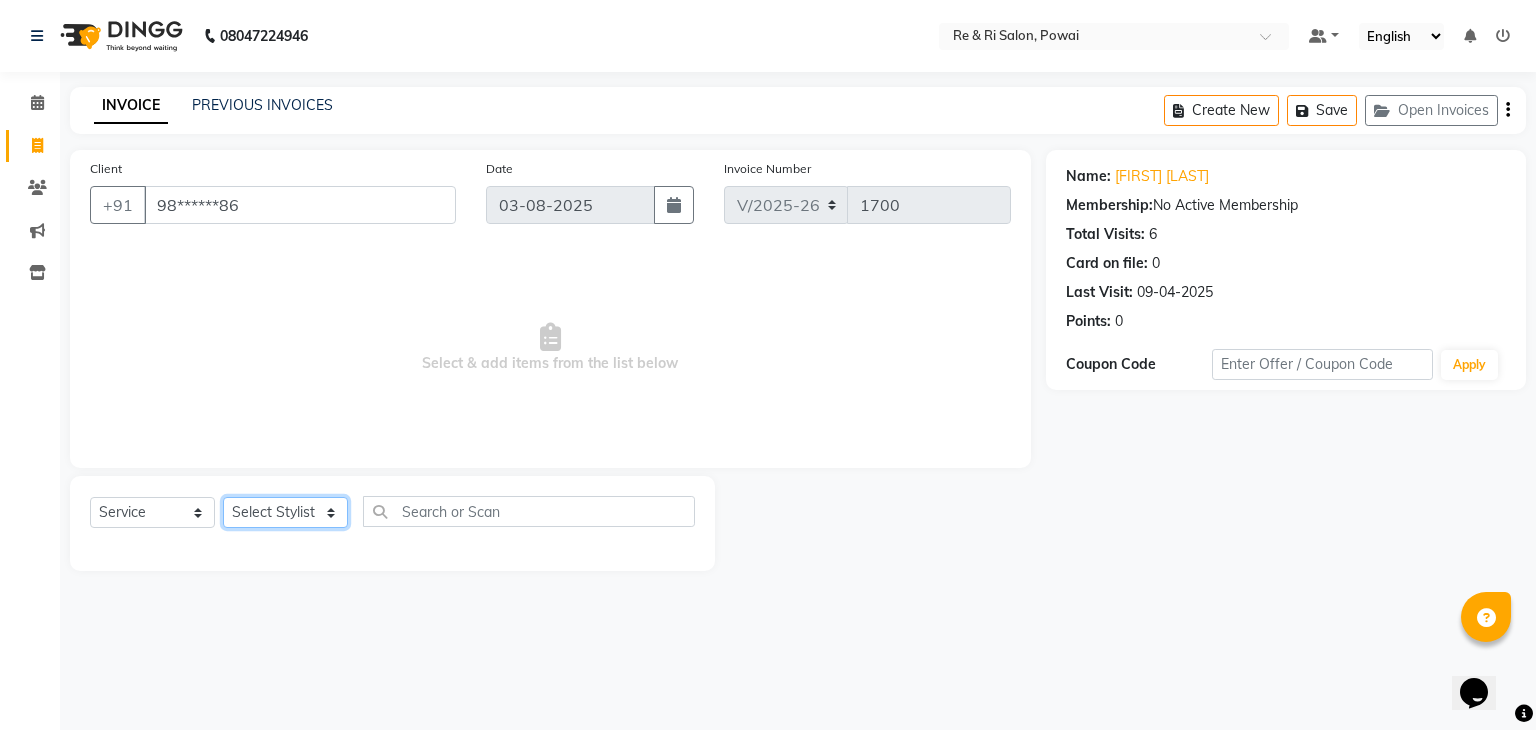 click on "Select Stylist ana Arbaaz  Danish  Poonam Rehaan  Salman  Sandy" 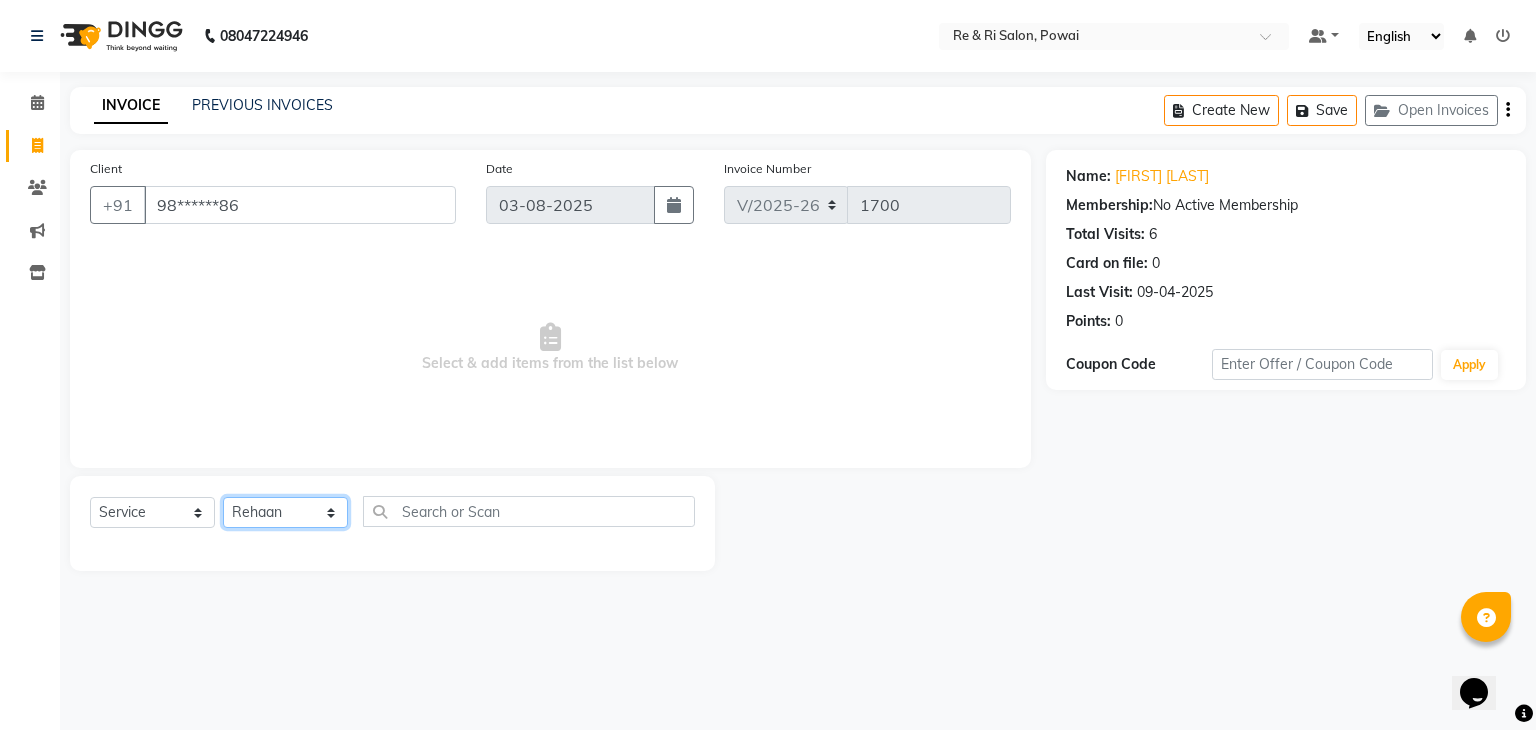 click on "Select Stylist ana Arbaaz  Danish  Poonam Rehaan  Salman  Sandy" 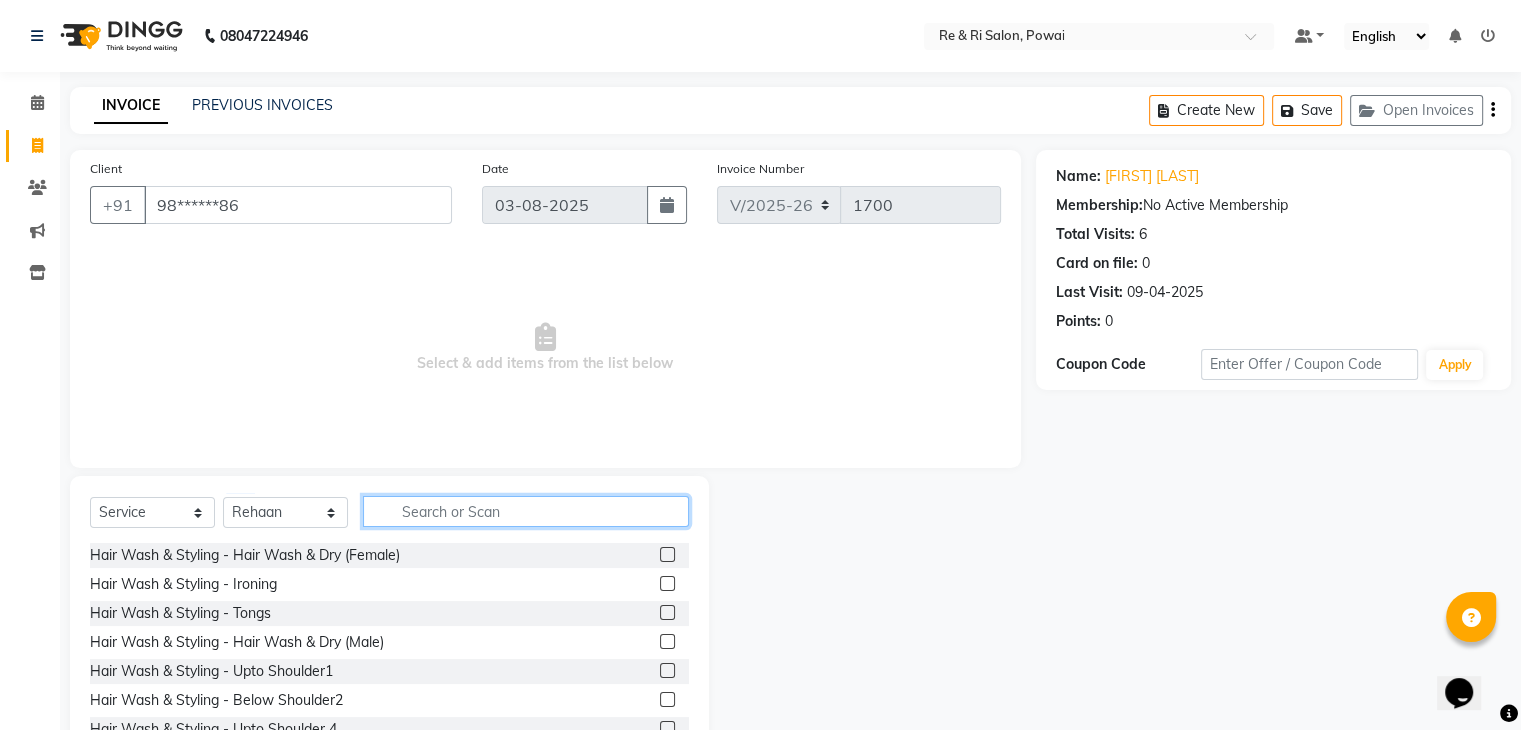 click 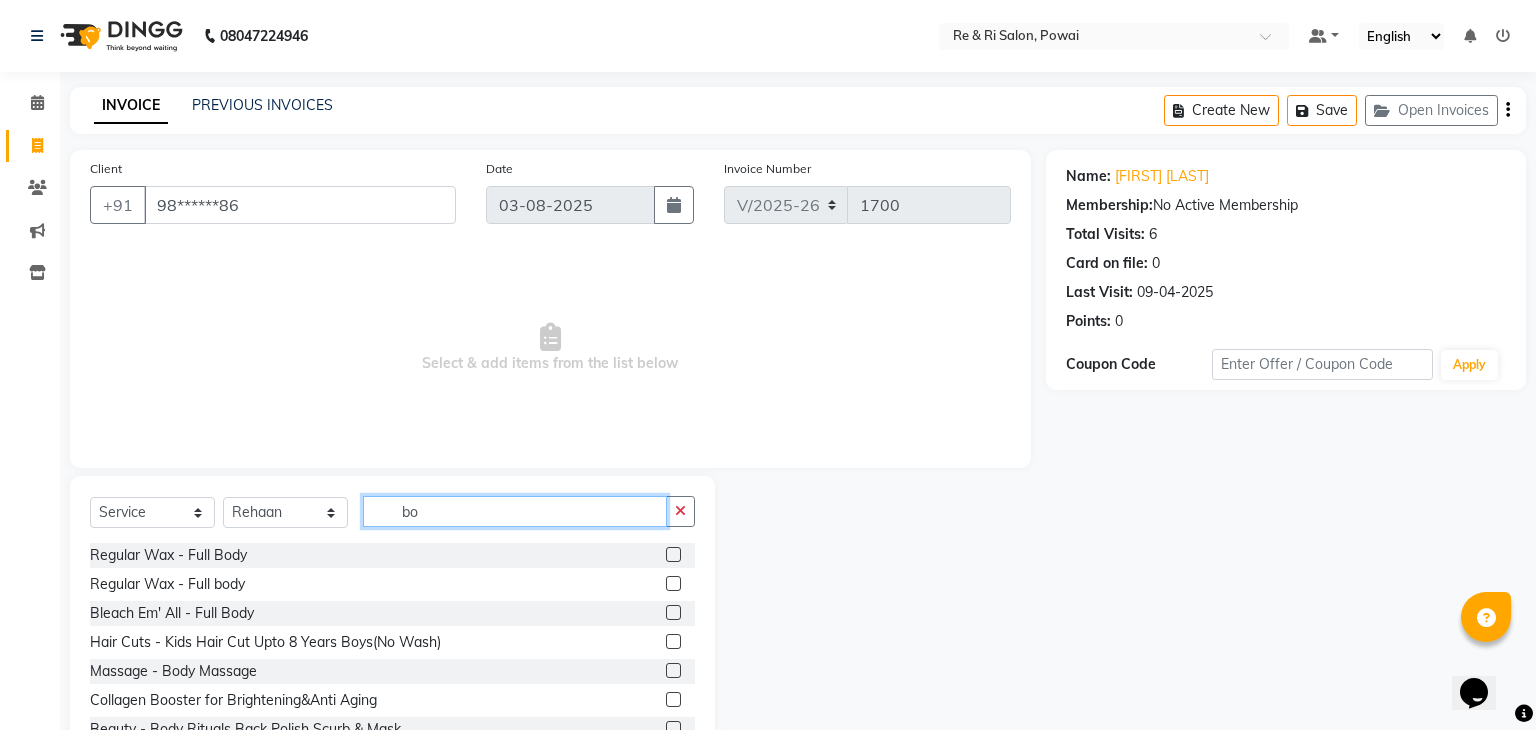type on "b" 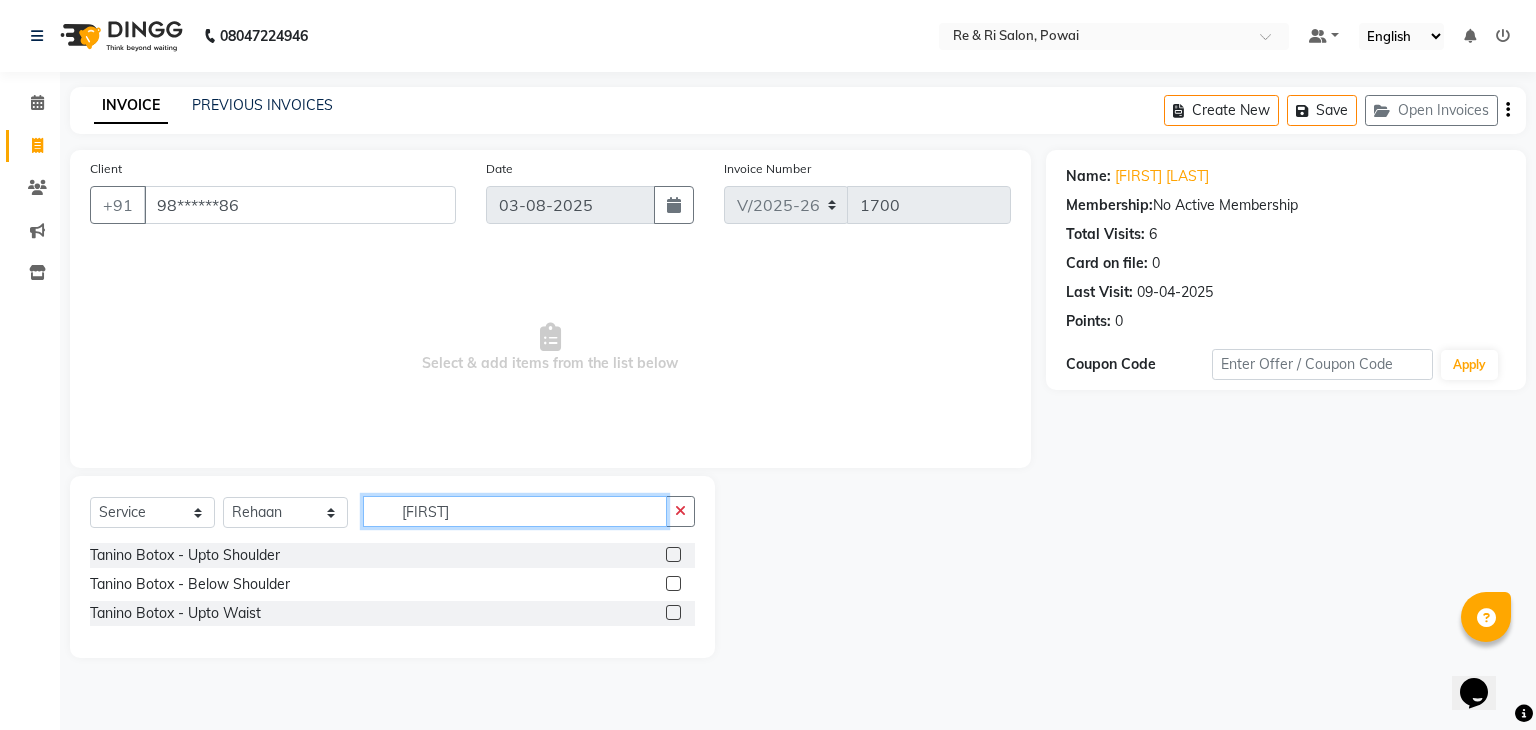 type on "nino" 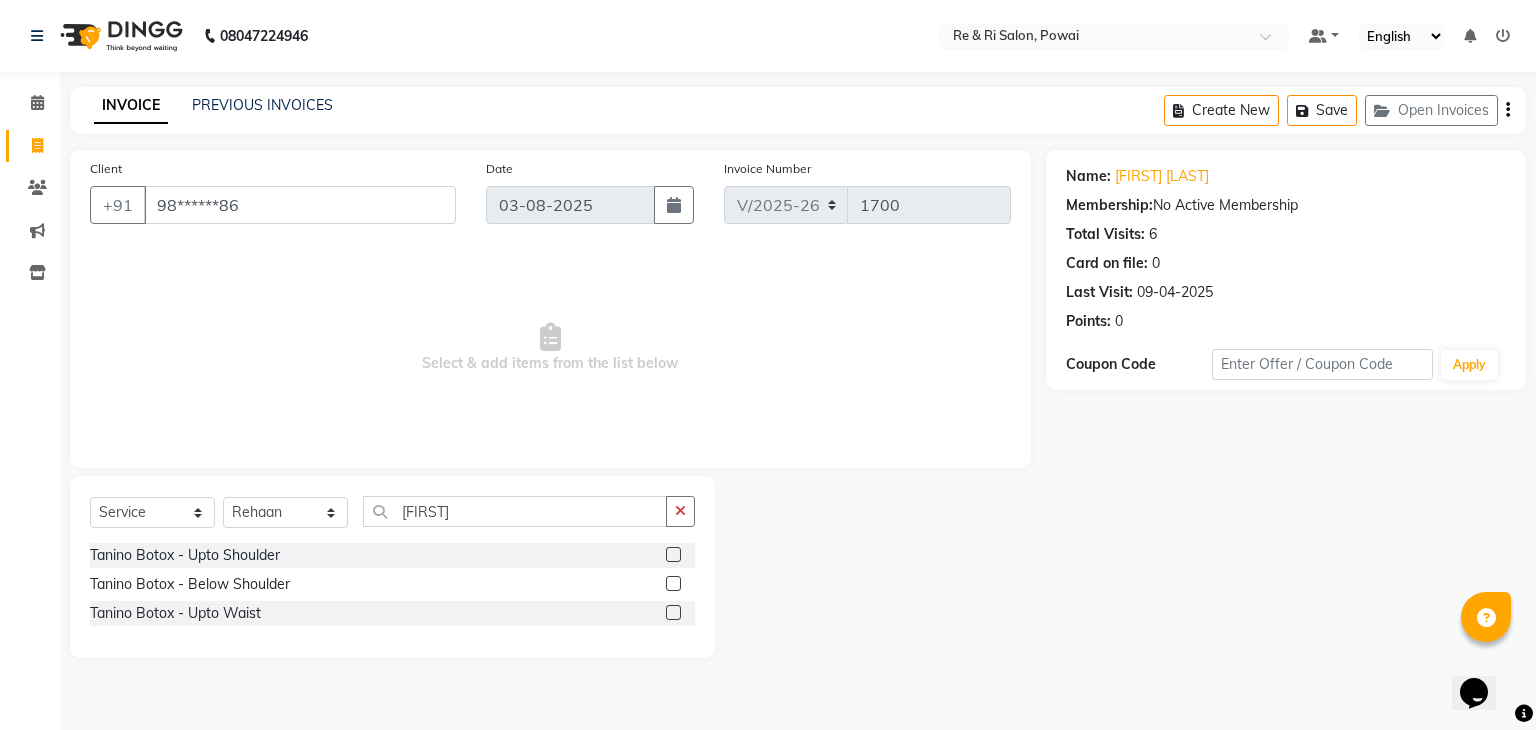 click on "Tanino Botox - Below Shoulder" 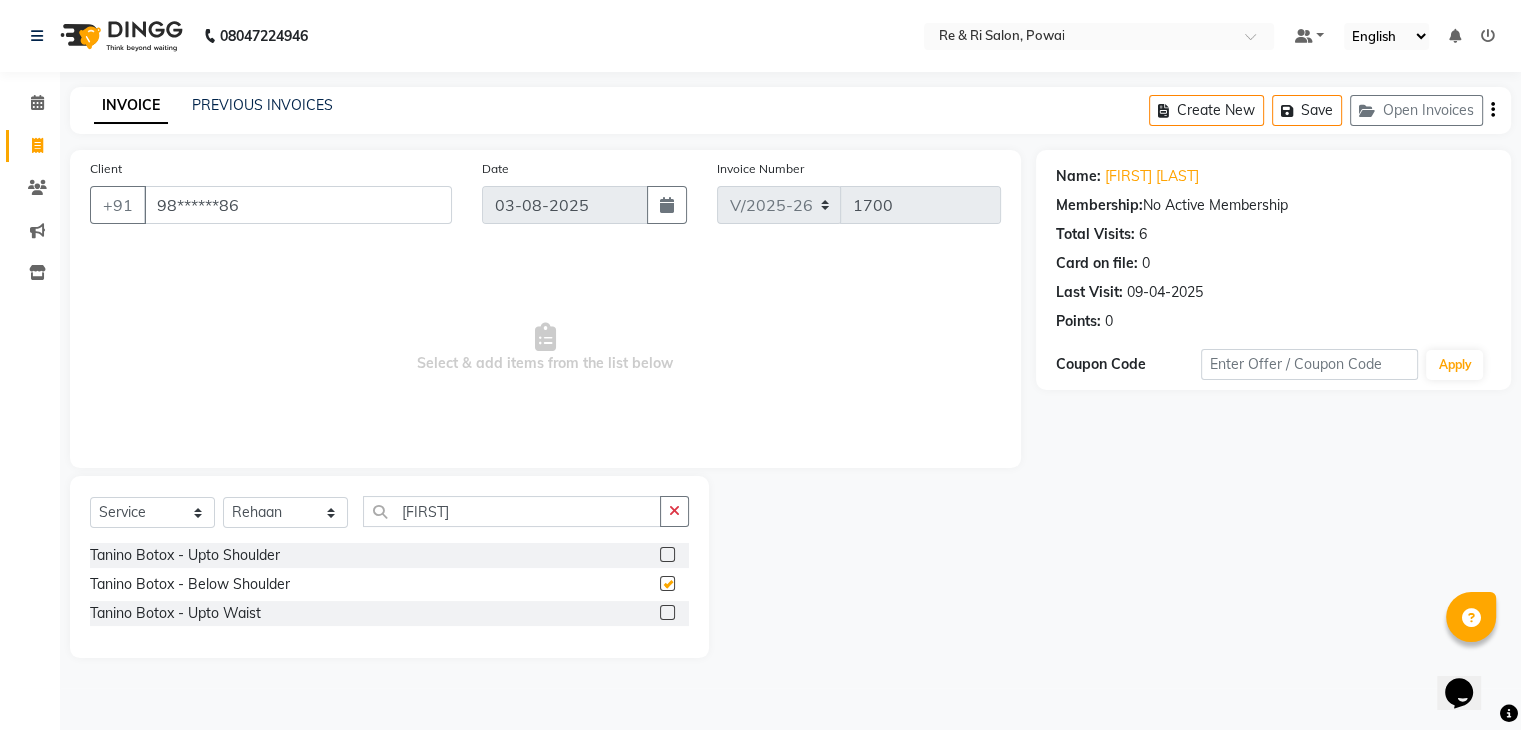 checkbox on "false" 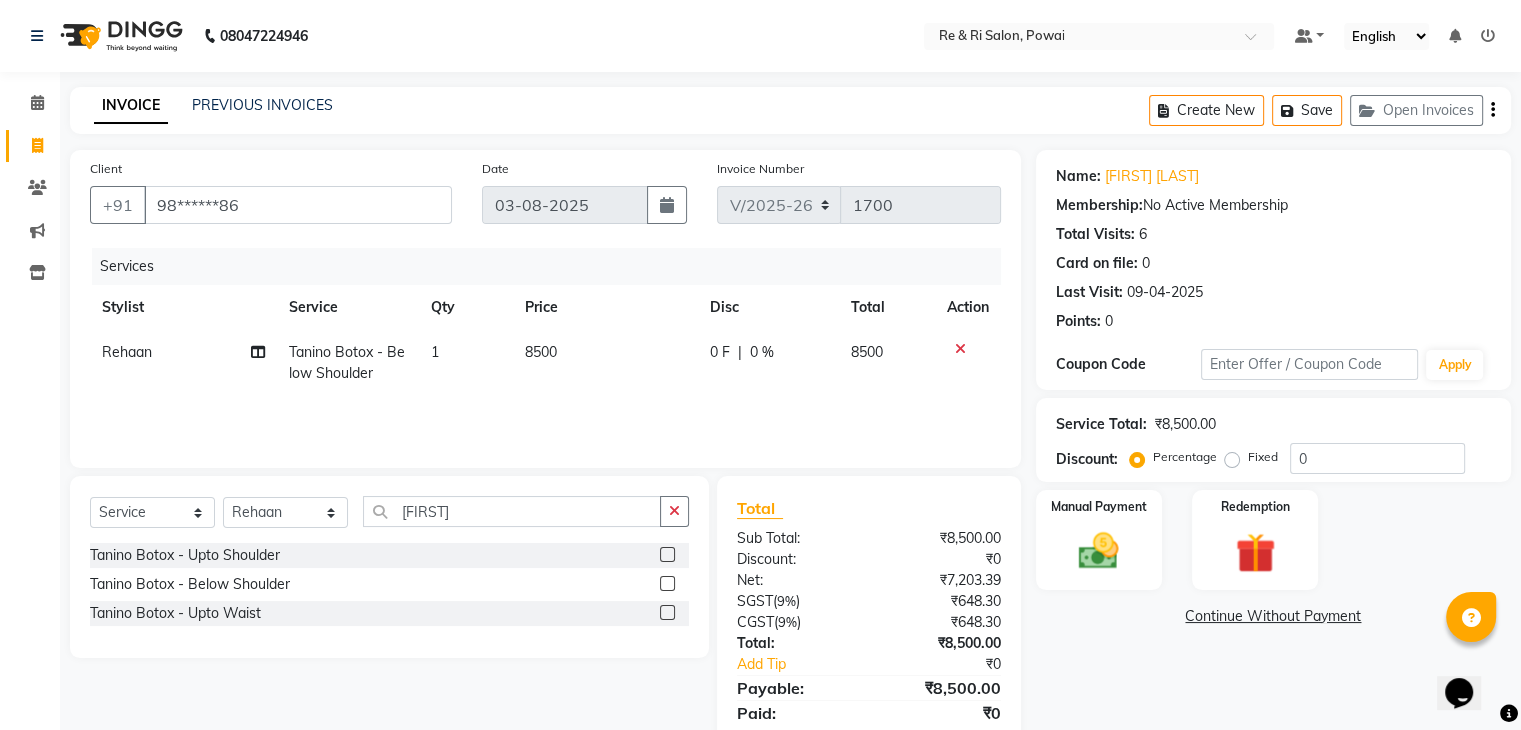 click on "0 F" 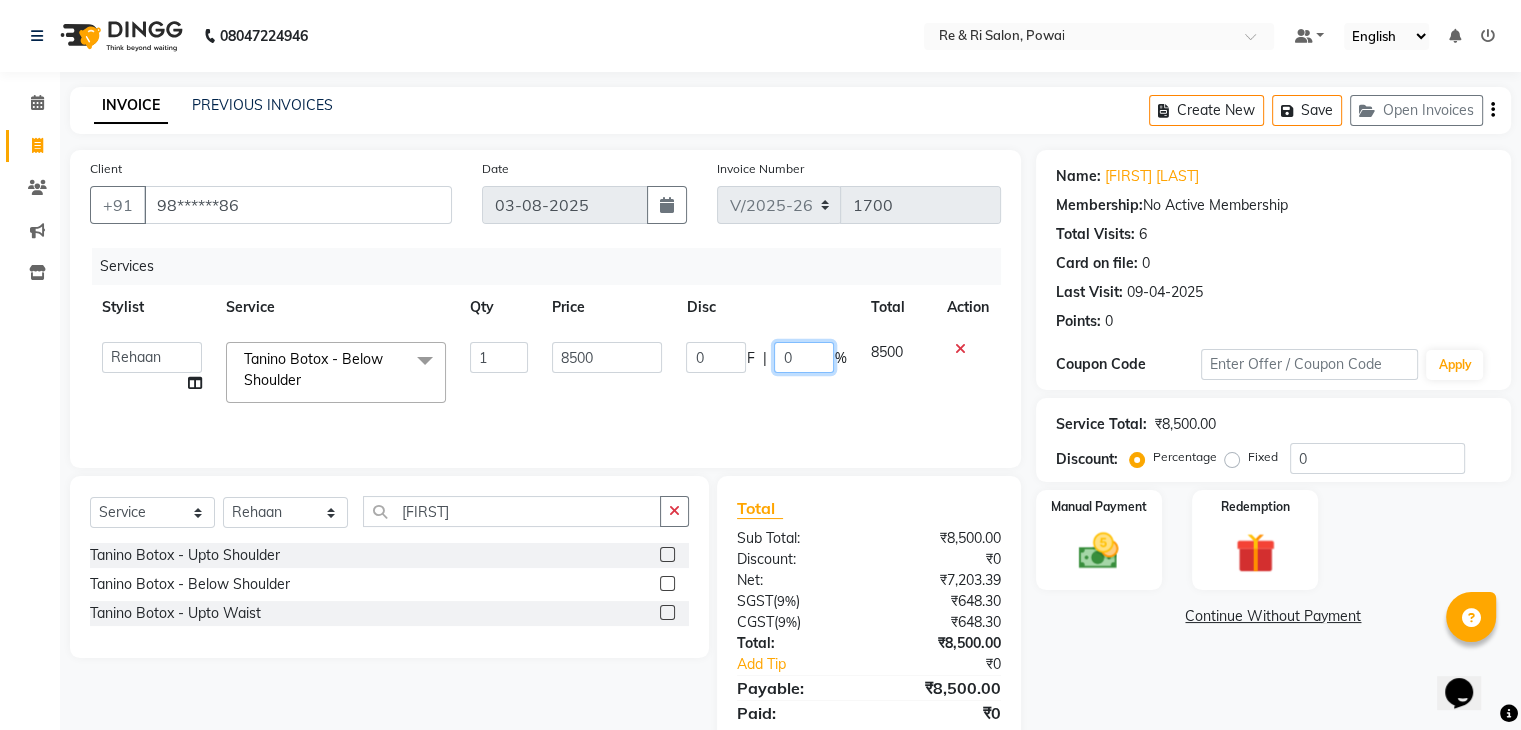 click on "0" 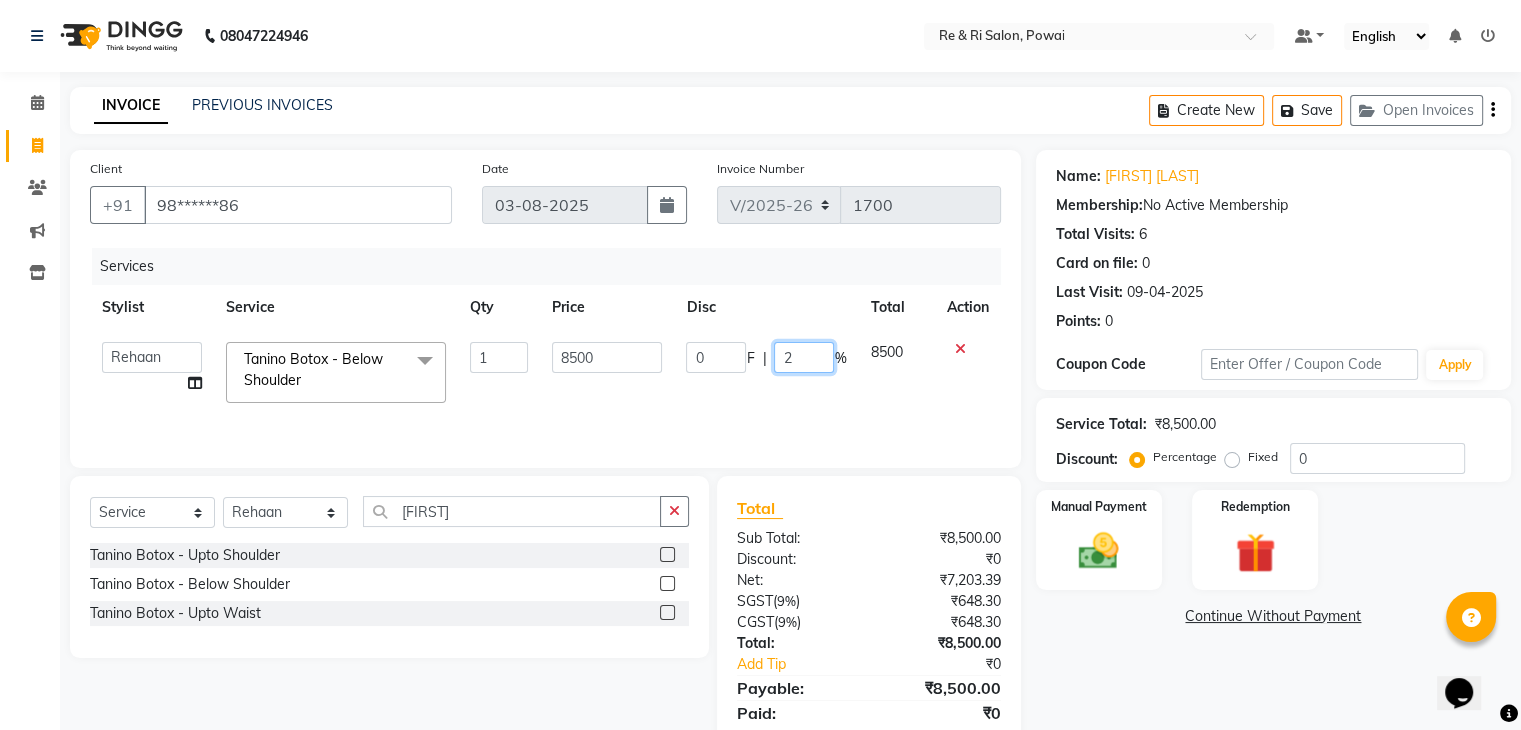type on "20" 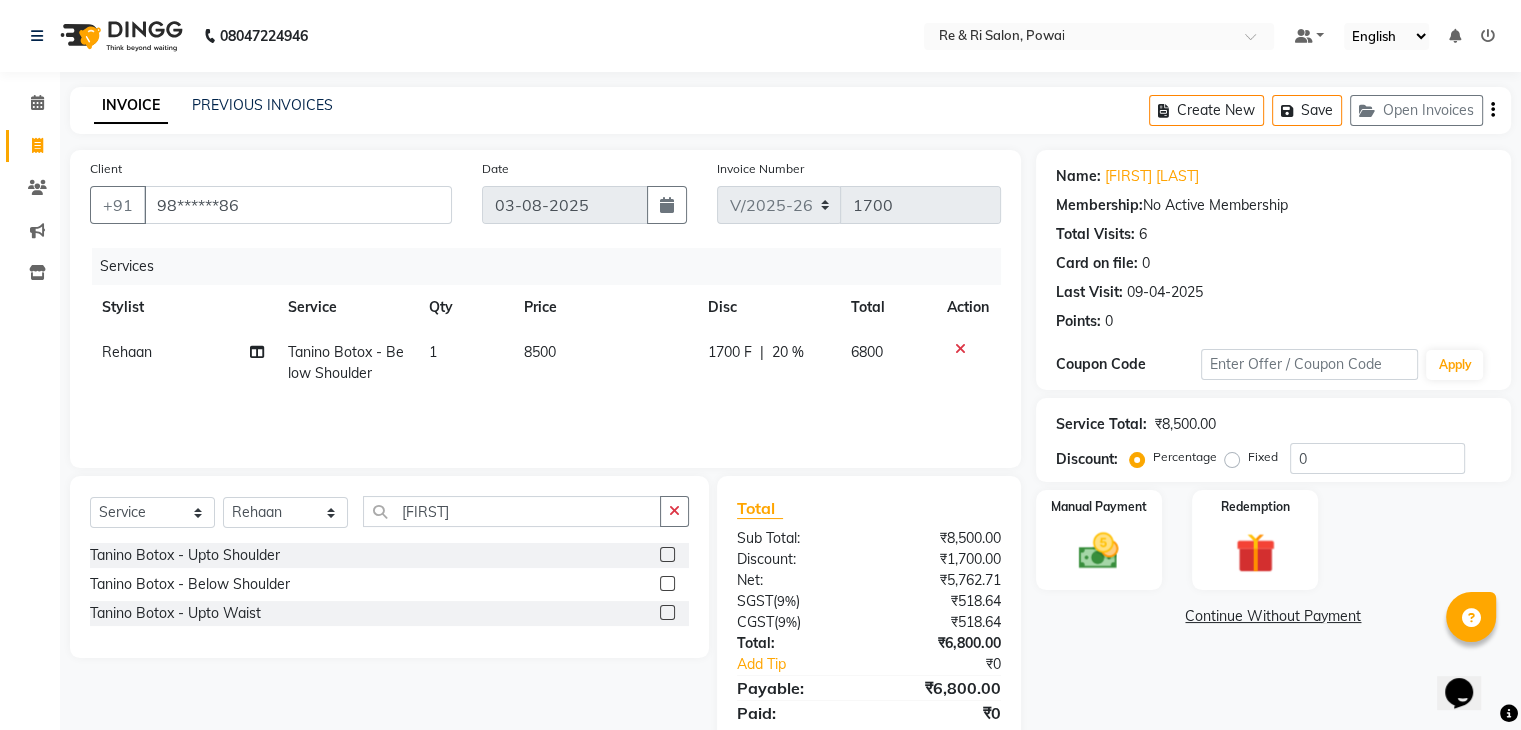 click on "Services Stylist Service Qty Price Disc Total Action Rehaan  Tanino Botox - Below Shoulder 1 8500 1700 F | 20 % 6800" 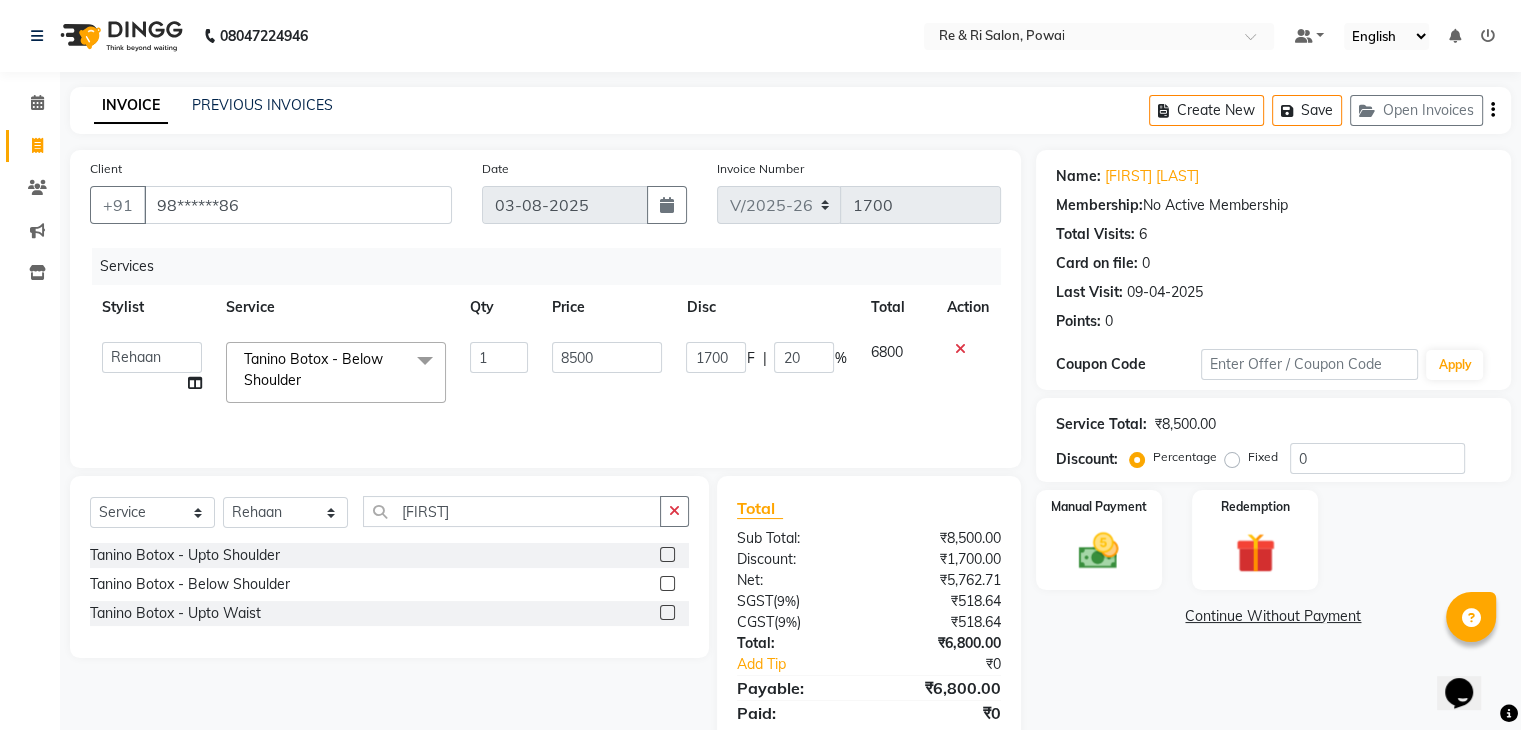 click on "Tanino Botox - Below Shoulder" 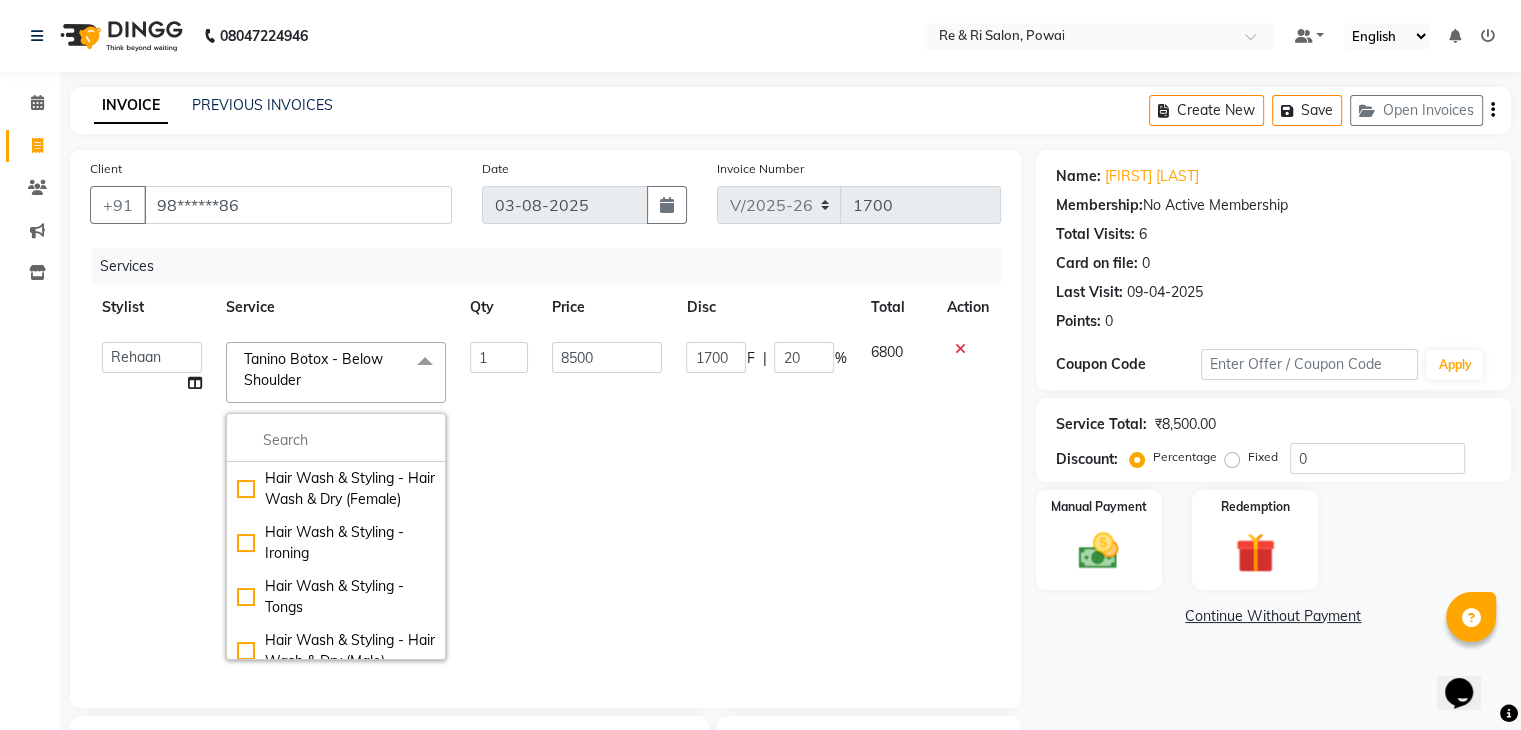 click on "ana   Arbaaz    Danish    Poonam   Rehaan    Salman    Sandy" 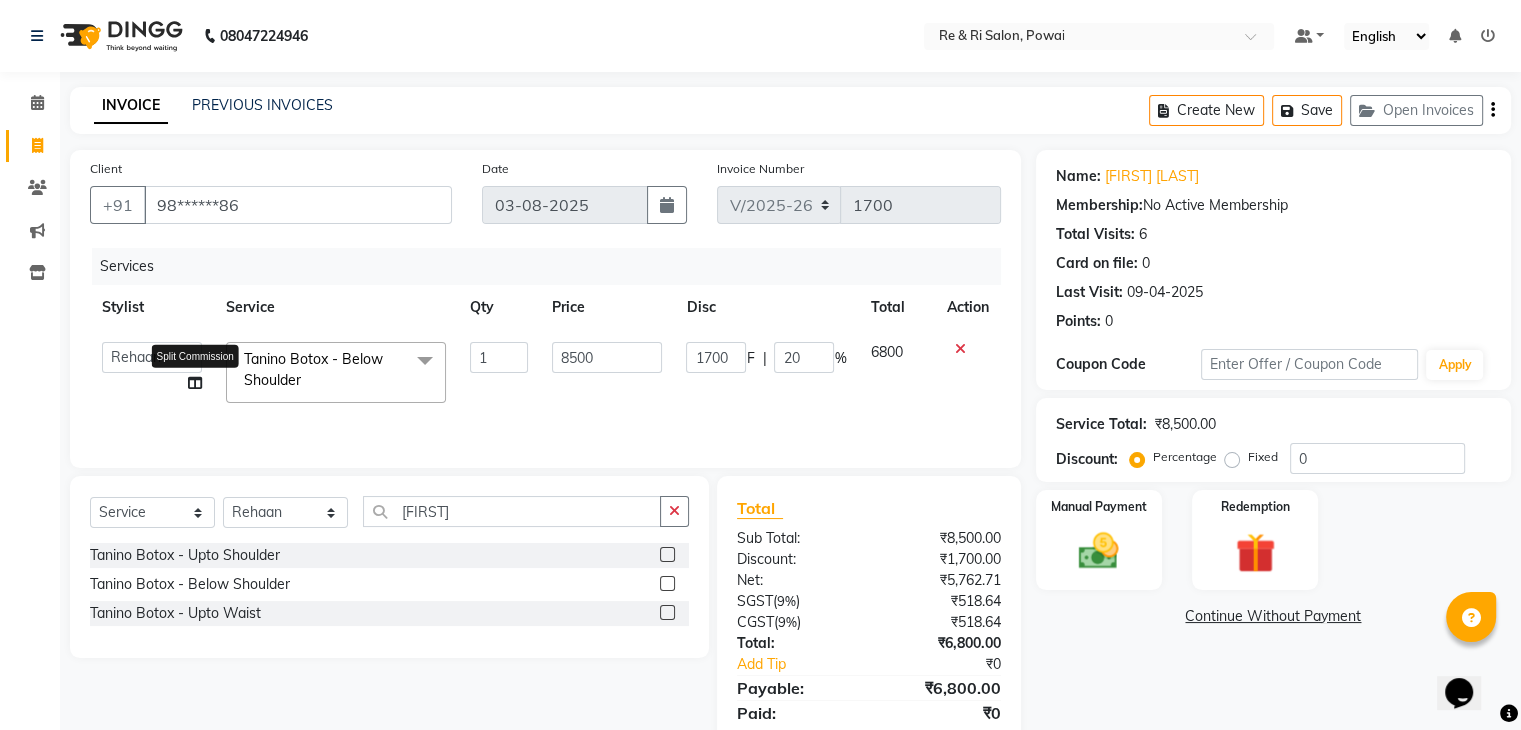 click 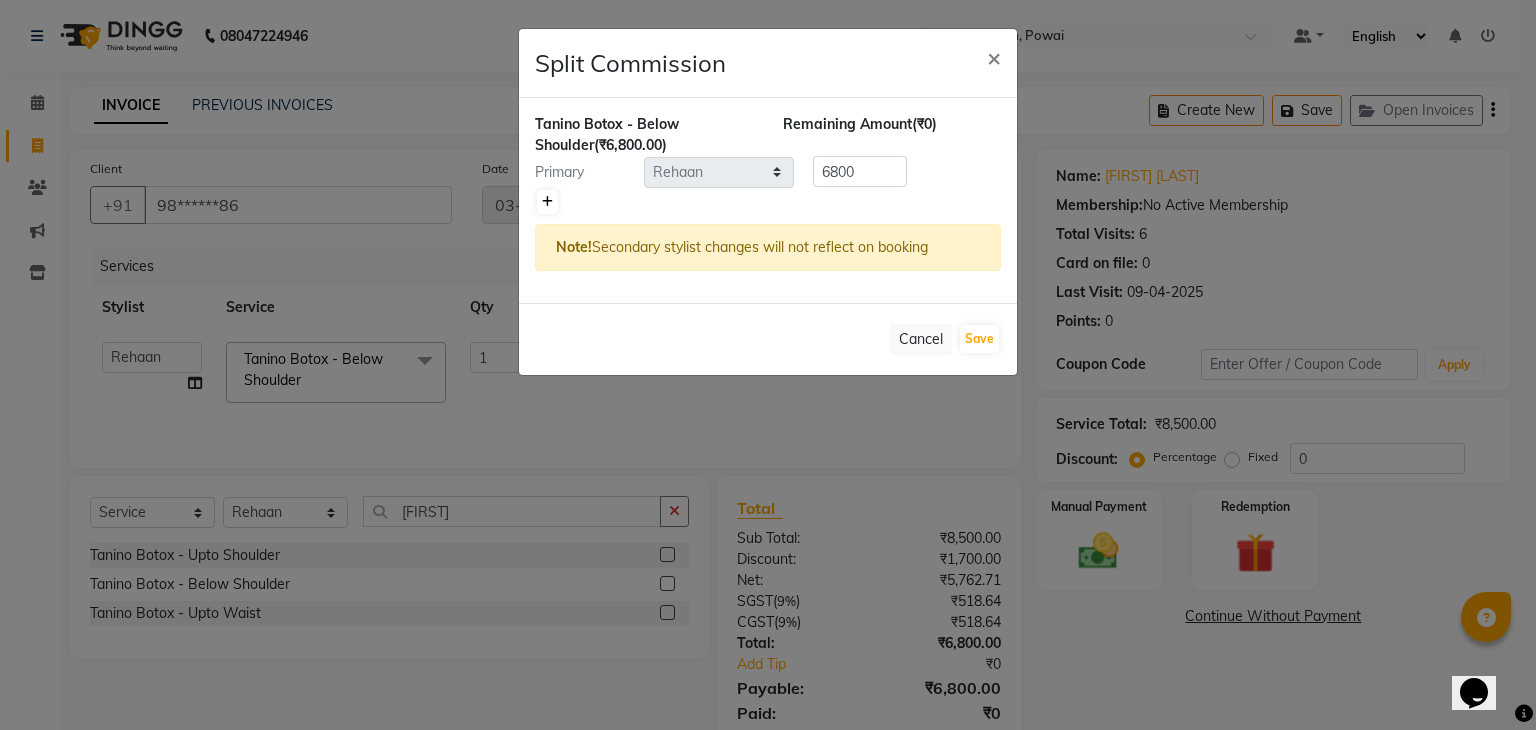 click 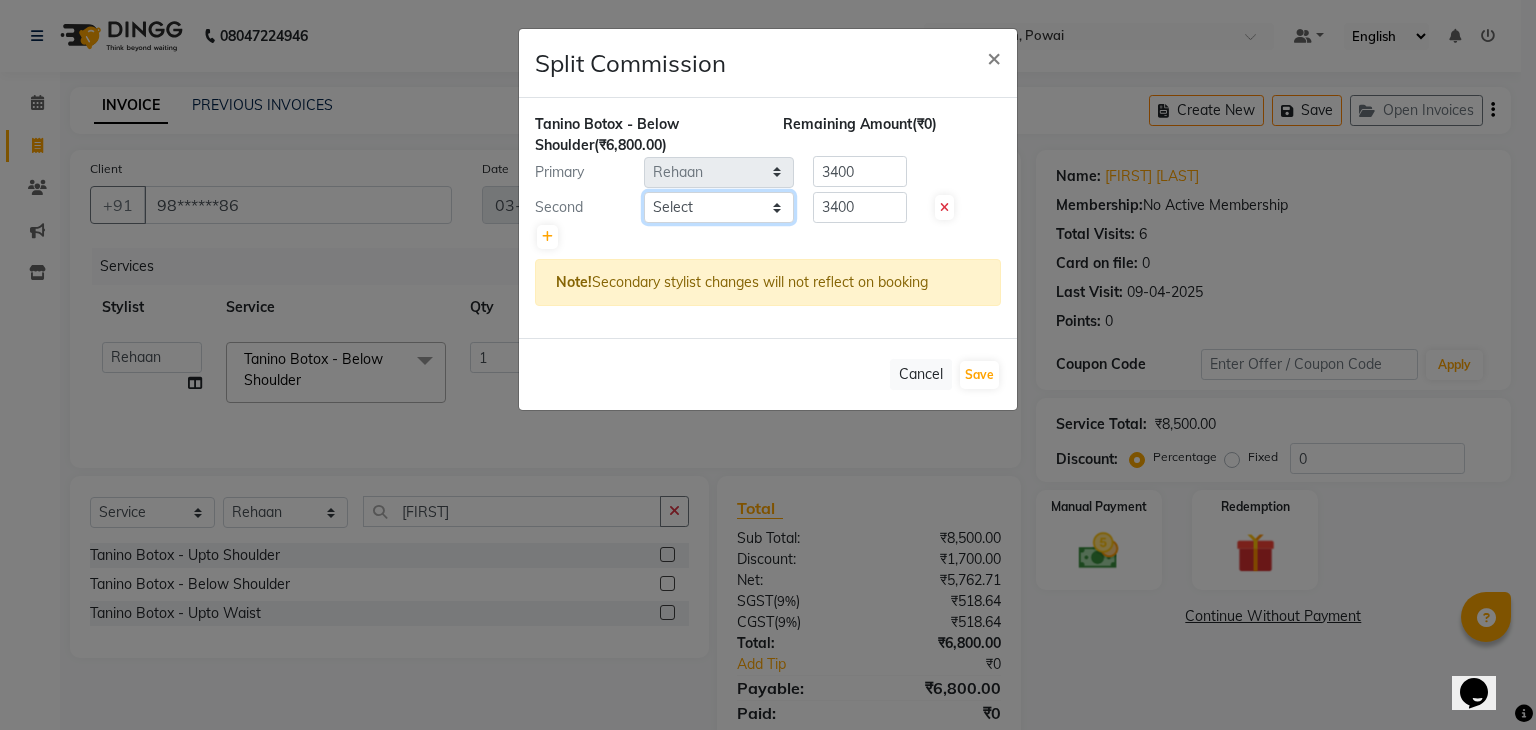 click on "Select  ana   Arbaaz    Danish    Poonam   Rehaan    Salman    Sandy" 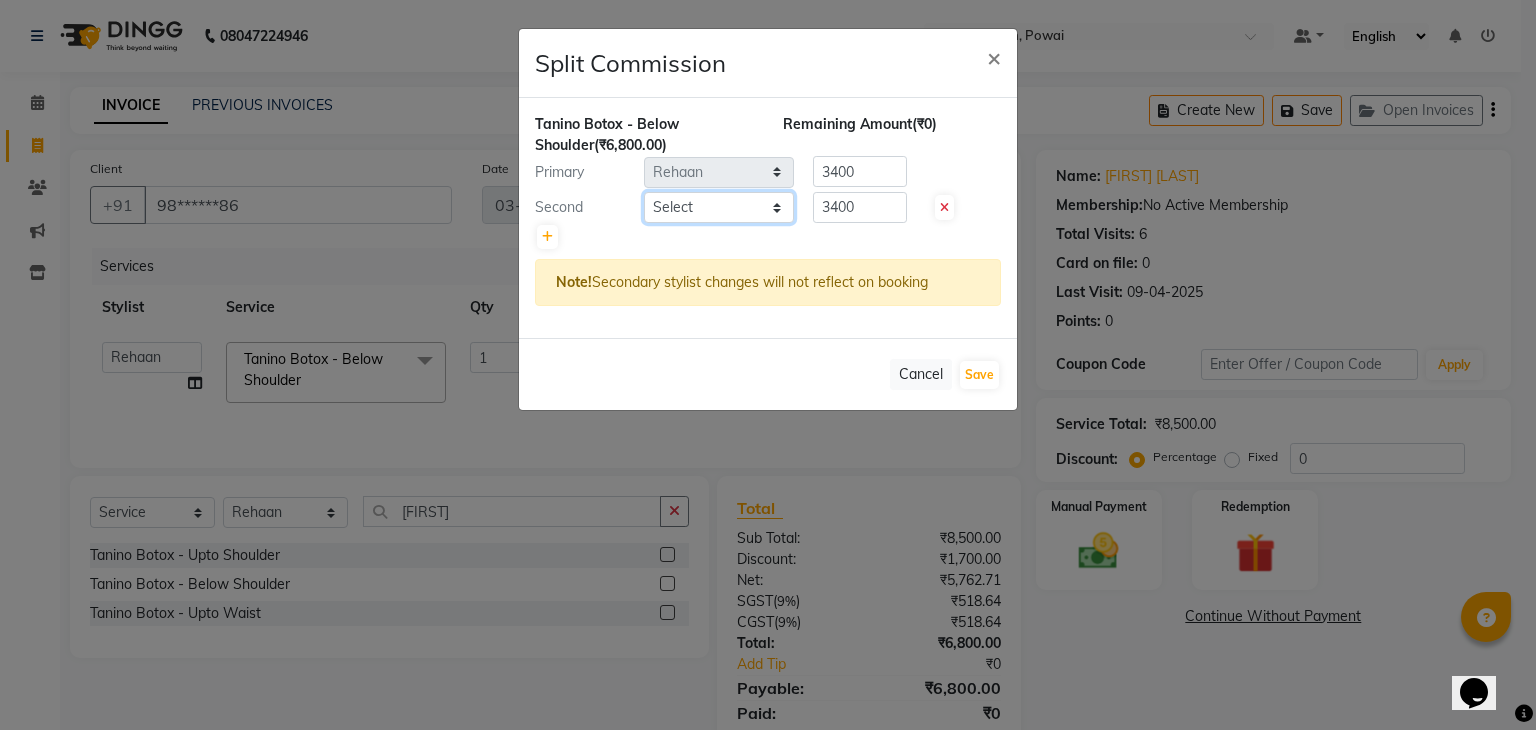 select on "87747" 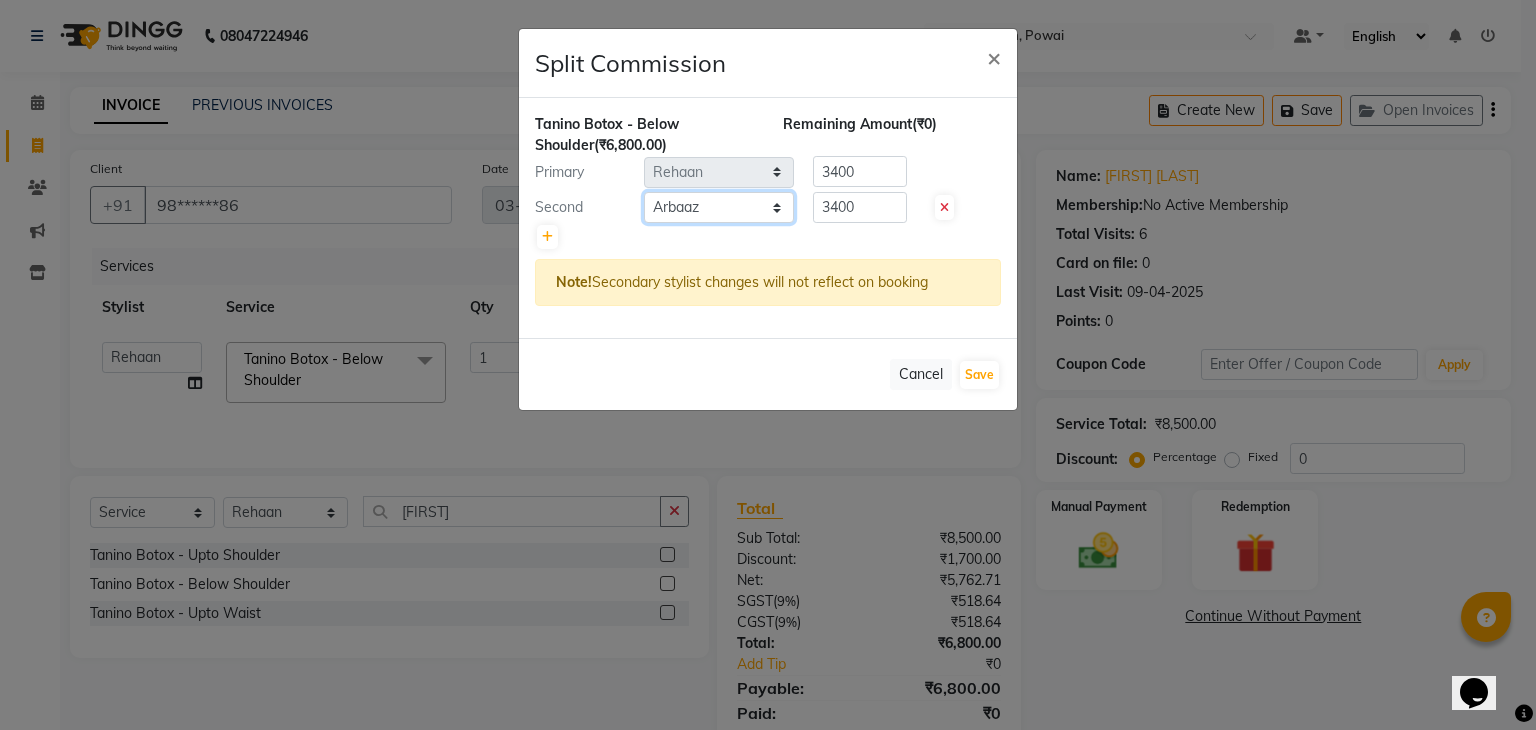 click on "Select  ana   Arbaaz    Danish    Poonam   Rehaan    Salman    Sandy" 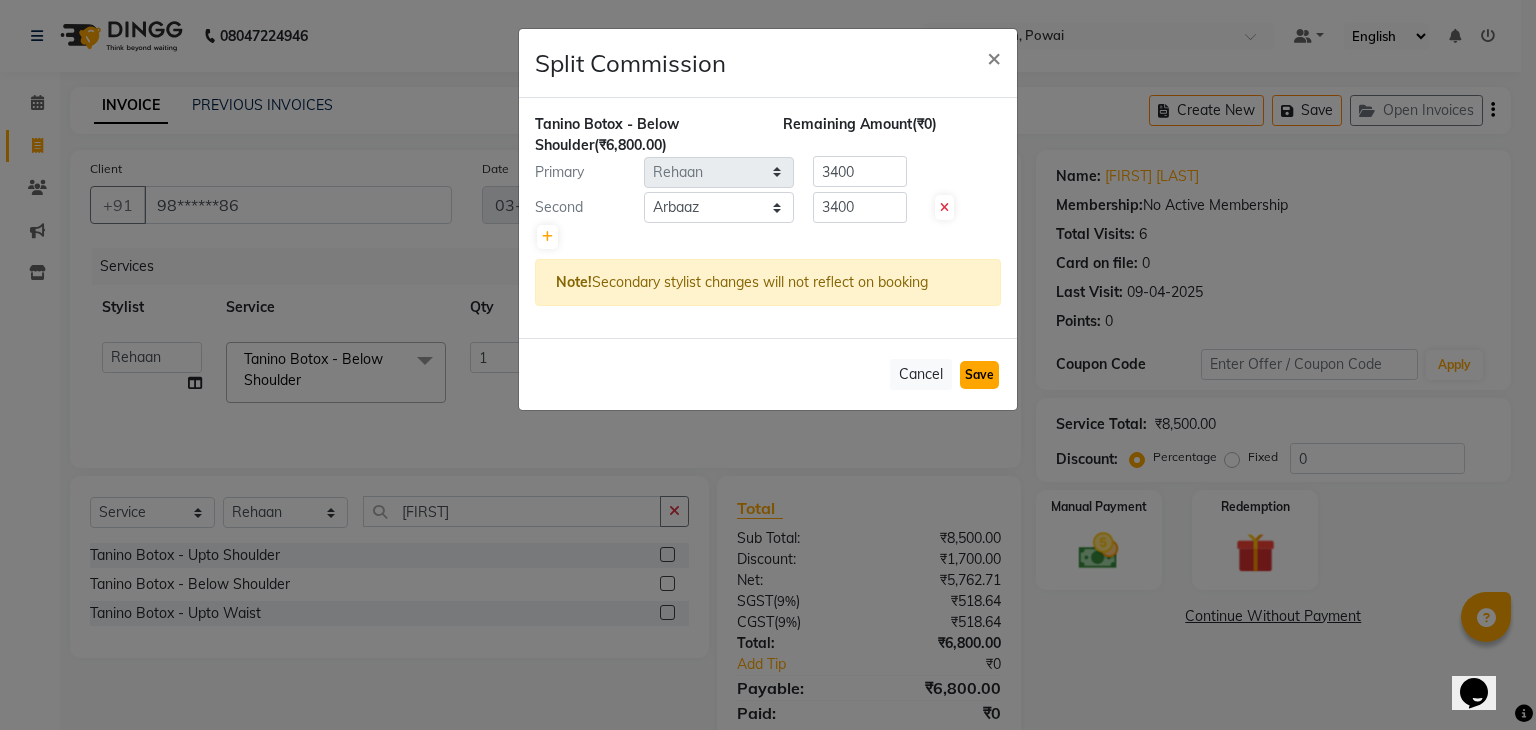 click on "Save" 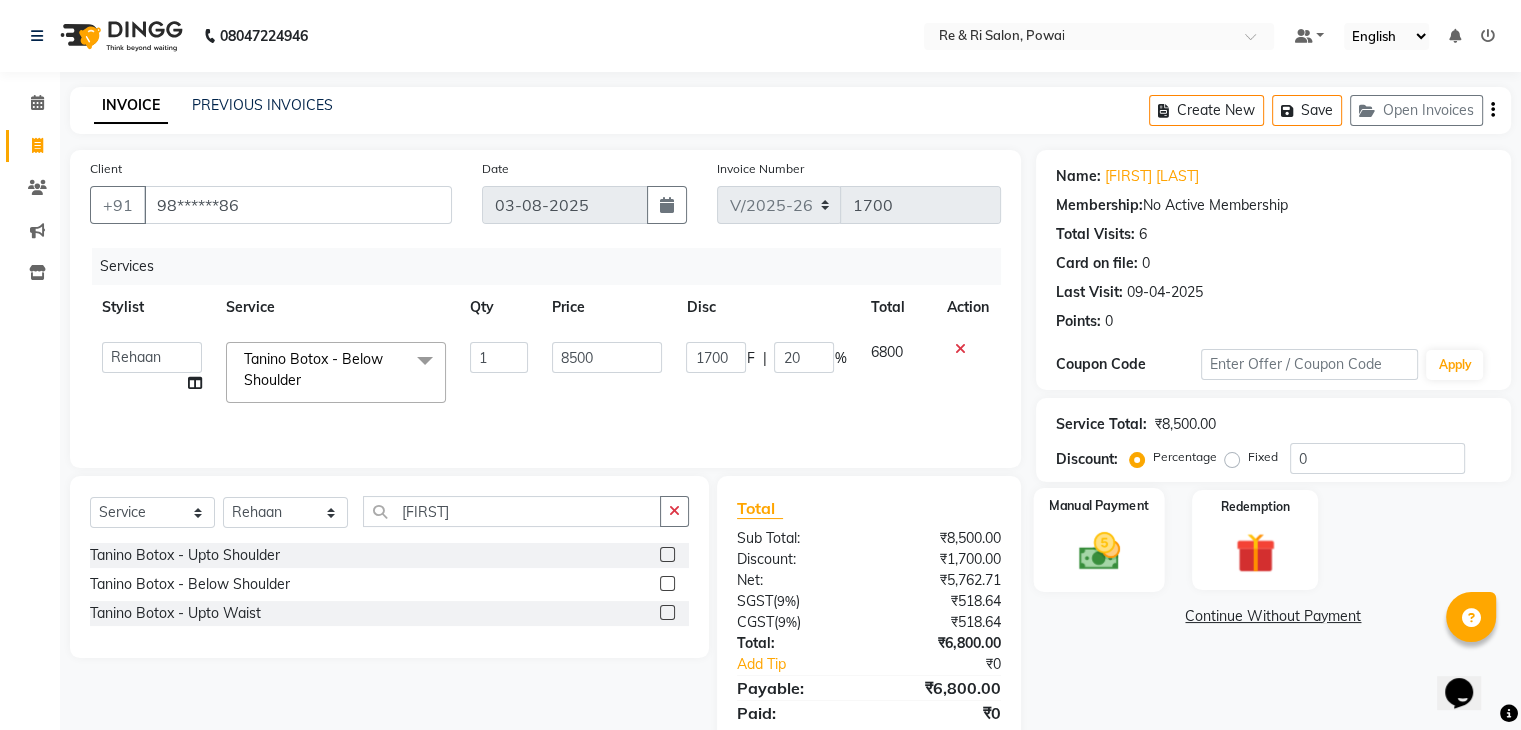click 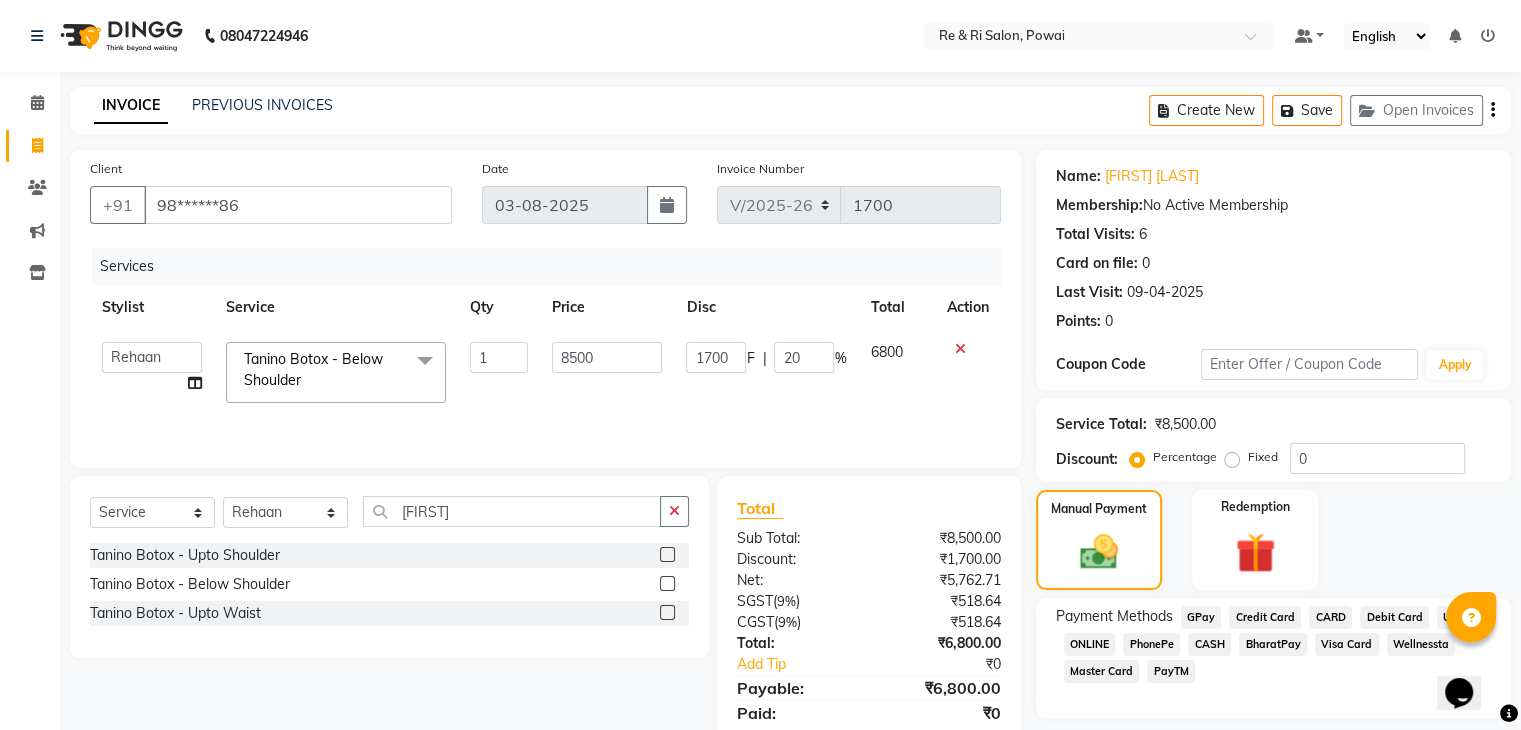 click on "GPay" 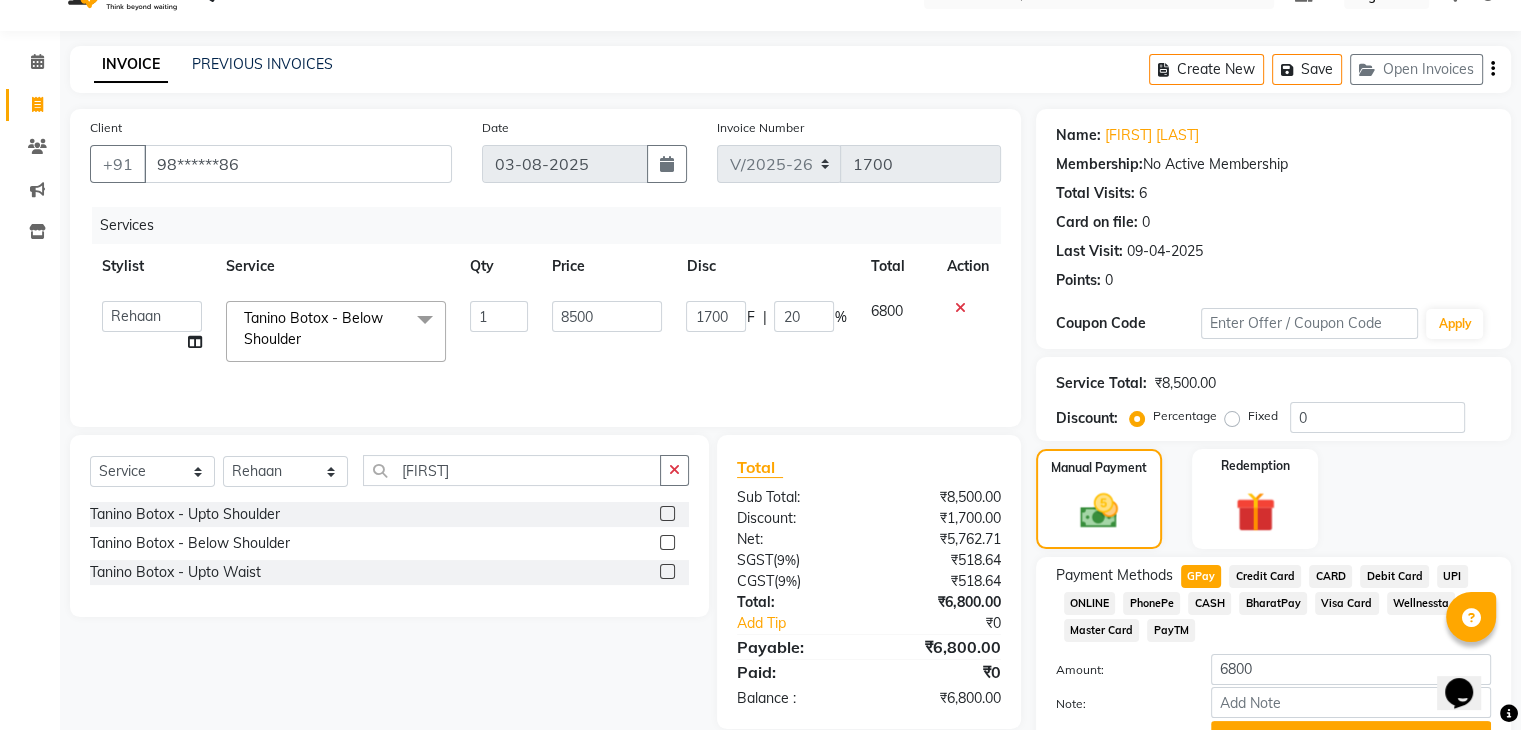 scroll, scrollTop: 145, scrollLeft: 0, axis: vertical 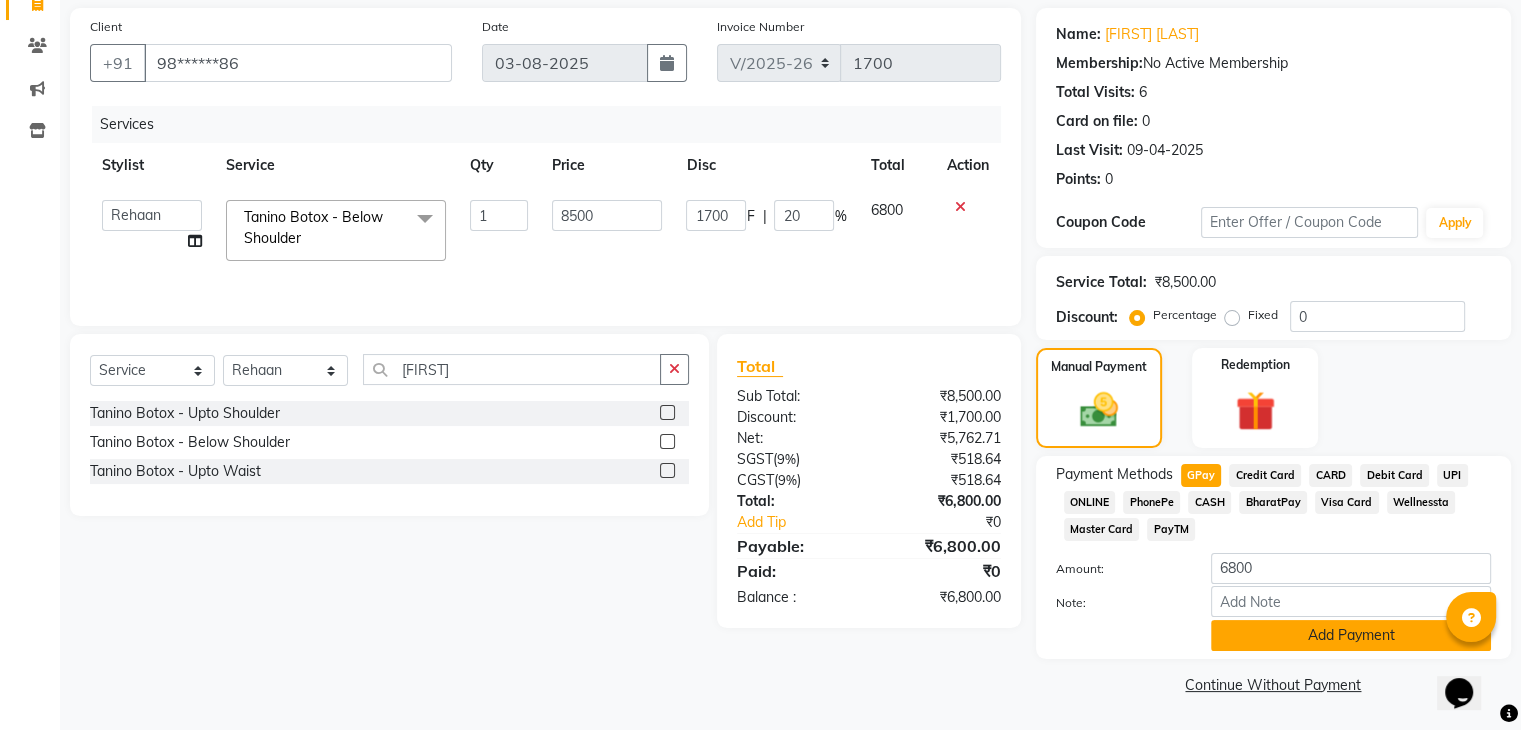 click on "Add Payment" 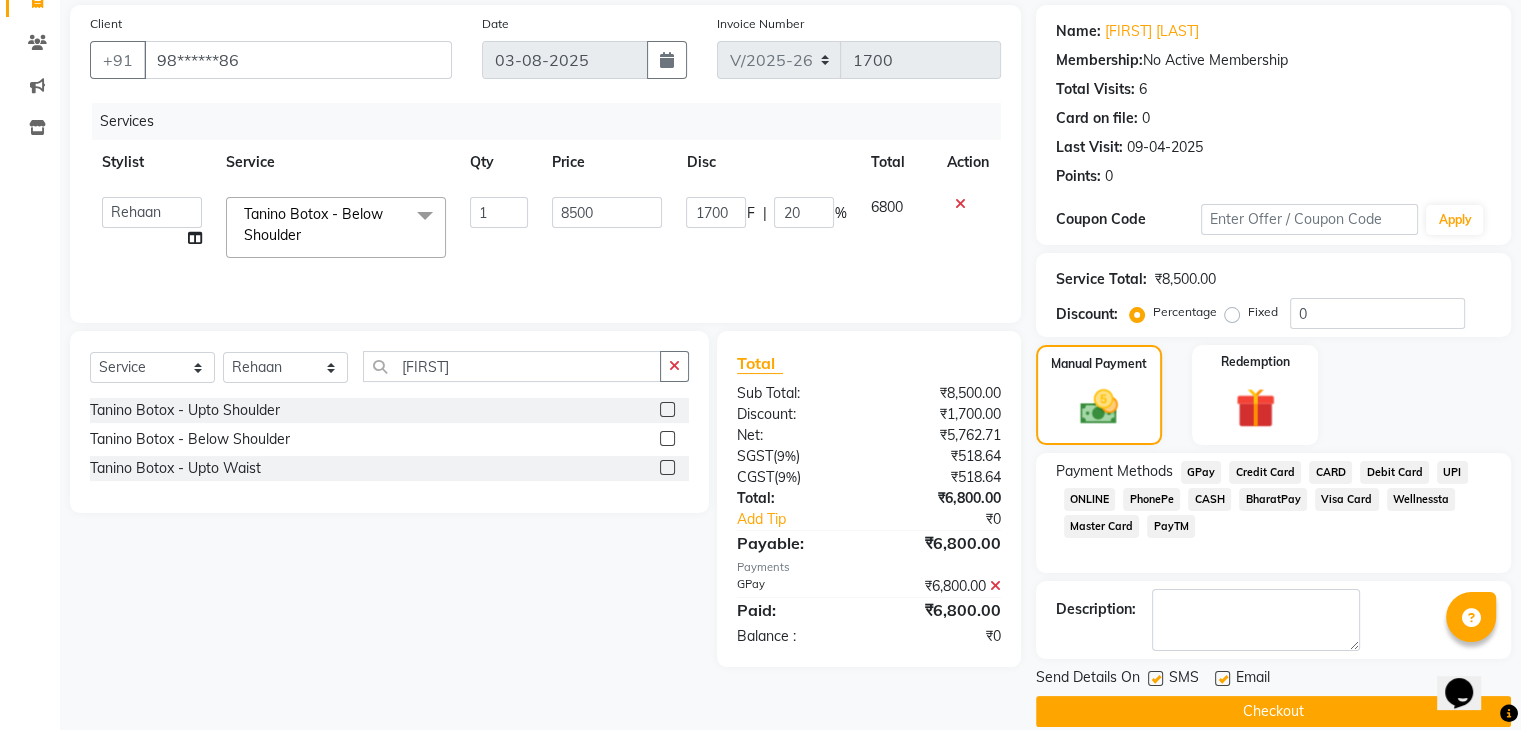 click 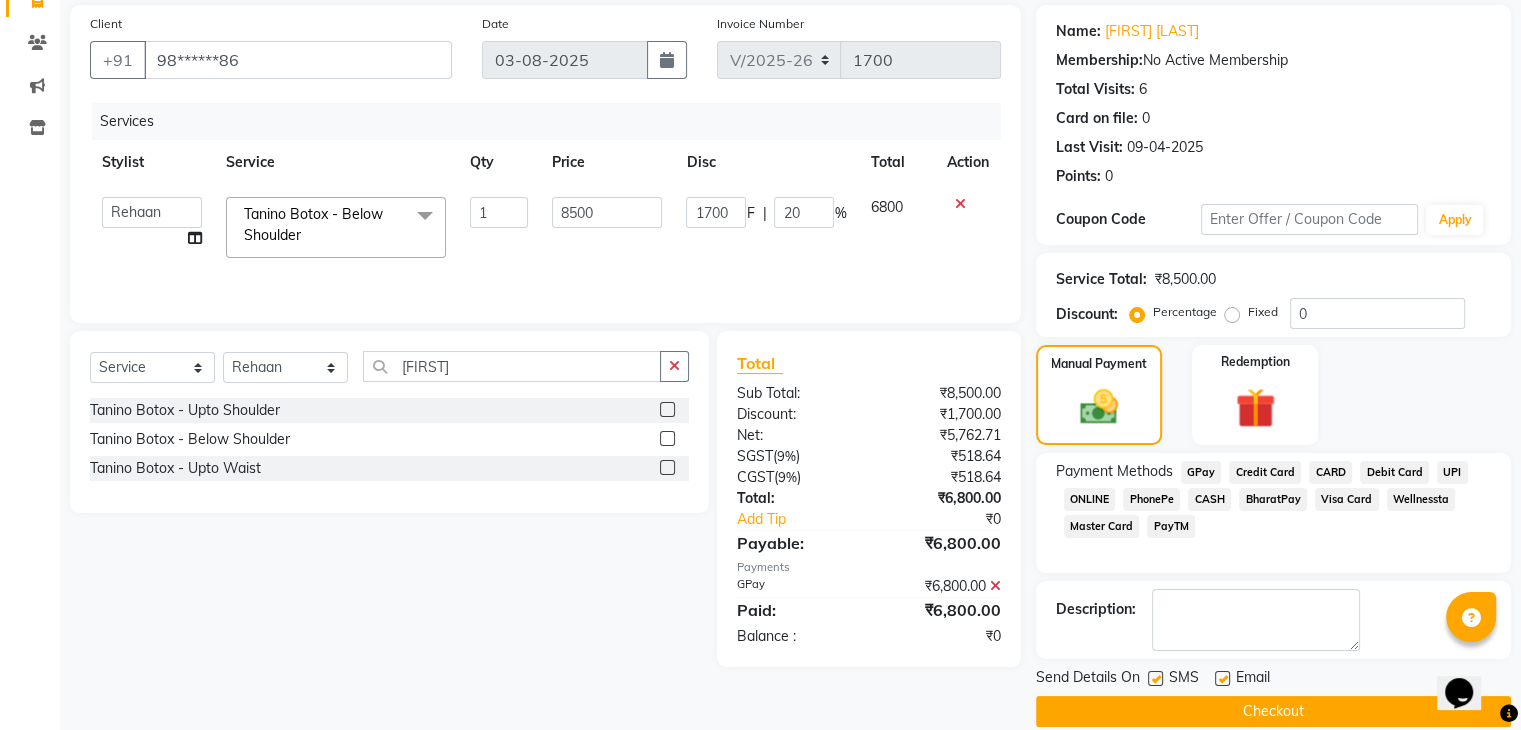 click at bounding box center (1221, 679) 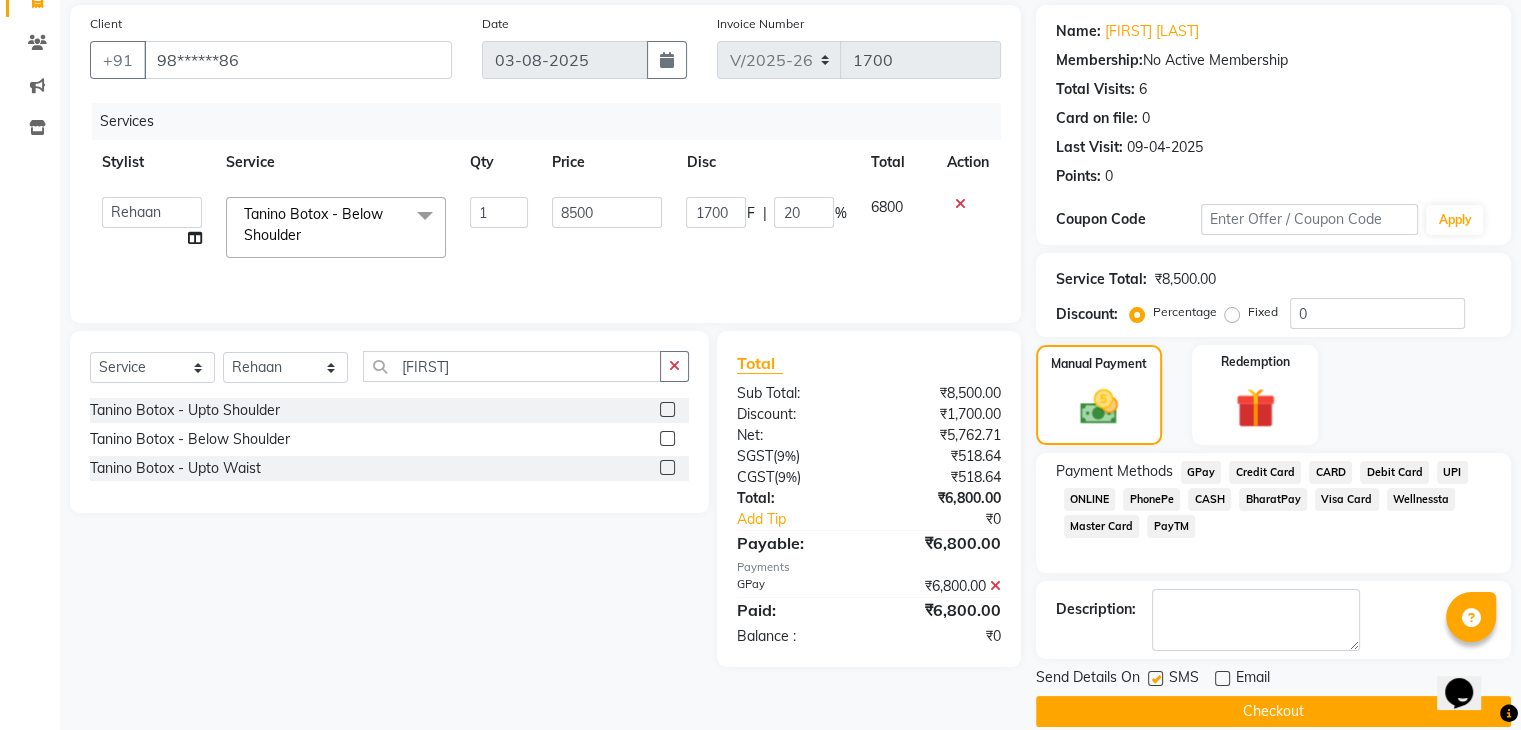 click 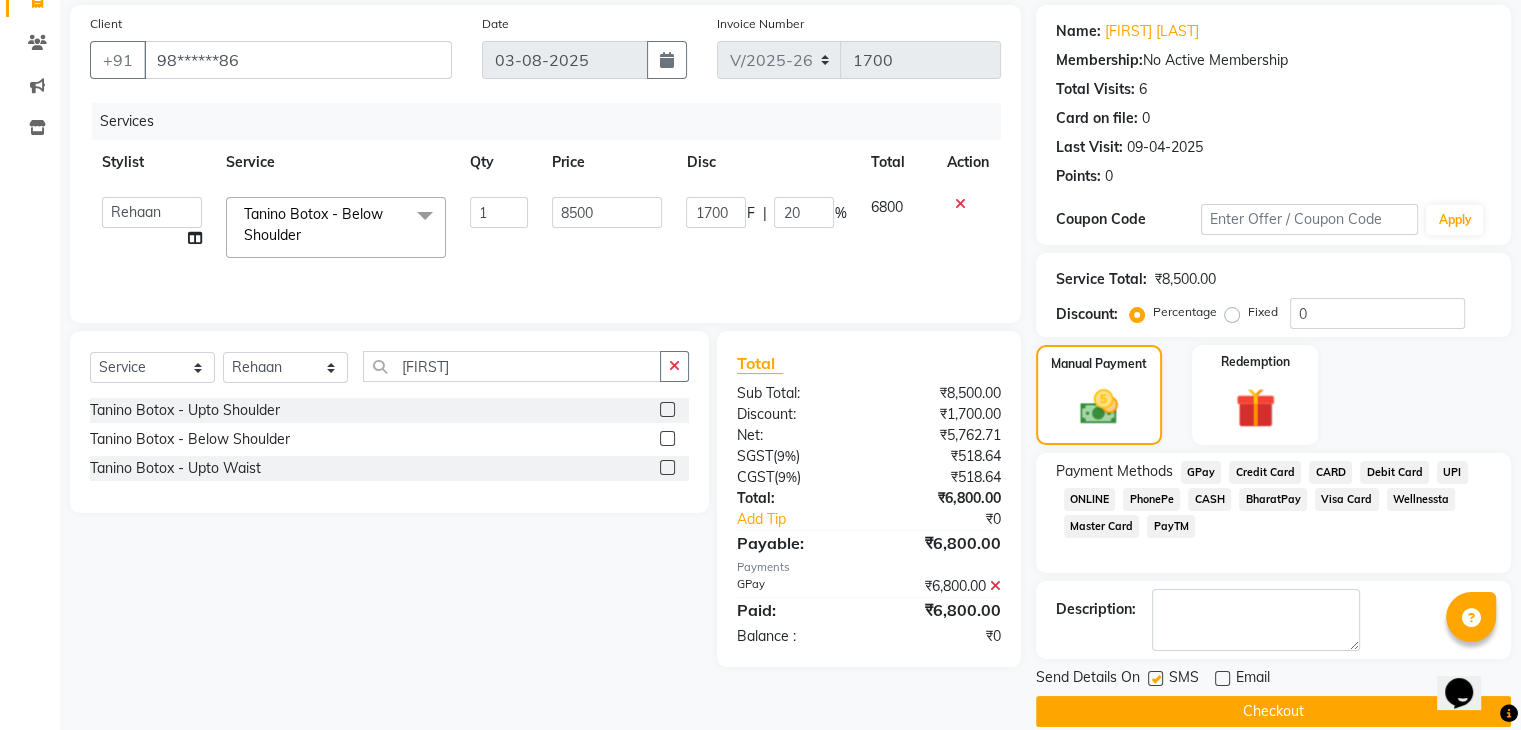 click at bounding box center [1154, 679] 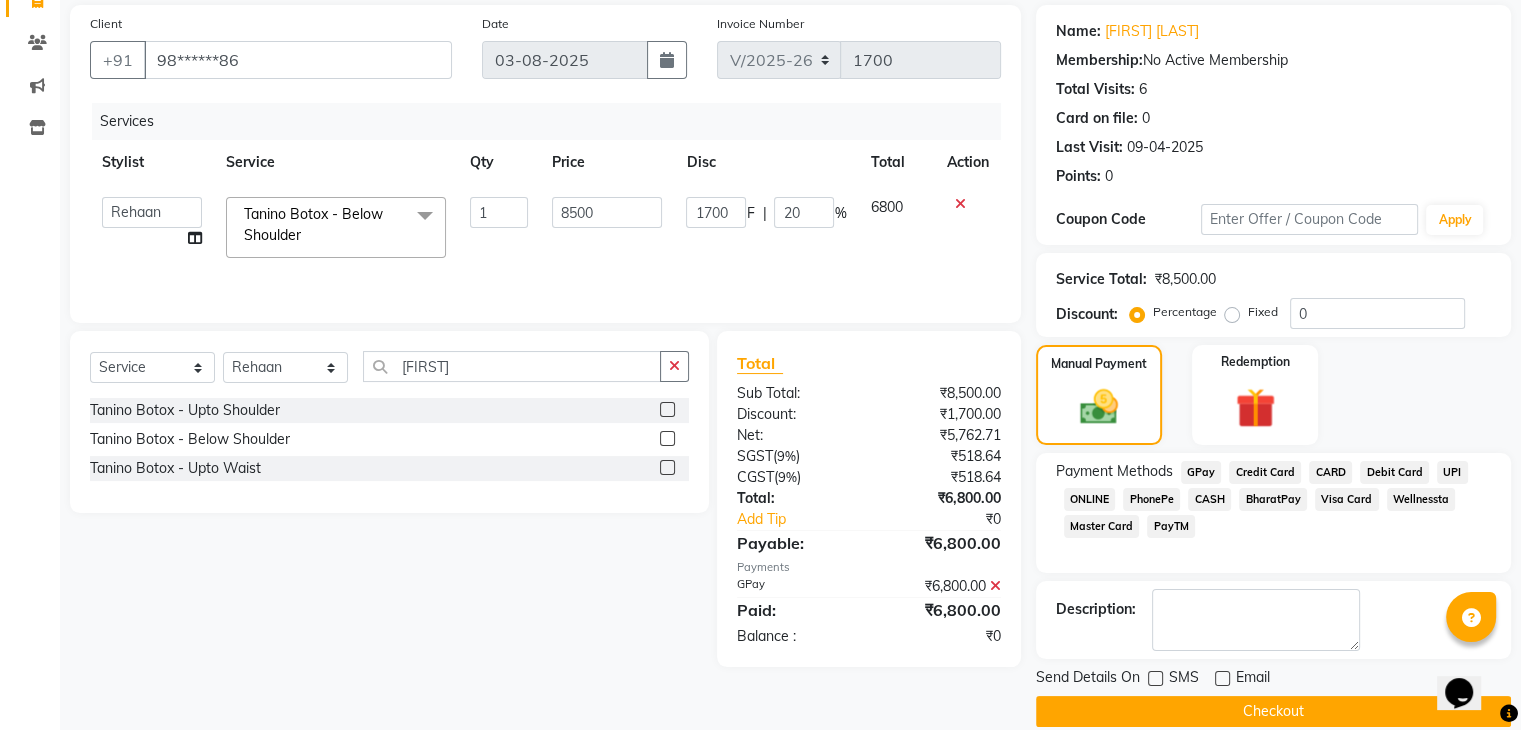 click on "Checkout" 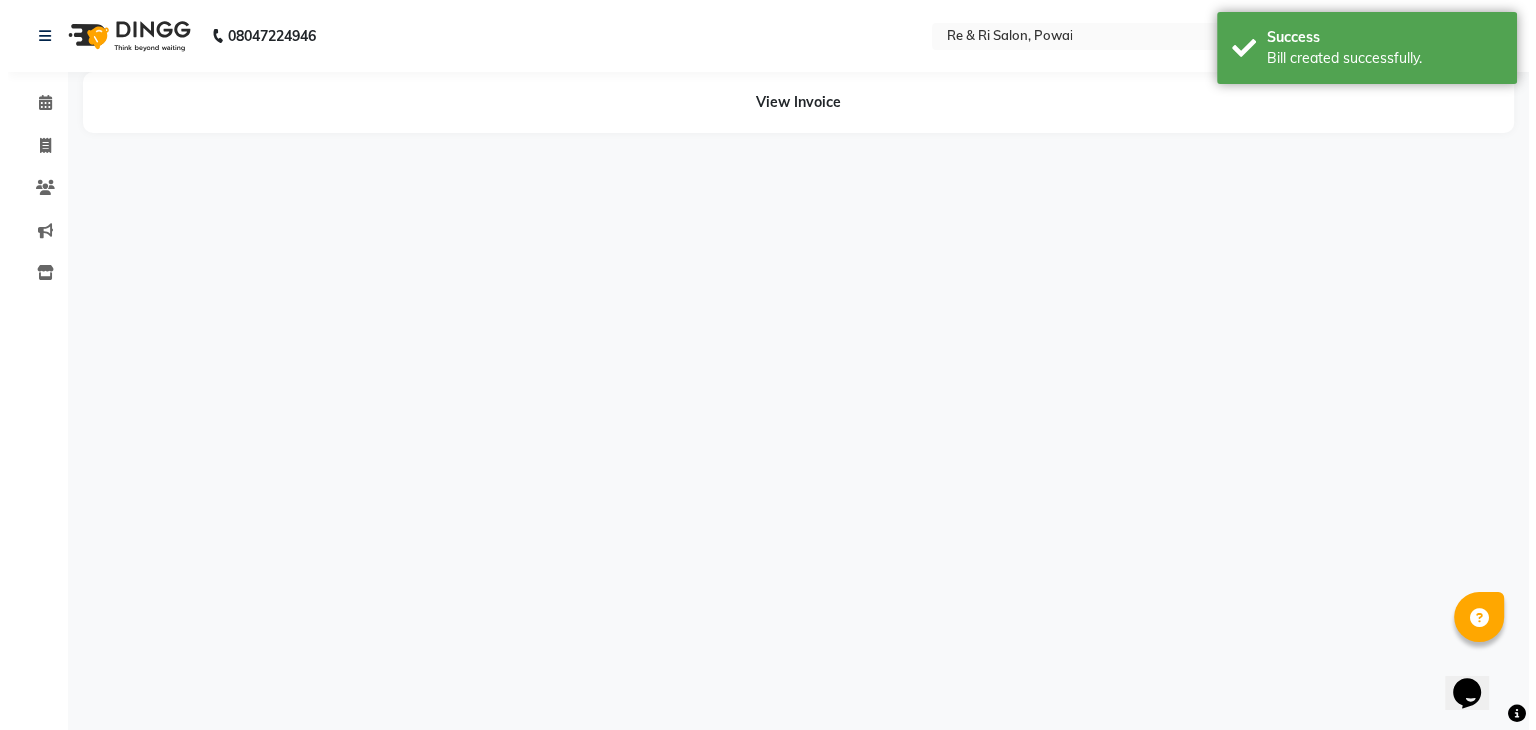 scroll, scrollTop: 0, scrollLeft: 0, axis: both 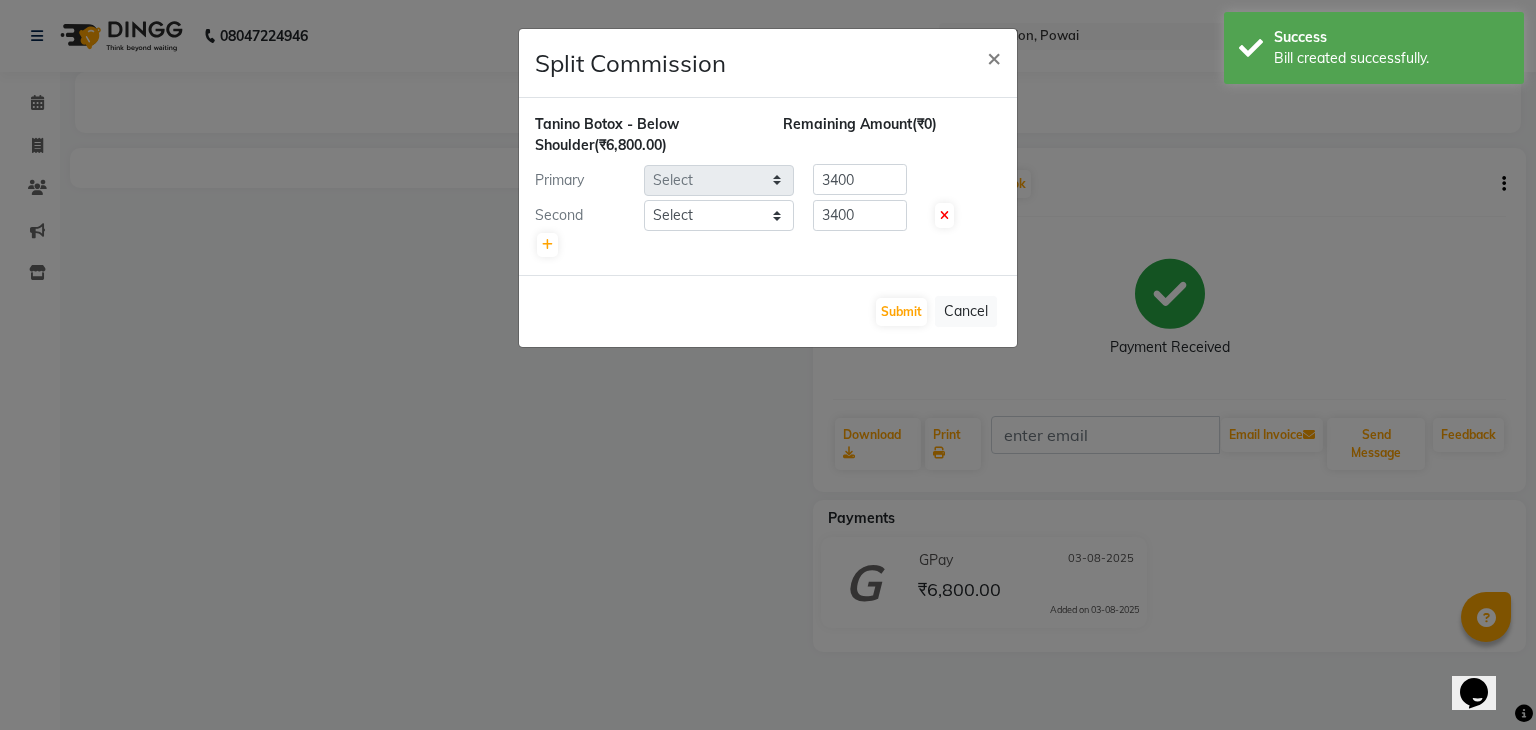 select on "35434" 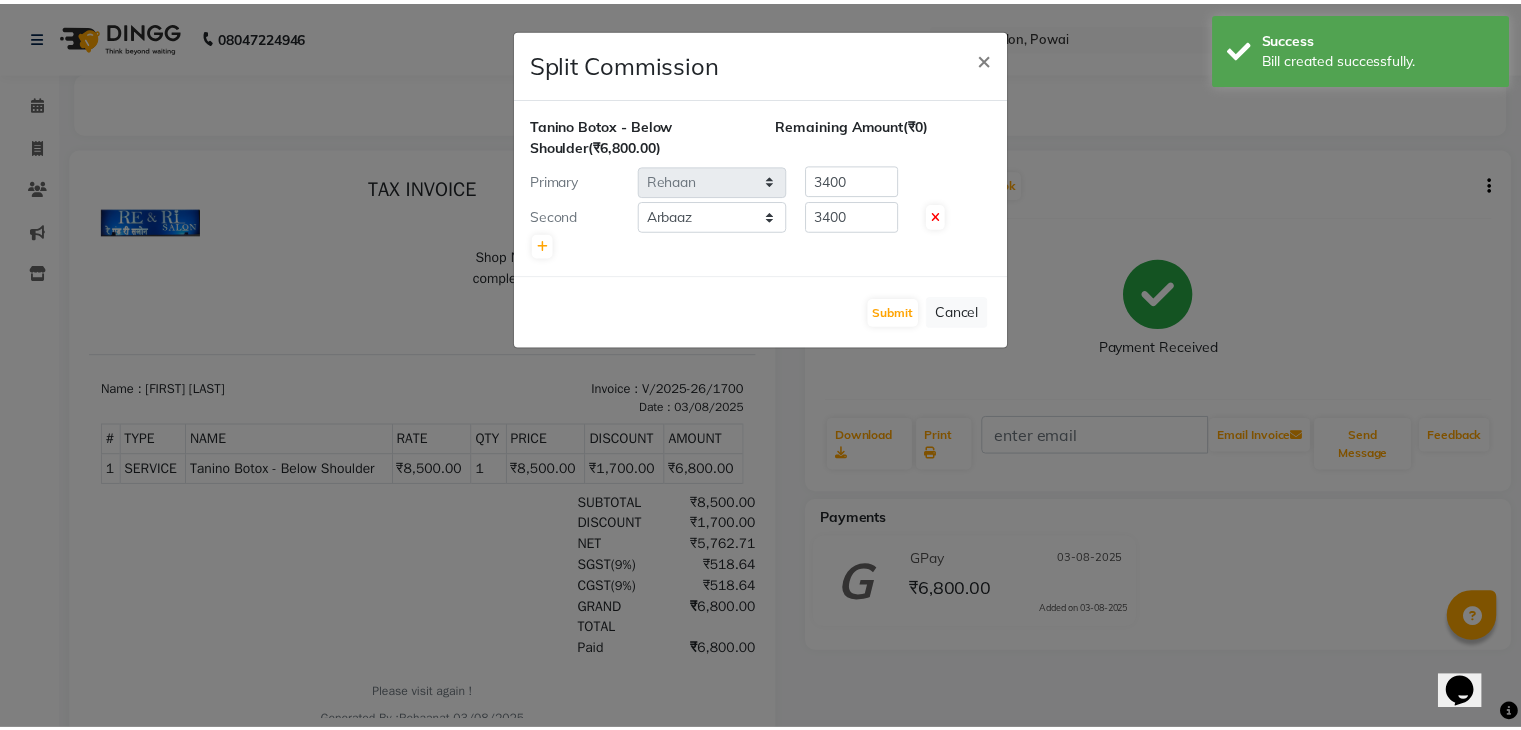 scroll, scrollTop: 0, scrollLeft: 0, axis: both 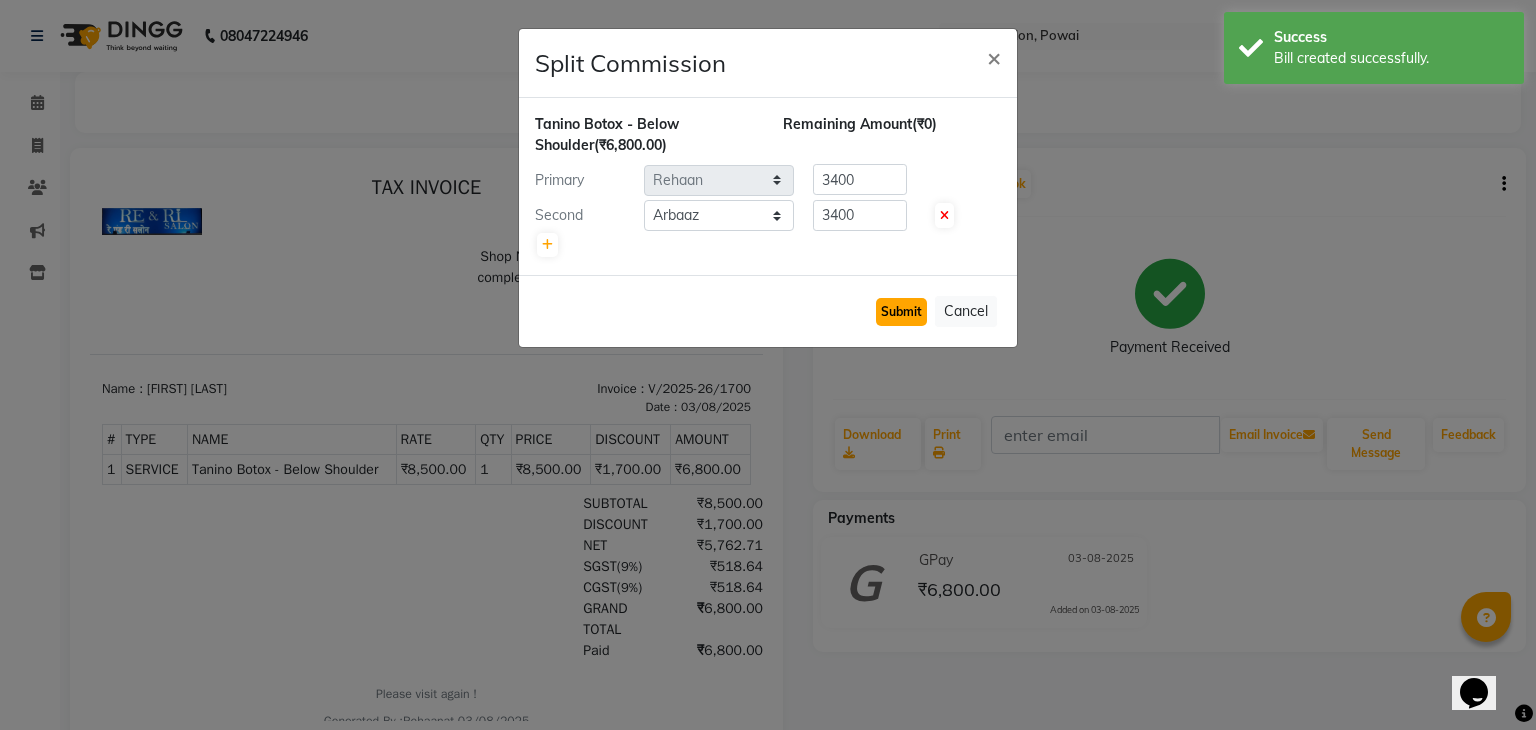 click on "Submit" 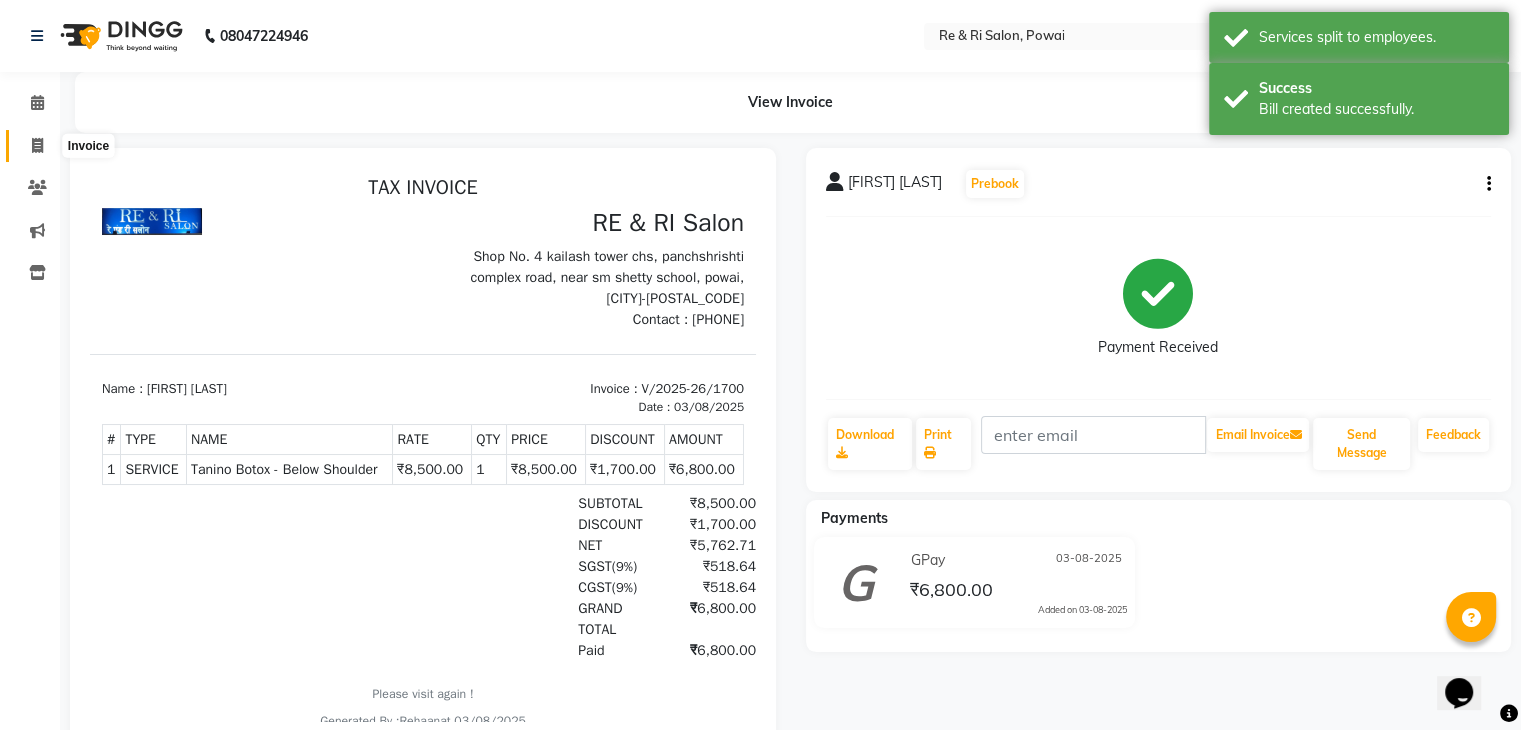 click 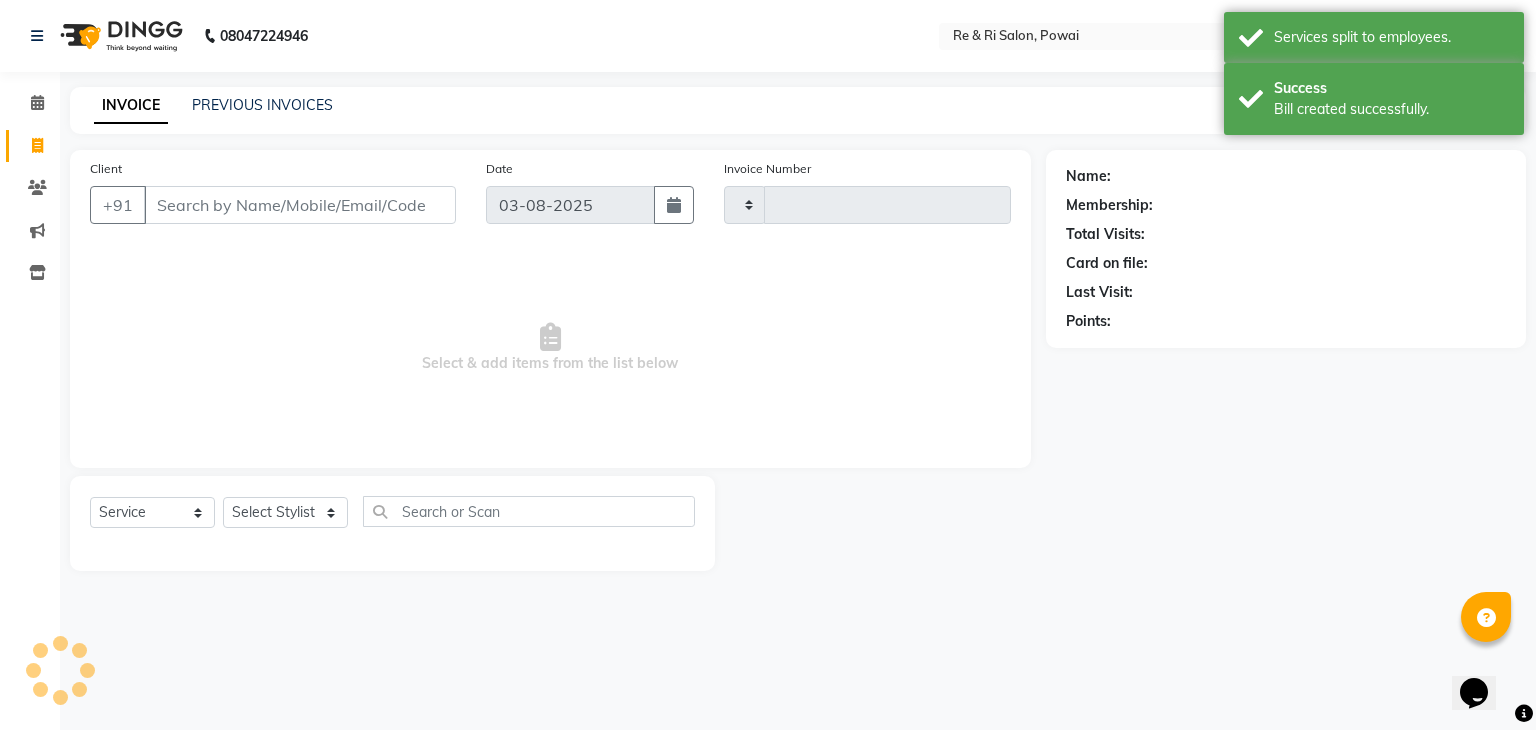 type on "1701" 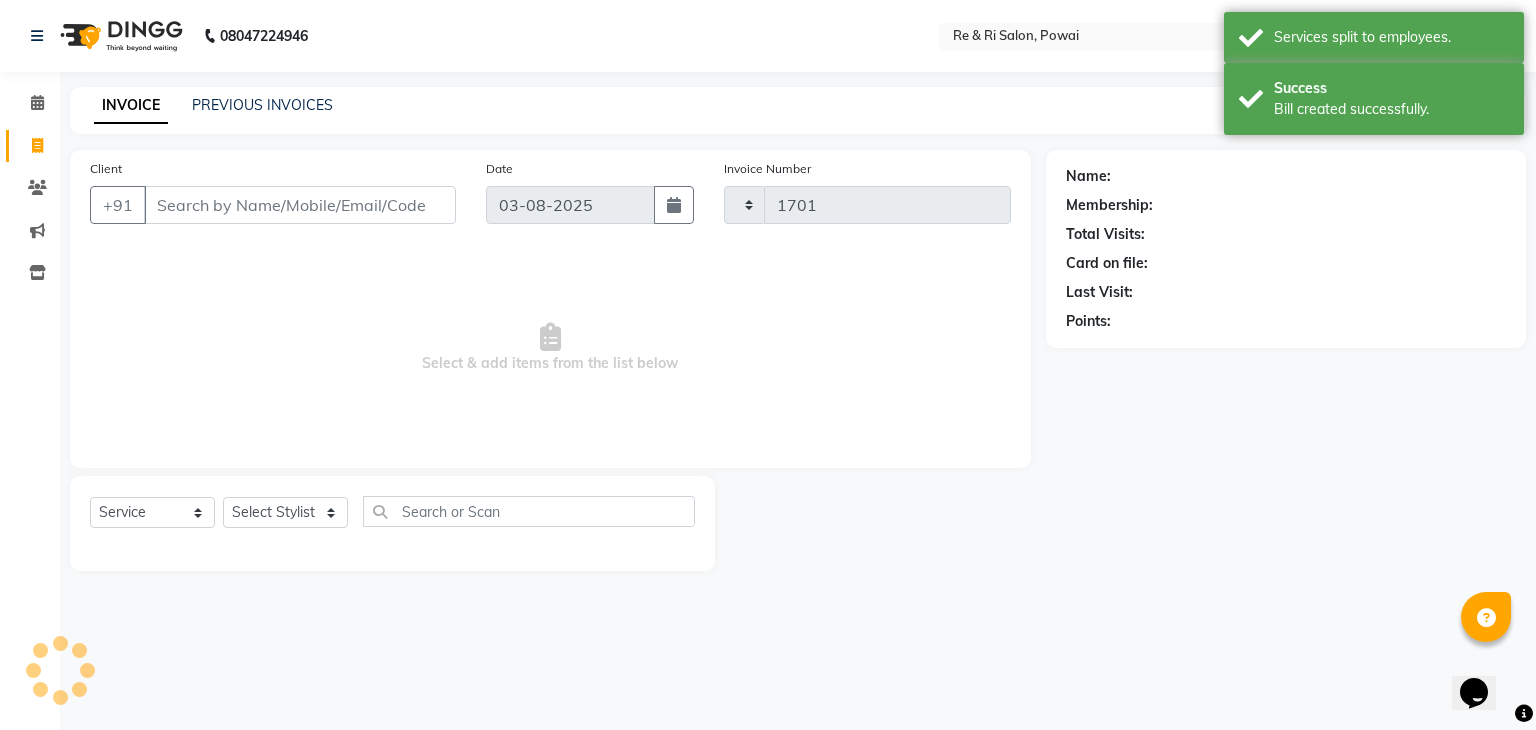 select on "5364" 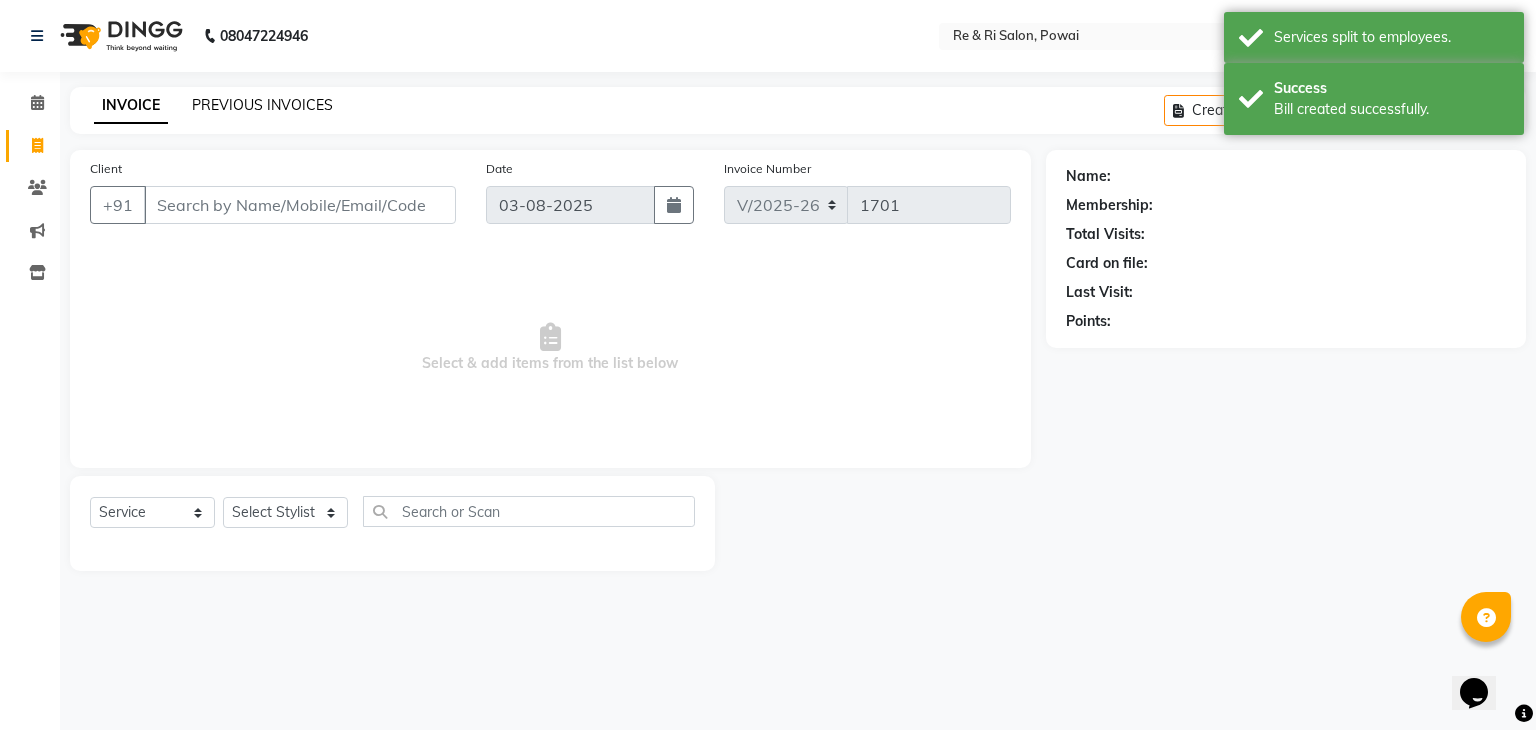 click on "PREVIOUS INVOICES" 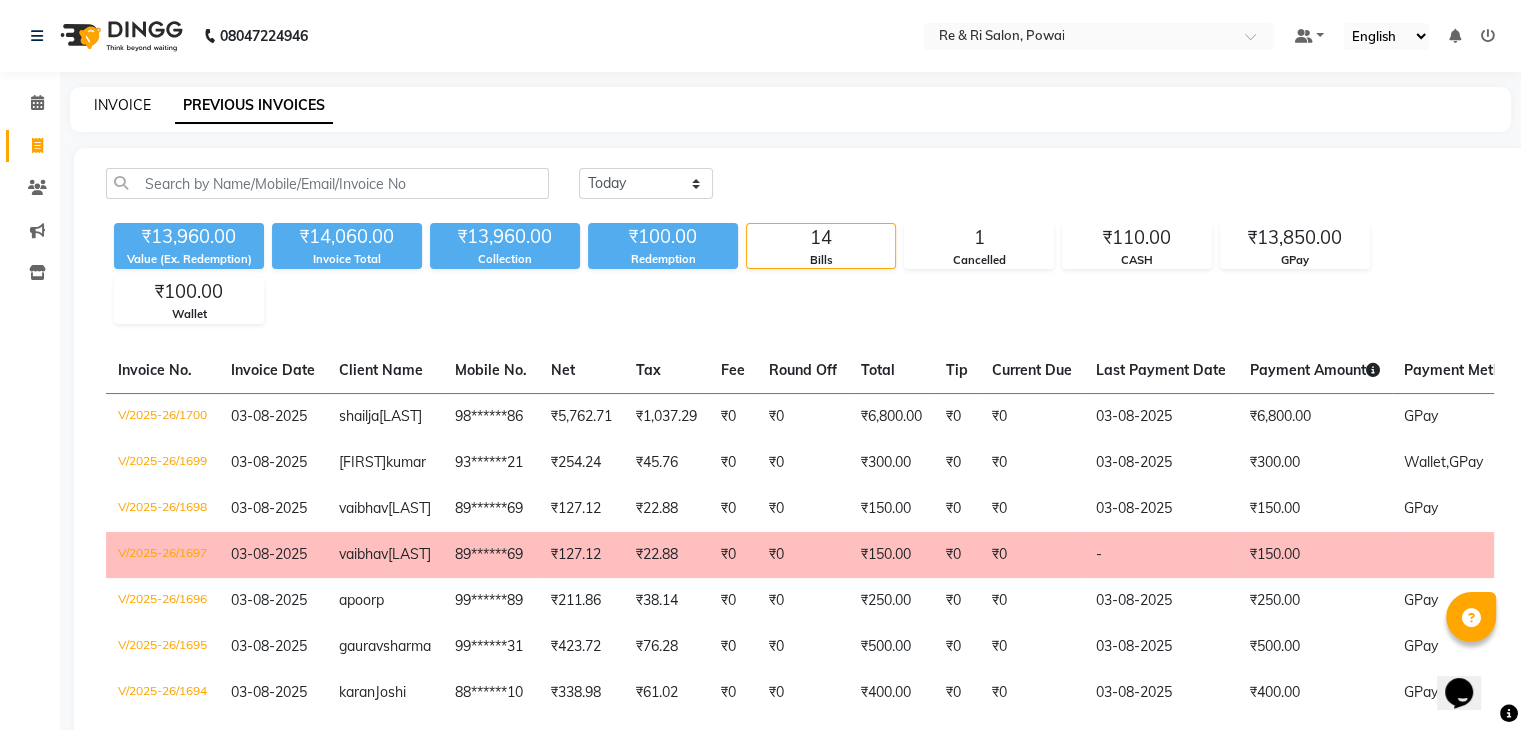 click on "INVOICE" 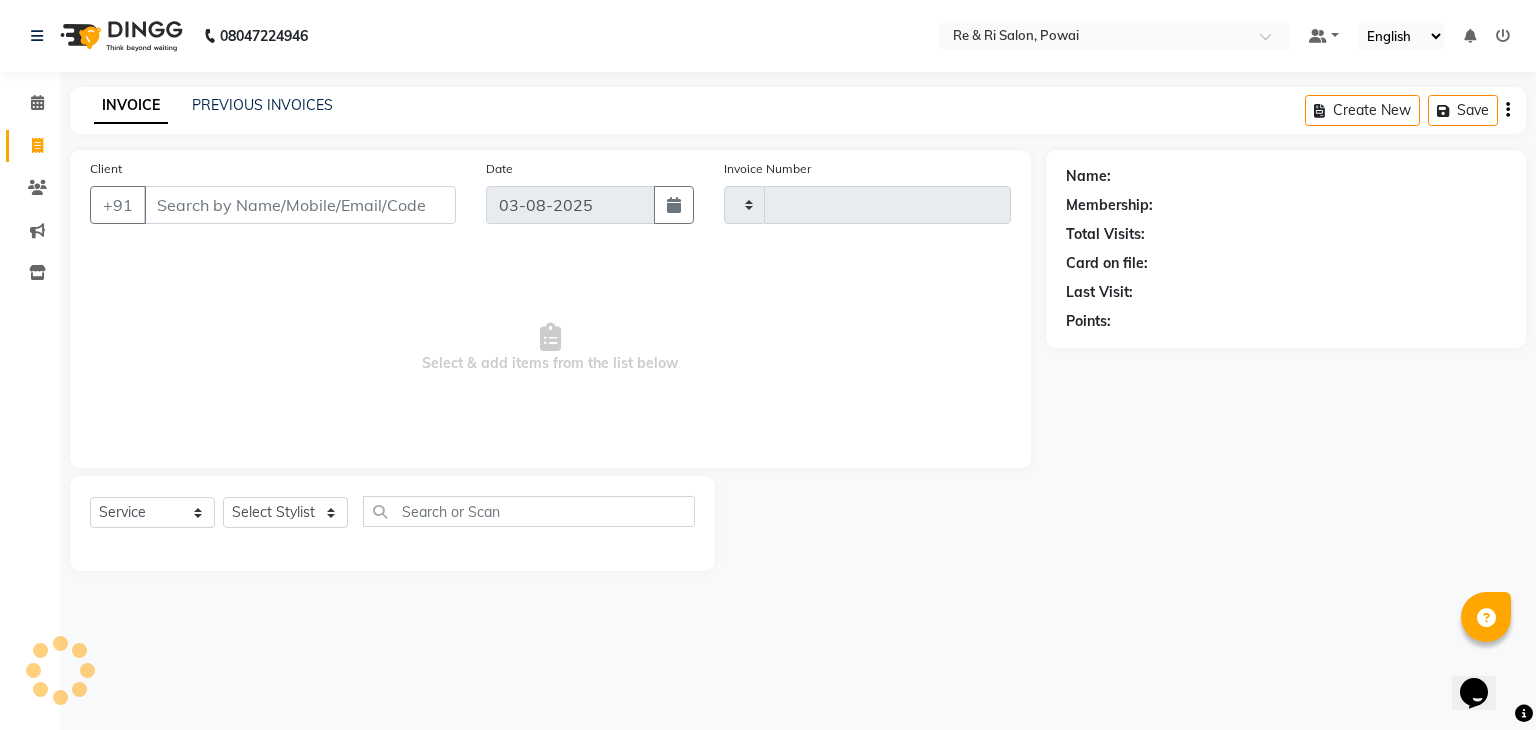 type on "1701" 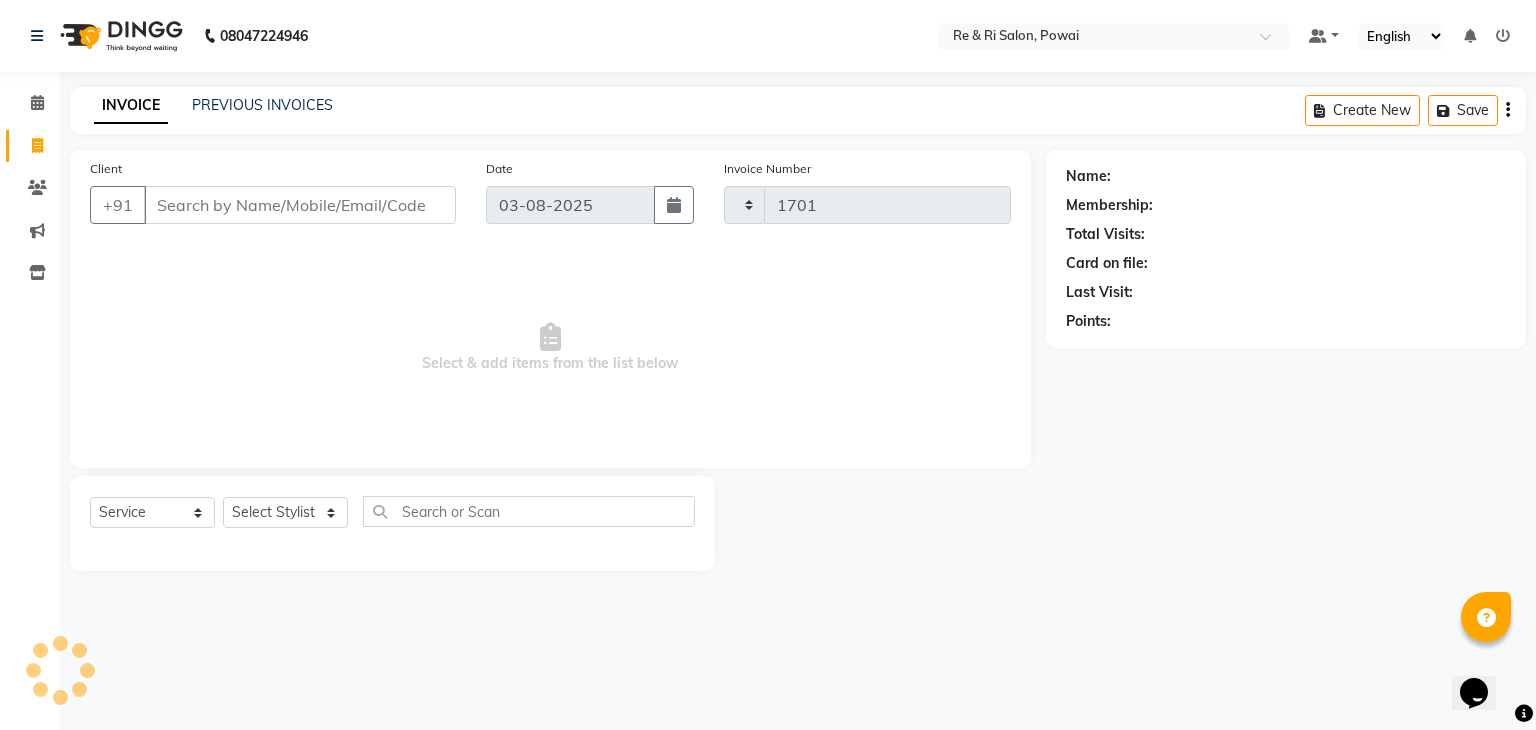 select on "5364" 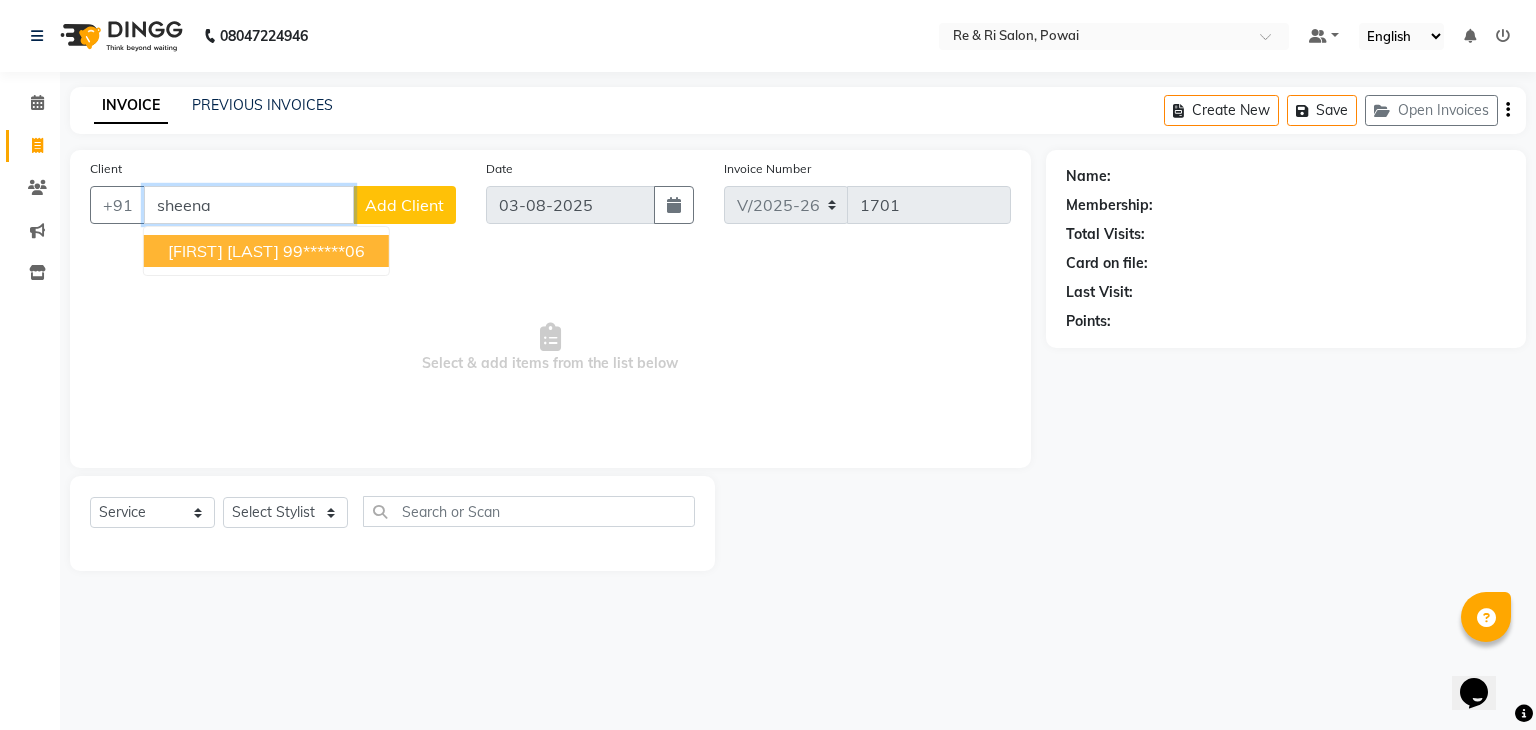 click on "sheena bhasin  99******06" at bounding box center [266, 251] 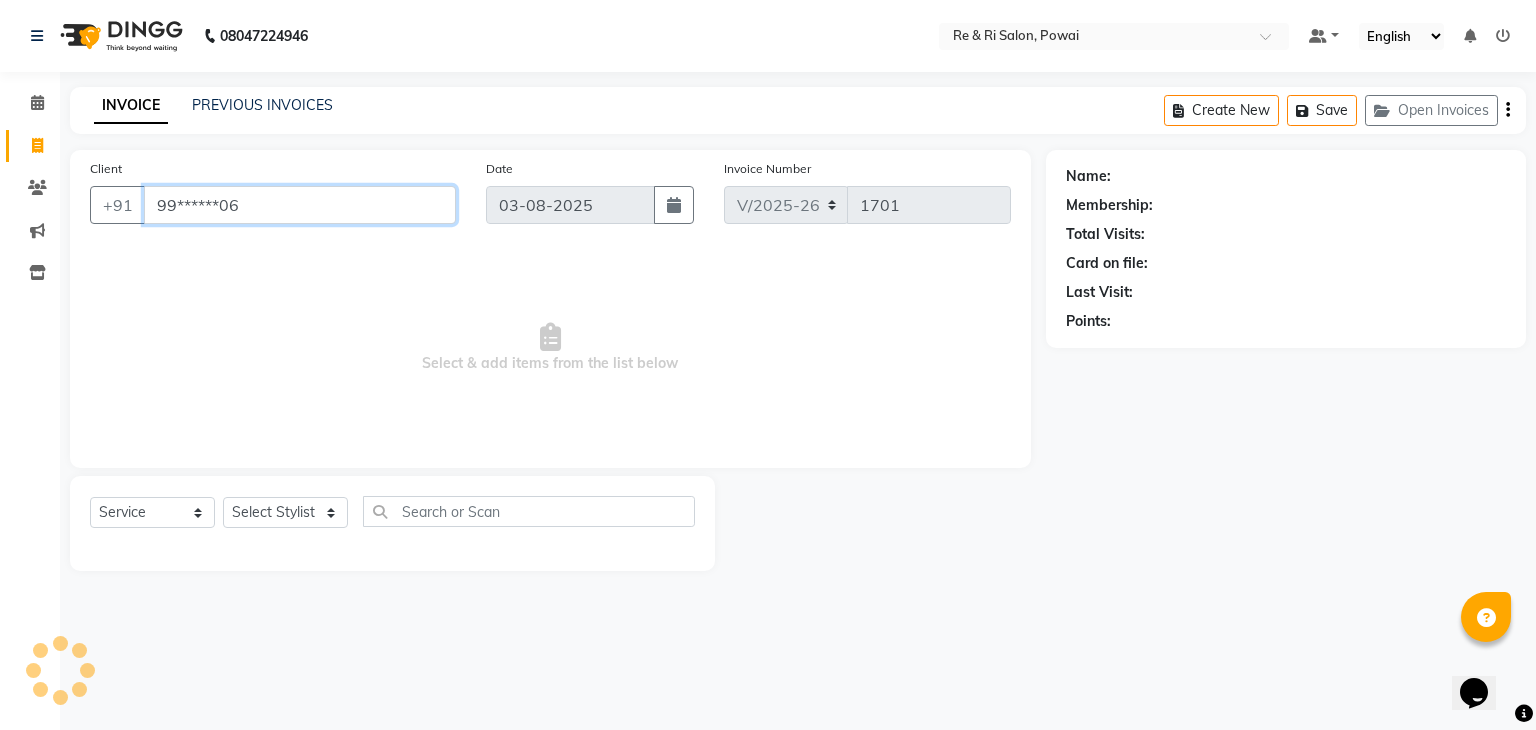 type on "99******06" 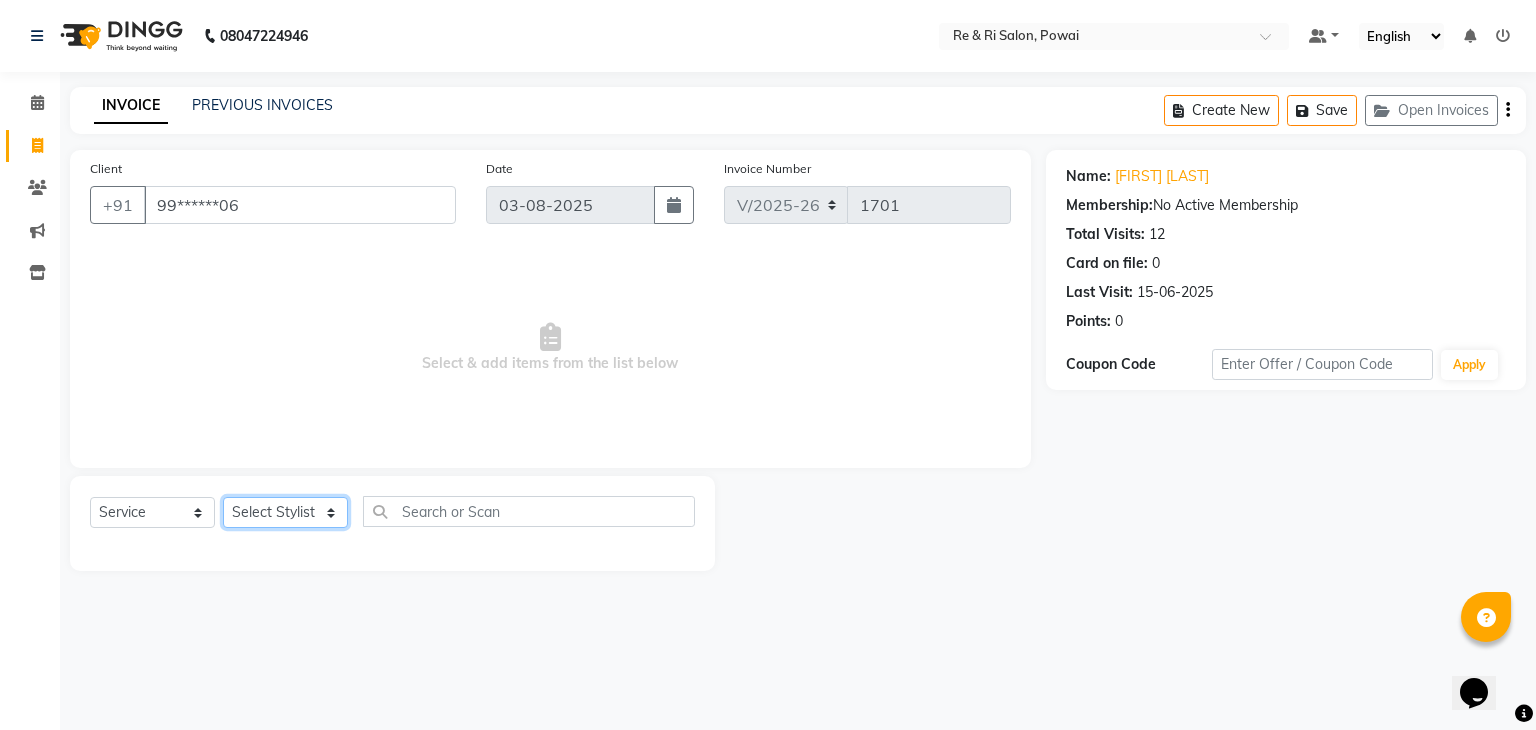 click on "Select Stylist ana Arbaaz  Danish  Poonam Rehaan  Salman  Sandy" 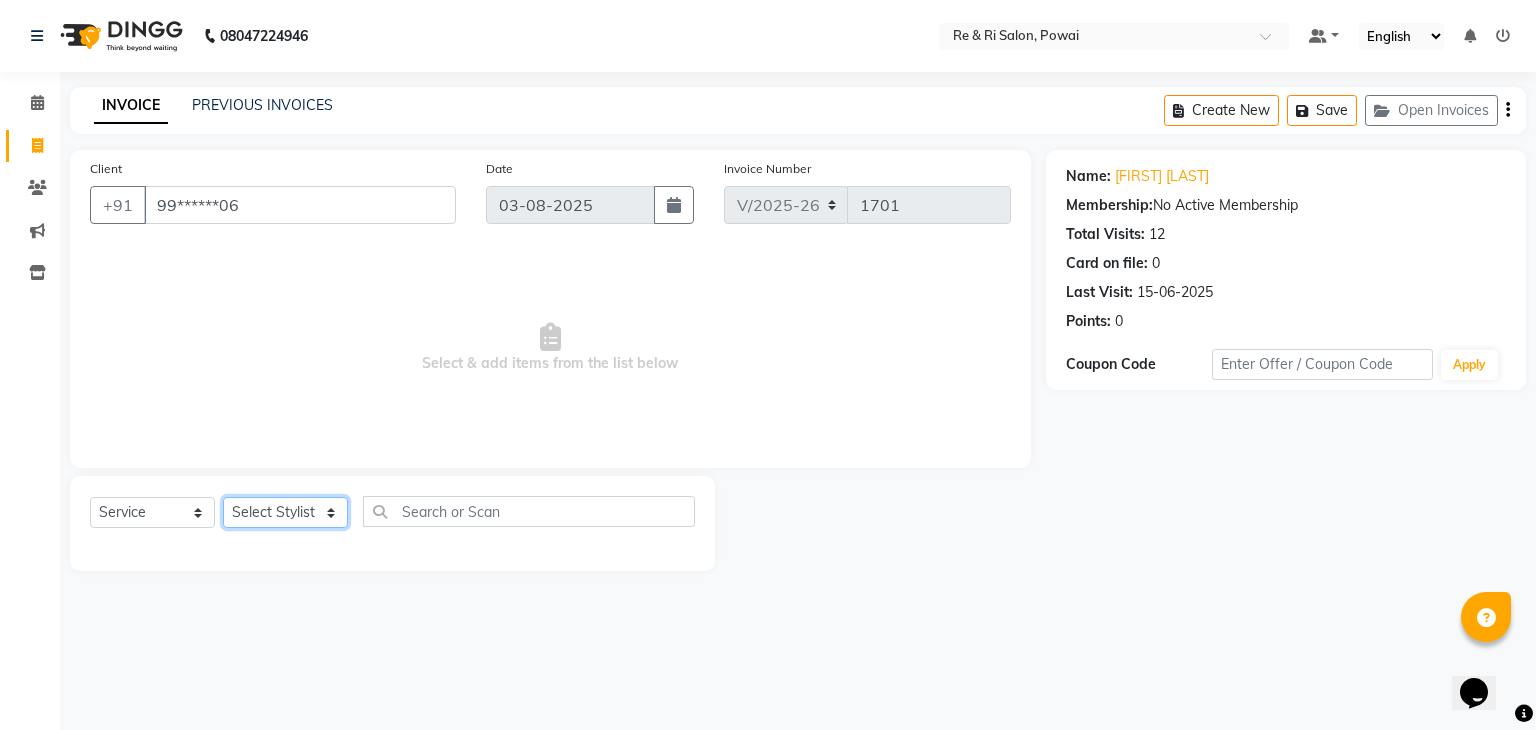 select on "36184" 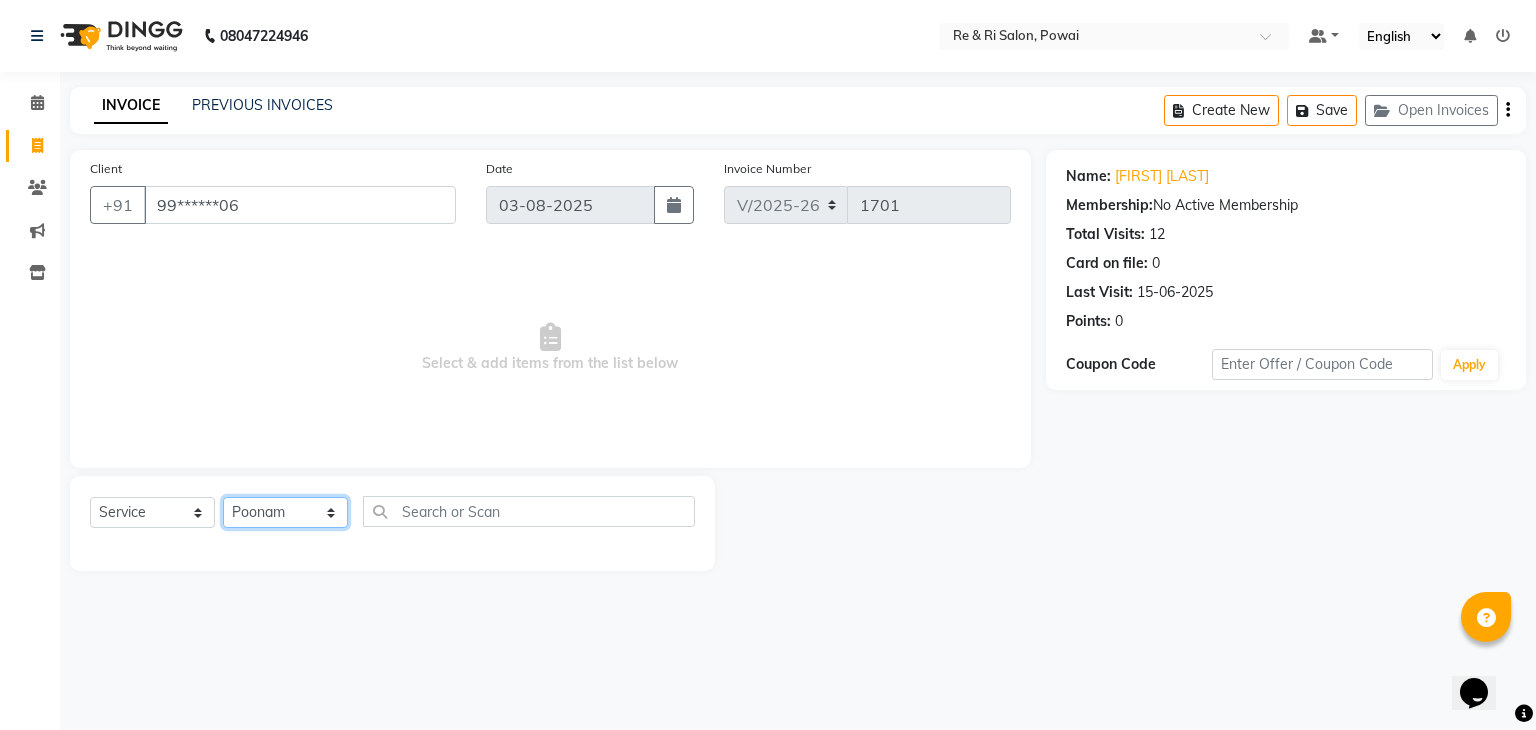 click on "Select Stylist ana Arbaaz  Danish  Poonam Rehaan  Salman  Sandy" 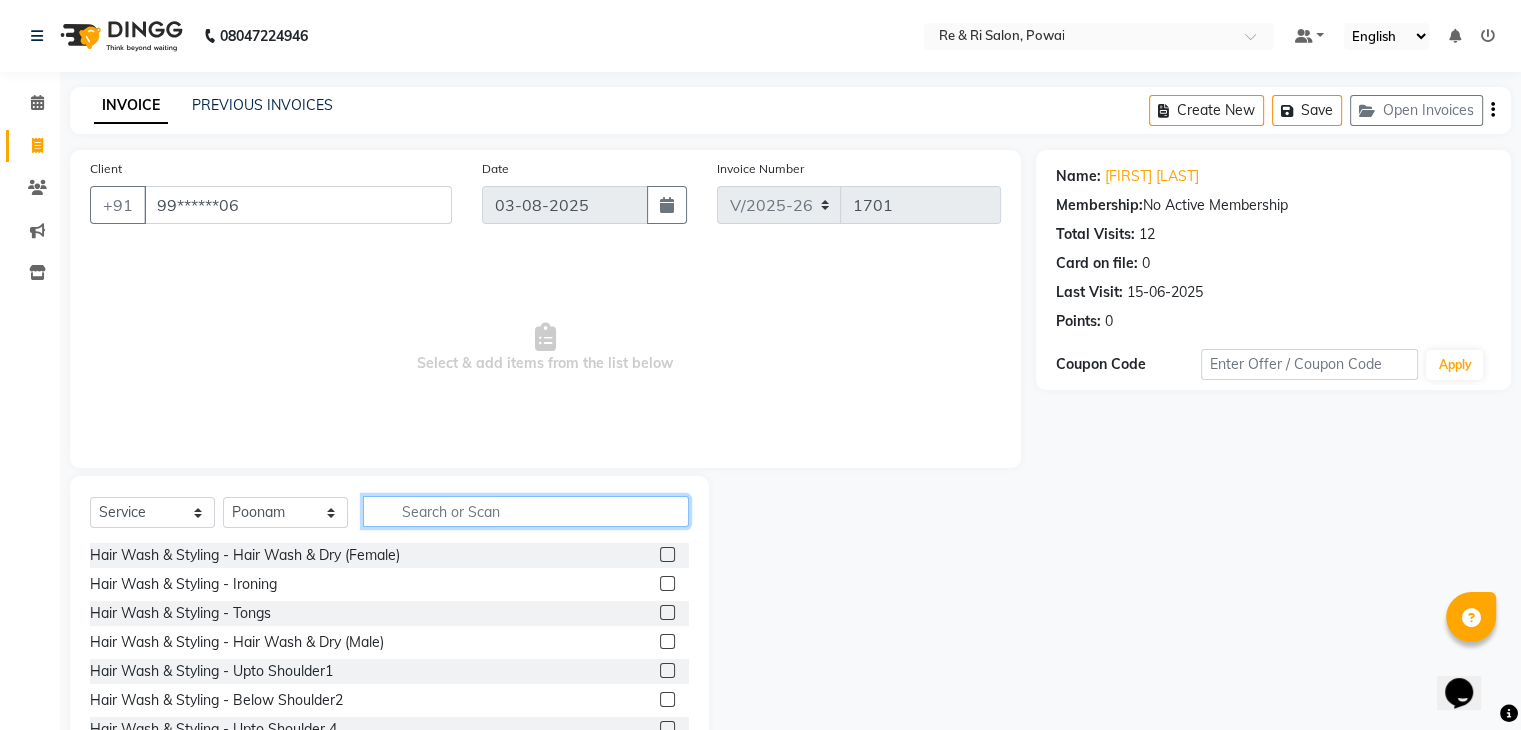 click 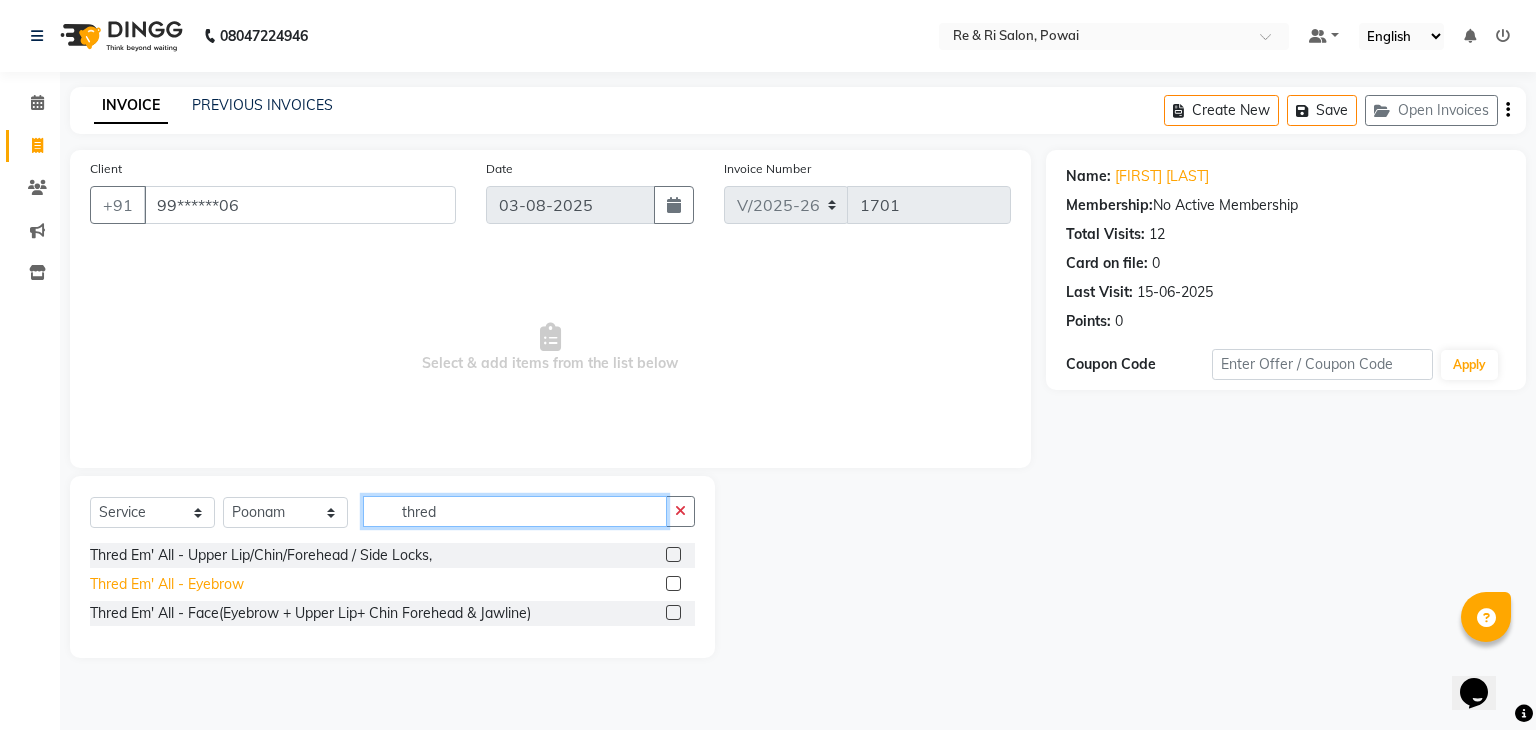 type on "thred" 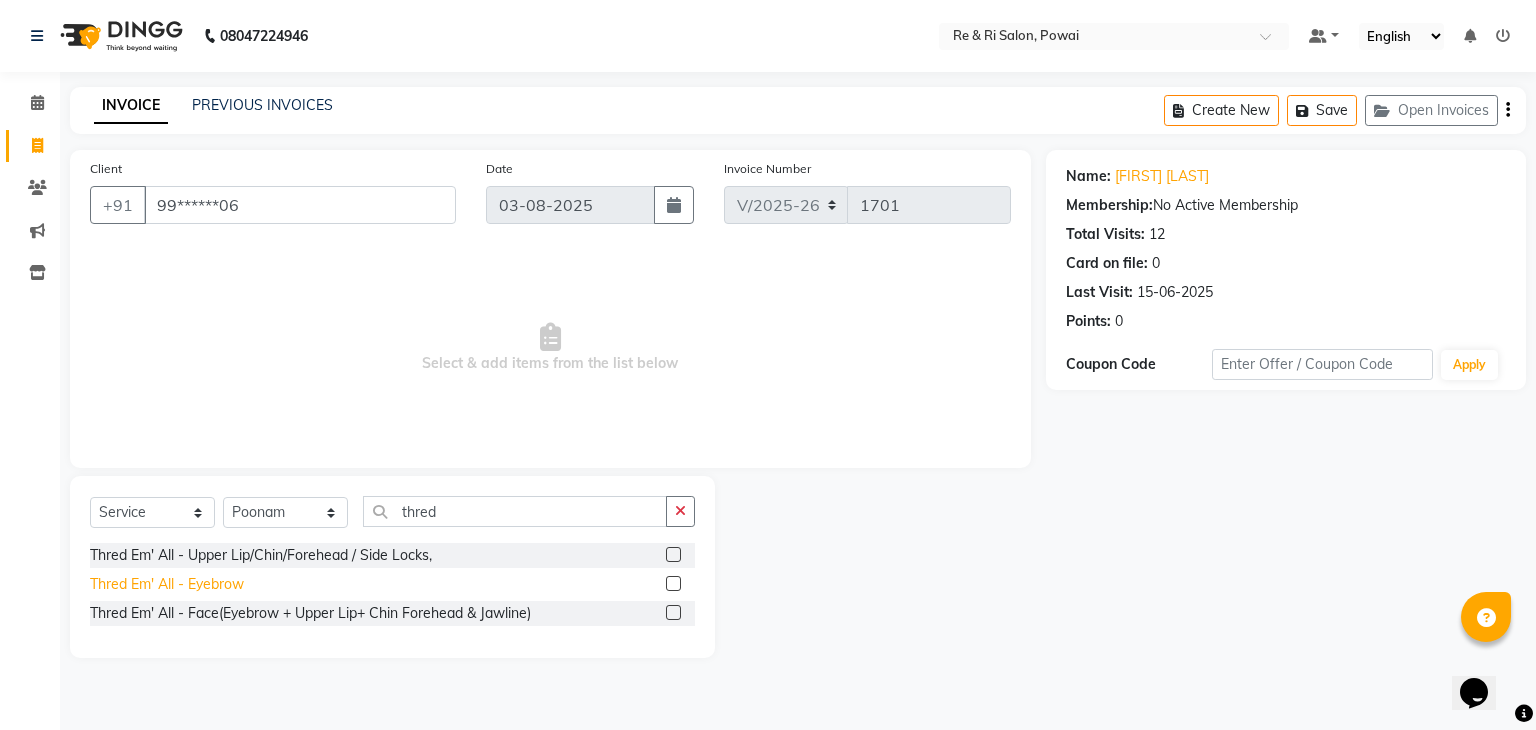 click on "Thred Em' All - Eyebrow" 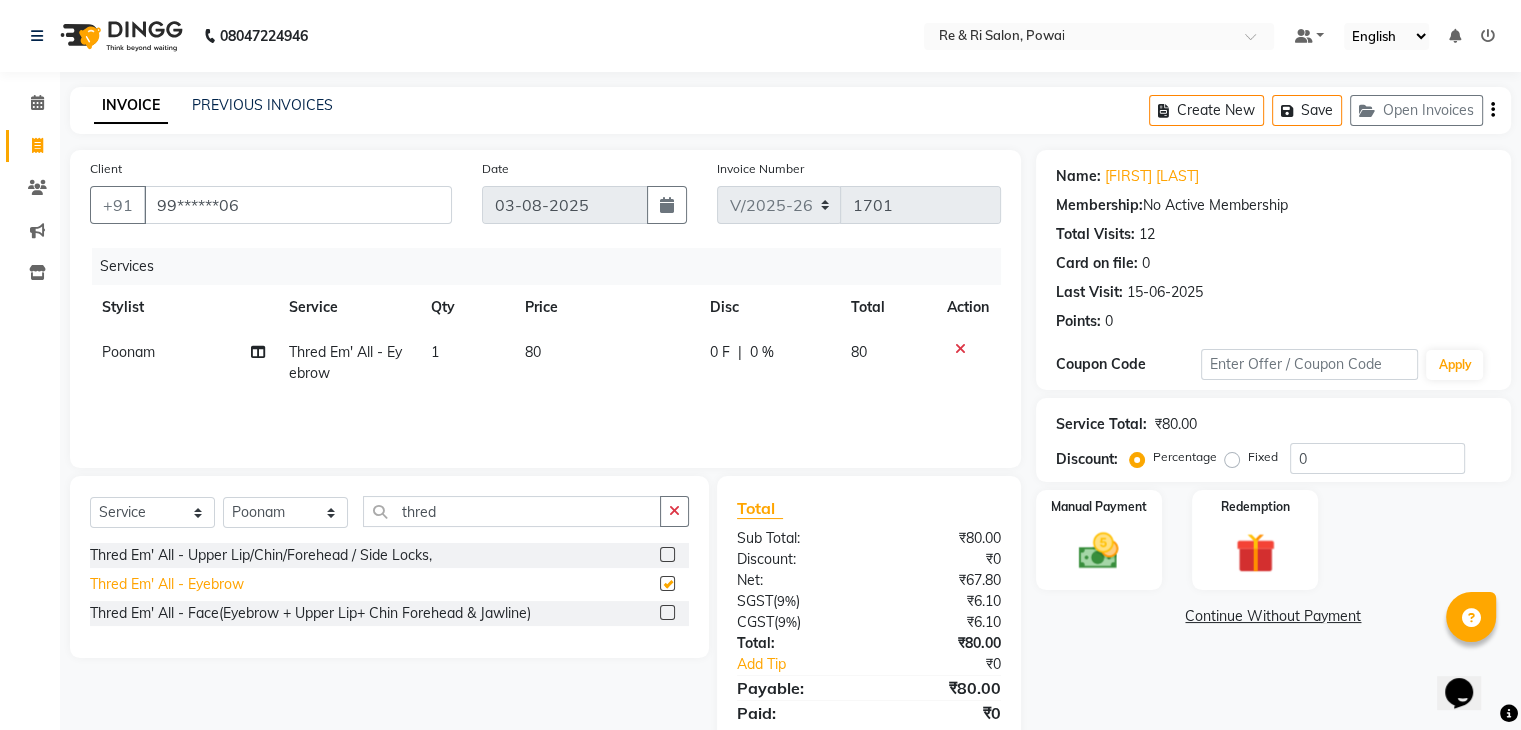 checkbox on "false" 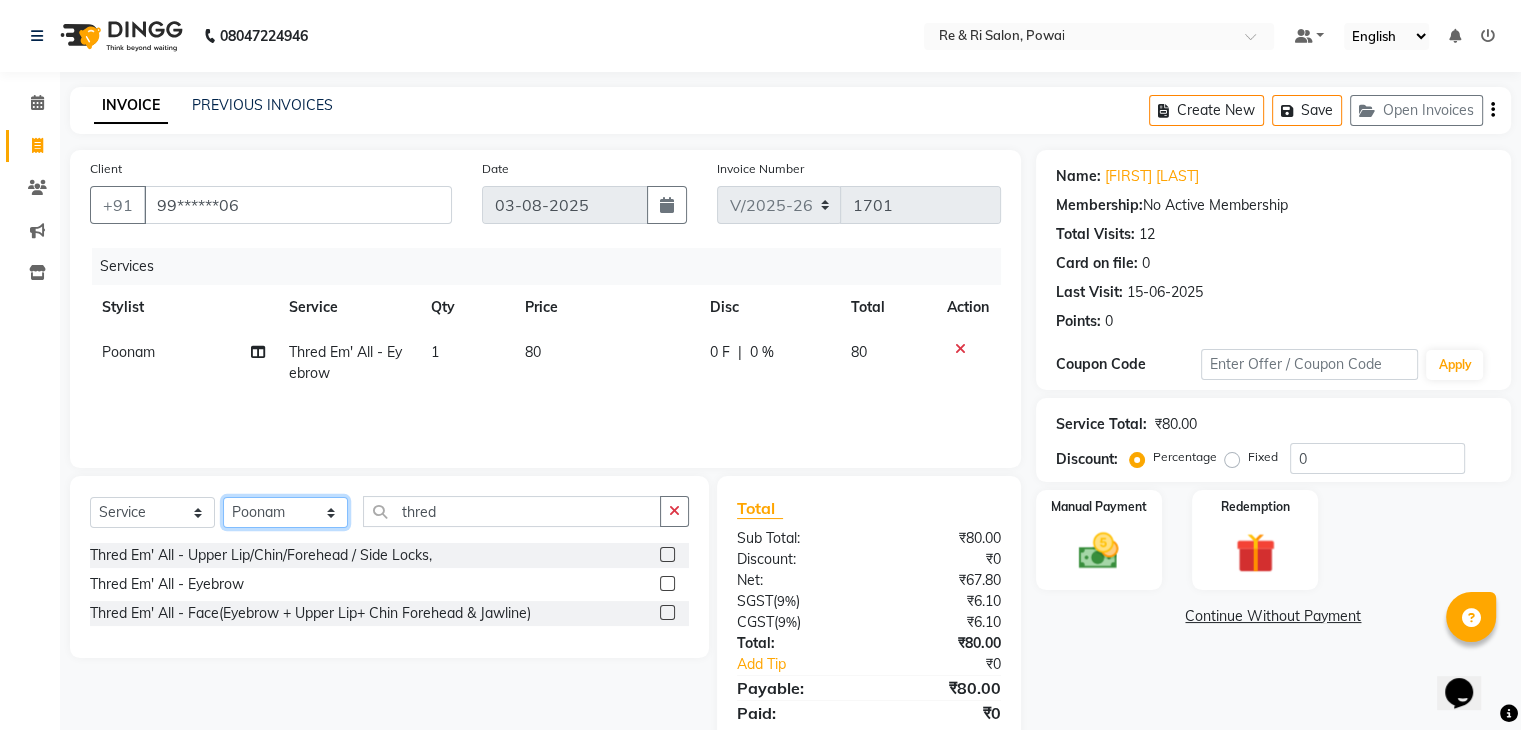 click on "Select Stylist ana Arbaaz  Danish  Poonam Rehaan  Salman  Sandy" 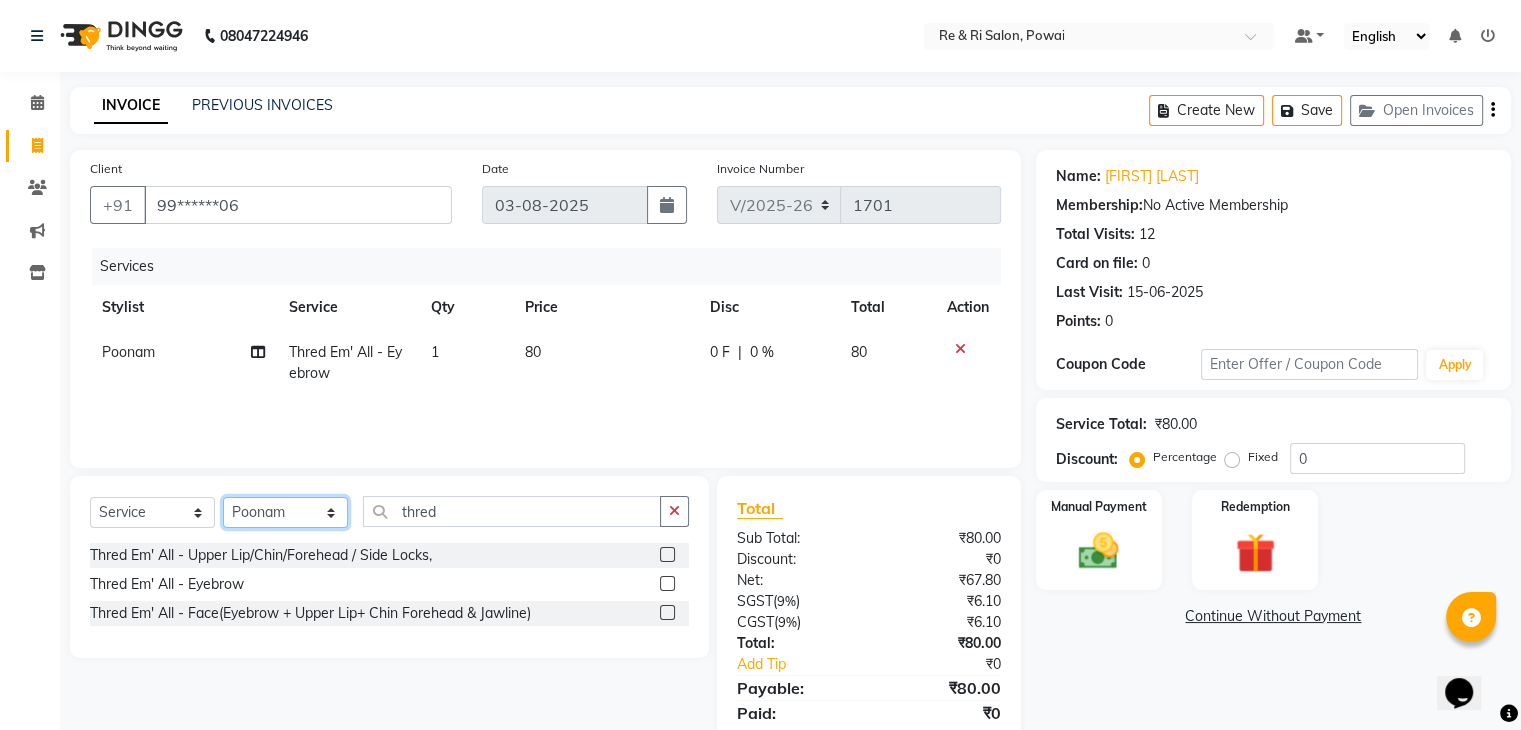 select on "87747" 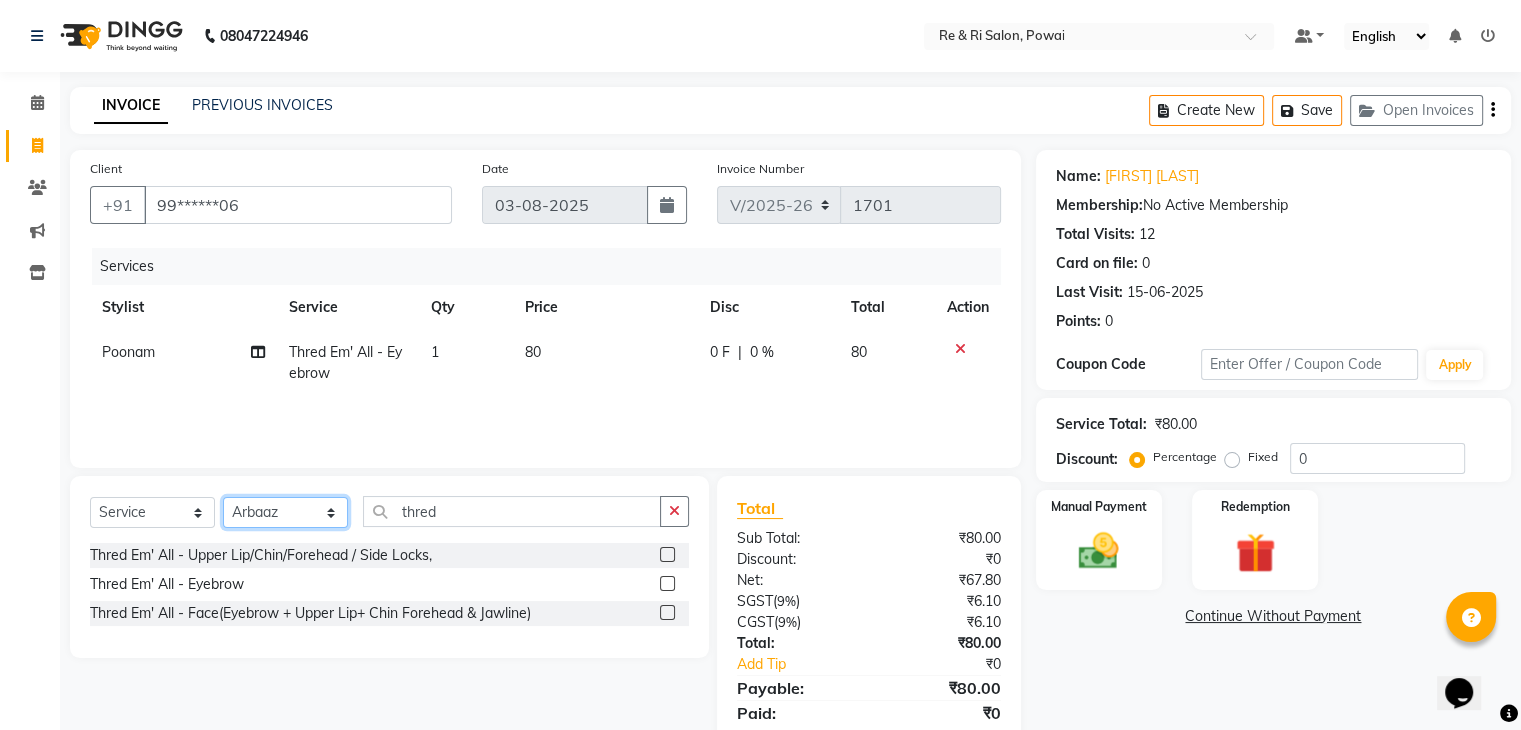 click on "Select Stylist ana Arbaaz  Danish  Poonam Rehaan  Salman  Sandy" 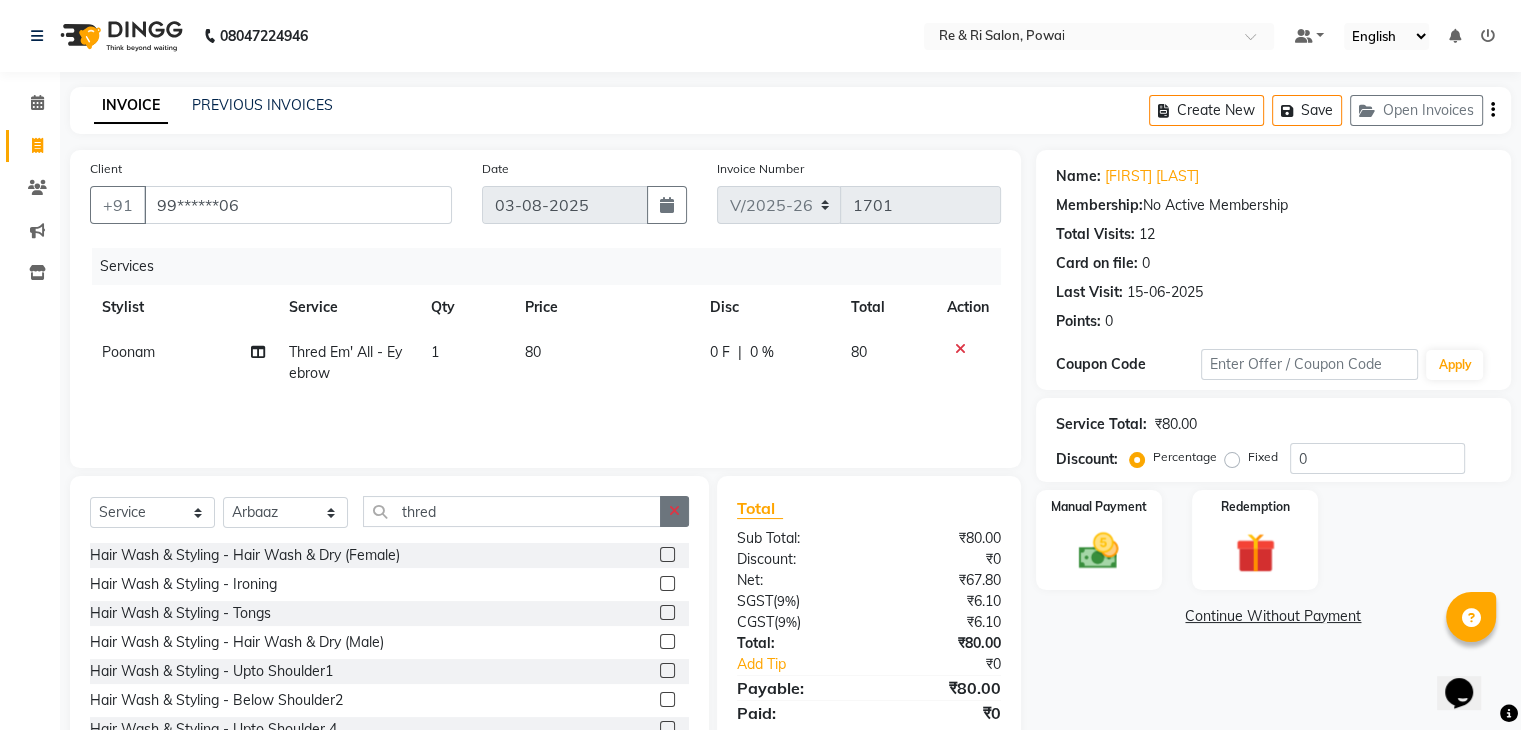 click 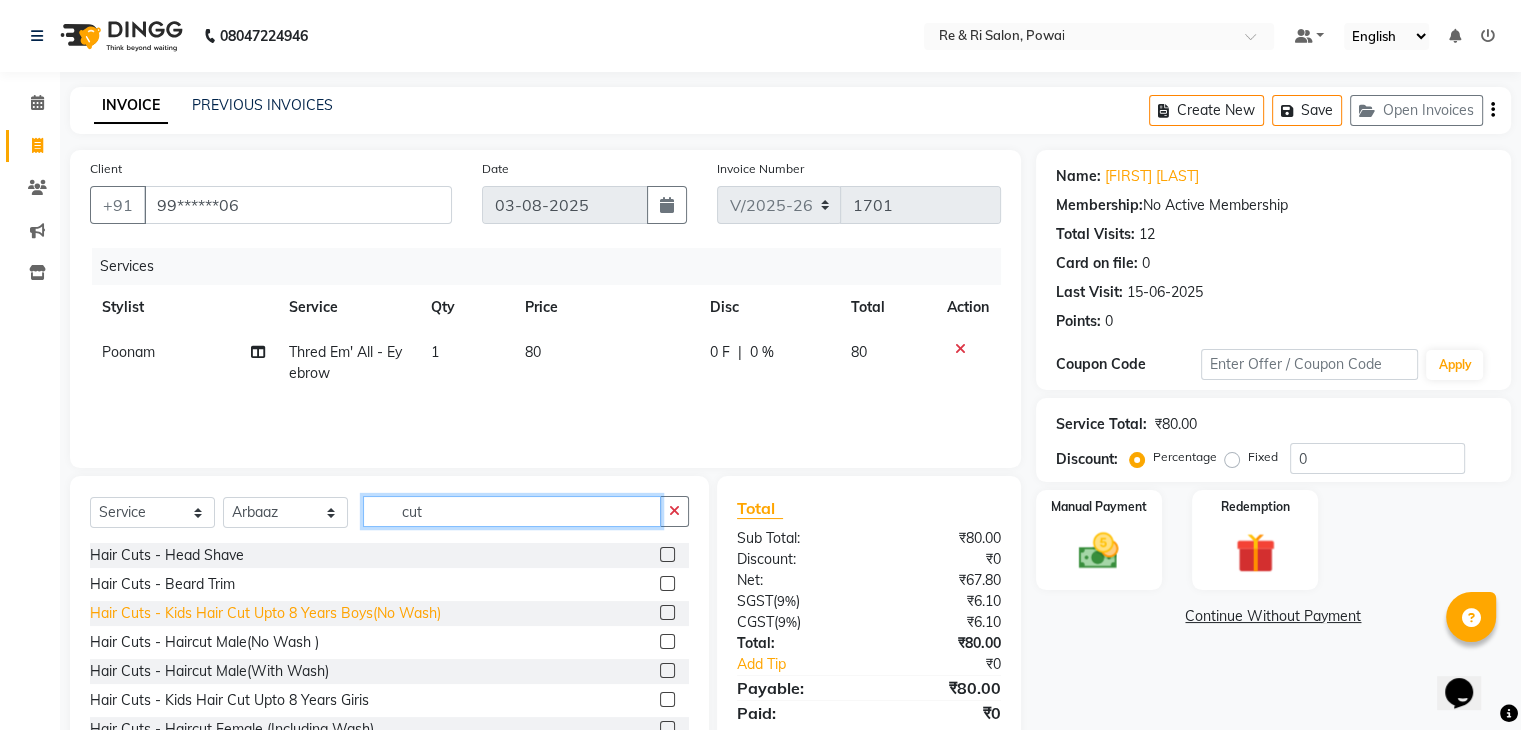 type on "cut" 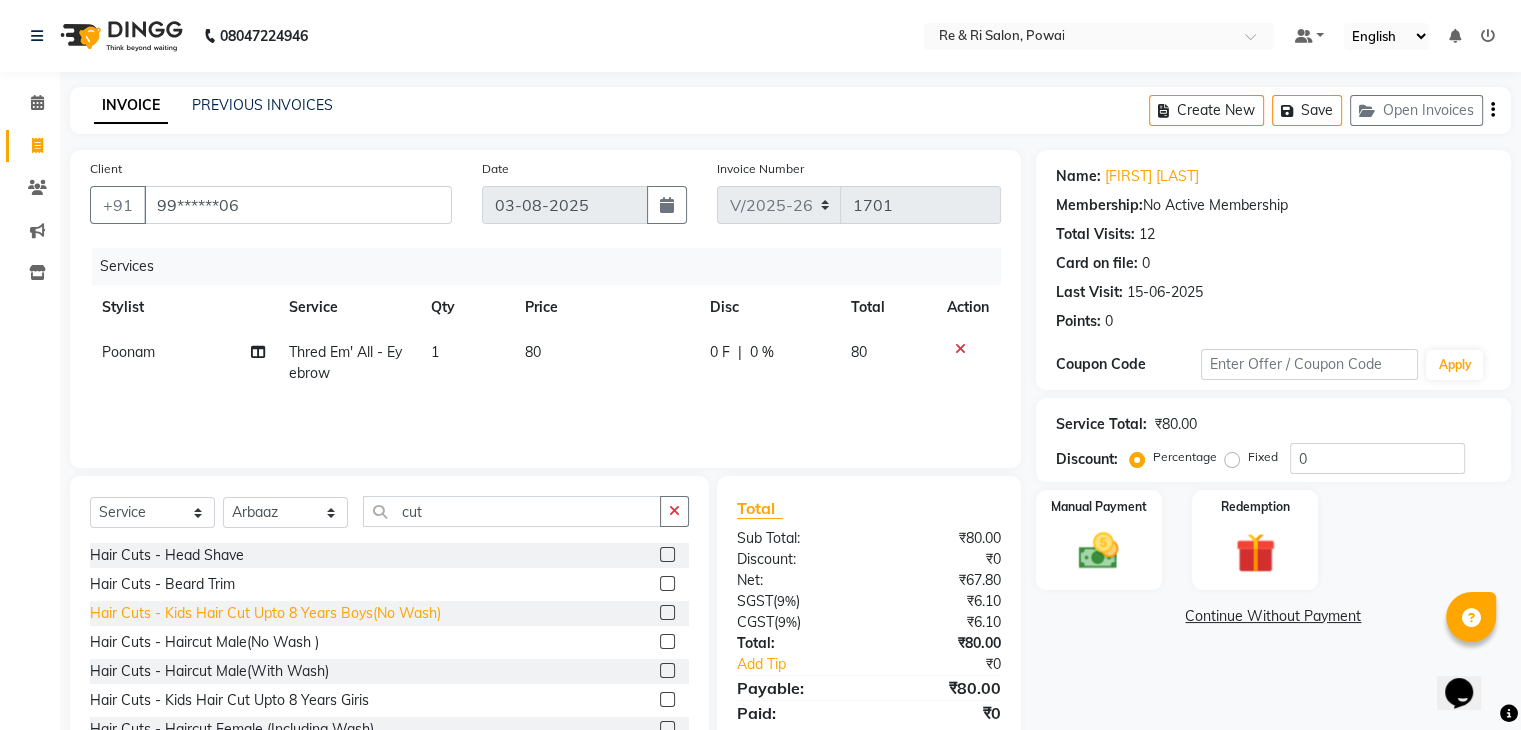 click on "Hair Cuts - Kids Hair Cut Upto 8 Years Boys(No Wash)" 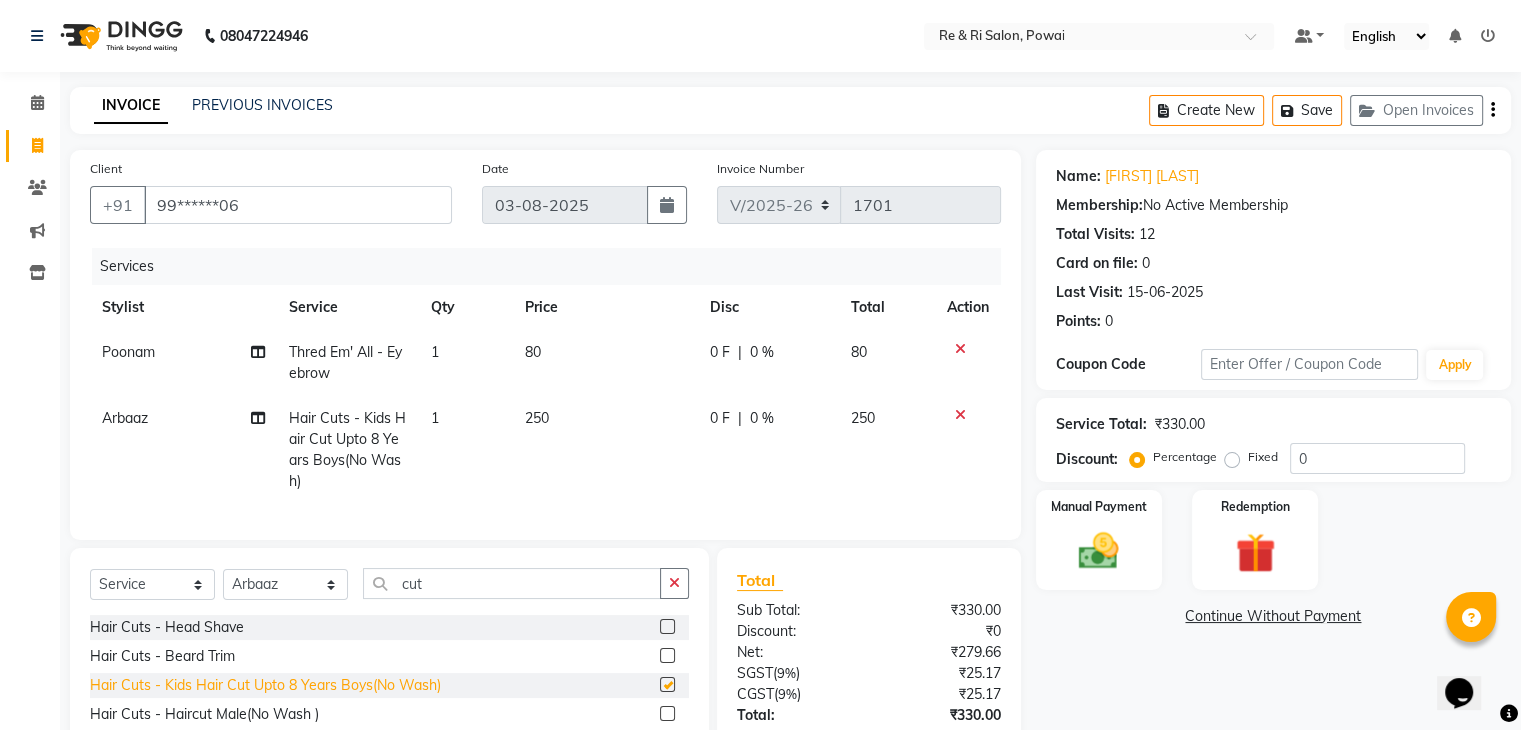 checkbox on "false" 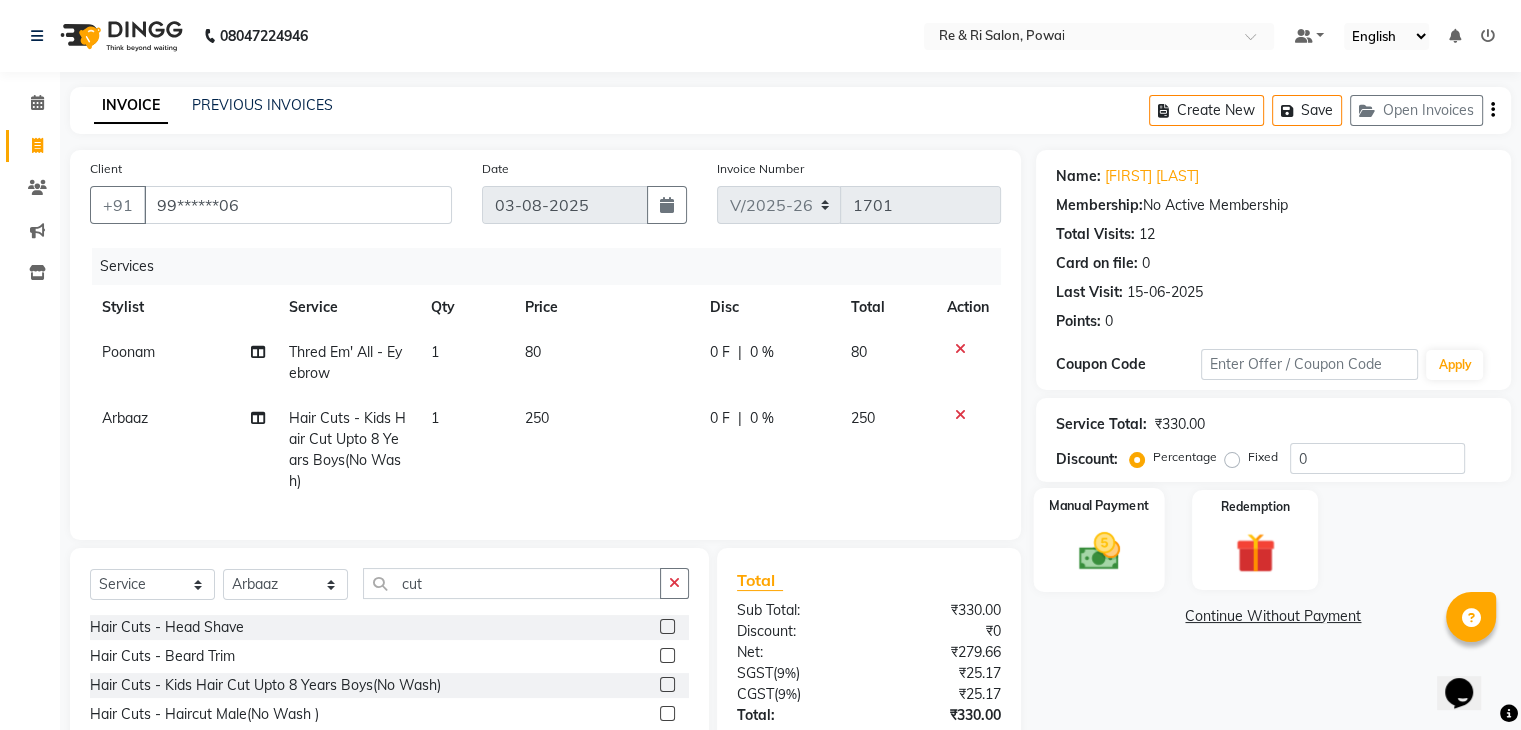 click 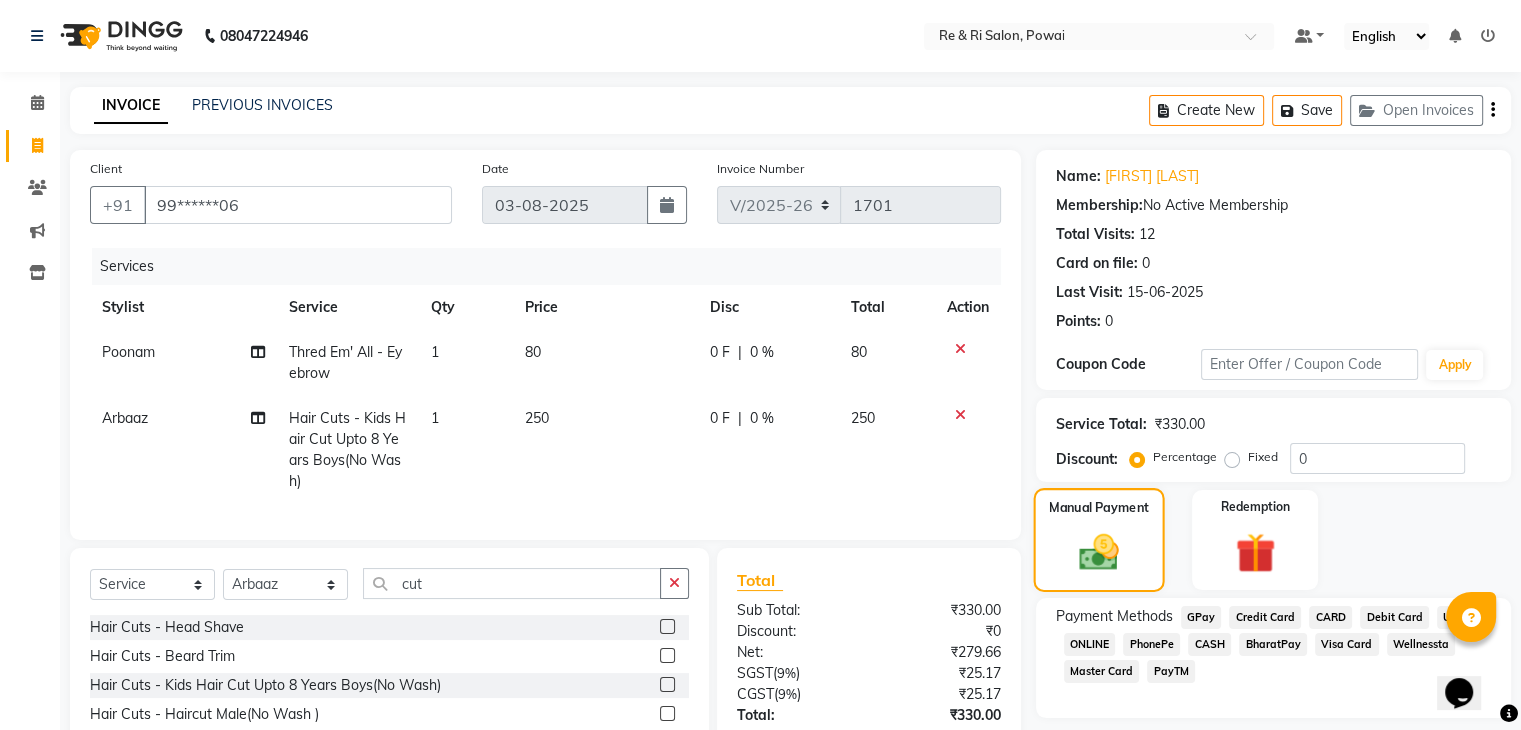 scroll, scrollTop: 138, scrollLeft: 0, axis: vertical 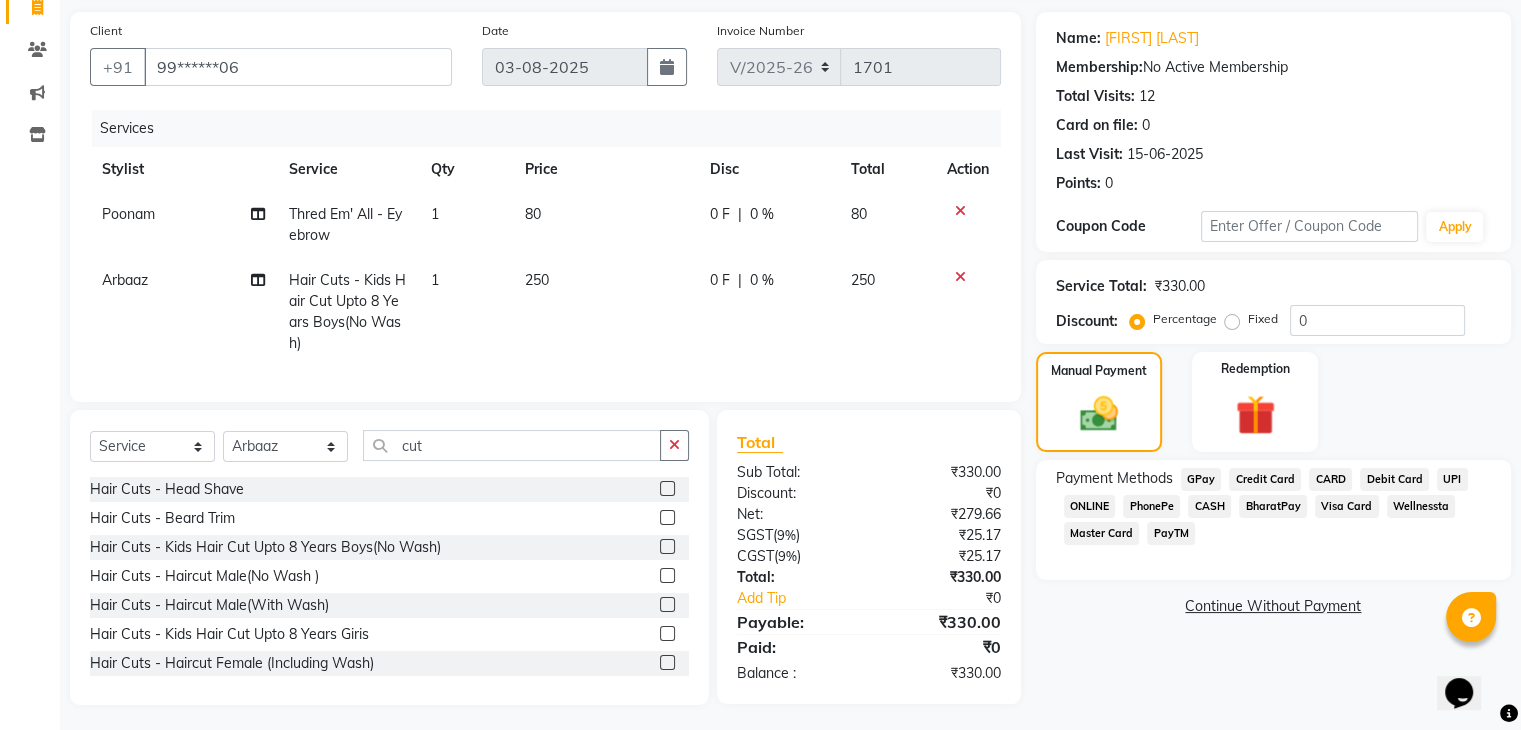 click on "GPay" 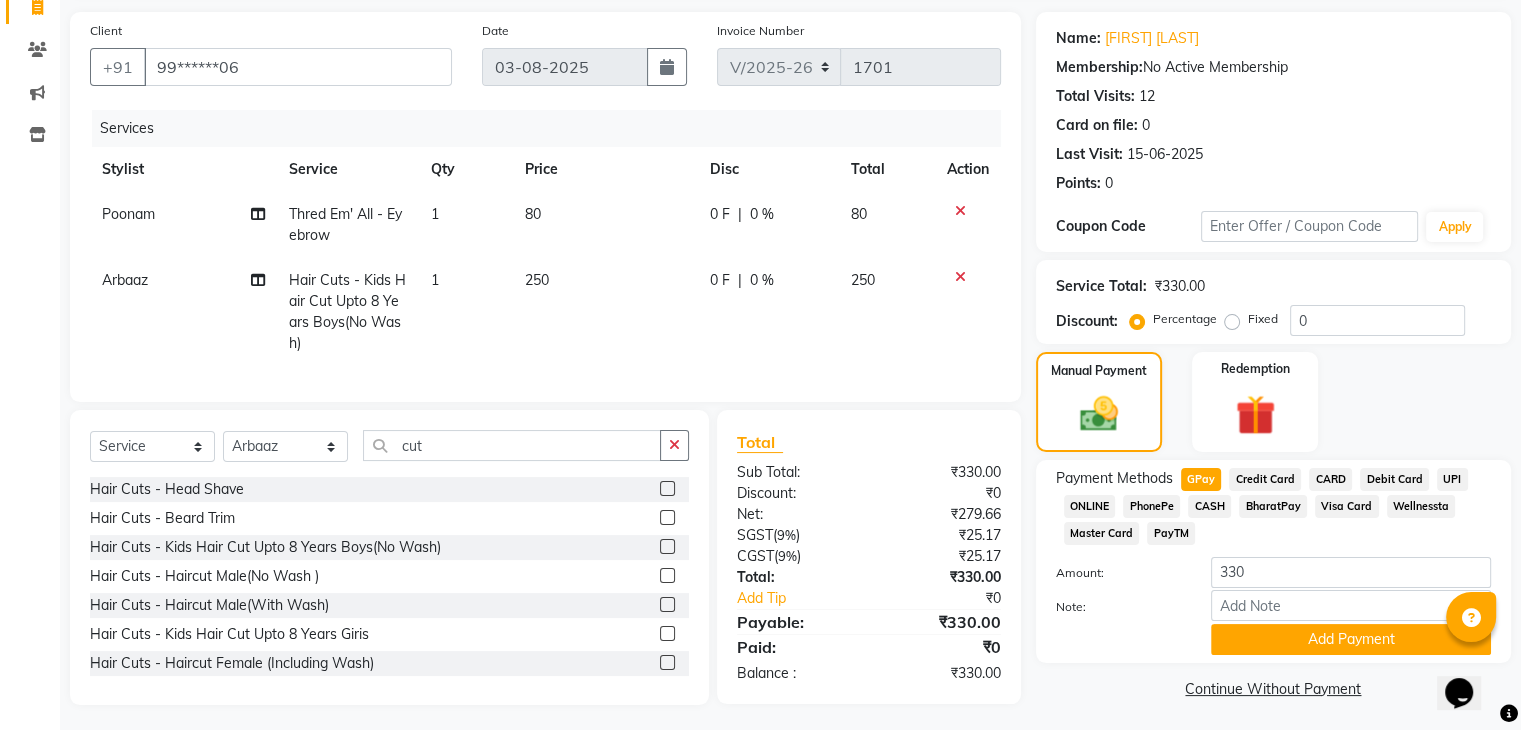 scroll, scrollTop: 145, scrollLeft: 0, axis: vertical 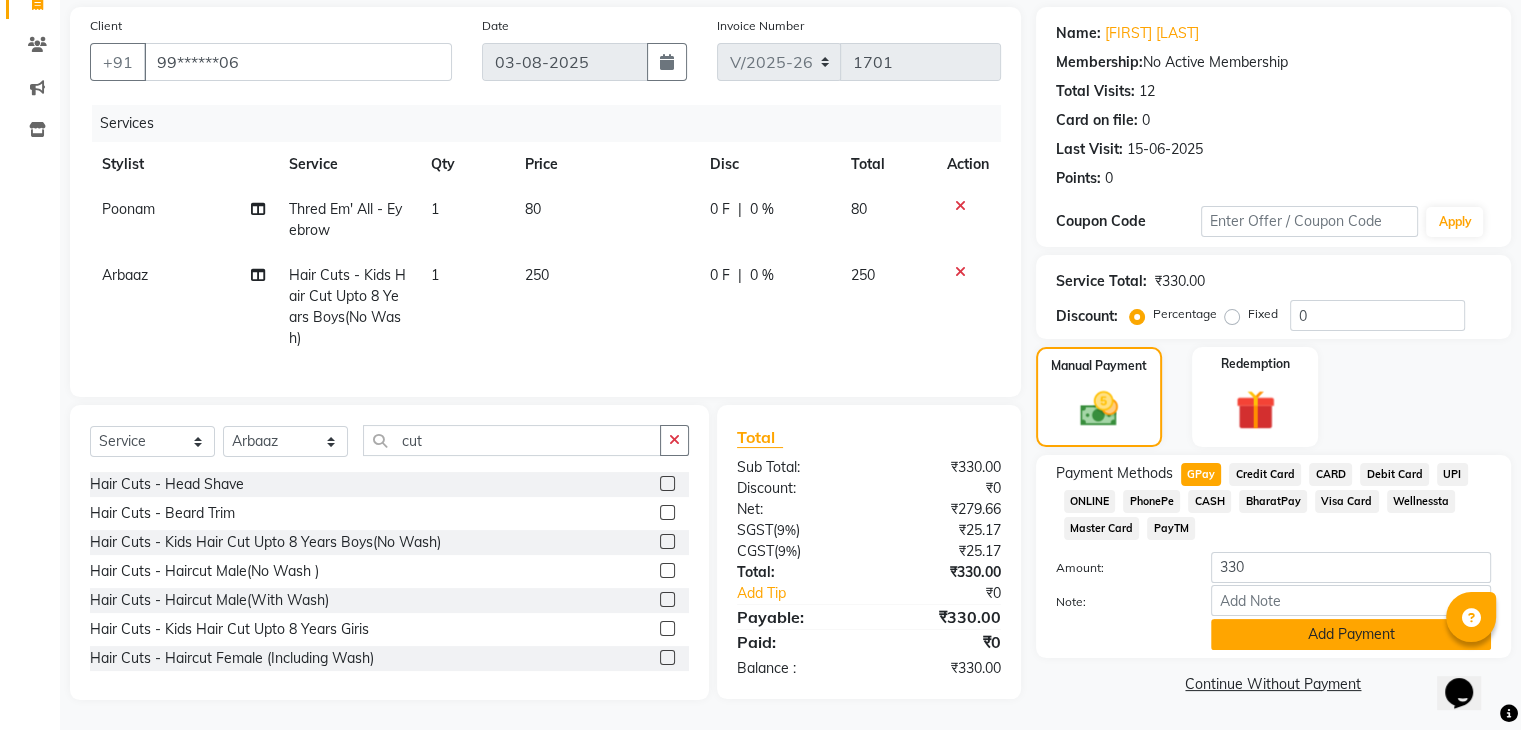 click on "Add Payment" 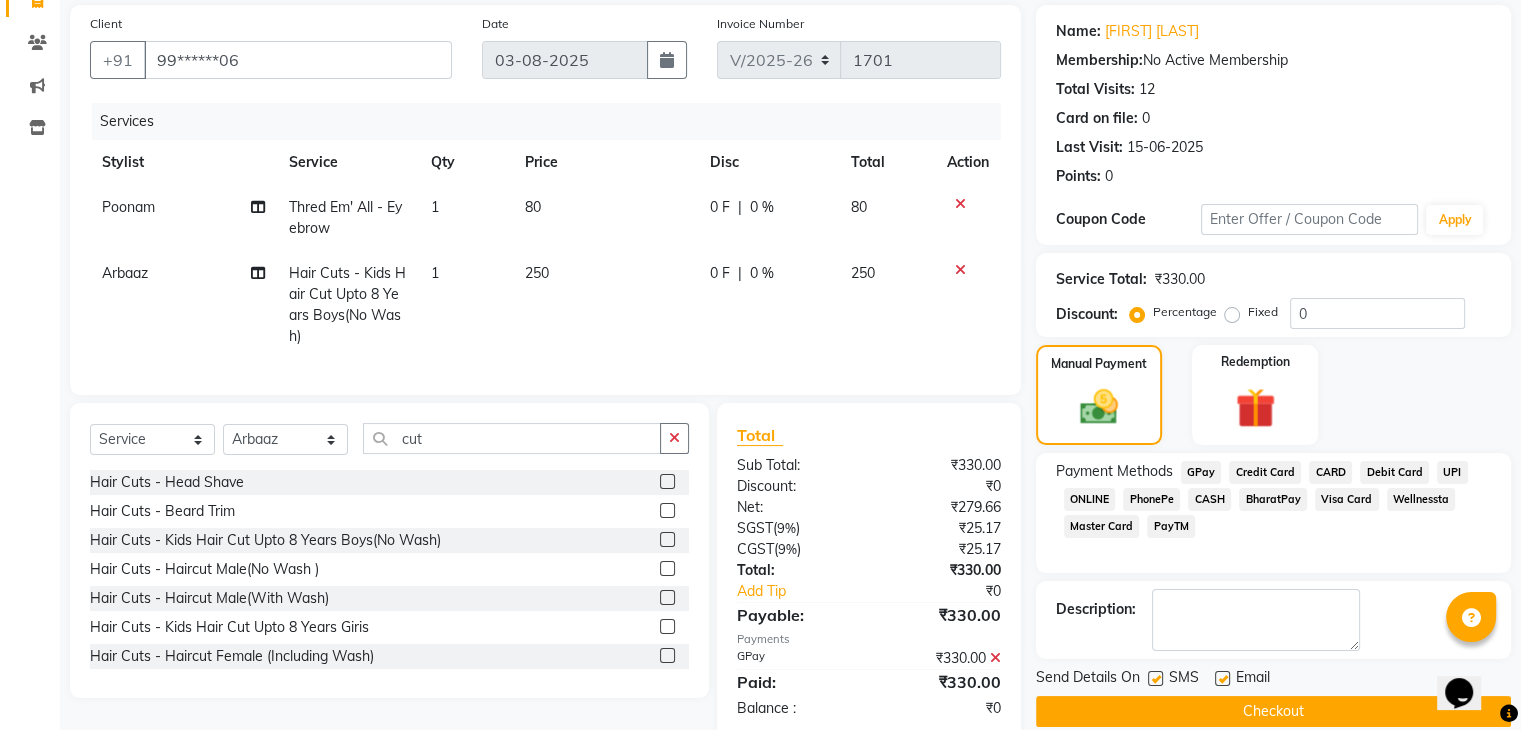 scroll, scrollTop: 179, scrollLeft: 0, axis: vertical 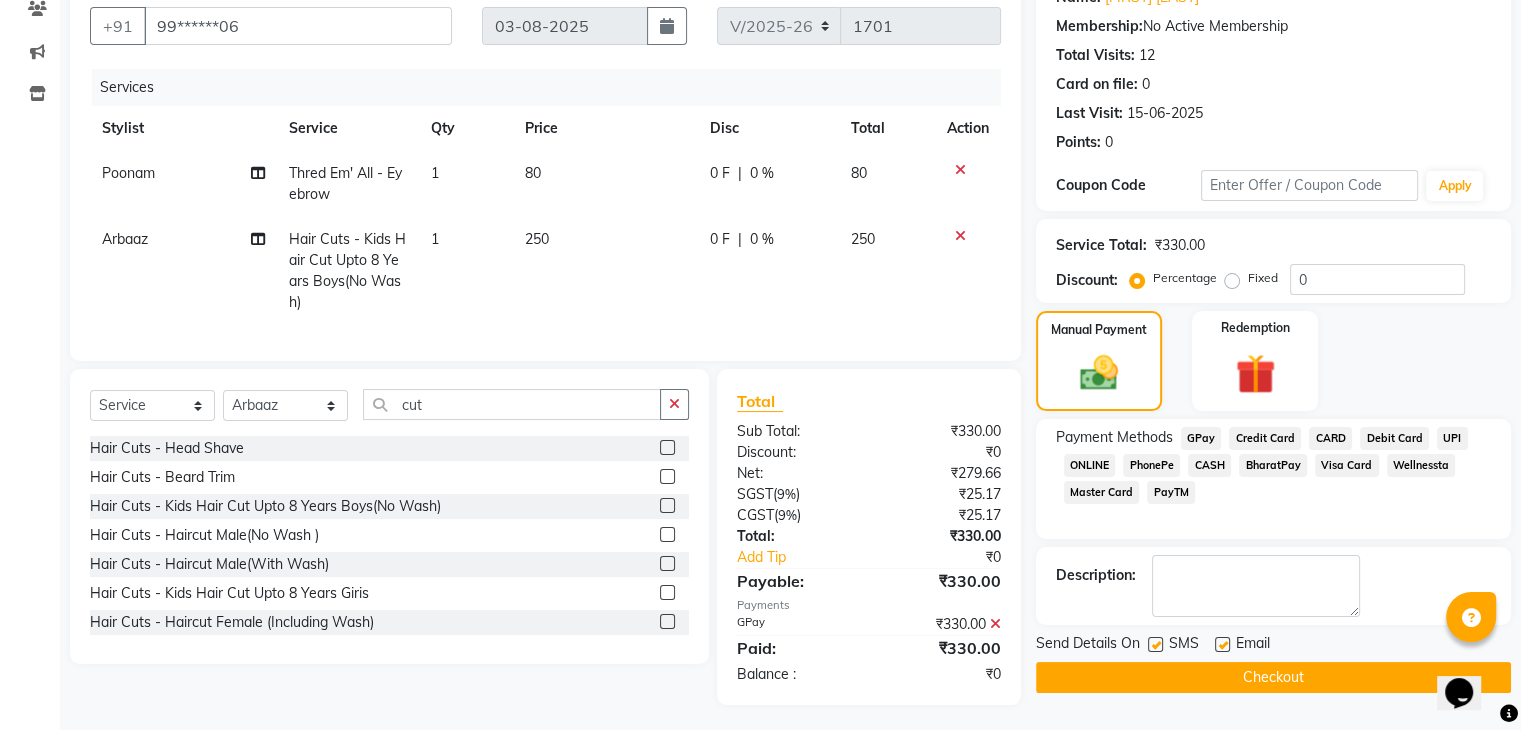 click 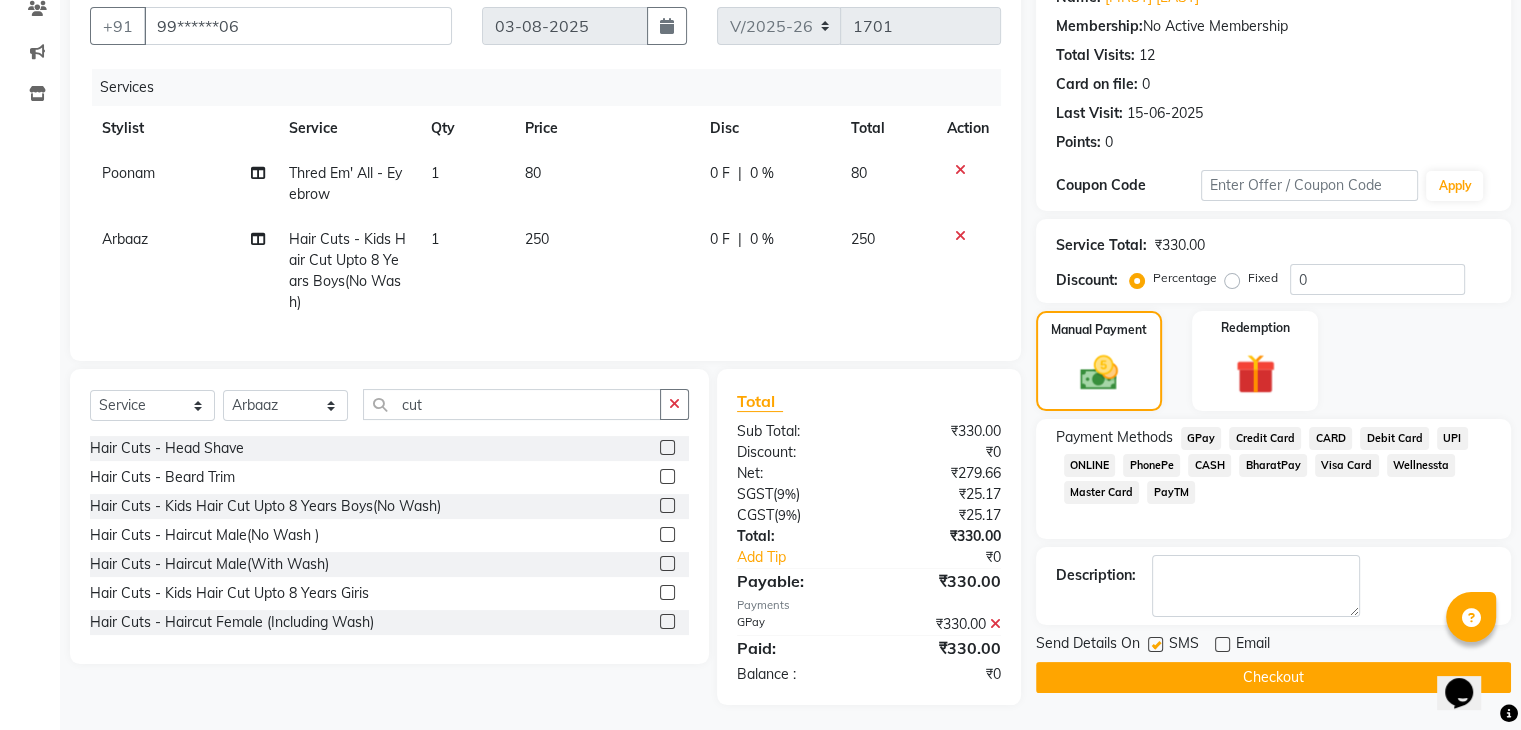 click 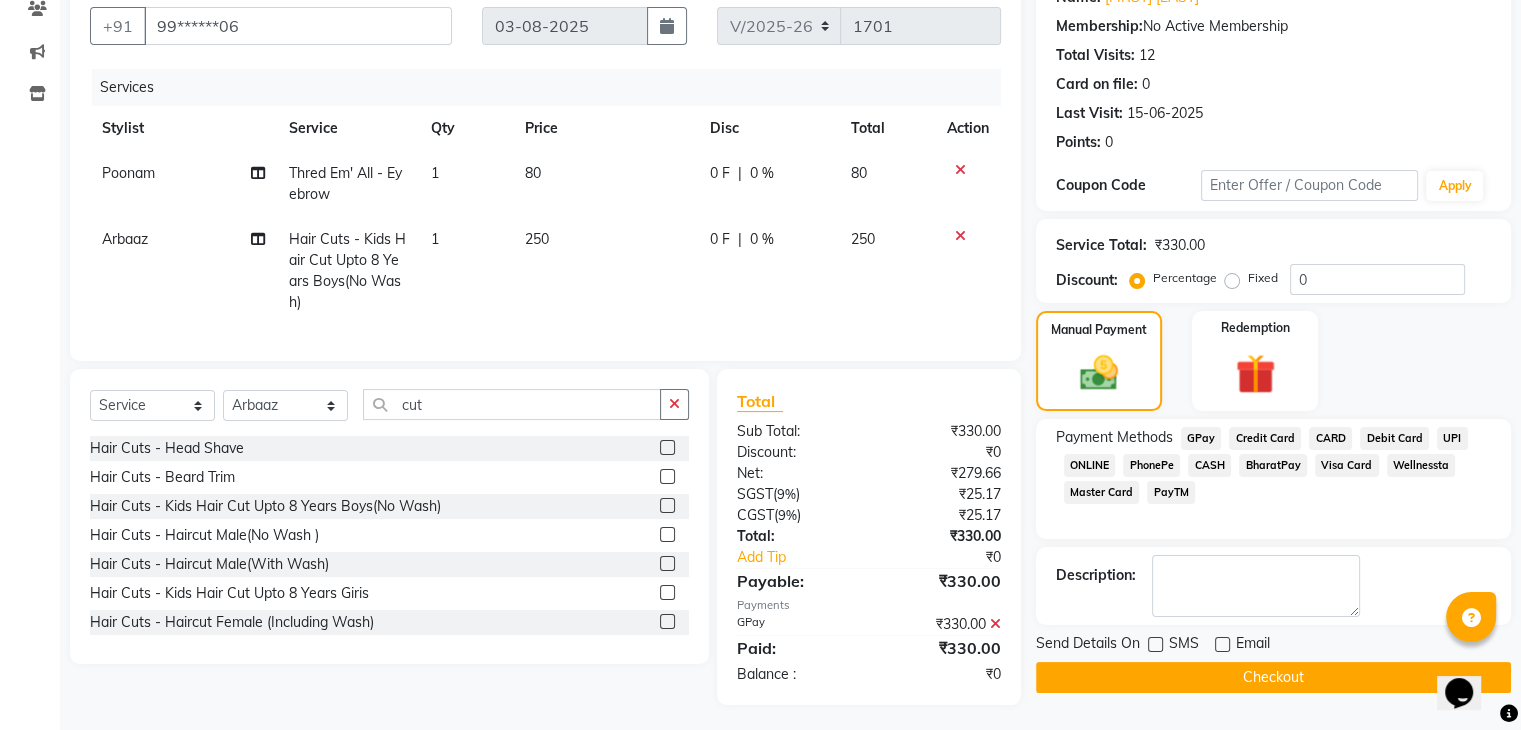 click on "Checkout" 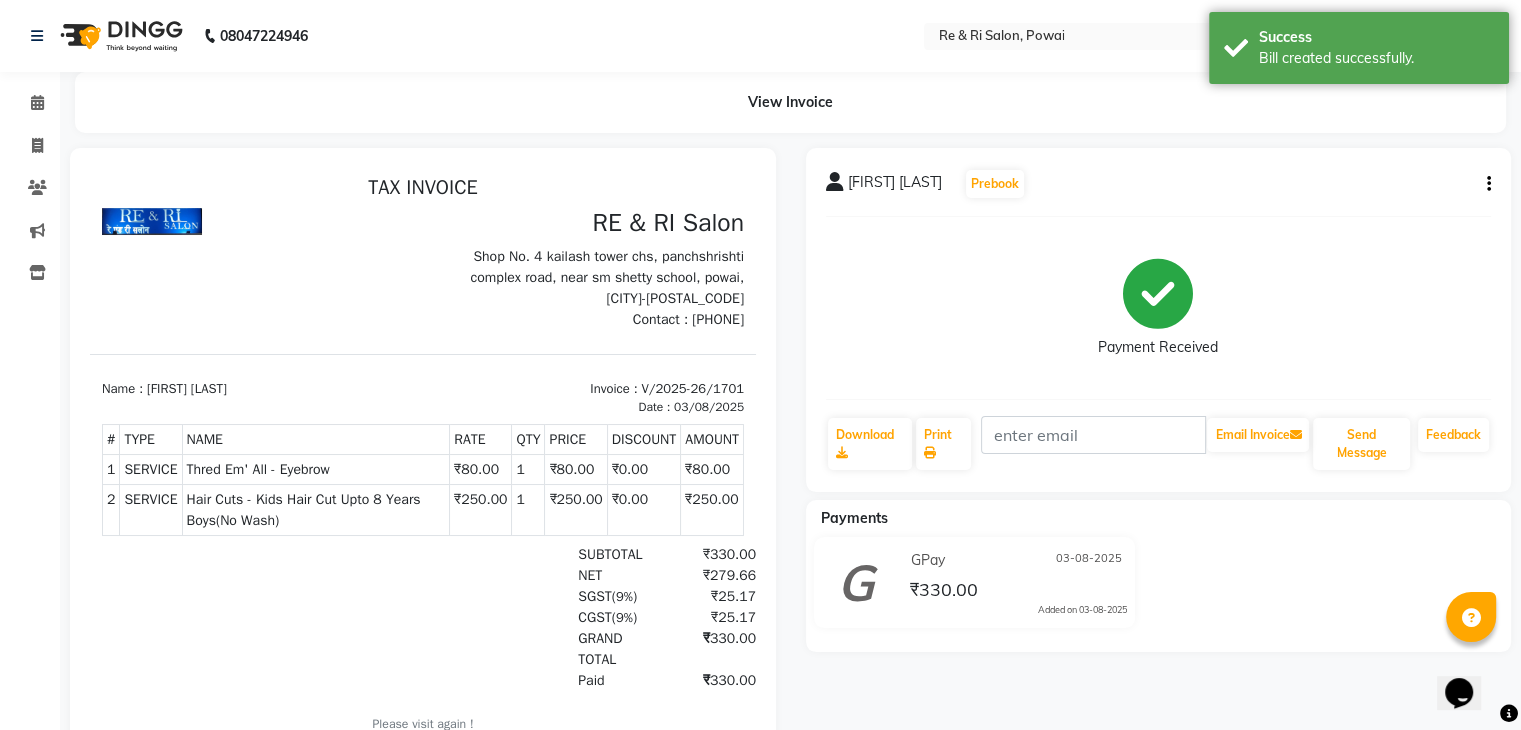 scroll, scrollTop: 0, scrollLeft: 0, axis: both 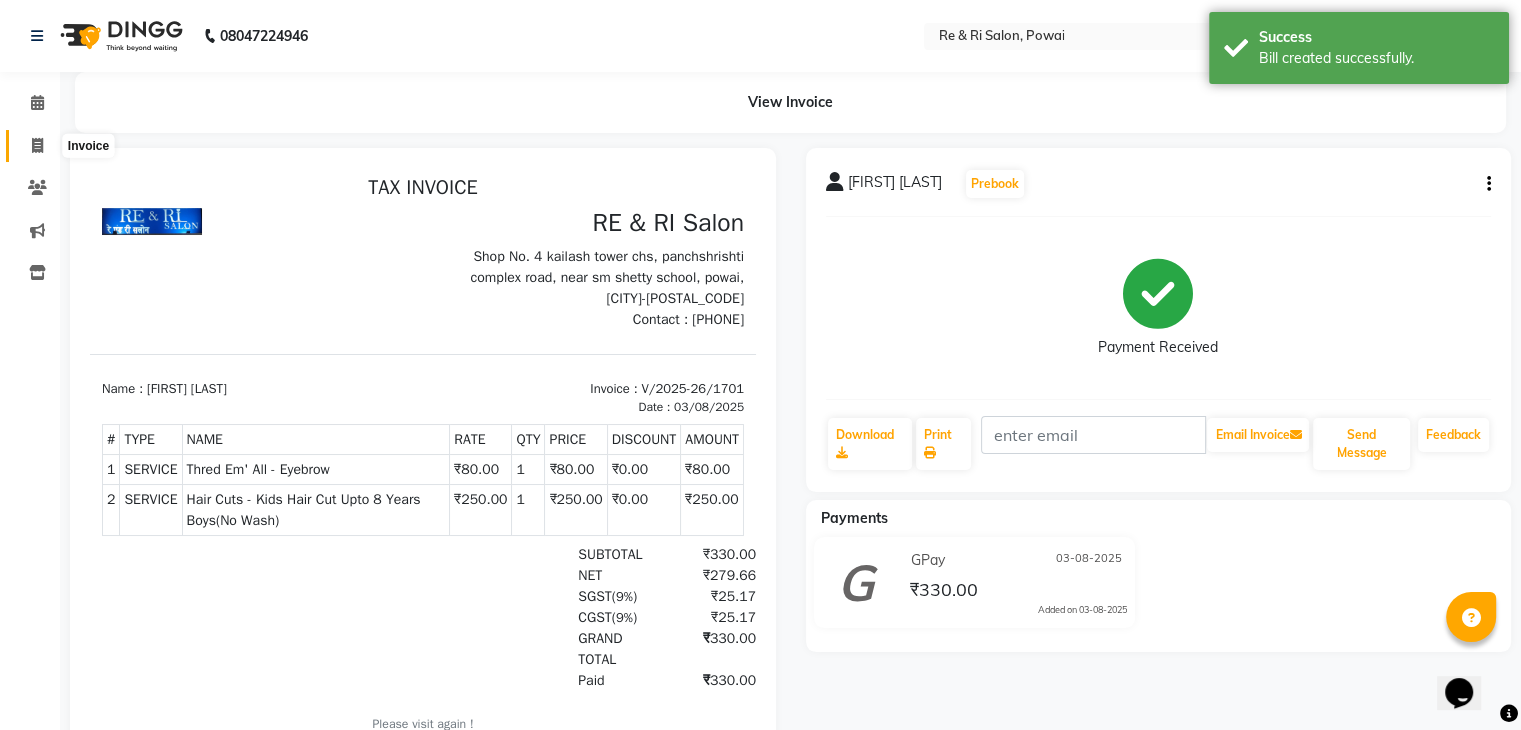 click 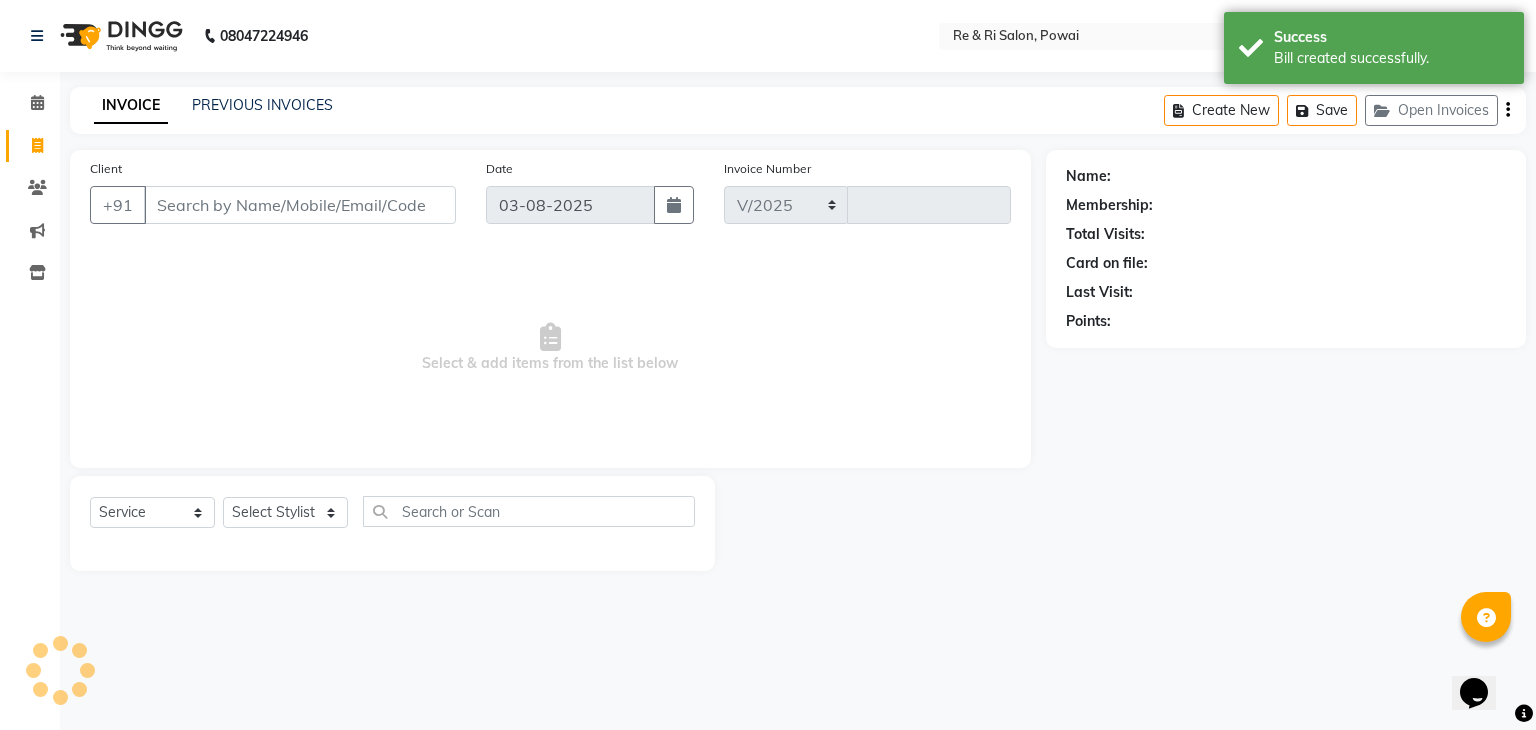 select on "5364" 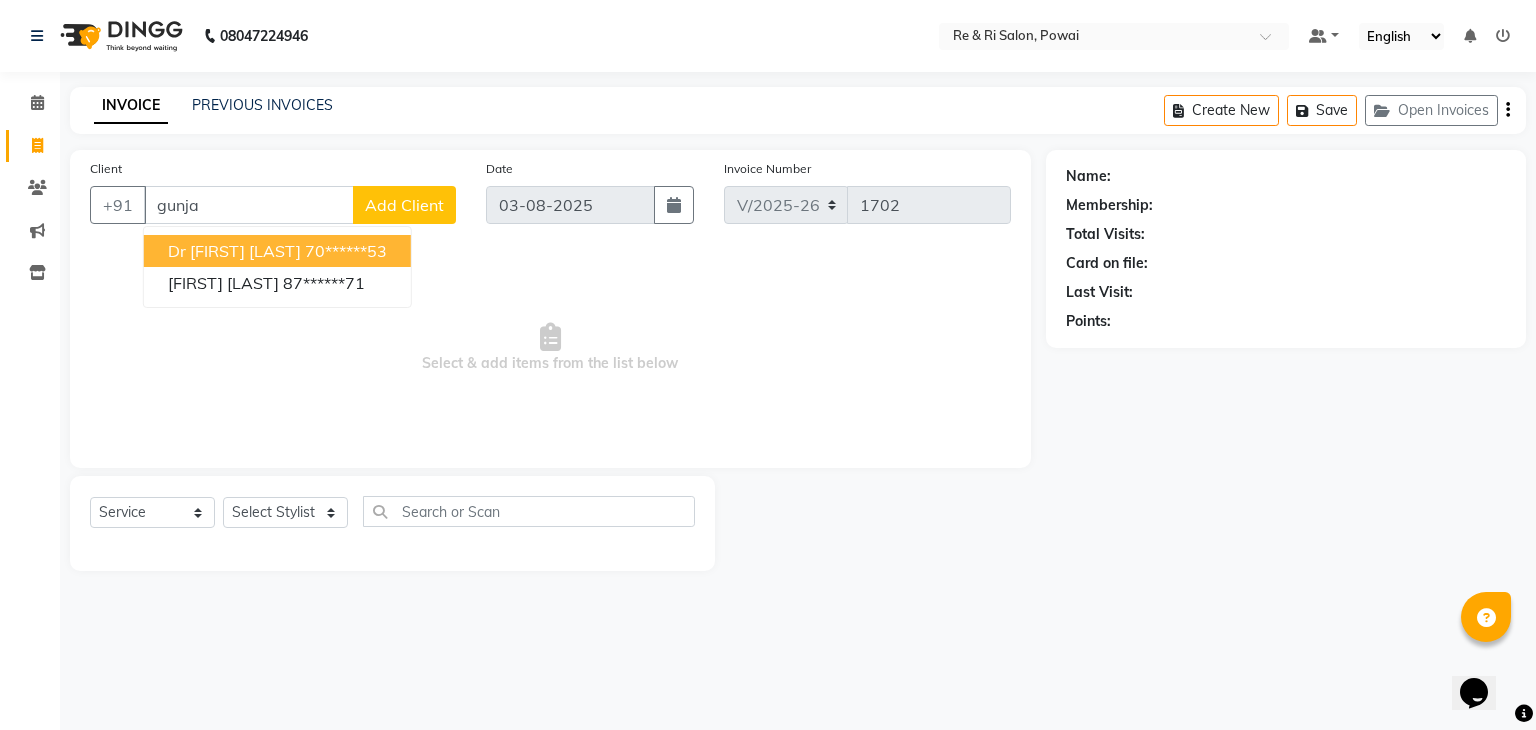click on "70******53" at bounding box center [346, 251] 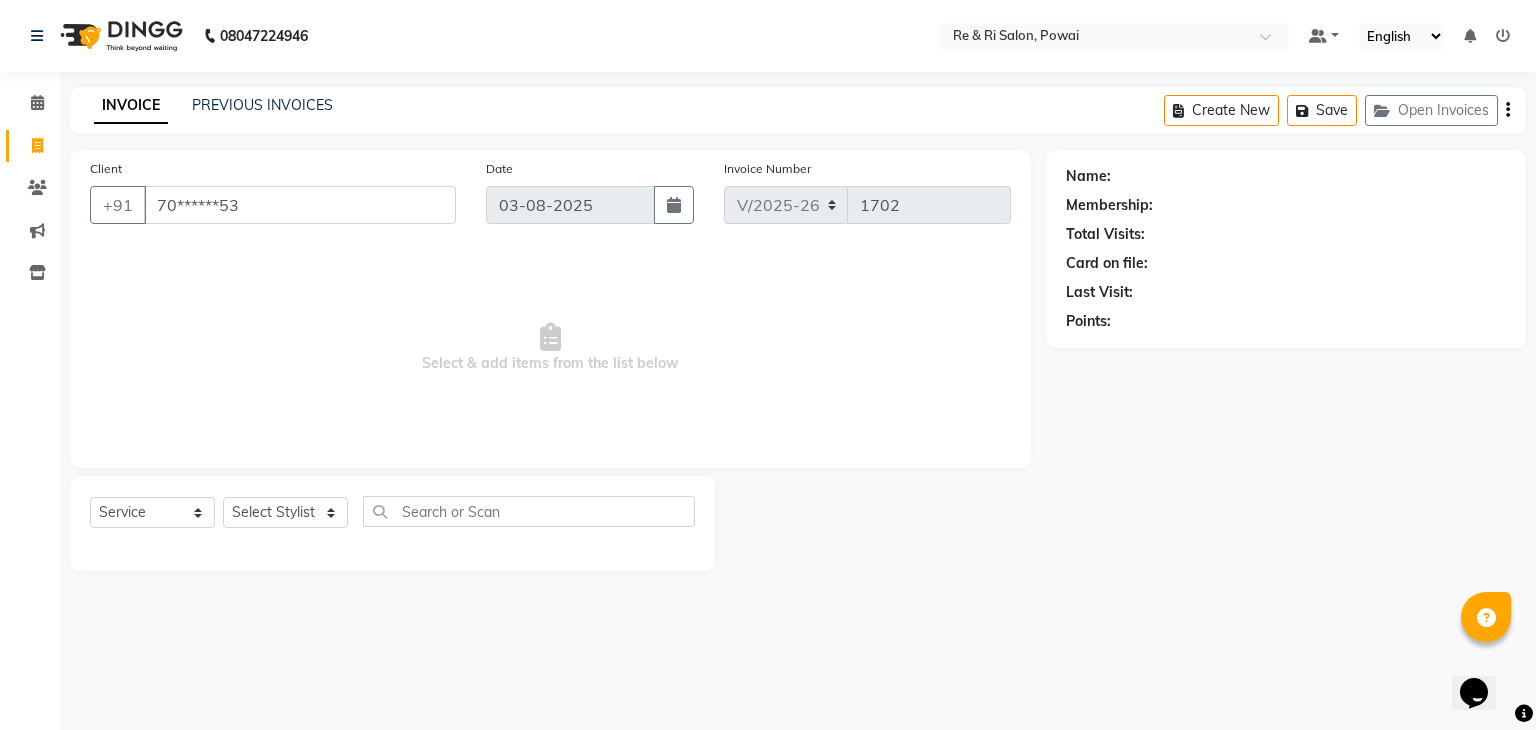 type on "70******53" 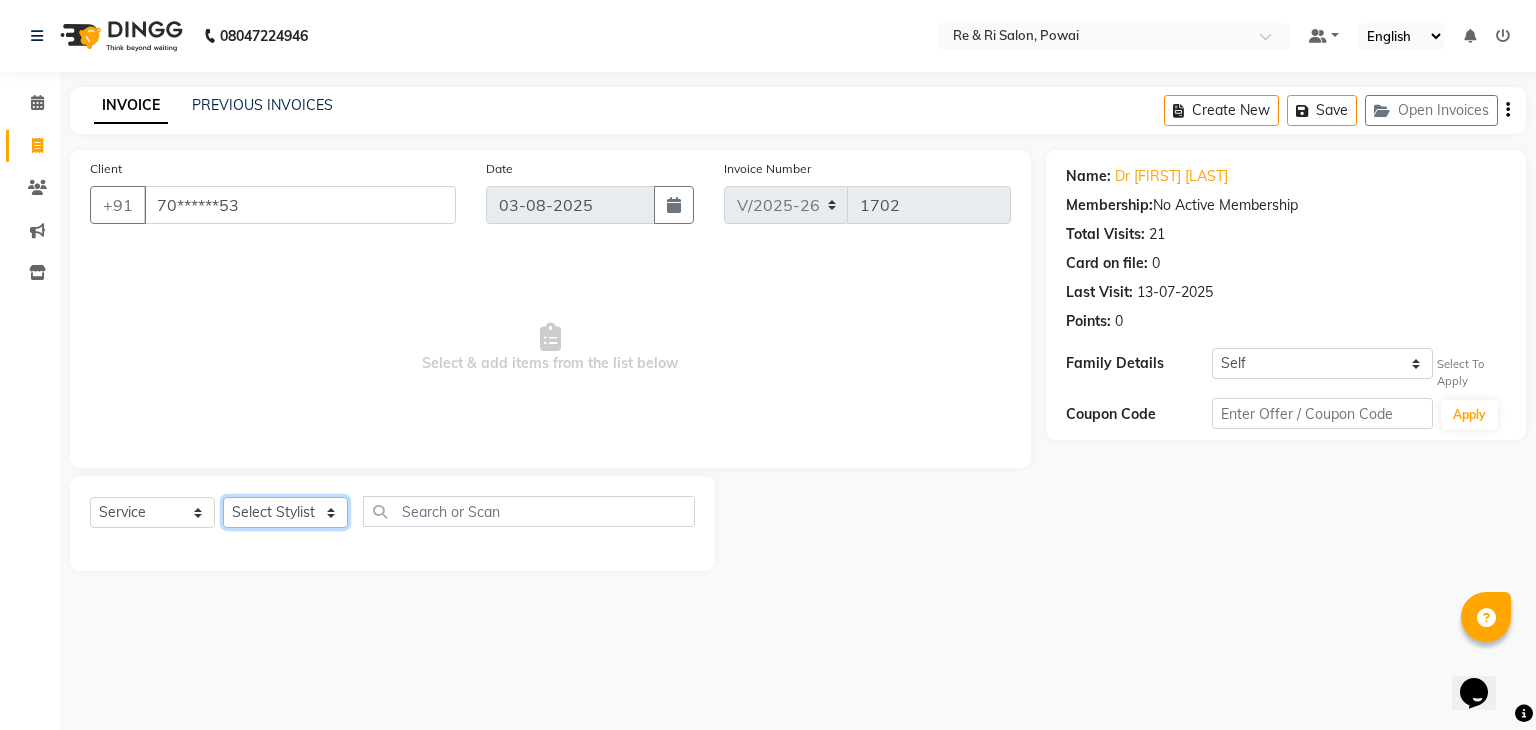 click on "Select Stylist ana Arbaaz  Danish  Poonam Rehaan  Salman  Sandy" 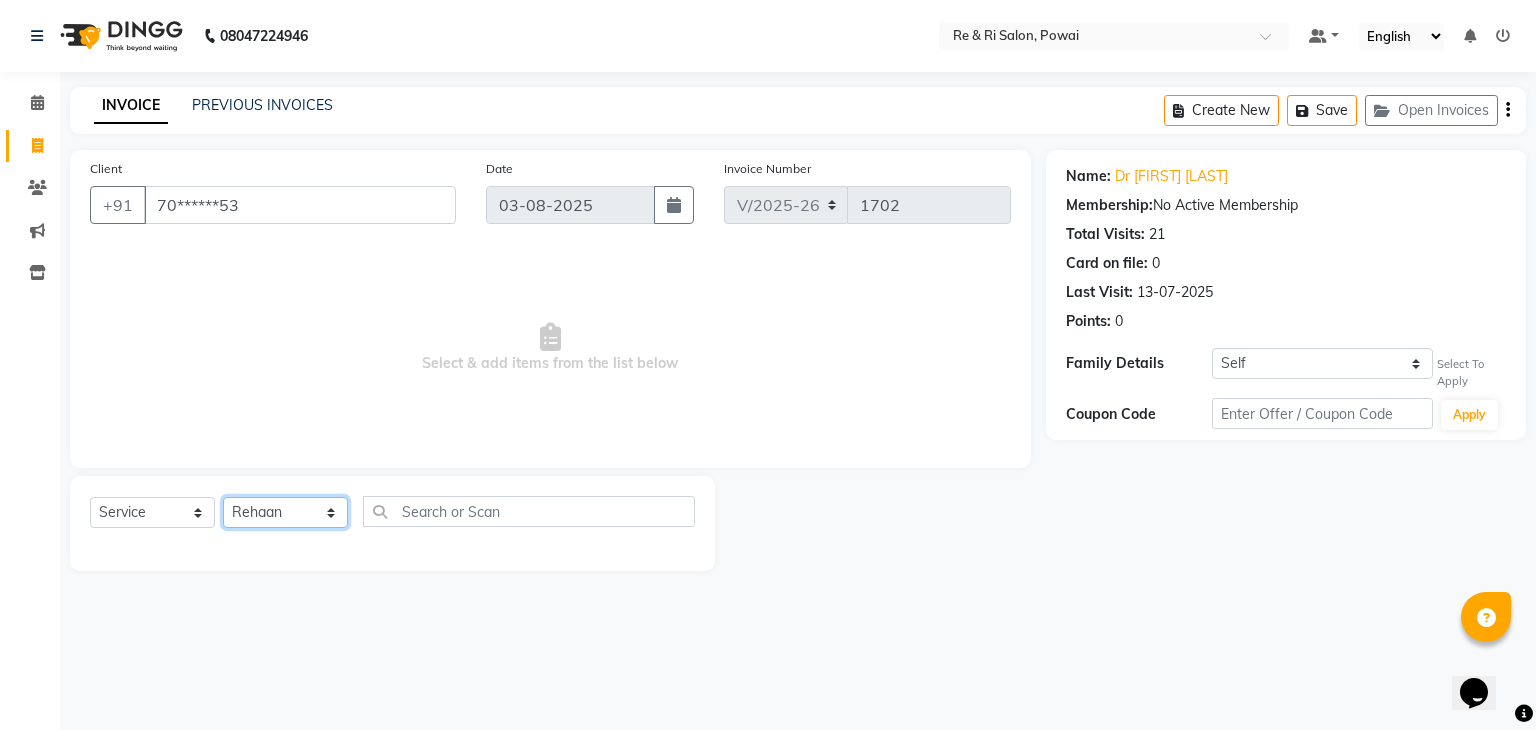 click on "Select Stylist ana Arbaaz  Danish  Poonam Rehaan  Salman  Sandy" 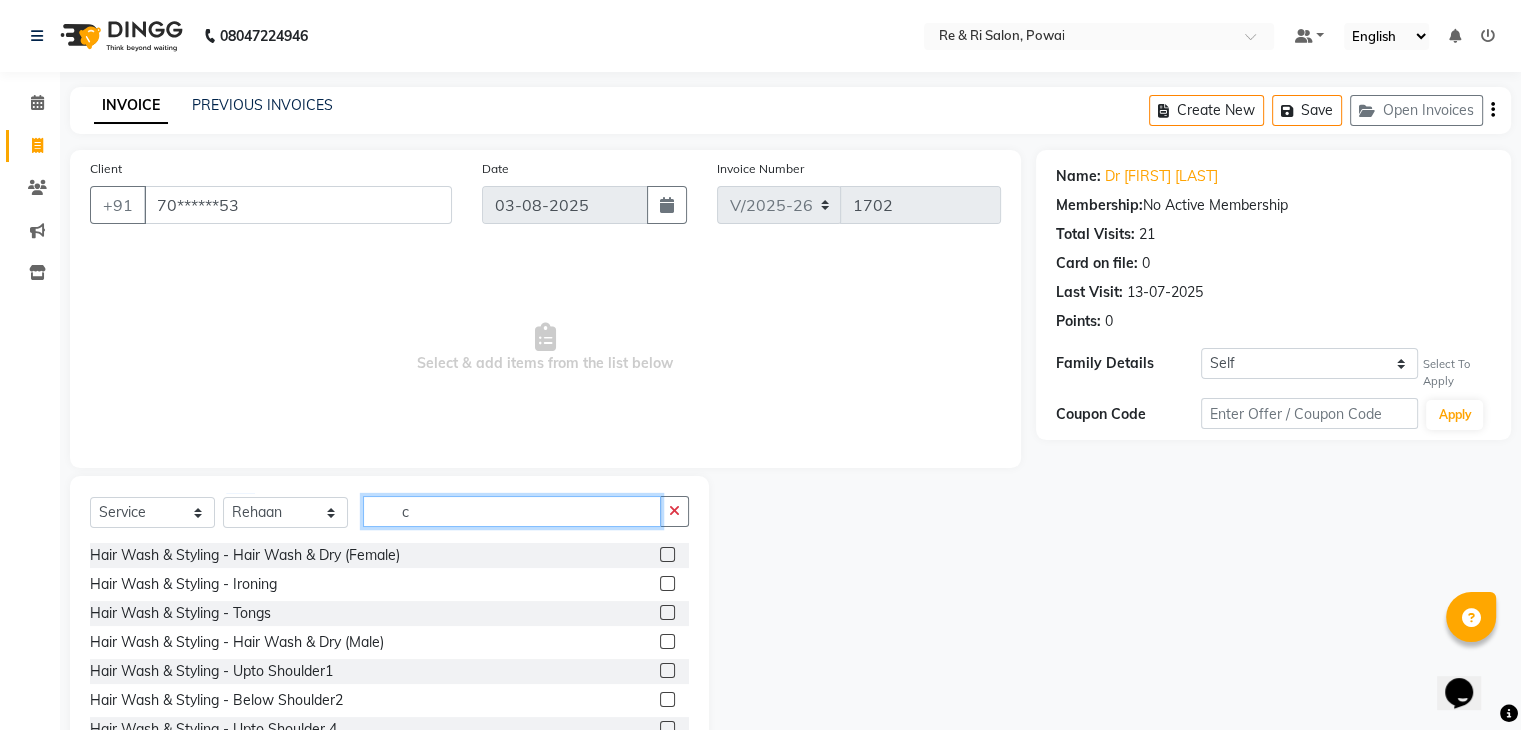 click on "c" 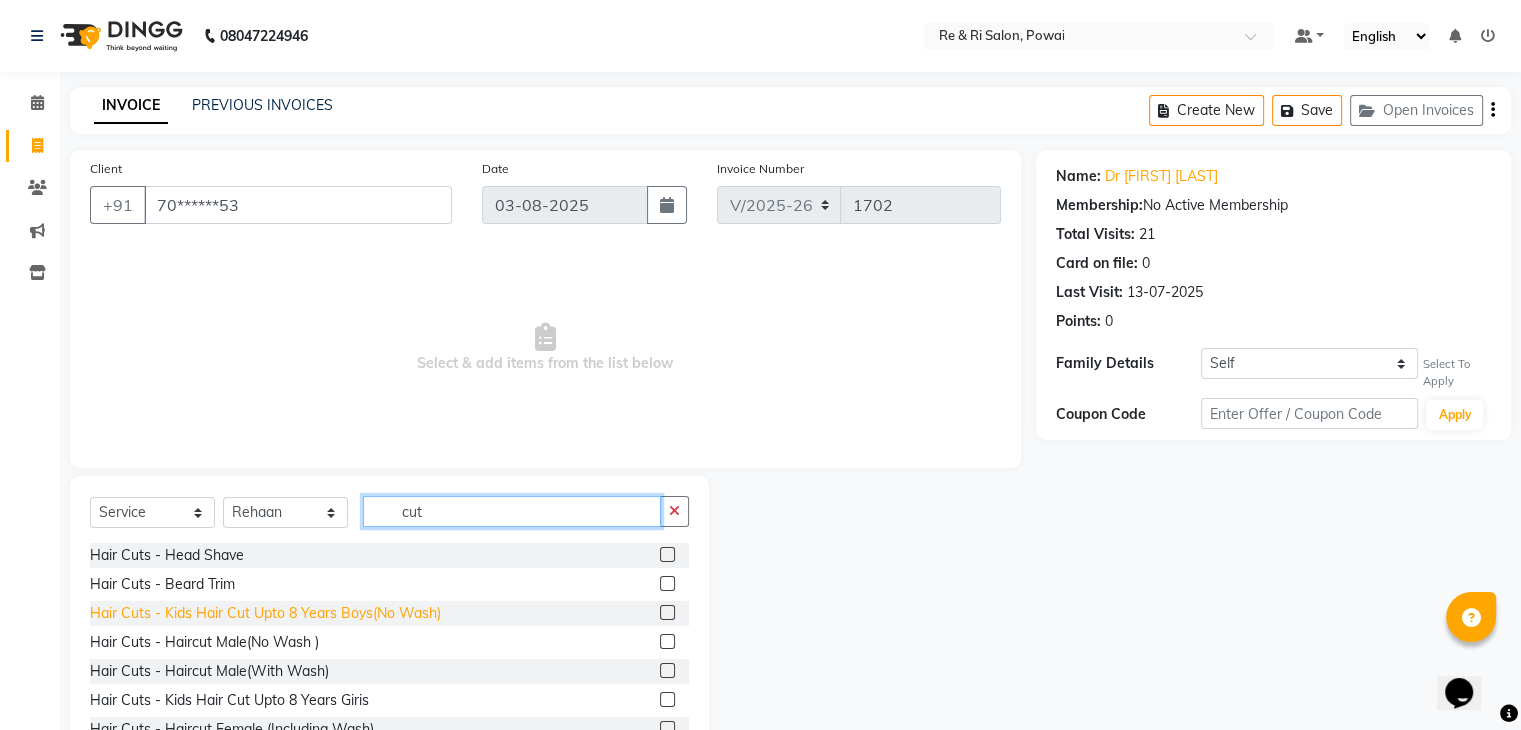 type on "cut" 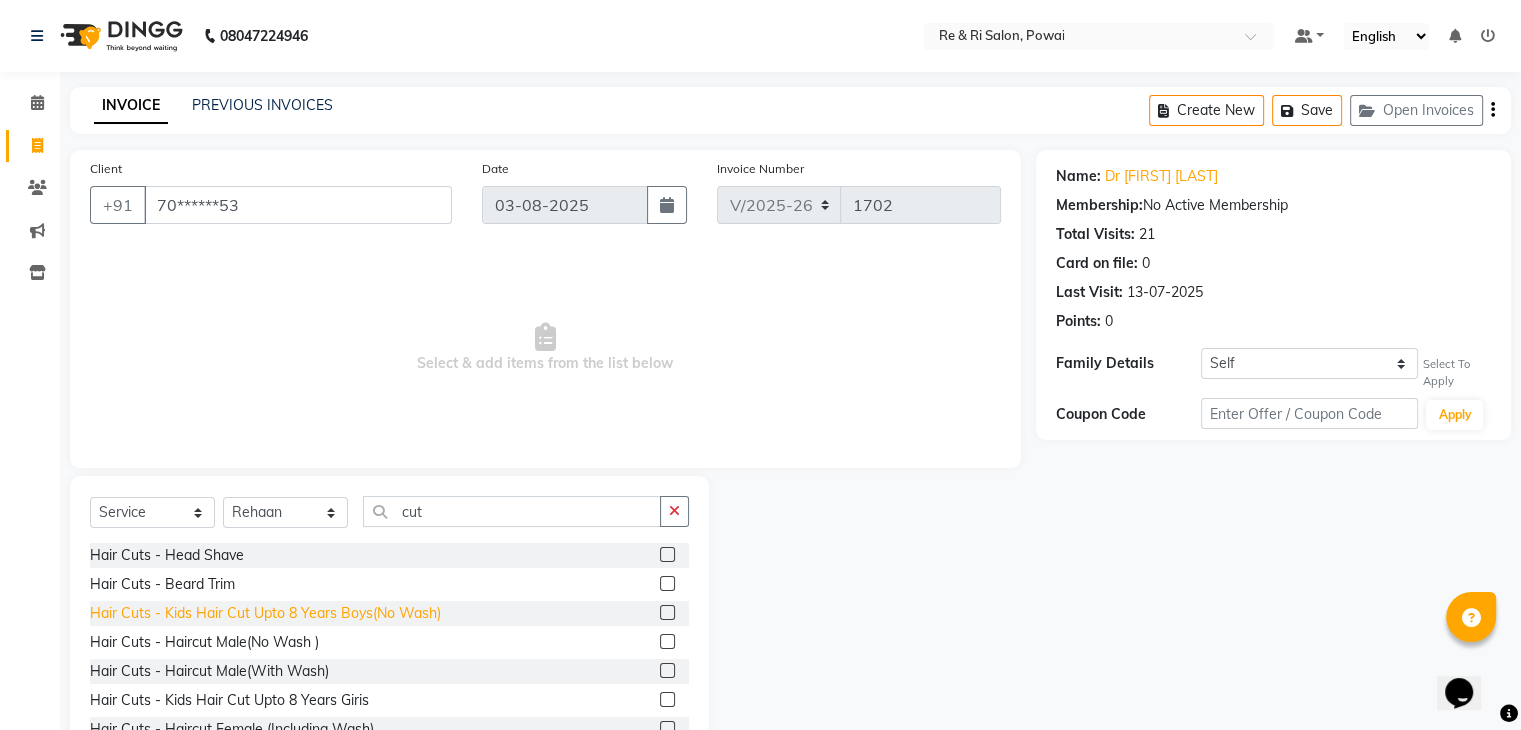 click on "Hair Cuts - Kids Hair Cut Upto 8 Years Boys(No Wash)" 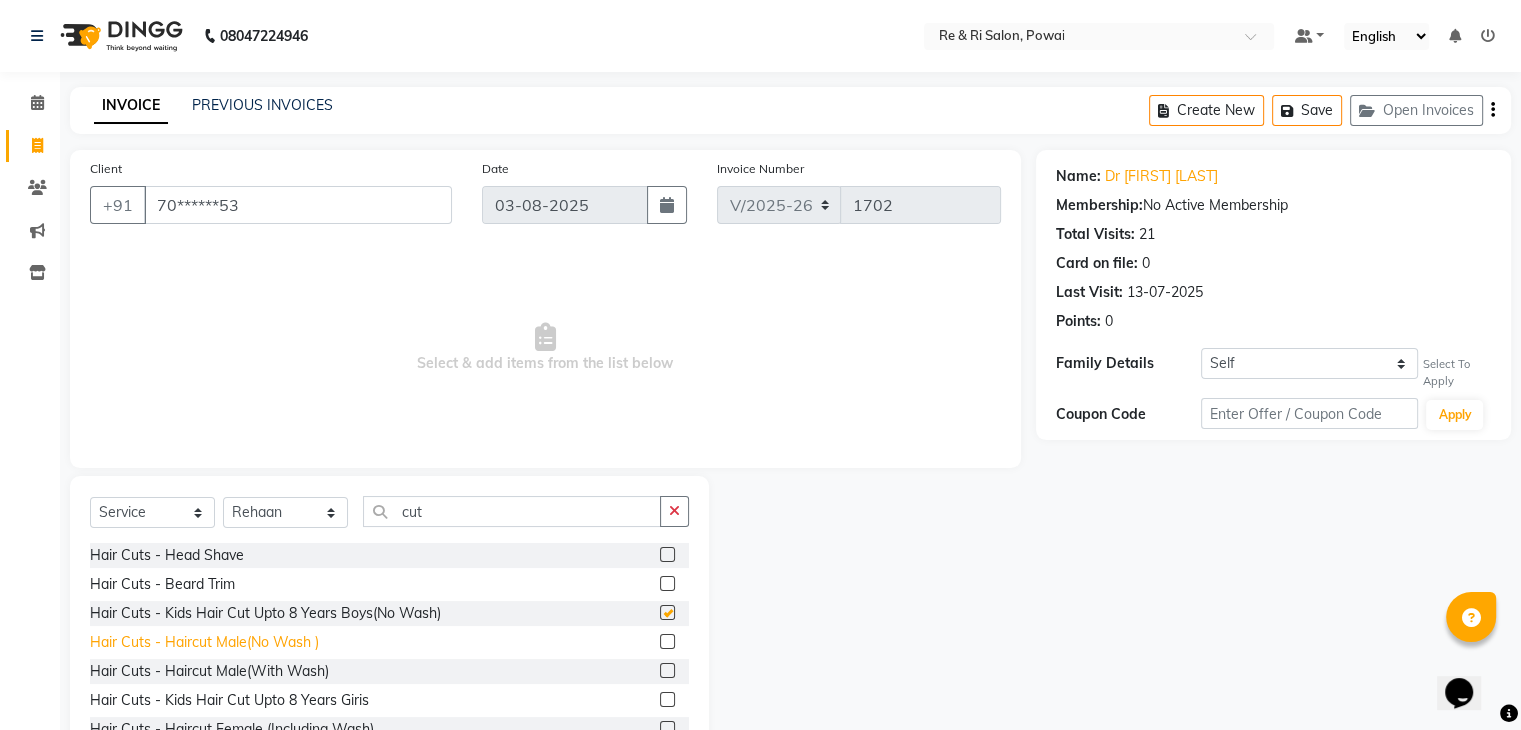 checkbox on "false" 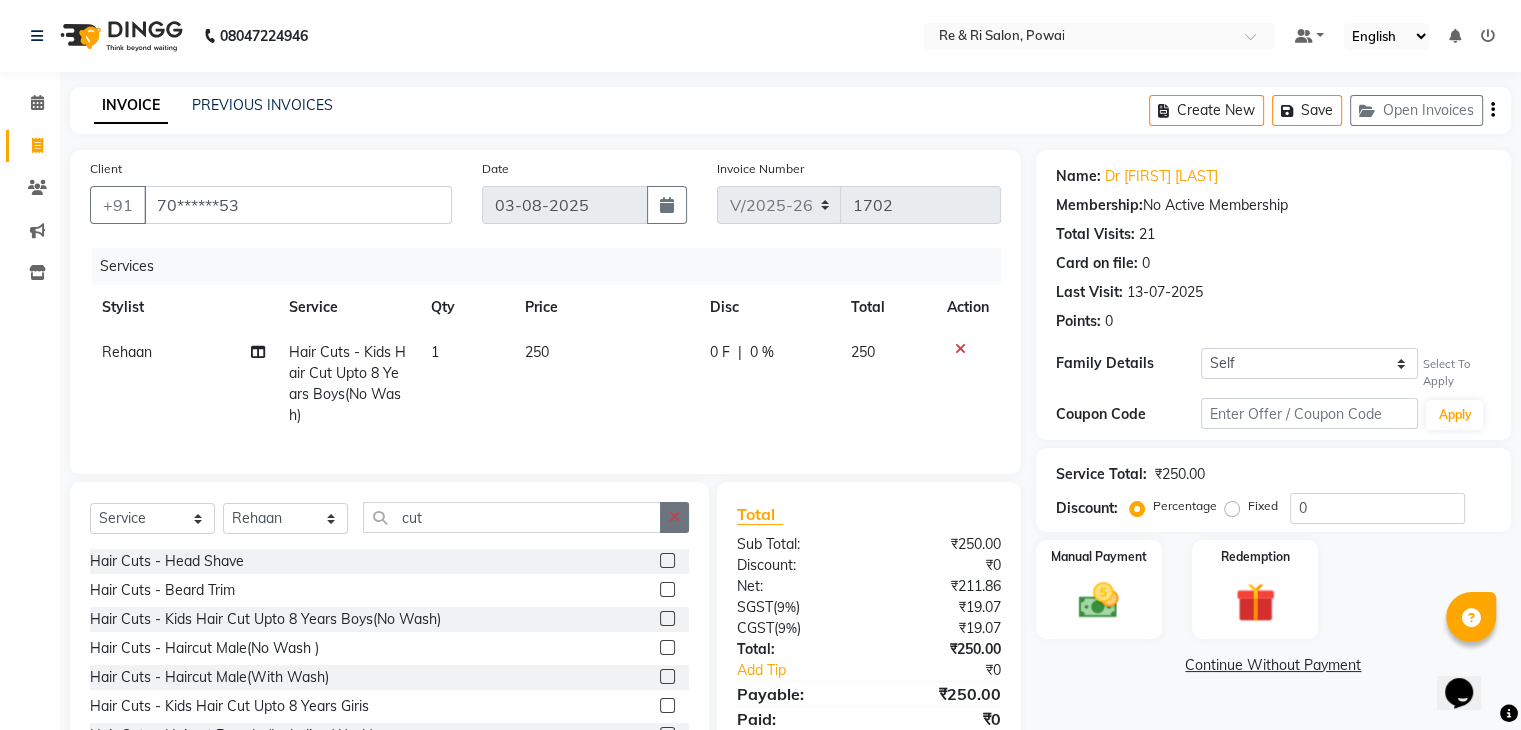 click 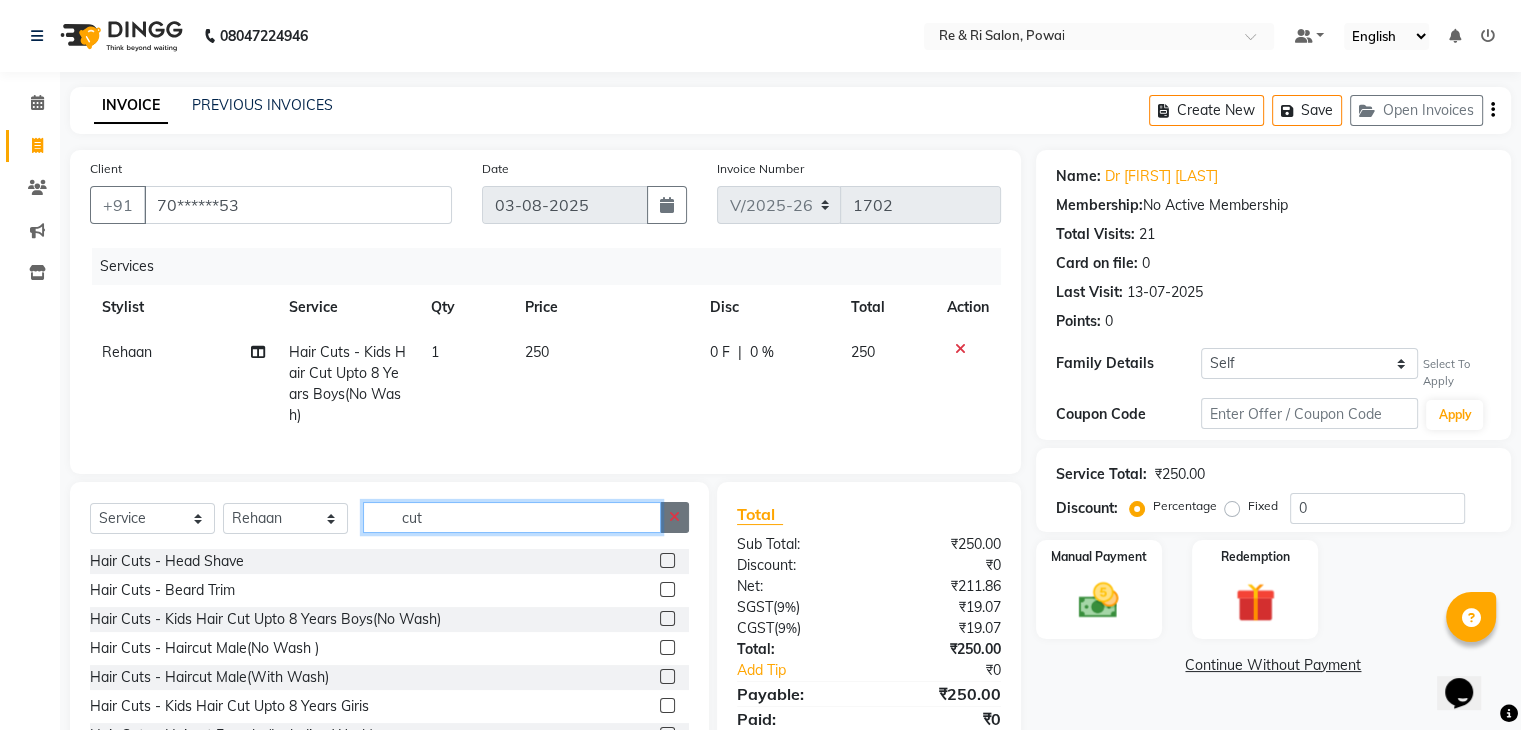 type 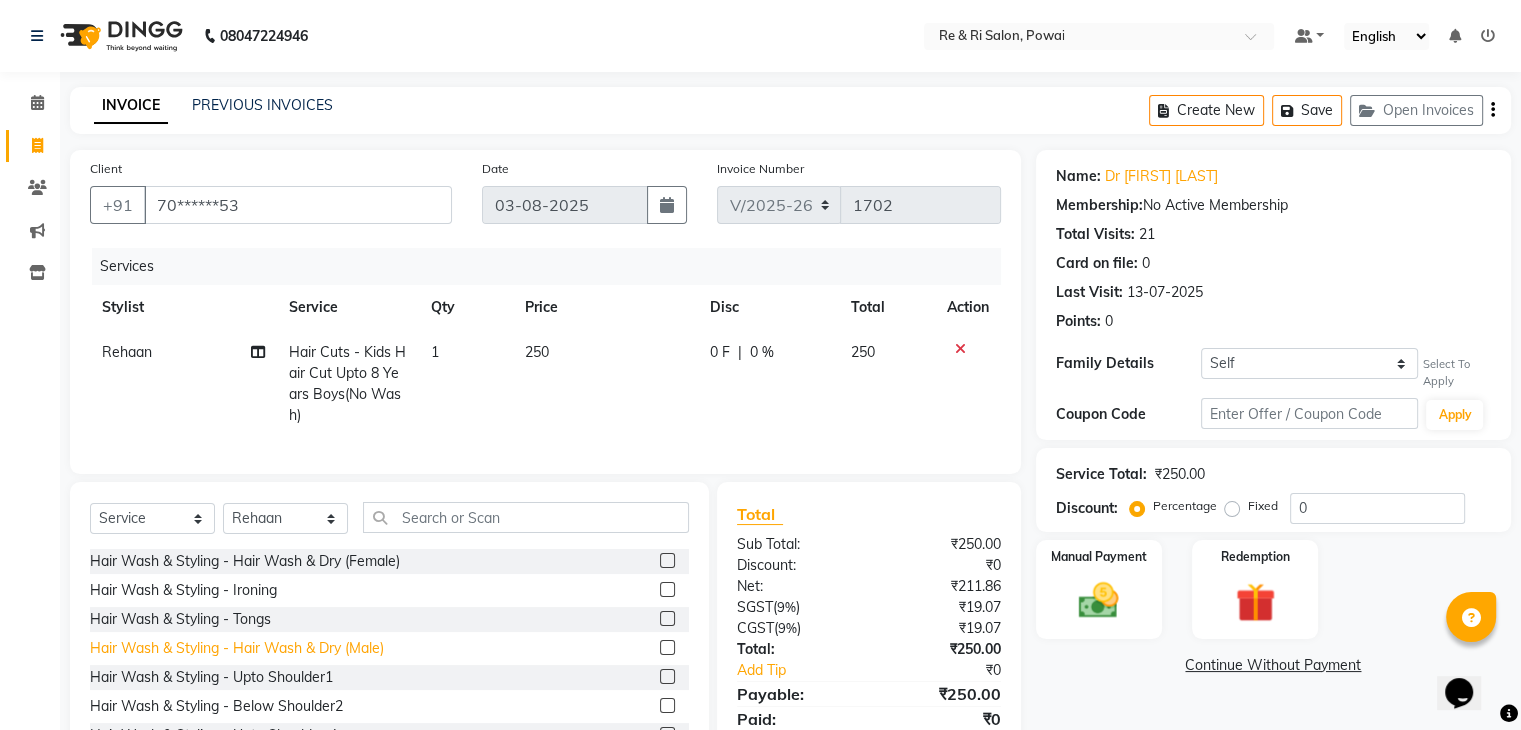click on "Hair Wash & Styling - Hair Wash & Dry (Male)" 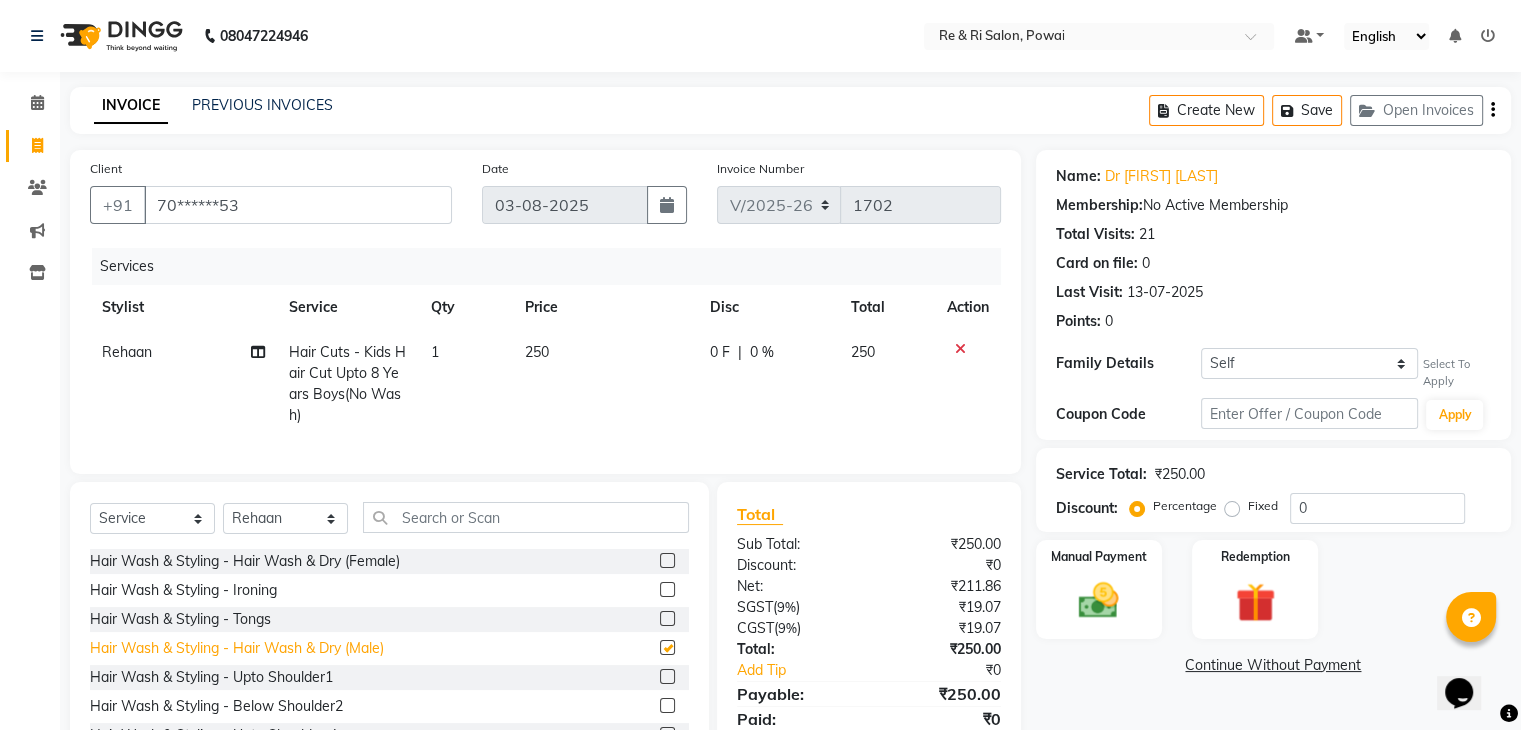checkbox on "false" 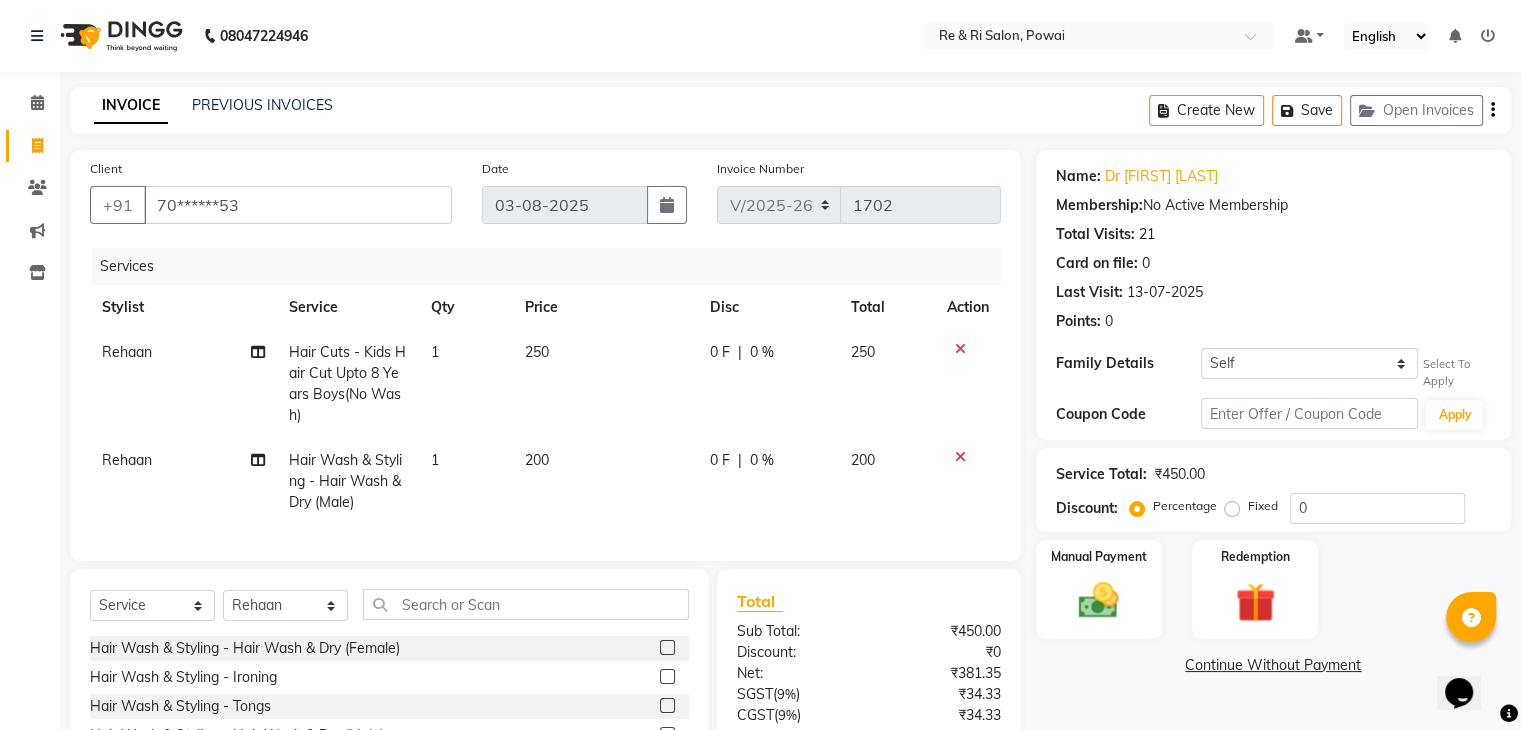 scroll, scrollTop: 132, scrollLeft: 0, axis: vertical 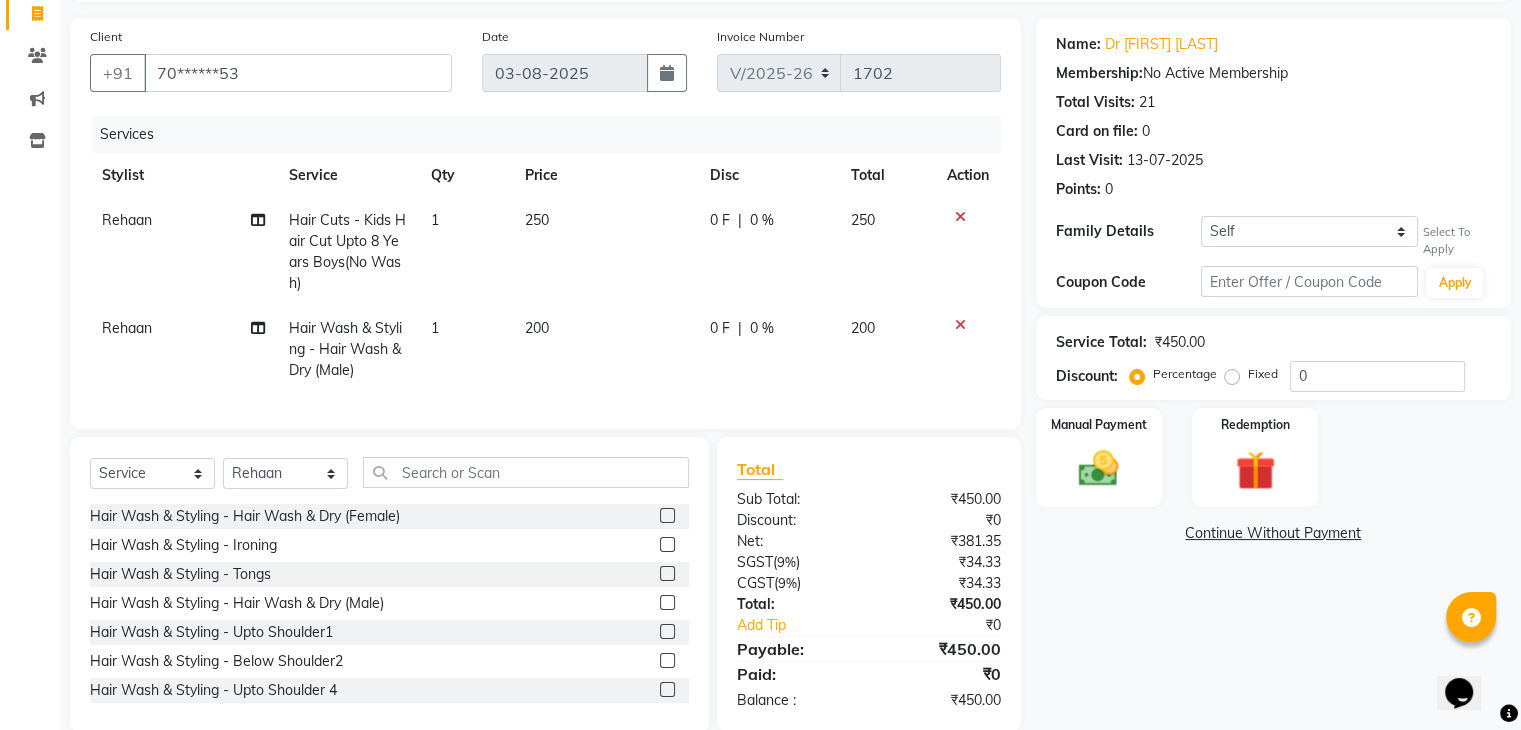 click on "0 F | 0 %" 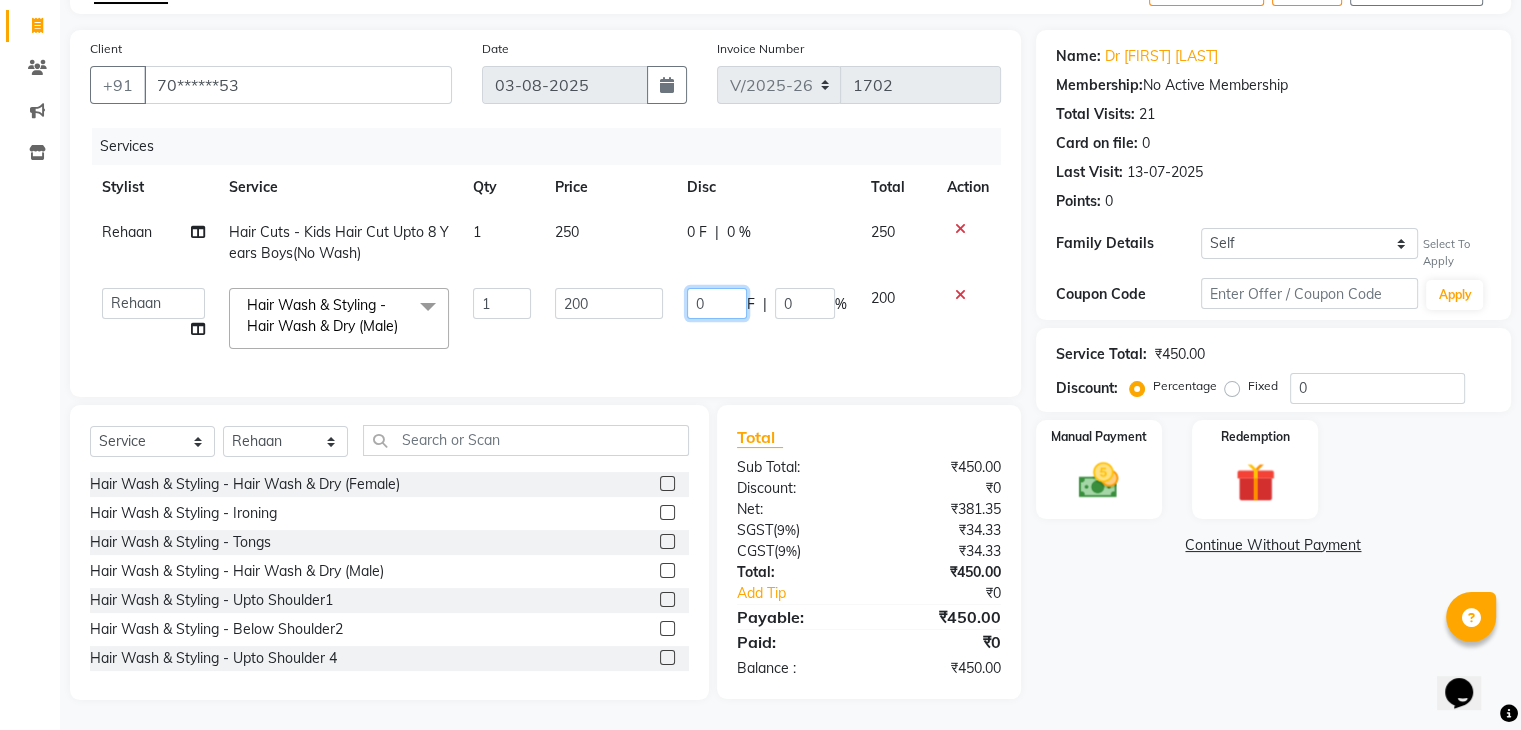 click on "0" 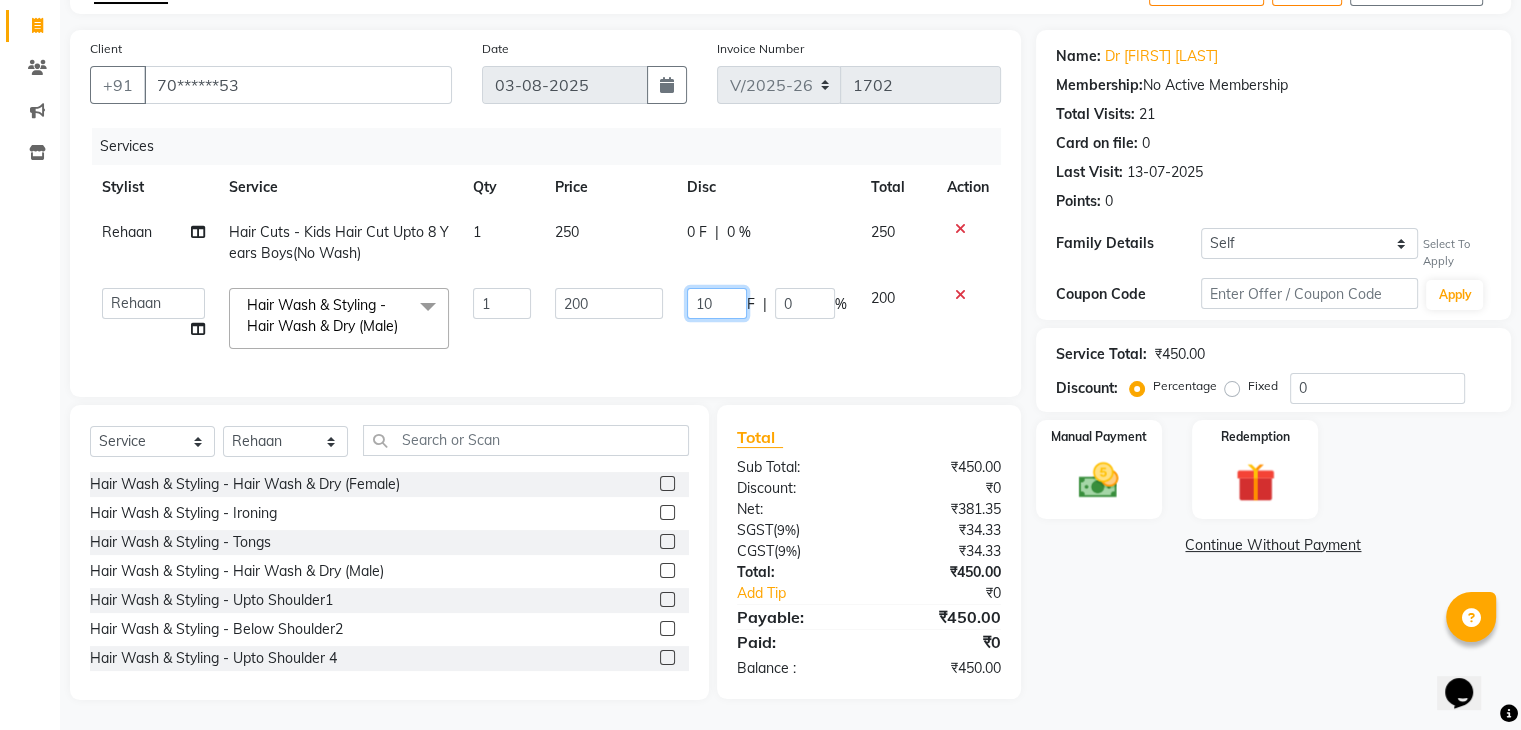 type on "100" 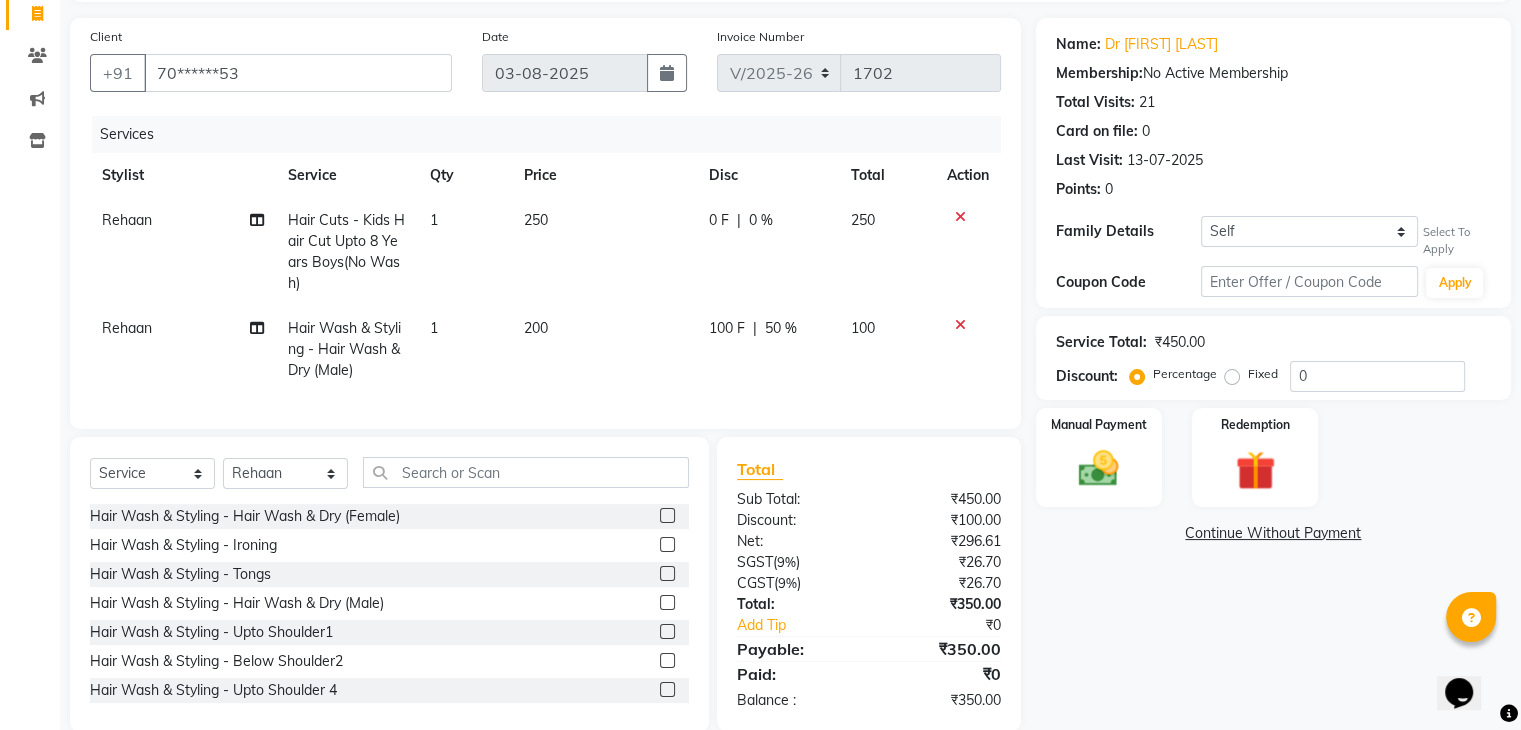 click on "100 F | 50 %" 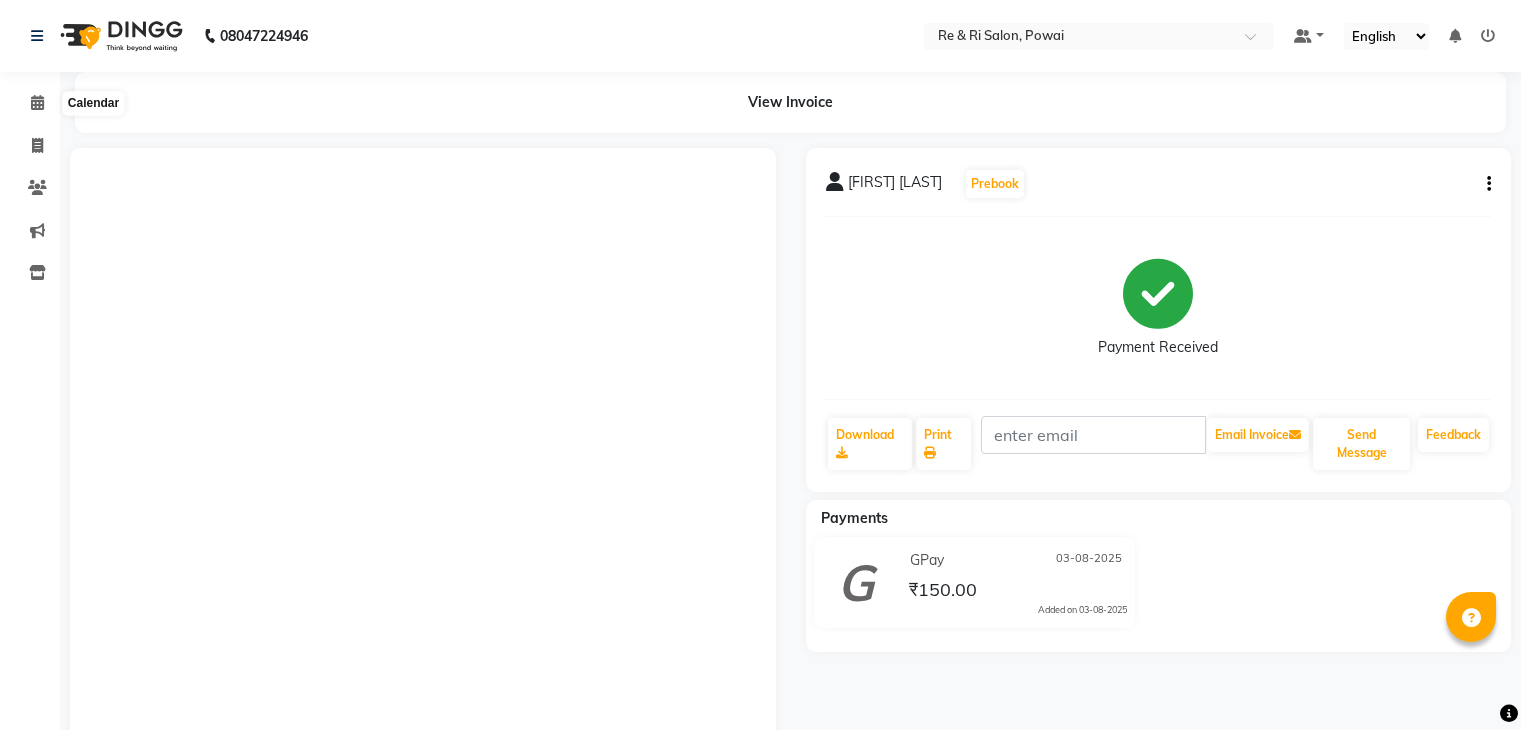 scroll, scrollTop: 0, scrollLeft: 0, axis: both 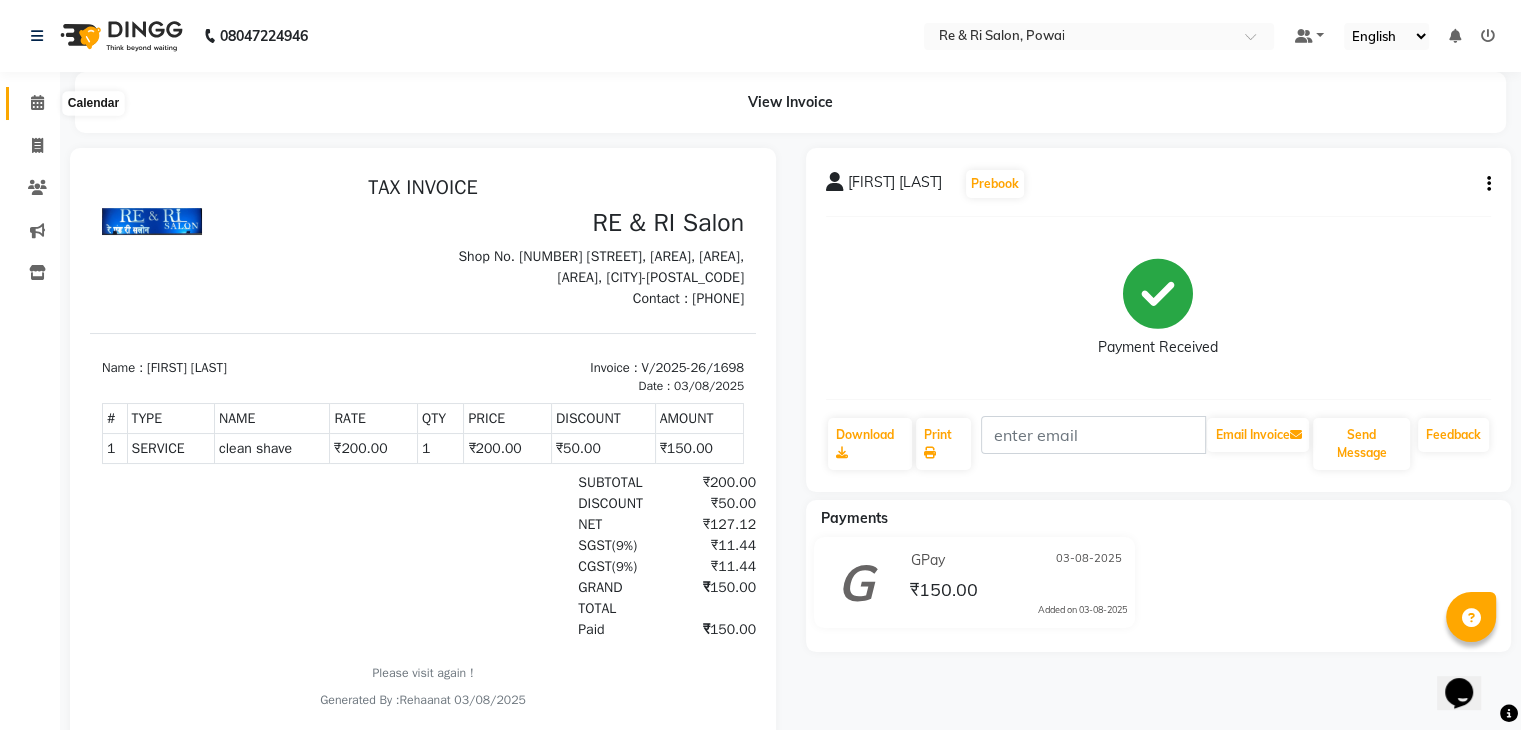 click 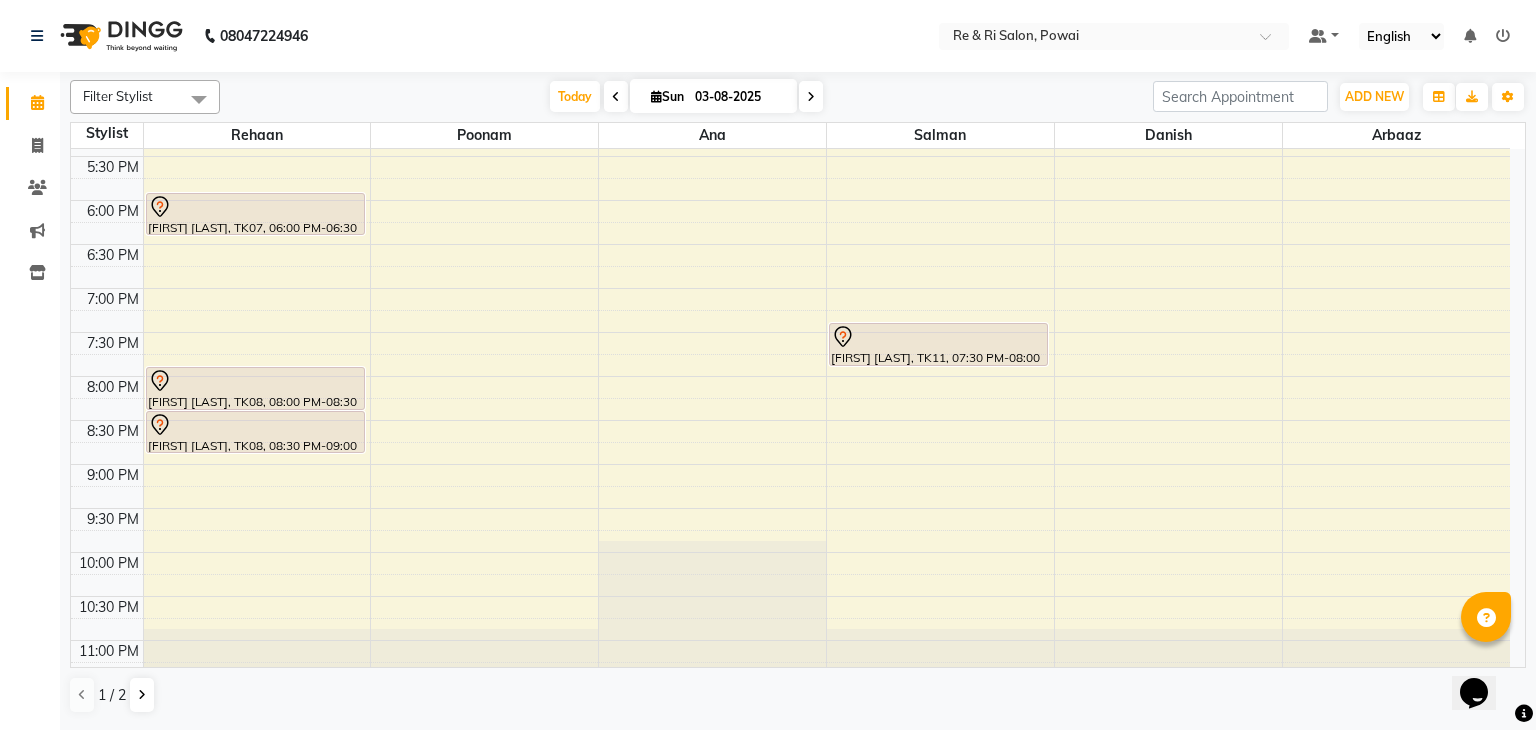 scroll, scrollTop: 836, scrollLeft: 0, axis: vertical 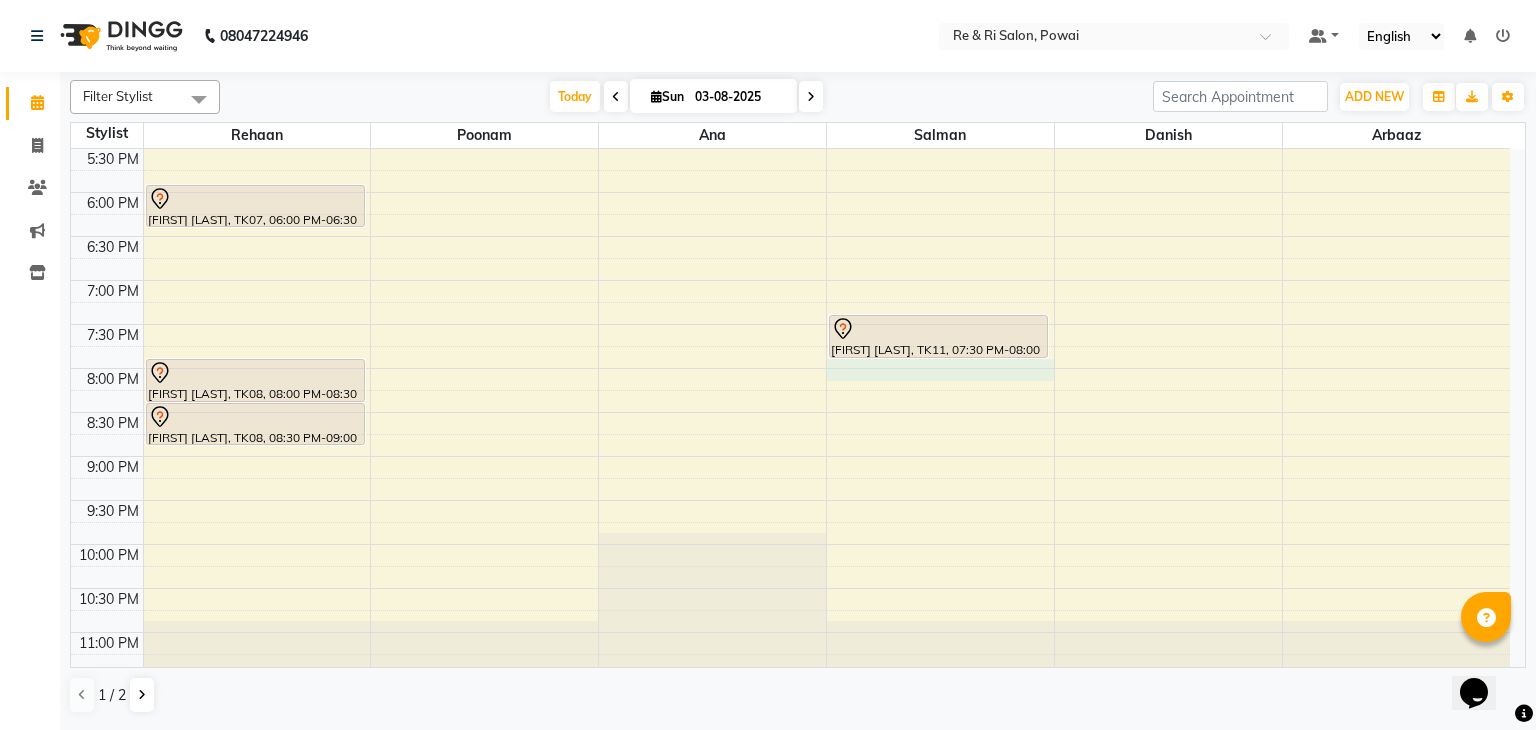 click on "[FIRST] [LAST], TK04, 12:15 PM-12:45 PM, Hair Cuts - Haircut Male(No Wash )     [FIRST] [LAST], TK13, 12:30 PM-01:00 PM, Hair Wash & Styling - Hair Wash & Dry (Female)     [FIRST] [LAST], TK01, 09:55 AM-10:25 AM, Hair Cuts - Beard Trim     [FIRST] [LAST], TK16, 01:35 PM-02:35 PM, Hair Cuts - Kids Hair Cut Upto 8 Years Boys(No Wash),Hair Cuts - Kids Hair Cut Upto 8 Years Boys(No Wash)     [FIRST] [LAST], TK21, 02:45 PM-04:45 PM, Tanino Botox - Below Shoulder             [FIRST] [LAST], TK07, 06:00 PM-06:30 PM, Hair Cuts - Haircut Male(No Wash )             [FIRST] [LAST], TK08, 08:00 PM-08:30 PM, Hair Cuts - Haircut Male(No Wash )             [FIRST] [LAST], TK08, 08:30 PM-09:00 PM, Hair Cuts - Beard Trim" at bounding box center [790, 16] 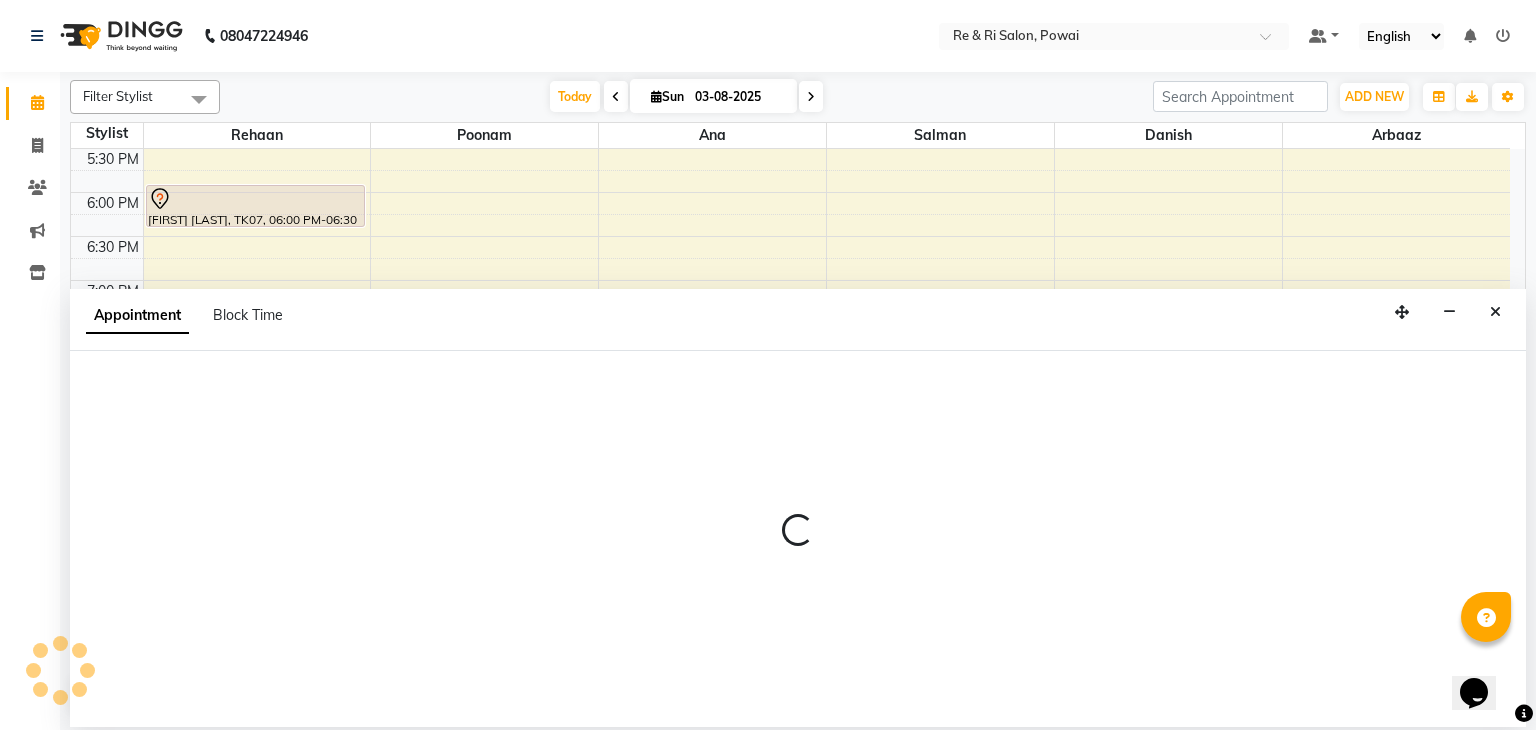 select on "63988" 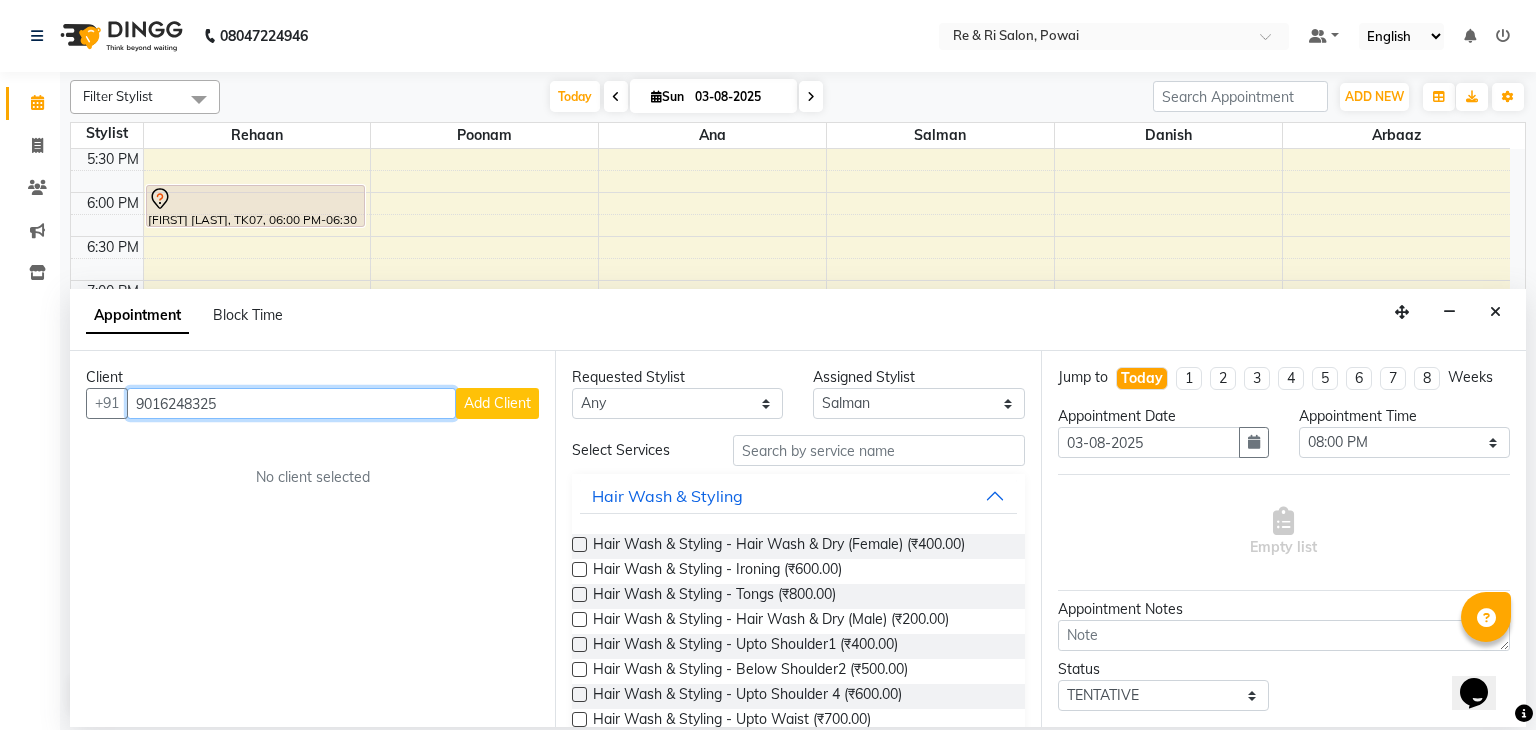 type on "9016248325" 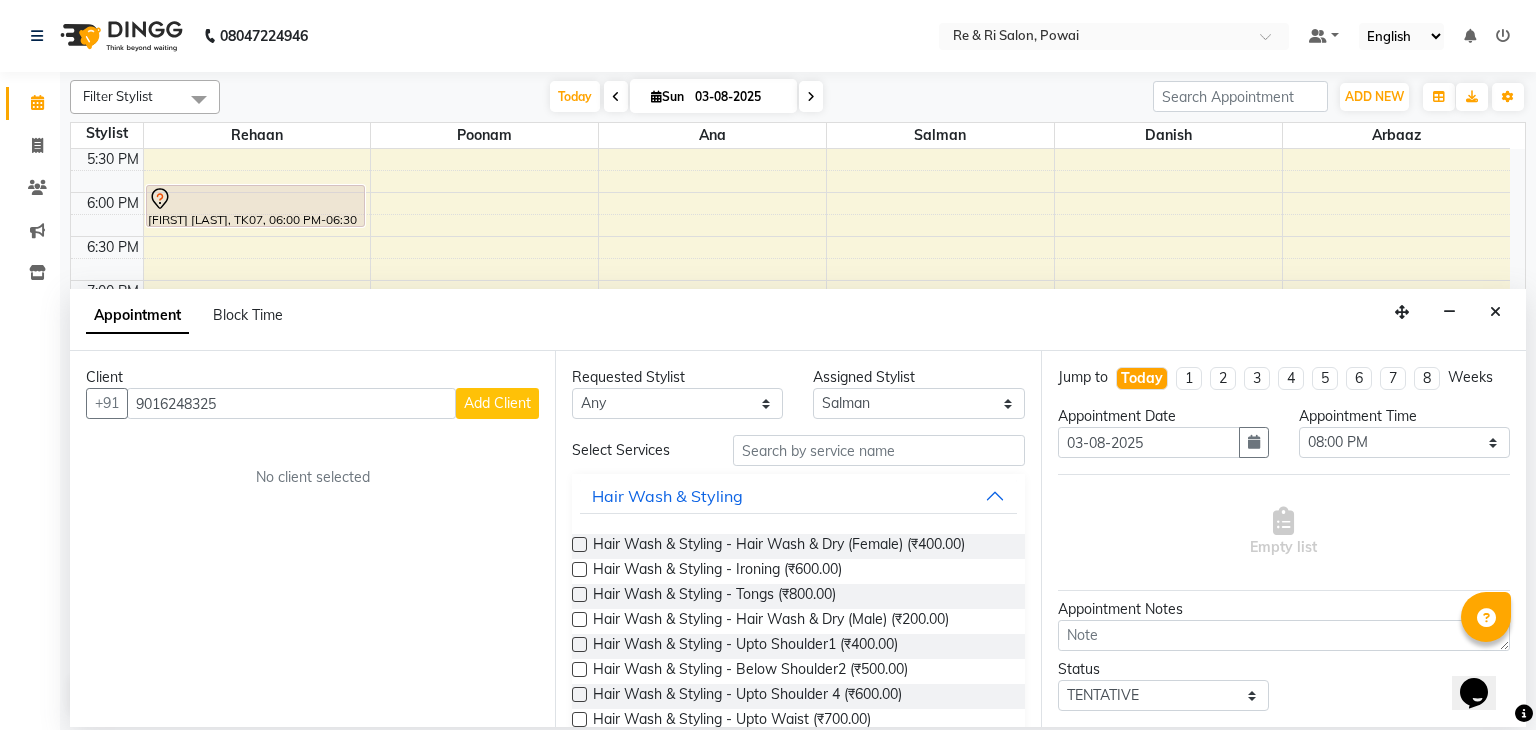 click on "Add Client" at bounding box center [497, 403] 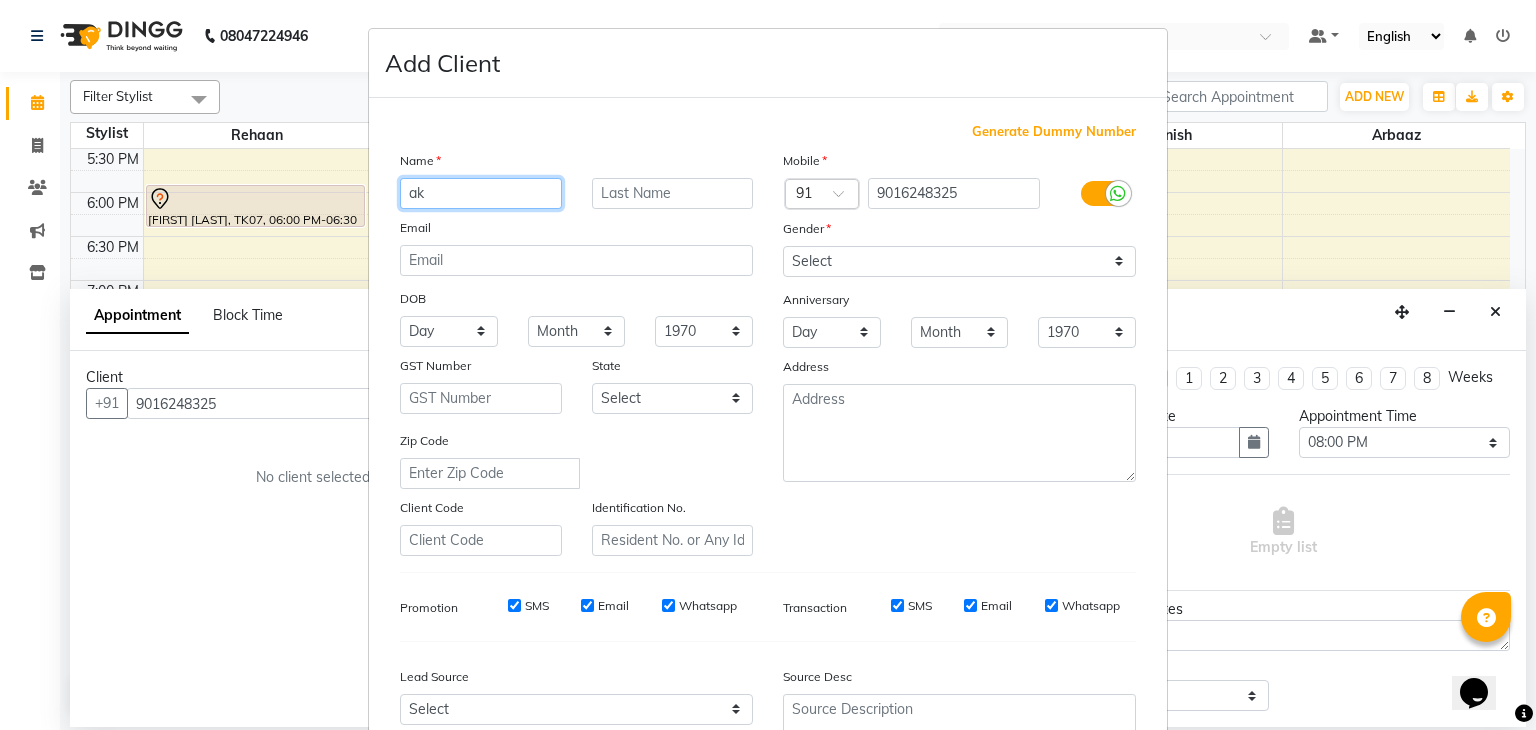 type on "a" 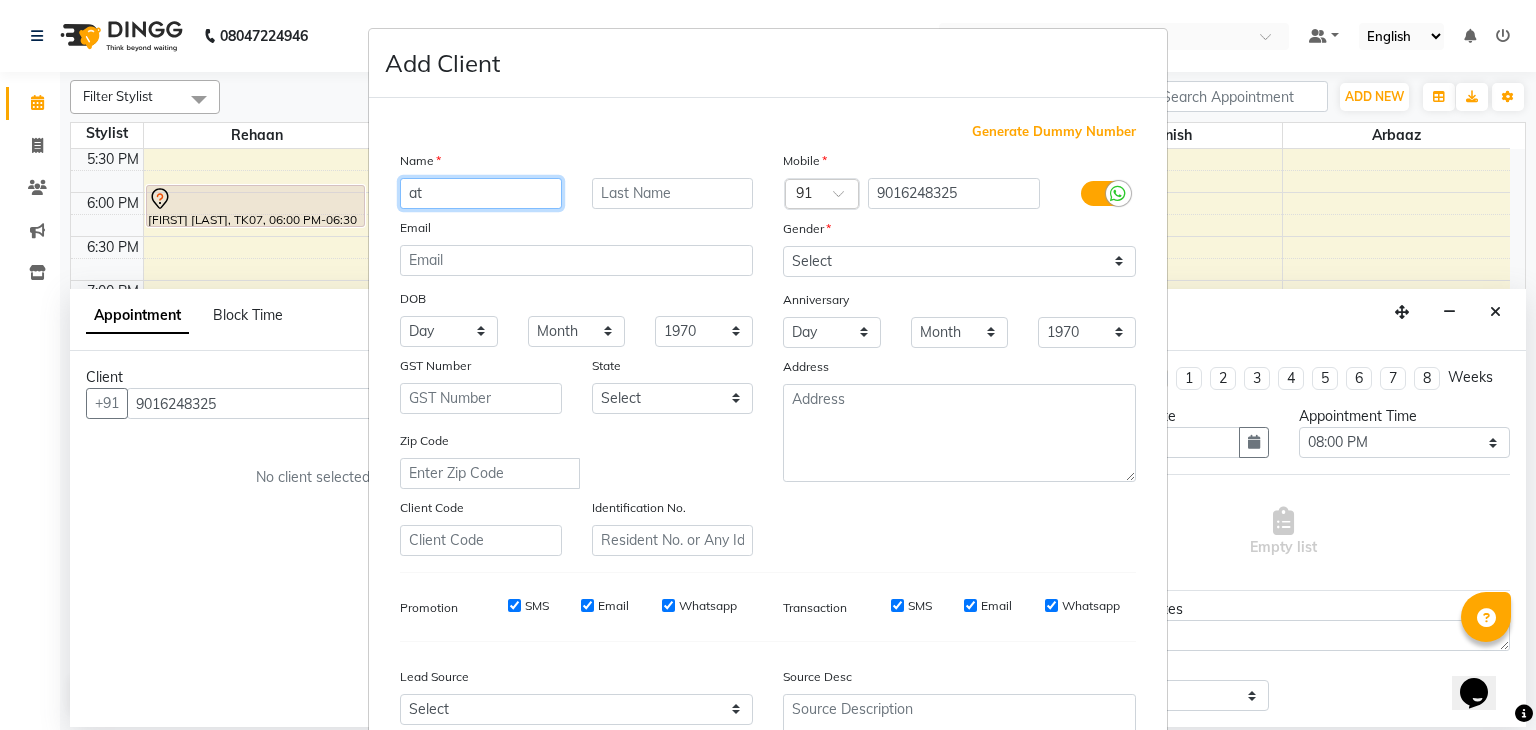 type on "a" 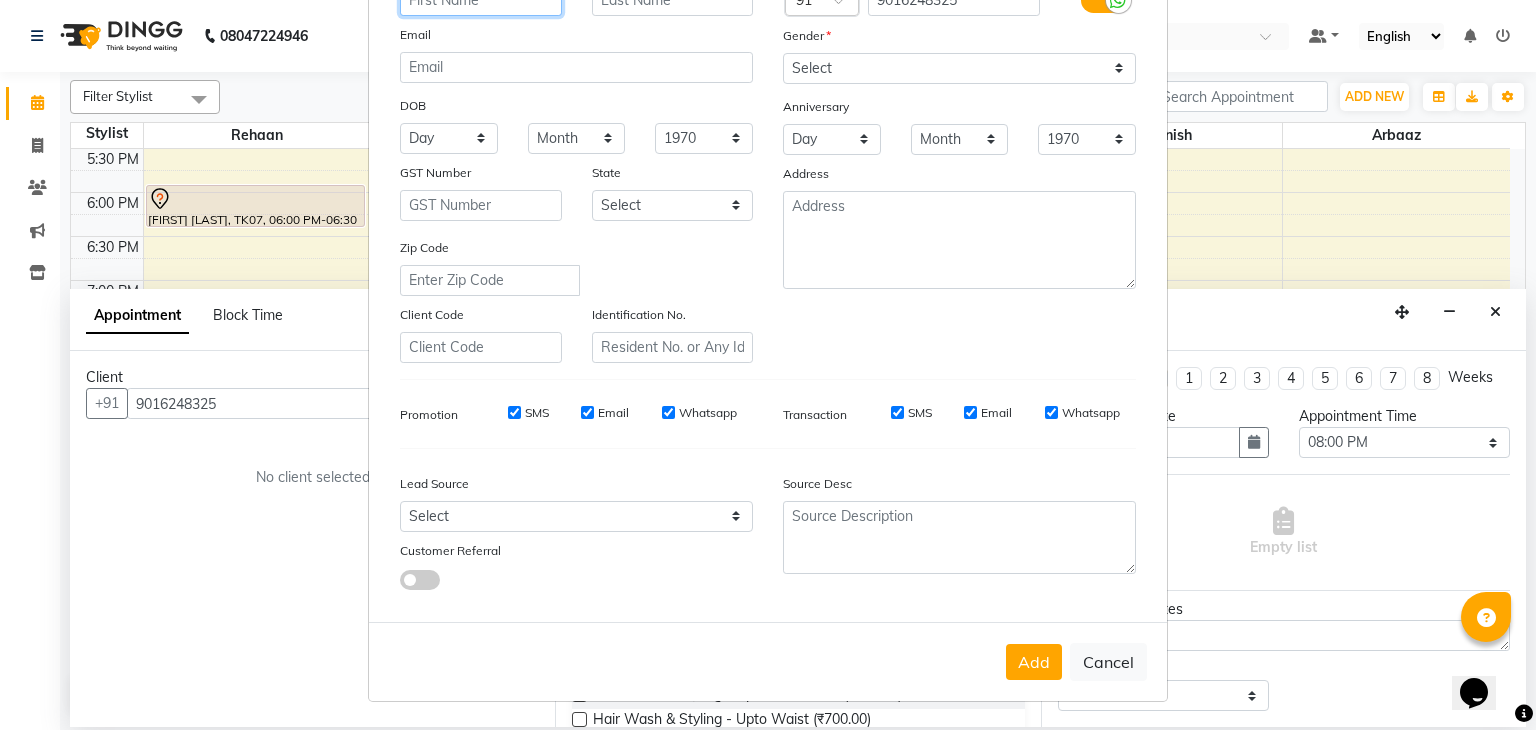 scroll, scrollTop: 202, scrollLeft: 0, axis: vertical 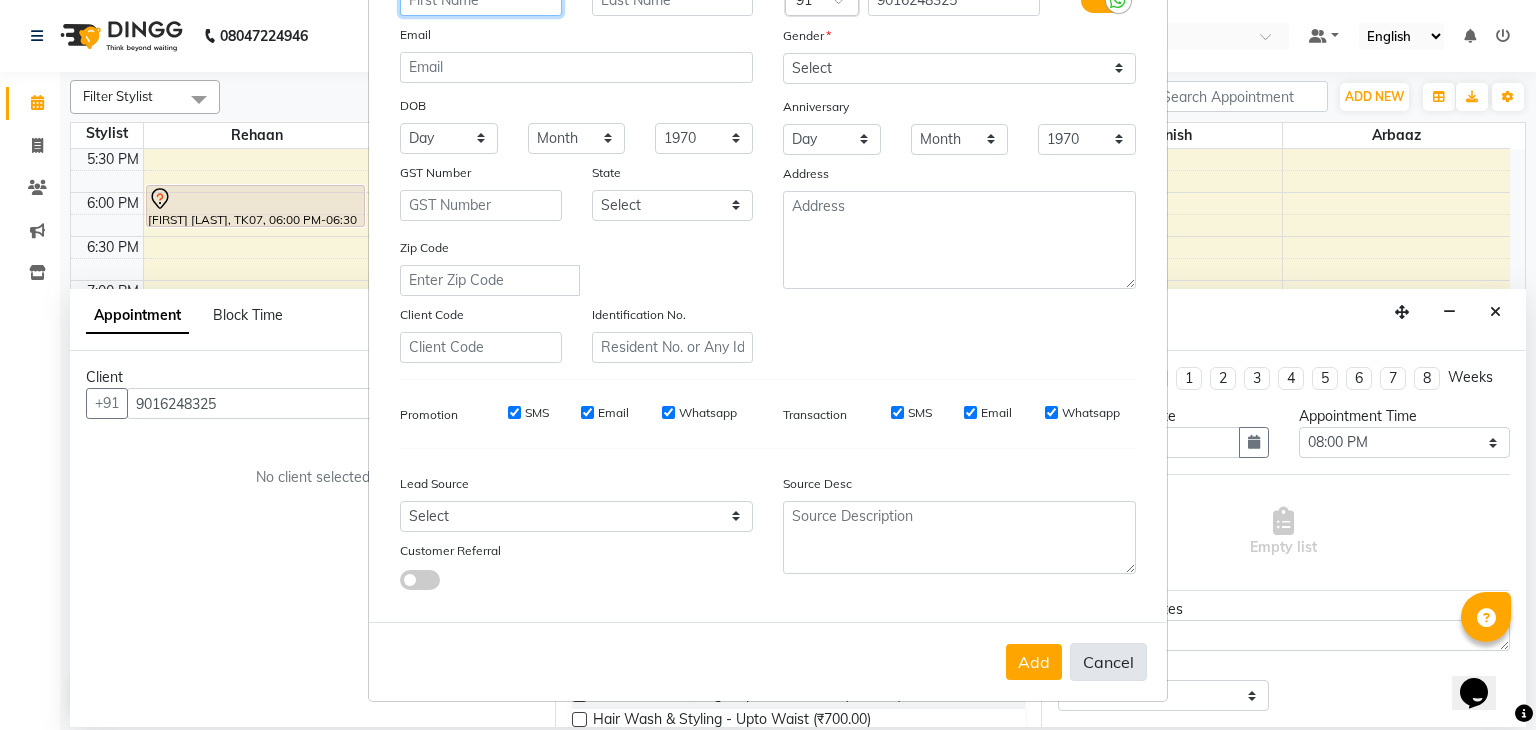 type 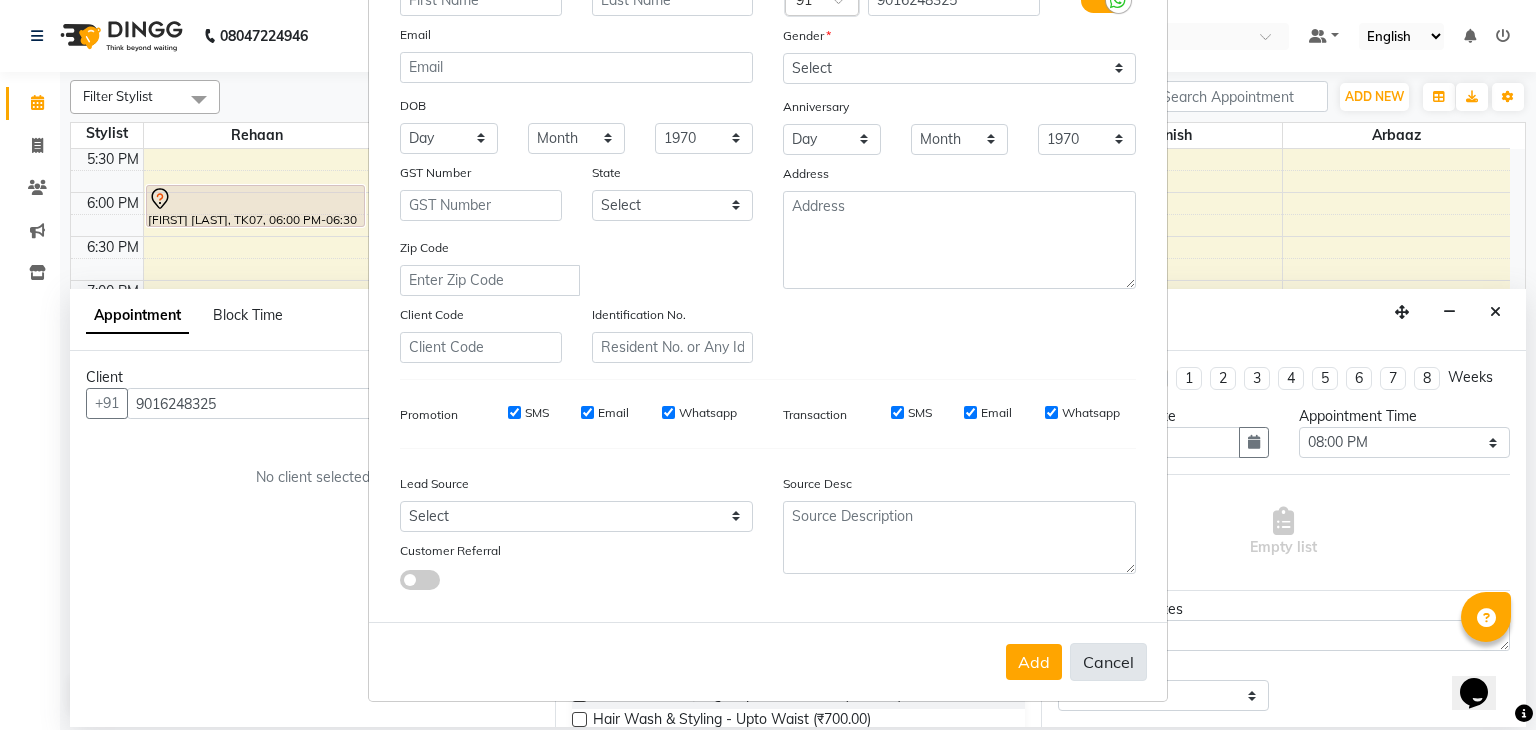 click on "Cancel" at bounding box center (1108, 662) 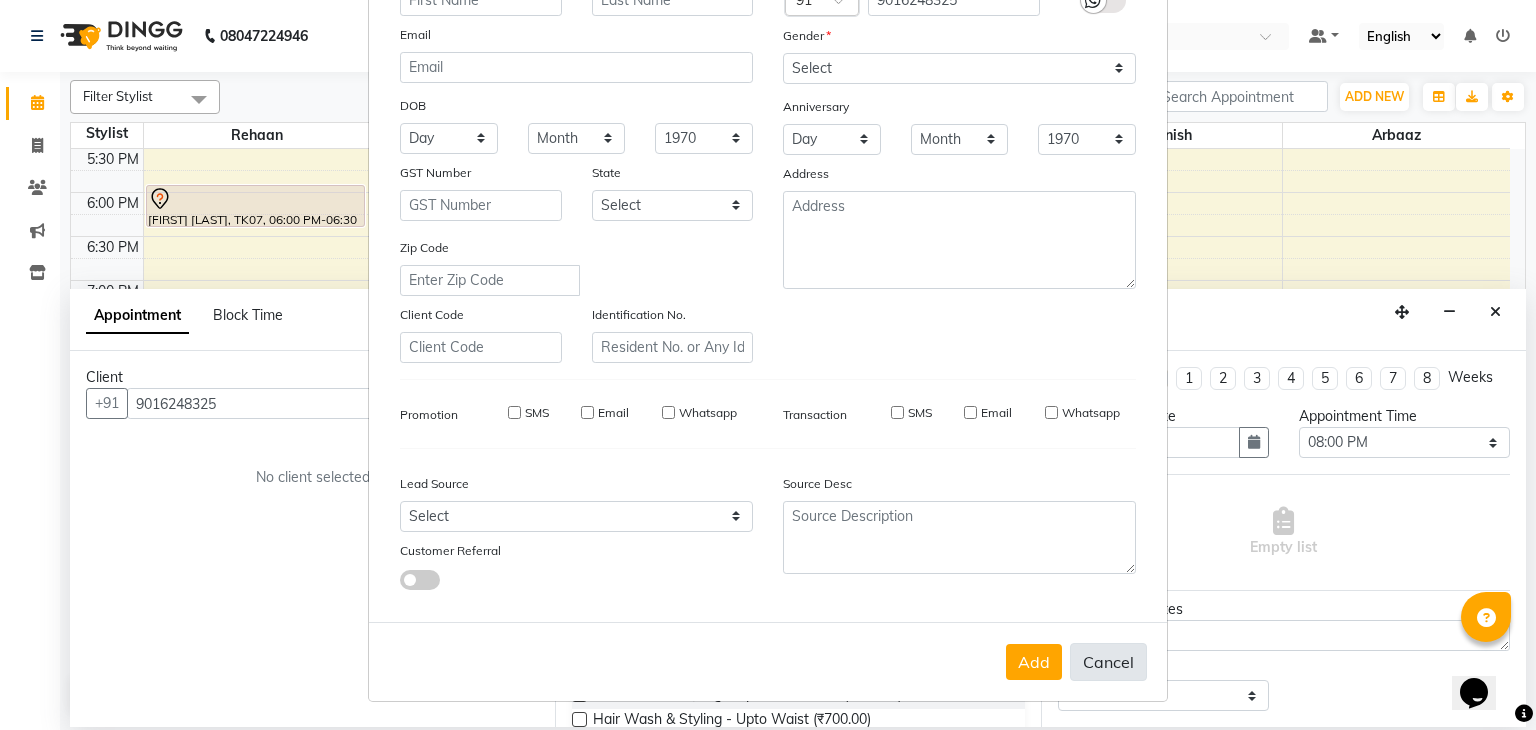 select 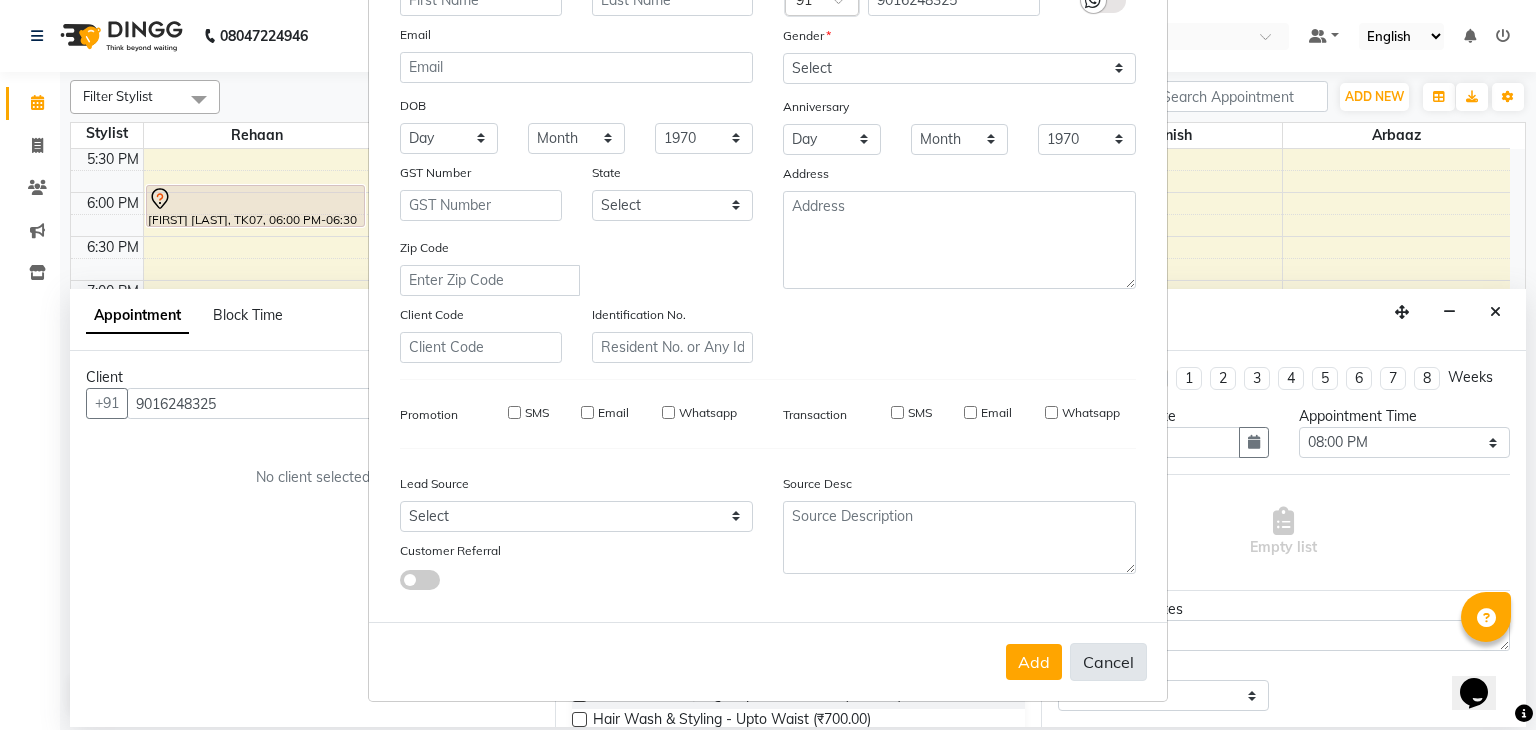 select 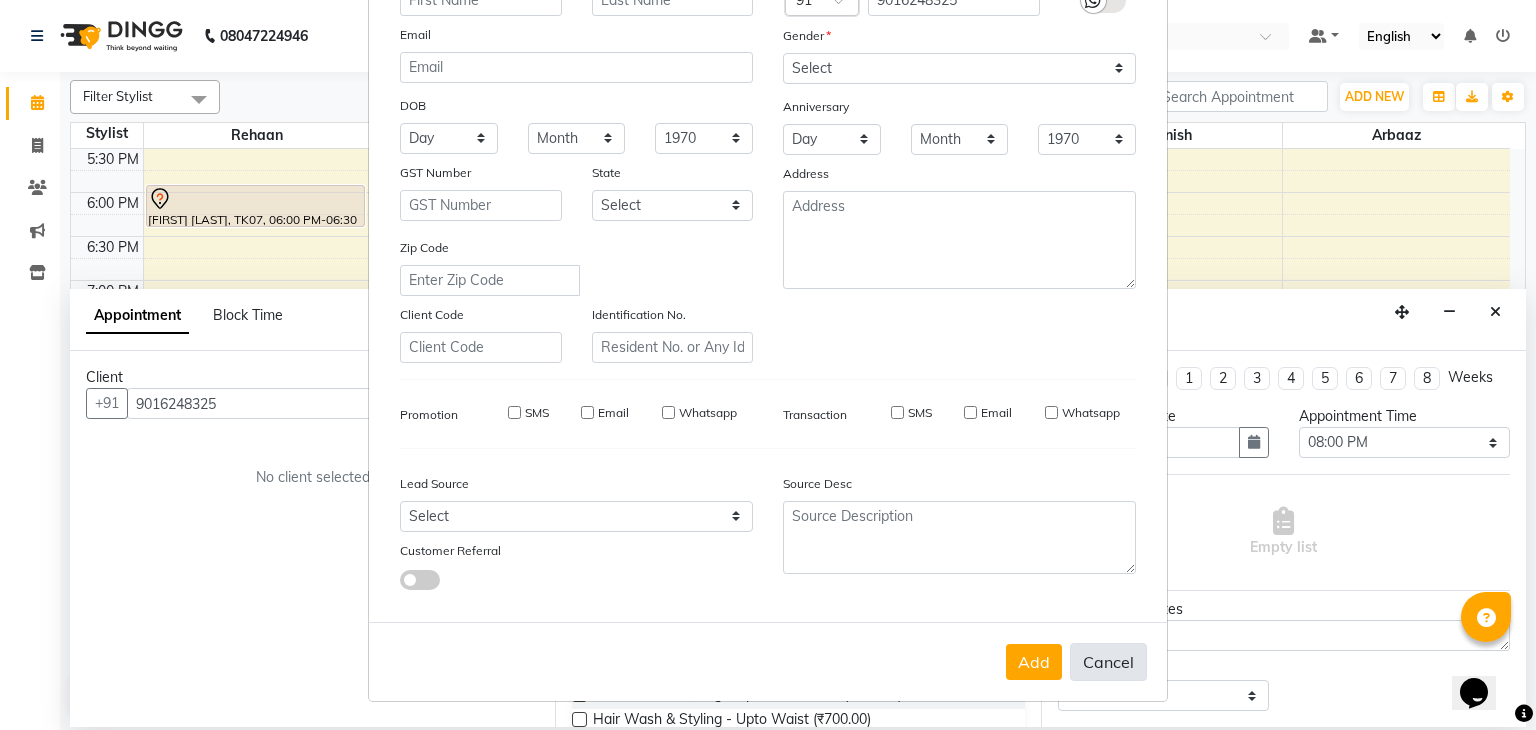 select 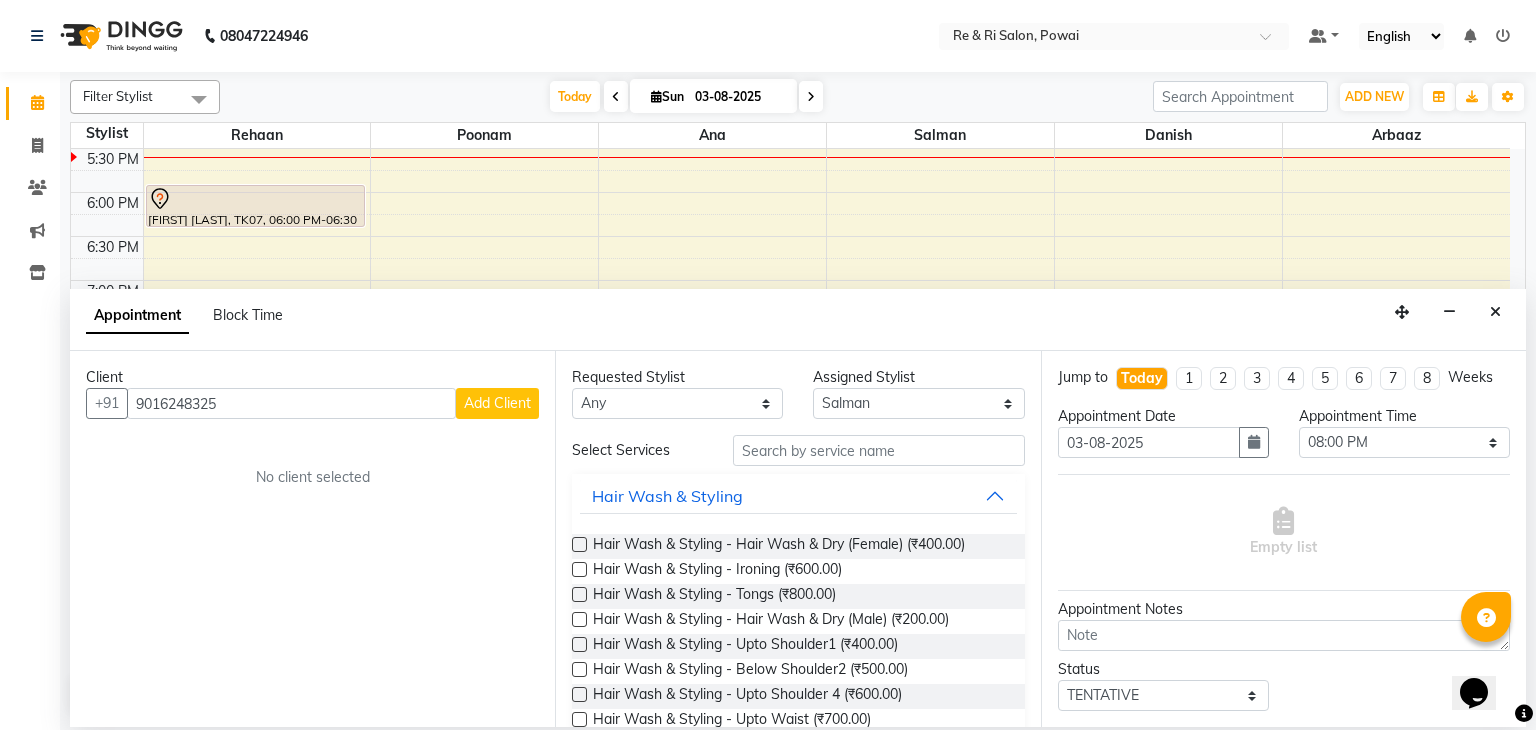 click on "08047224946 Select Location × Re & Ri Salon, Powai Default Panel My Panel English ENGLISH Español العربية मराठी हिंदी ગુજરાતી தமிழ் 中文 Notifications nothing to show" 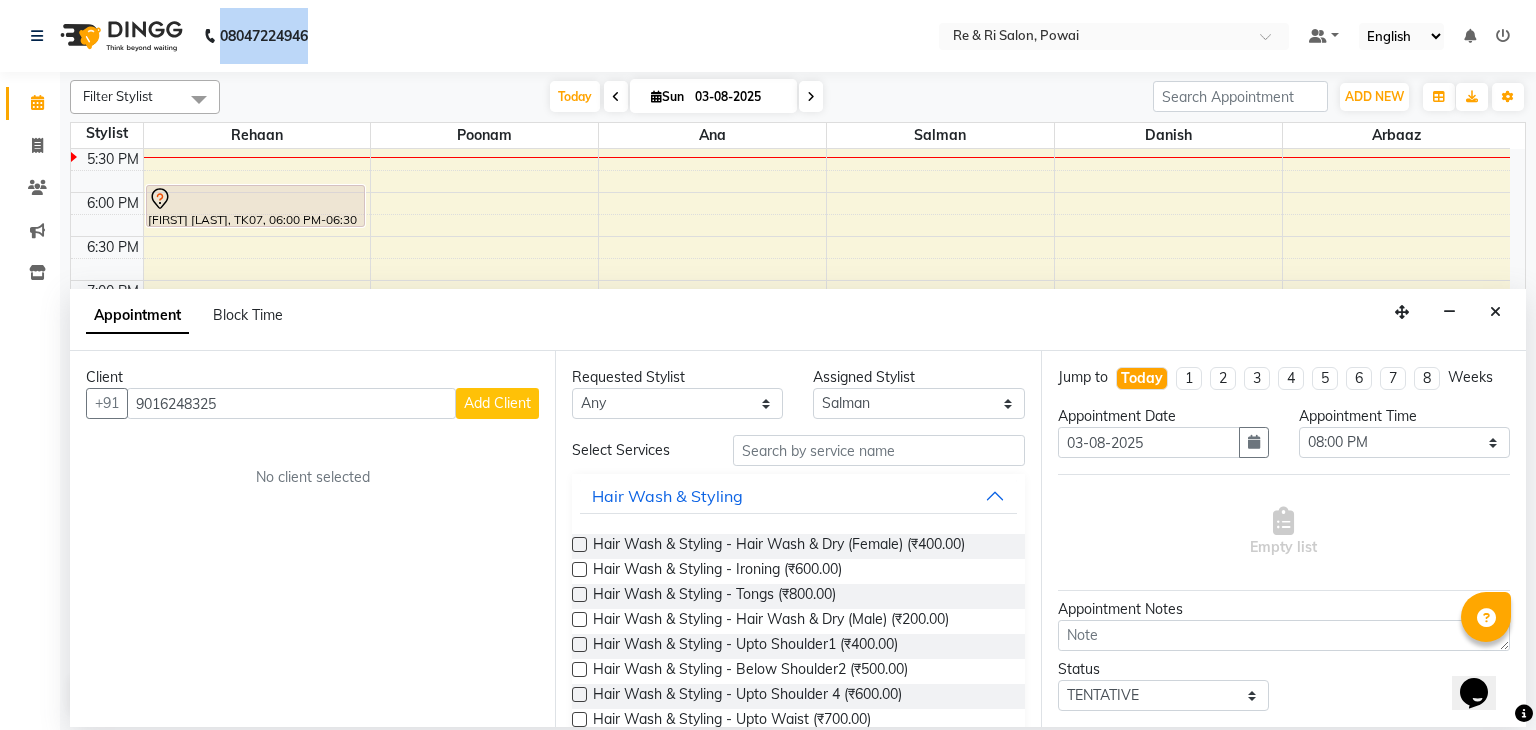 click on "08047224946 Select Location × Re & Ri Salon, Powai Default Panel My Panel English ENGLISH Español العربية मराठी हिंदी ગુજરાતી தமிழ் 中文 Notifications nothing to show" 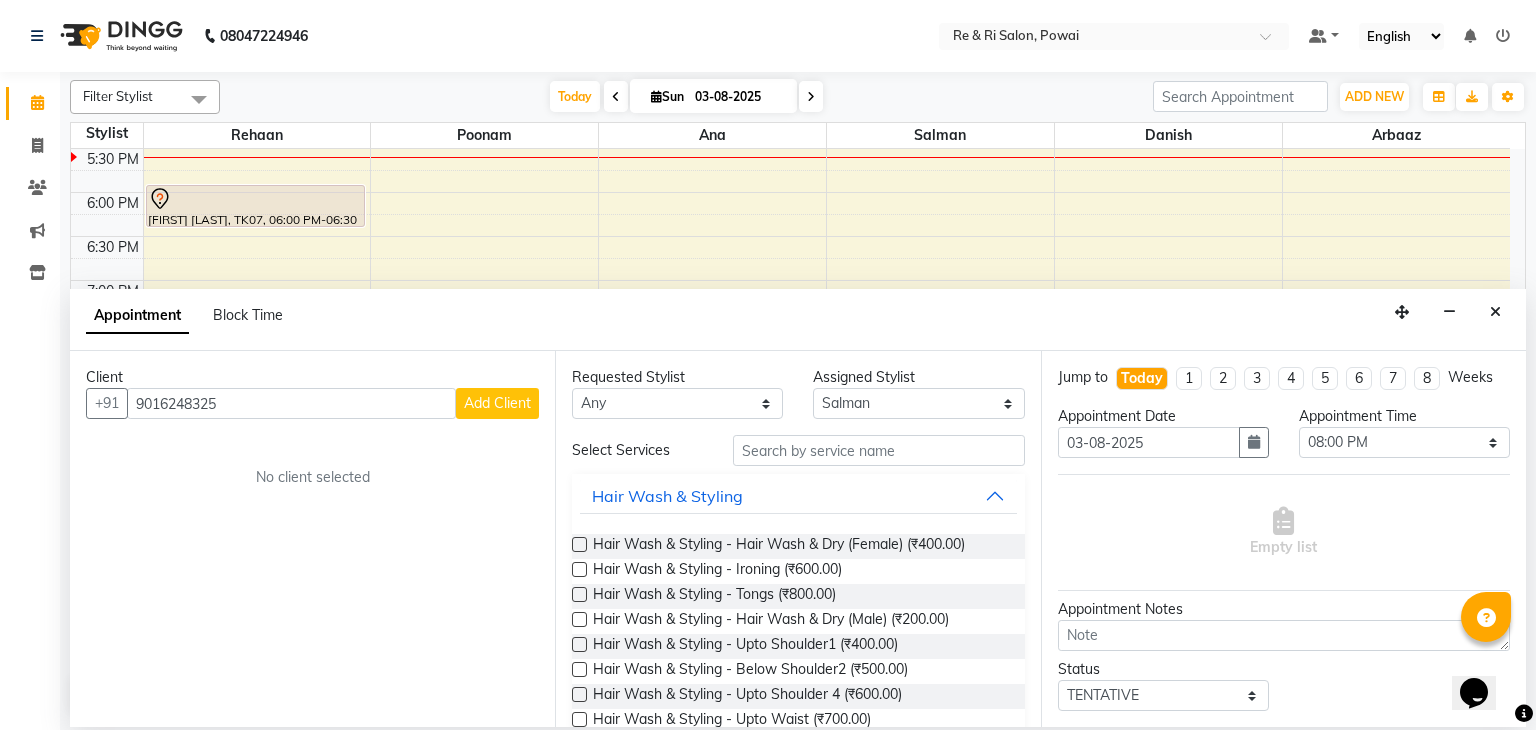 click on "08047224946 Select Location × Re & Ri Salon, Powai Default Panel My Panel English ENGLISH Español العربية मराठी हिंदी ગુજરાતી தமிழ் 中文 Notifications nothing to show" 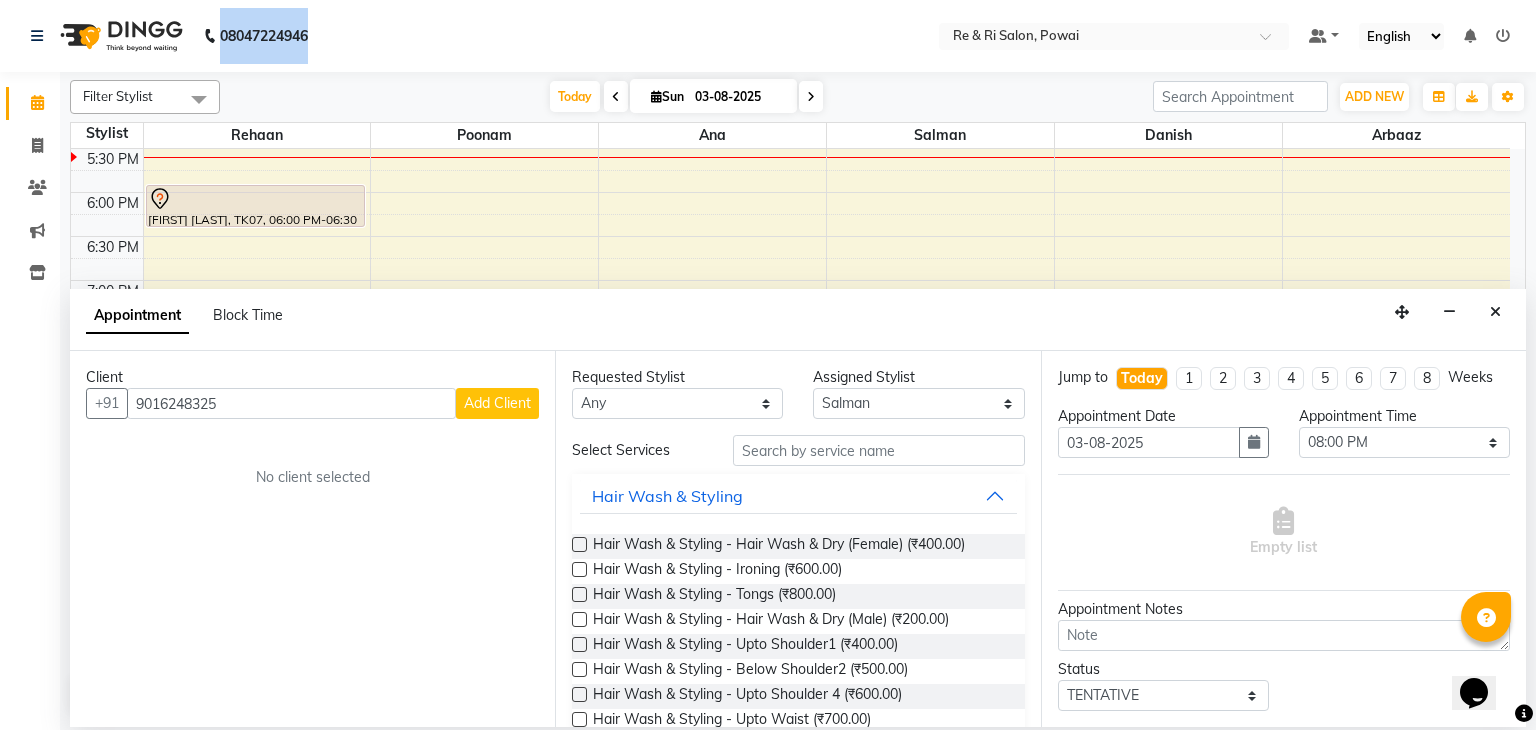 click on "08047224946 Select Location × Re & Ri Salon, Powai Default Panel My Panel English ENGLISH Español العربية मराठी हिंदी ગુજરાતી தமிழ் 中文 Notifications nothing to show" 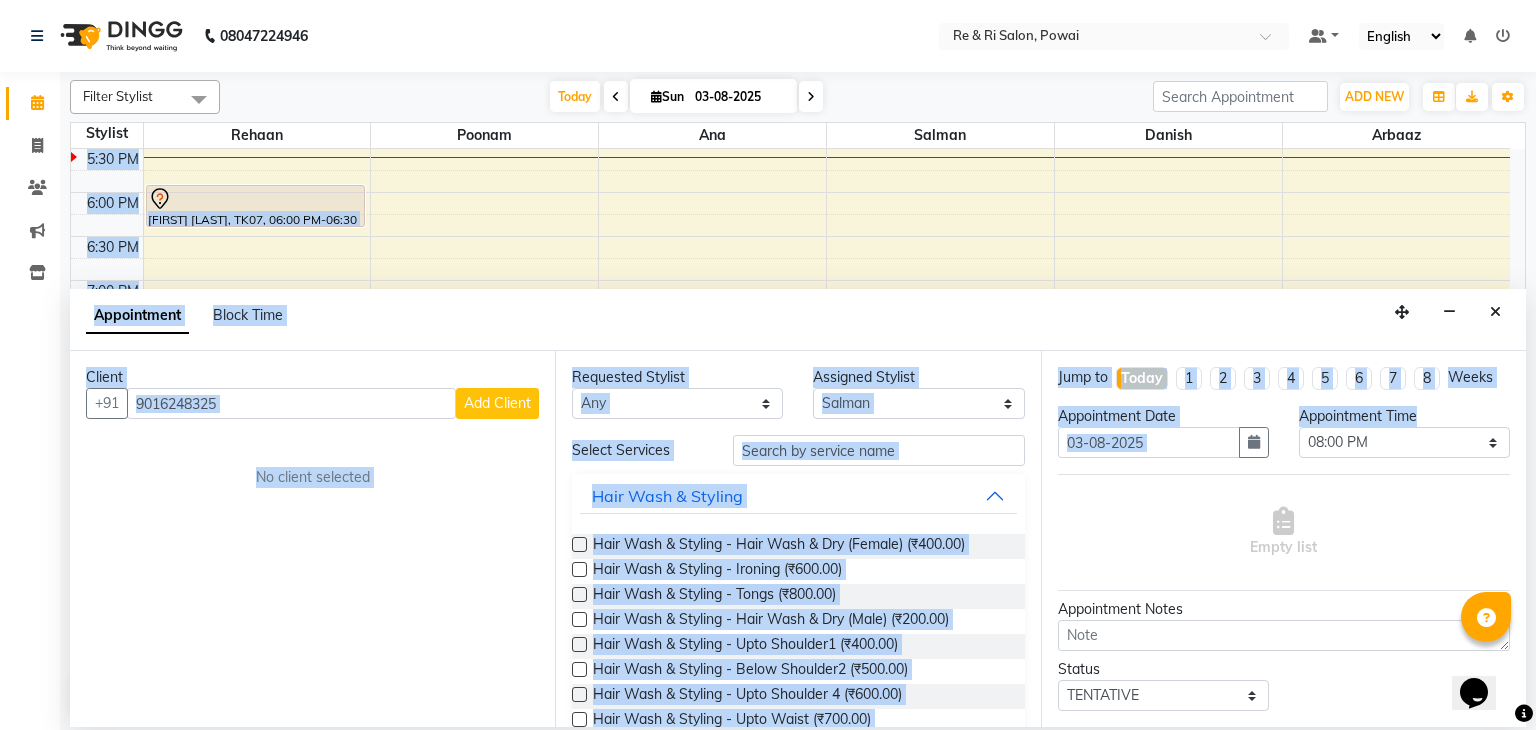 drag, startPoint x: 1502, startPoint y: 417, endPoint x: 1515, endPoint y: 165, distance: 252.3351 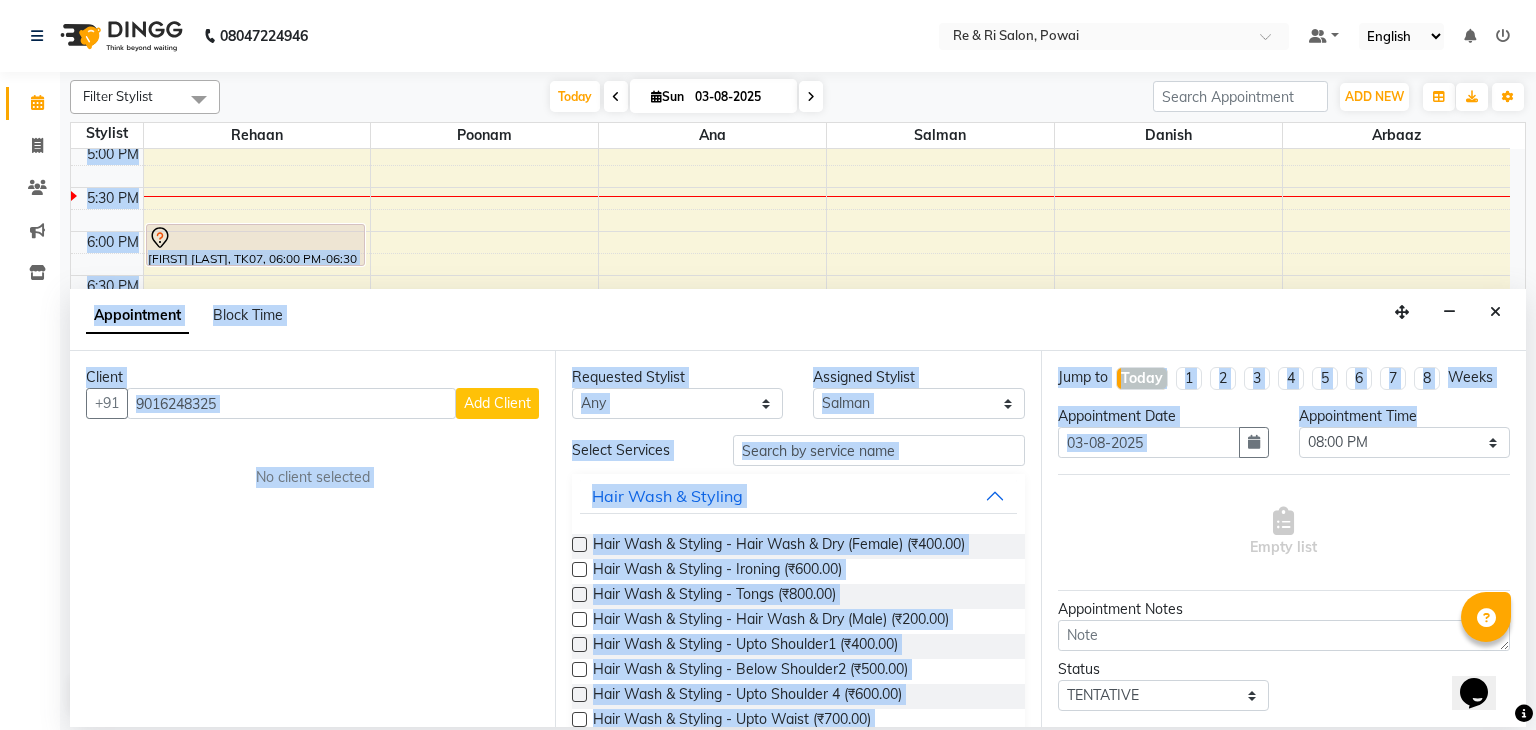 scroll, scrollTop: 796, scrollLeft: 0, axis: vertical 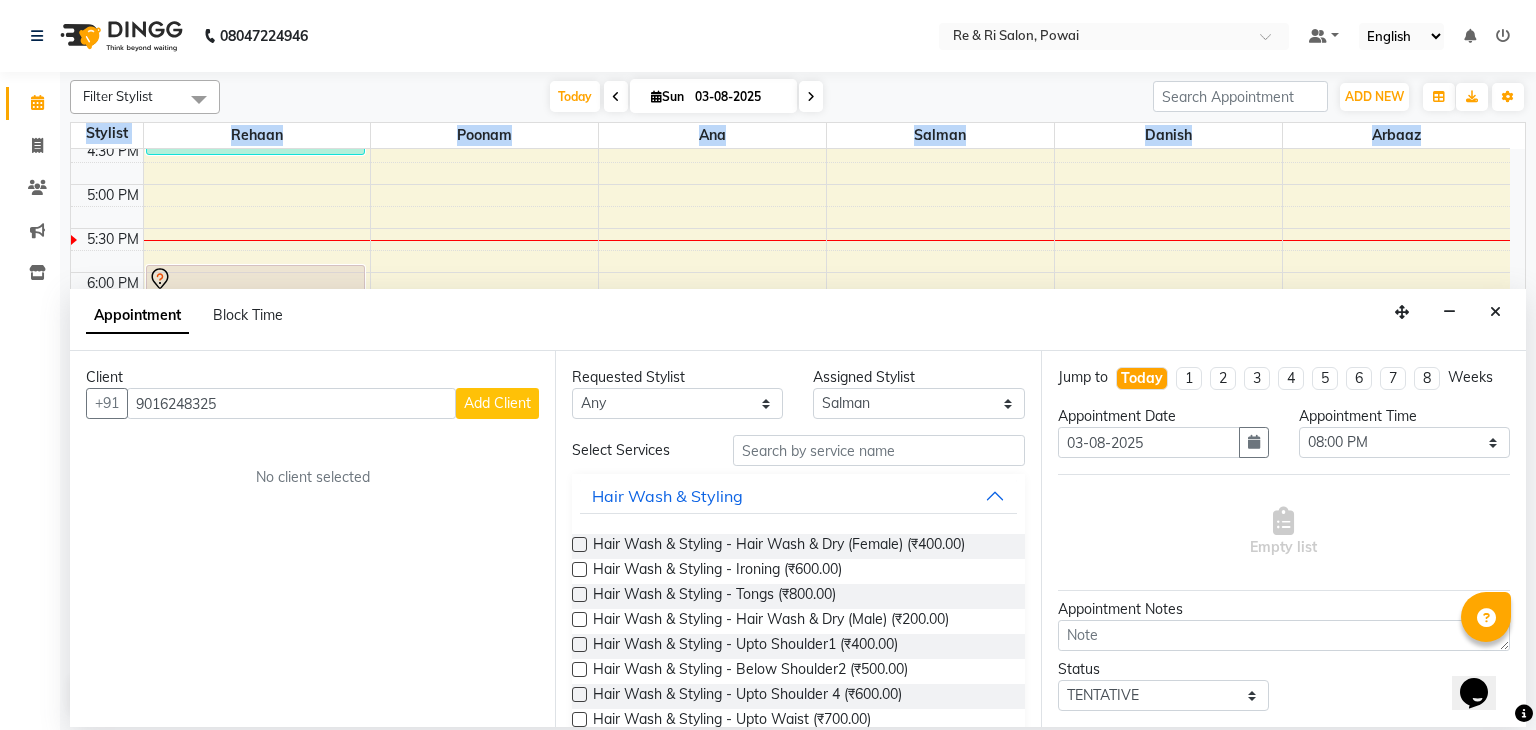 drag, startPoint x: 1527, startPoint y: 159, endPoint x: 1518, endPoint y: 165, distance: 10.816654 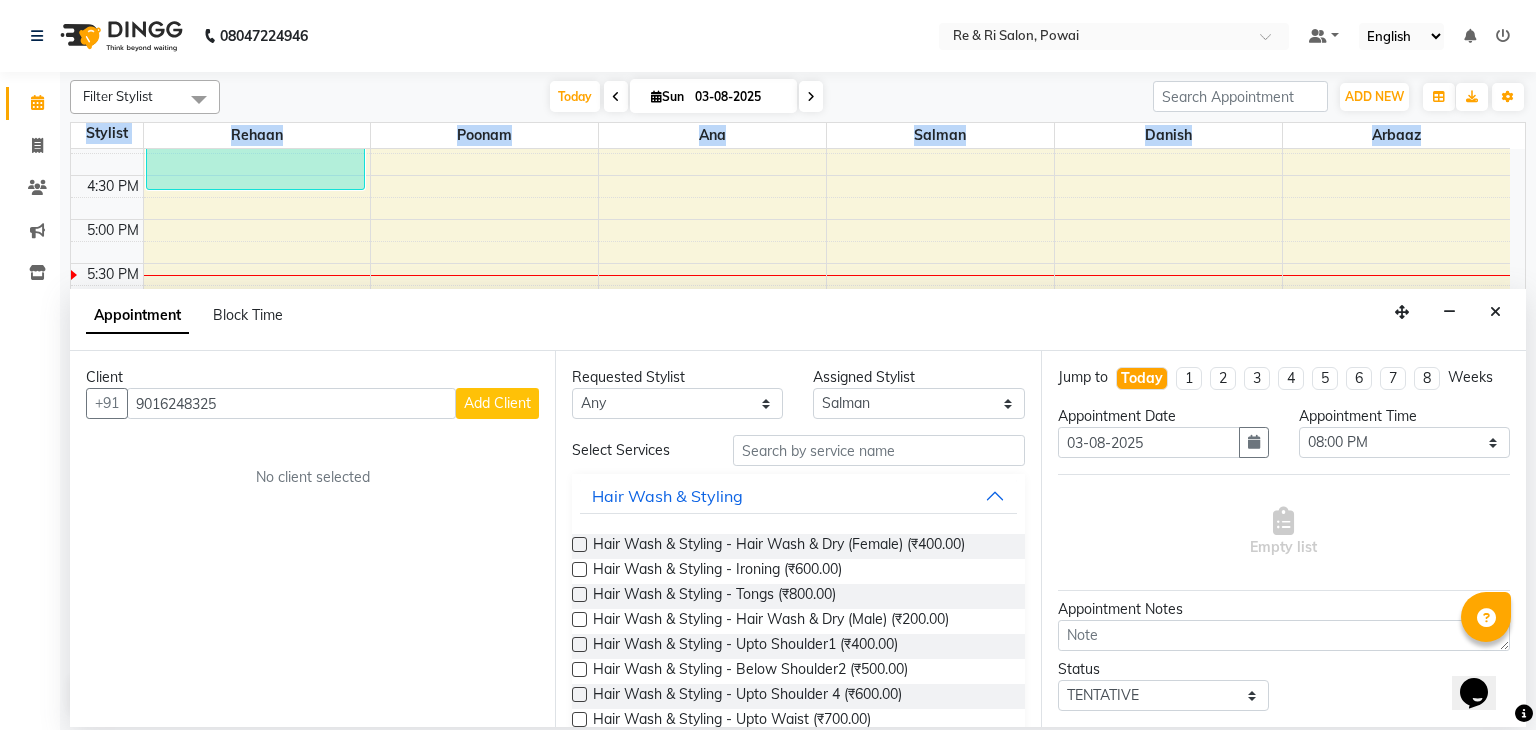 scroll, scrollTop: 716, scrollLeft: 0, axis: vertical 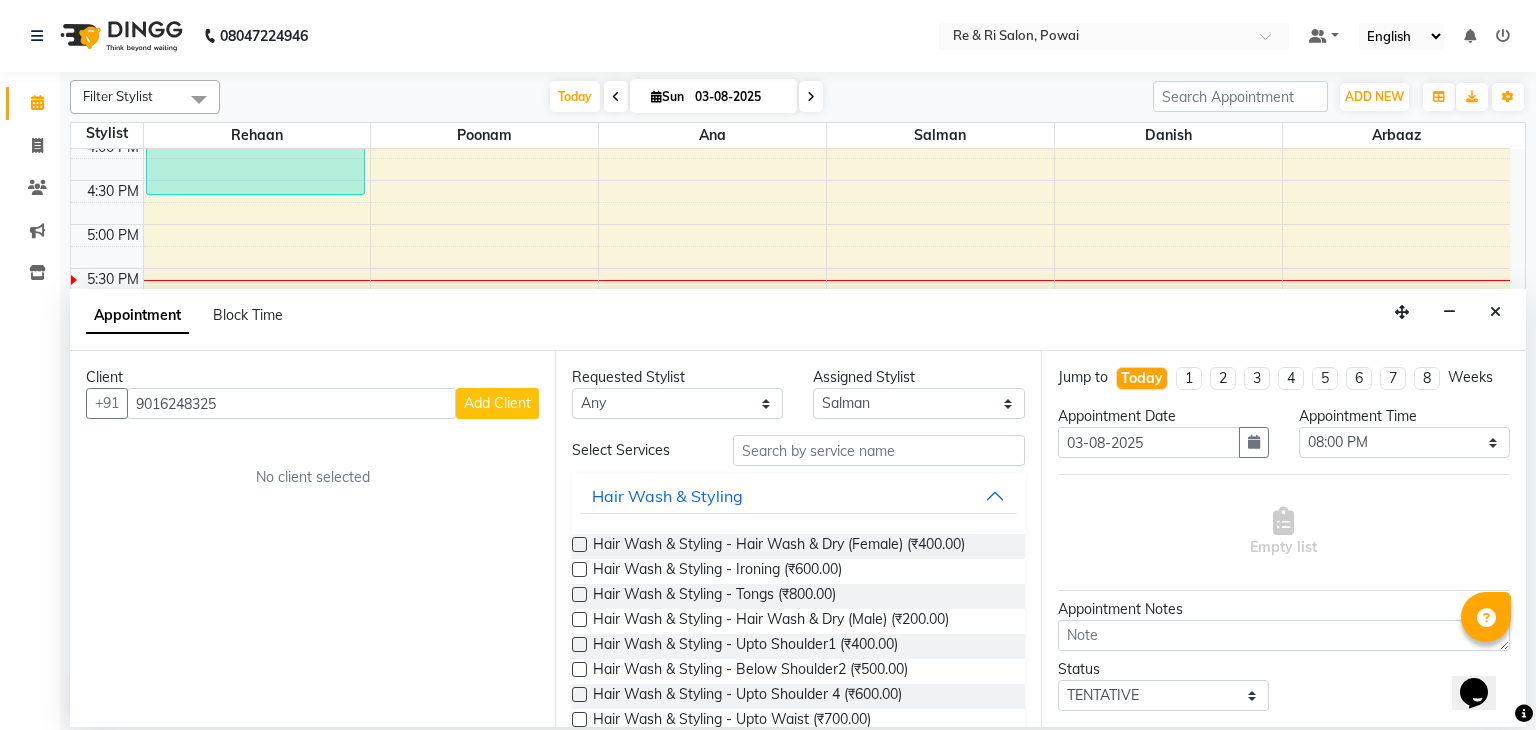 click on "08047224946 Select Location × Re & Ri Salon, Powai Default Panel My Panel English ENGLISH Español العربية मराठी हिंदी ગુજરાતી தமிழ் 中文 Notifications nothing to show" 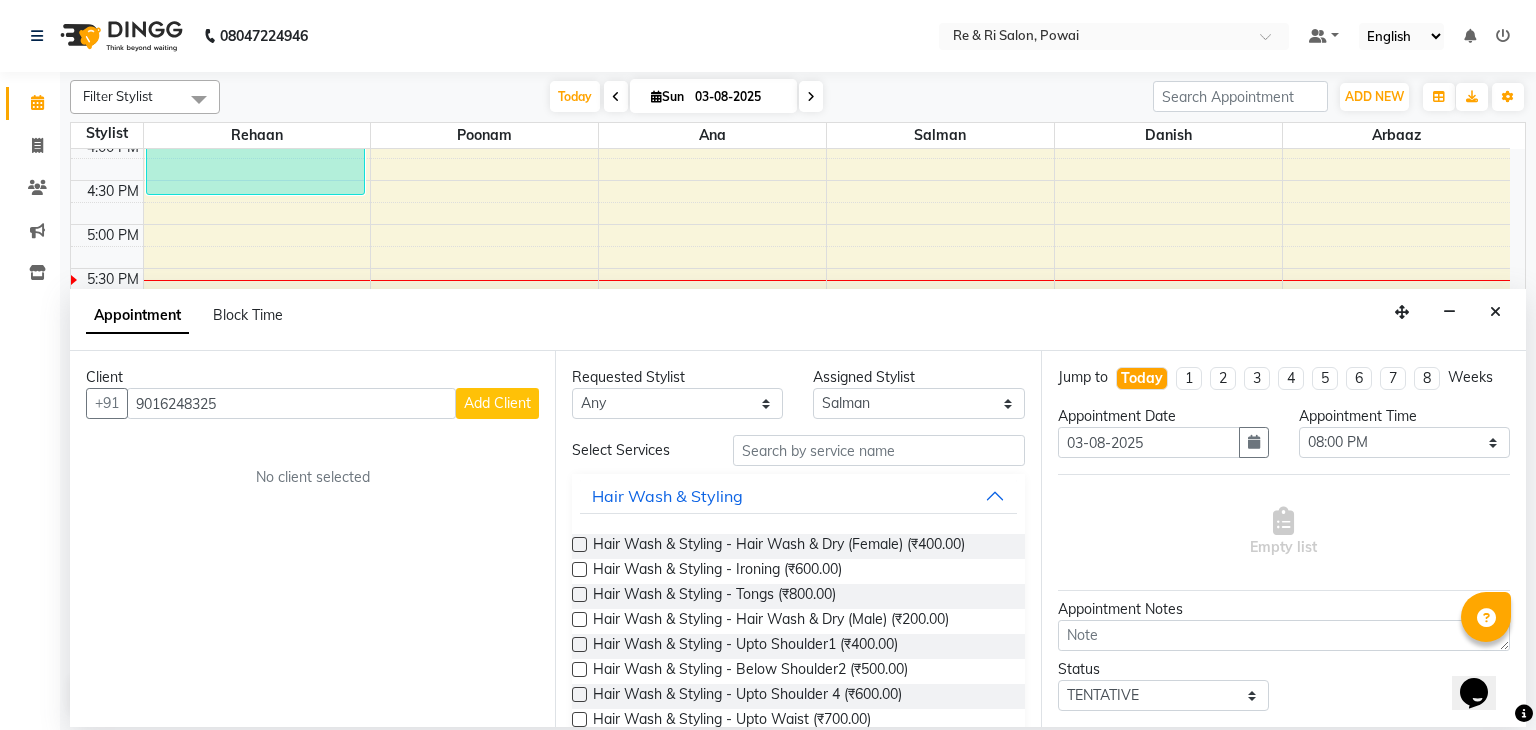 click on "08047224946 Select Location × Re & Ri Salon, Powai Default Panel My Panel English ENGLISH Español العربية मराठी हिंदी ગુજરાતી தமிழ் 中文 Notifications nothing to show" 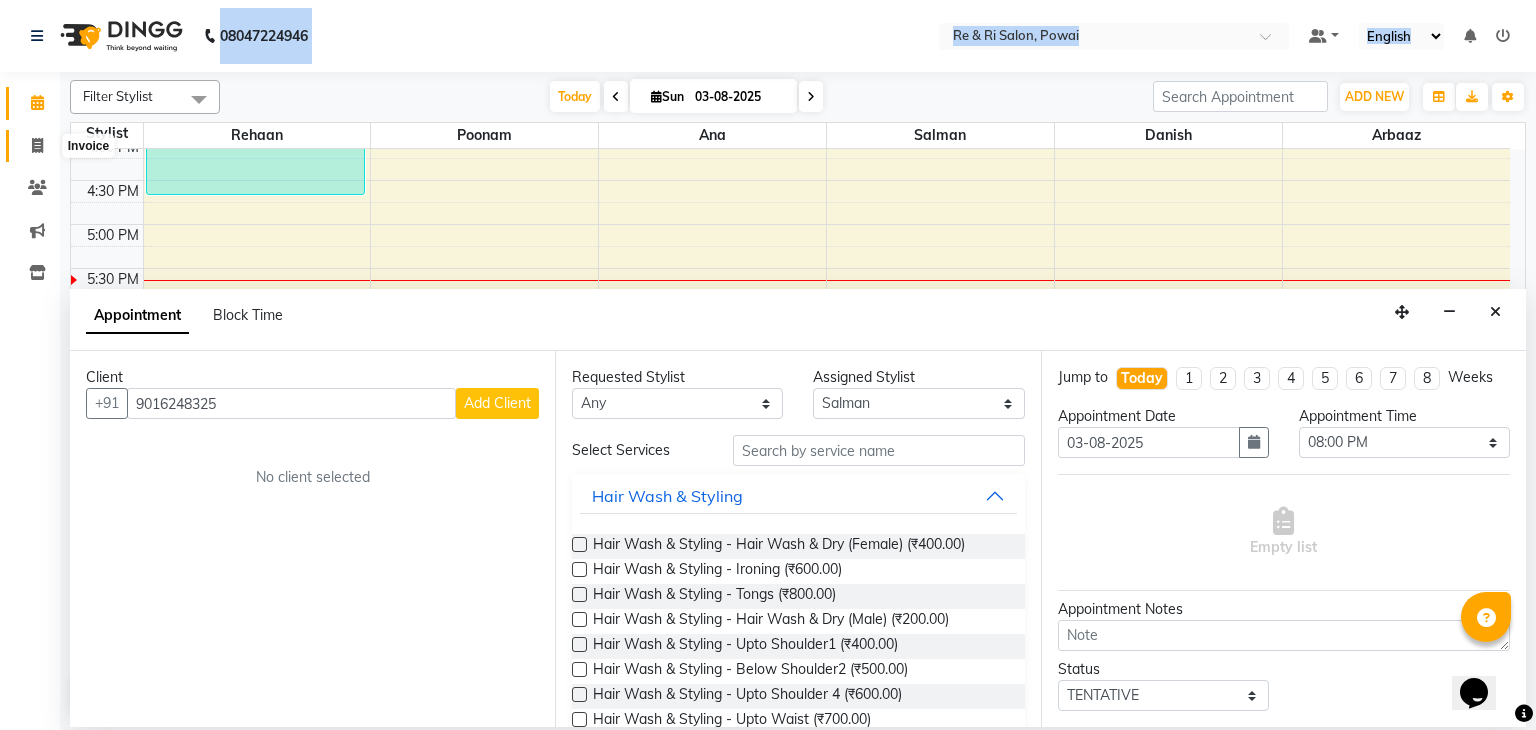 drag, startPoint x: 414, startPoint y: 31, endPoint x: 37, endPoint y: 153, distance: 396.24866 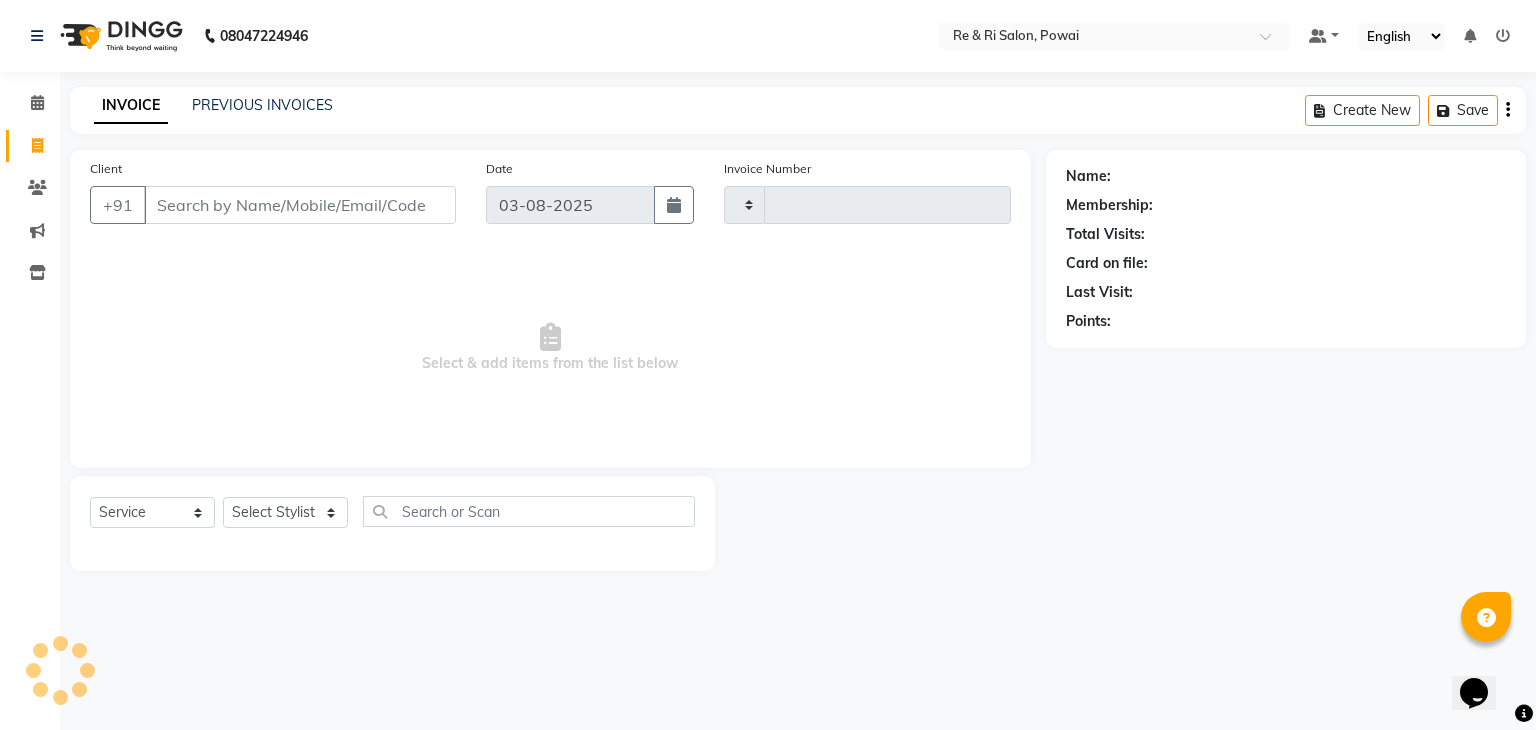 type on "1703" 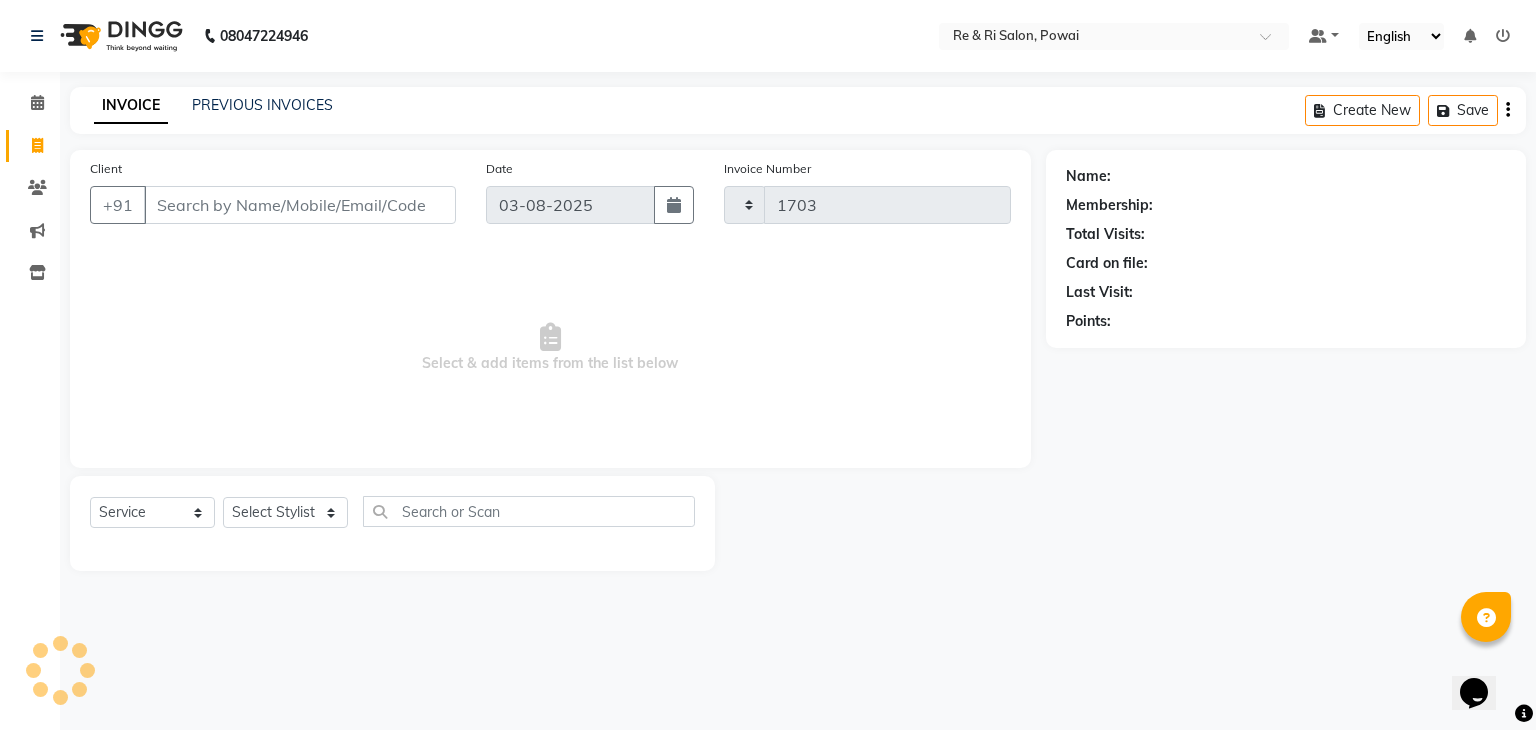 select on "5364" 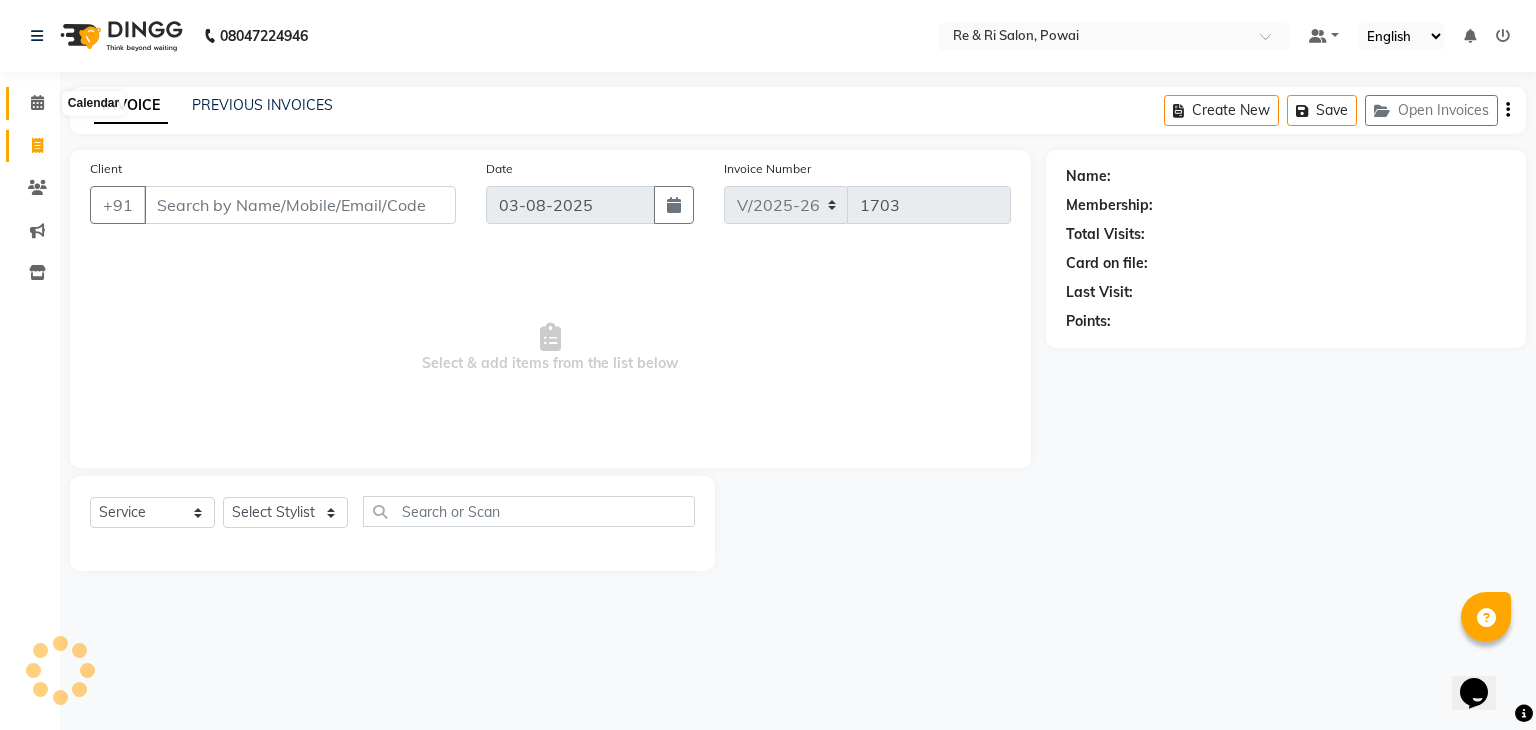 click 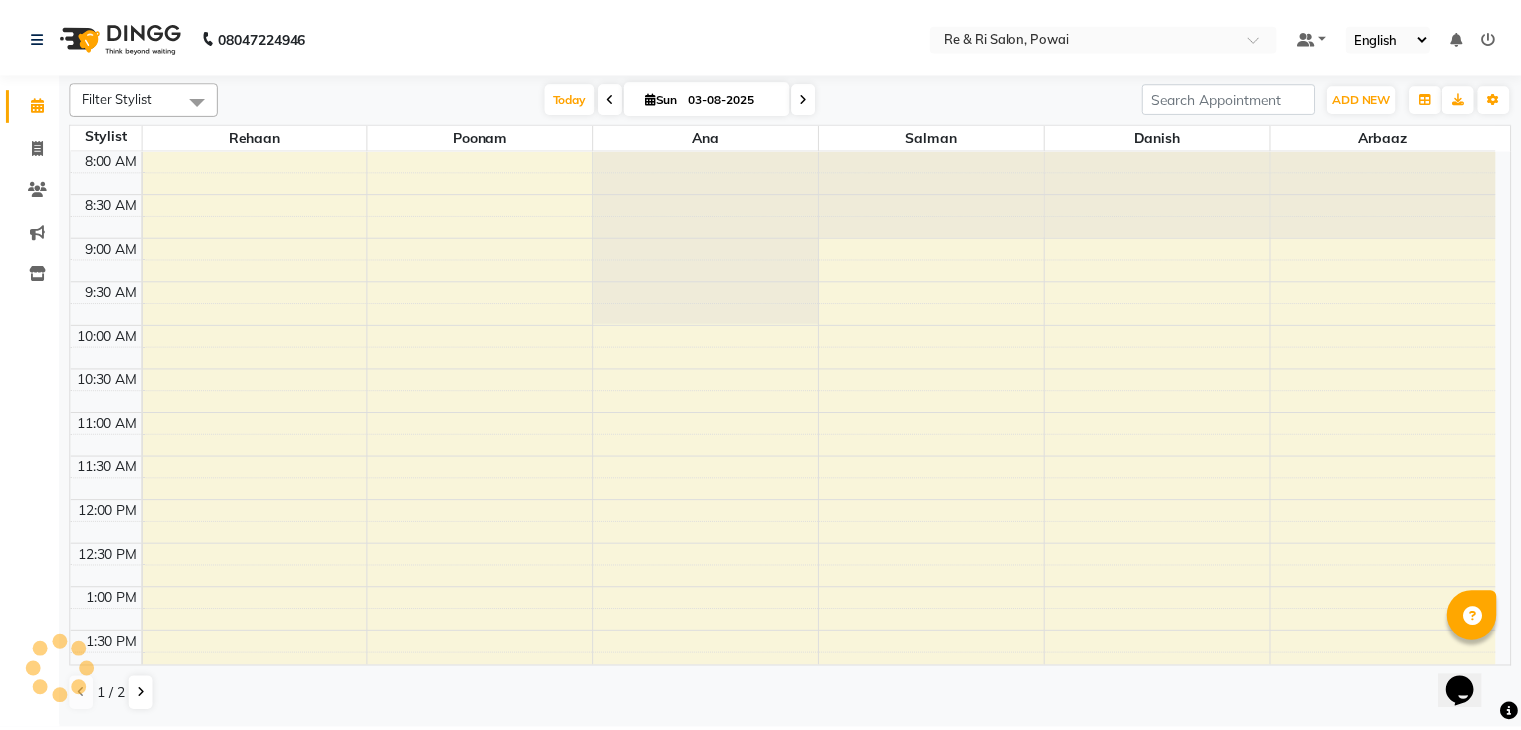scroll, scrollTop: 0, scrollLeft: 0, axis: both 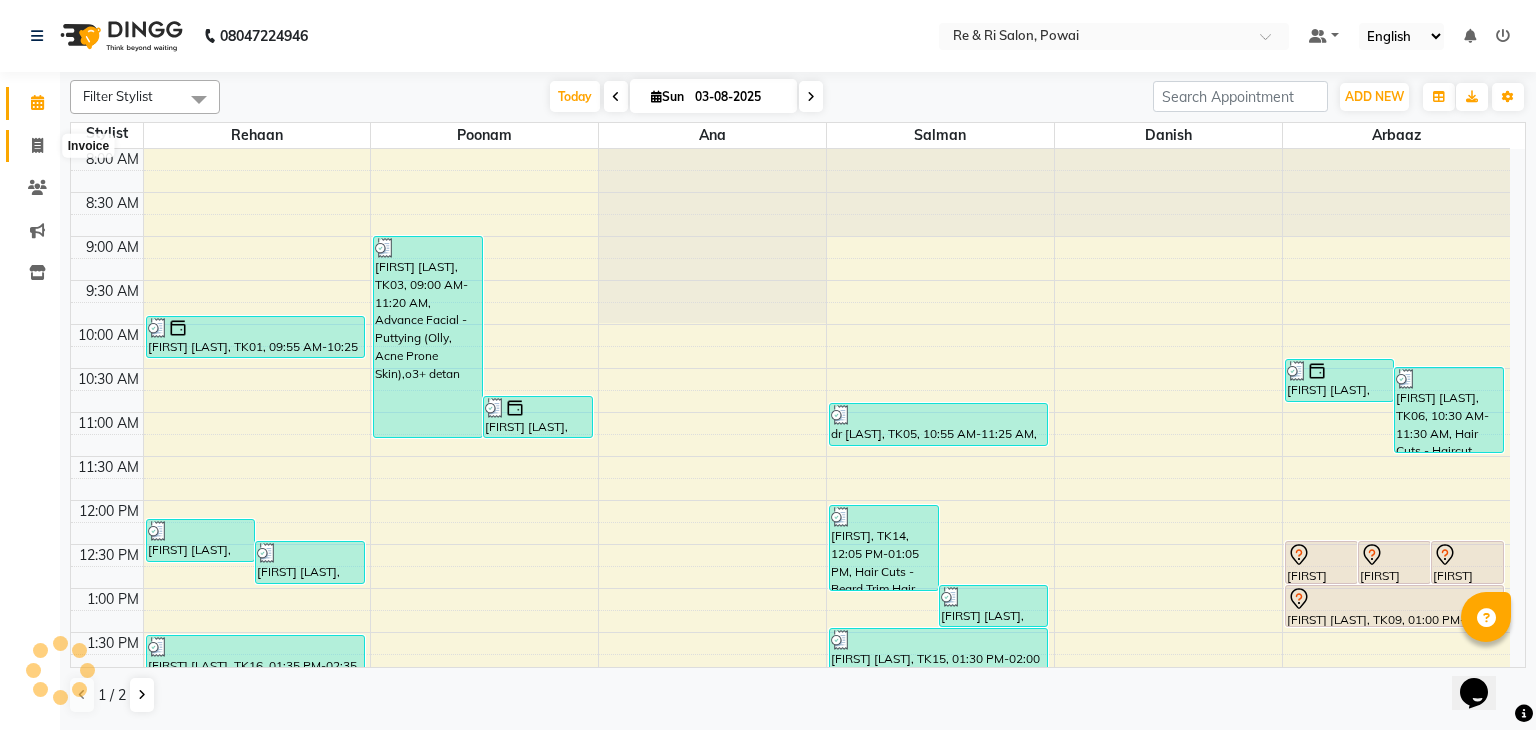 click 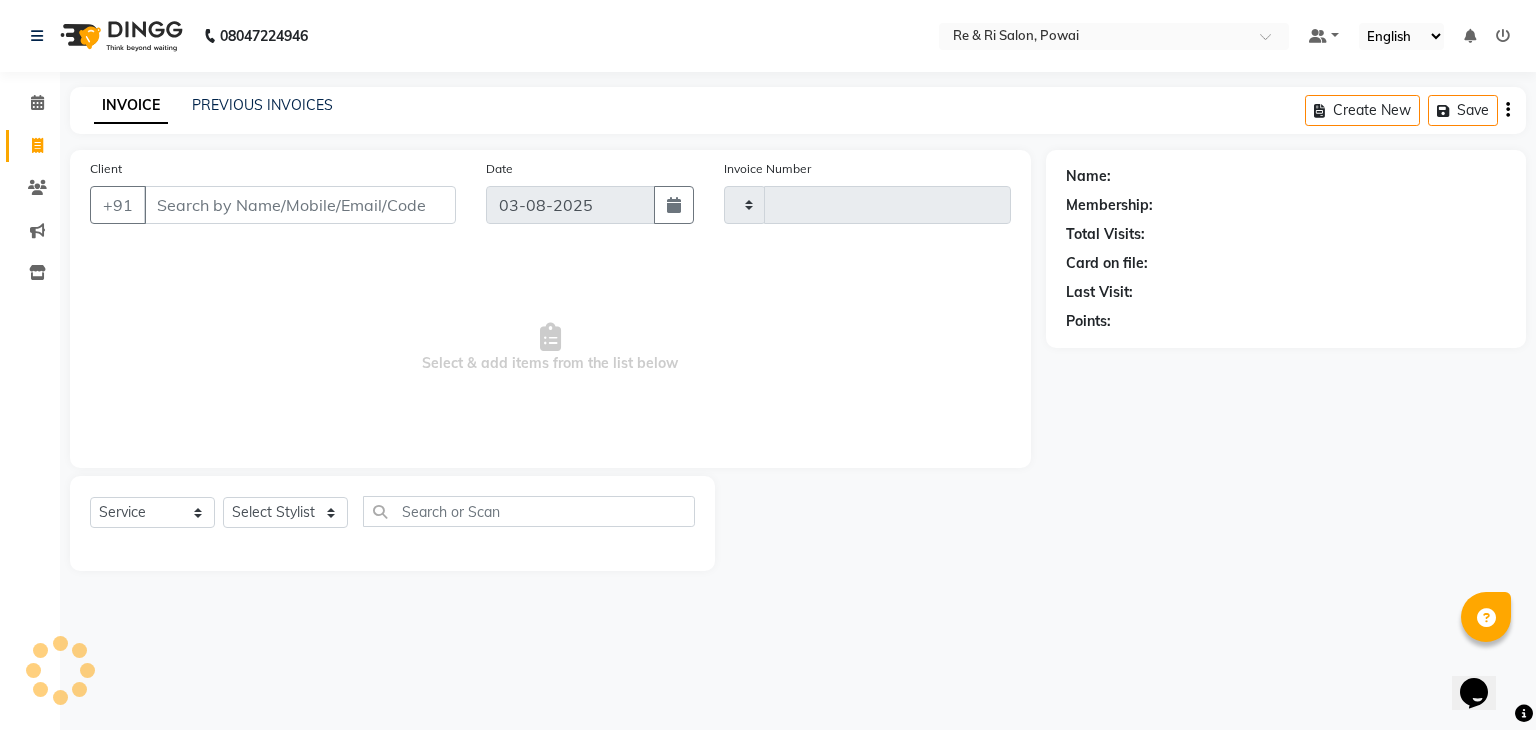 type on "1703" 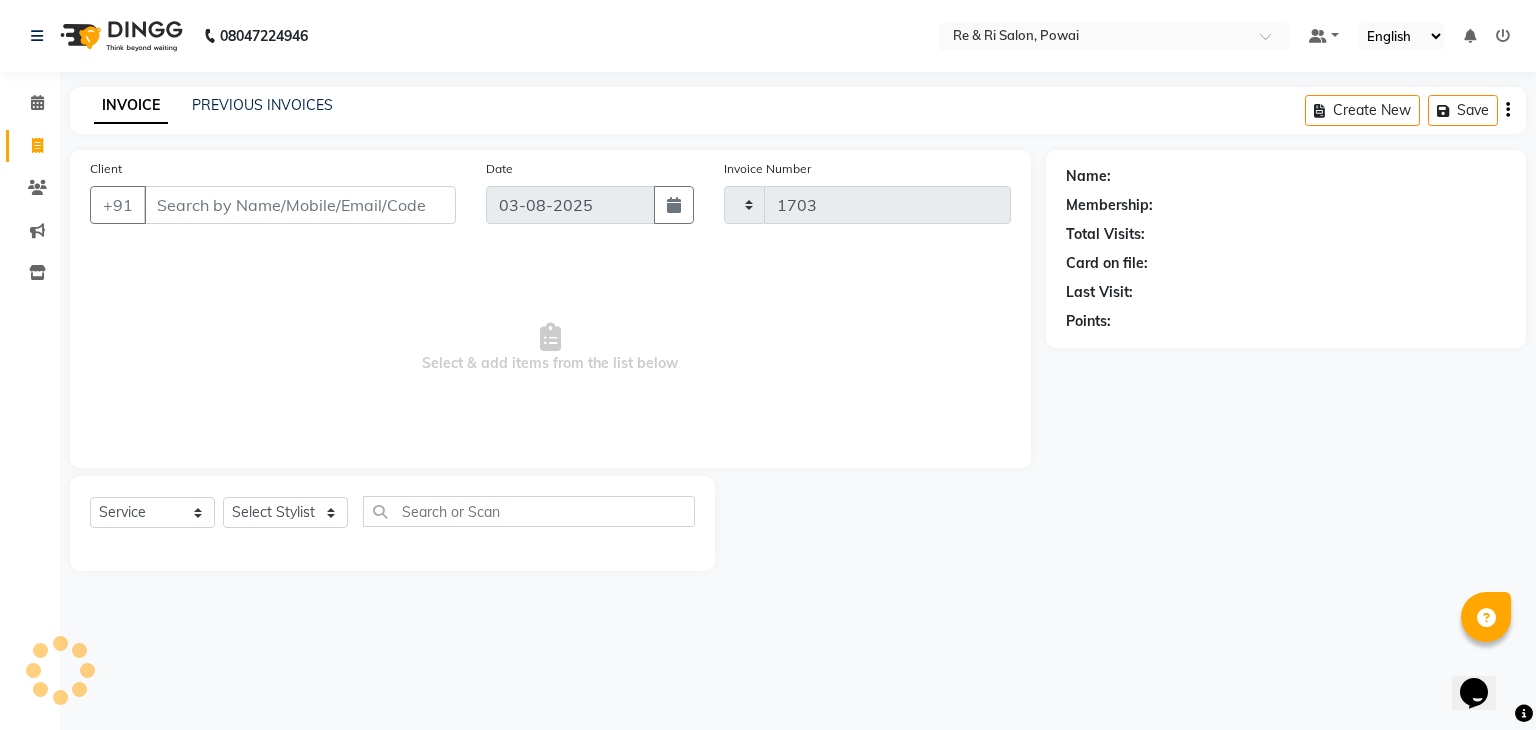 select on "5364" 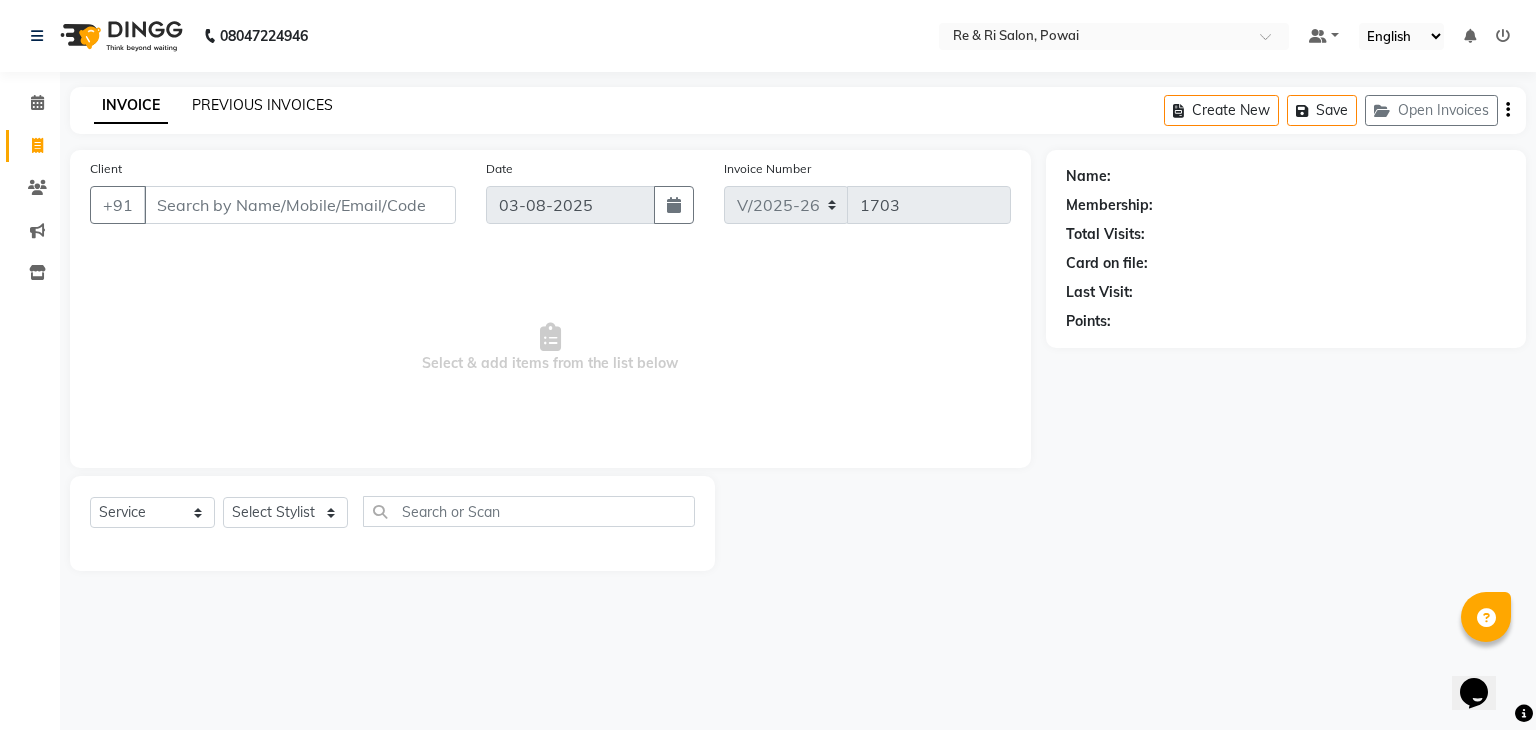 click on "PREVIOUS INVOICES" 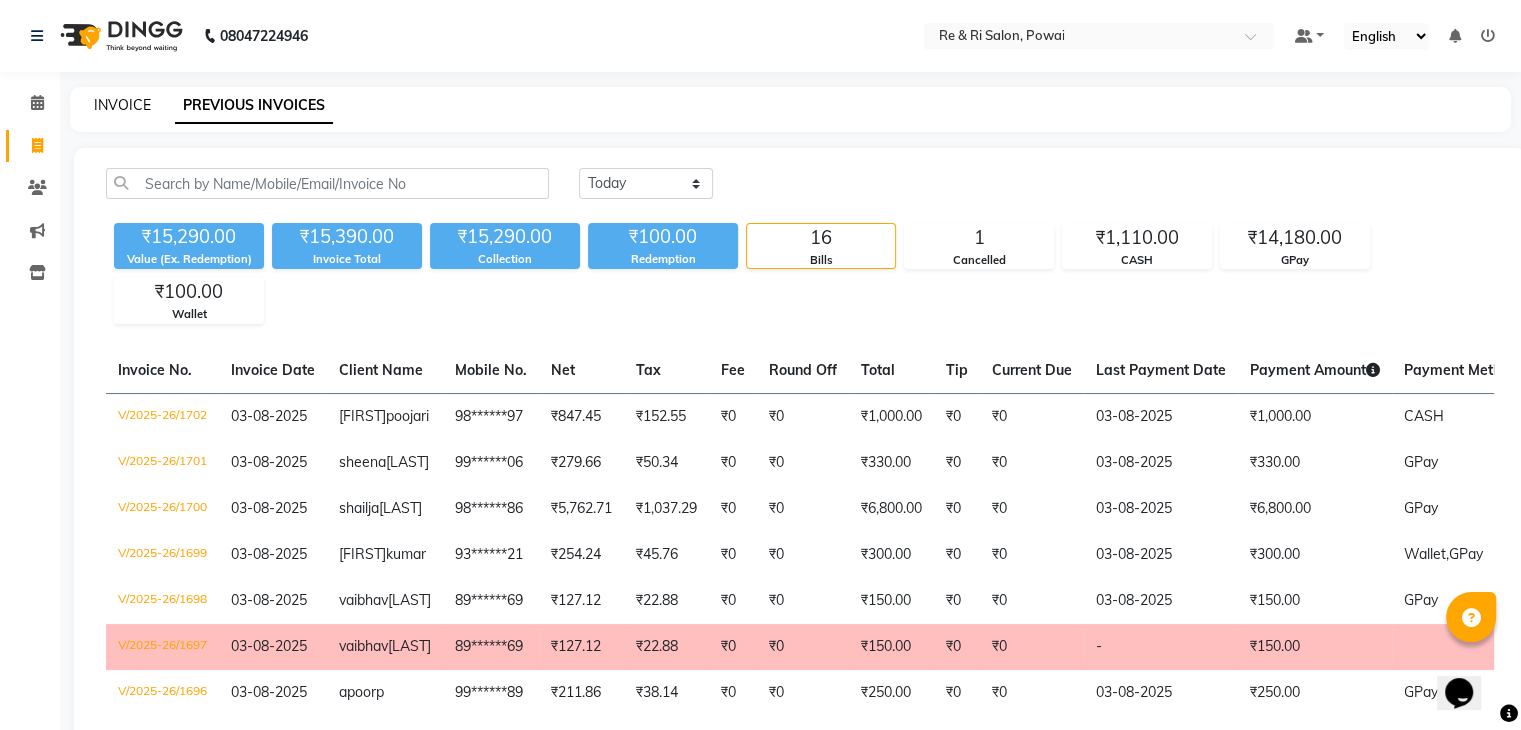 click on "INVOICE" 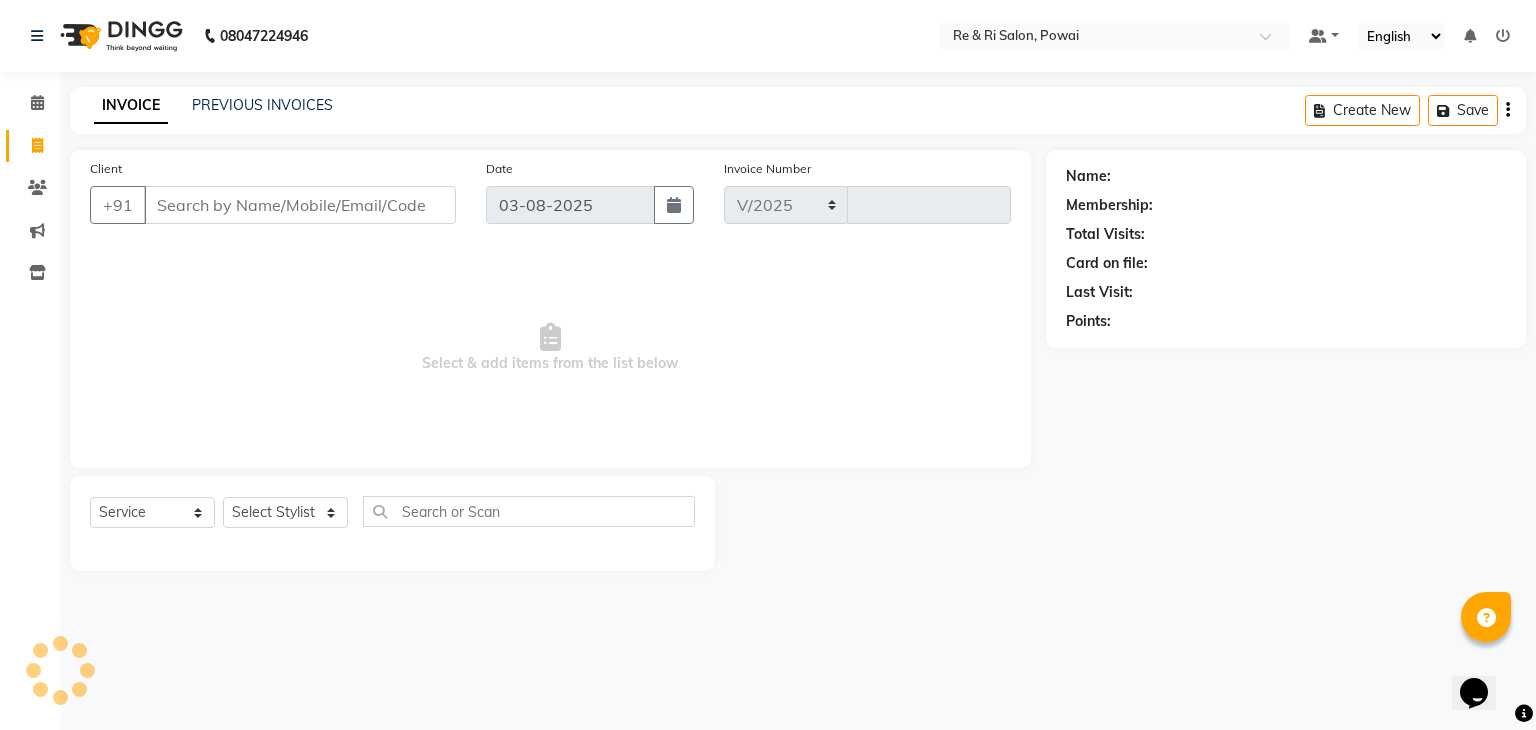 select on "5364" 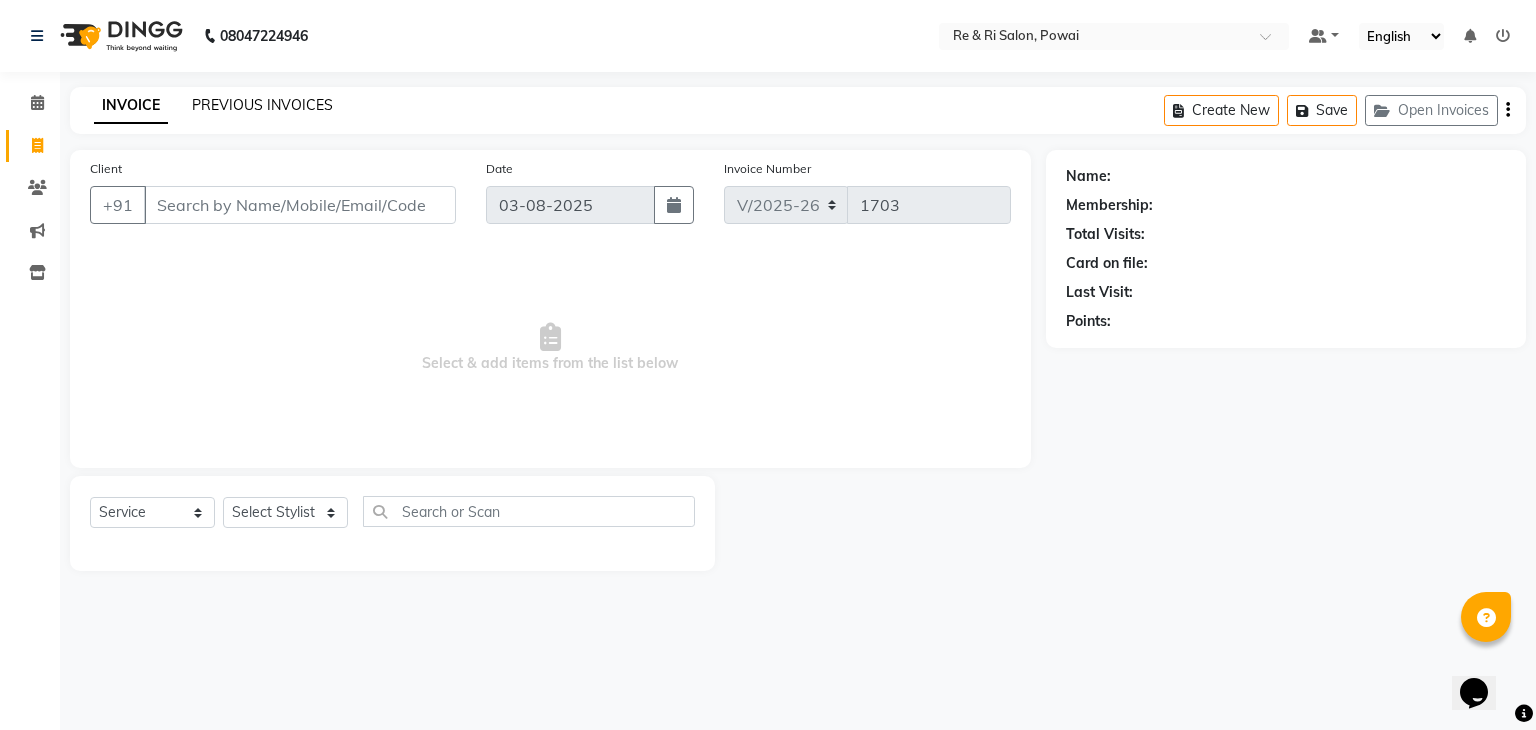 click on "PREVIOUS INVOICES" 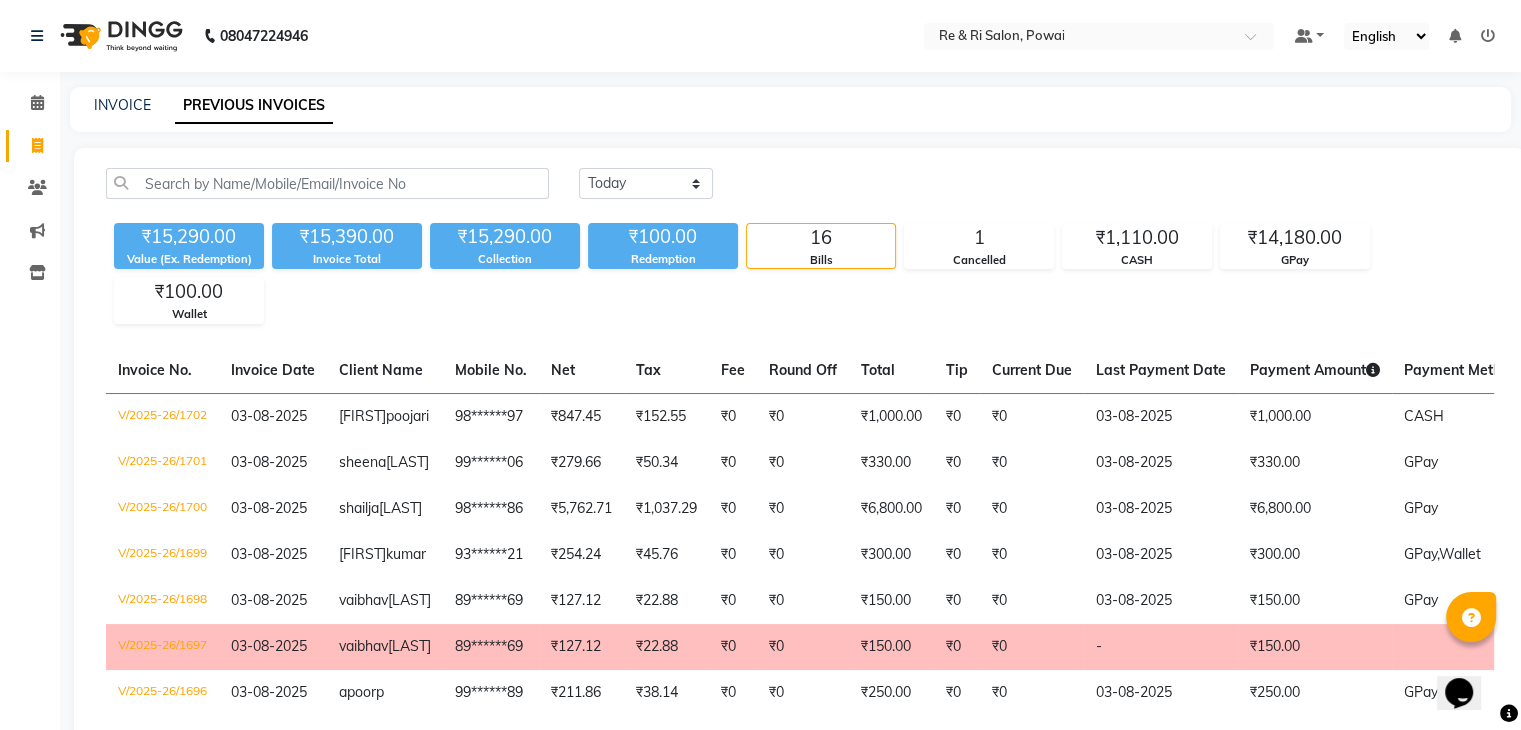 click on "PREVIOUS INVOICES" 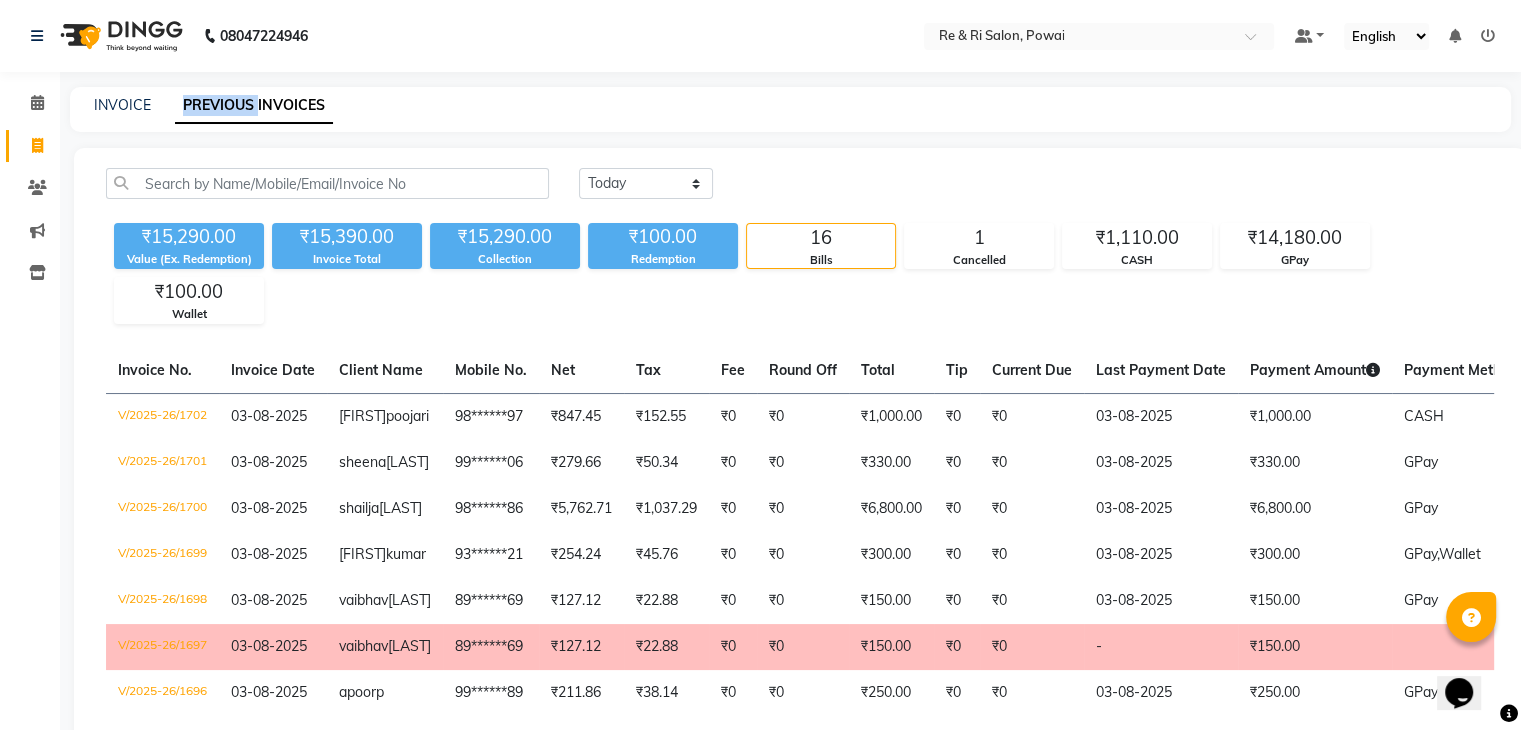 click on "PREVIOUS INVOICES" 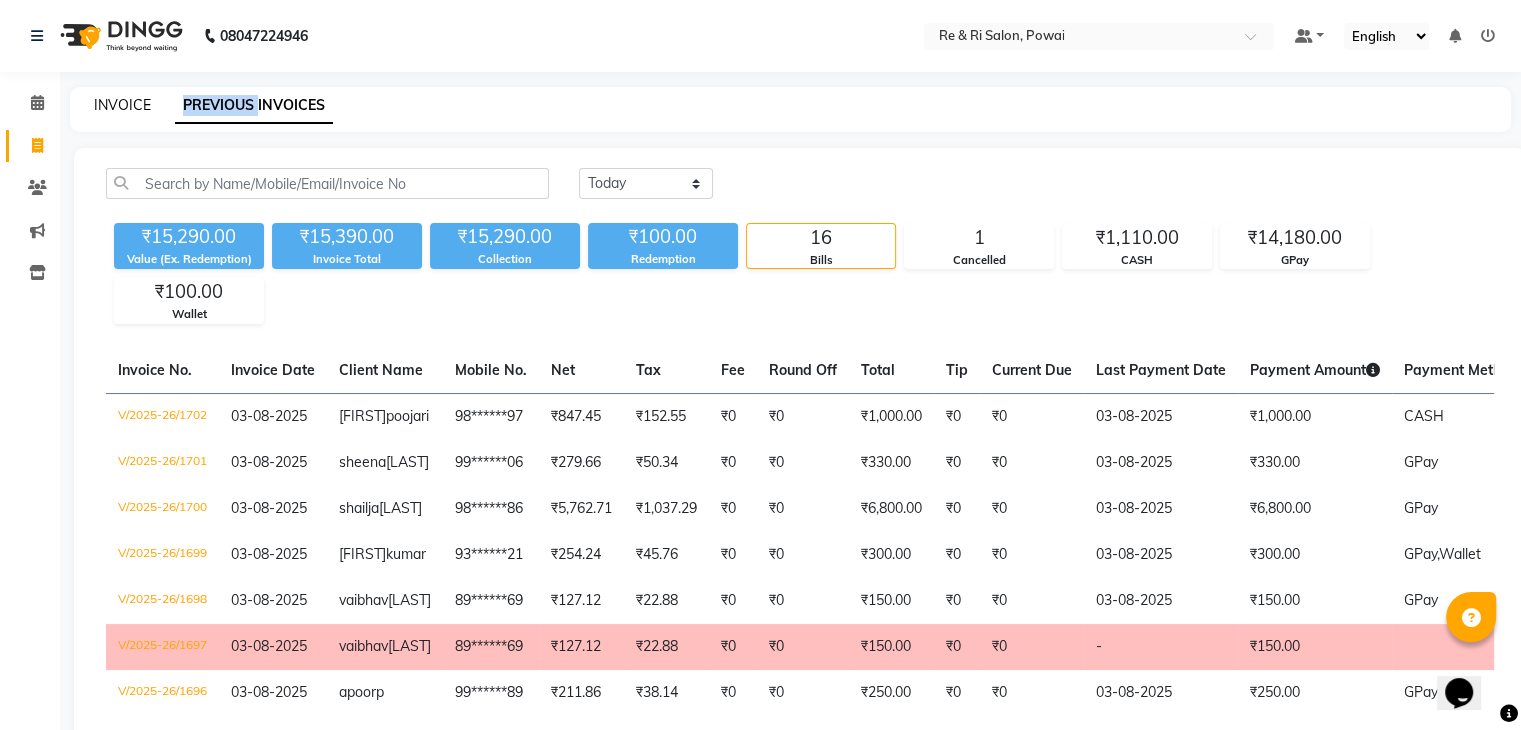 click on "INVOICE" 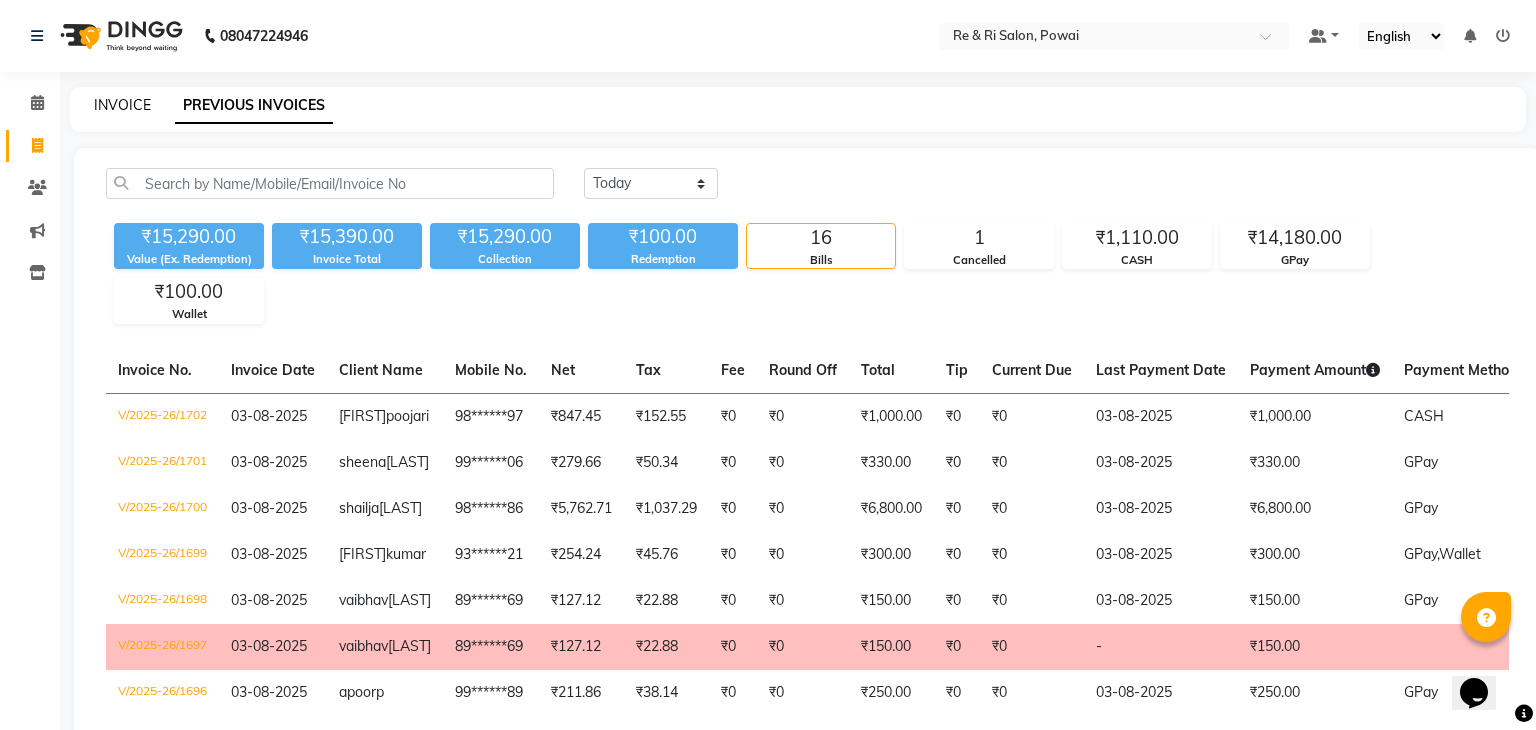 select on "service" 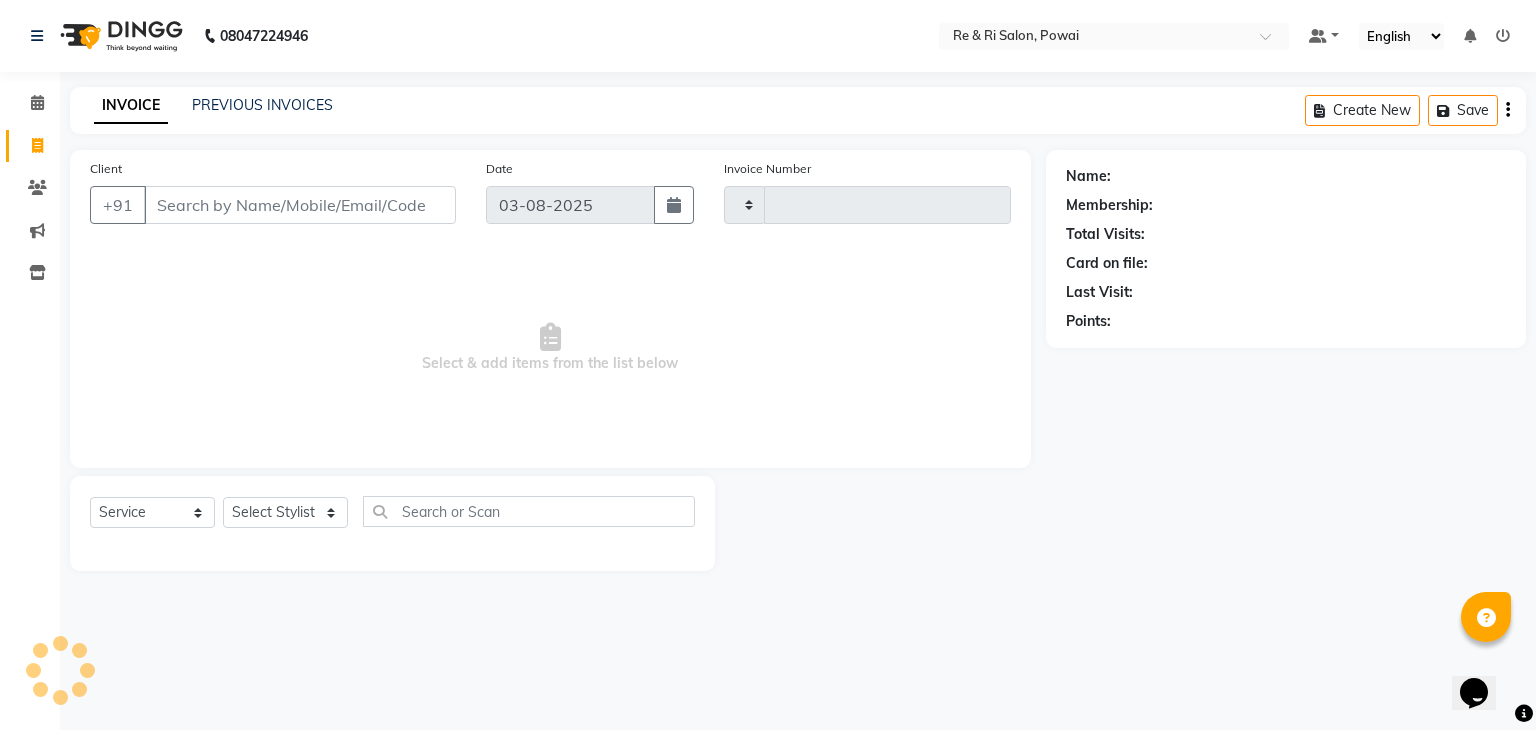 type on "1703" 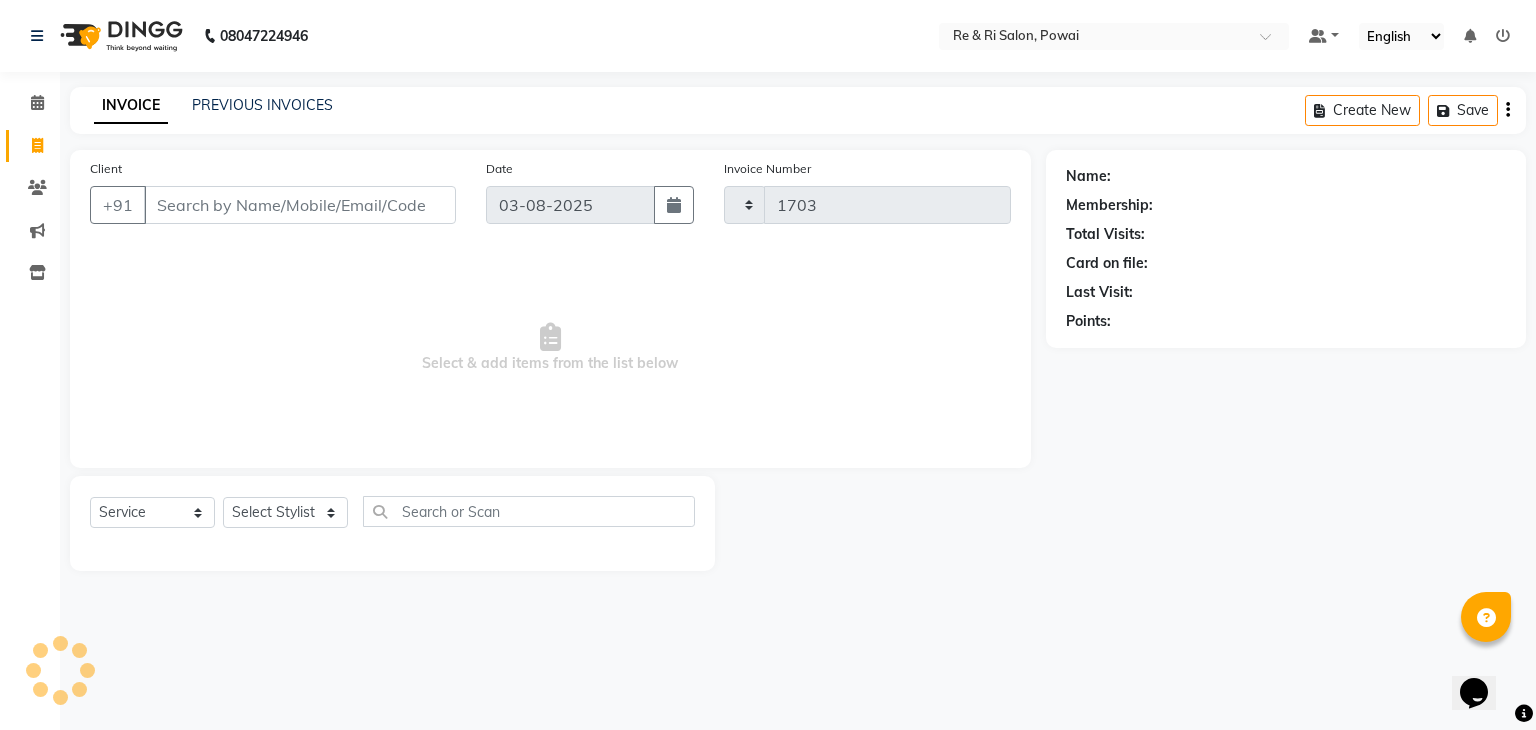 select on "5364" 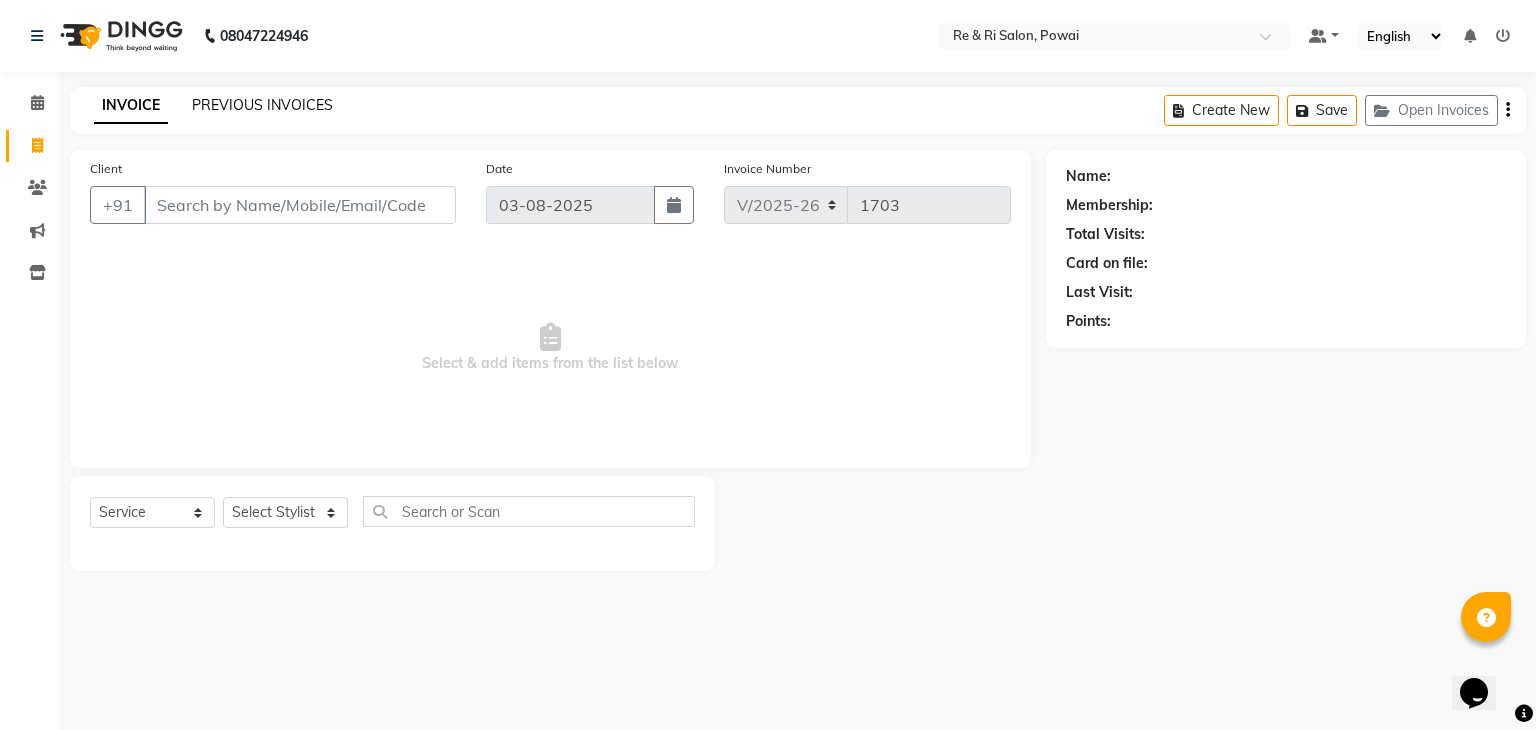 click on "PREVIOUS INVOICES" 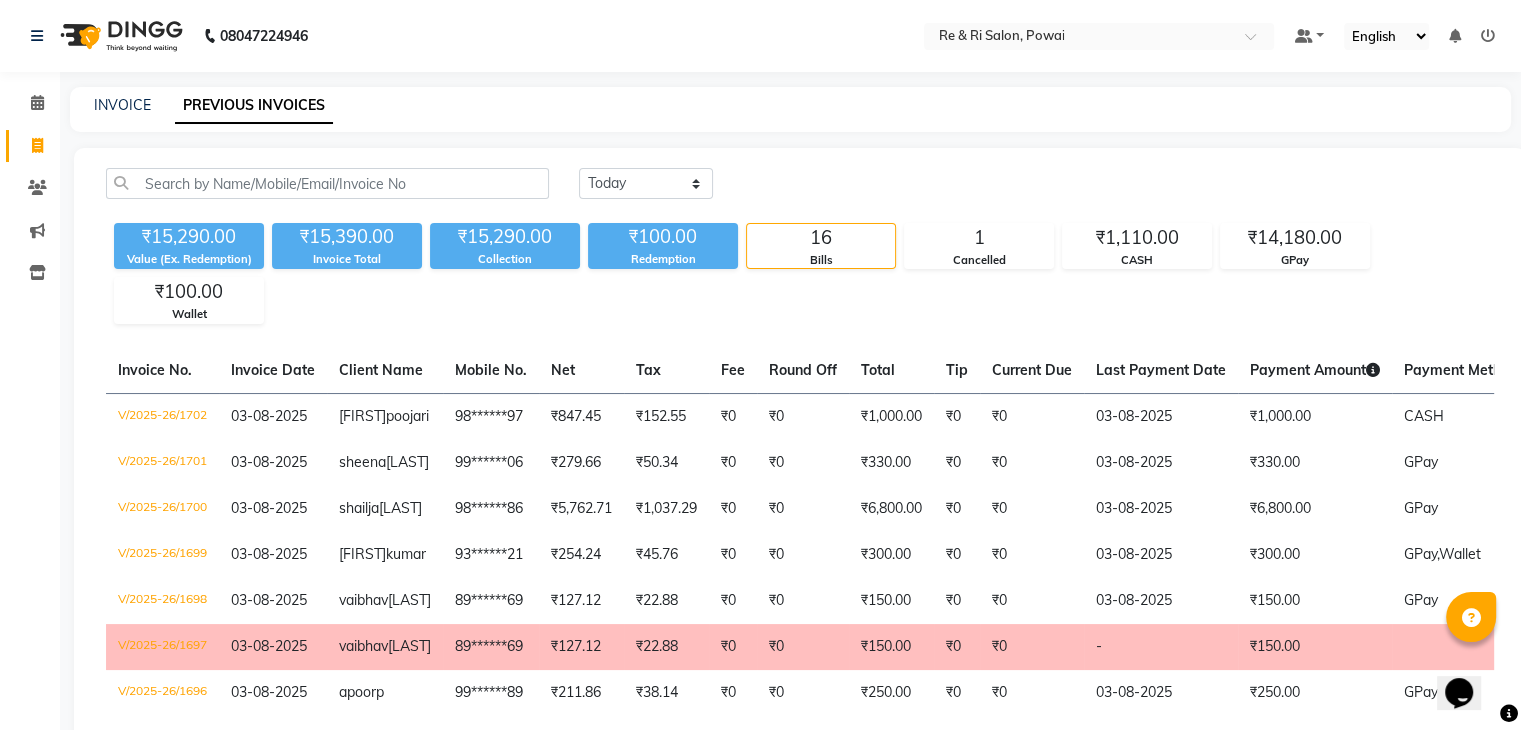 click on "INVOICE PREVIOUS INVOICES" 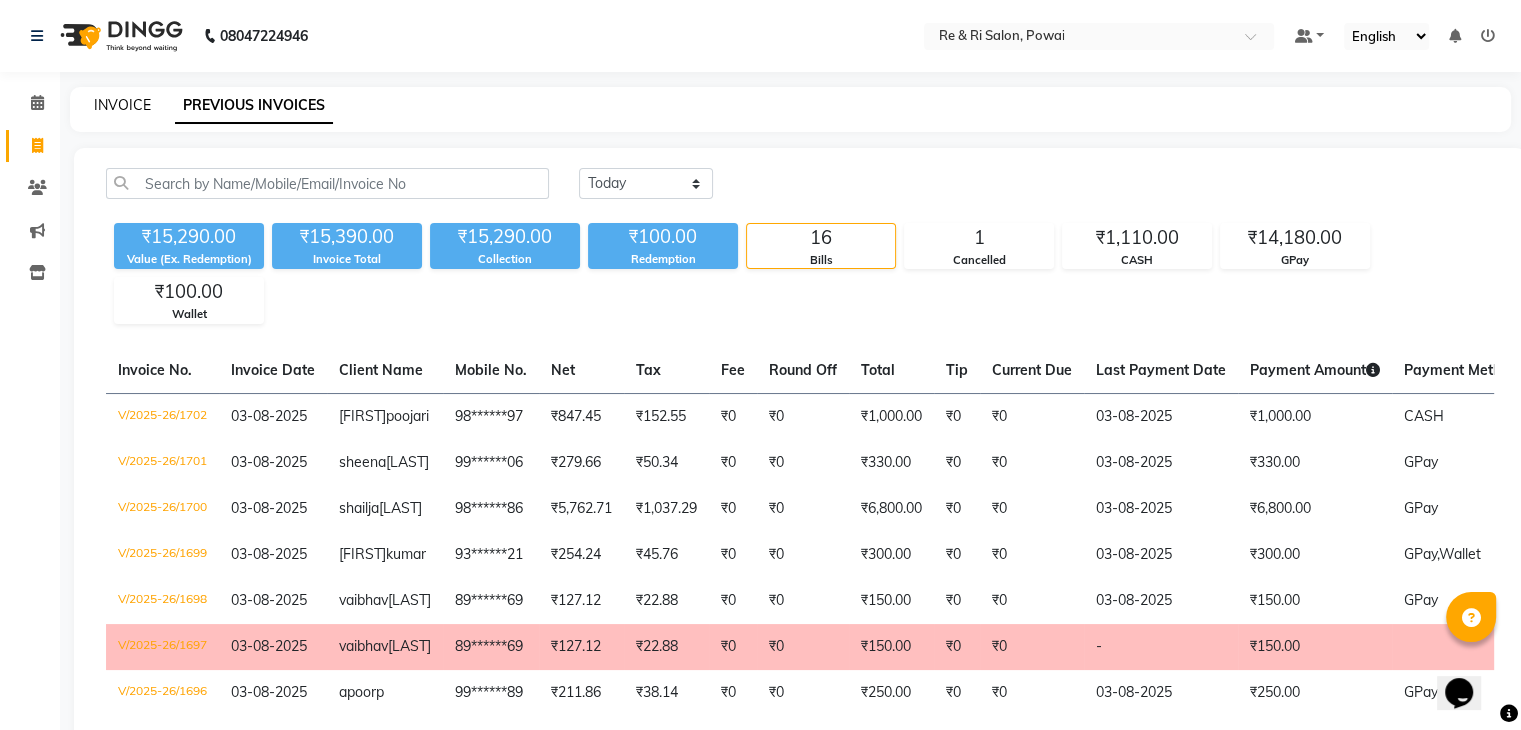 click on "INVOICE" 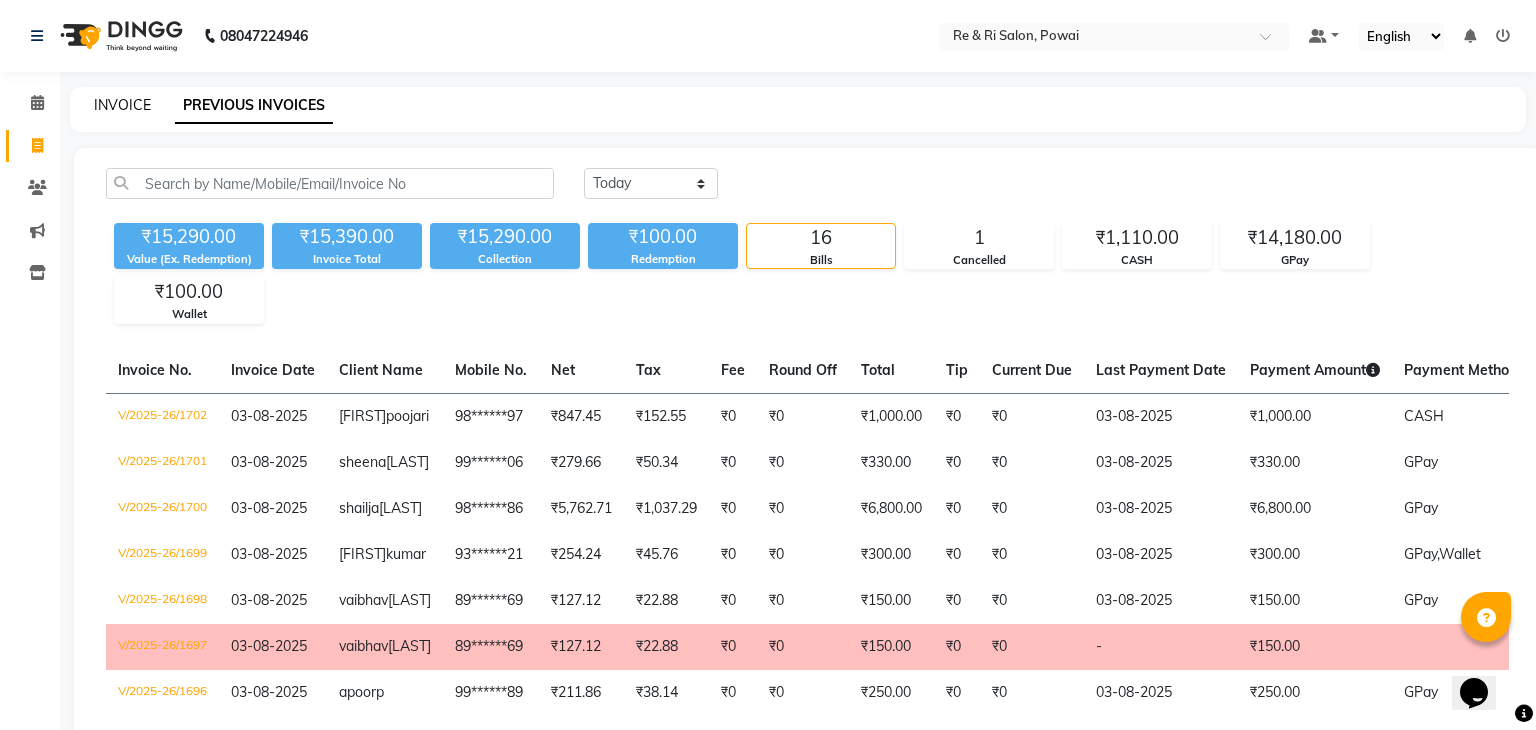 select on "service" 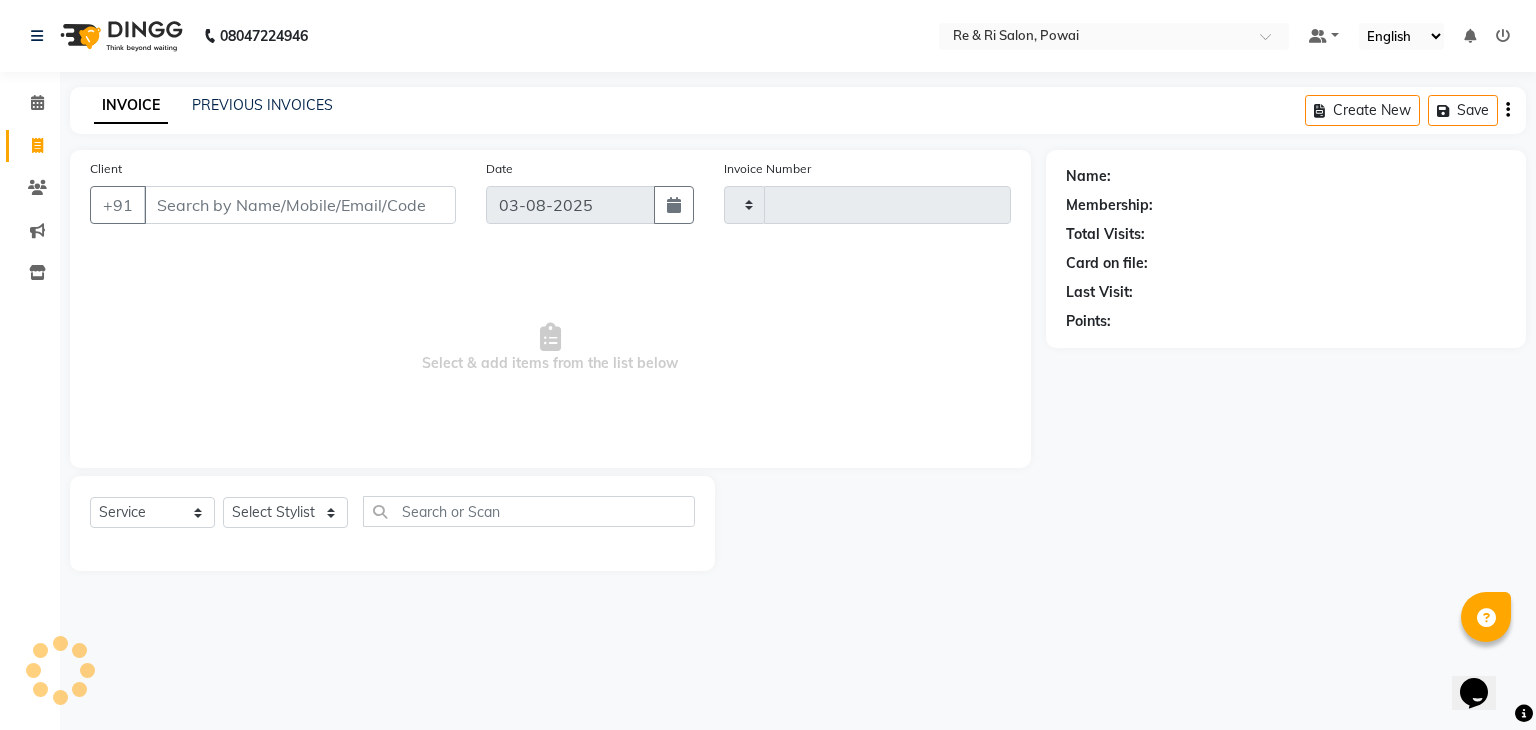 type on "1703" 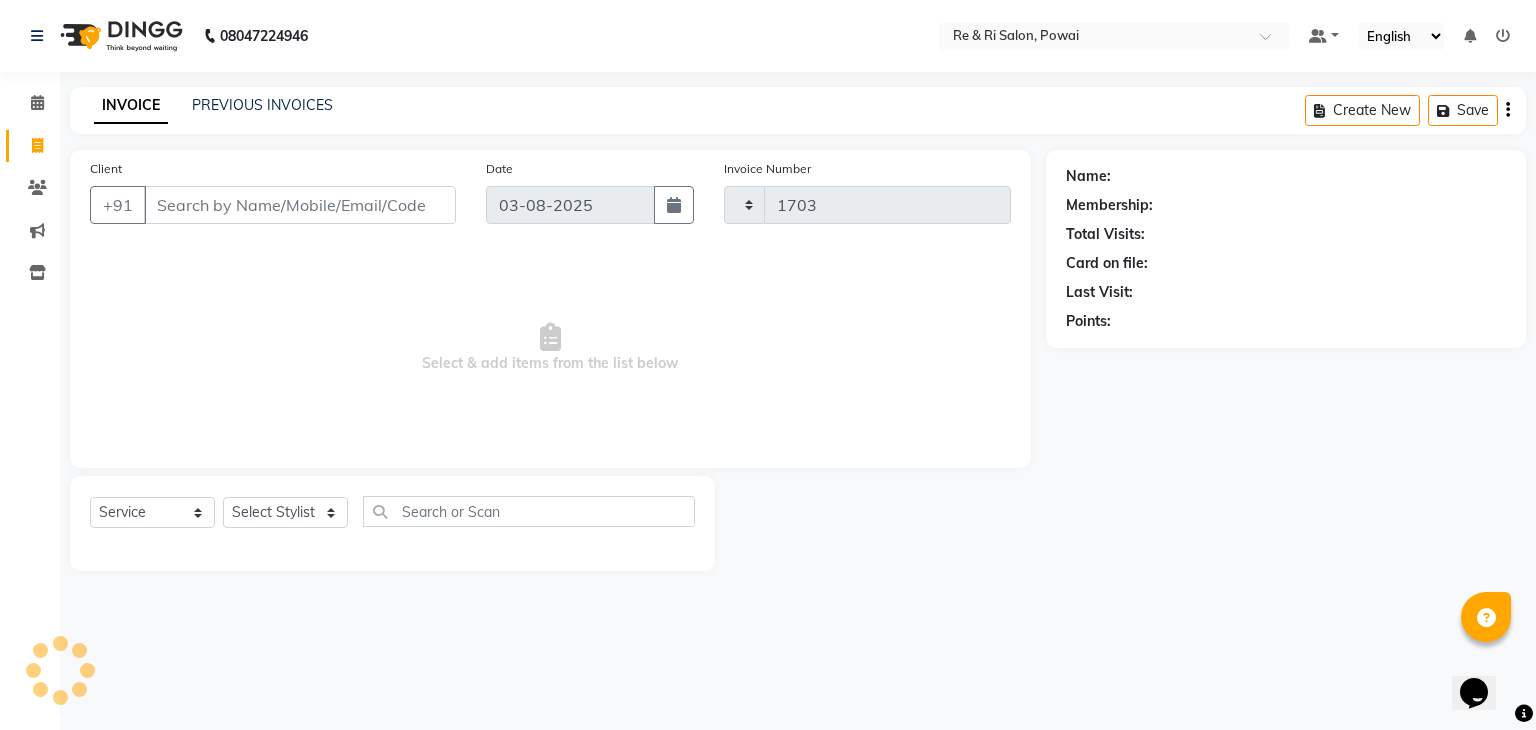 select on "5364" 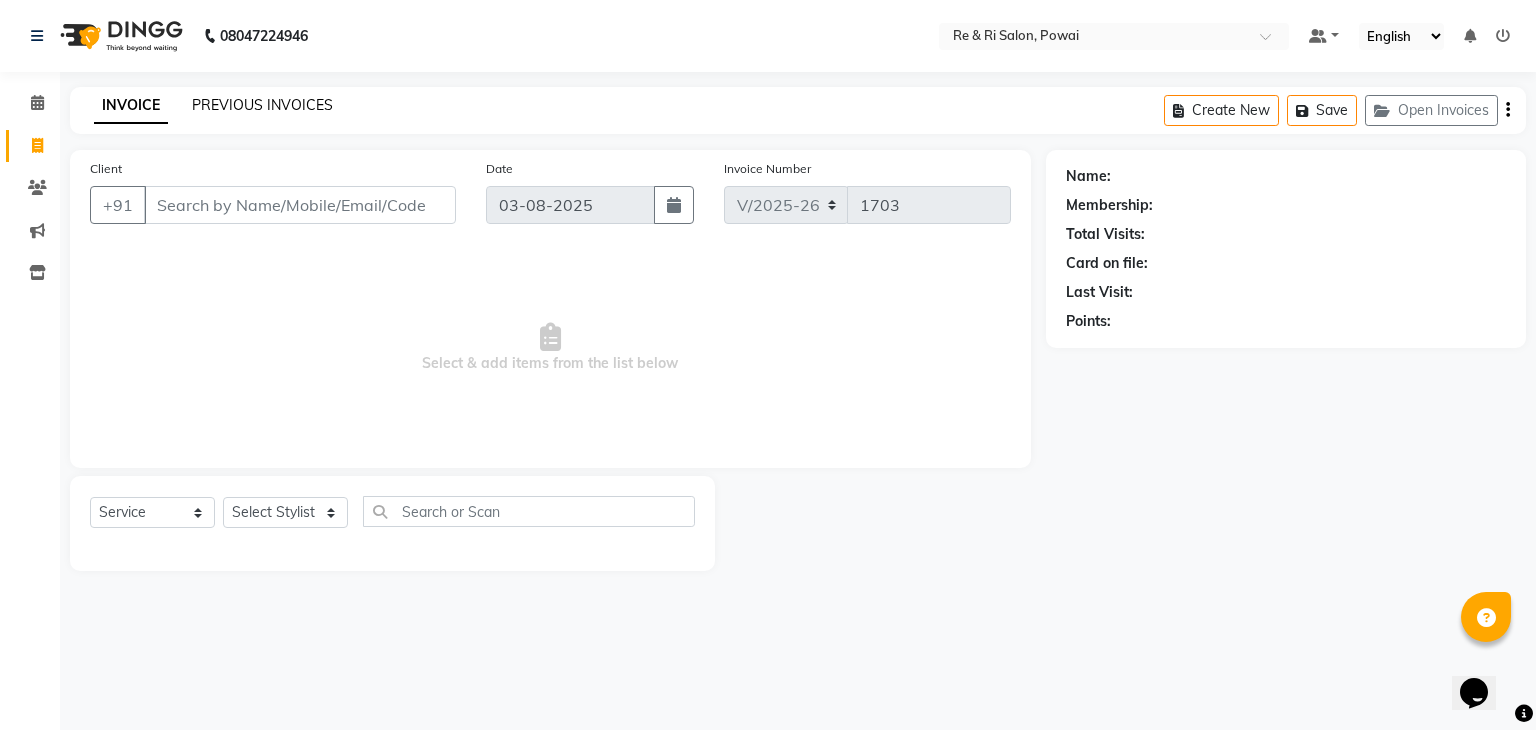 click on "PREVIOUS INVOICES" 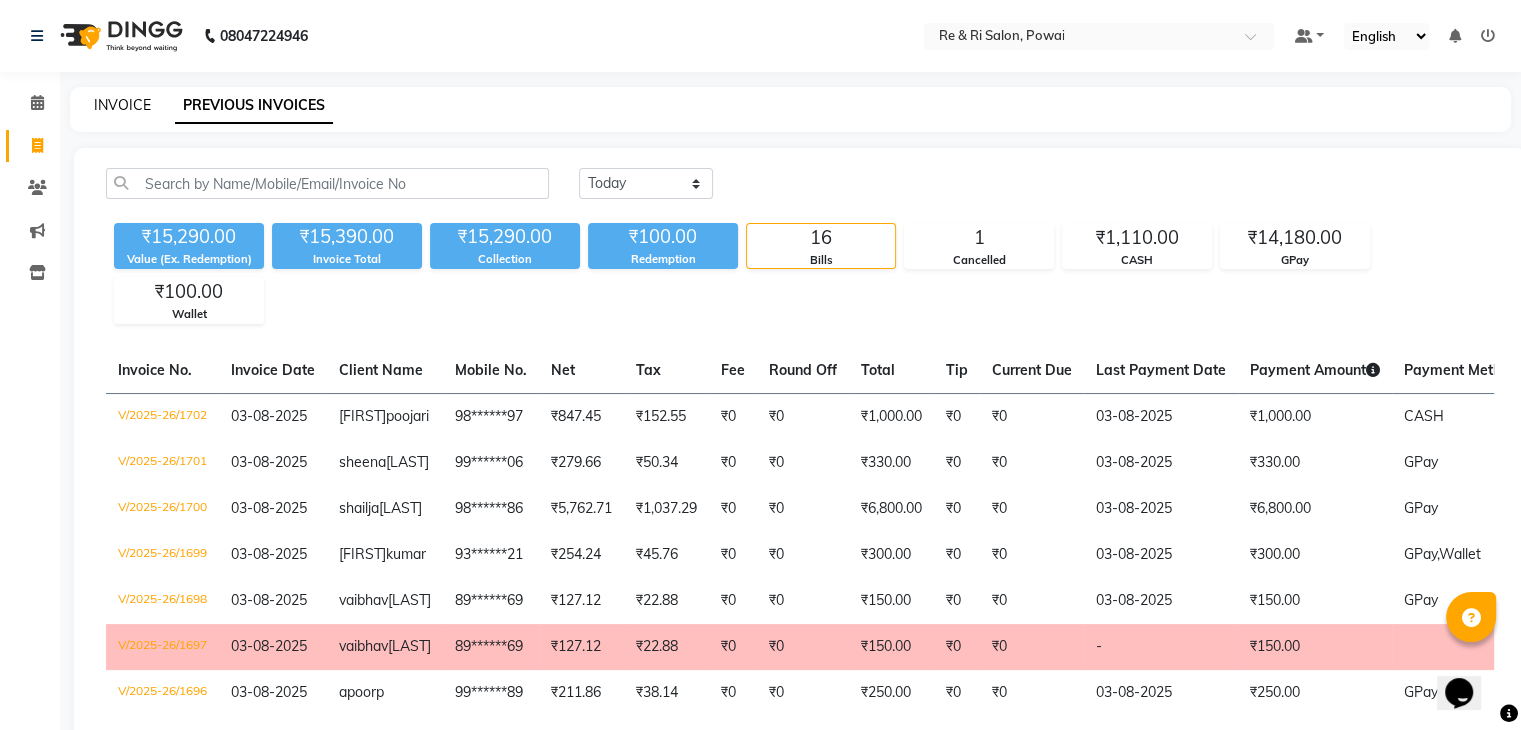click on "INVOICE" 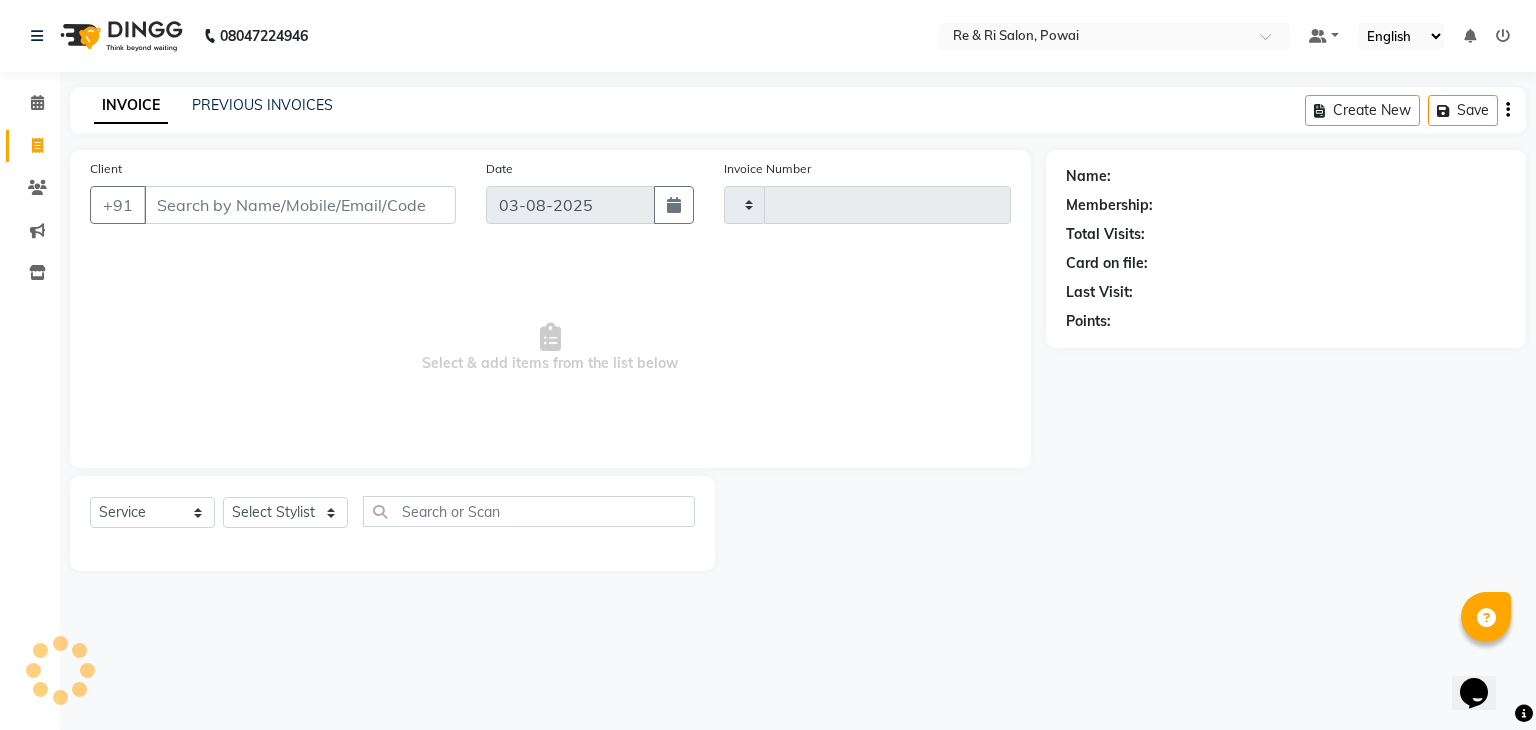 type on "1703" 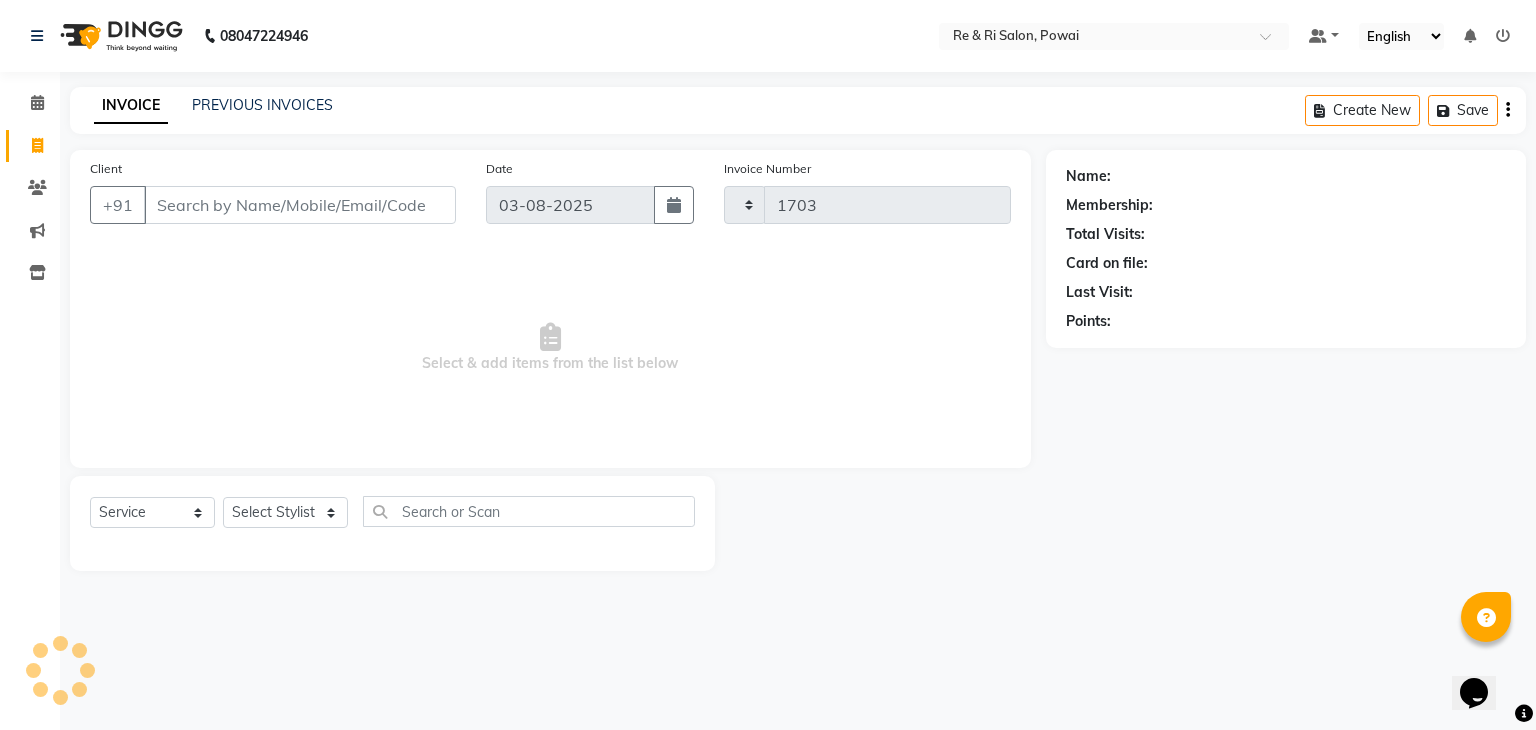 select on "5364" 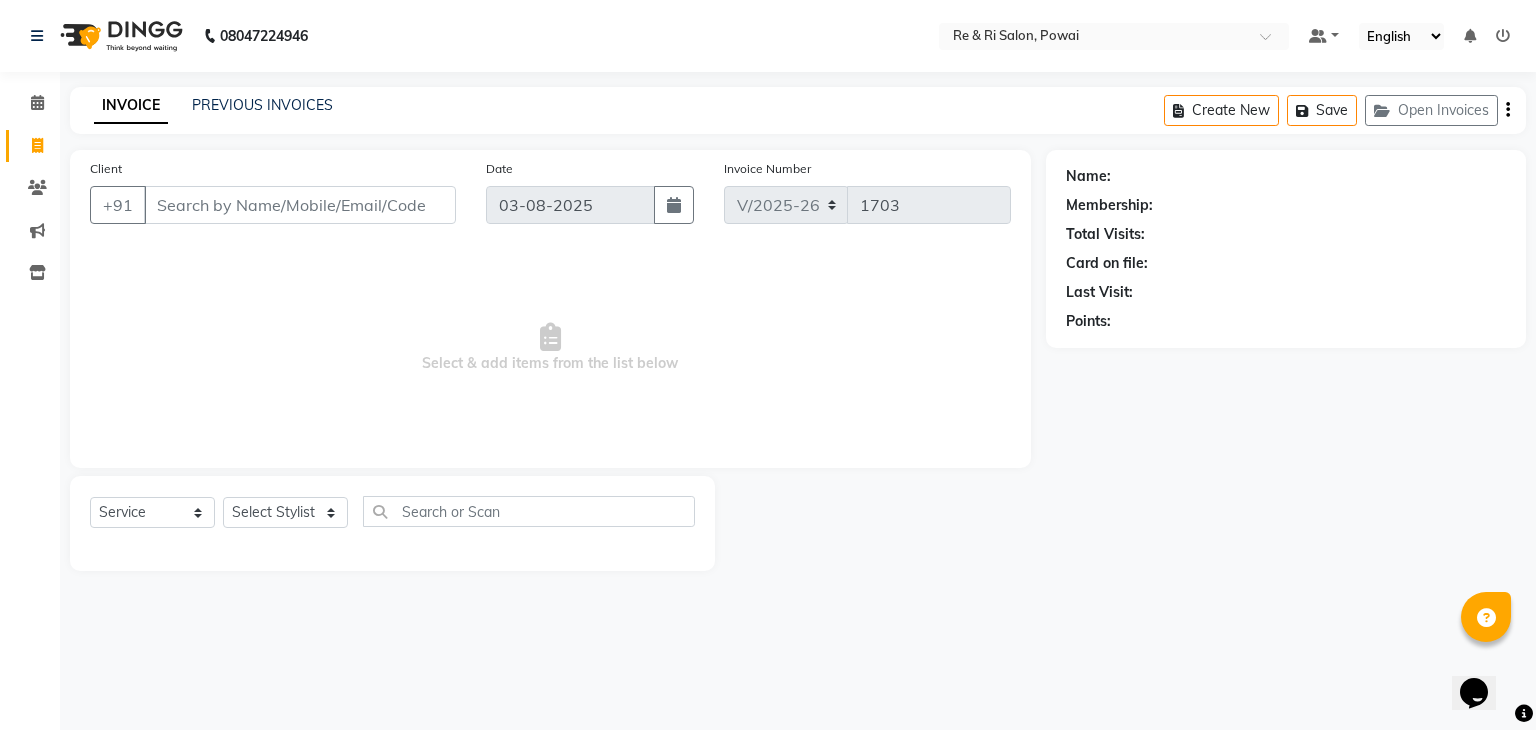 click on "Client" at bounding box center (300, 205) 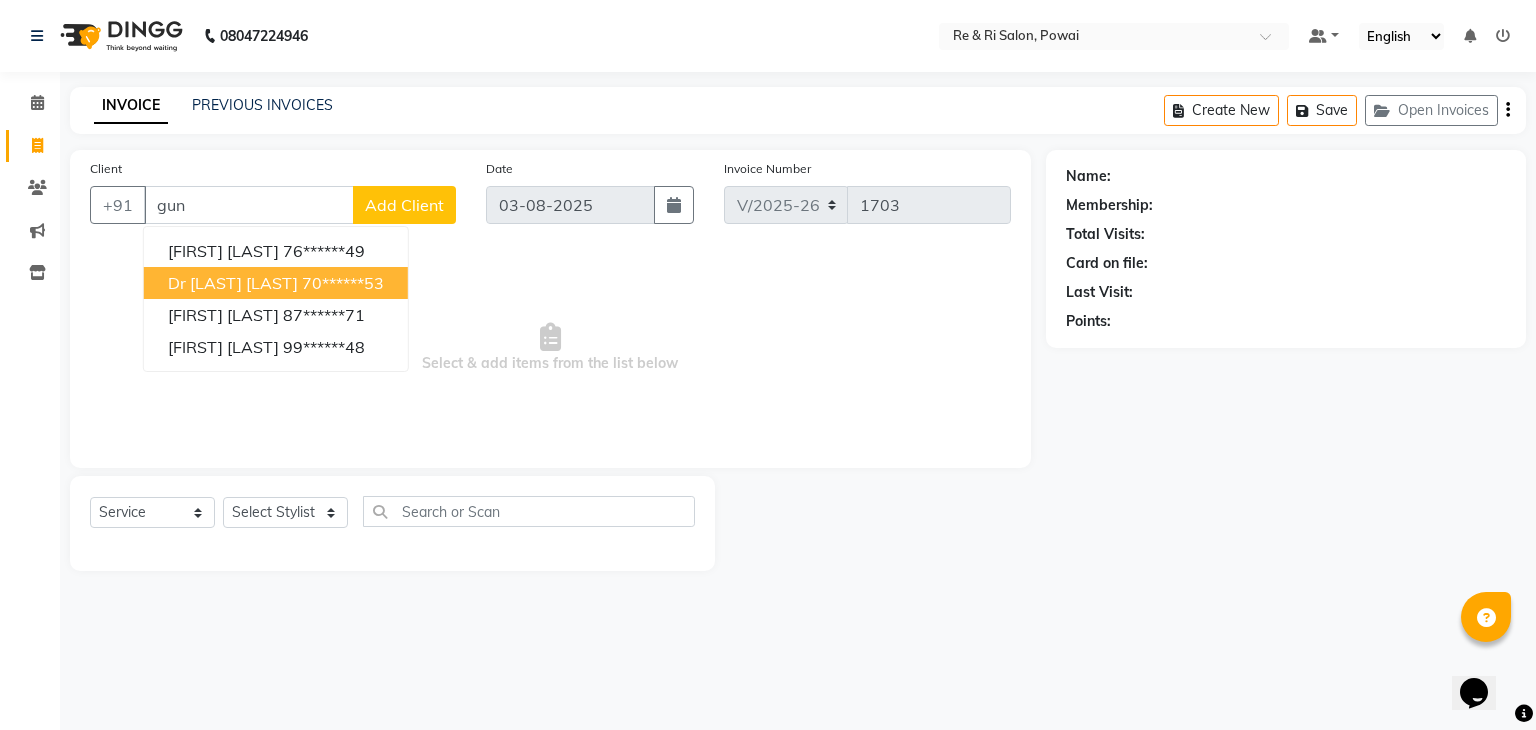 click on "dr [FIRST] [LAST]" at bounding box center (233, 283) 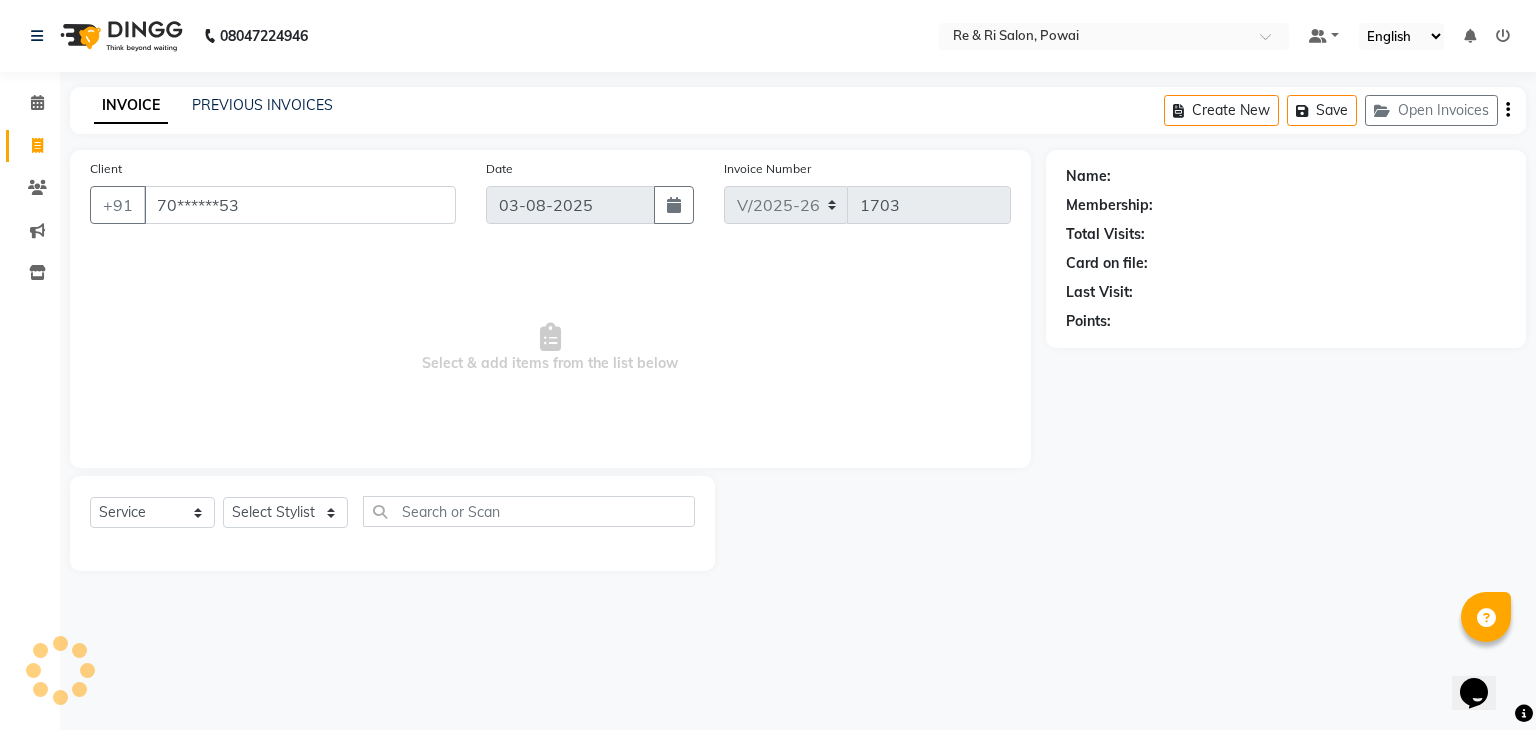 type on "70******53" 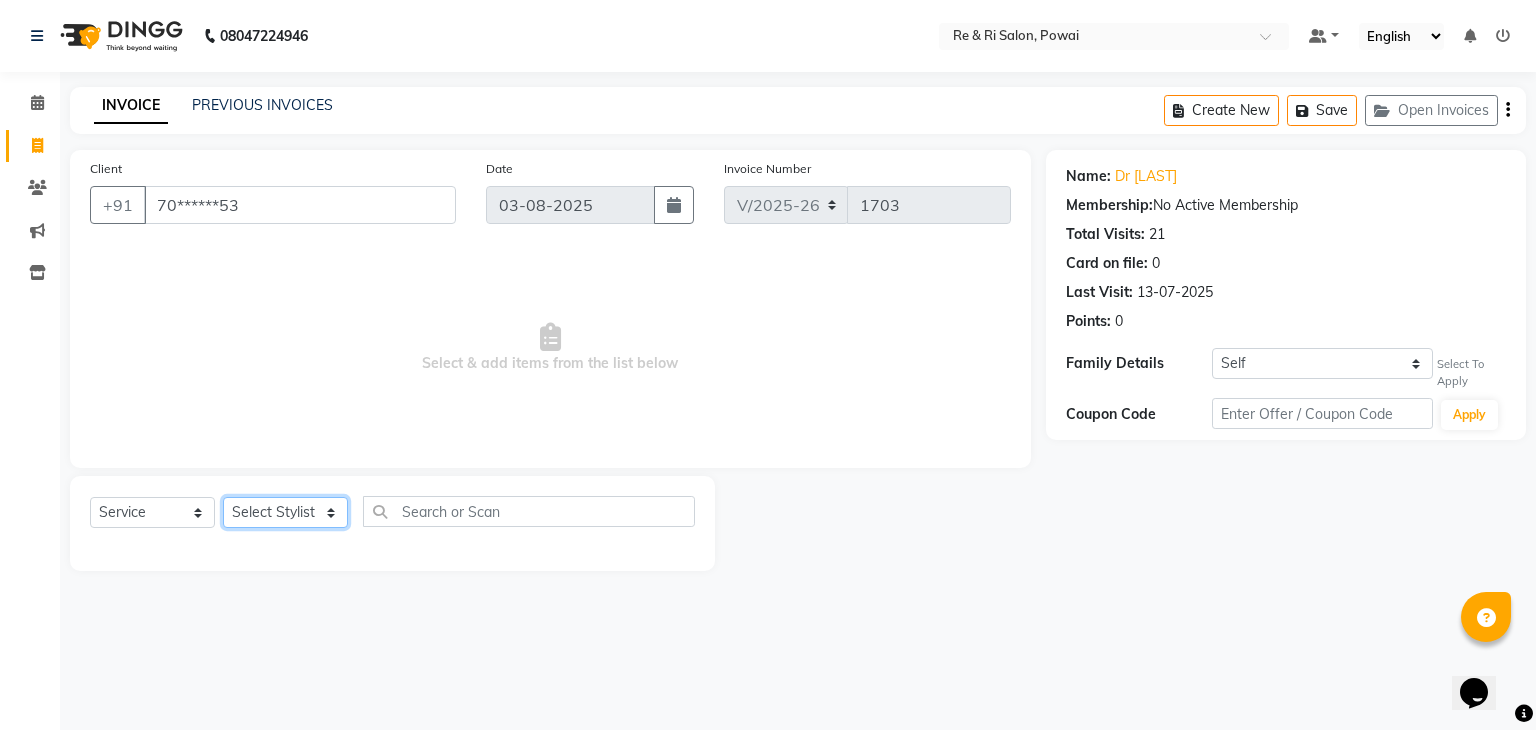 click on "Select Stylist ana Arbaaz  Danish  Poonam Rehaan  Salman  Sandy" 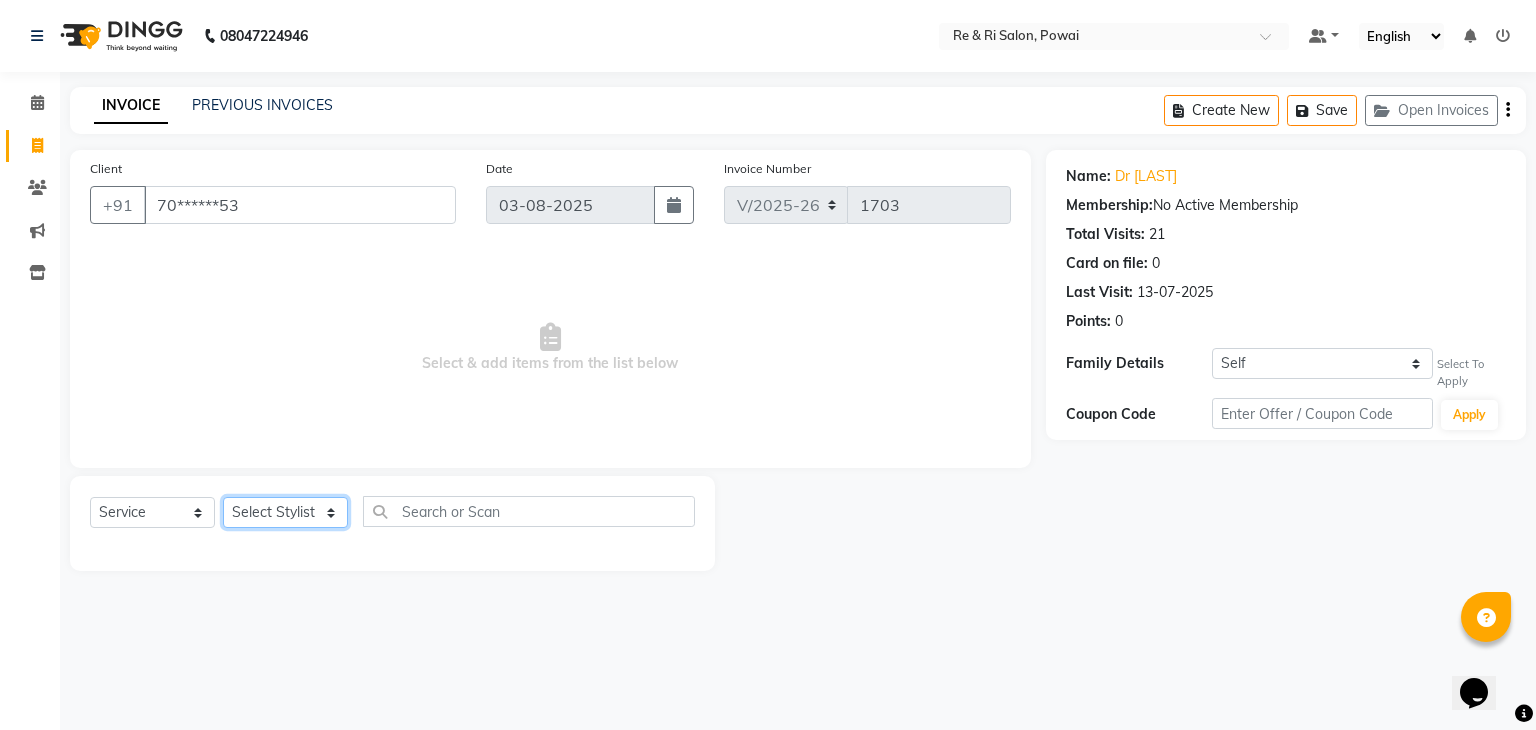 select on "35434" 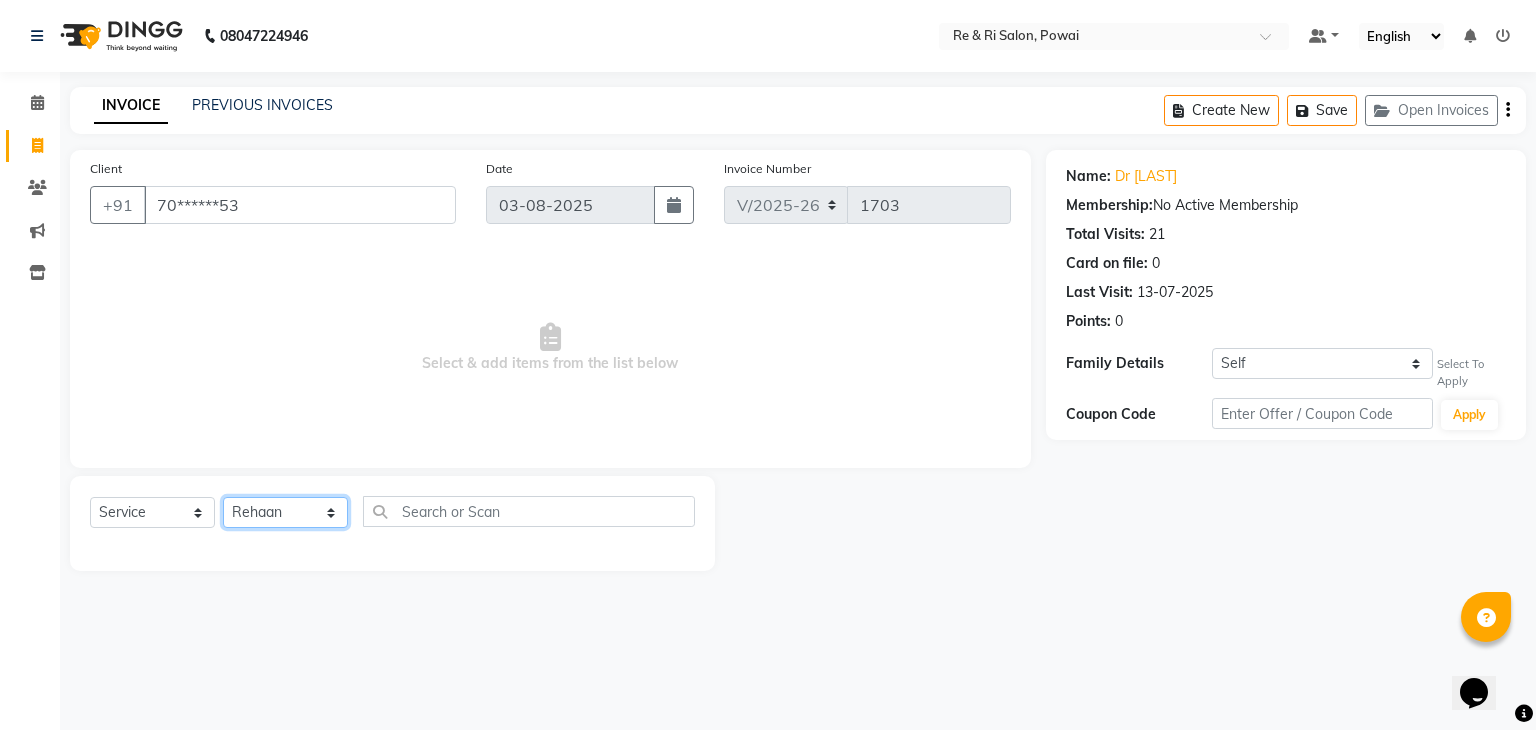click on "Select Stylist ana Arbaaz  Danish  Poonam Rehaan  Salman  Sandy" 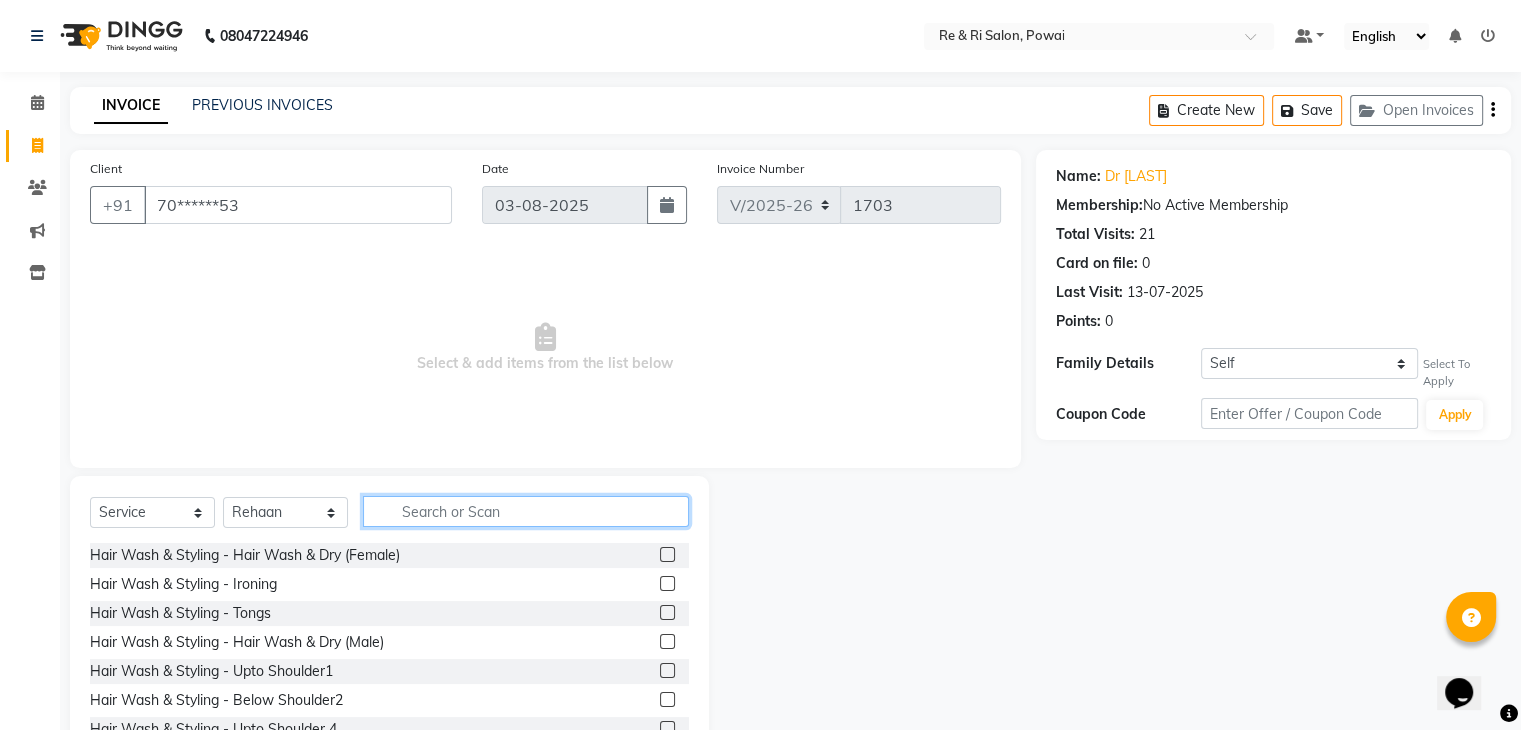 click 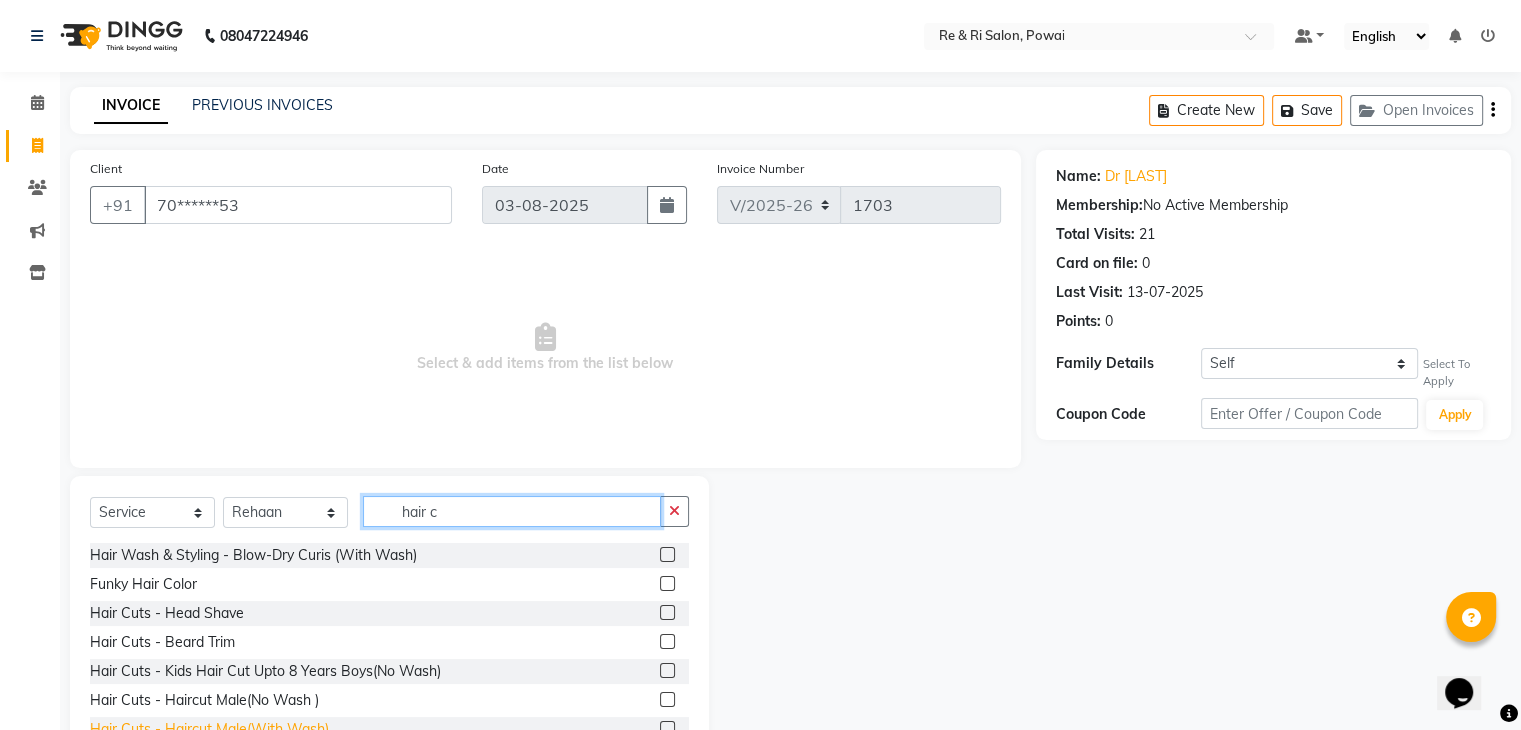 type on "hair c" 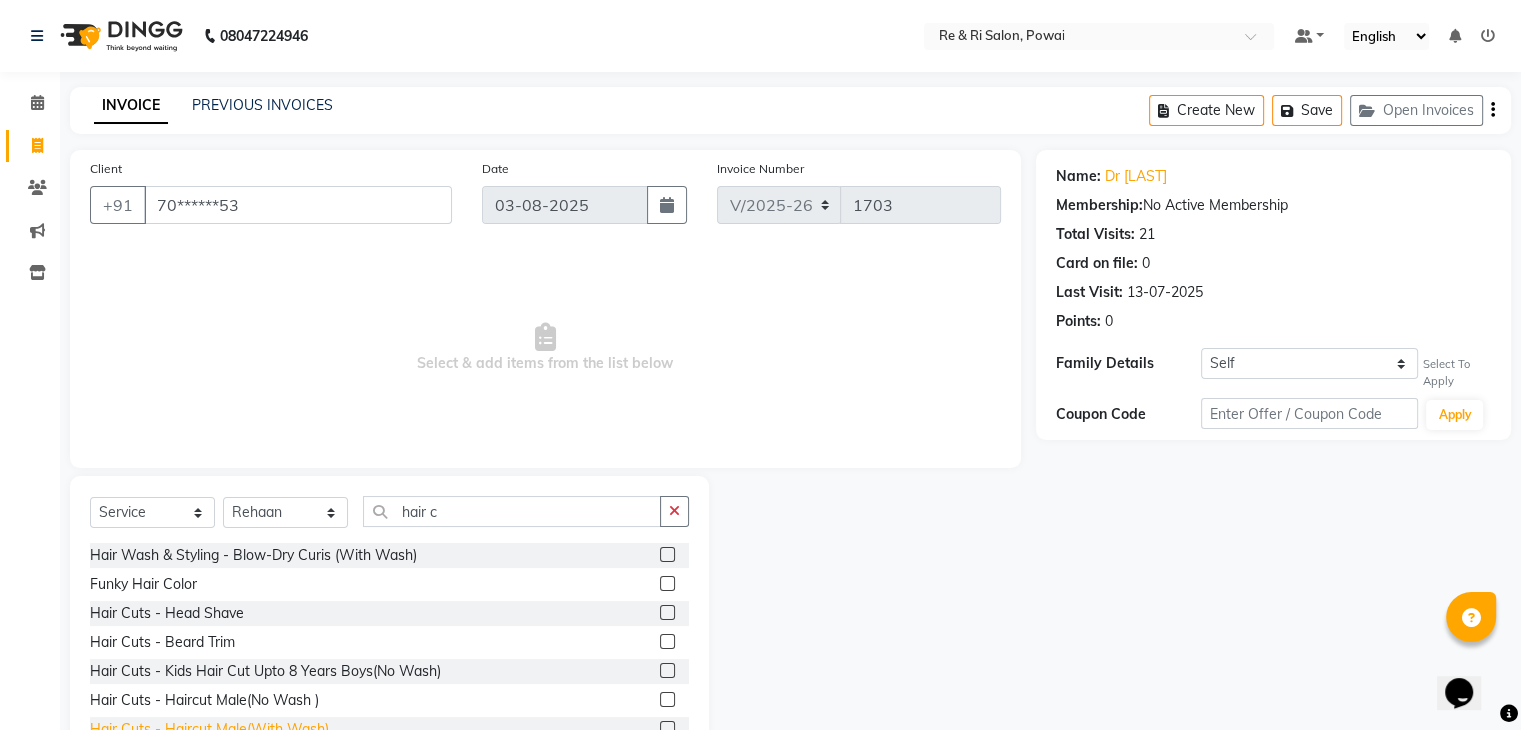click on "Hair Cuts - Haircut Male(With Wash)" 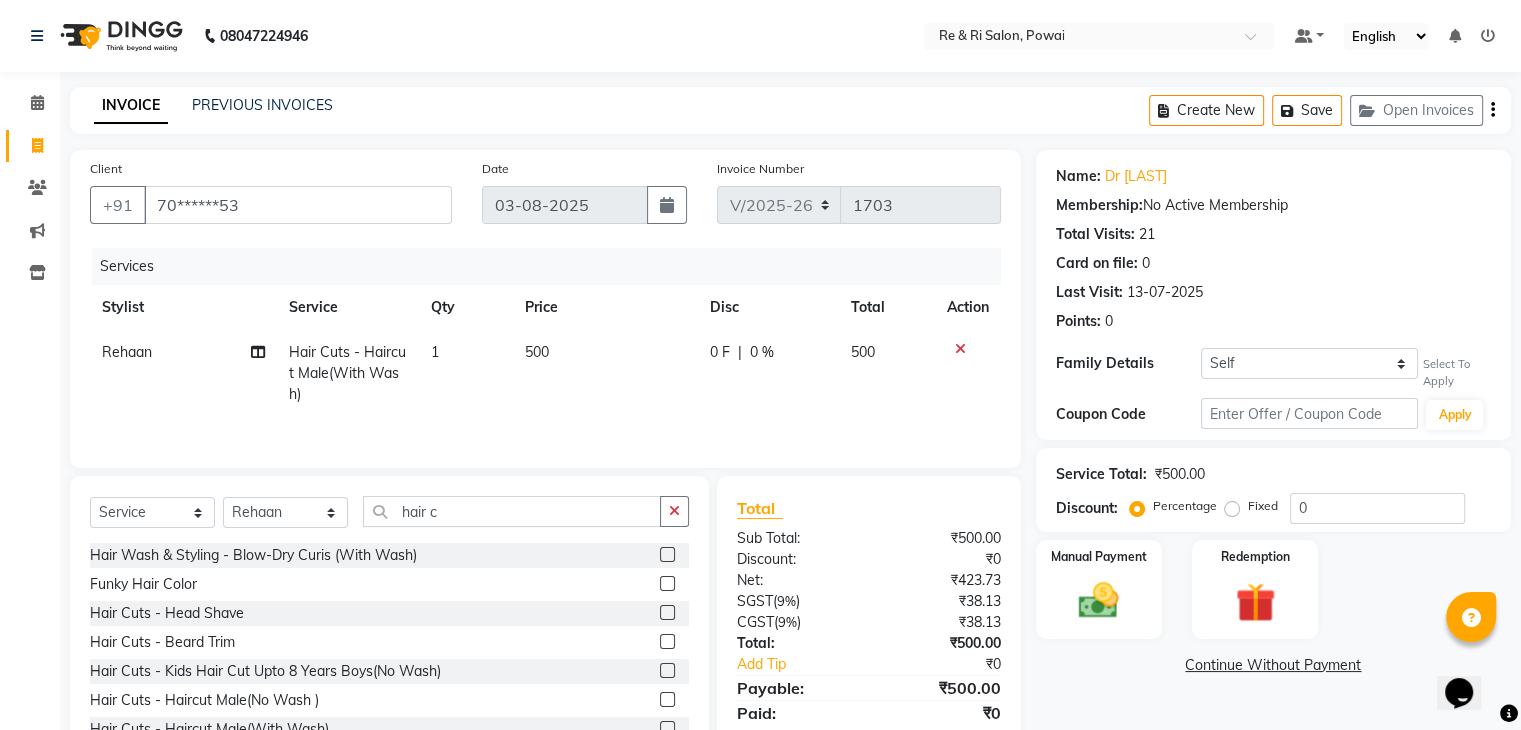 scroll, scrollTop: 72, scrollLeft: 0, axis: vertical 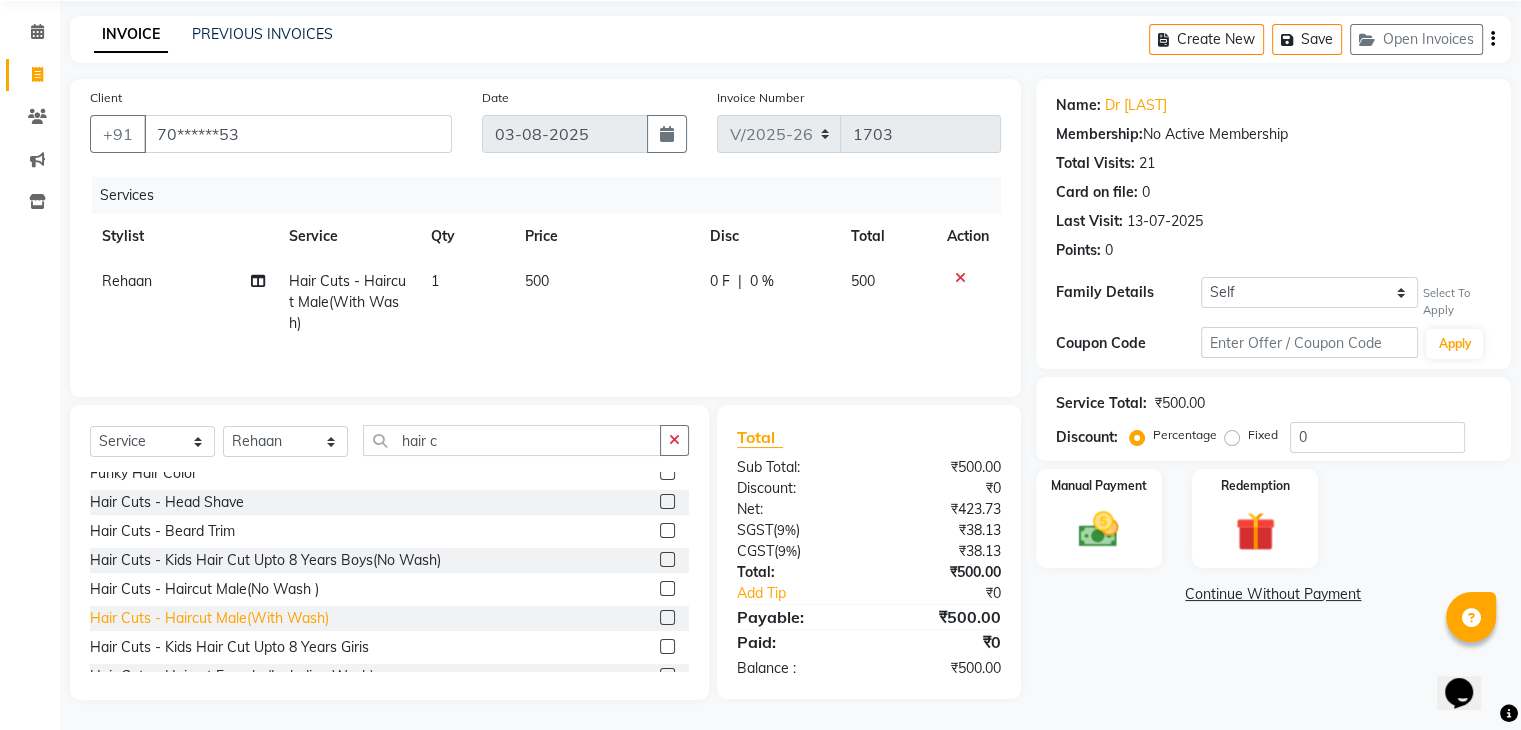 click on "Hair Cuts - Haircut Male(With Wash)" 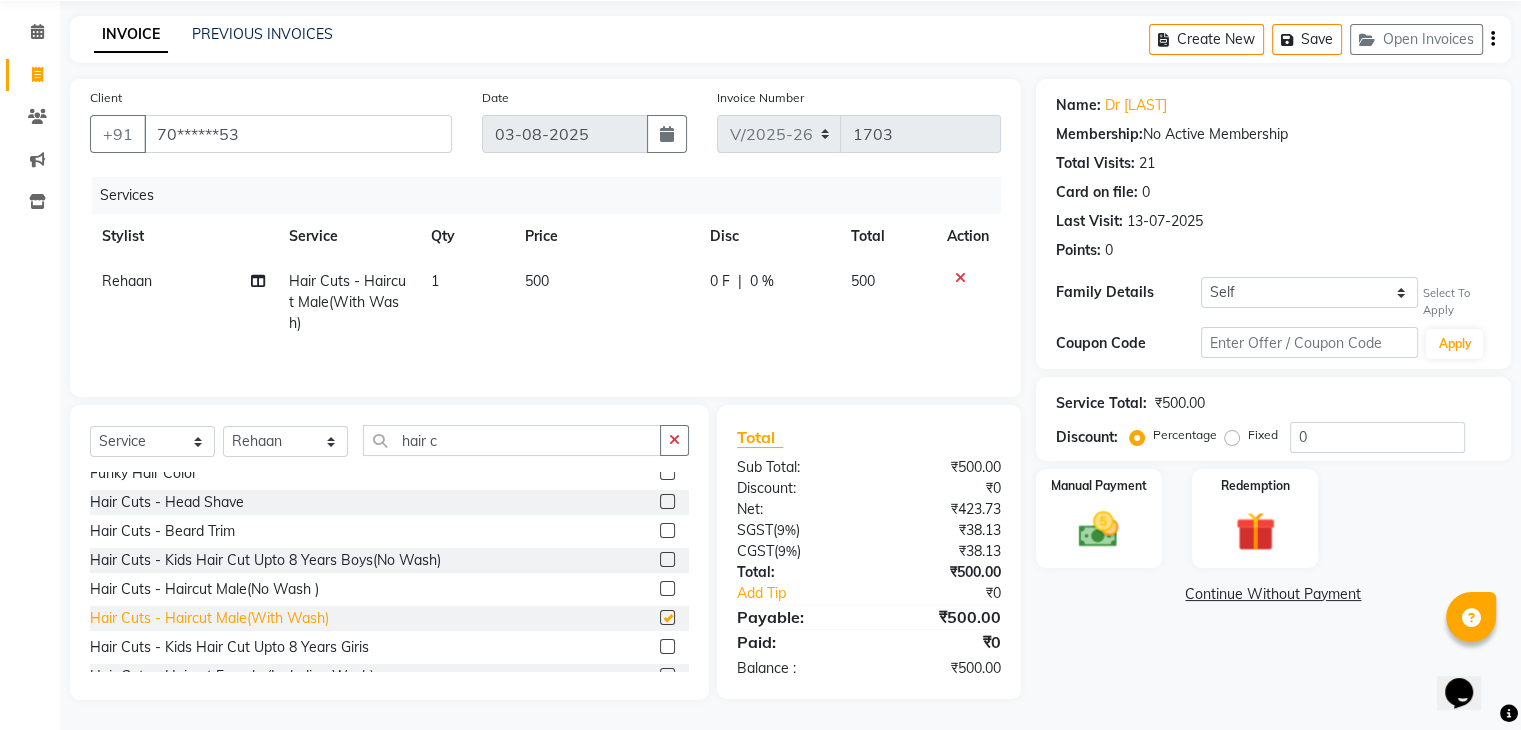 checkbox on "false" 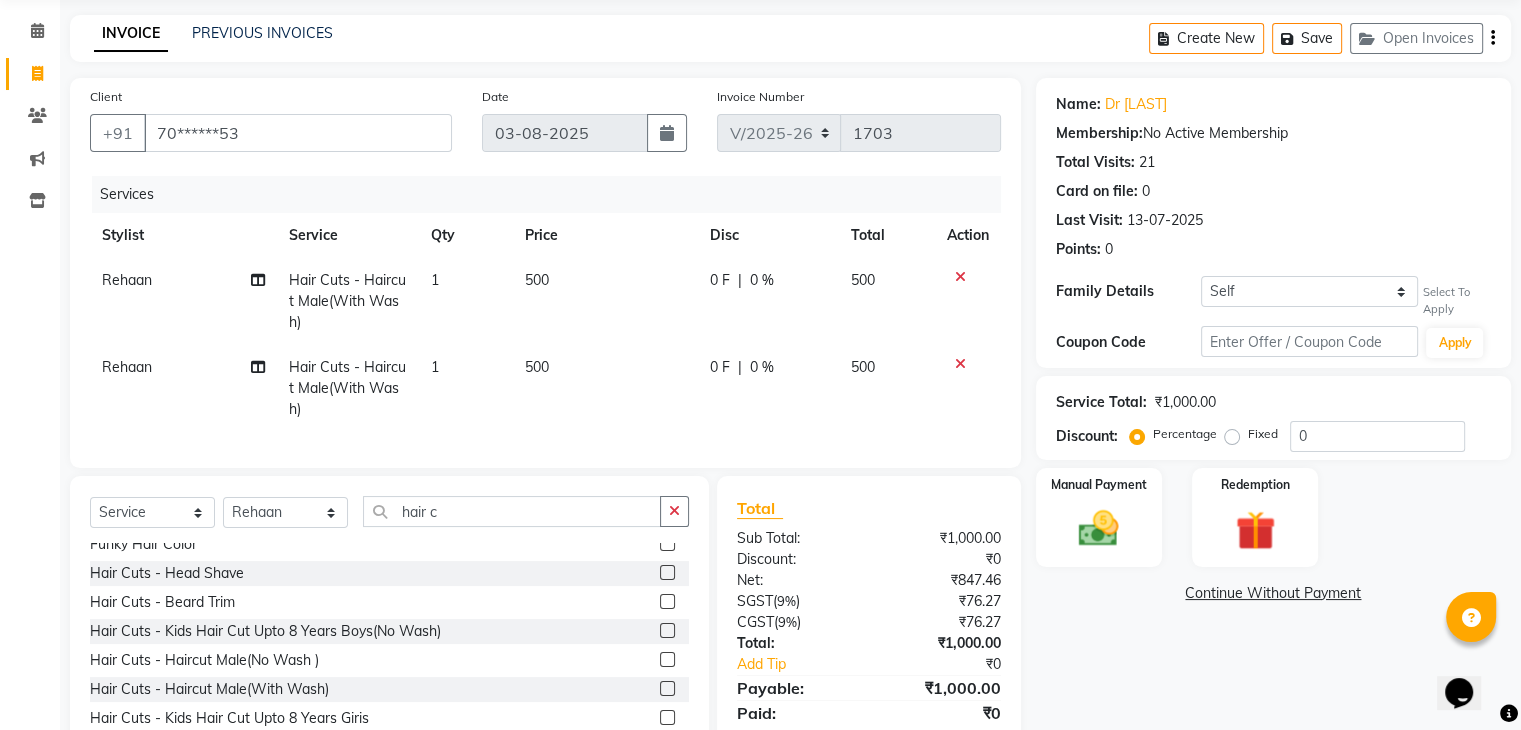 click 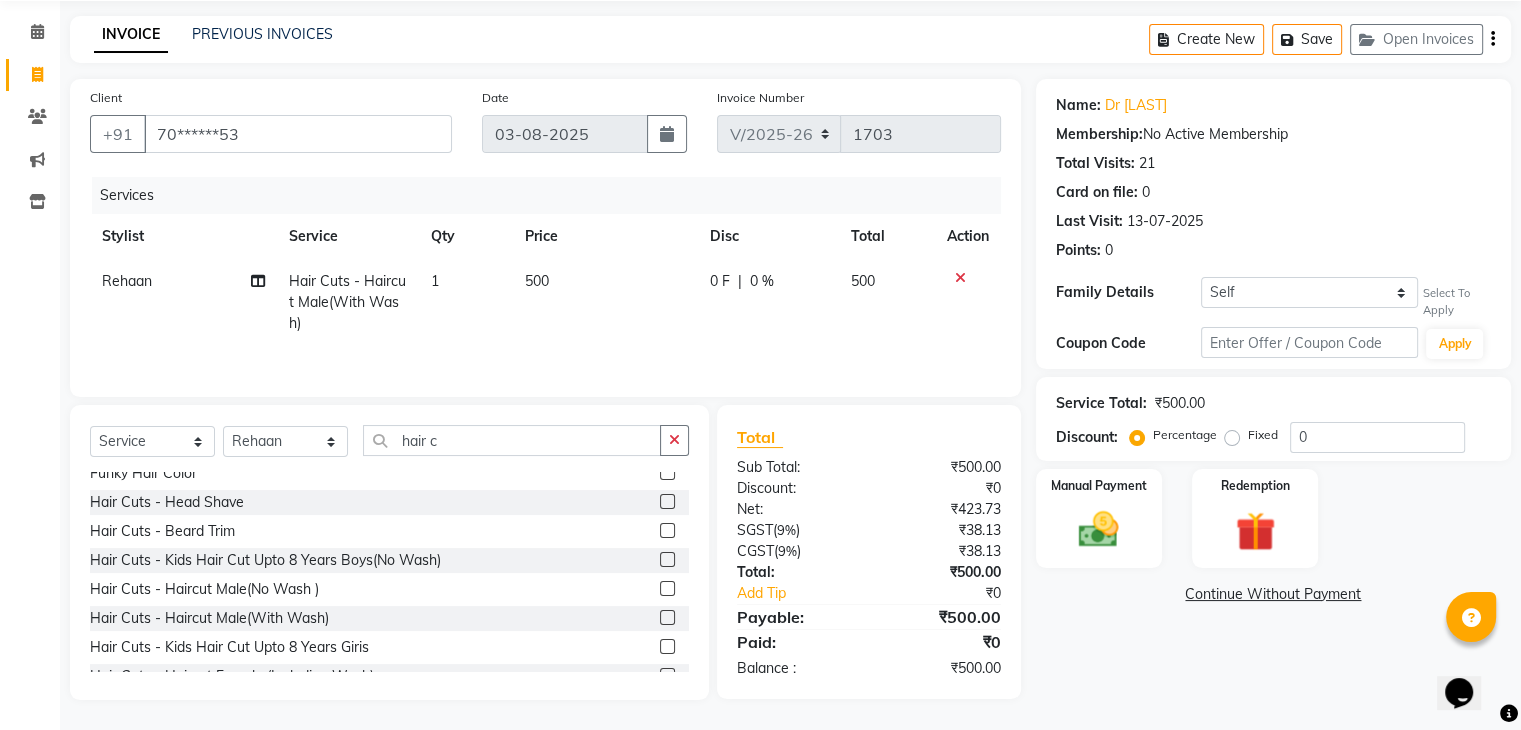 click on "0 F | 0 %" 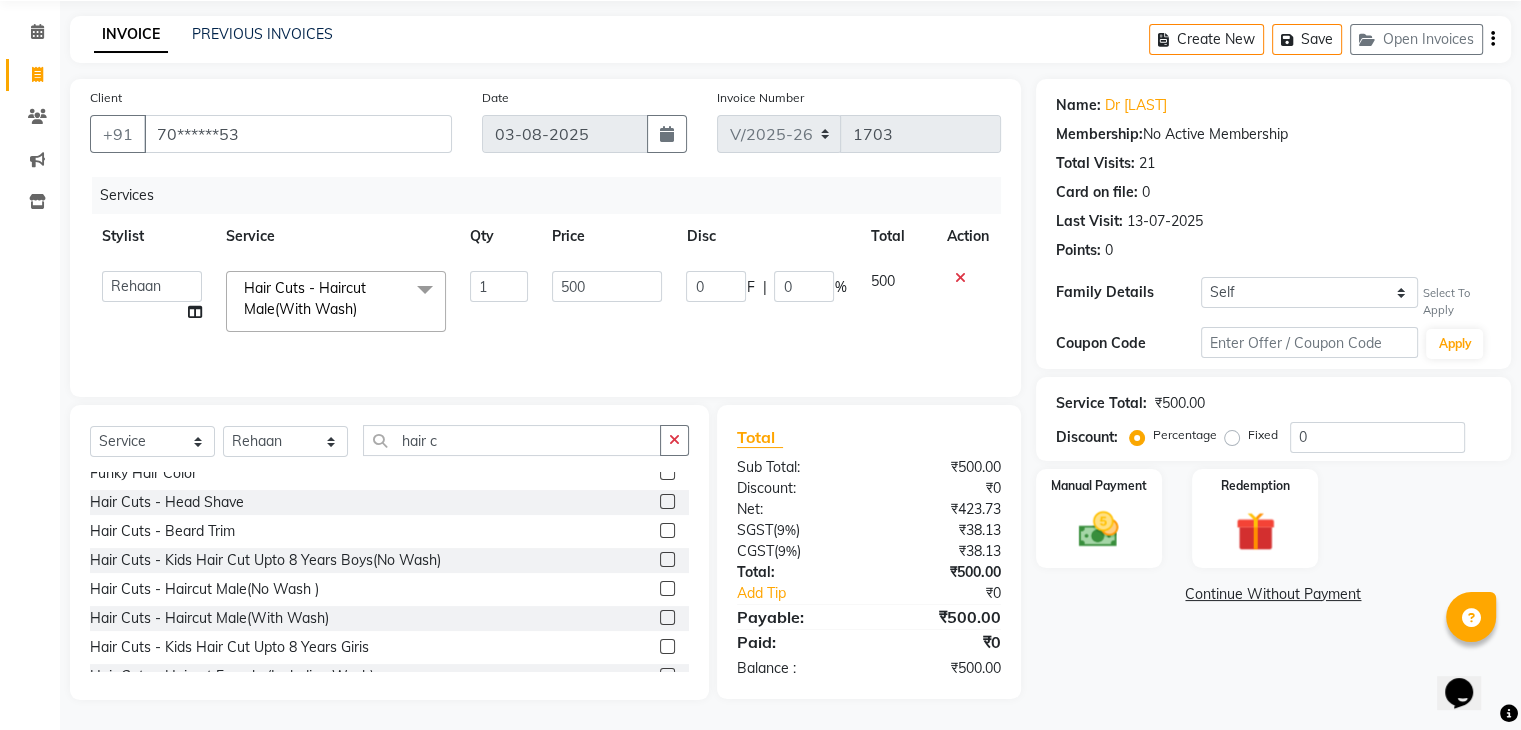 scroll, scrollTop: 72, scrollLeft: 0, axis: vertical 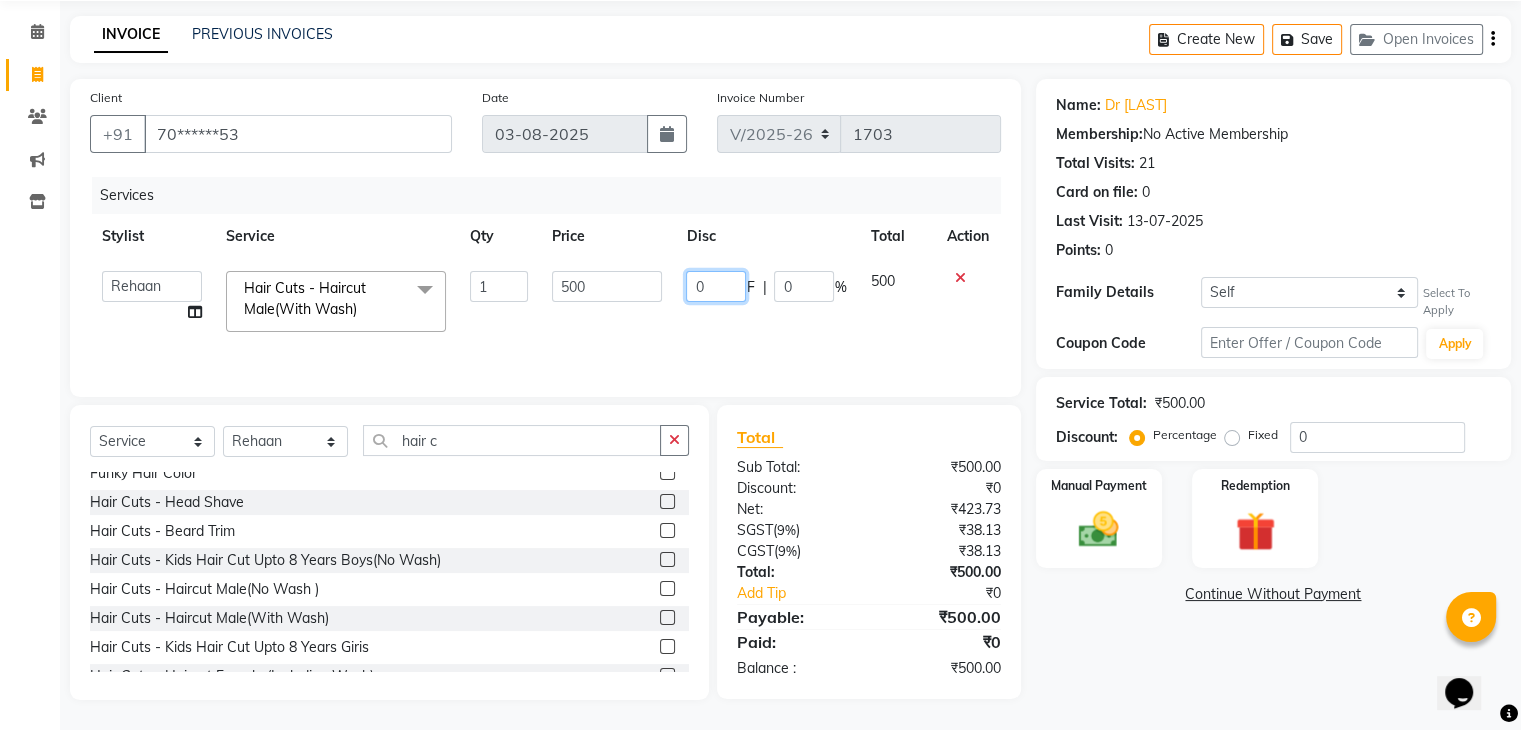 click on "0" 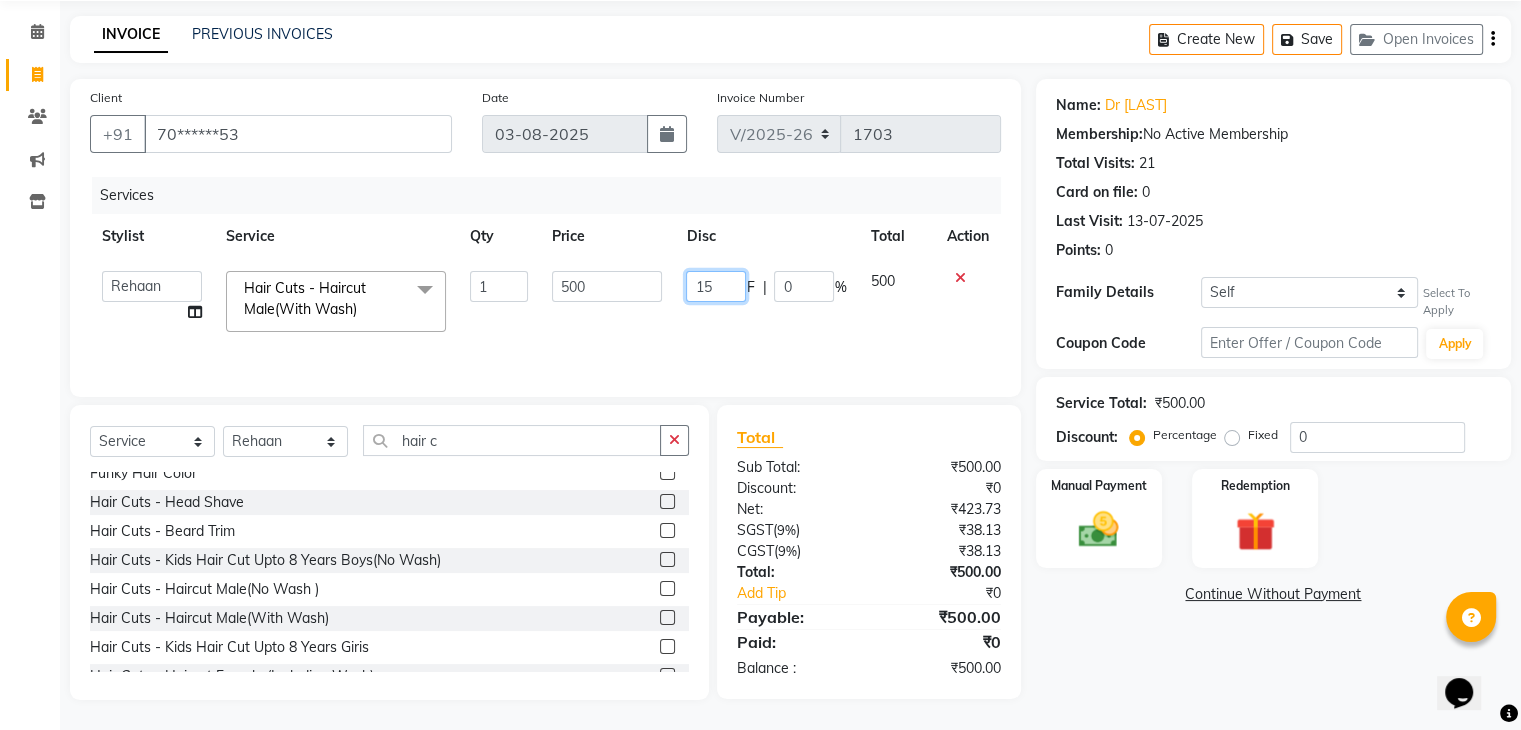 type on "150" 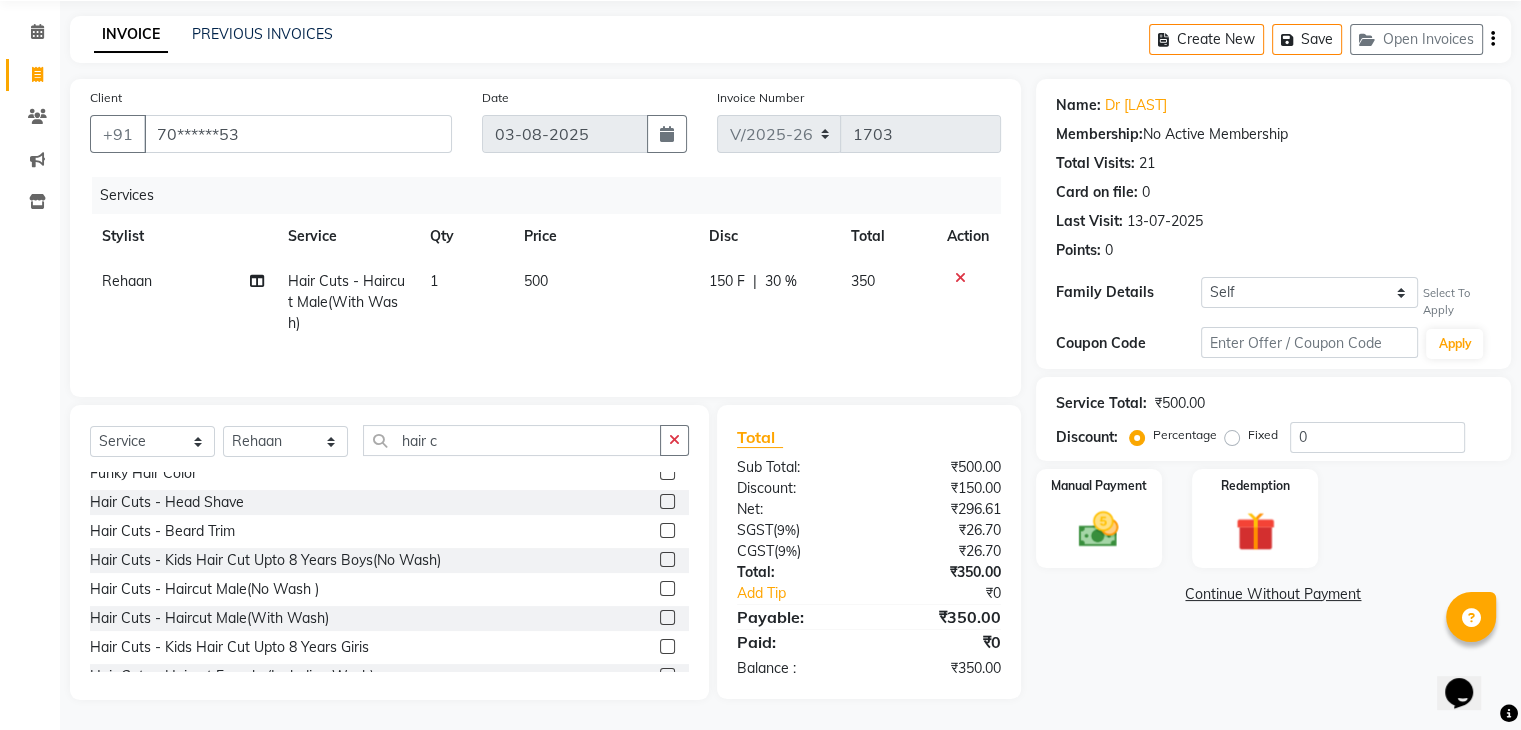 click on "Services Stylist Service Qty Price Disc Total Action Rehaan  Hair Cuts - Haircut Male(With Wash) 1 500 150 F | 30 % 350" 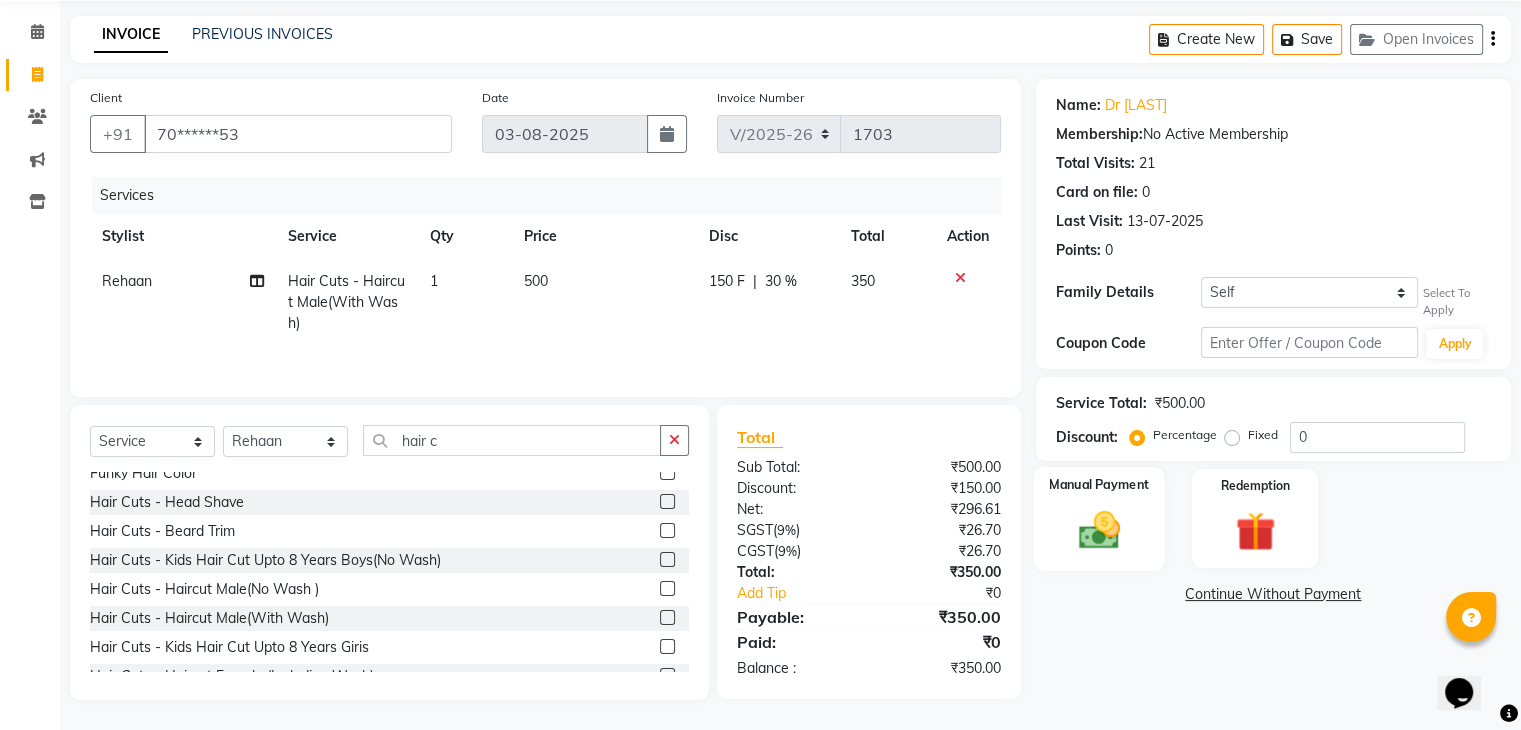 click 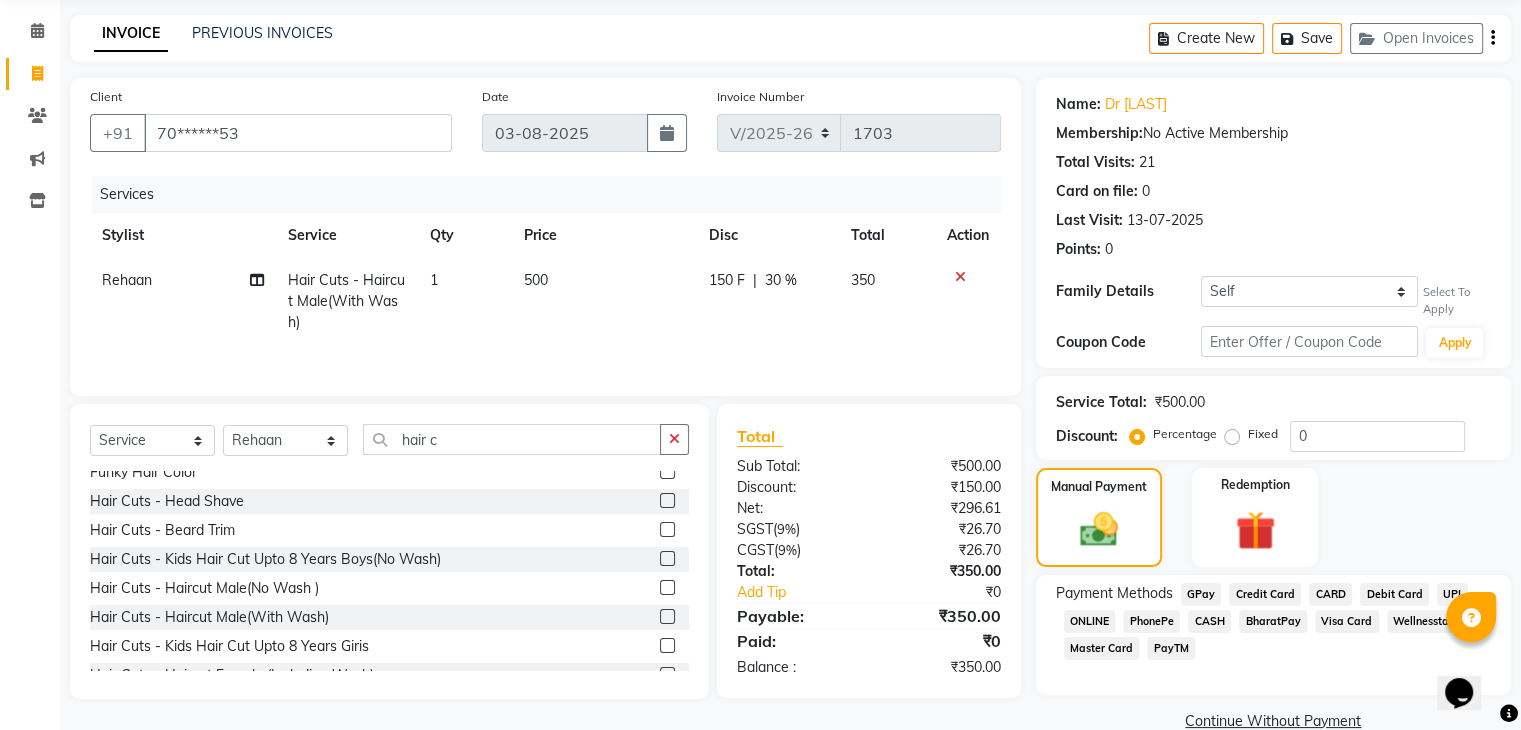 scroll, scrollTop: 109, scrollLeft: 0, axis: vertical 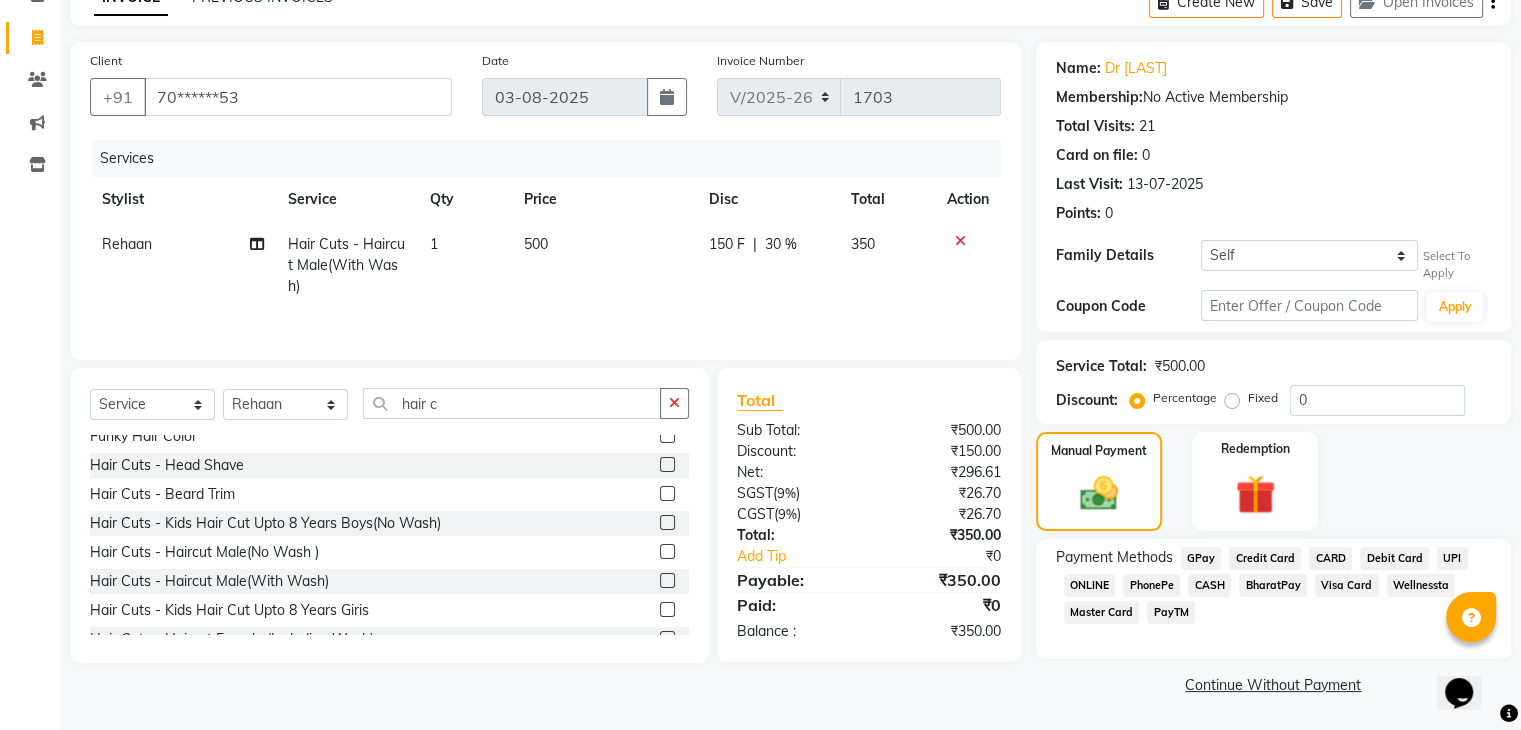 click on "GPay" 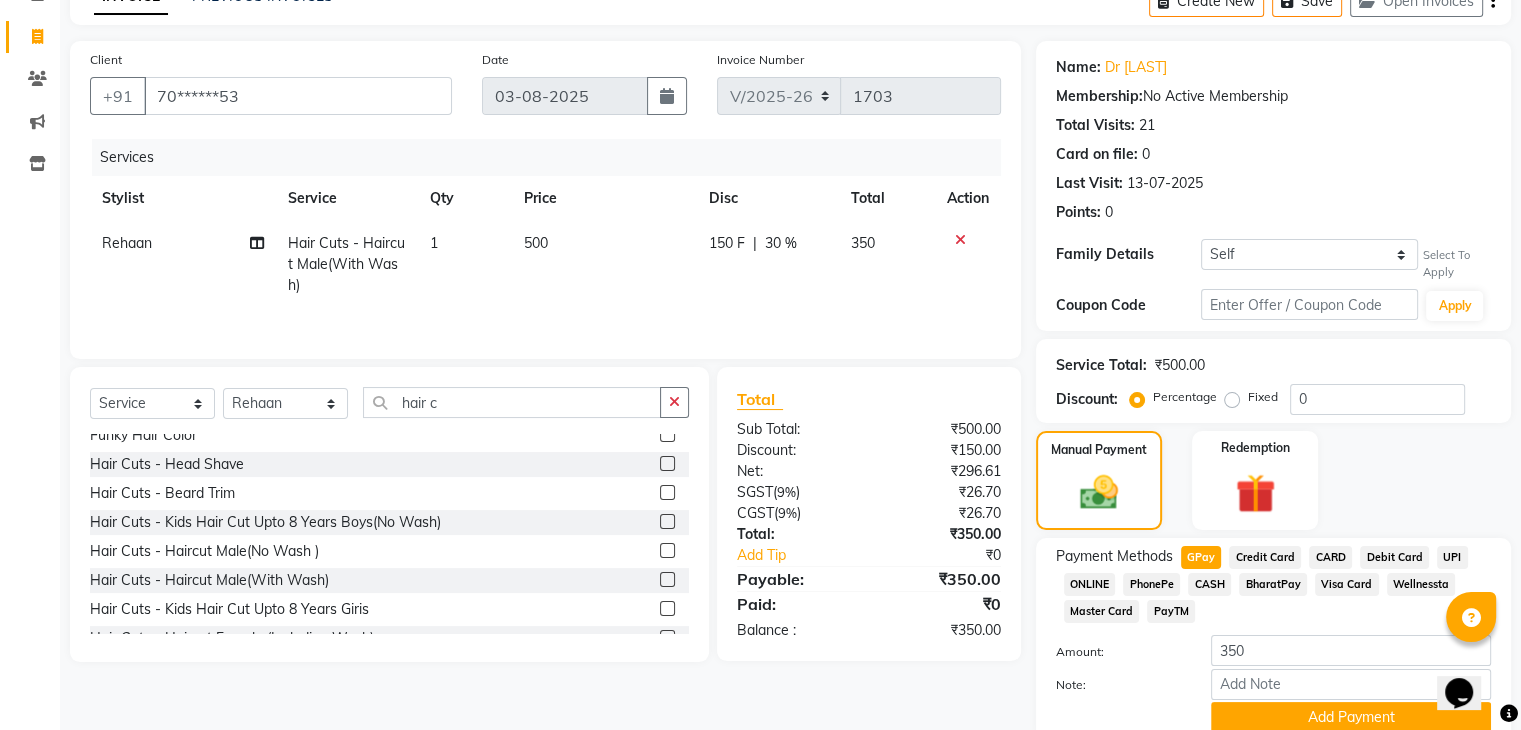 scroll, scrollTop: 196, scrollLeft: 0, axis: vertical 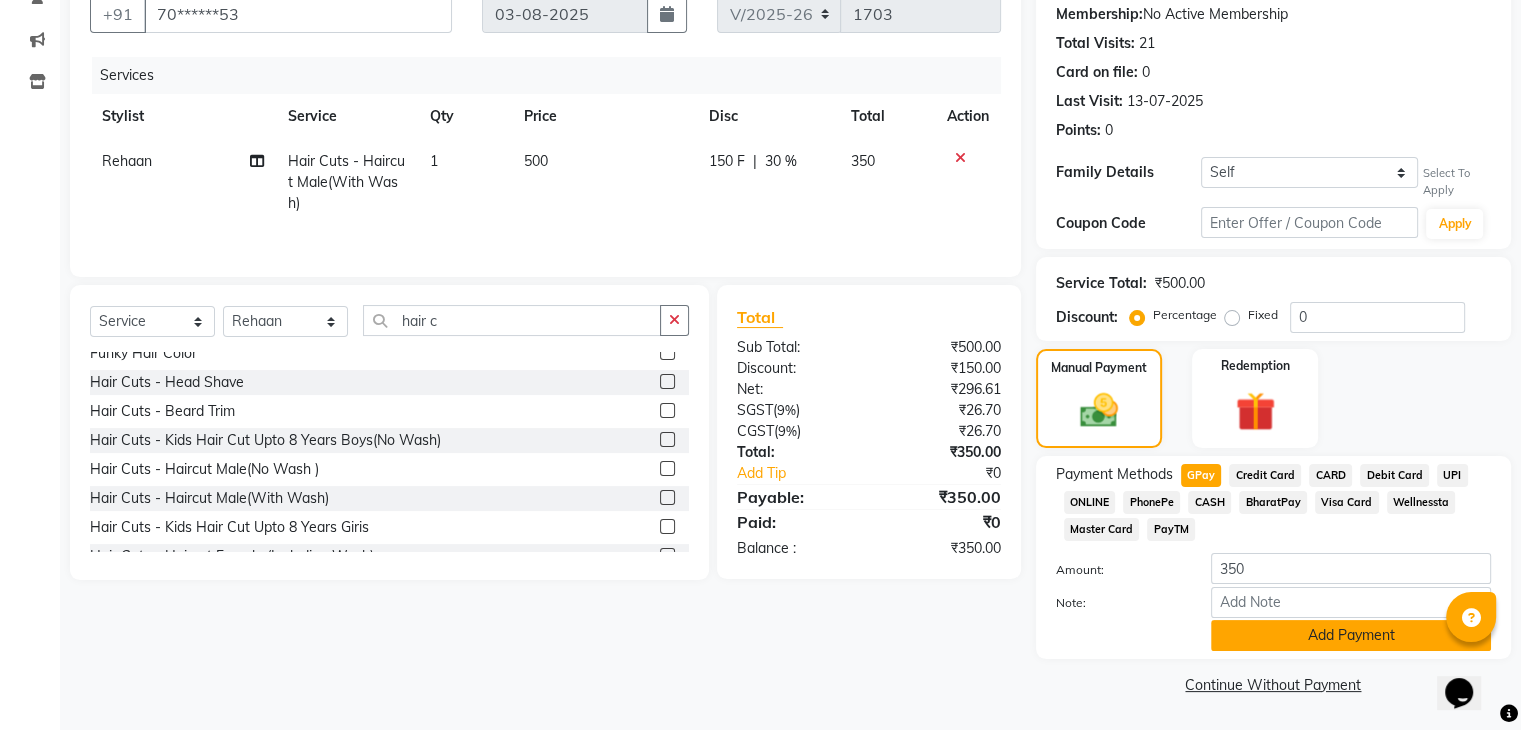 click on "Add Payment" 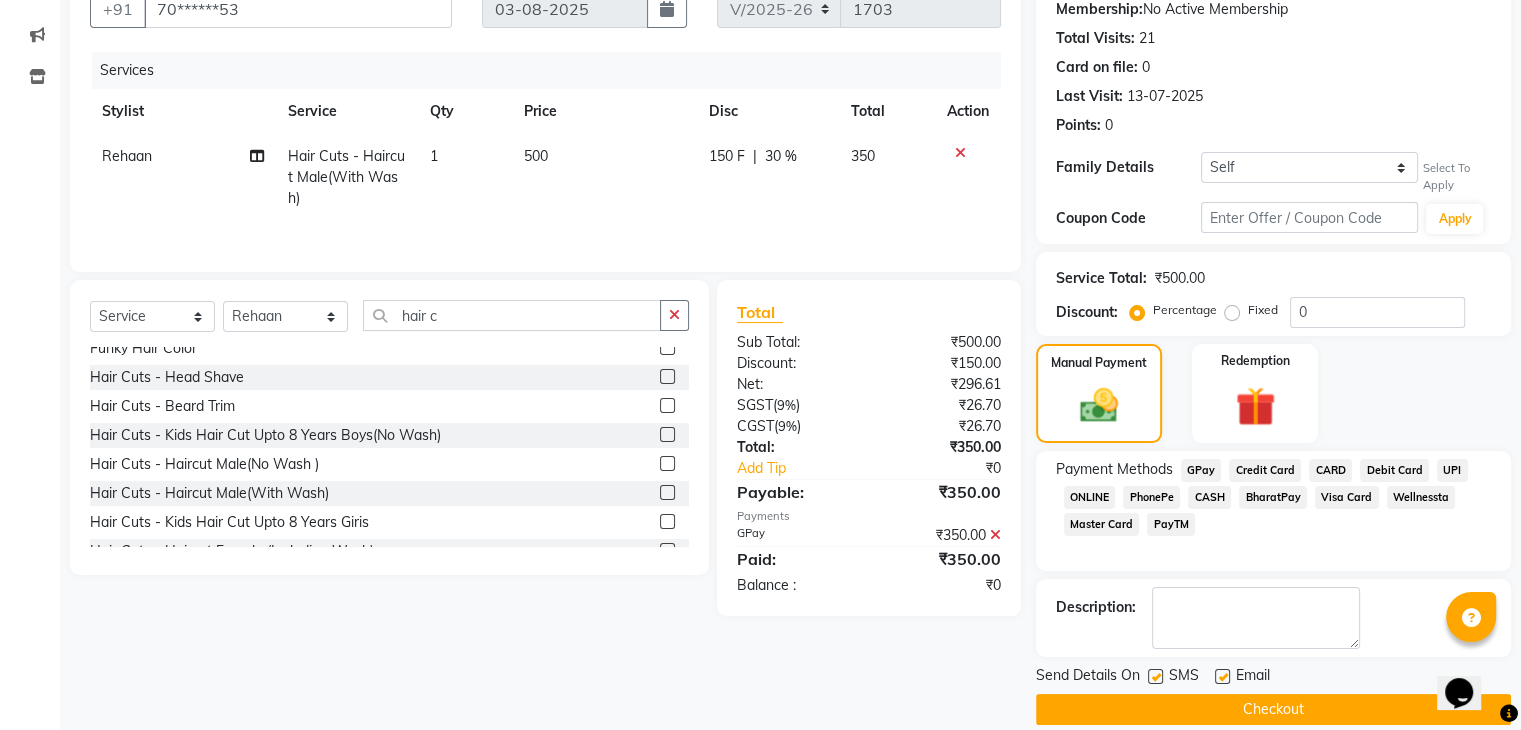 click 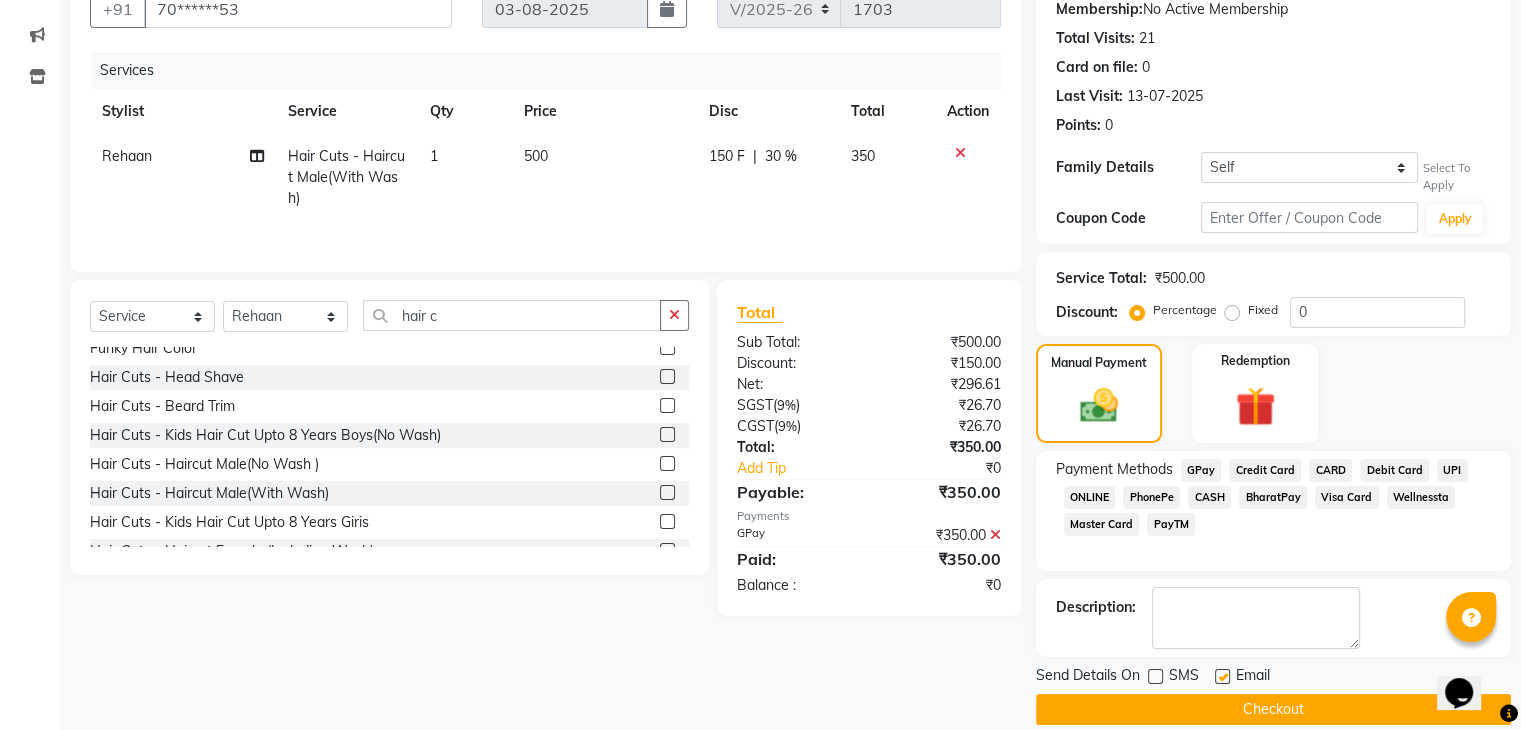 click 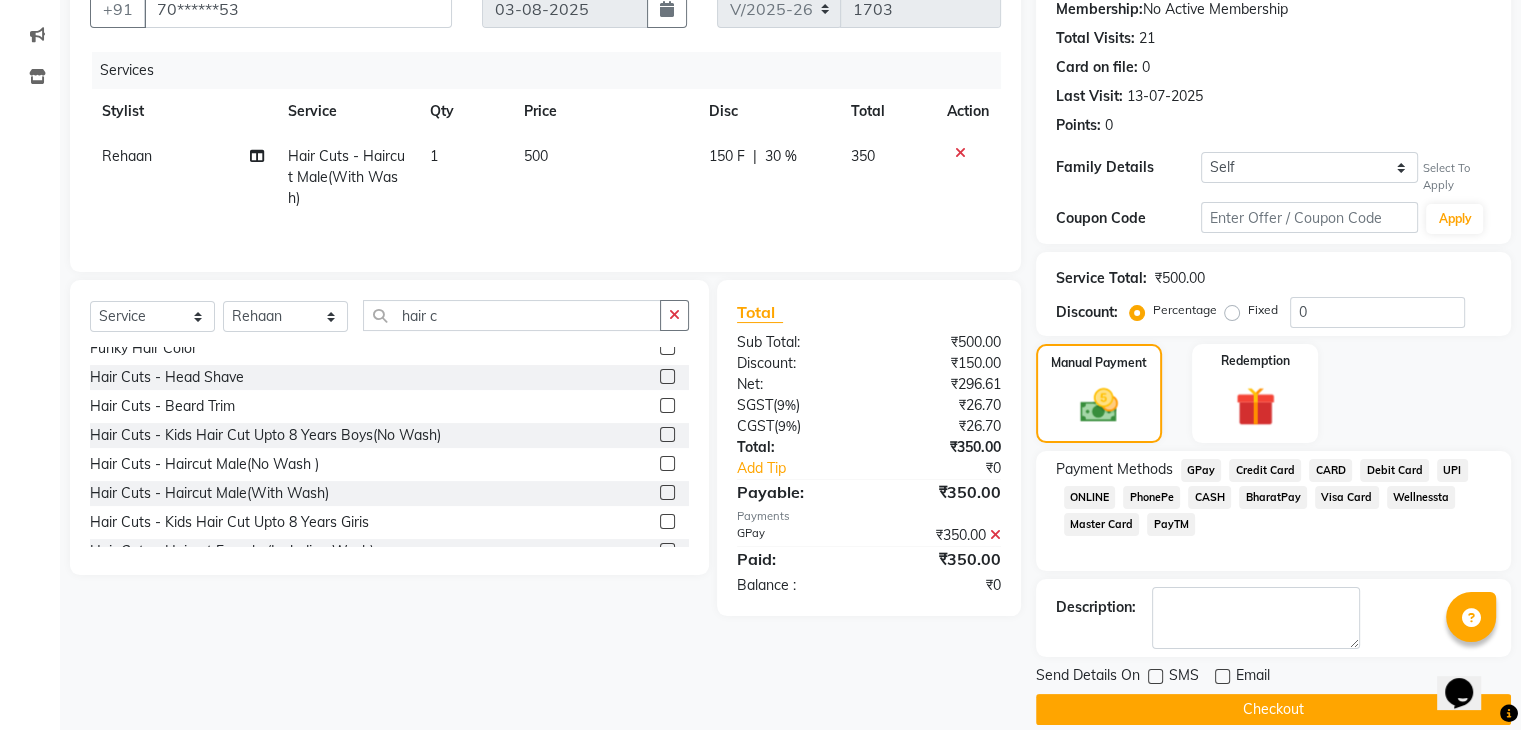 click on "Send Details On SMS Email  Checkout" 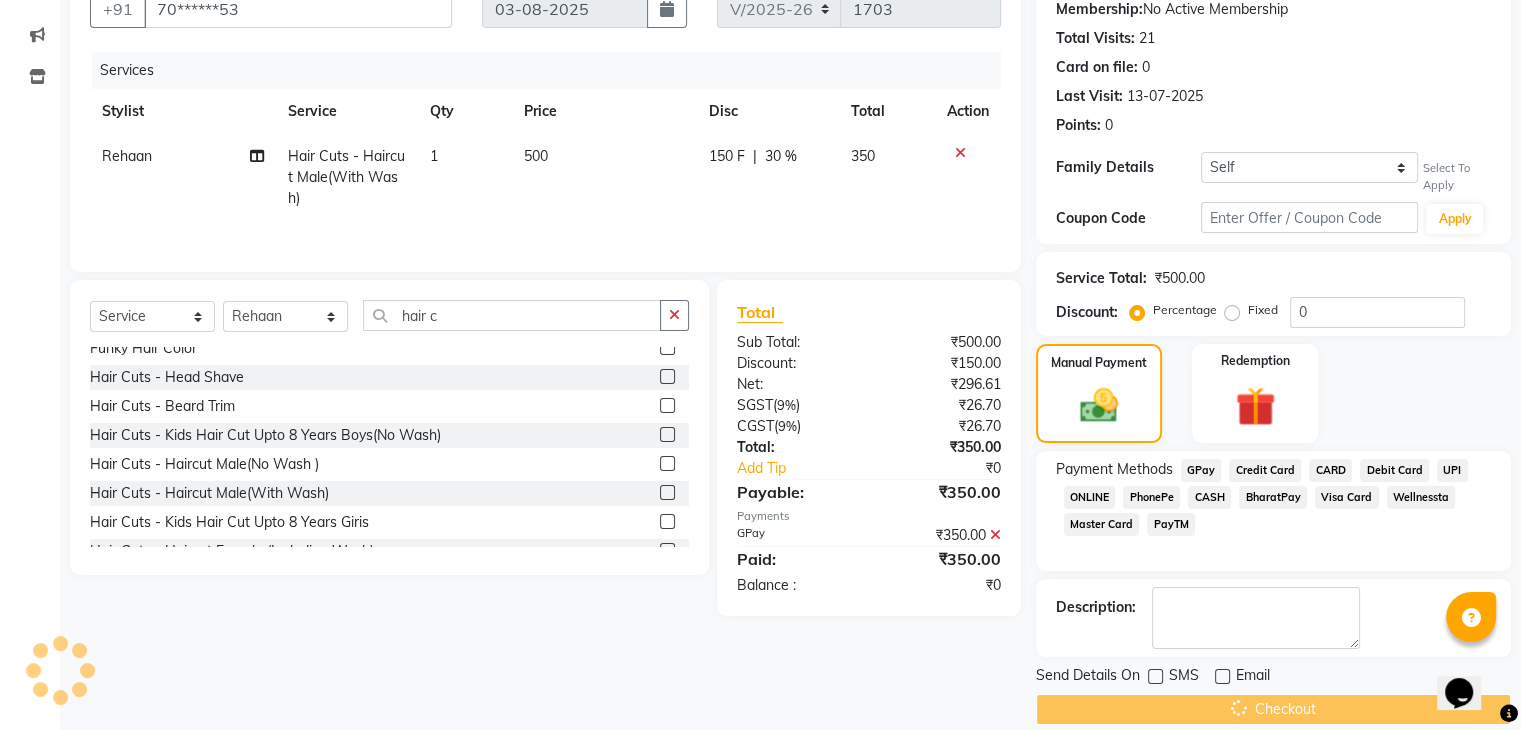 scroll, scrollTop: 0, scrollLeft: 0, axis: both 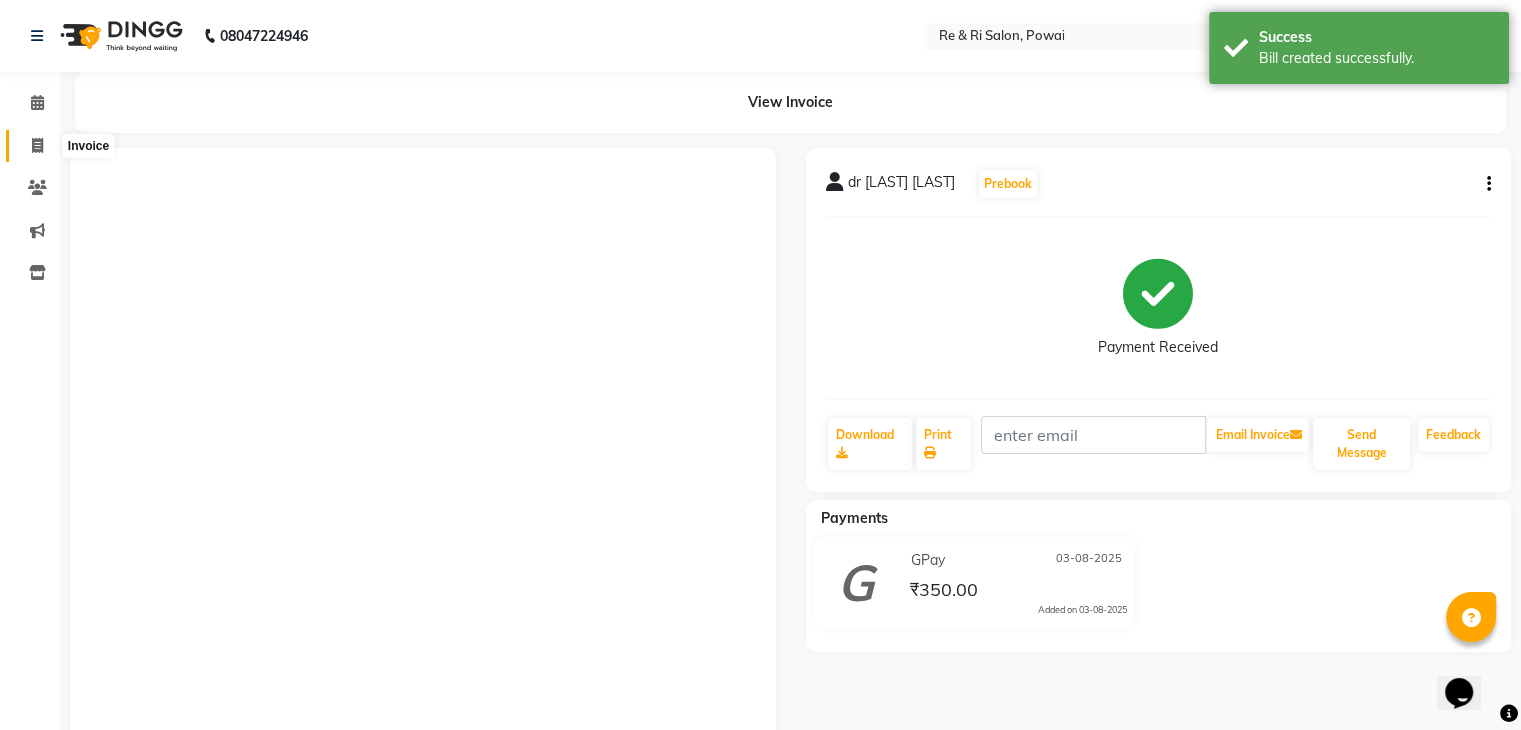 click 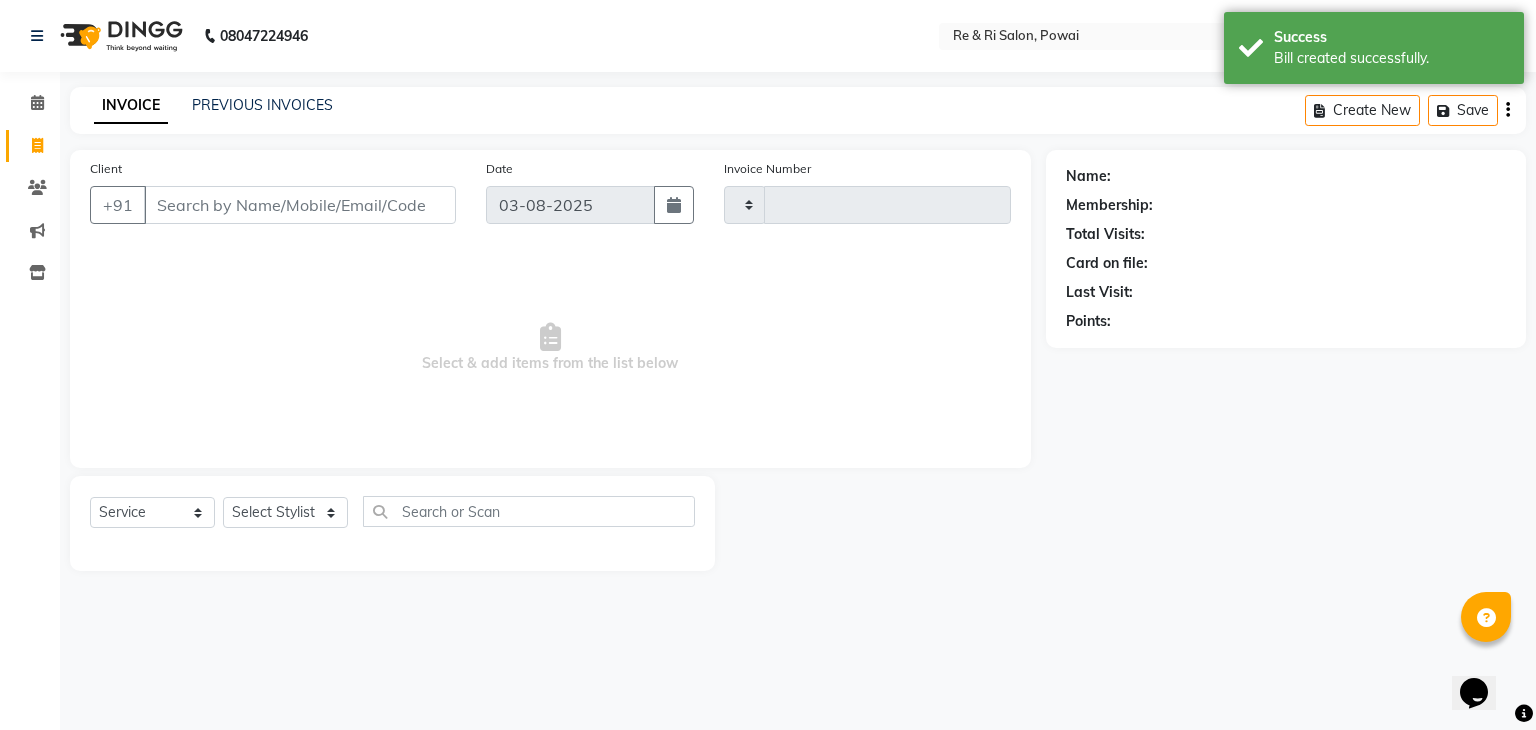 type on "1704" 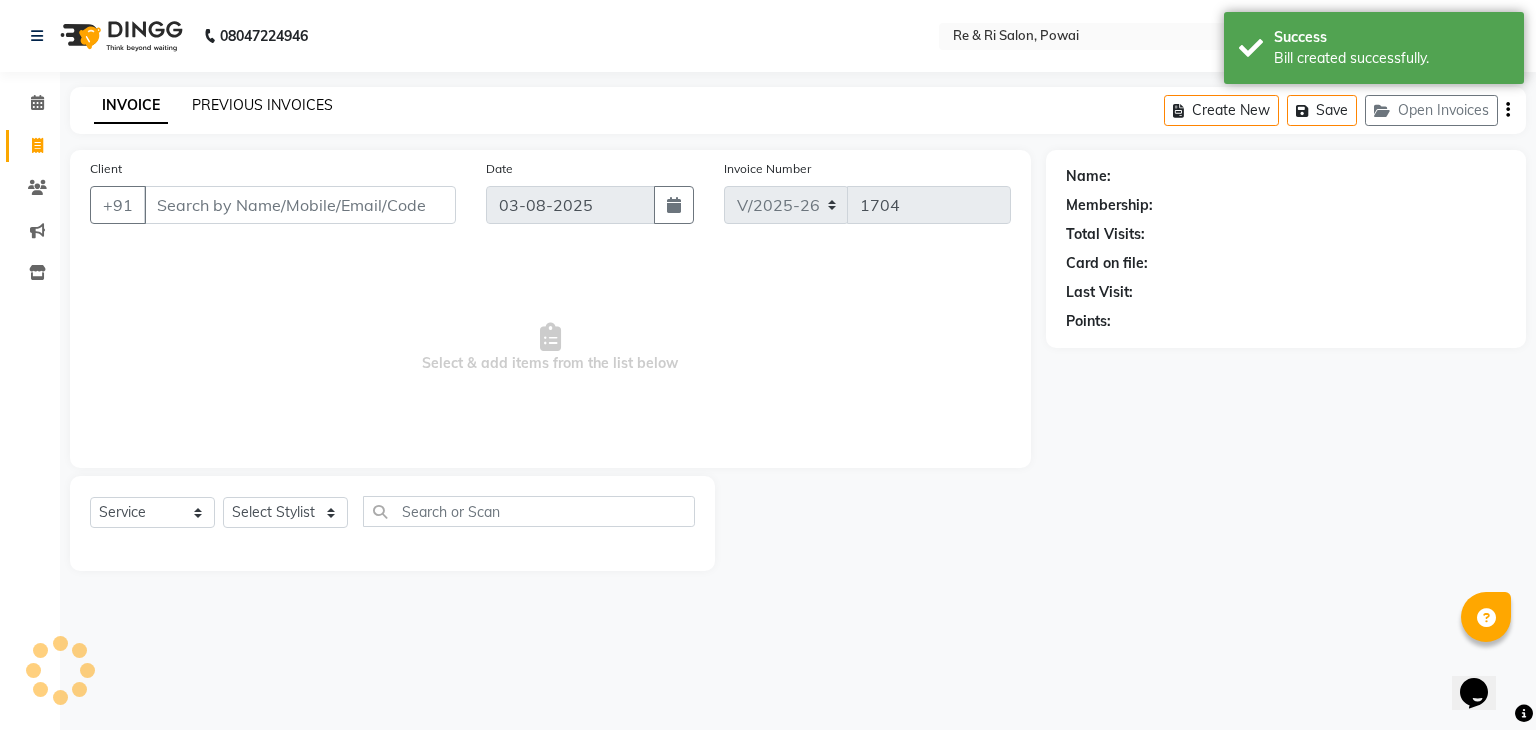 click on "PREVIOUS INVOICES" 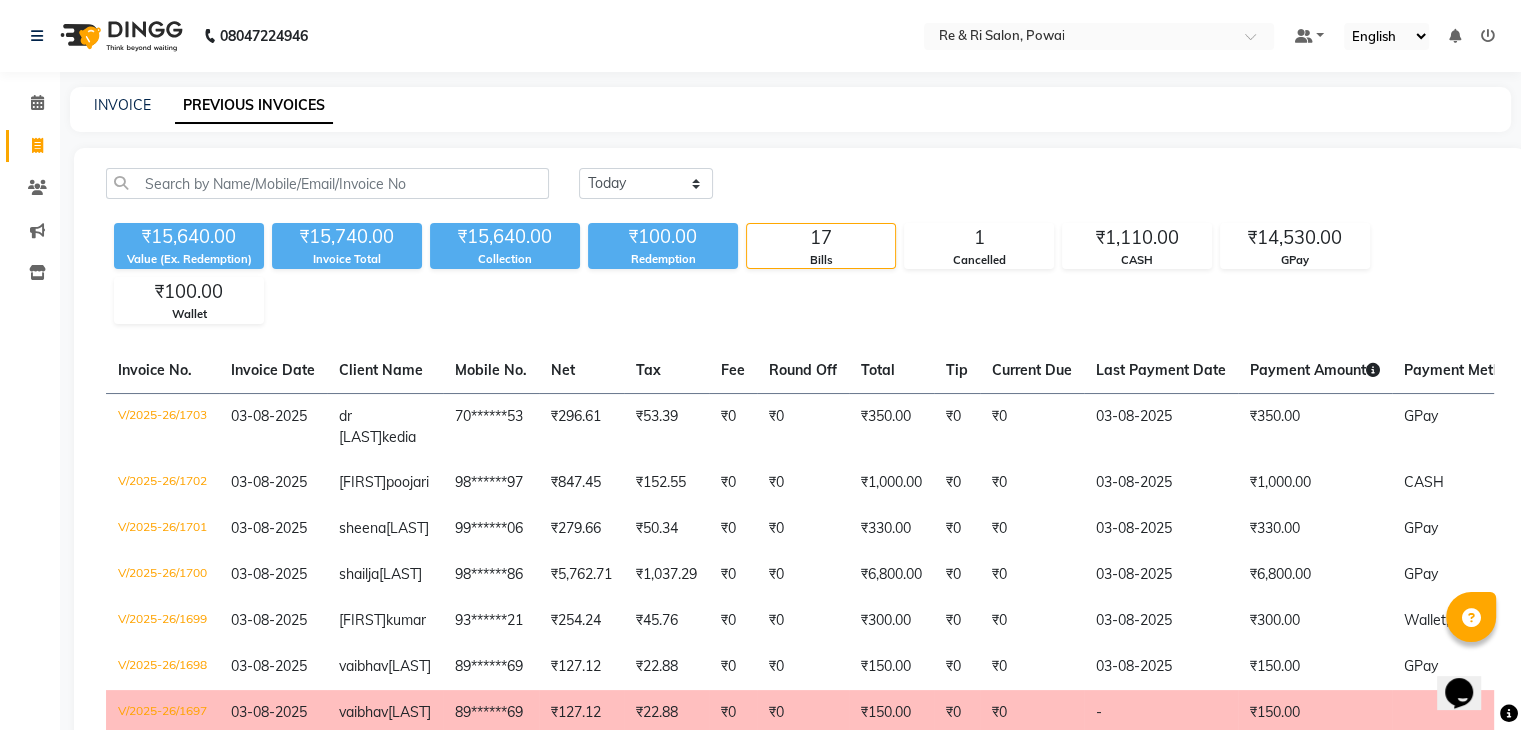 click on "INVOICE PREVIOUS INVOICES Today Yesterday Custom Range ₹15,640.00 Value (Ex. Redemption) ₹15,740.00 Invoice Total  ₹15,640.00 Collection ₹100.00 Redemption 17 Bills 1 Cancelled ₹1,110.00 CASH ₹14,530.00 GPay ₹100.00 Wallet  Invoice No.   Invoice Date   Client Name   Mobile No.   Net   Tax   Fee   Round Off   Total   Tip   Current Due   Last Payment Date   Payment Amount   Payment Methods   Cancel Reason   Status   V/2025-26/1703  03-08-2025 dr gunjan  kedia 70******53 ₹296.61 ₹53.39  ₹0  ₹0 ₹350.00 ₹0 ₹0 03-08-2025 ₹350.00  GPay - PAID  V/2025-26/1702  03-08-2025 dhaneshwar  poojari 98******97 ₹847.45 ₹152.55  ₹0  ₹0 ₹1,000.00 ₹0 ₹0 03-08-2025 ₹1,000.00  CASH - PAID  V/2025-26/1701  03-08-2025 sheena  bhasin 99******06 ₹279.66 ₹50.34  ₹0  ₹0 ₹330.00 ₹0 ₹0 03-08-2025 ₹330.00  GPay - PAID  V/2025-26/1700  03-08-2025 shailja  bajpai 98******86 ₹5,762.71 ₹1,037.29  ₹0  ₹0 ₹6,800.00 ₹0 ₹0 03-08-2025 ₹6,800.00  GPay - PAID 03-08-2025 ₹0" 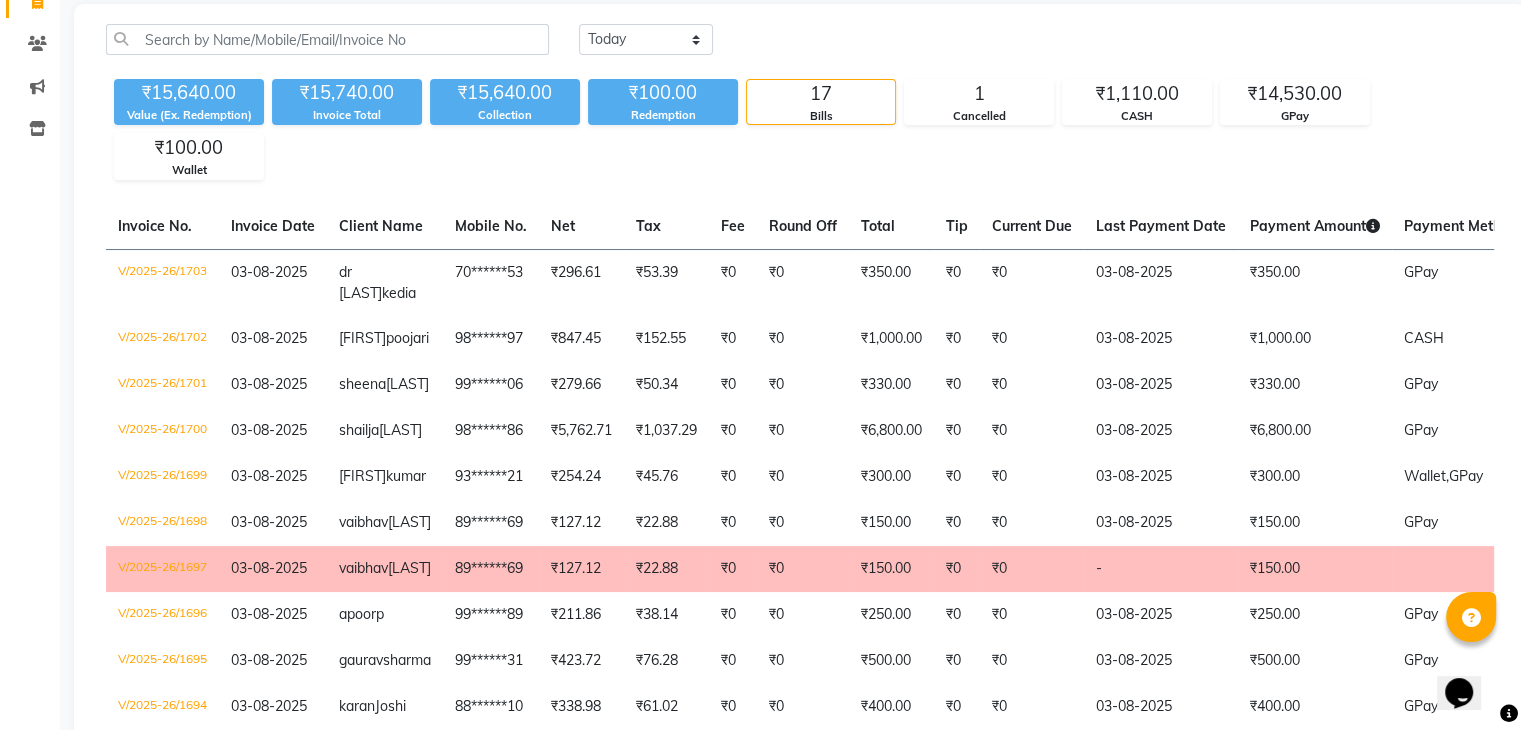 scroll, scrollTop: 0, scrollLeft: 0, axis: both 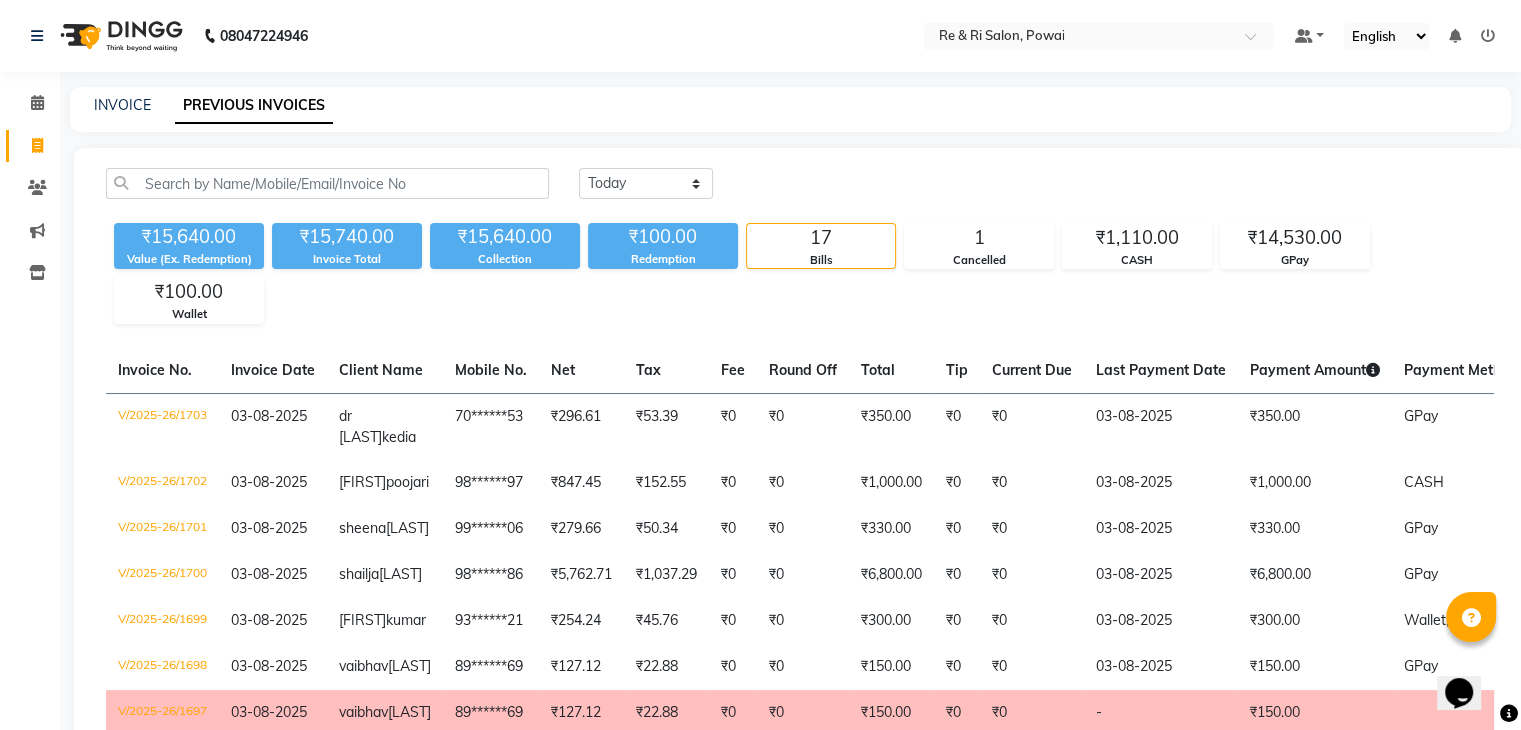 drag, startPoint x: 1518, startPoint y: 165, endPoint x: 1535, endPoint y: 146, distance: 25.495098 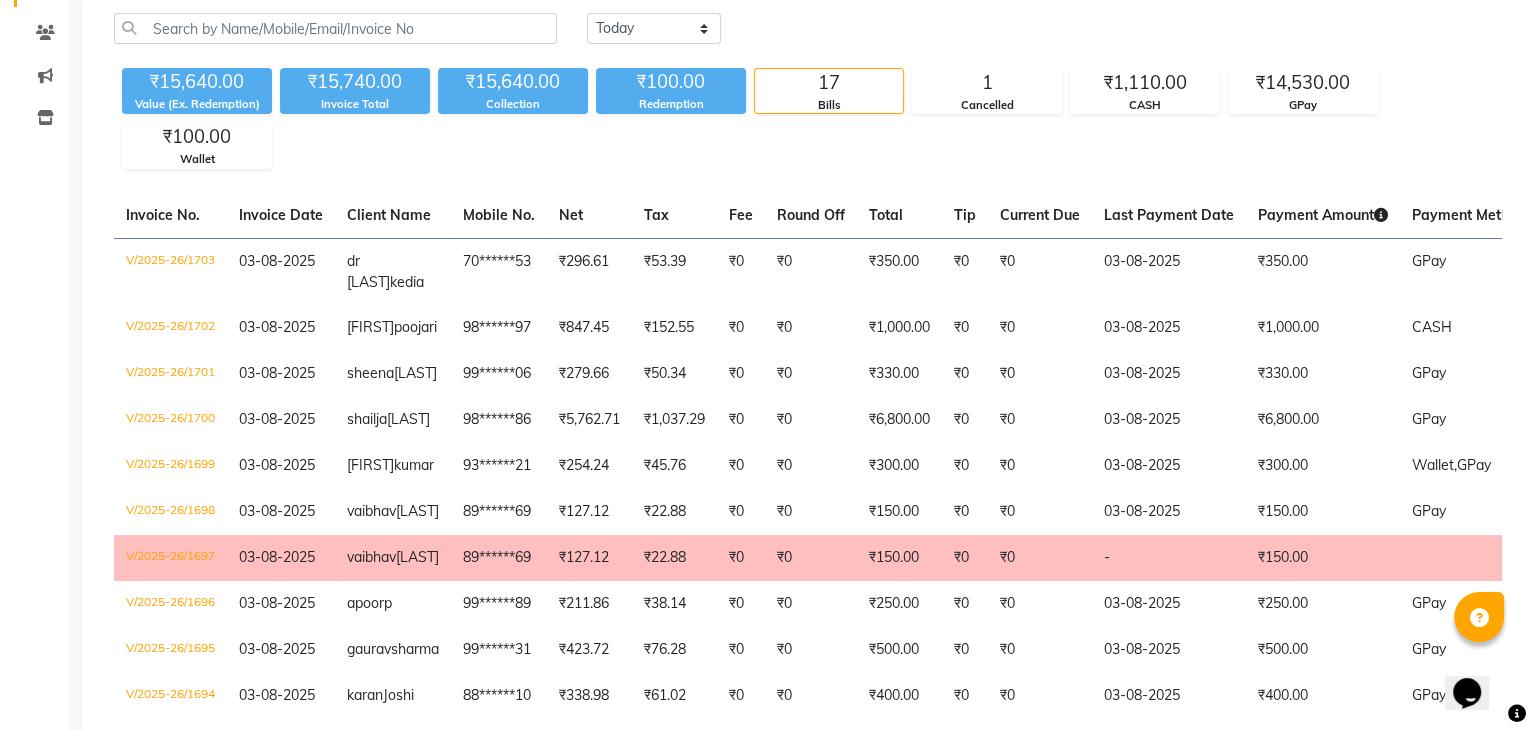 scroll, scrollTop: 0, scrollLeft: 0, axis: both 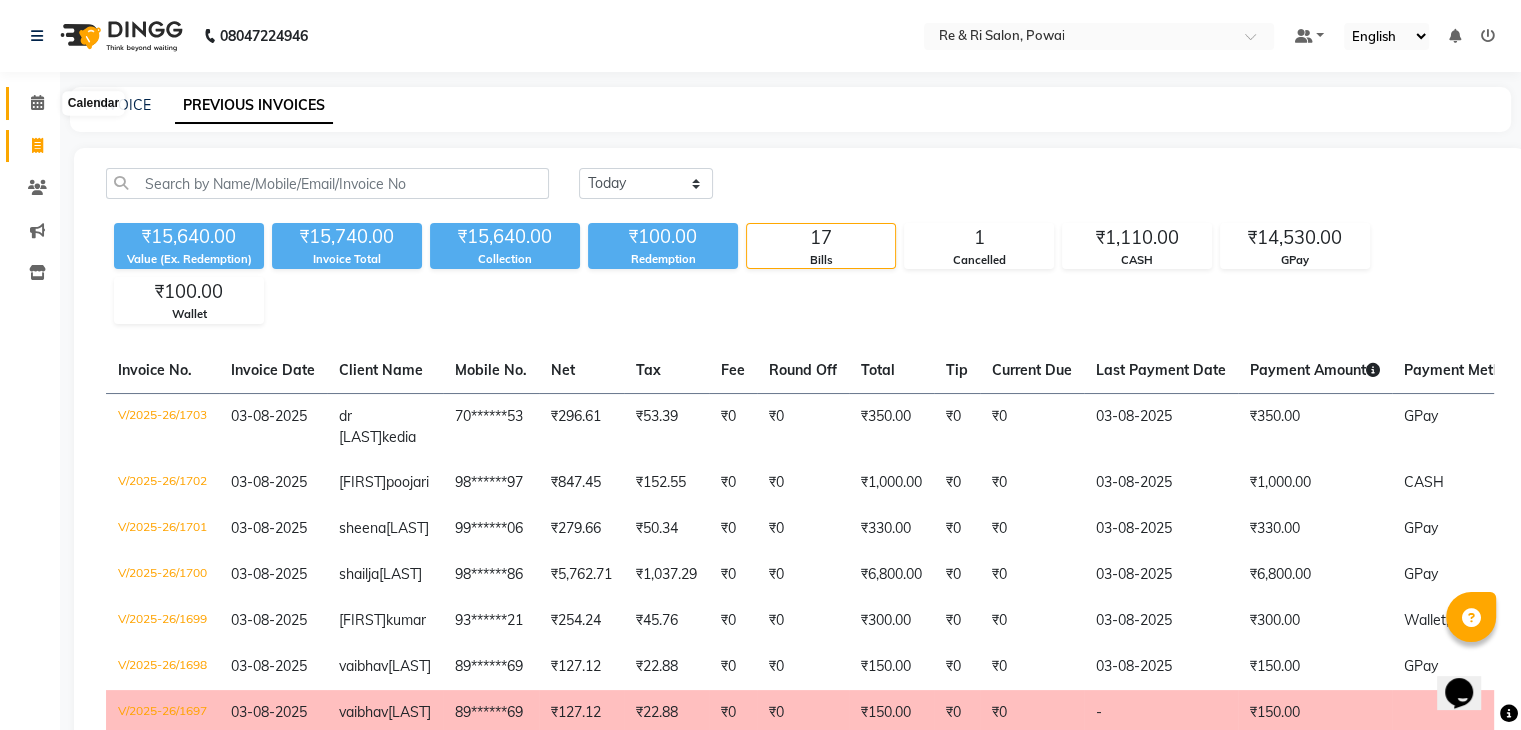 click 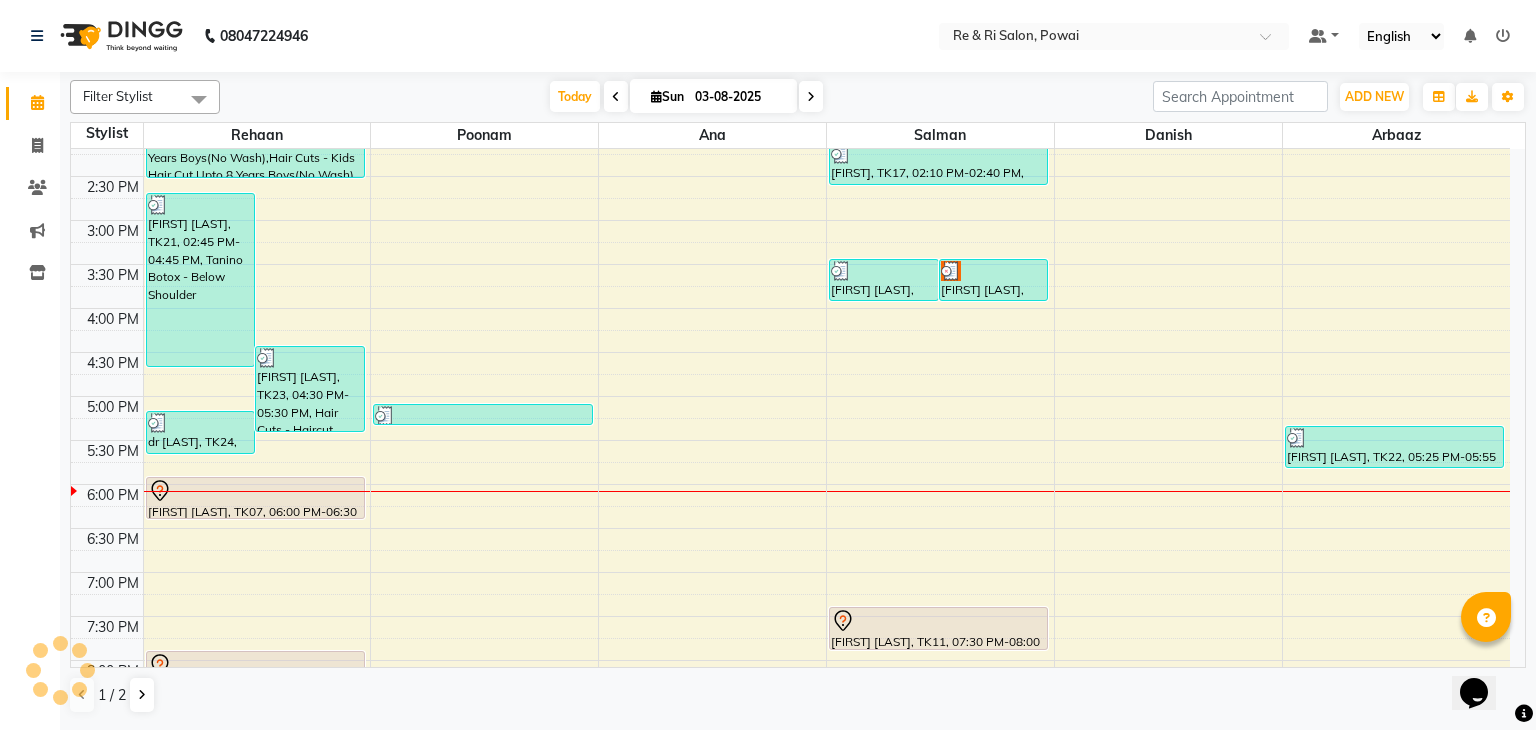 scroll, scrollTop: 542, scrollLeft: 0, axis: vertical 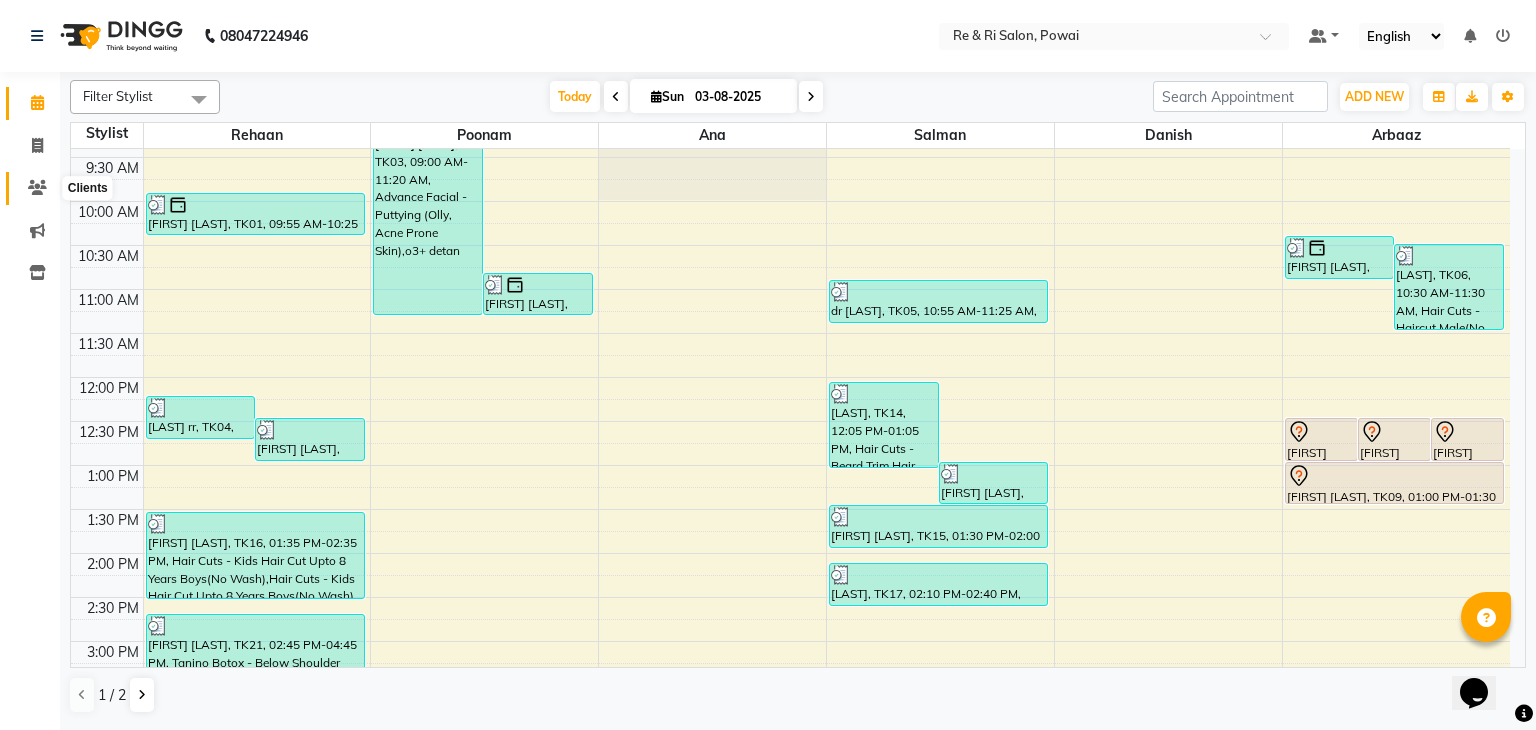 click 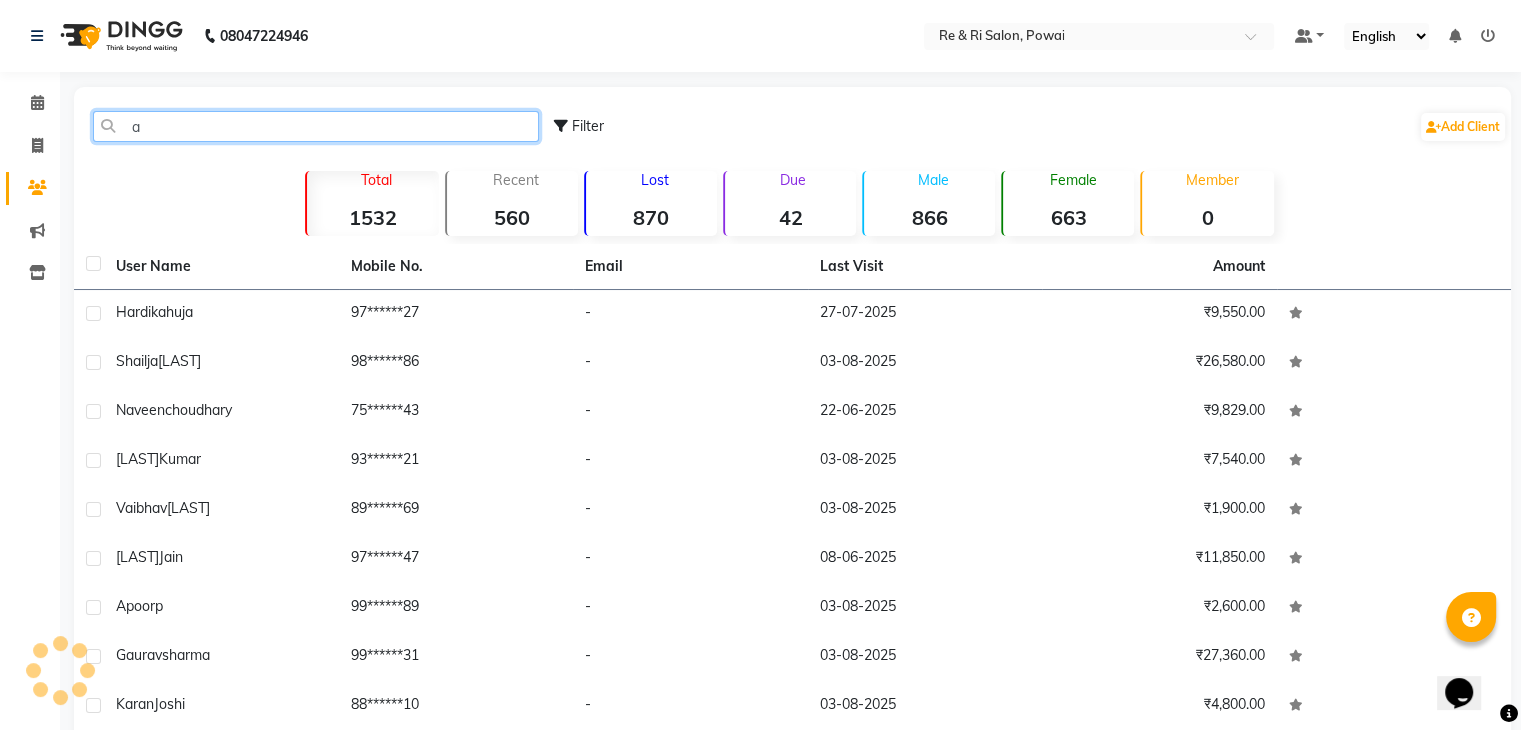 click on "a" 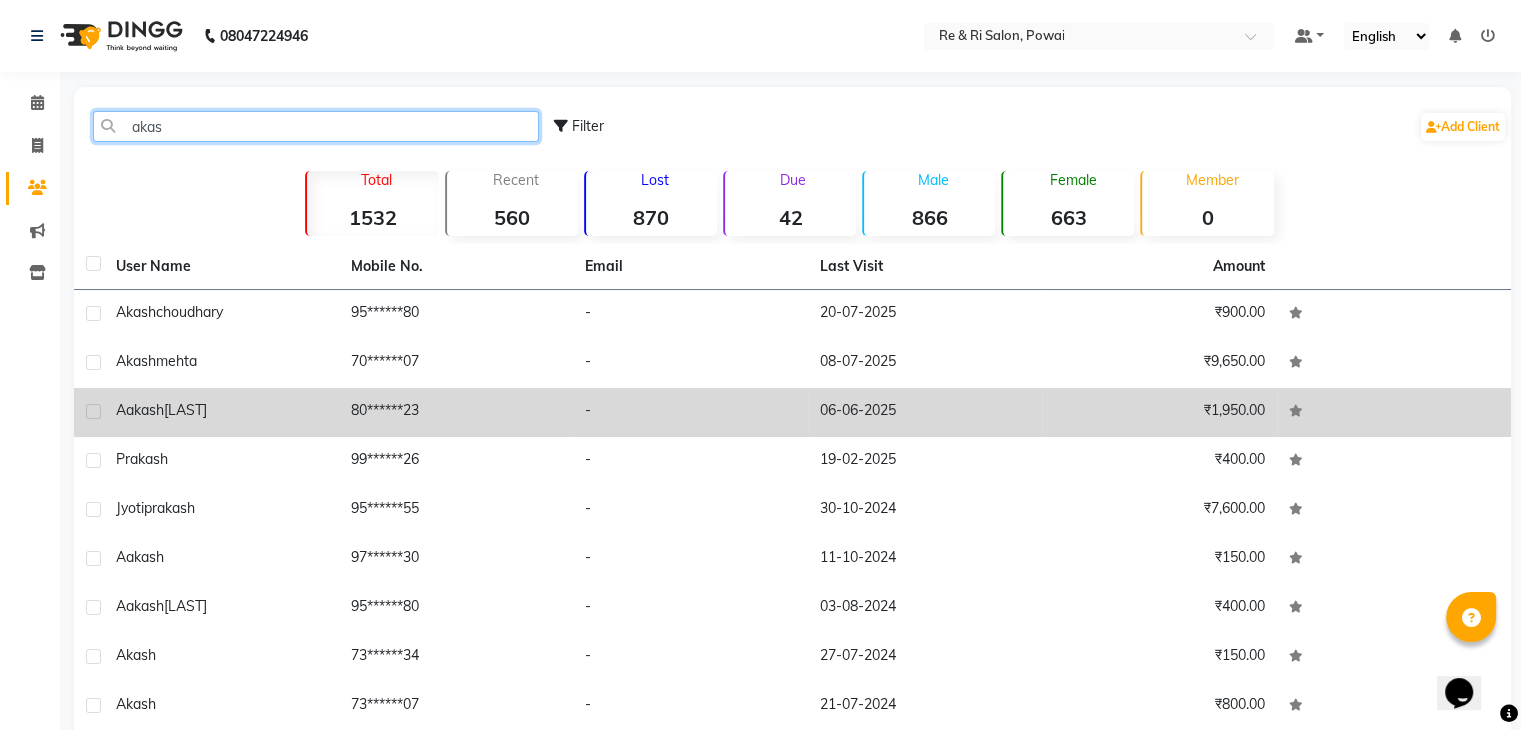 scroll, scrollTop: 136, scrollLeft: 0, axis: vertical 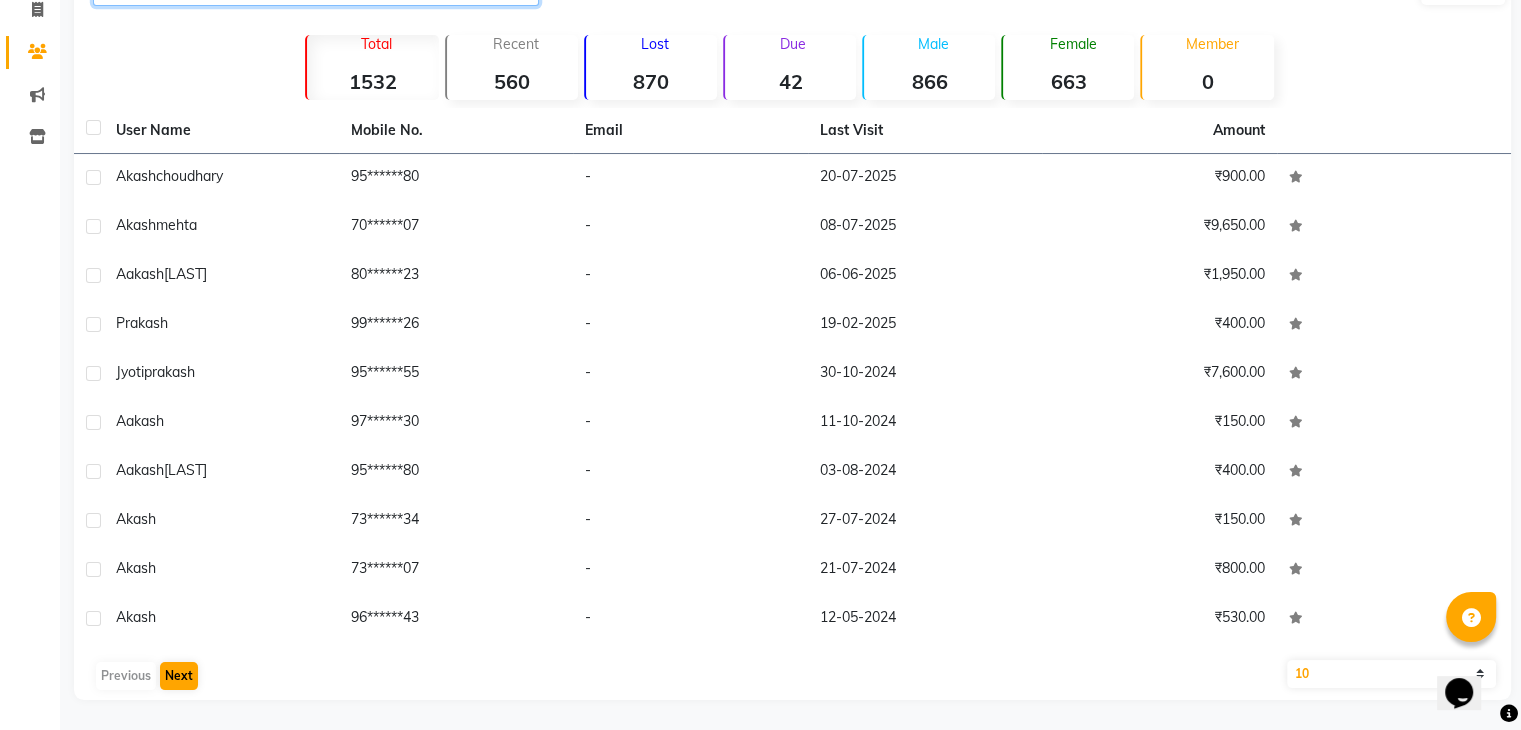 type on "akas" 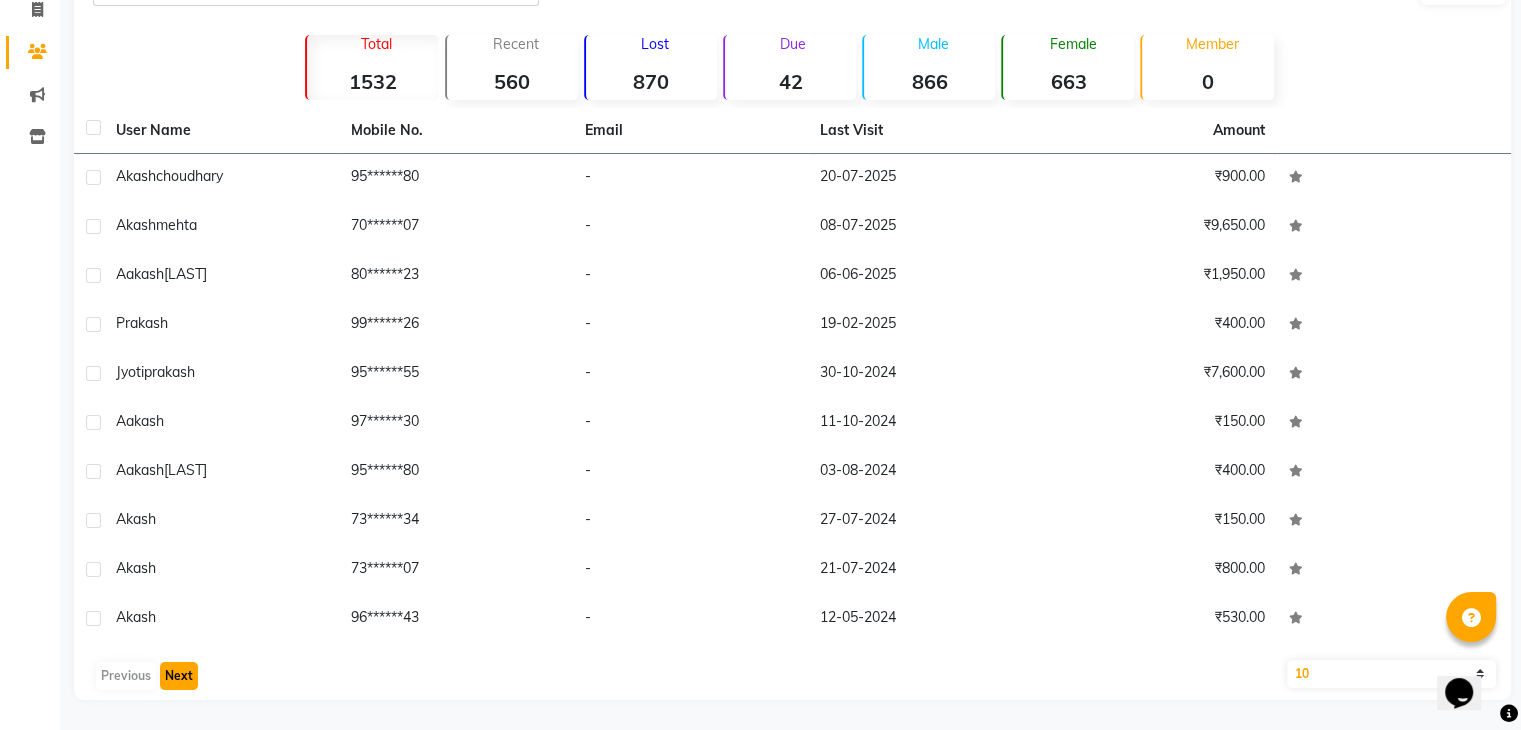 click on "Next" 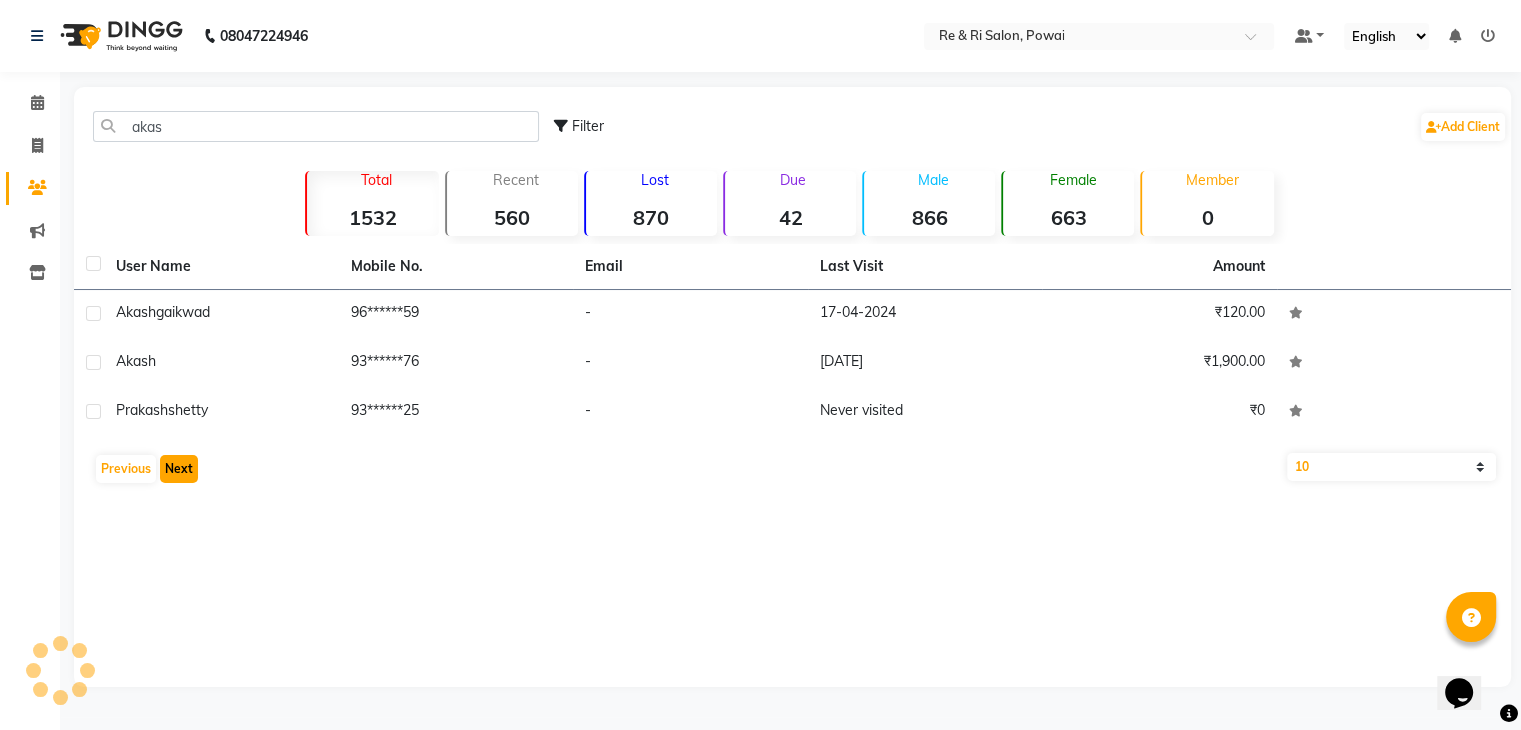 scroll, scrollTop: 0, scrollLeft: 0, axis: both 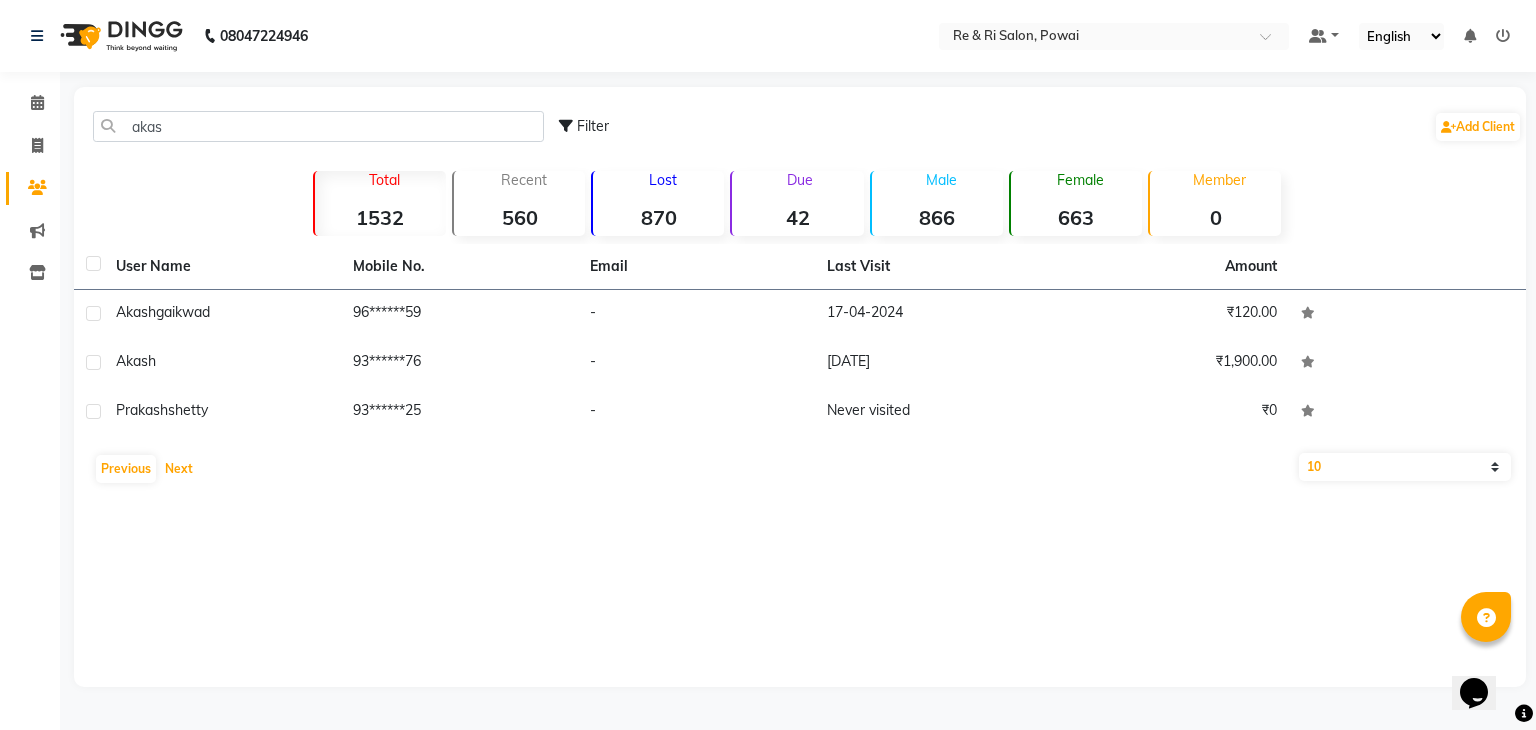 type 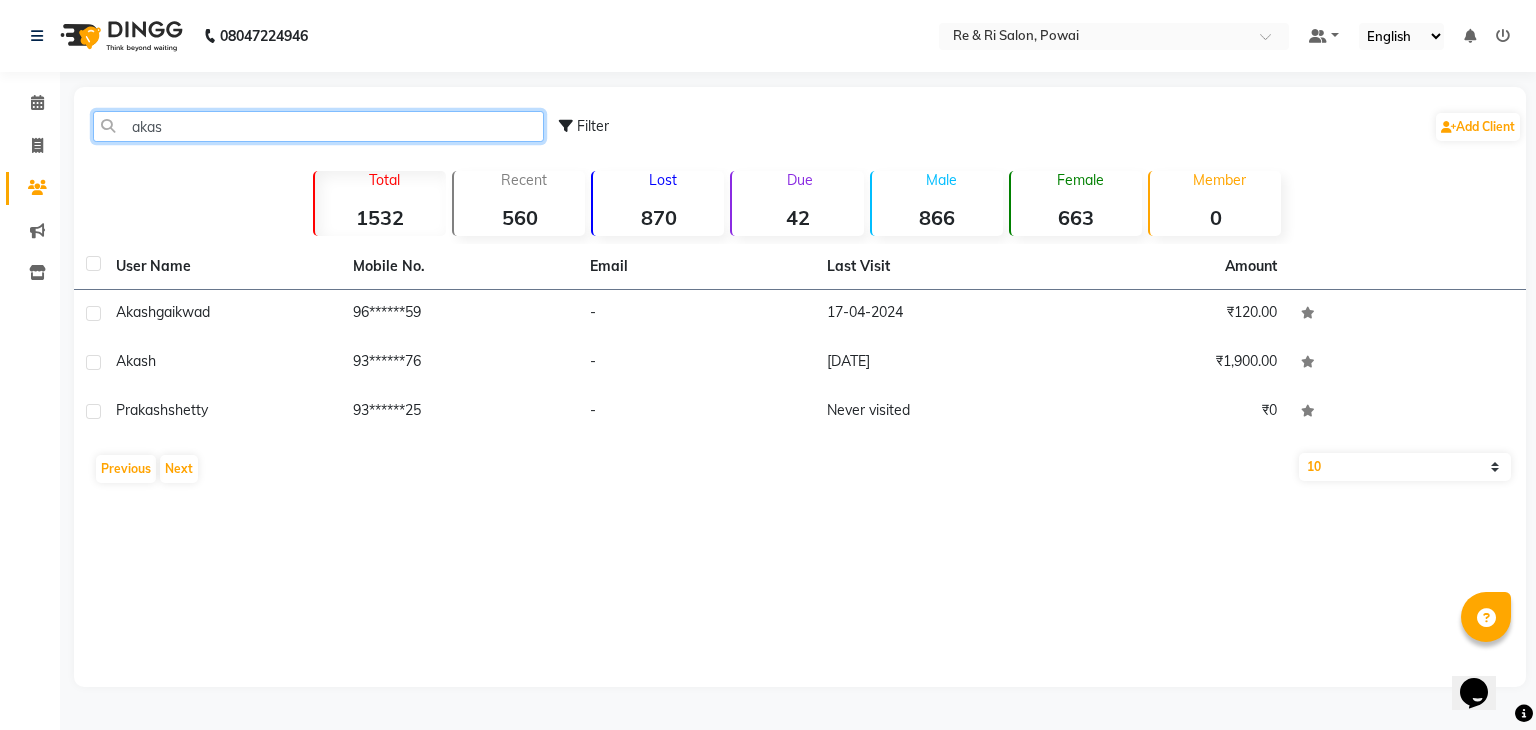 click on "akas" 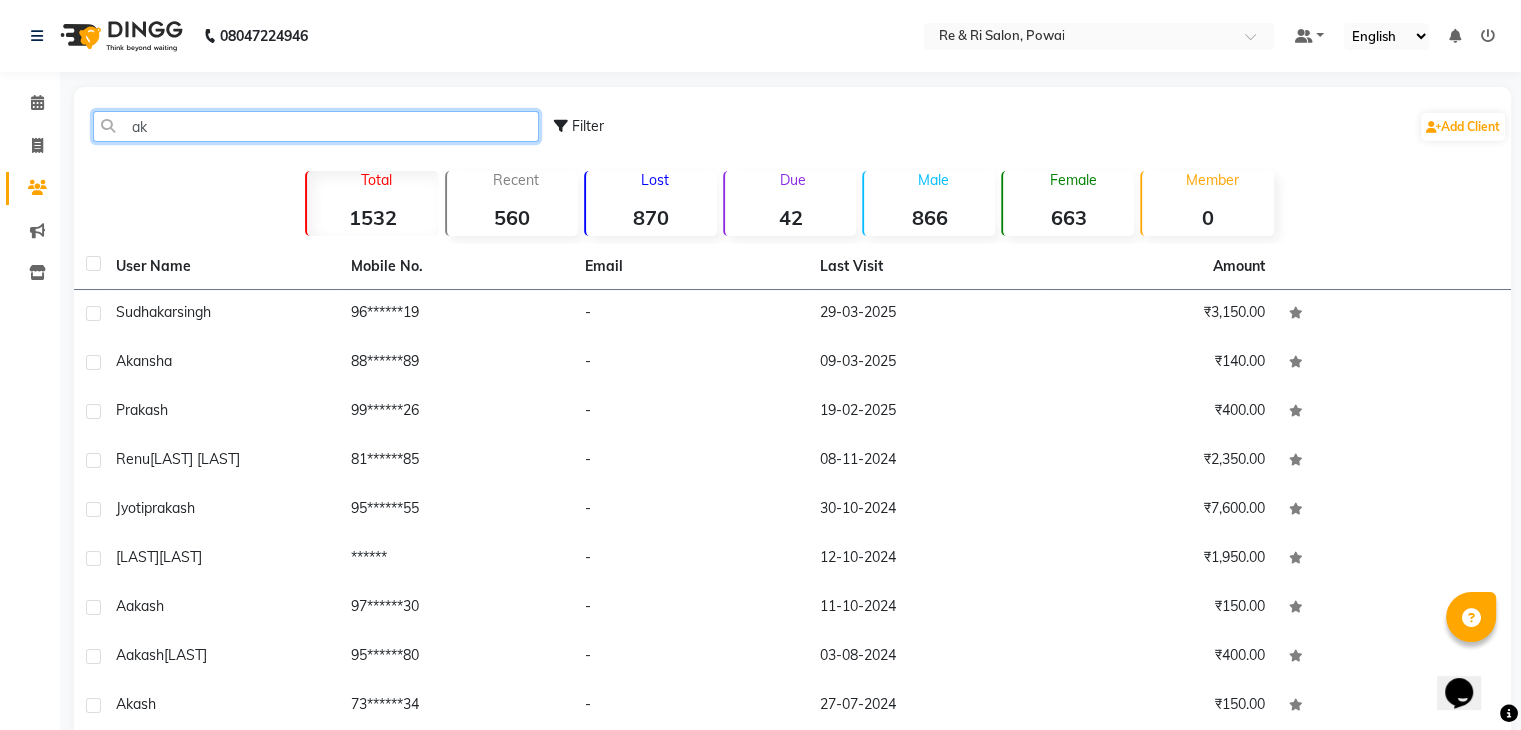 type on "a" 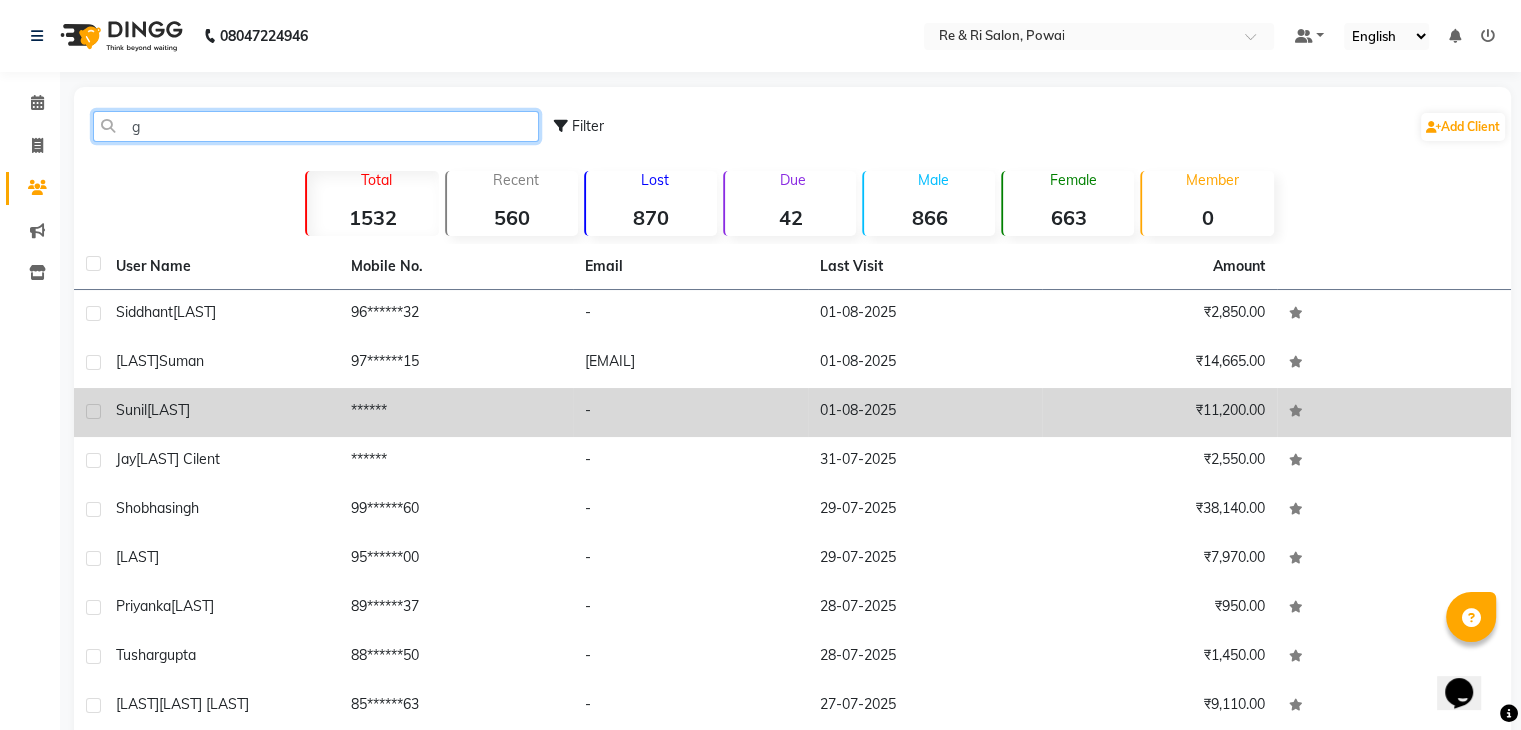 scroll, scrollTop: 153, scrollLeft: 0, axis: vertical 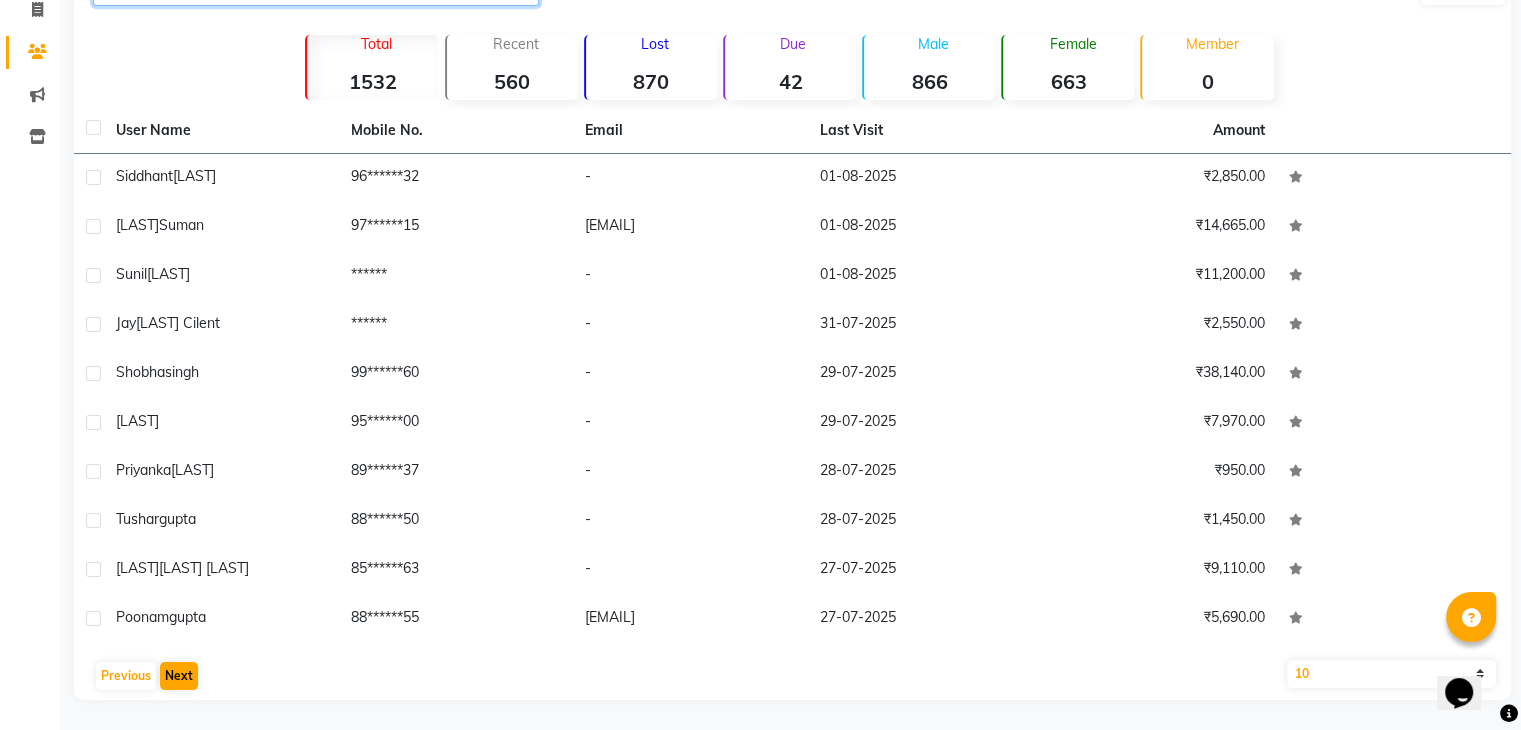 type on "g" 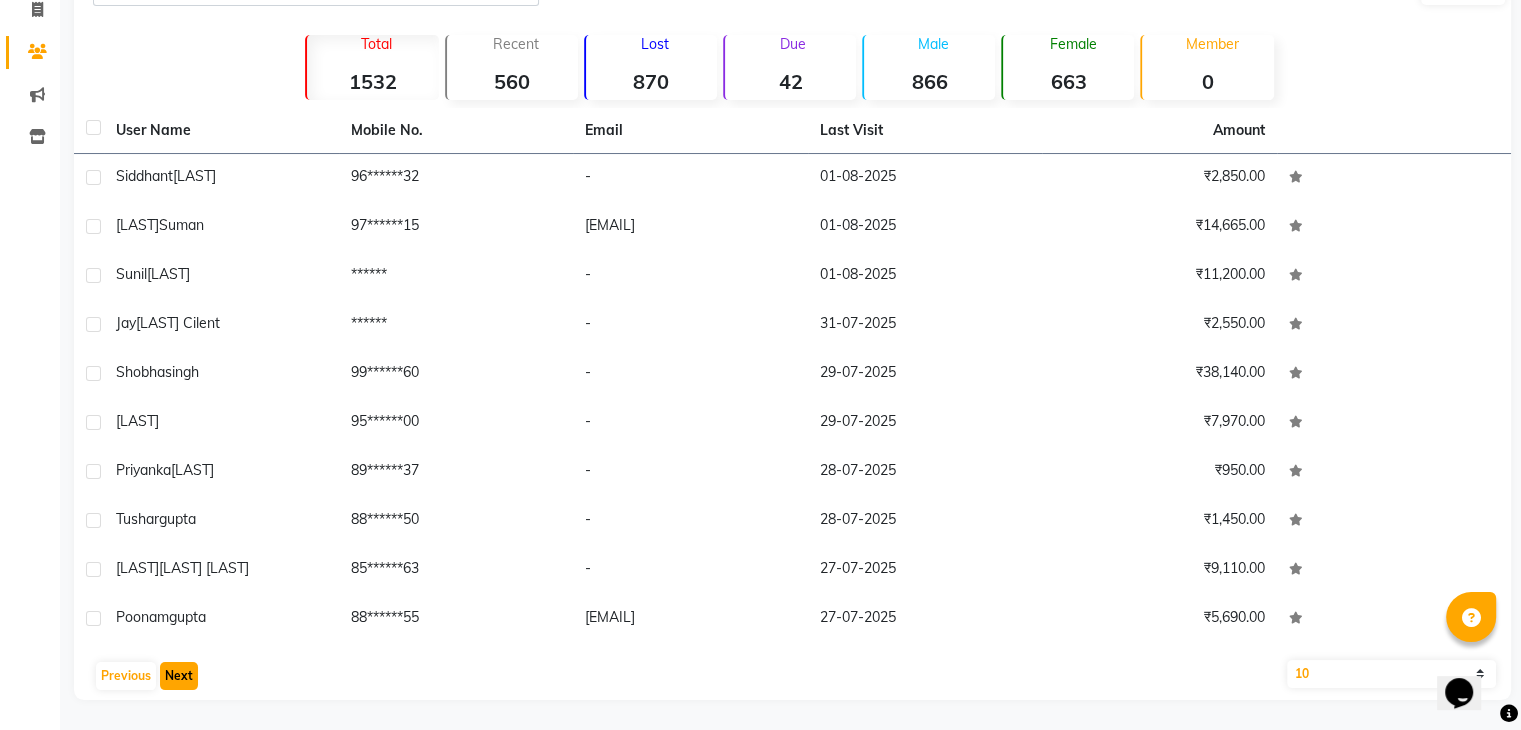 click on "Next" 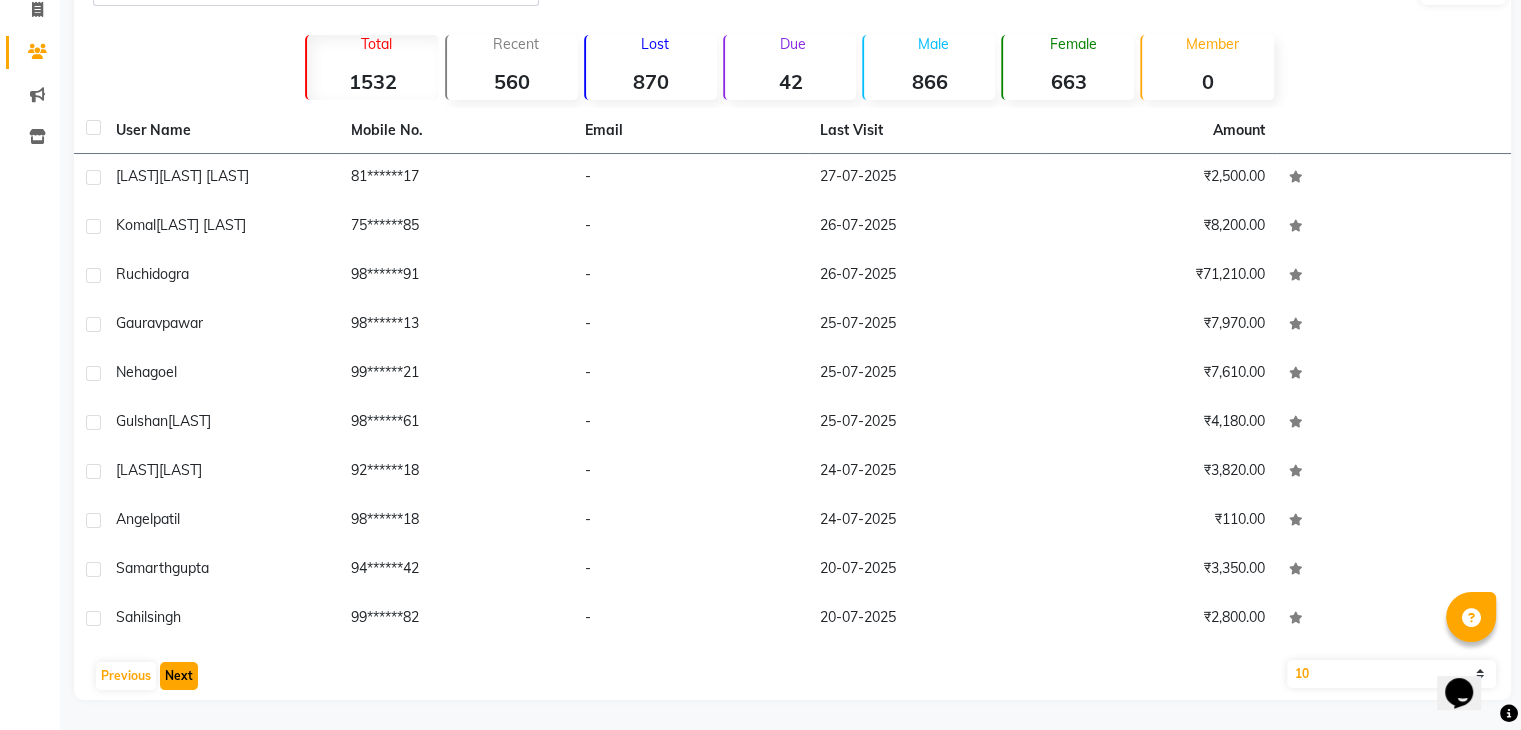 scroll, scrollTop: 136, scrollLeft: 0, axis: vertical 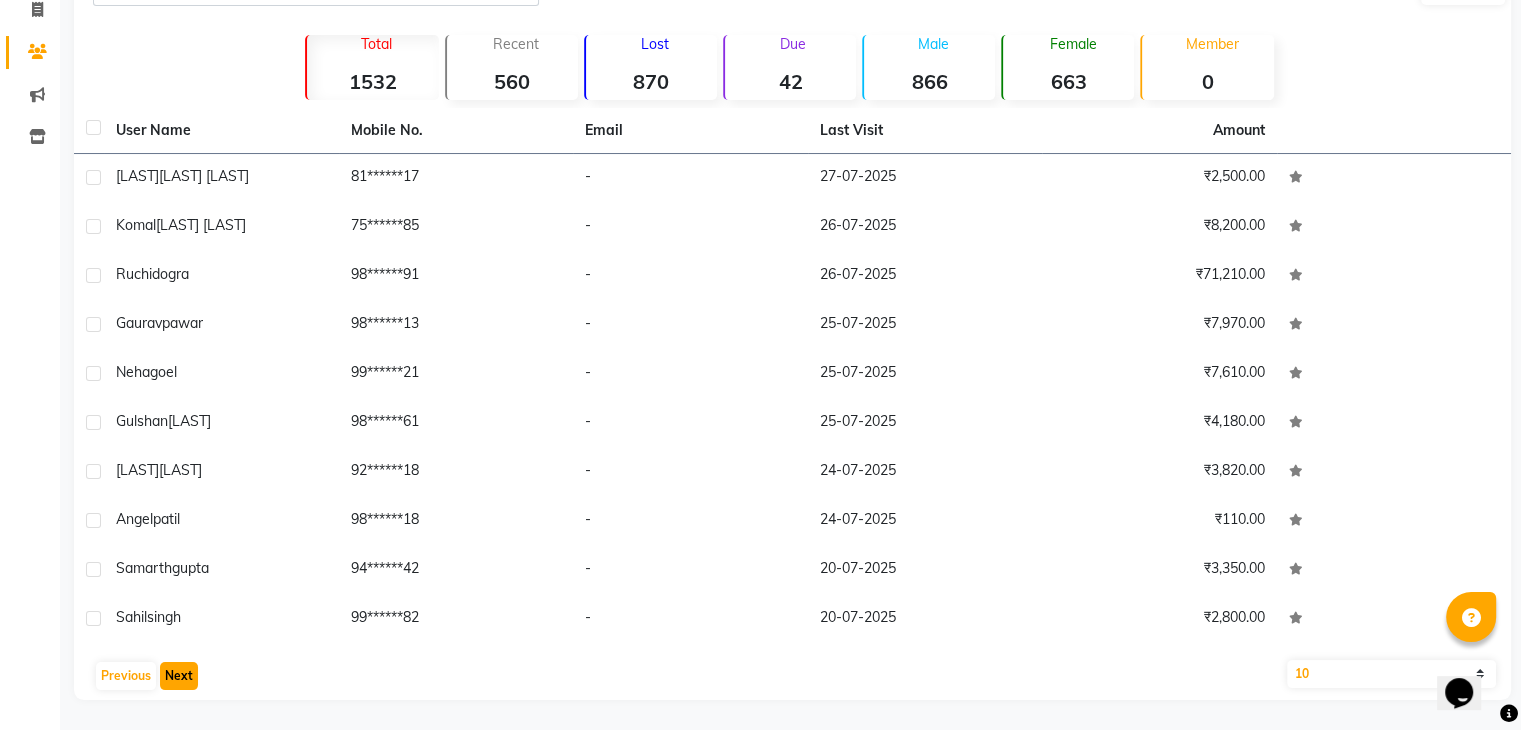 click on "Next" 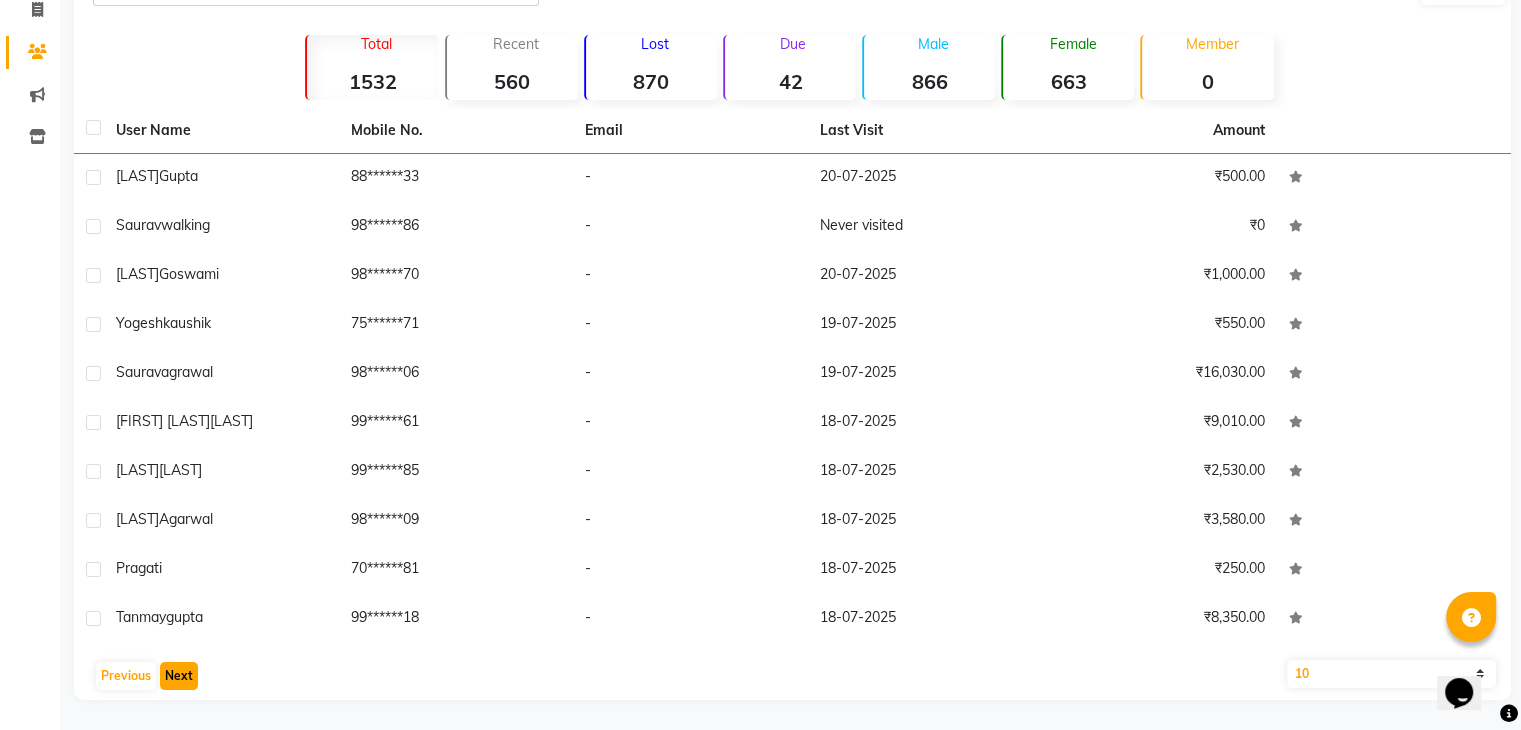 click on "Next" 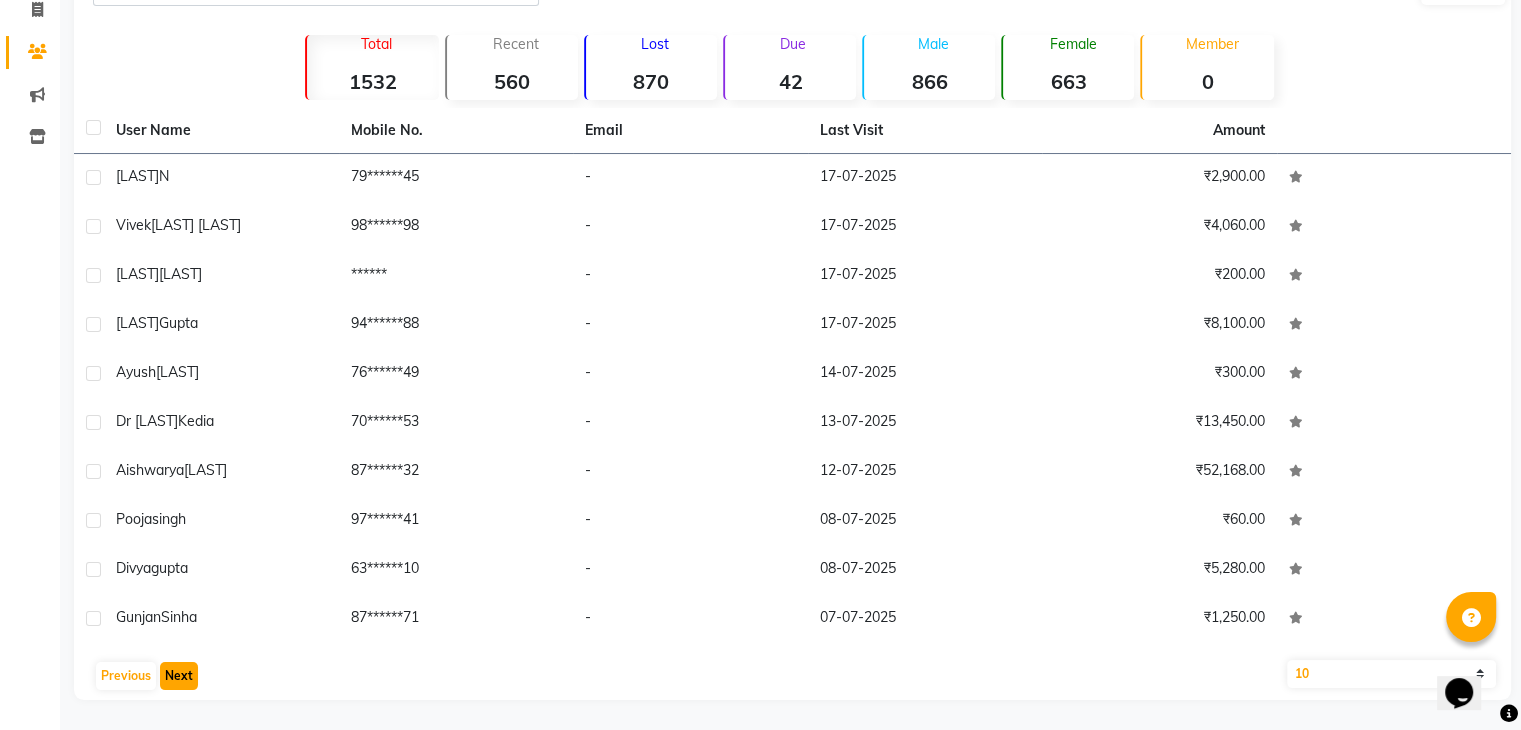 click on "Next" 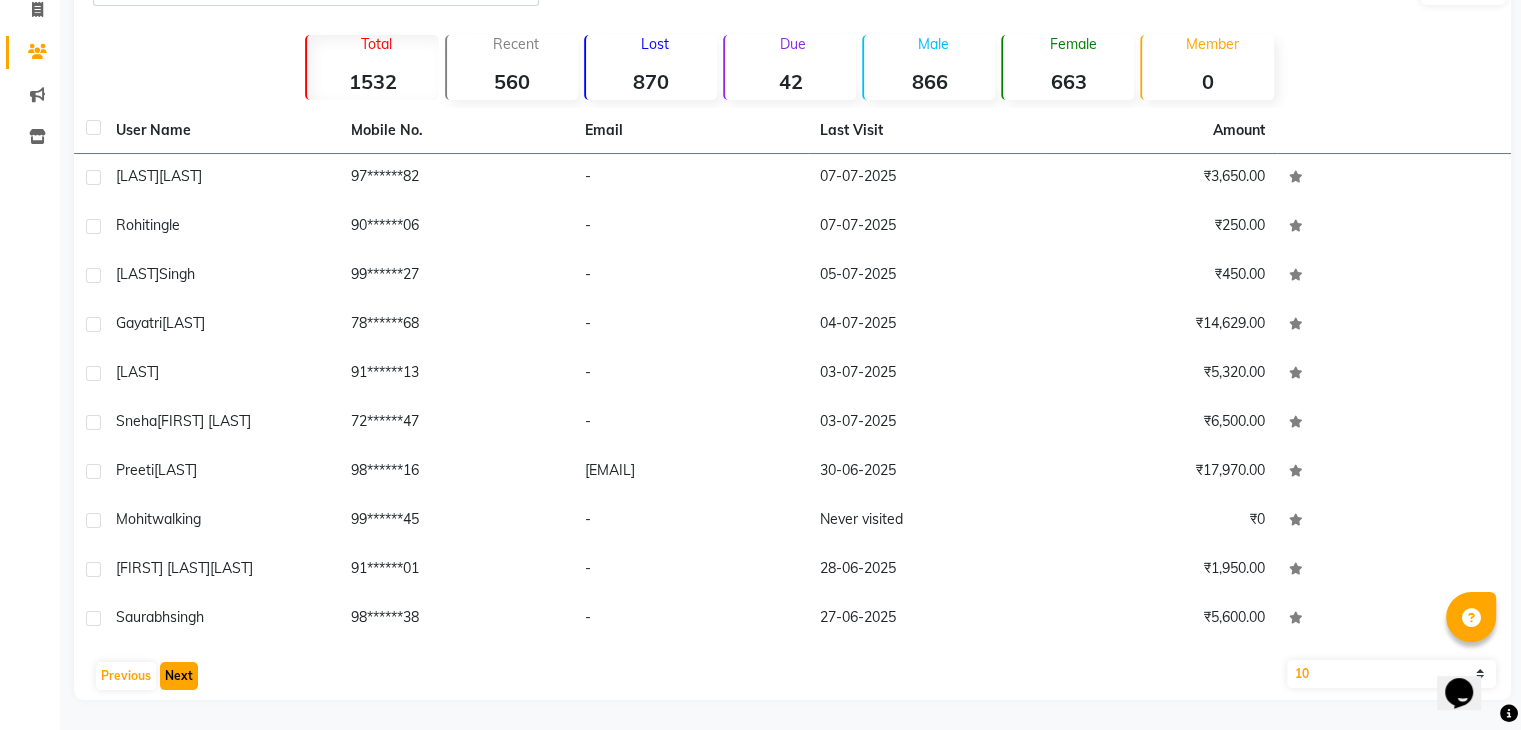 click on "Next" 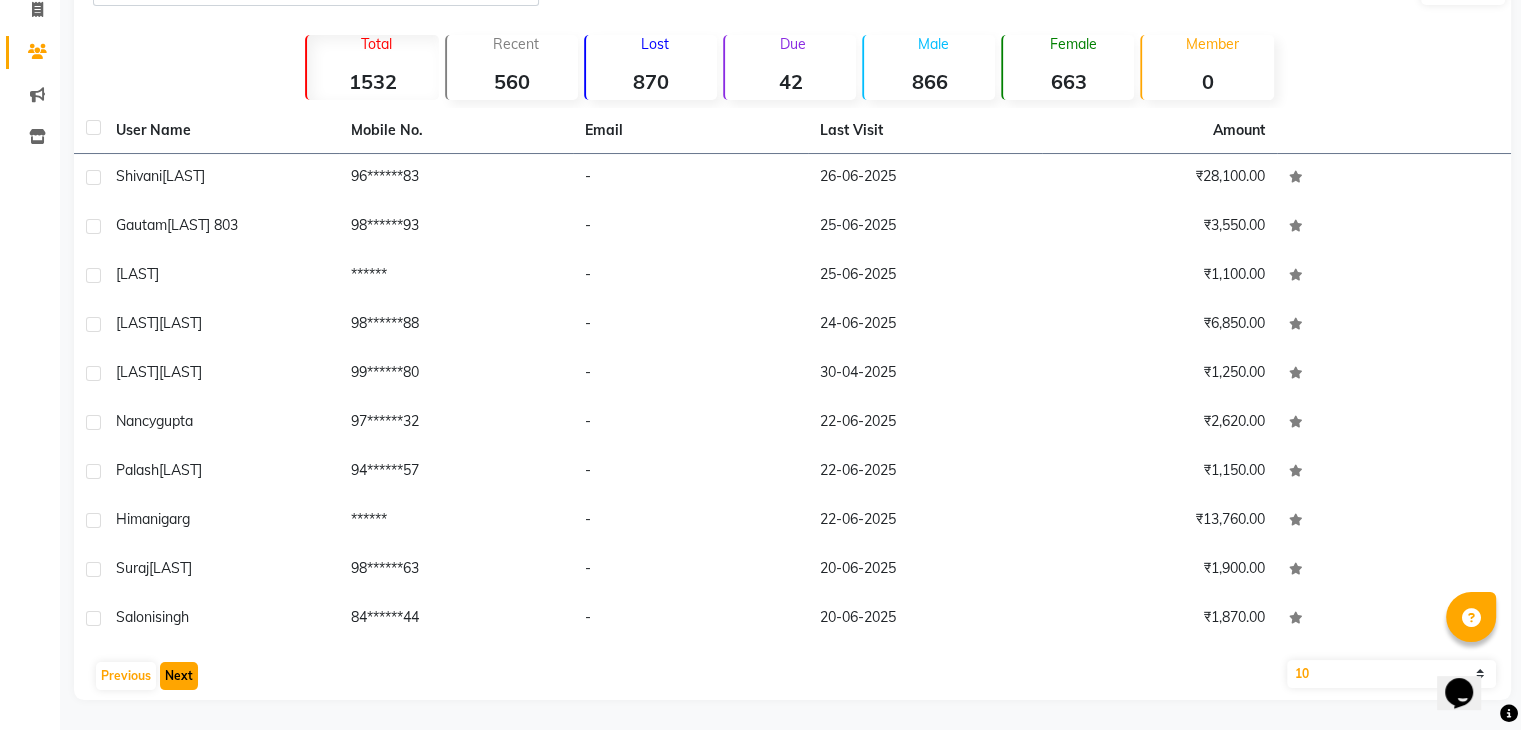 click on "Next" 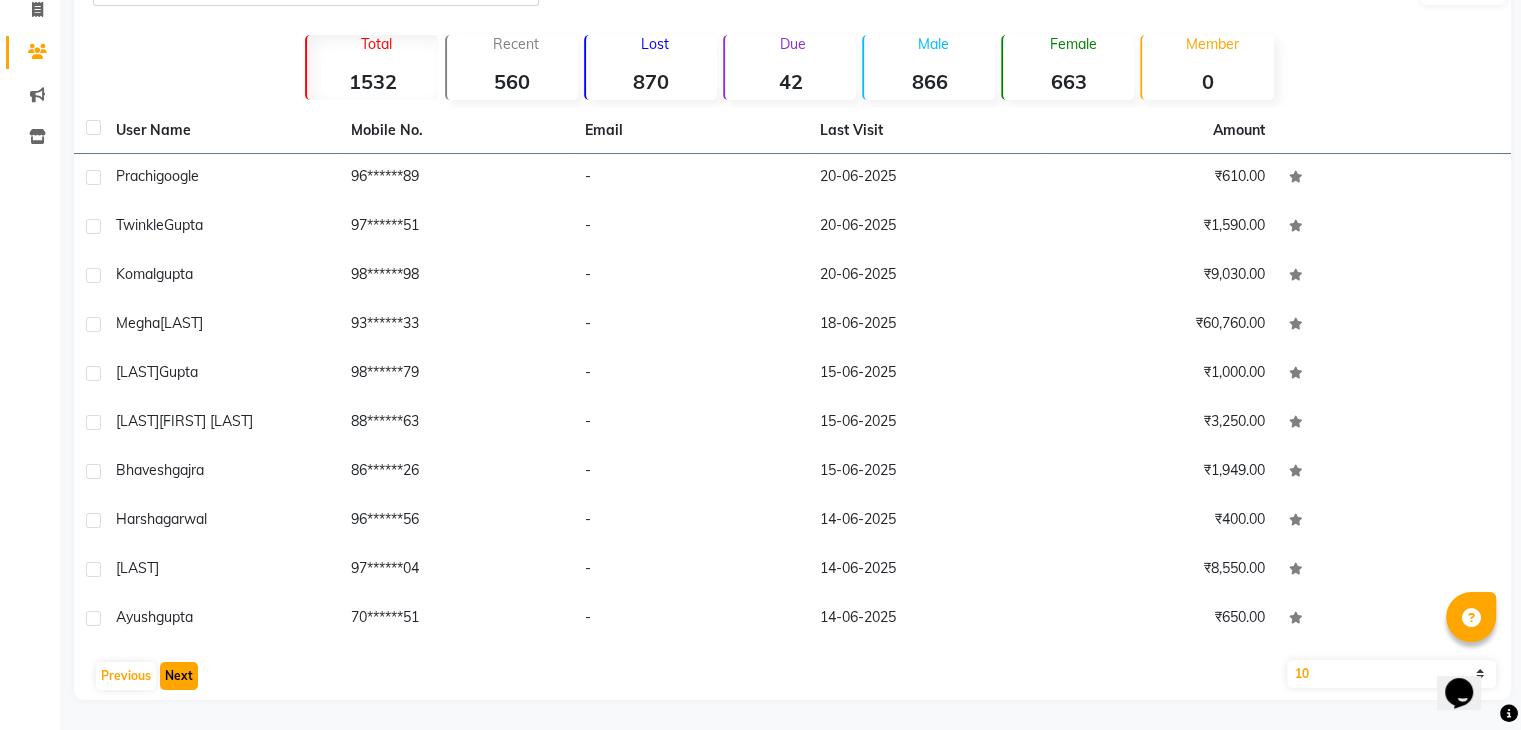 click on "Next" 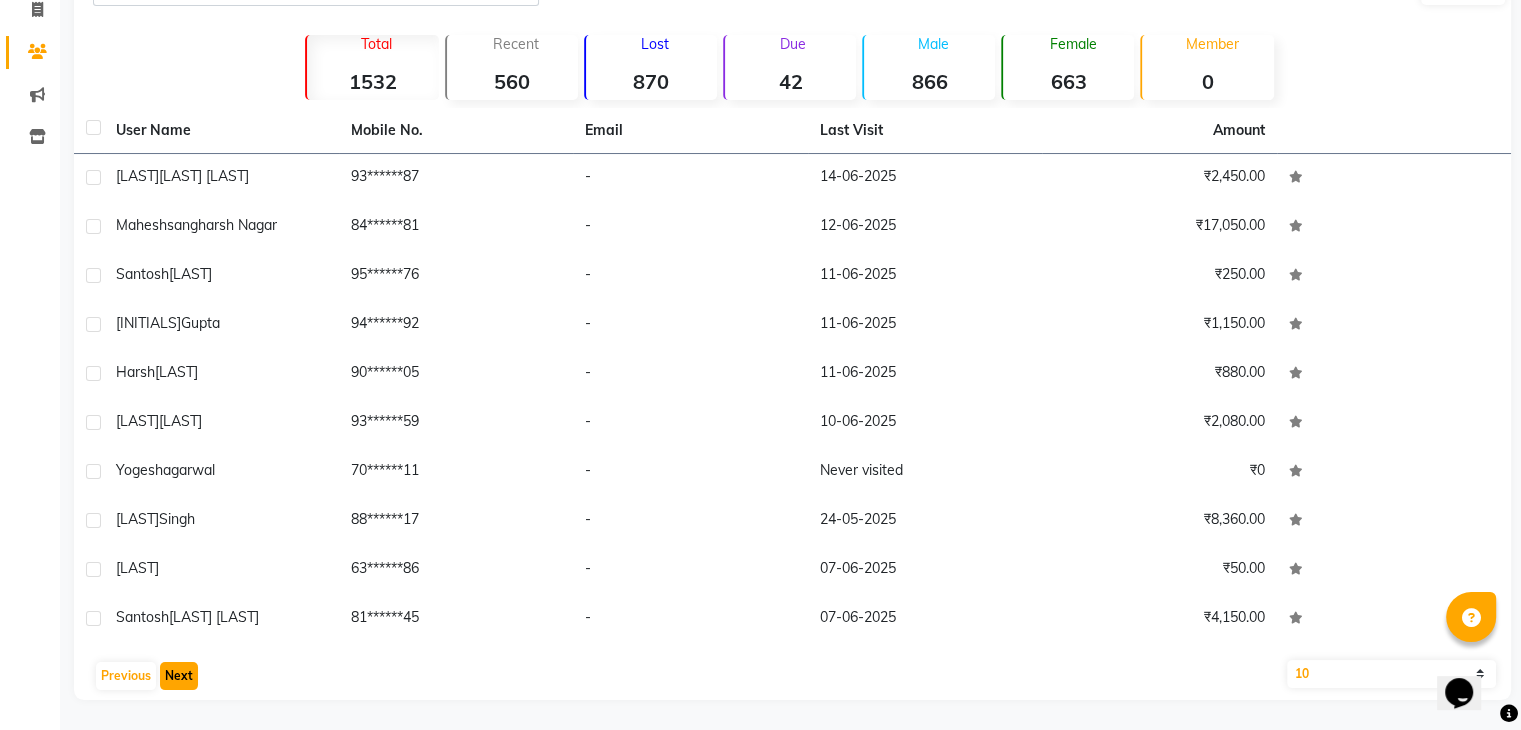 click on "Next" 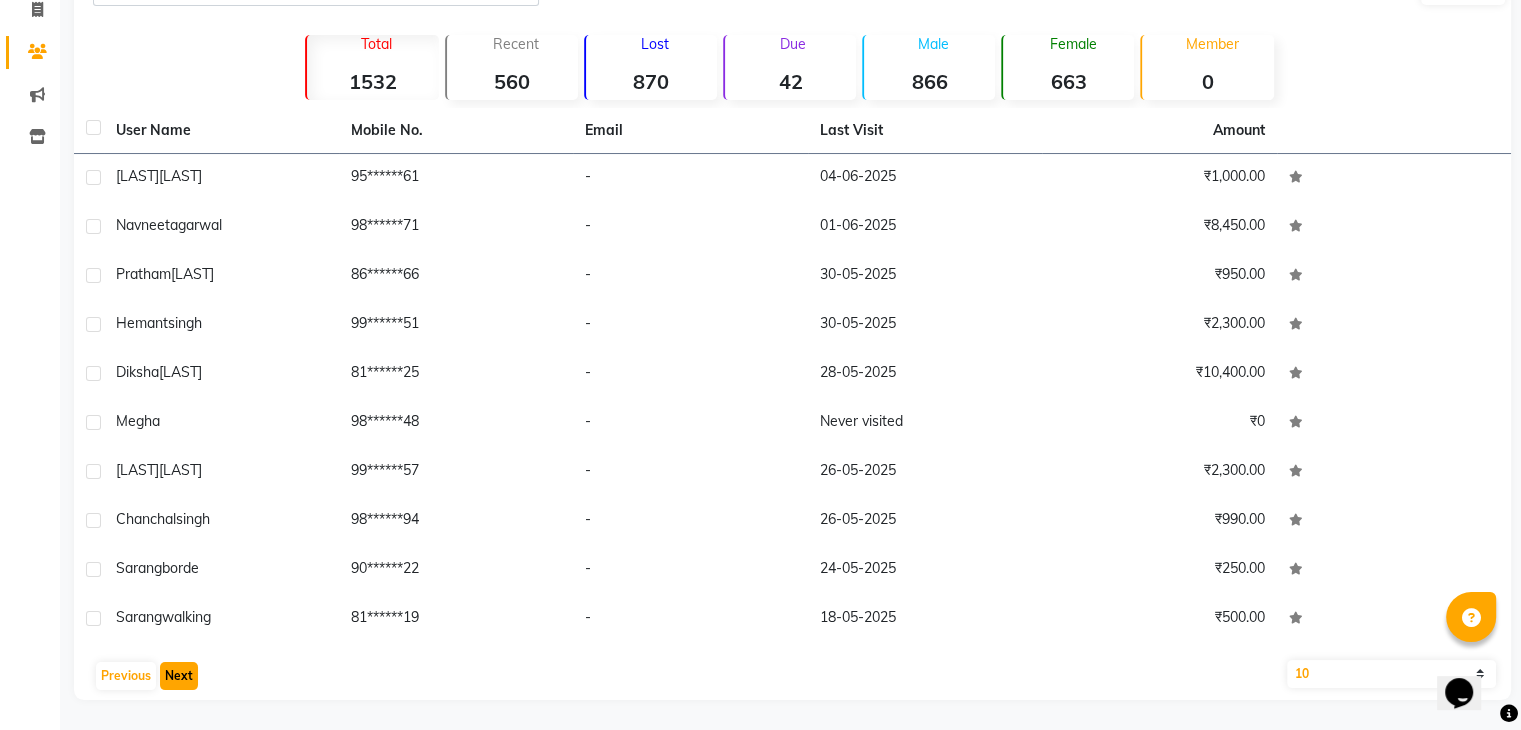 click on "Next" 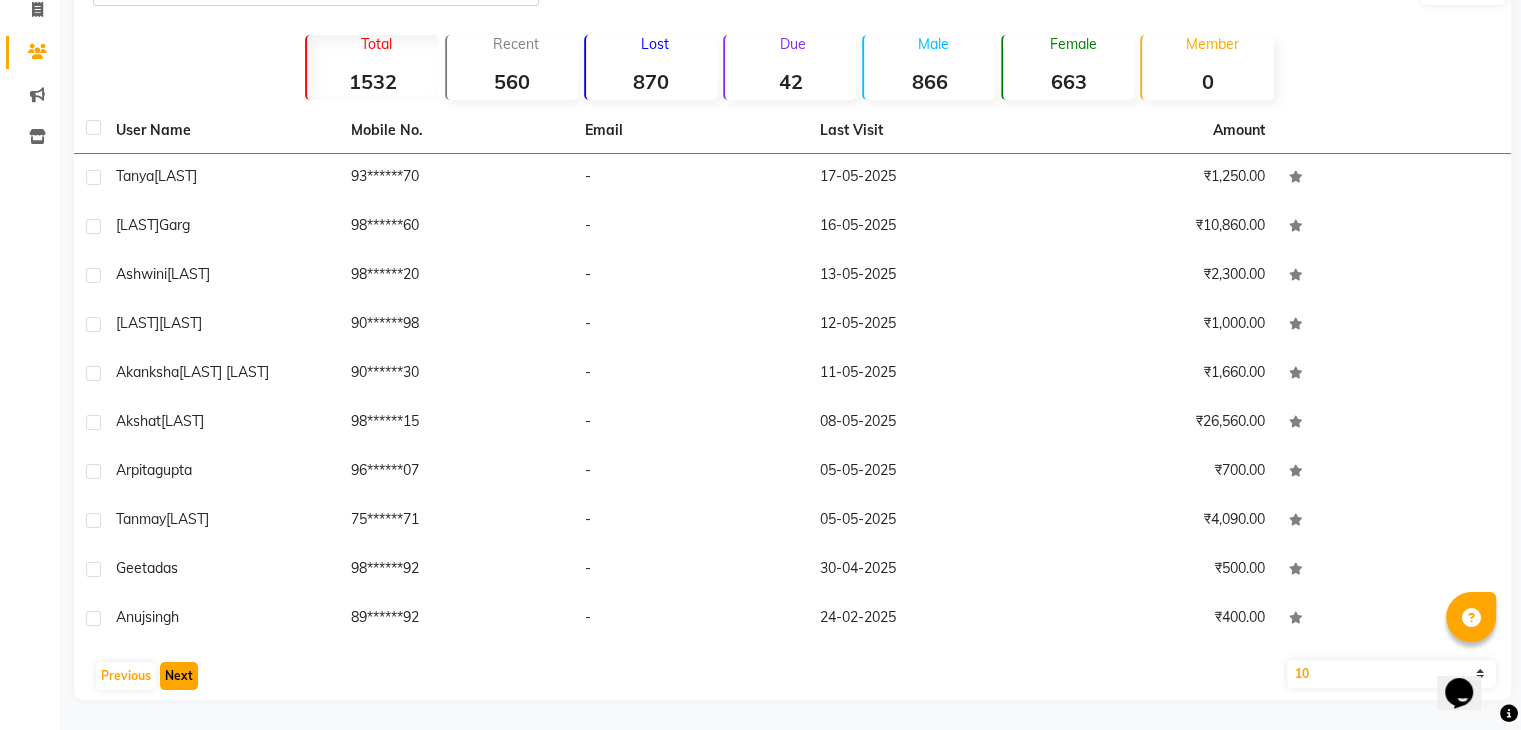 click on "Next" 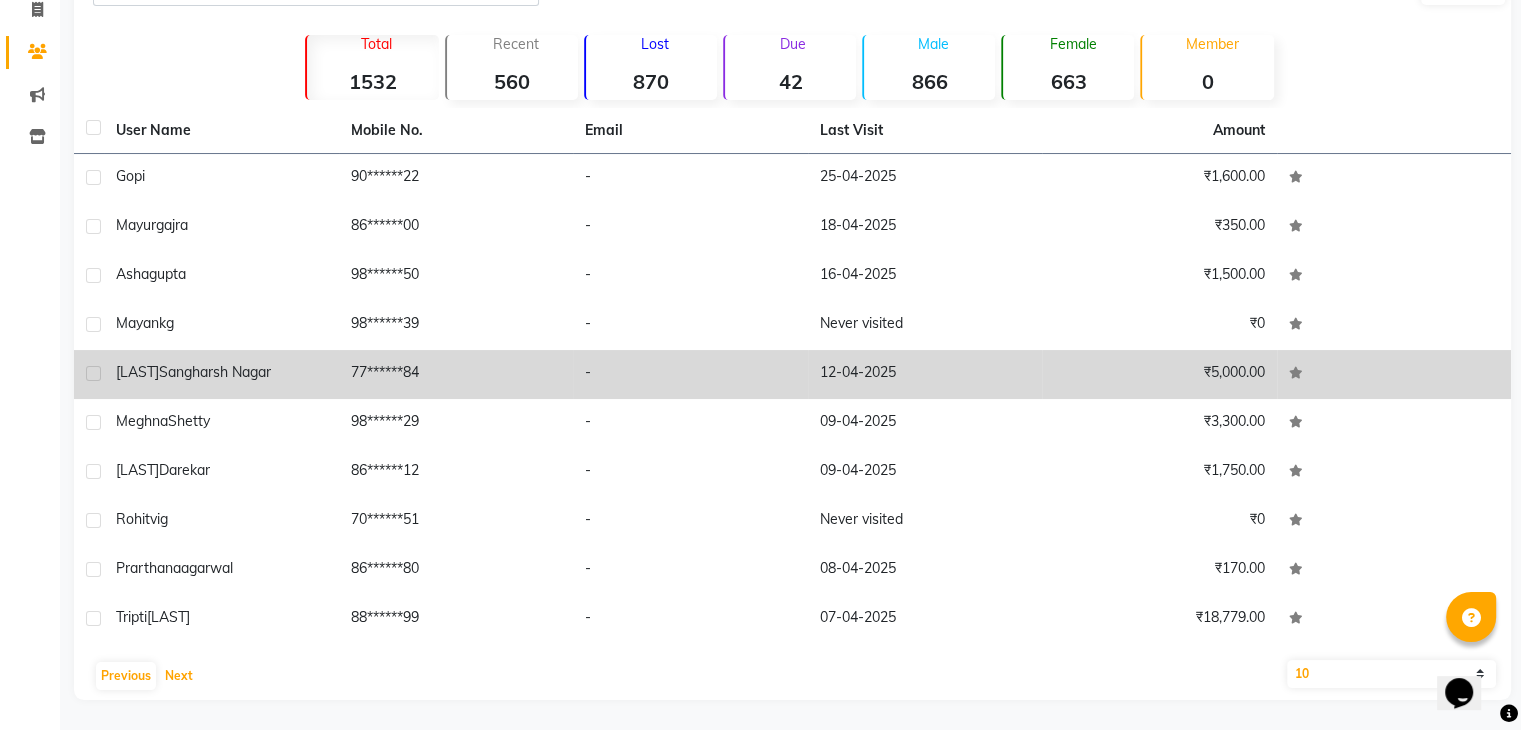 drag, startPoint x: 186, startPoint y: 677, endPoint x: 407, endPoint y: 379, distance: 371.0054 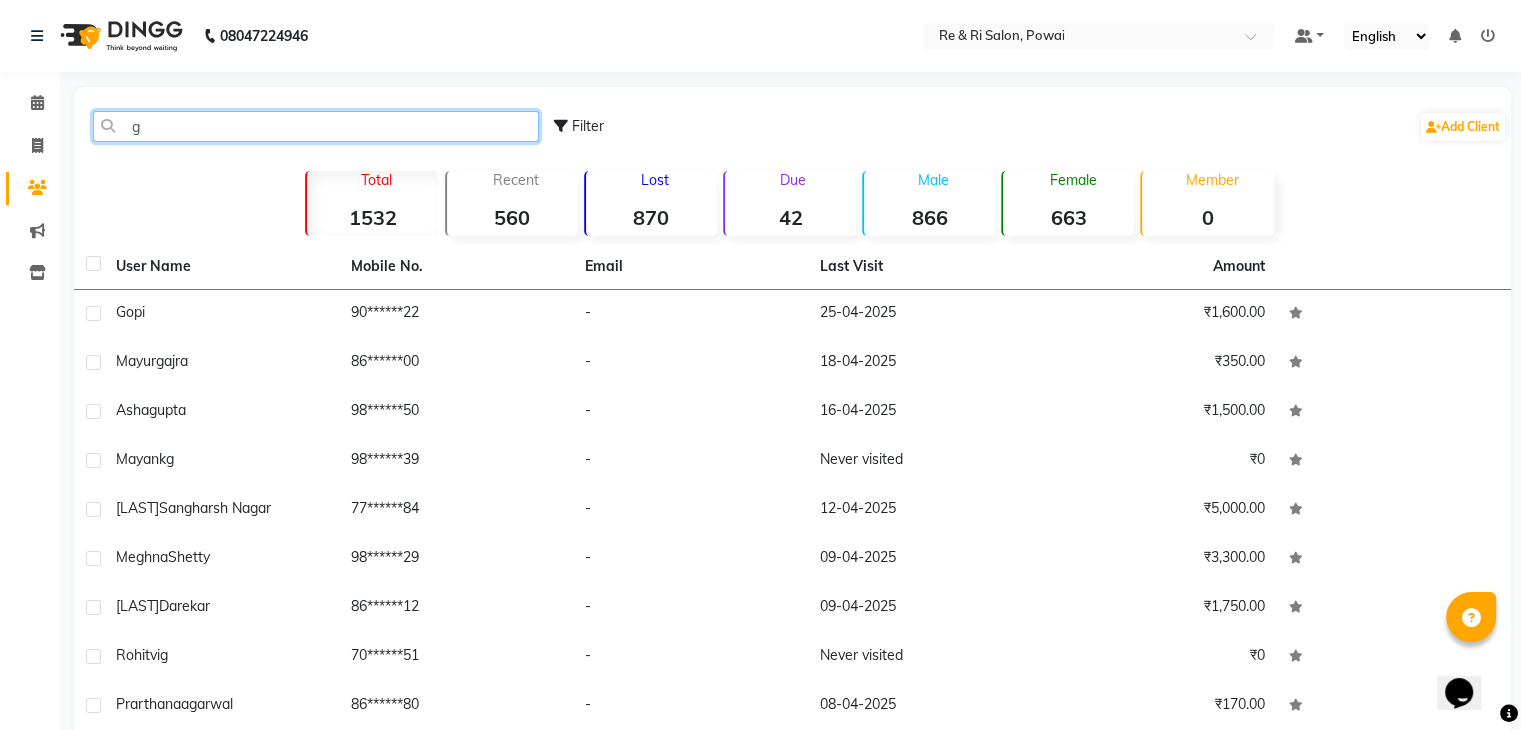 click on "g" 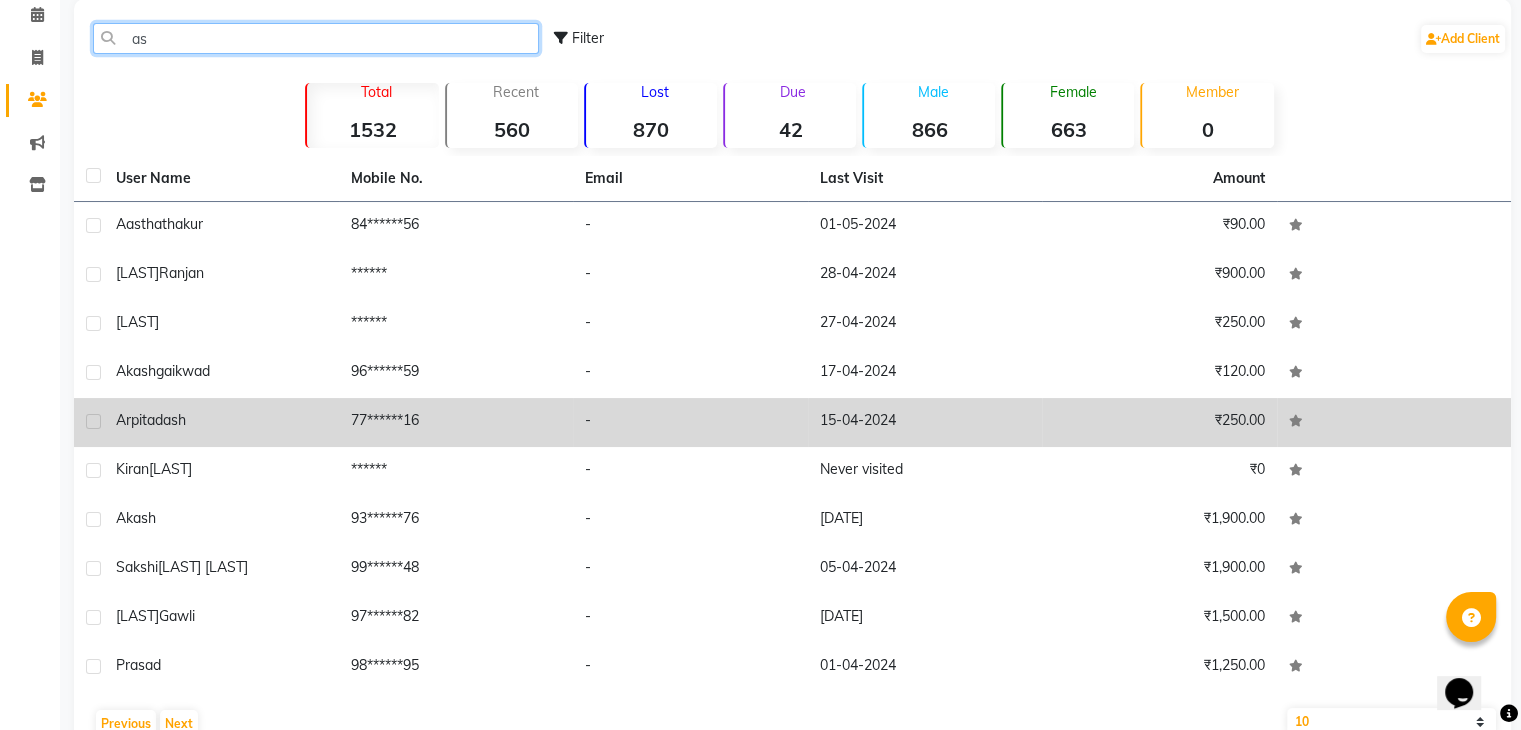scroll, scrollTop: 136, scrollLeft: 0, axis: vertical 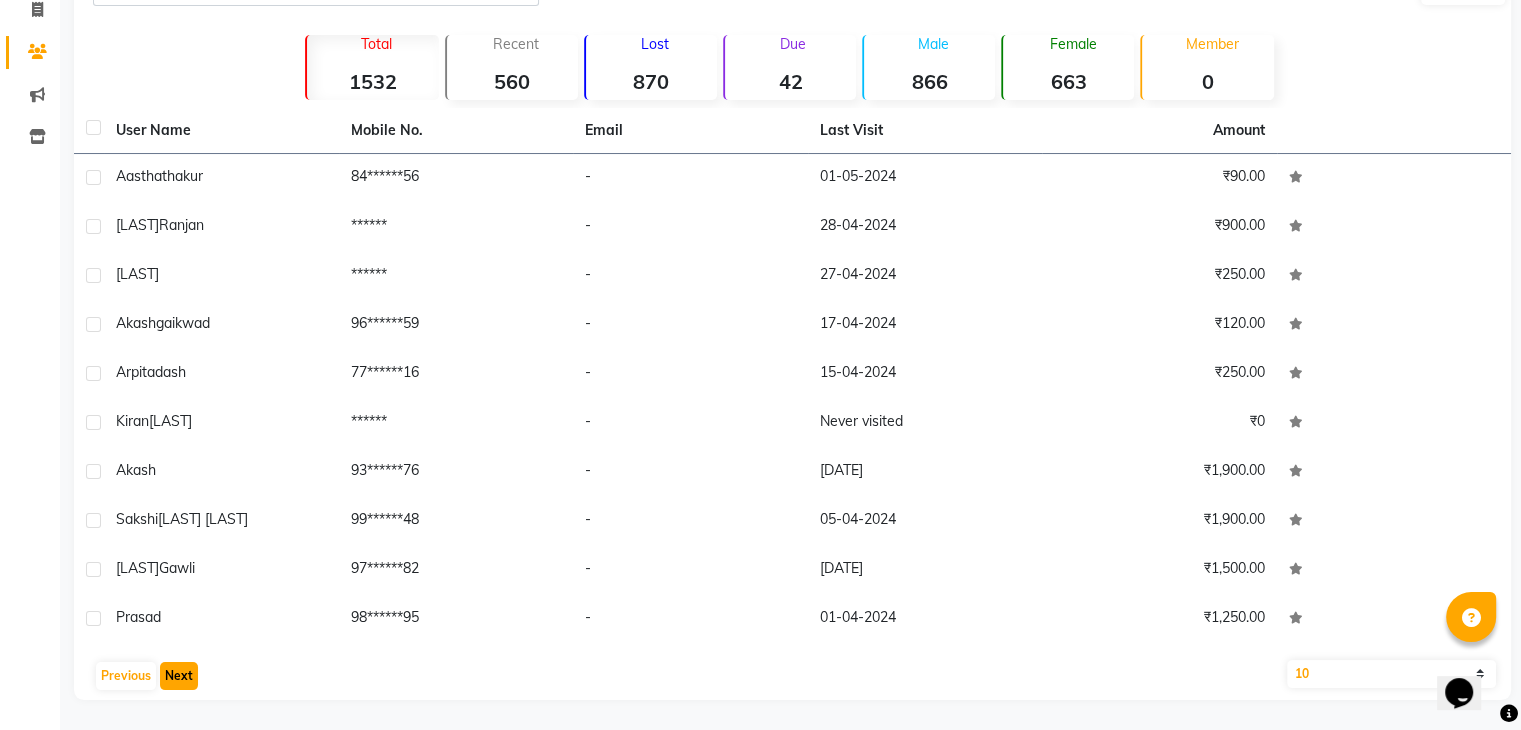 click on "Next" 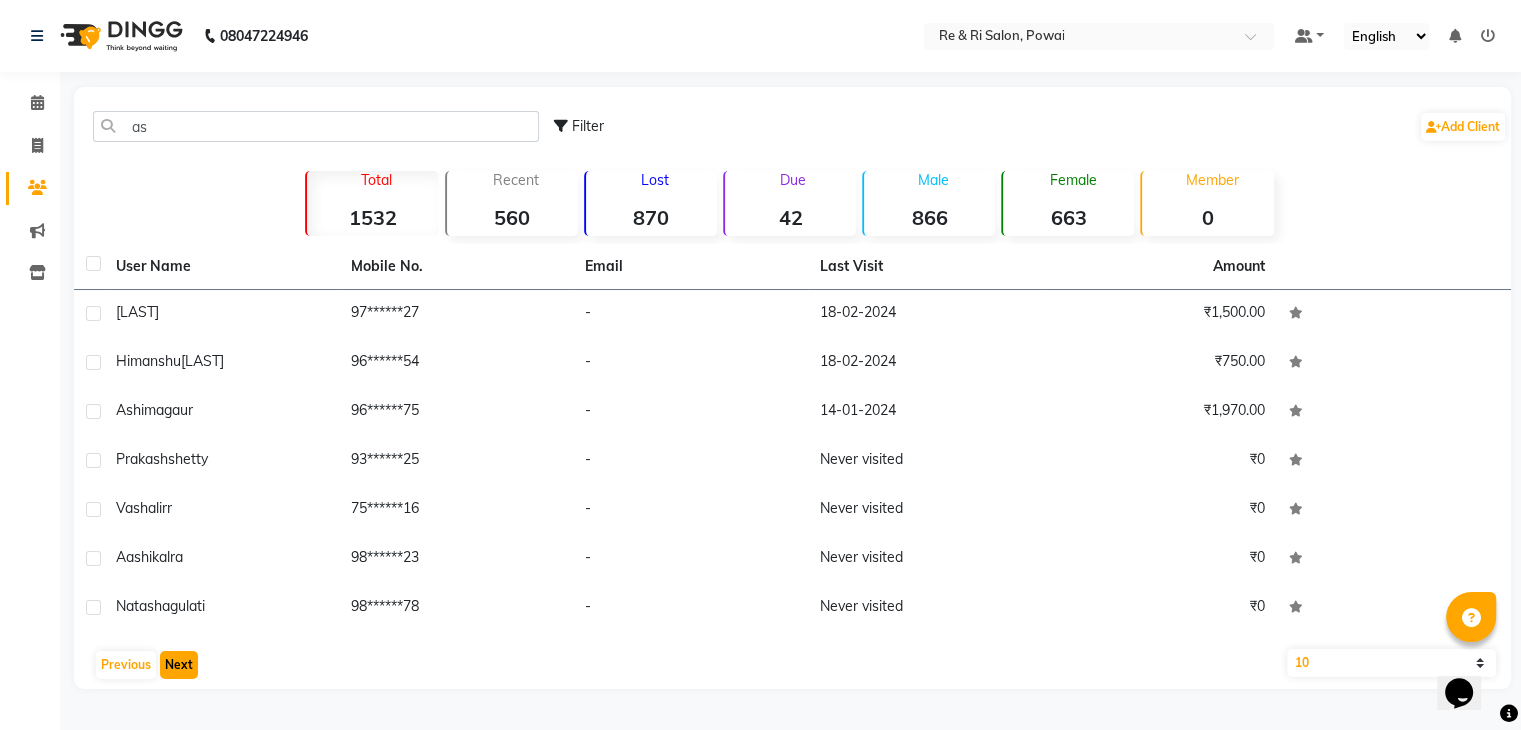 scroll, scrollTop: 0, scrollLeft: 0, axis: both 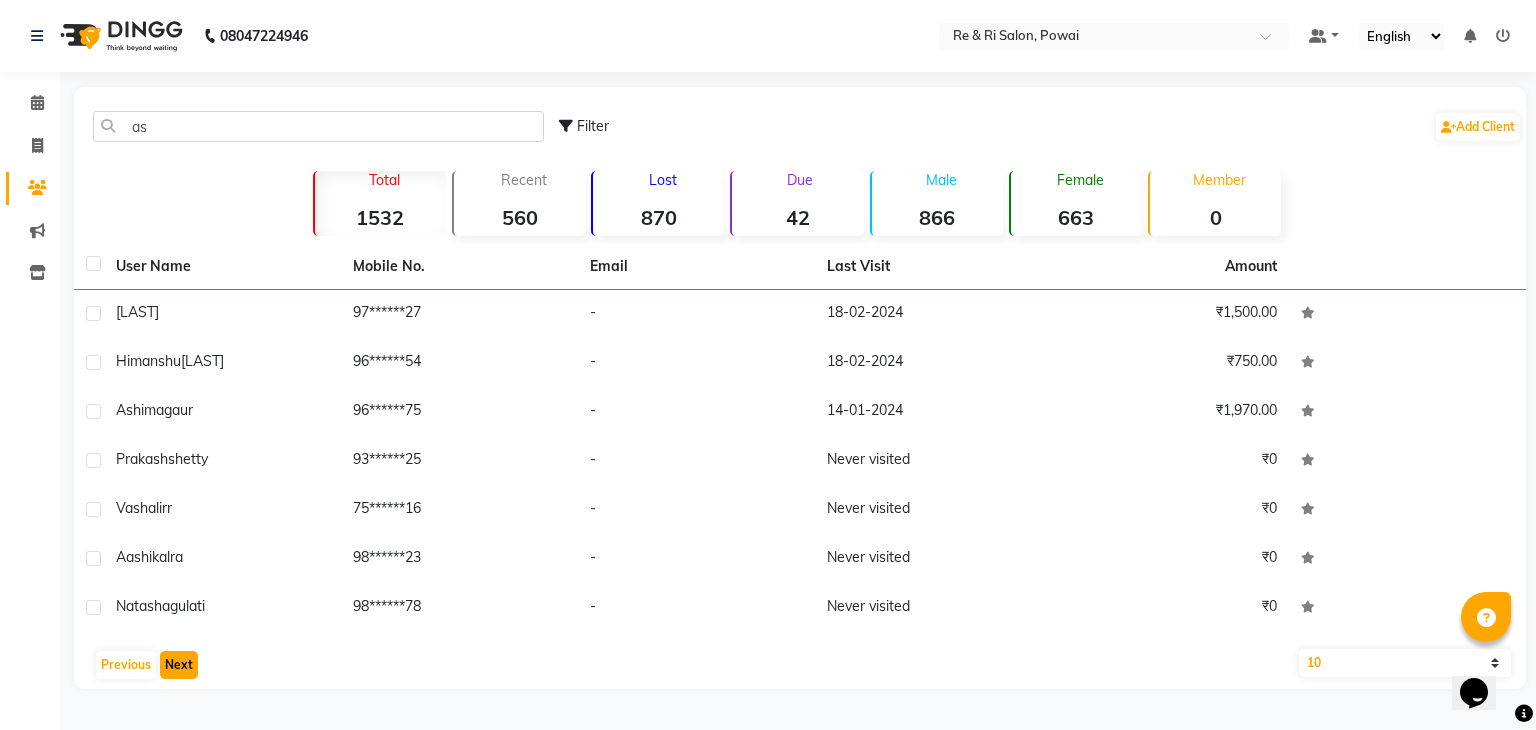 click on "Next" 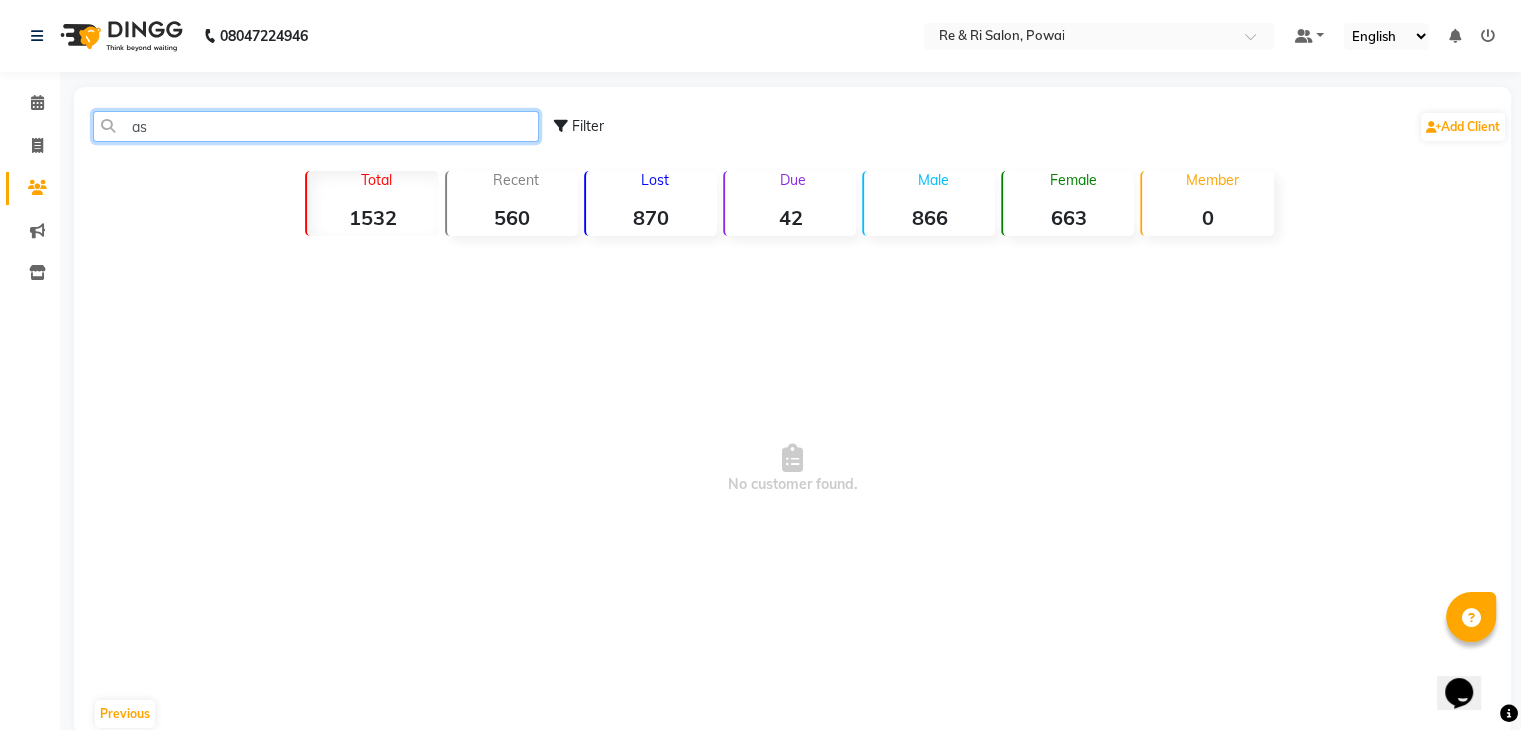 click on "as" 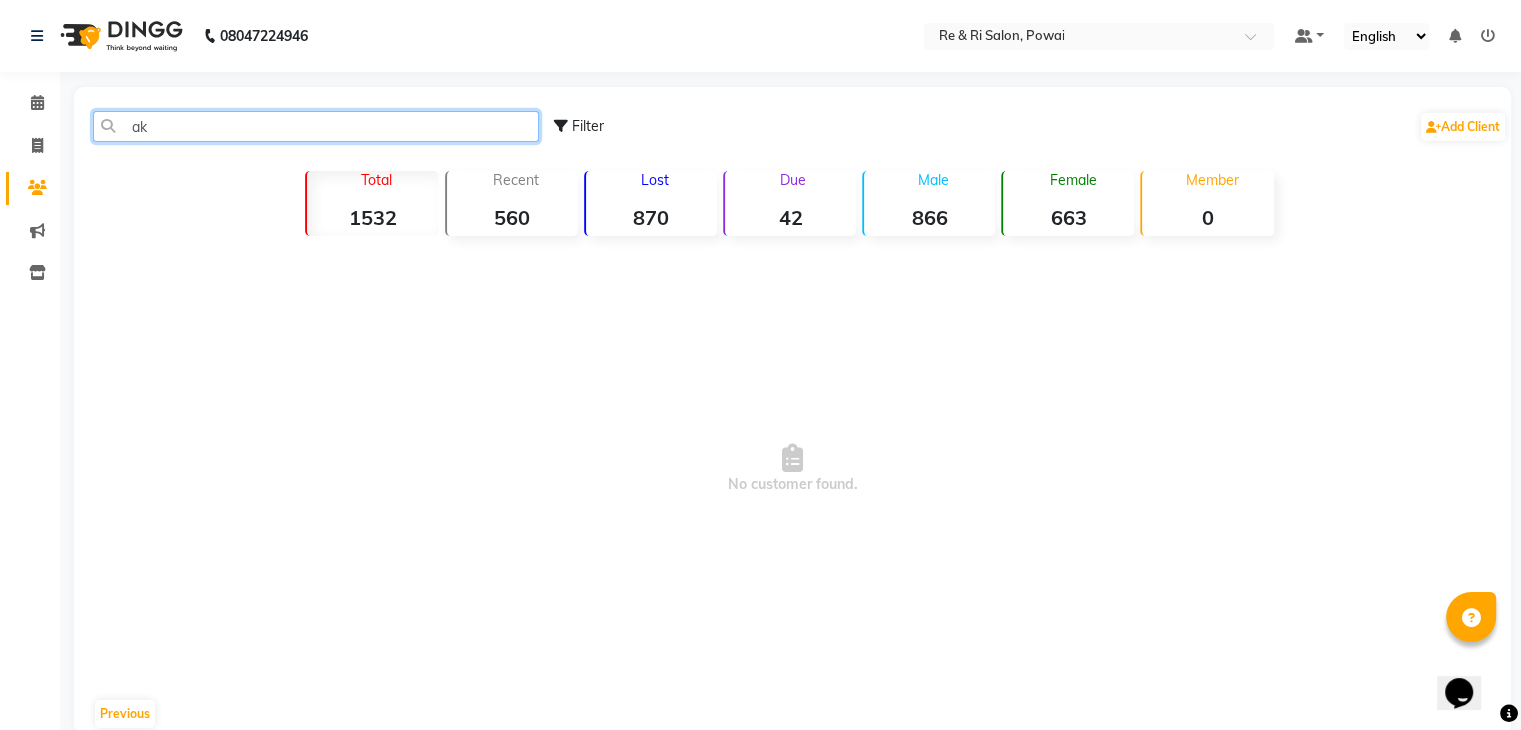 type on "a" 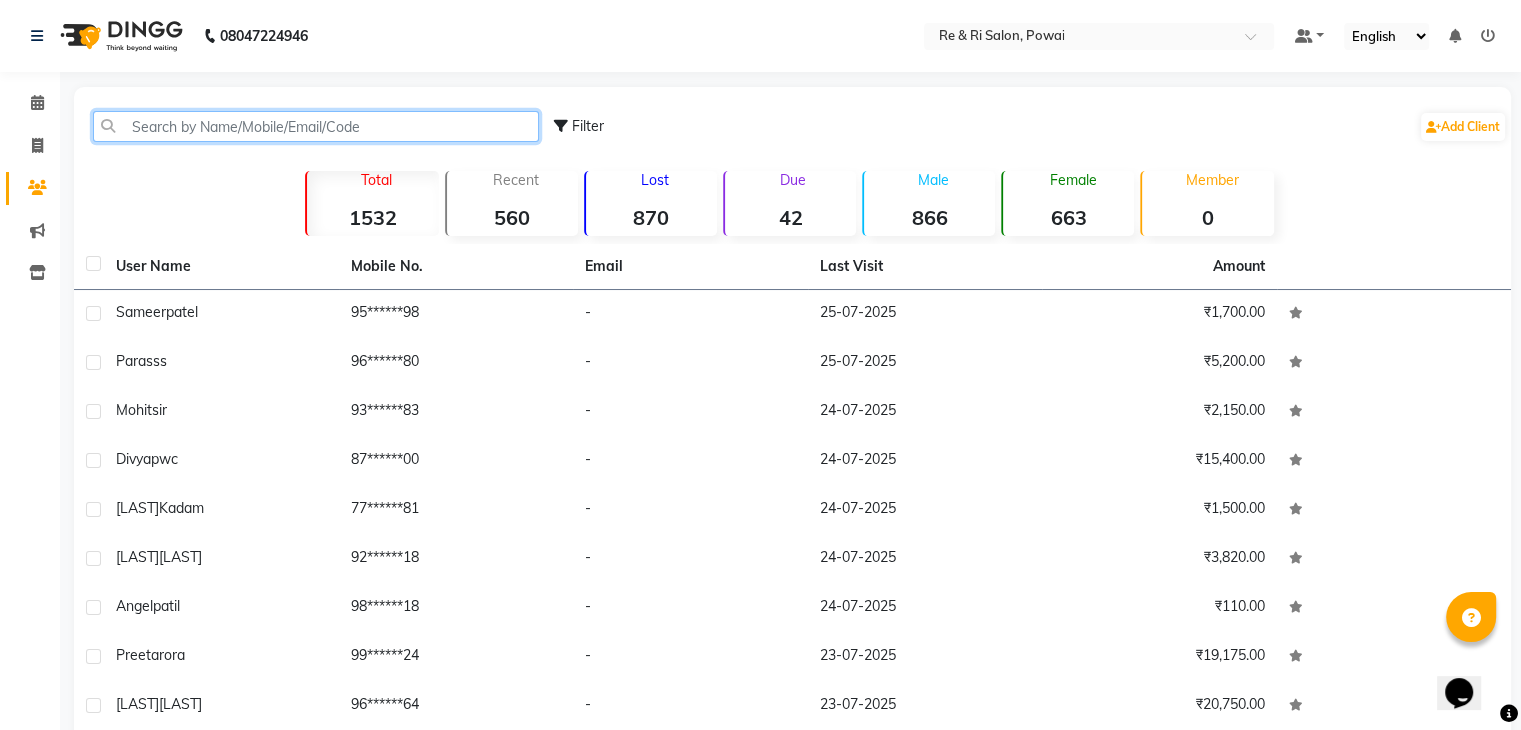 type 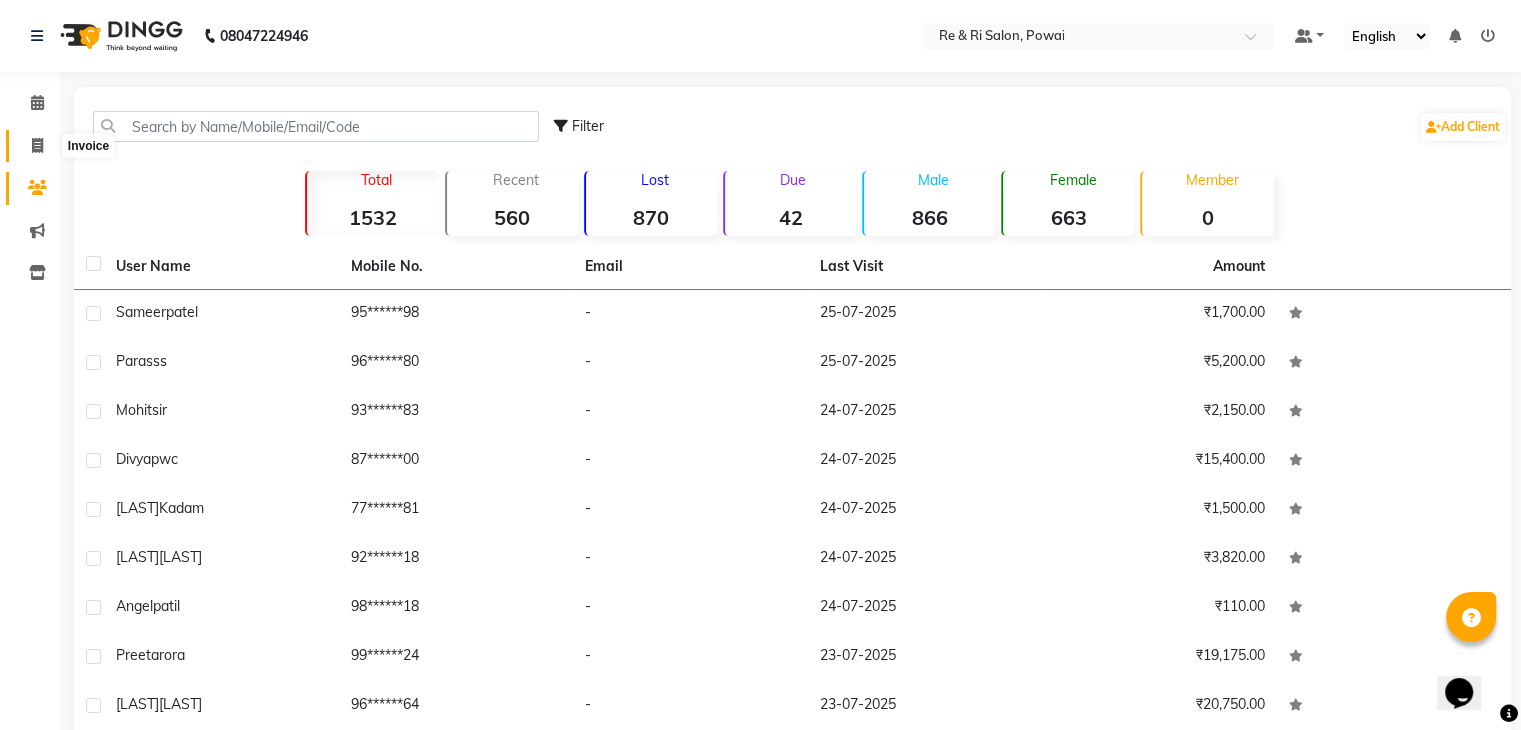 click 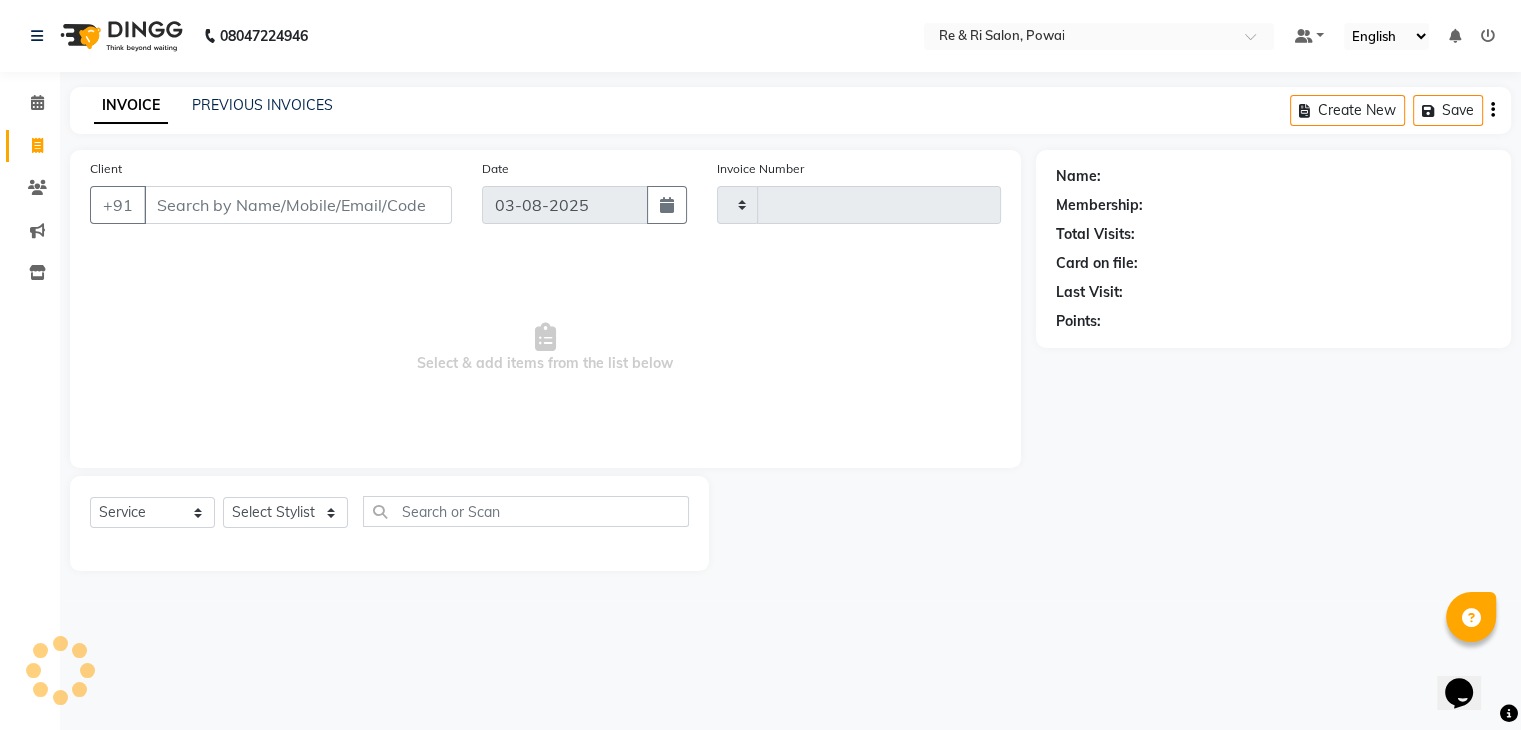 type on "1701" 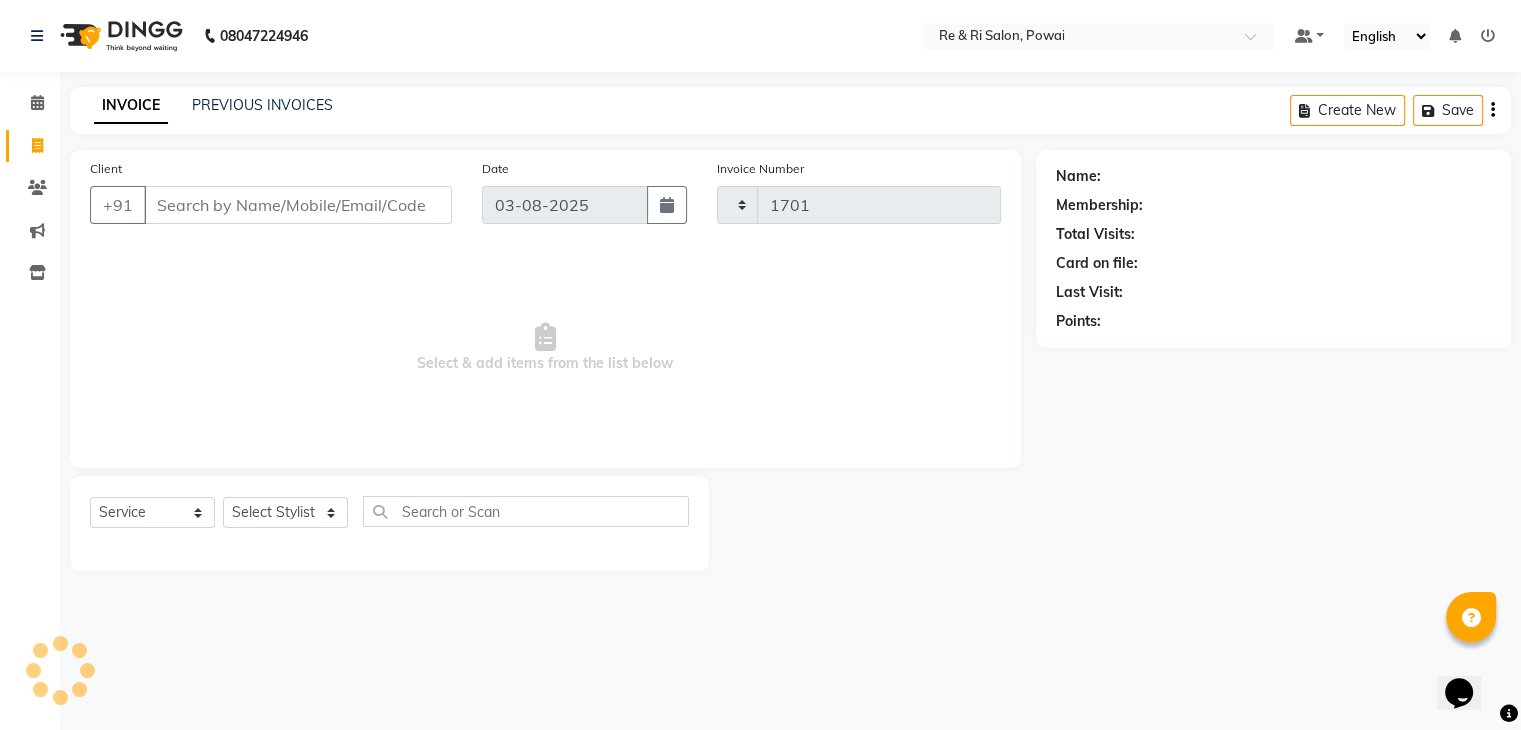 select on "5364" 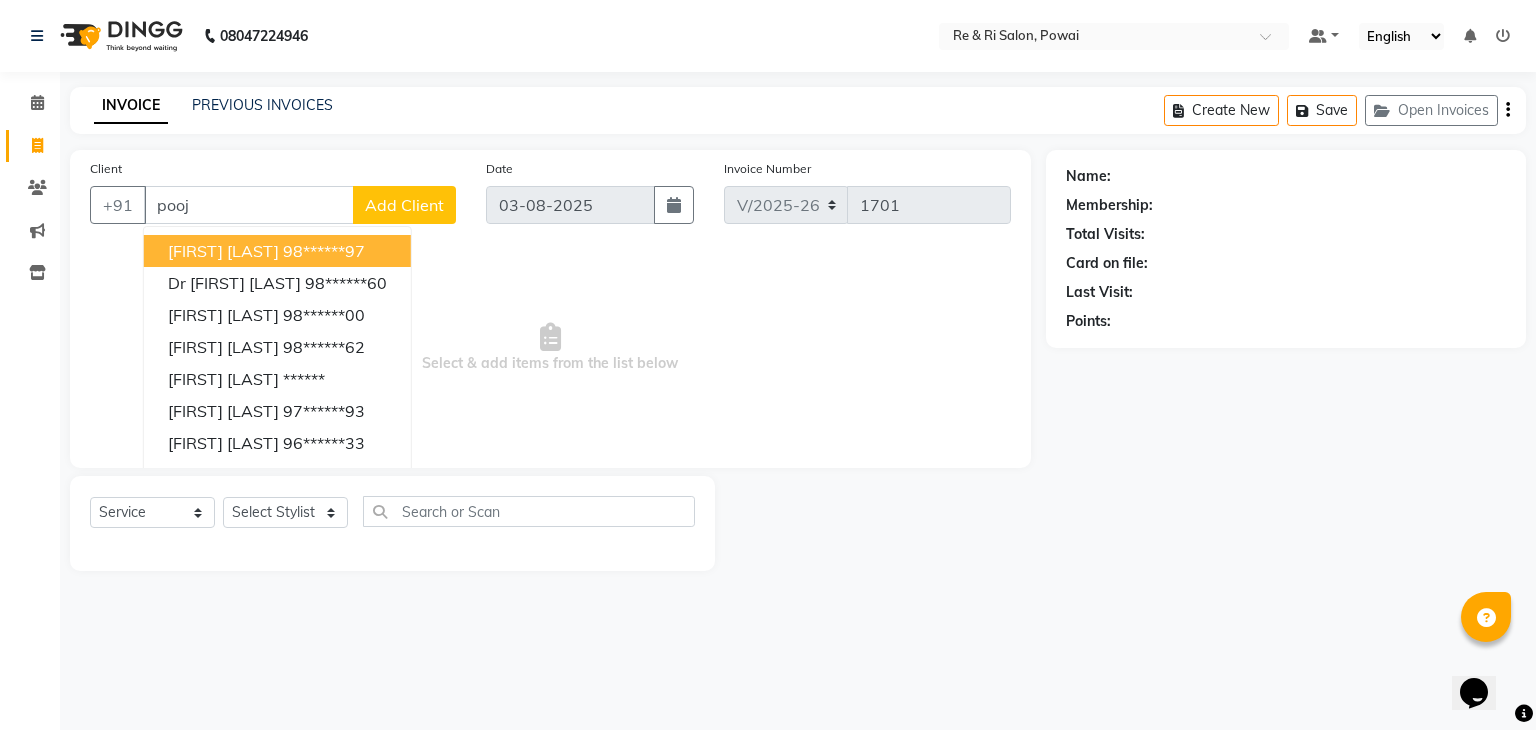 click on "[FIRST] [LAST]" at bounding box center (223, 251) 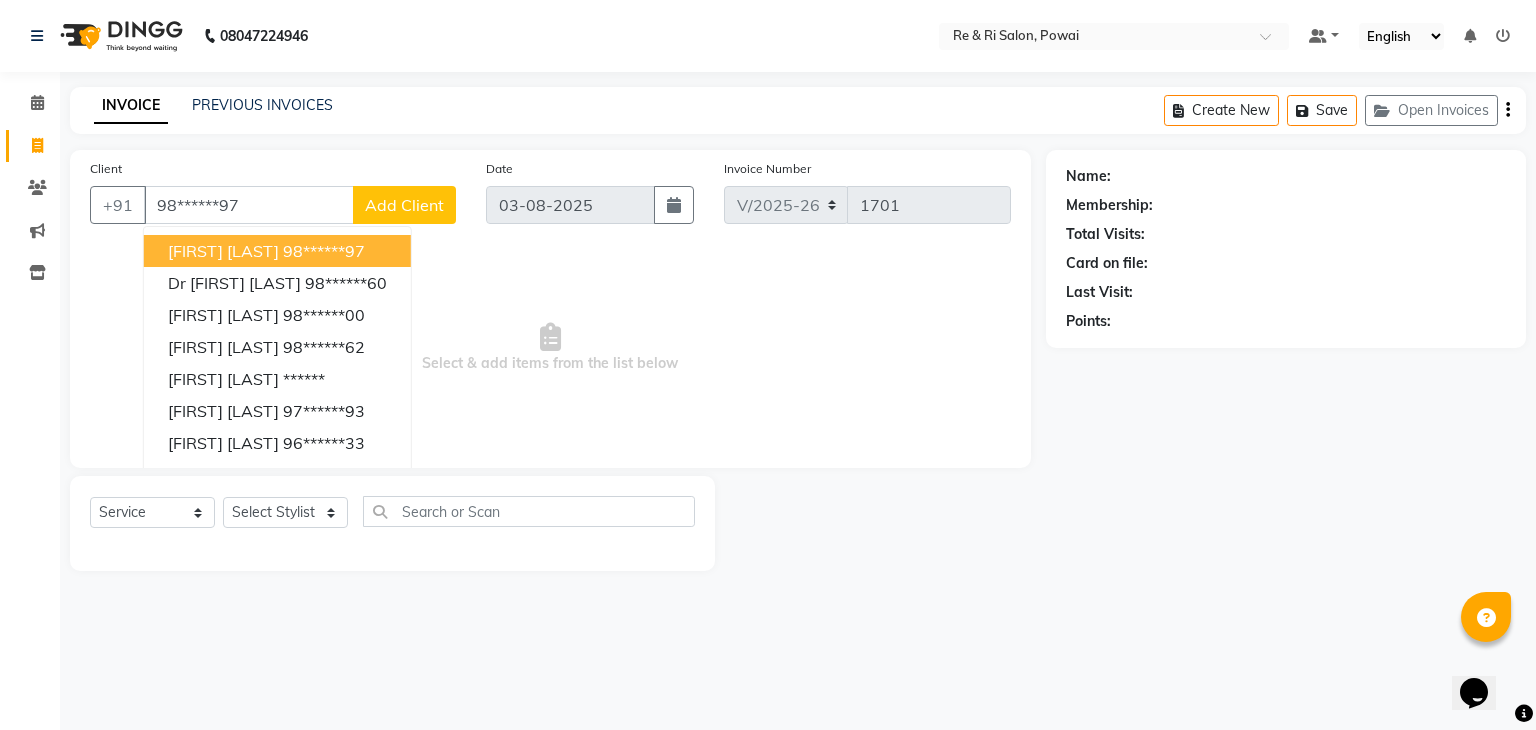type on "98******97" 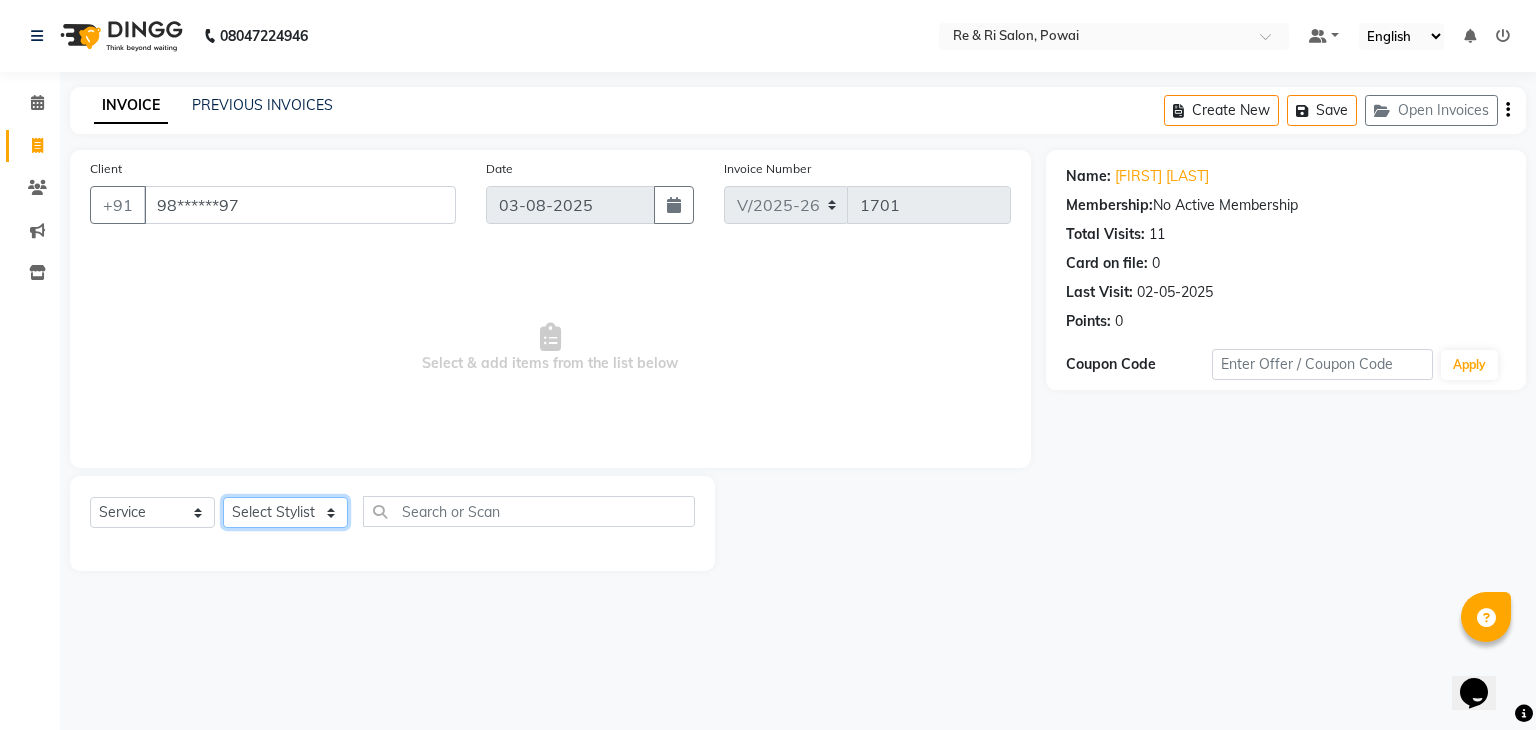 drag, startPoint x: 300, startPoint y: 513, endPoint x: 281, endPoint y: 436, distance: 79.30952 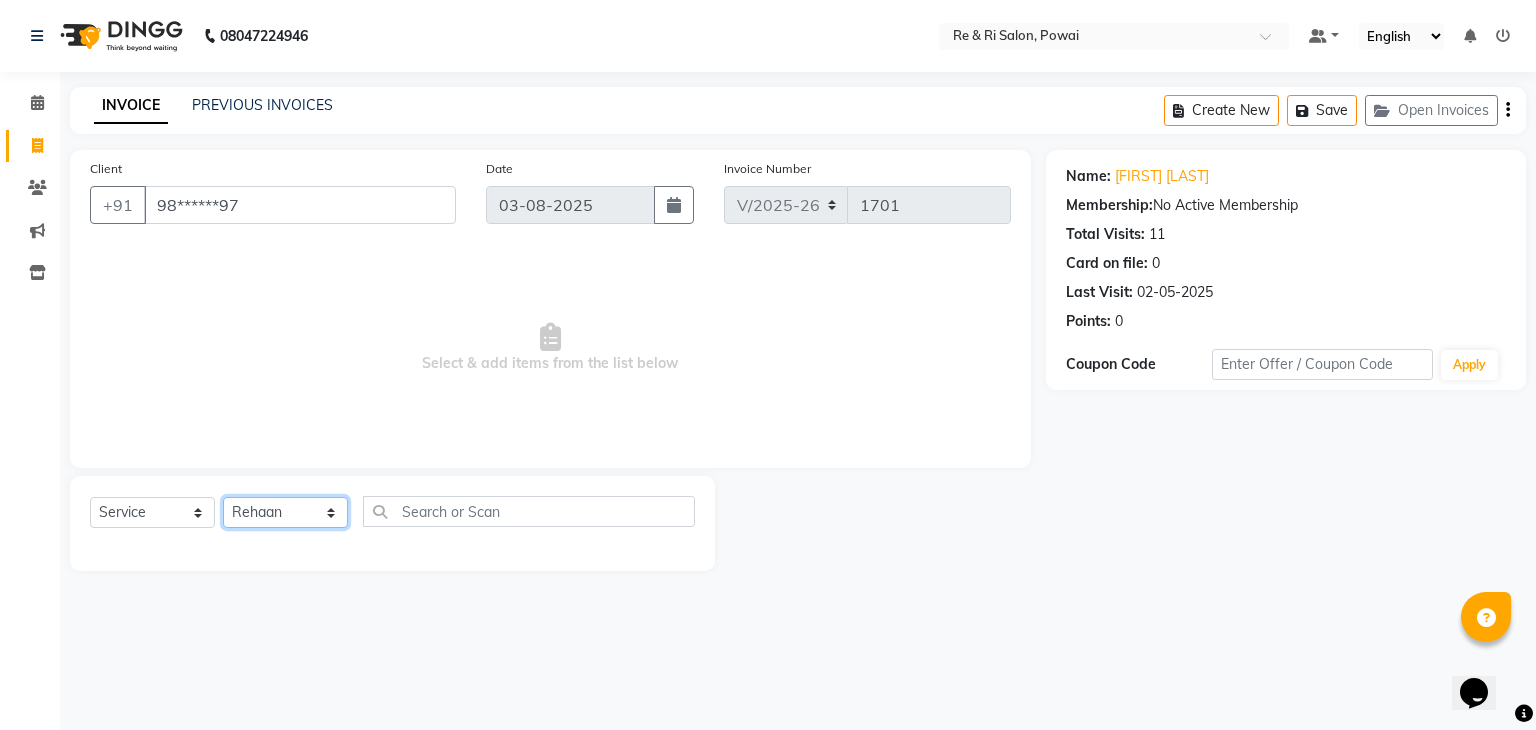 click on "Select Stylist ana Arbaaz  Danish  Poonam Rehaan  Salman  Sandy" 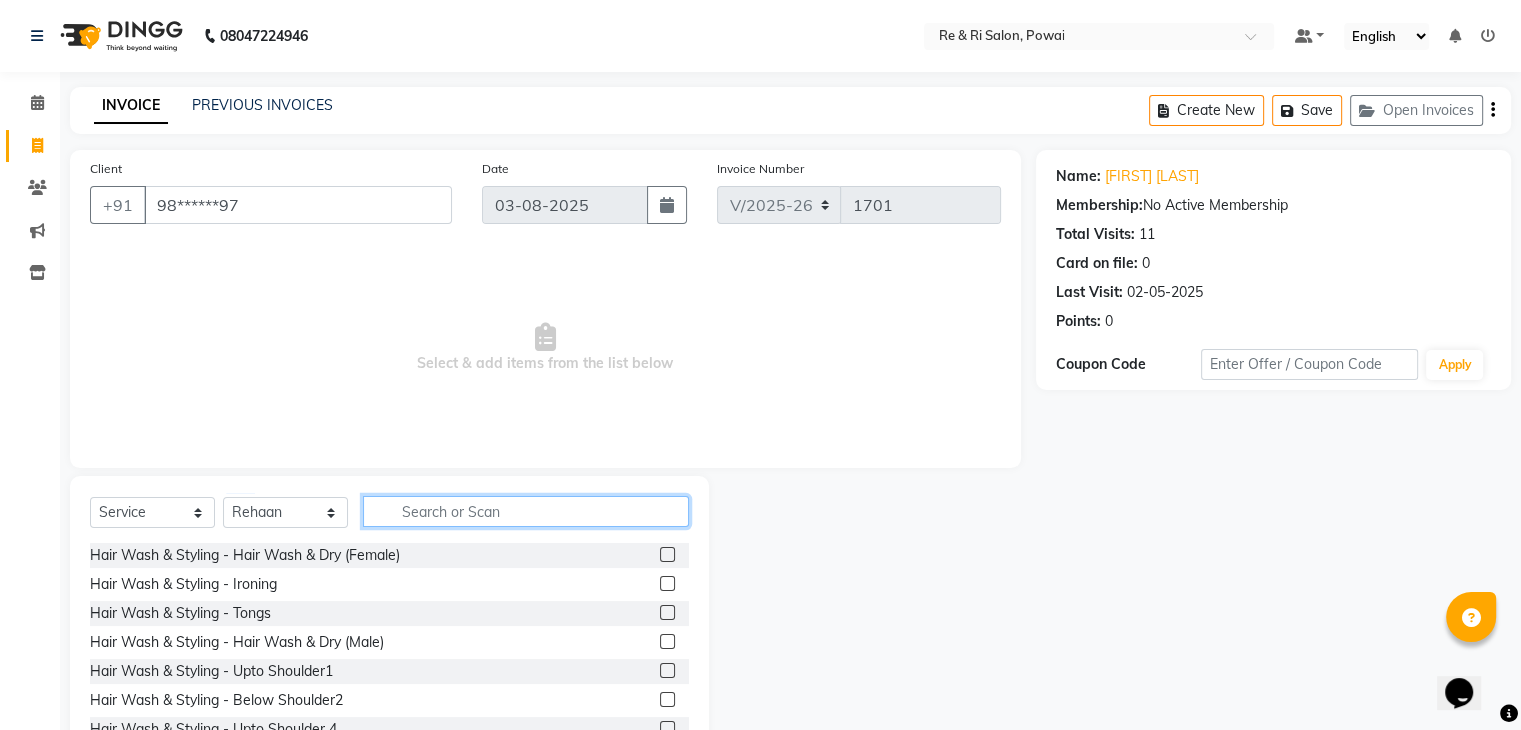 click 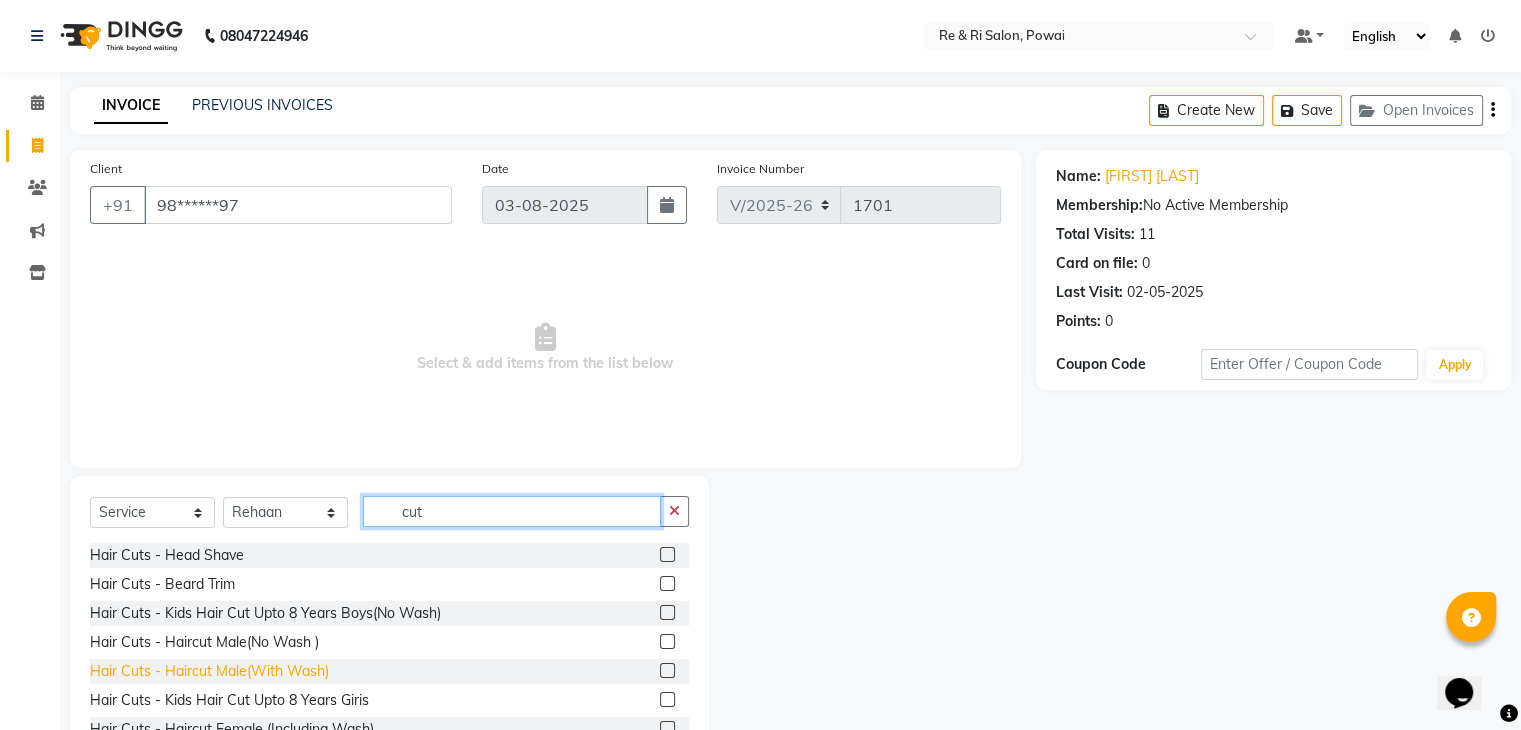 type on "cut" 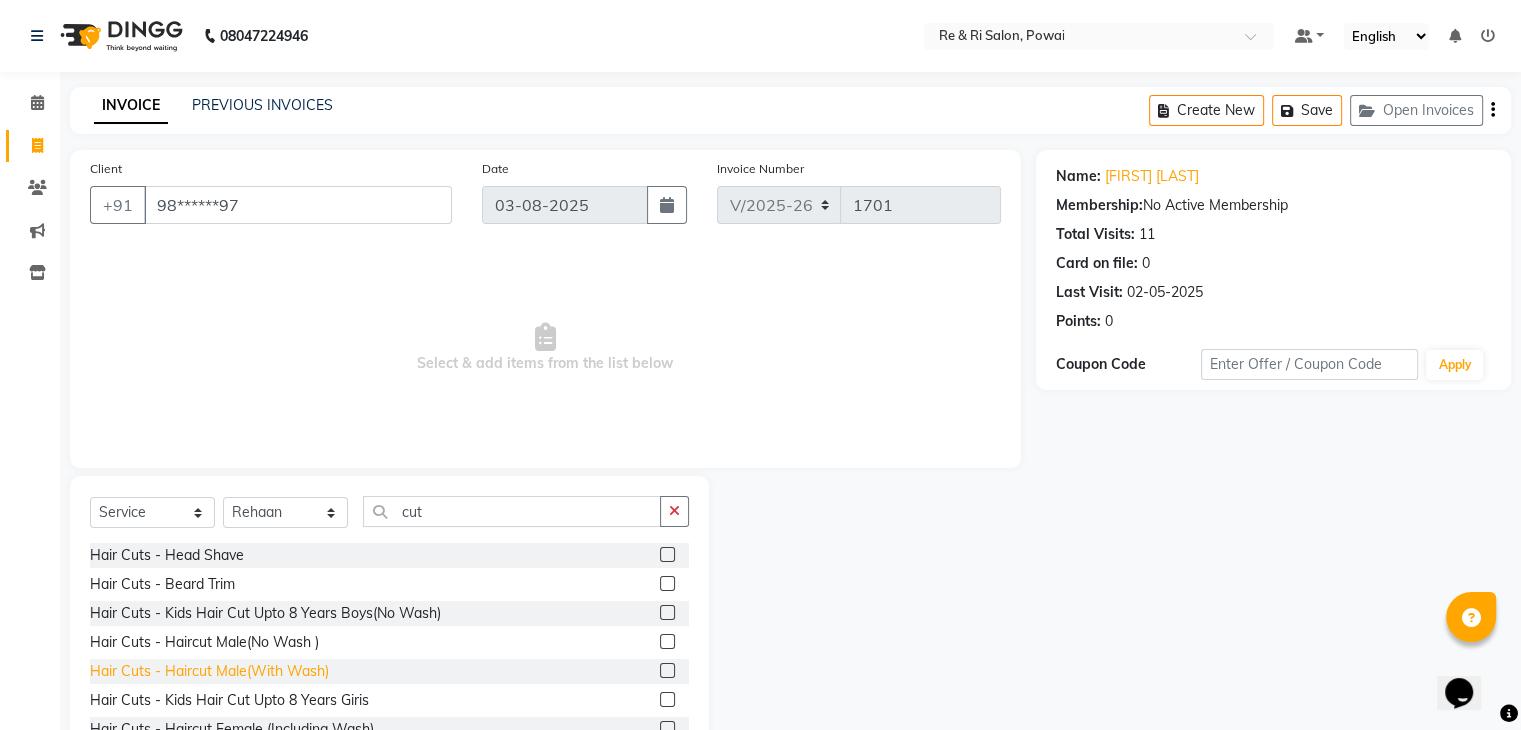 click on "Hair Cuts - Haircut Male(With Wash)" 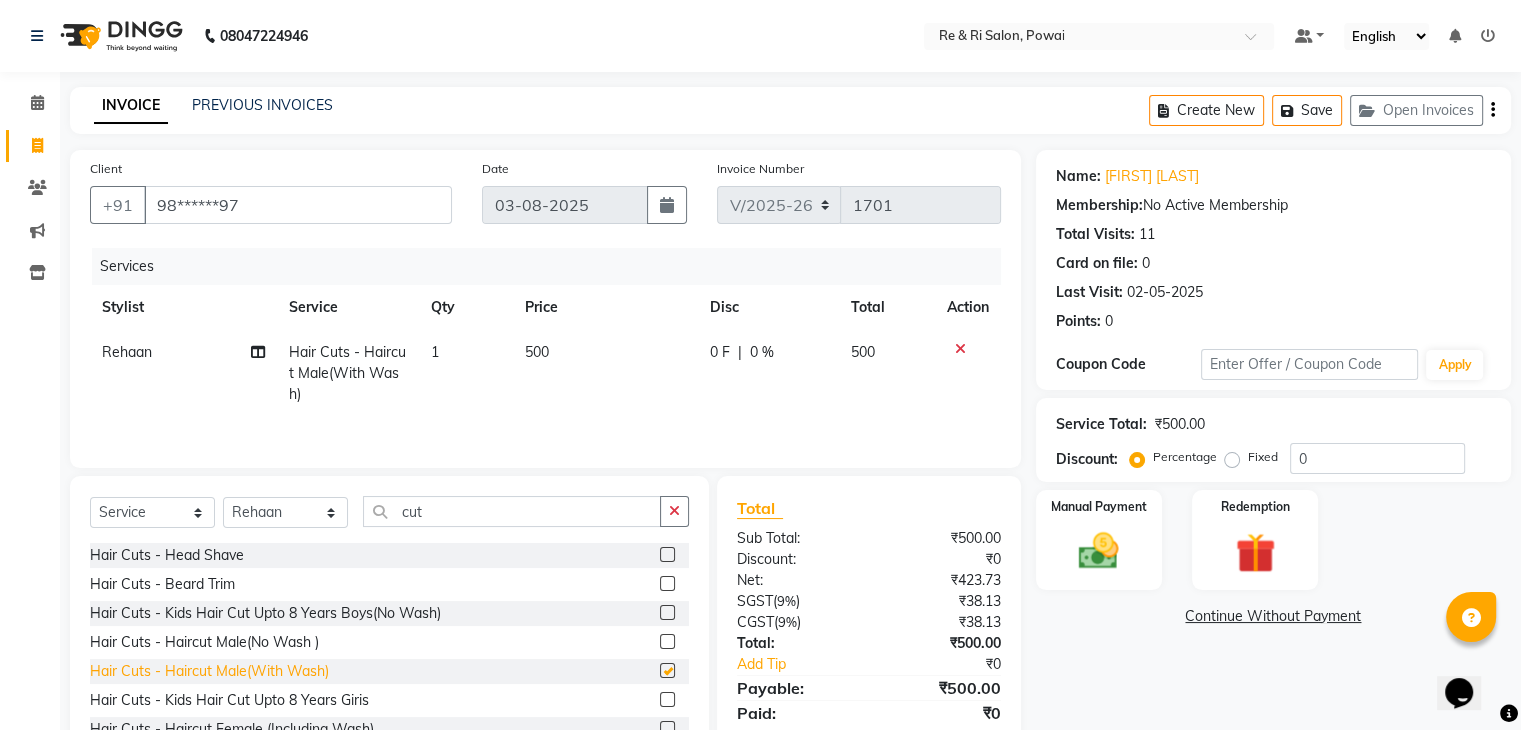checkbox on "false" 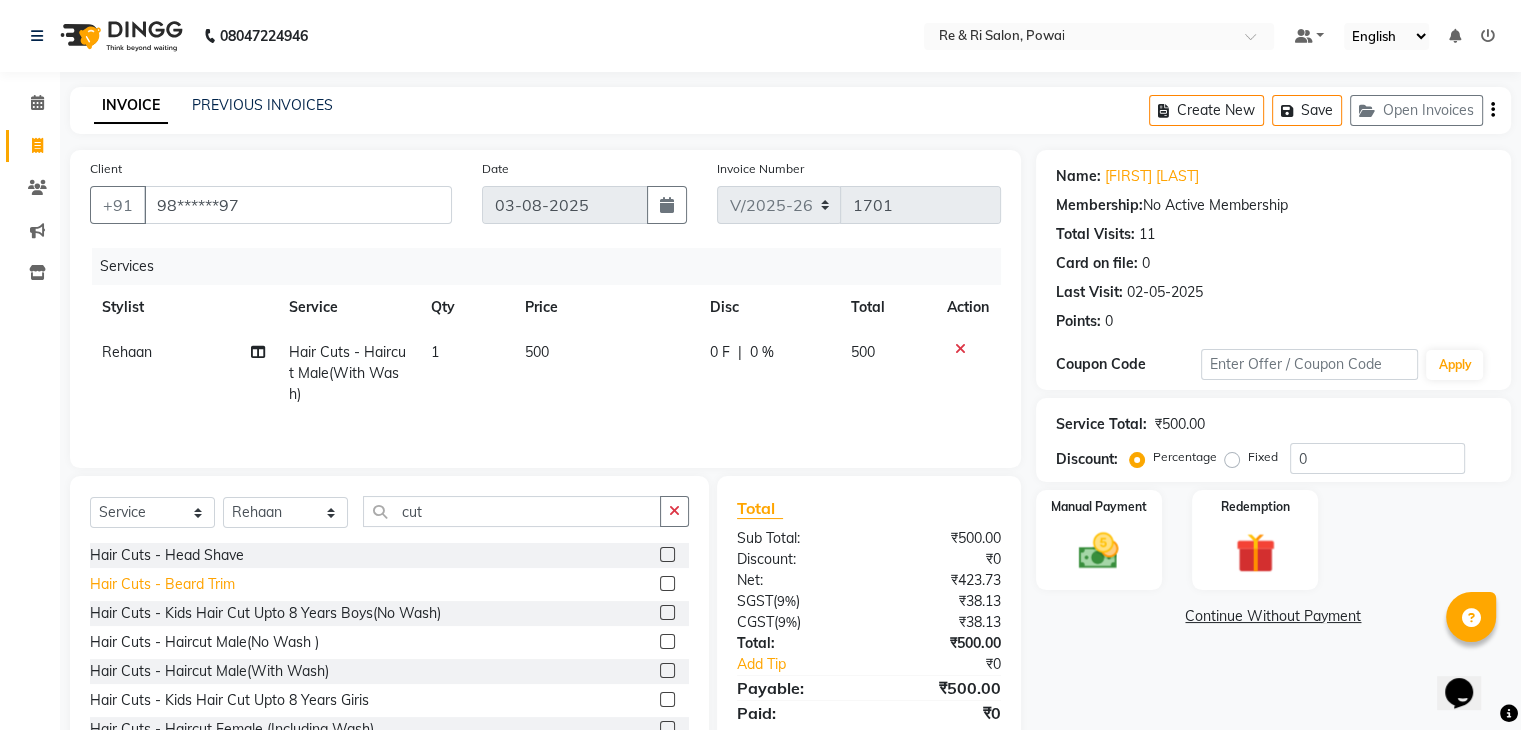 click on "Hair Cuts - Beard Trim" 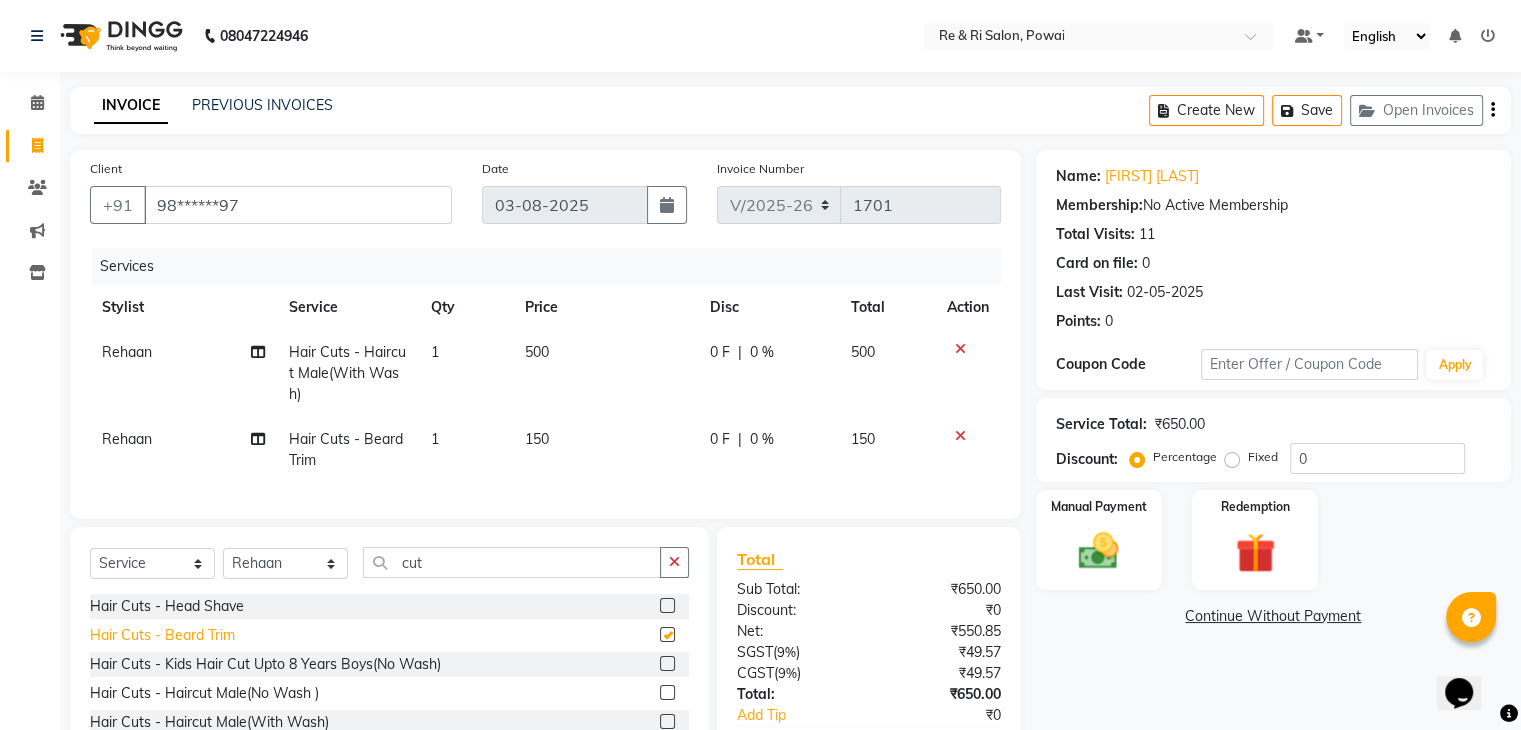 checkbox on "false" 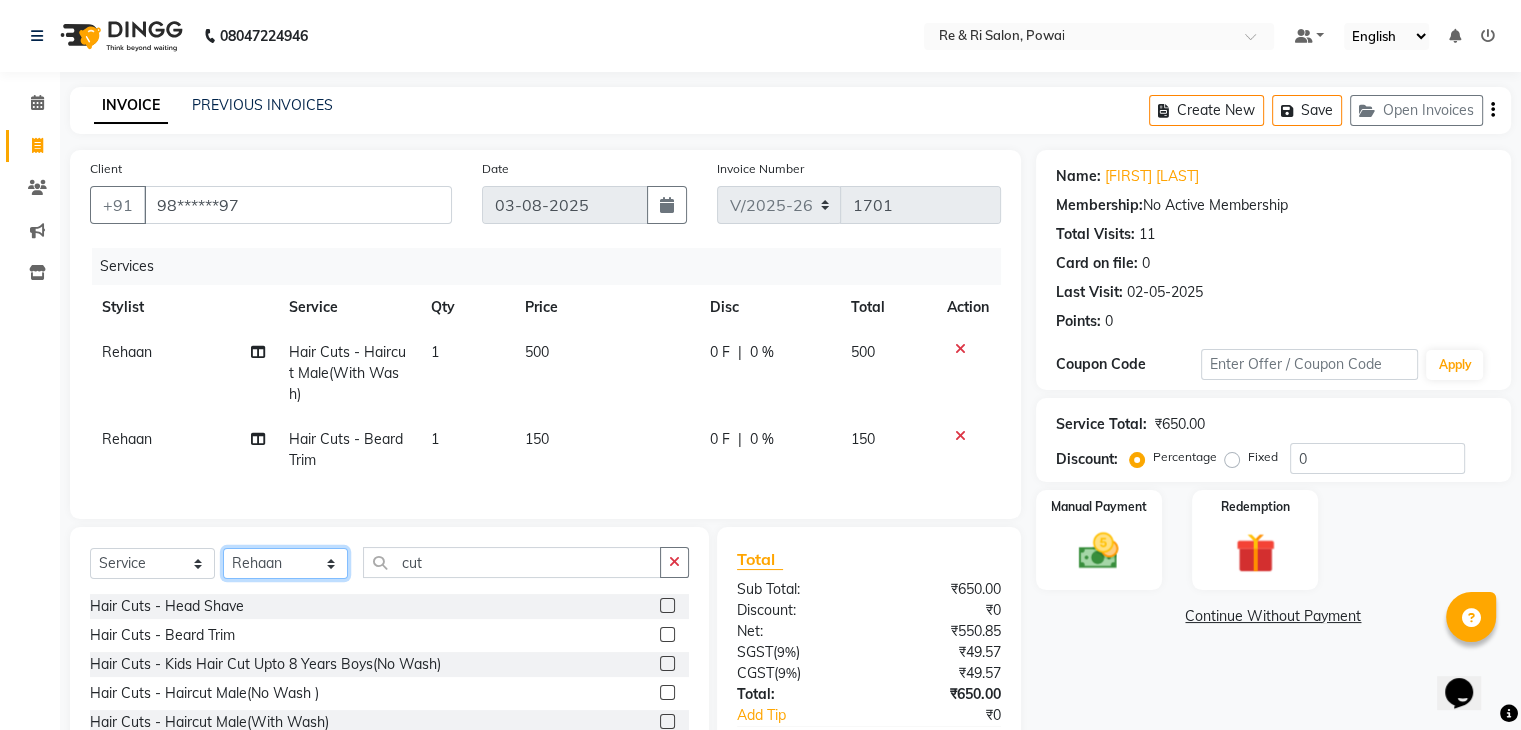 click on "Select Stylist ana Arbaaz  Danish  Poonam Rehaan  Salman  Sandy" 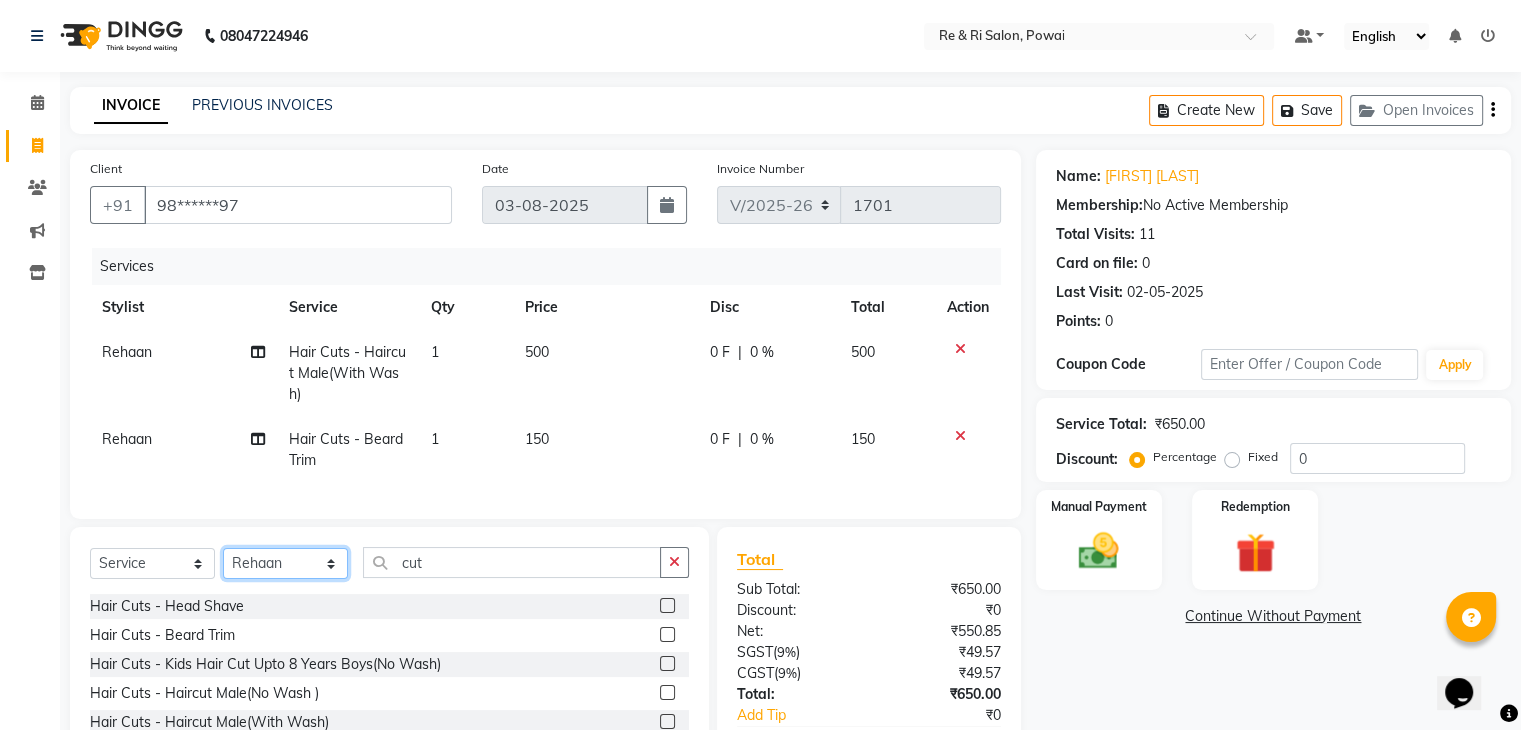 select on "36183" 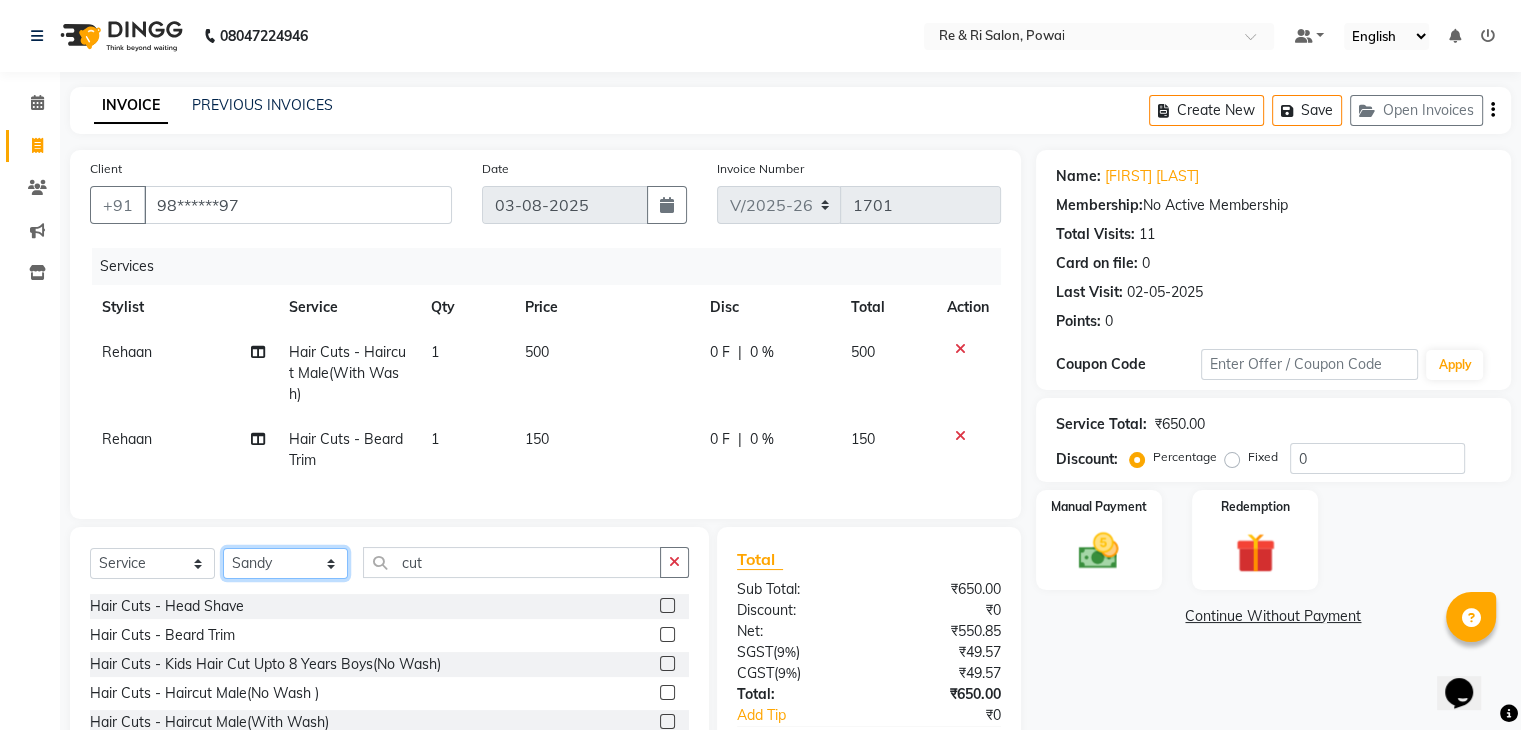 click on "Select Stylist ana Arbaaz  Danish  Poonam Rehaan  Salman  Sandy" 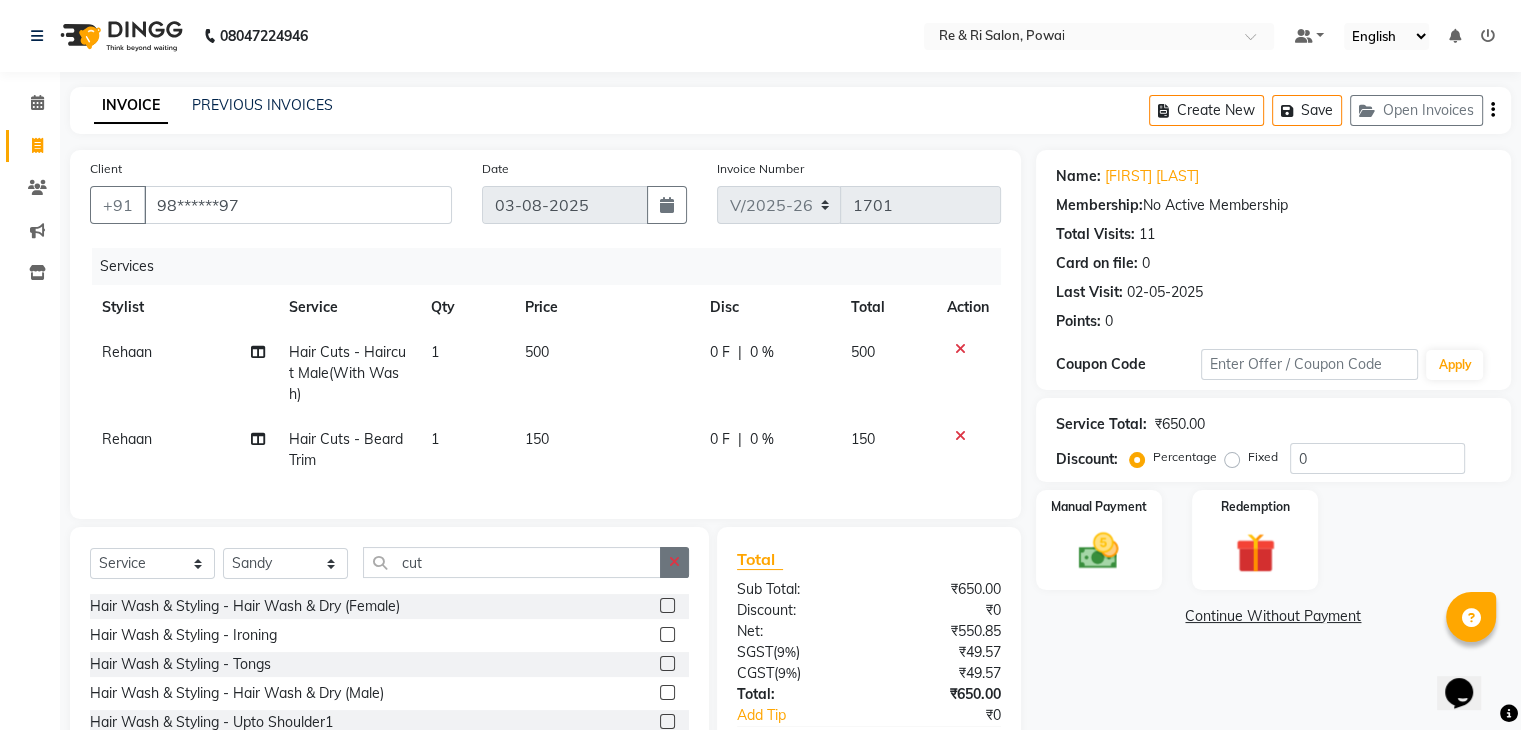 click 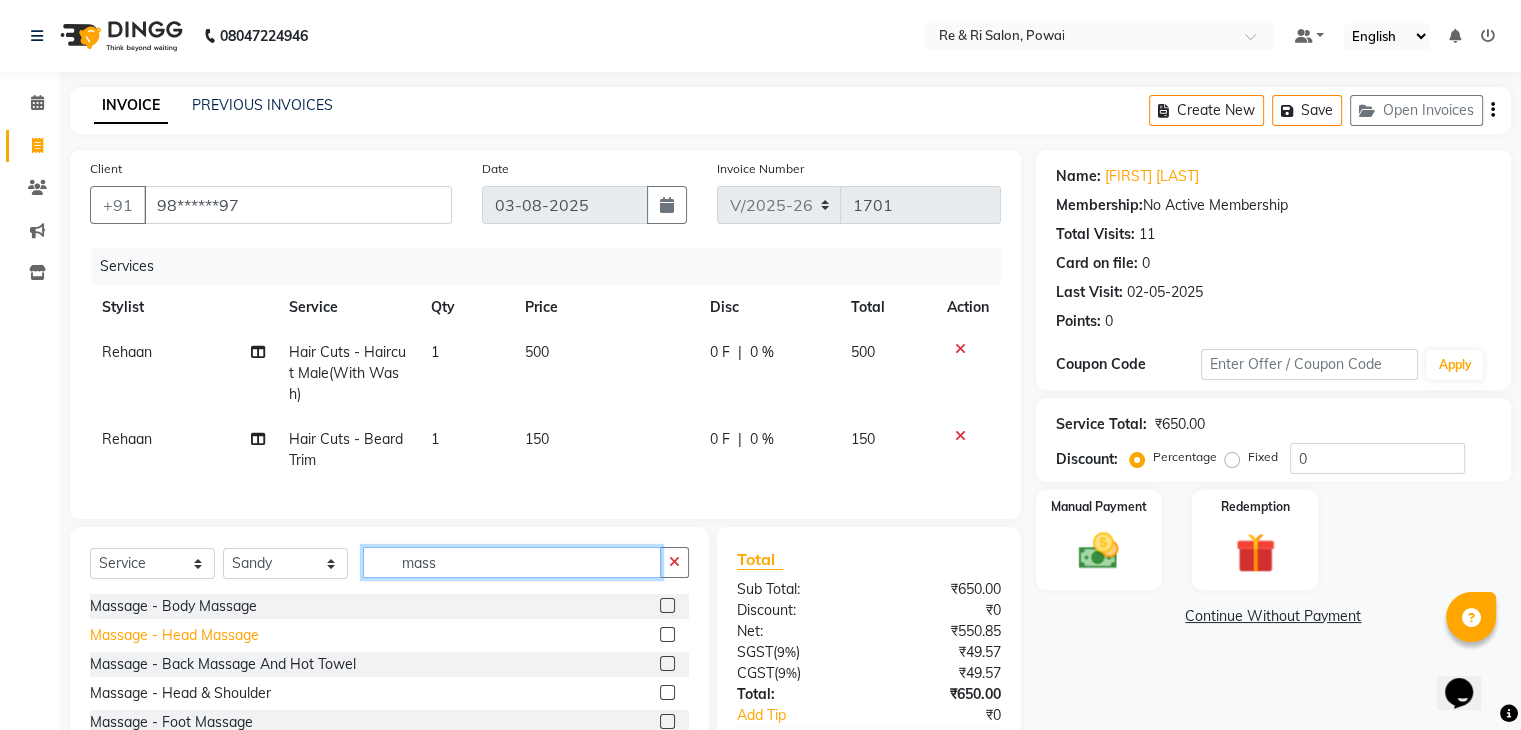 type on "mass" 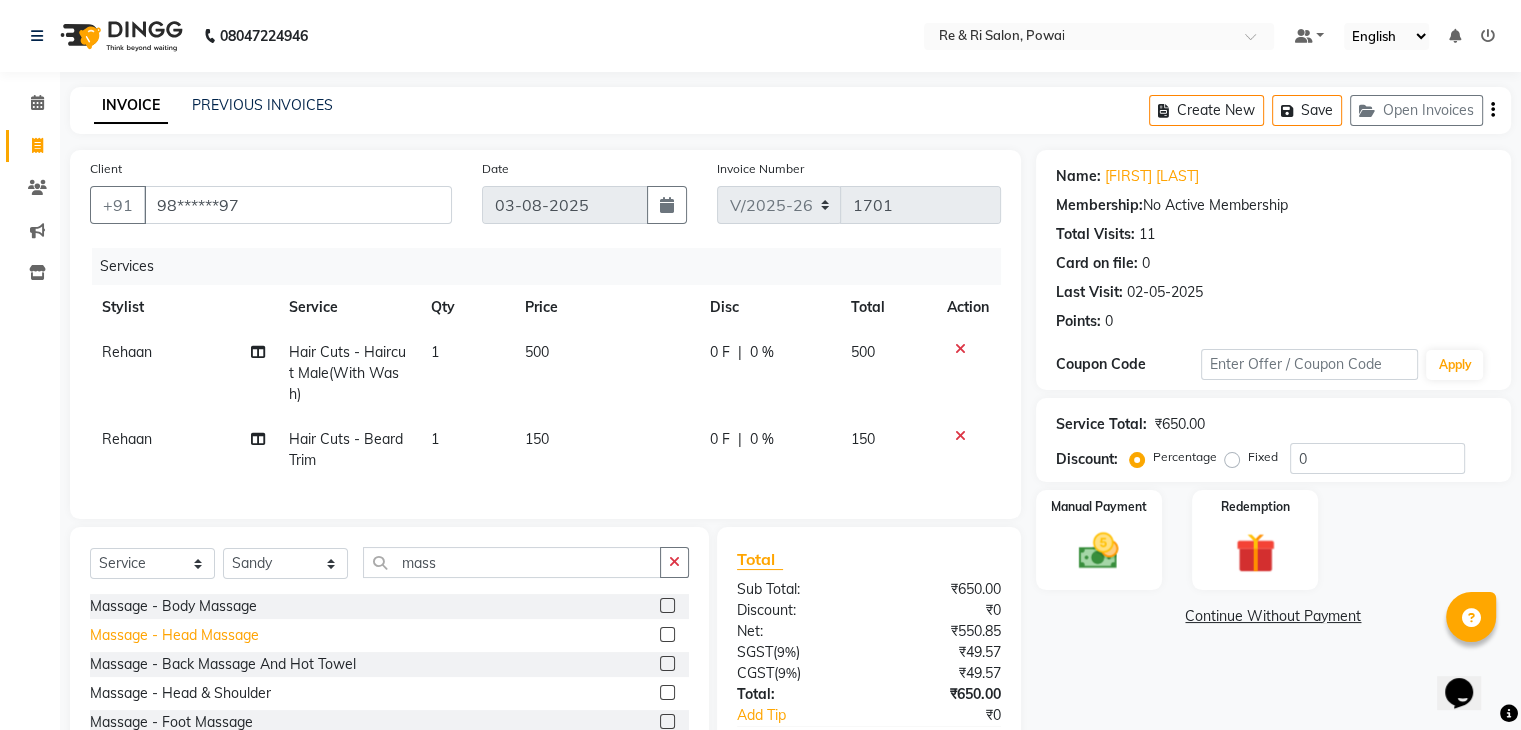 click on "Massage - Head Massage" 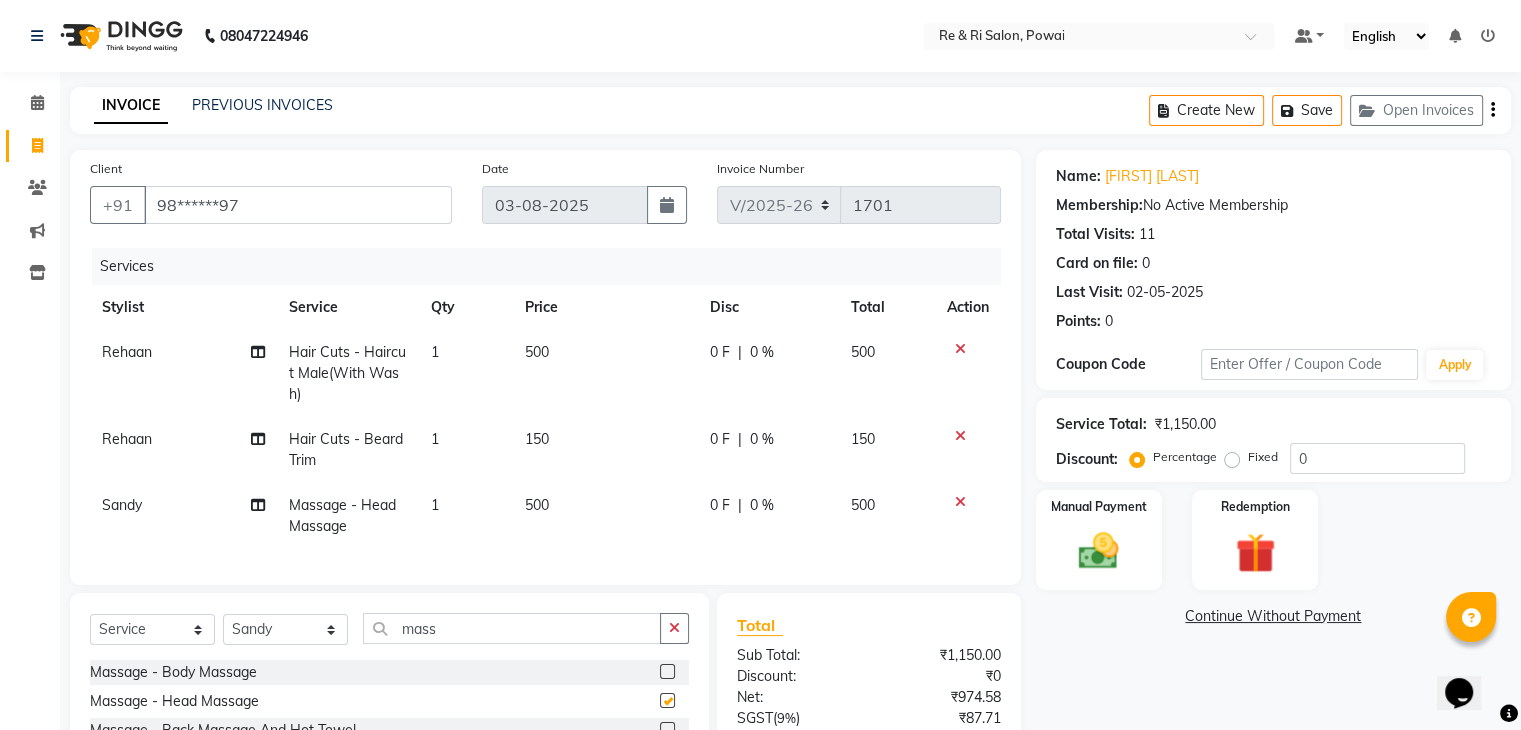 checkbox on "false" 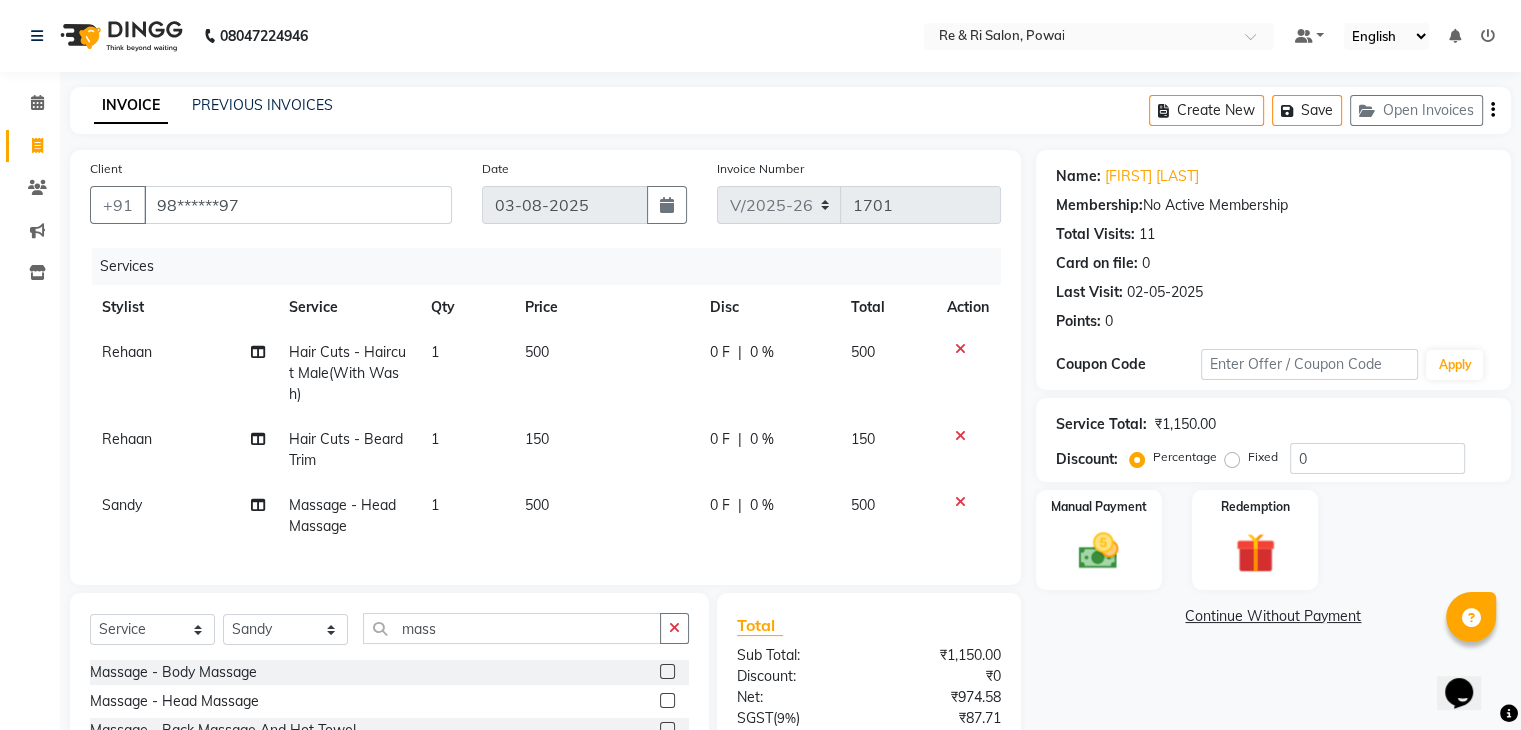 click on "0 F | 0 %" 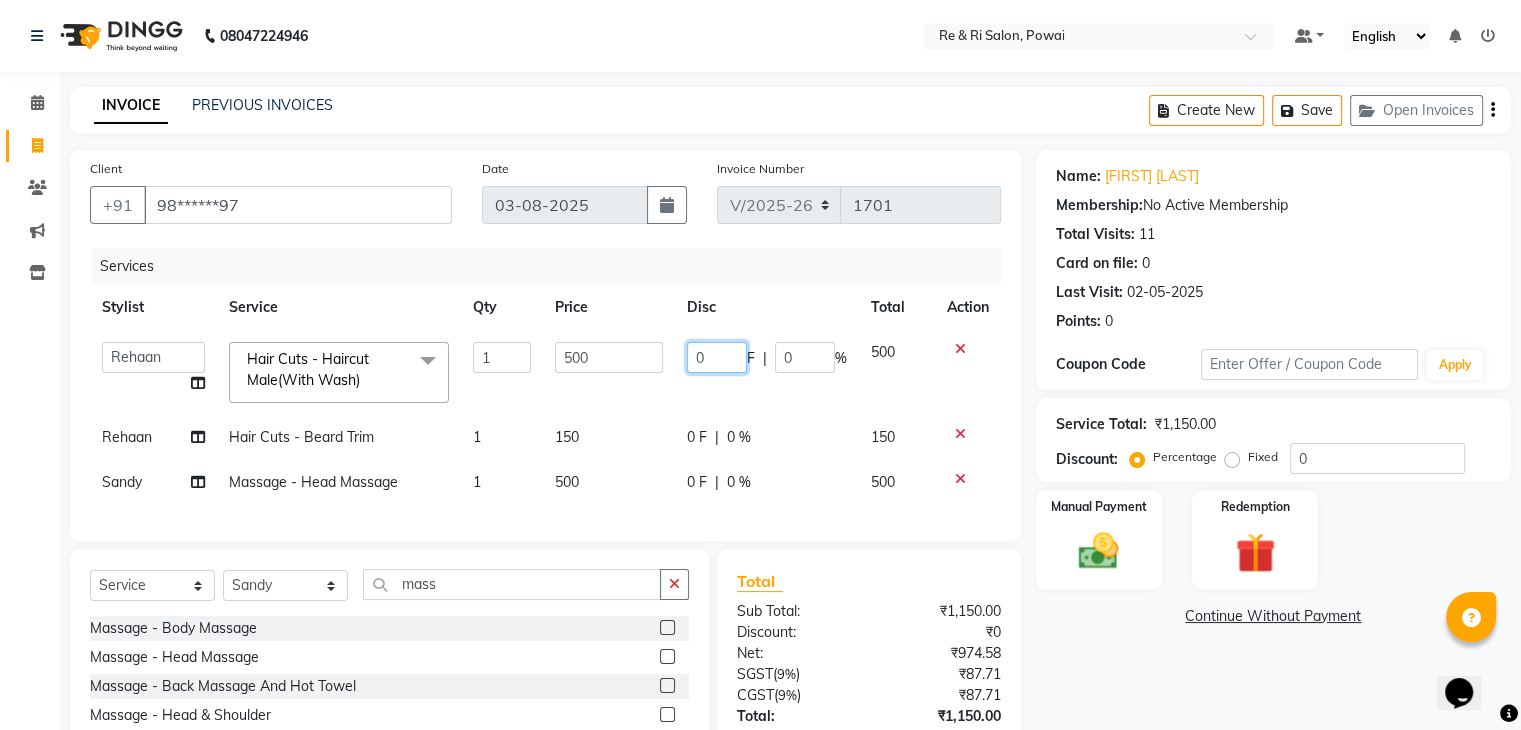 click on "0" 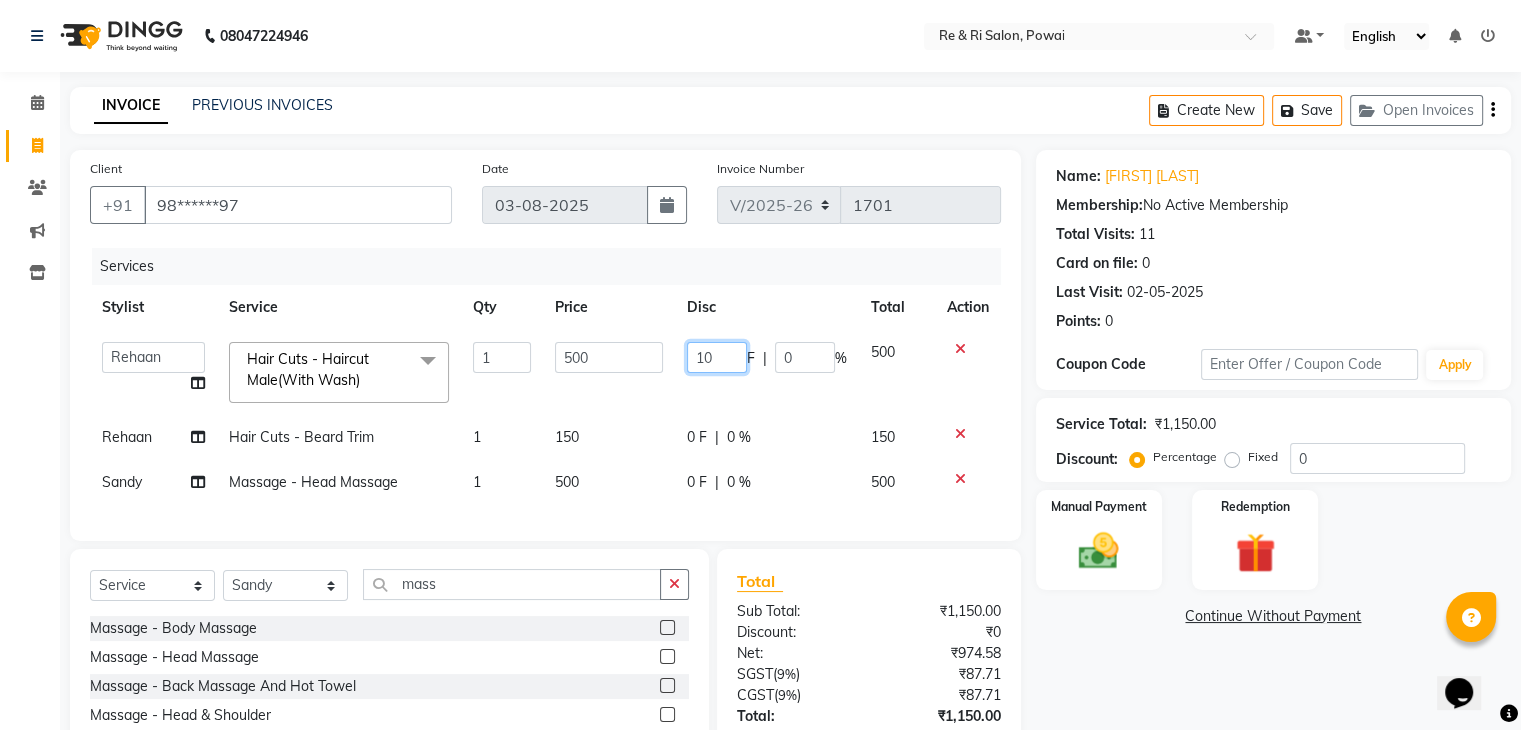 type on "100" 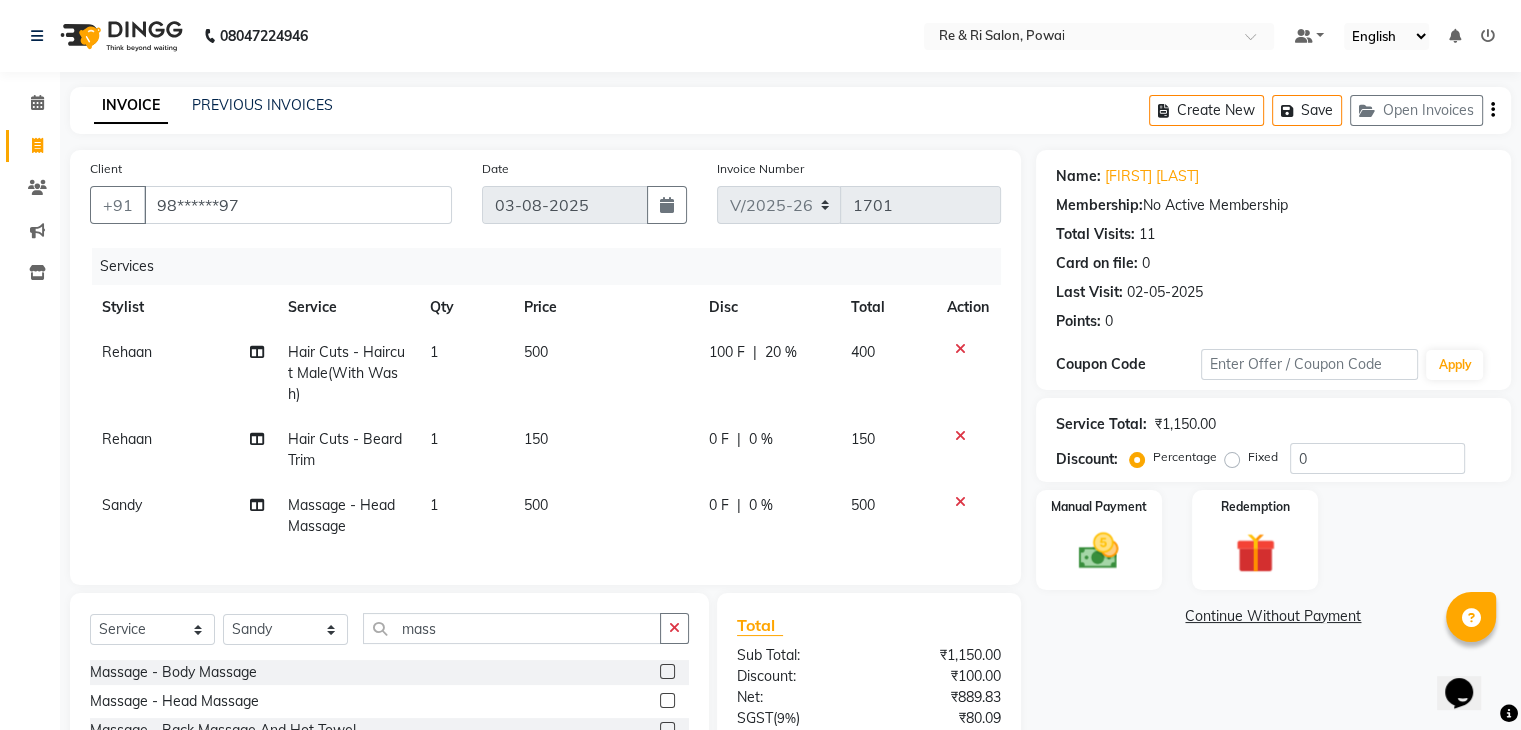 click on "100 F | 20 %" 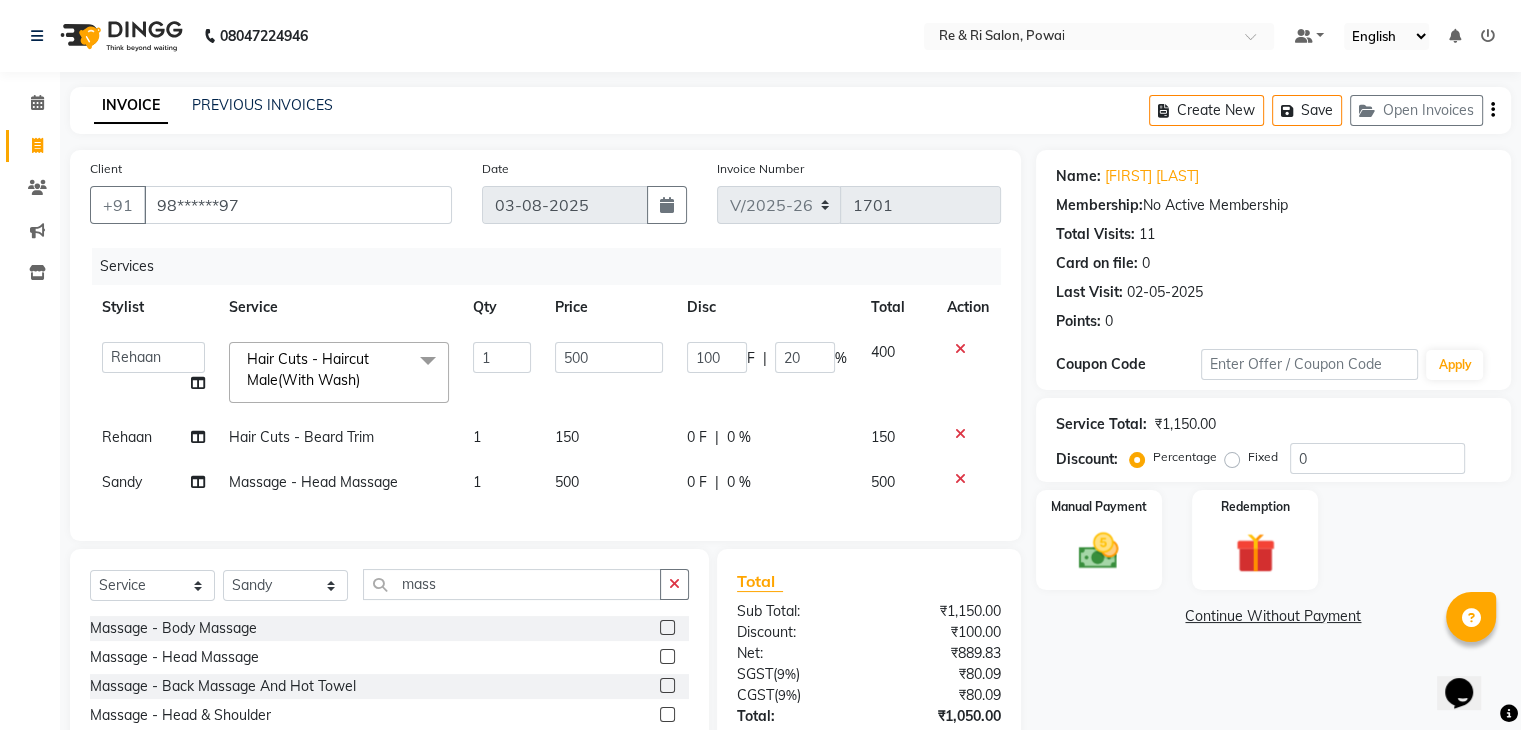 click on "0 F | 0 %" 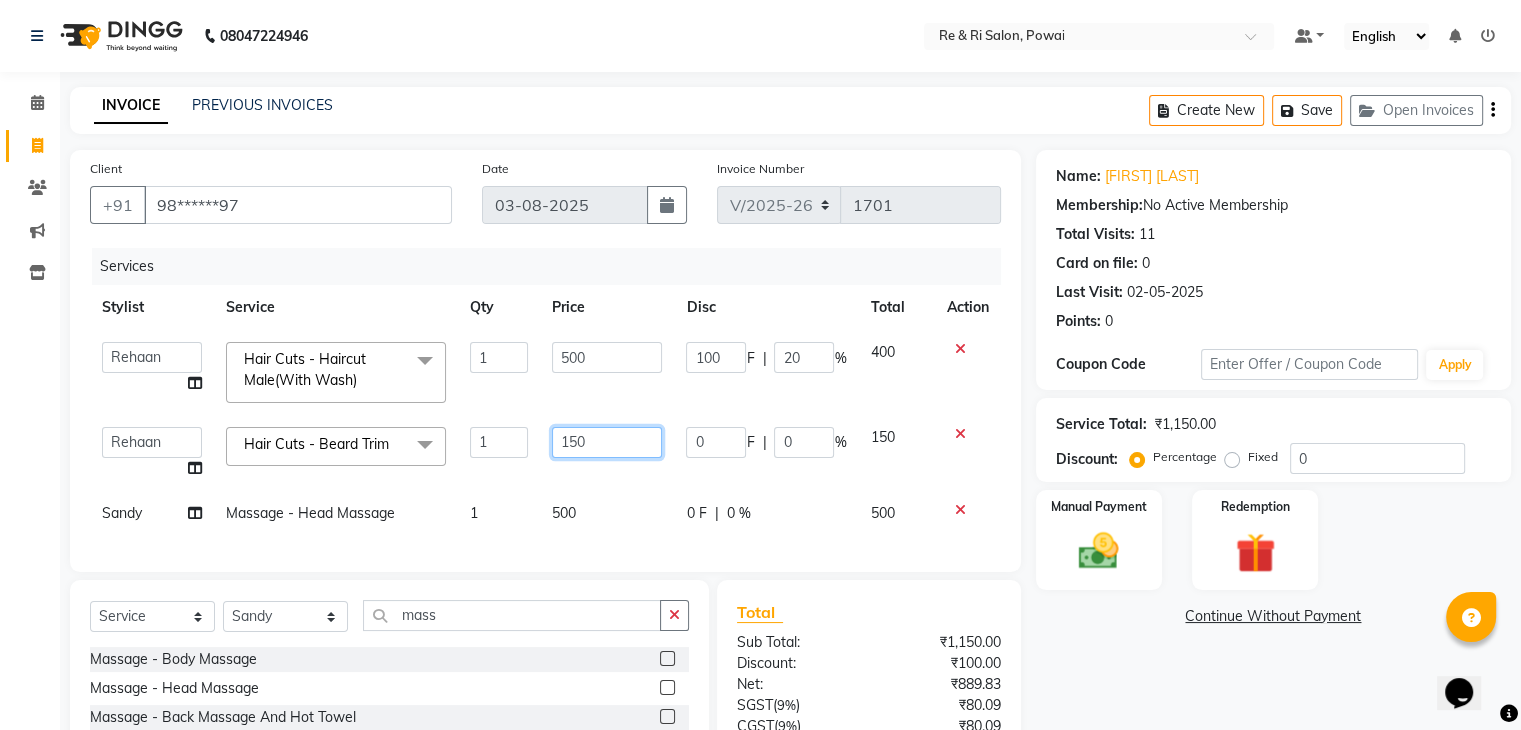 click on "150" 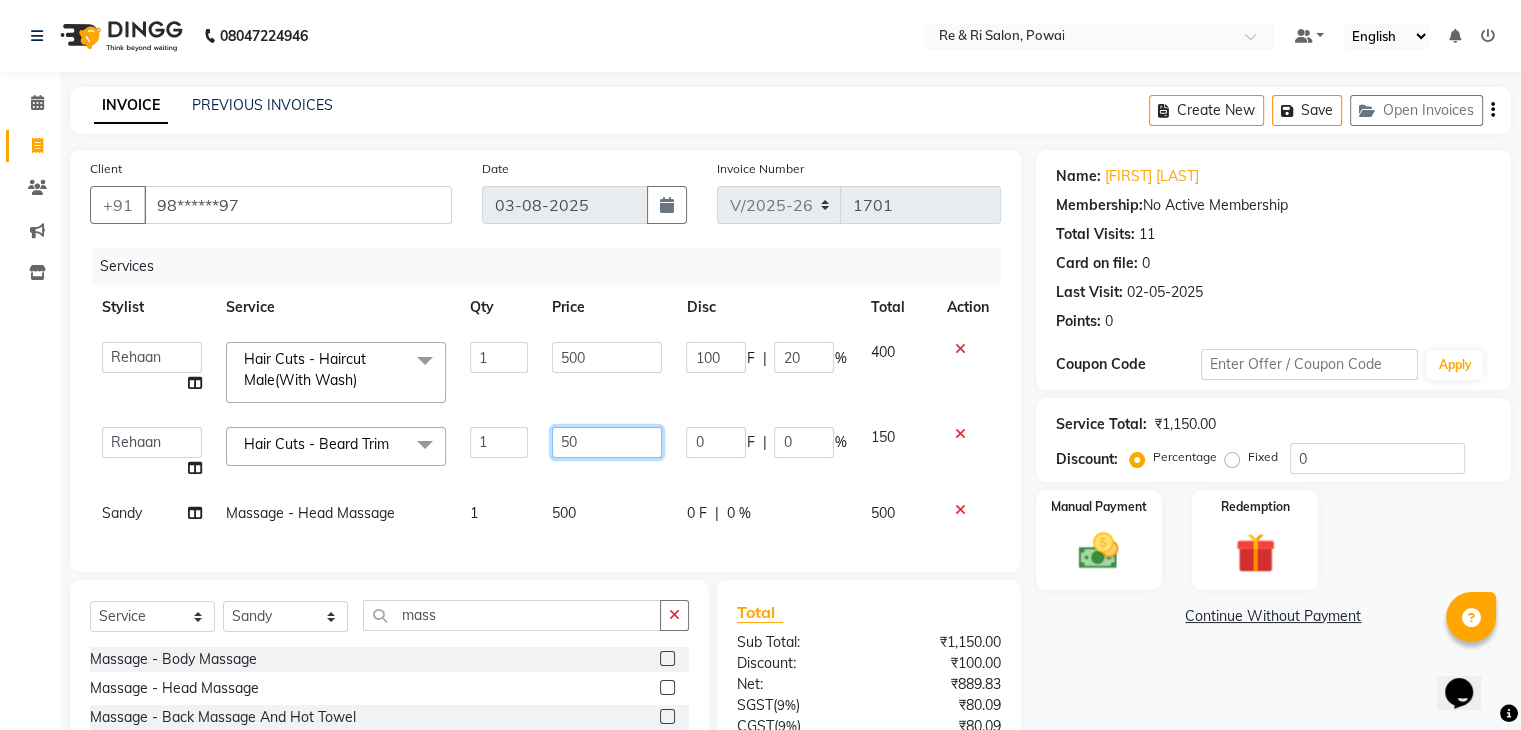 type on "250" 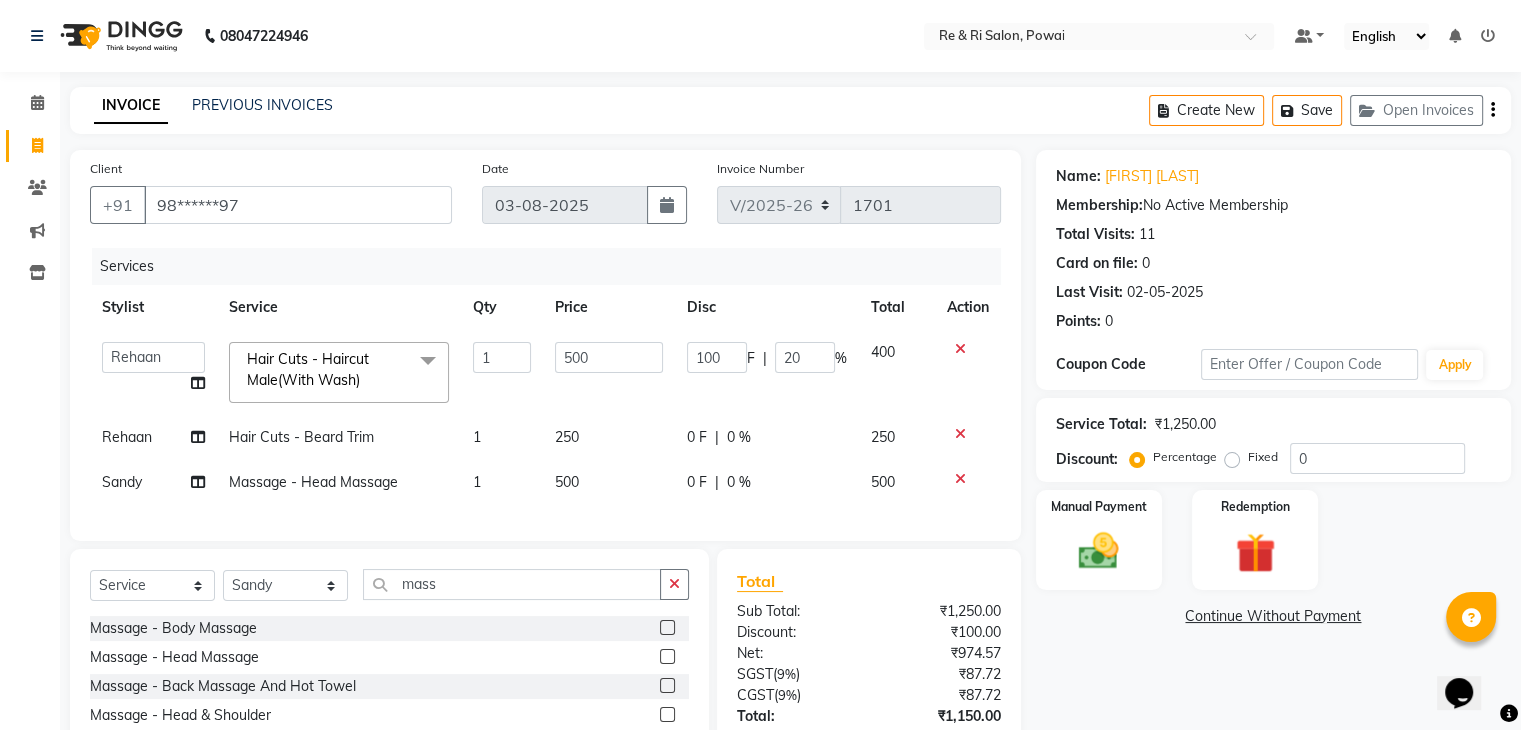 click on "ana   Arbaaz    Danish    Poonam   Rehaan    Salman    Sandy    Hair Cuts - Haircut Male(With Wash)  x Hair Wash & Styling - Hair Wash & Dry (Female) Hair Wash & Styling - Ironing Hair Wash & Styling - Tongs Hair Wash & Styling - Hair Wash & Dry (Male) Hair Wash & Styling - Upto Shoulder1 Hair Wash & Styling - Below Shoulder2 Hair Wash & Styling - Upto Shoulder 4 Hair Wash & Styling - Upto Waist Hair Wash & Styling - Paddle Brush Blow-Dry (With Wash). Hair Wash & Styling - Blow-Dry Curis (With Wash) Hair Wash & Styling - Below Shoulder Hair Wash & Styling - Upto Shoulder Hair Wash & Styling - Upto Waist2 Hair Wash & Styling - Below Shoulder 1 Hair Wash & Styling - Upto Waist 1 Hair Triming Women chest trimming Colour Women - Global Colour Women - High-Light Colour Women-Balayage Colour Women - Root Touch Up (1 Inch) Colour Women - Root Touch Up (No Ammonia) 1 Inch Colour Women - Upto Neck 1 Colour Women - Upto Shoulder 1 Colour Women - Upto Neck Colour Women - Below Shoulder Colour Women - Upto Shoulder 1 F" 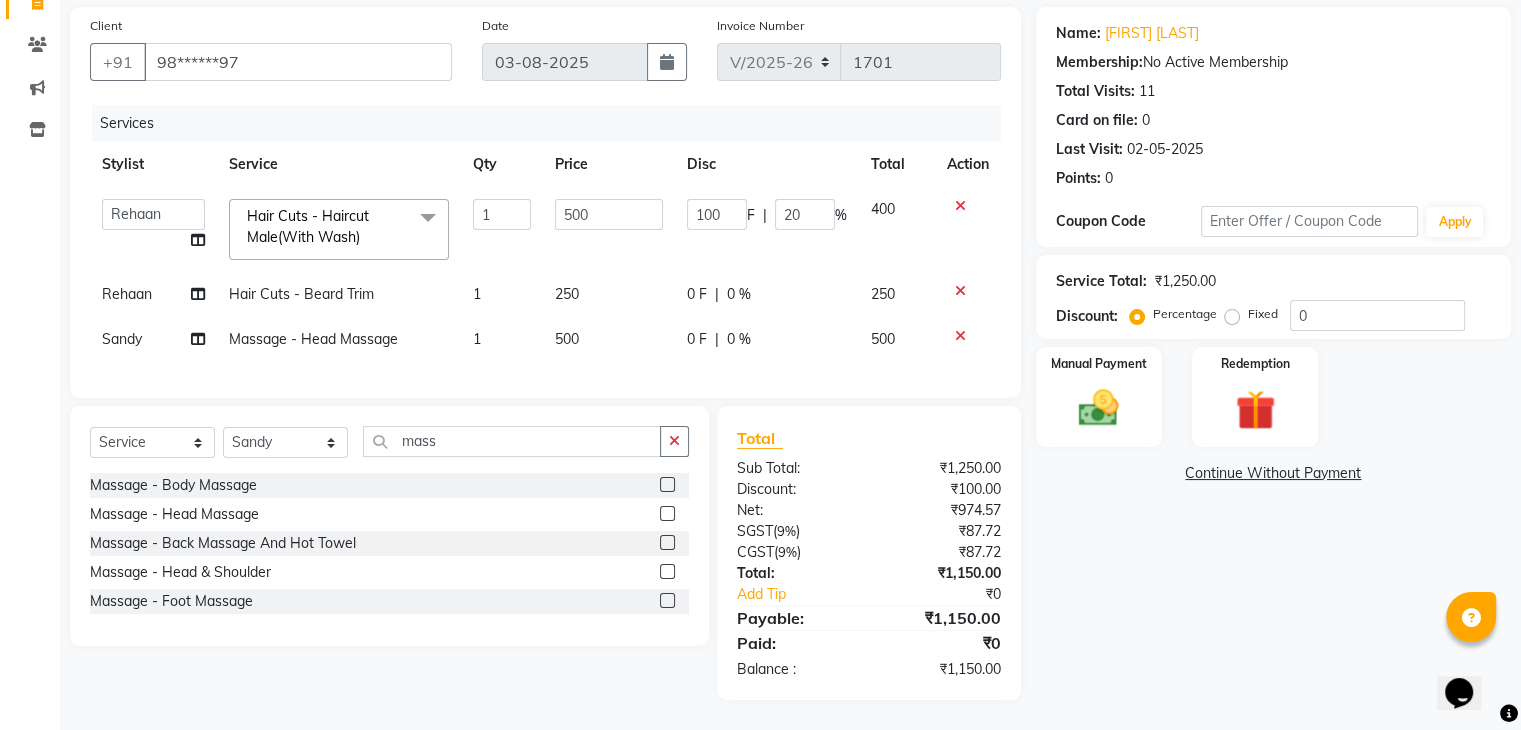 click on "0 F | 0 %" 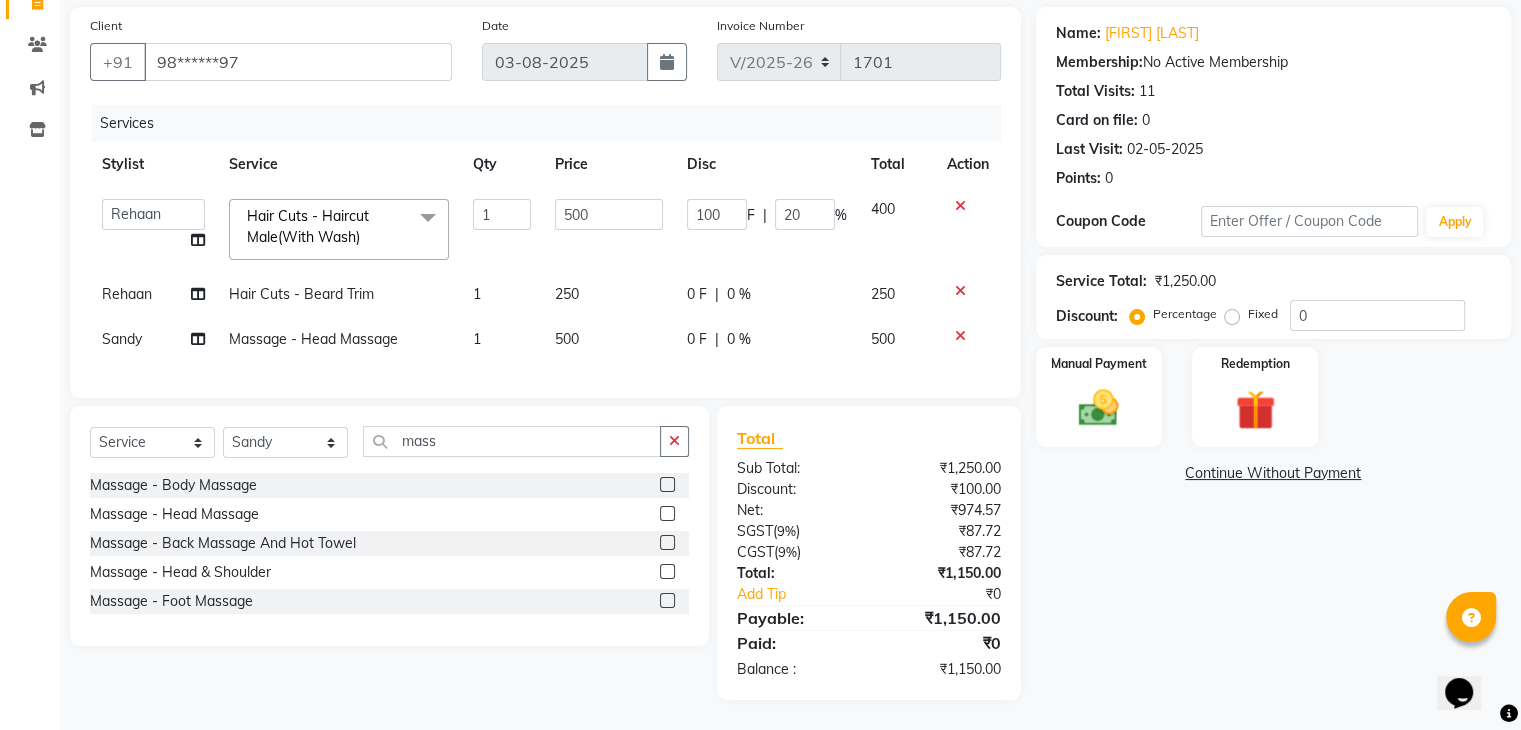 select on "35434" 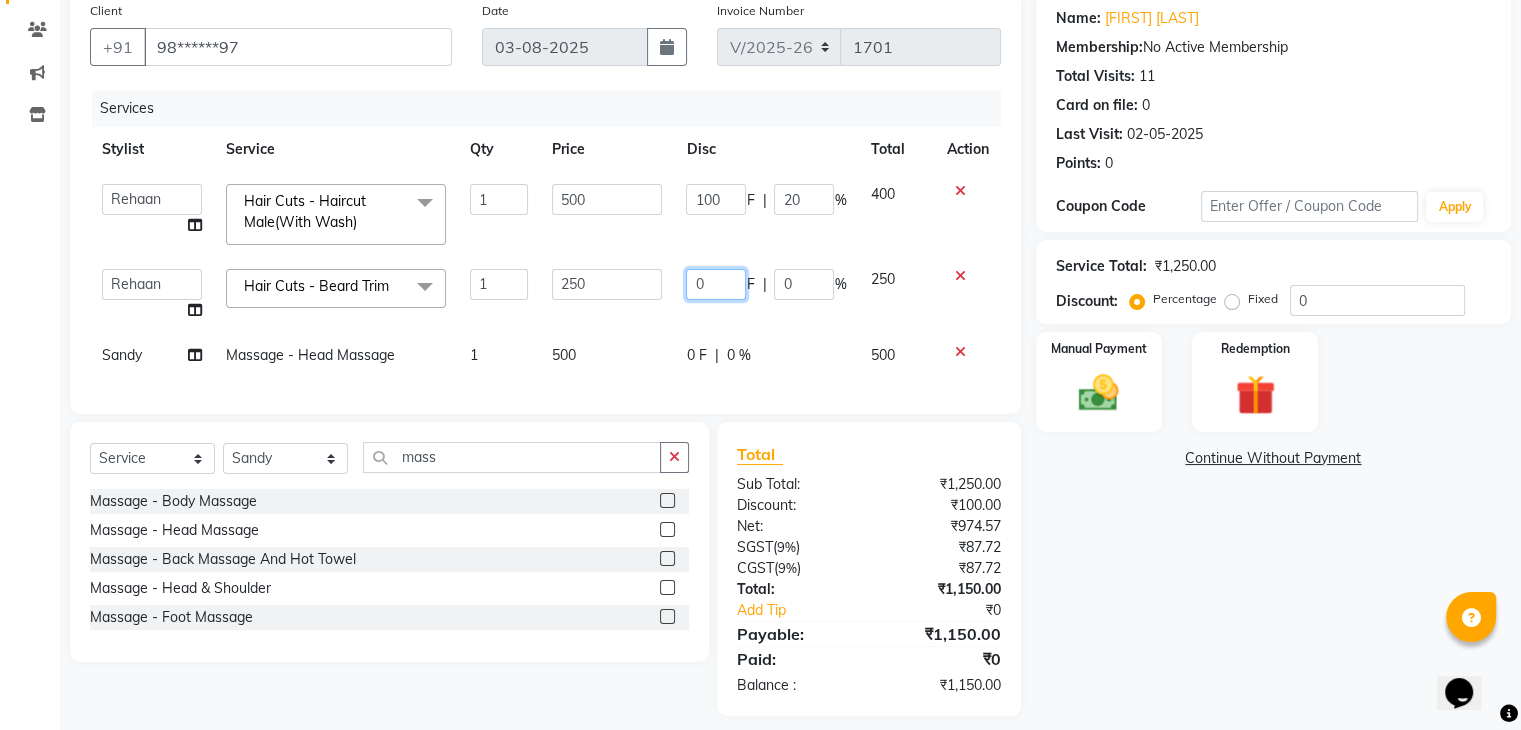 click on "0" 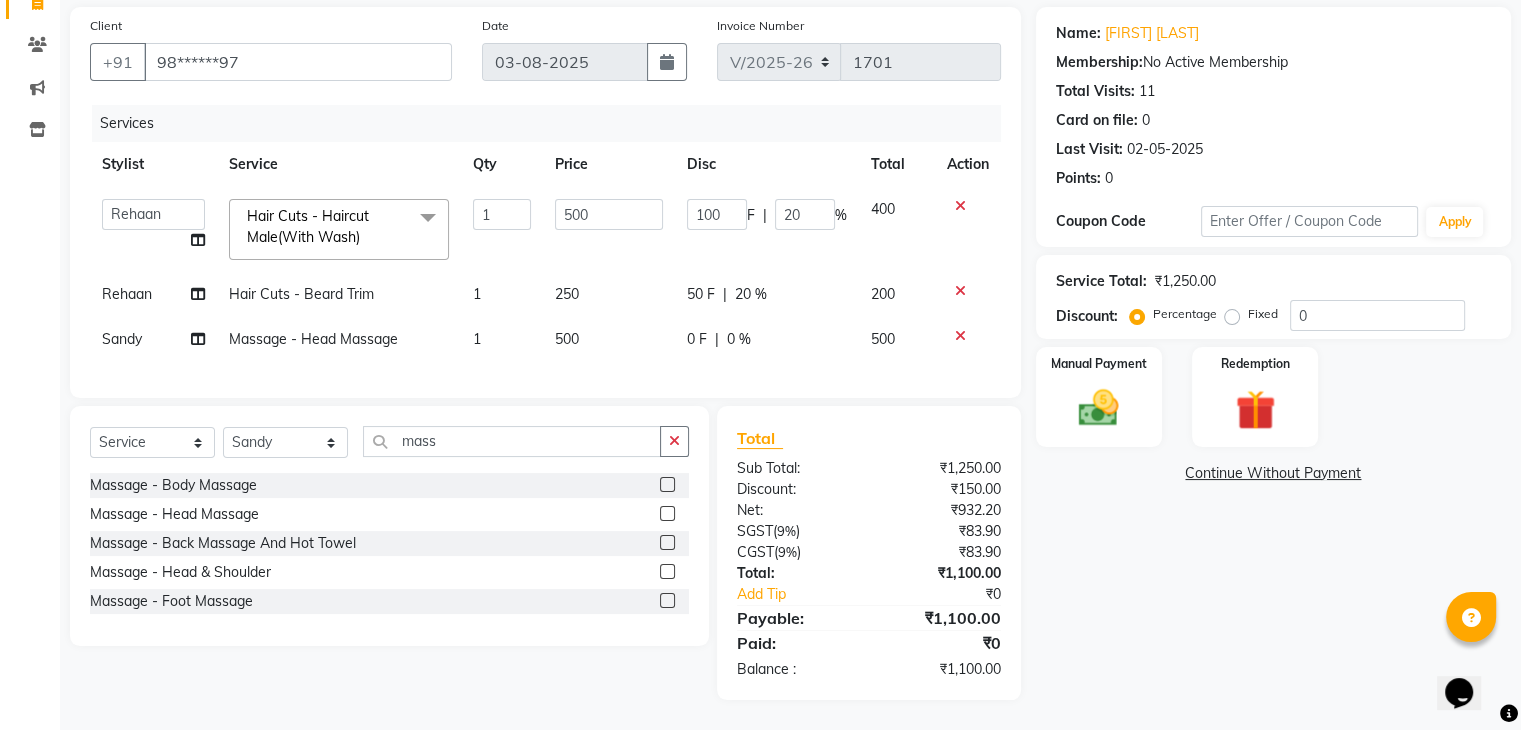 click on "ana   Arbaaz    Danish    Poonam   Rehaan    Salman    Sandy    Hair Cuts - Haircut Male(With Wash)  x Hair Wash & Styling - Hair Wash & Dry (Female) Hair Wash & Styling - Ironing Hair Wash & Styling - Tongs Hair Wash & Styling - Hair Wash & Dry (Male) Hair Wash & Styling - Upto Shoulder1 Hair Wash & Styling - Below Shoulder2 Hair Wash & Styling - Upto Shoulder 4 Hair Wash & Styling - Upto Waist Hair Wash & Styling - Paddle Brush Blow-Dry (With Wash). Hair Wash & Styling - Blow-Dry Curis (With Wash) Hair Wash & Styling - Below Shoulder Hair Wash & Styling - Upto Shoulder Hair Wash & Styling - Upto Waist2 Hair Wash & Styling - Below Shoulder 1 Hair Wash & Styling - Upto Waist 1 Hair Triming Women chest trimming Colour Women - Global Colour Women - High-Light Colour Women-Balayage Colour Women - Root Touch Up (1 Inch) Colour Women - Root Touch Up (No Ammonia) 1 Inch Colour Women - Upto Neck 1 Colour Women - Upto Shoulder 1 Colour Women - Upto Neck Colour Women - Below Shoulder Colour Women - Upto Shoulder 1 F" 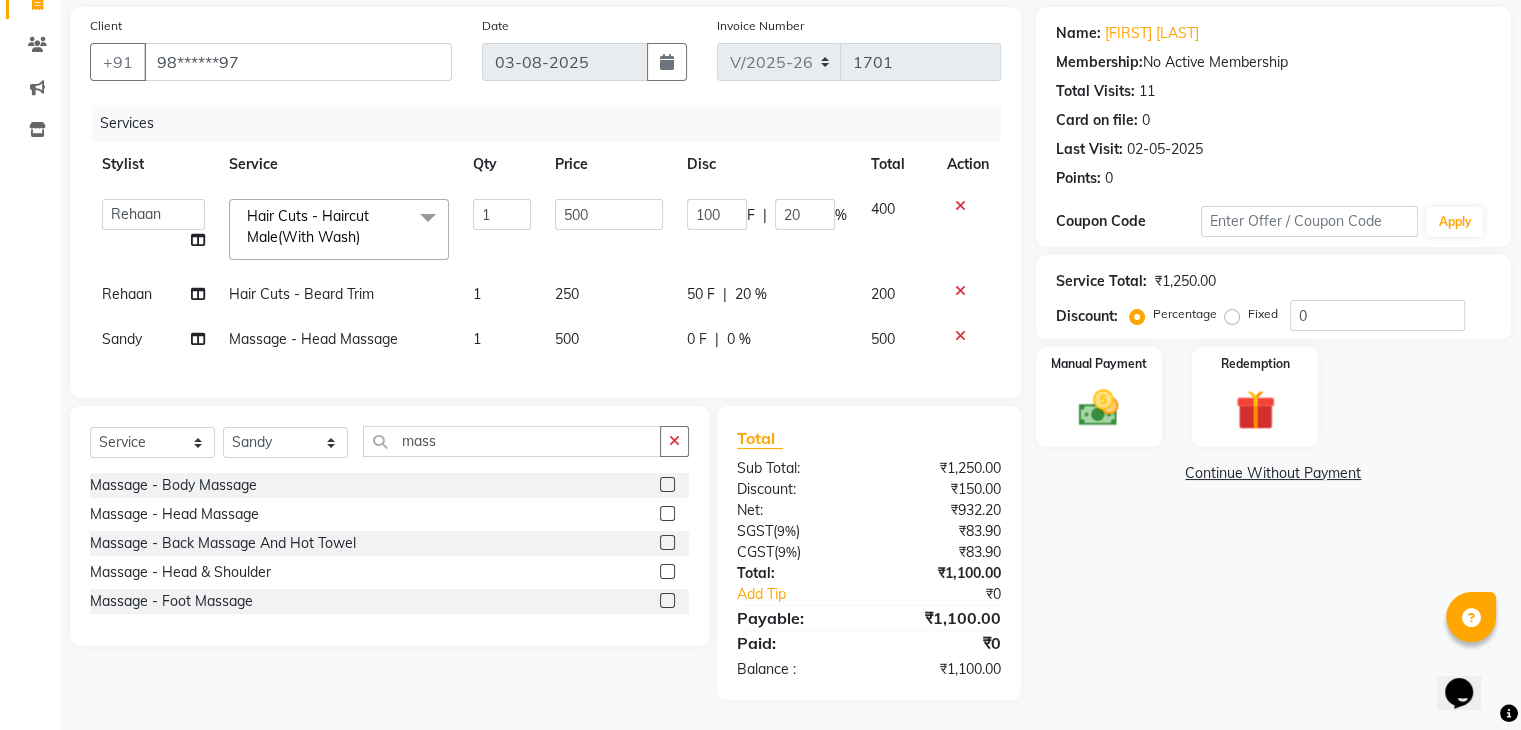 click on "0 F | 0 %" 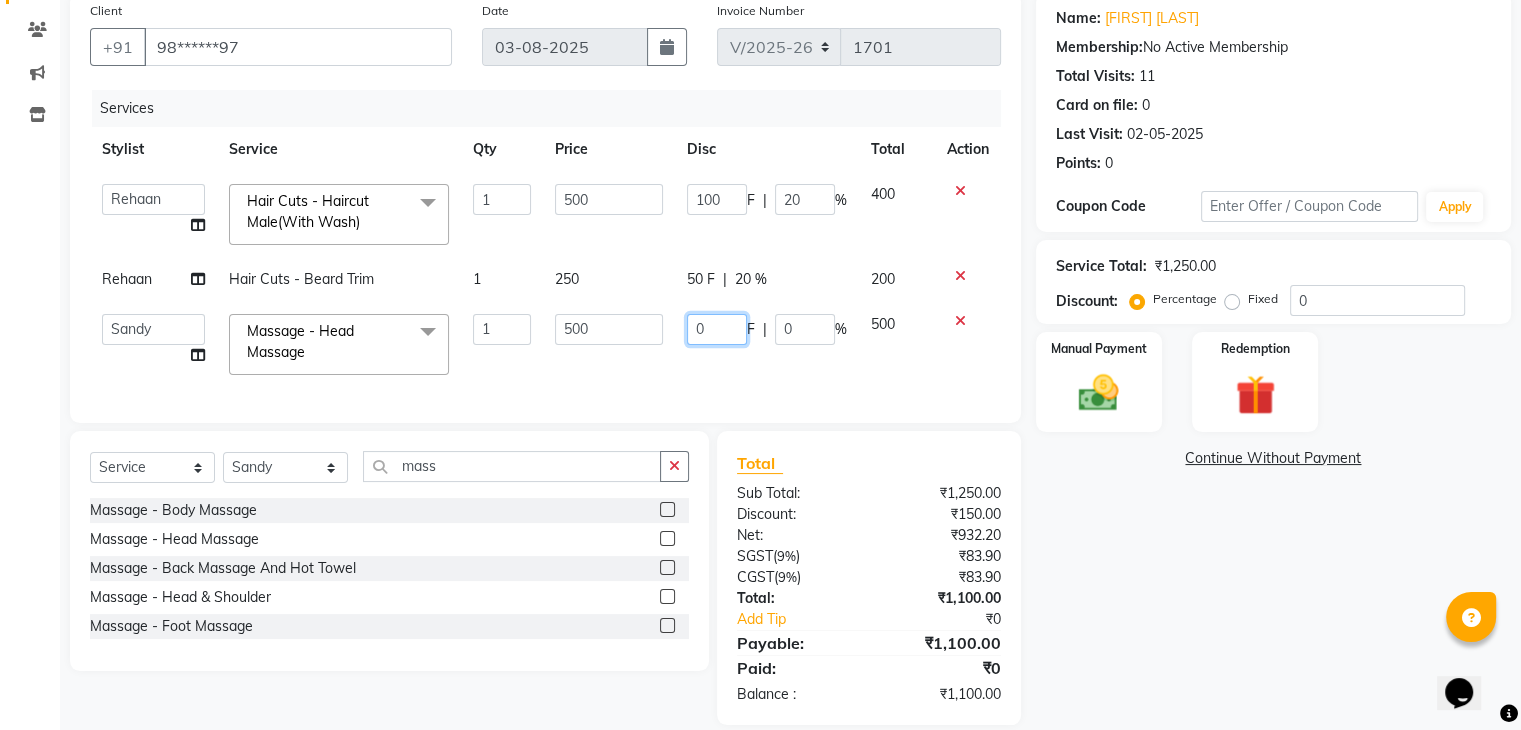 click on "0" 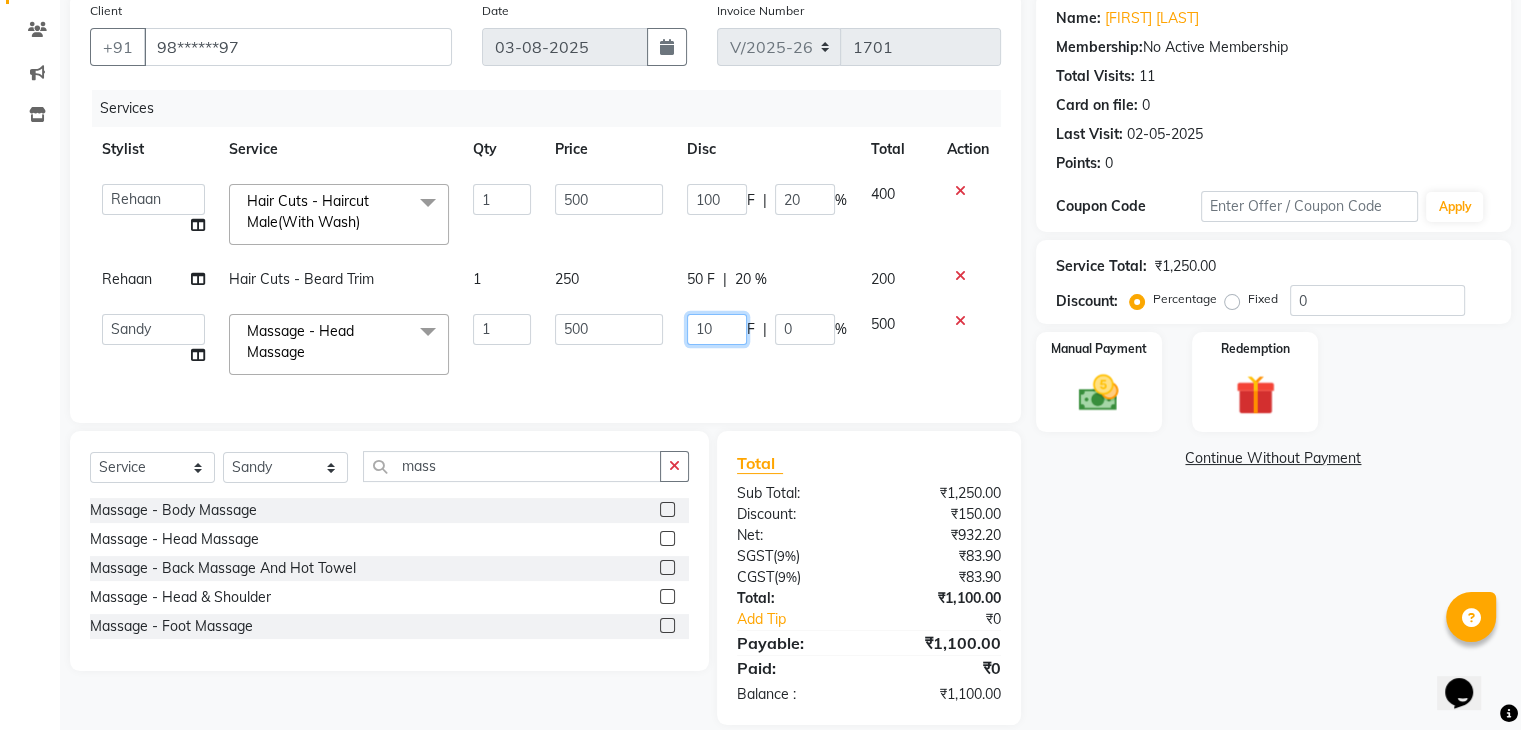 type on "100" 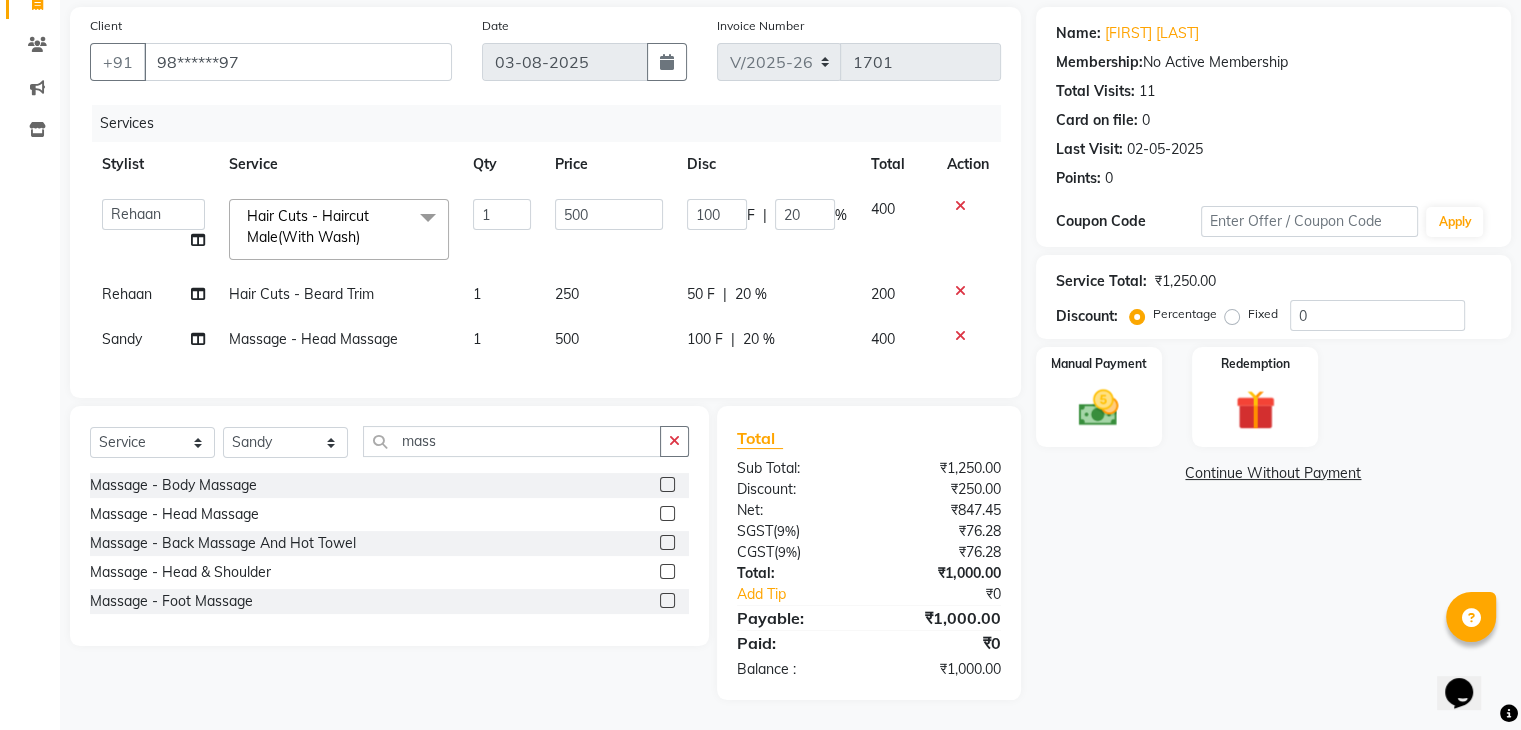 click on "Services Stylist Service Qty Price Disc Total Action  ana   Arbaaz    Danish    Poonam   Rehaan    Salman    Sandy    Hair Cuts - Haircut Male(With Wash)  x Hair Wash & Styling - Hair Wash & Dry (Female) Hair Wash & Styling - Ironing Hair Wash & Styling - Tongs Hair Wash & Styling - Hair Wash & Dry (Male) Hair Wash & Styling - Upto Shoulder1 Hair Wash & Styling - Below Shoulder2 Hair Wash & Styling - Upto Shoulder 4 Hair Wash & Styling - Upto Waist Hair Wash & Styling - Paddle Brush Blow-Dry (With Wash). Hair Wash & Styling - Blow-Dry Curis (With Wash) Hair Wash & Styling - Below Shoulder Hair Wash & Styling - Upto Shoulder Hair Wash & Styling - Upto Waist2 Hair Wash & Styling - Below Shoulder 1 Hair Wash & Styling - Upto Waist 1 Hair Triming Women chest trimming Colour Women - Global Colour Women - High-Light Colour Women-Balayage Colour Women - Root Touch Up (1 Inch) Colour Women - Root Touch Up (No Ammonia) 1 Inch Colour Women - Upto Neck 1 Colour Women - Upto Shoulder 1 Colour Women - Upto Neck nose wax" 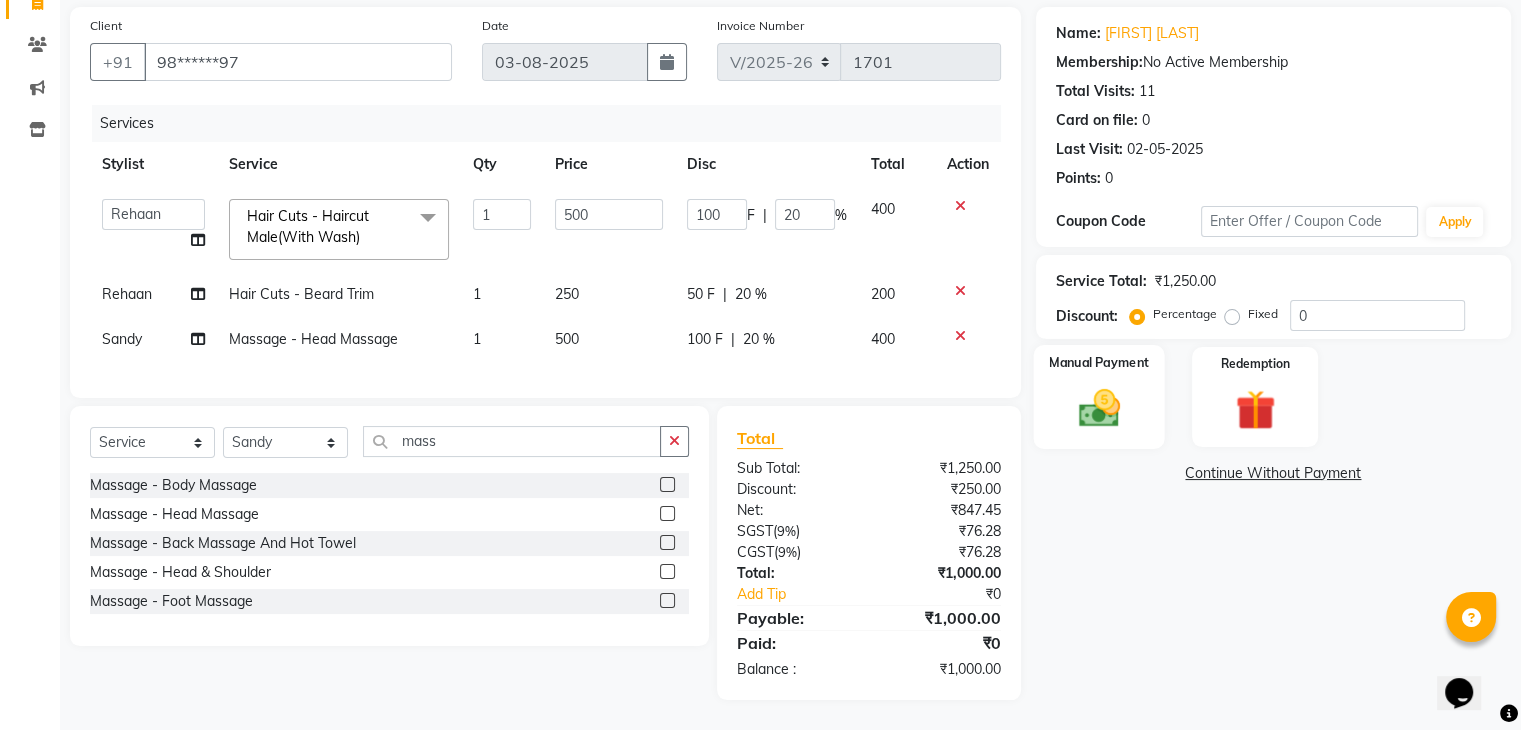 click 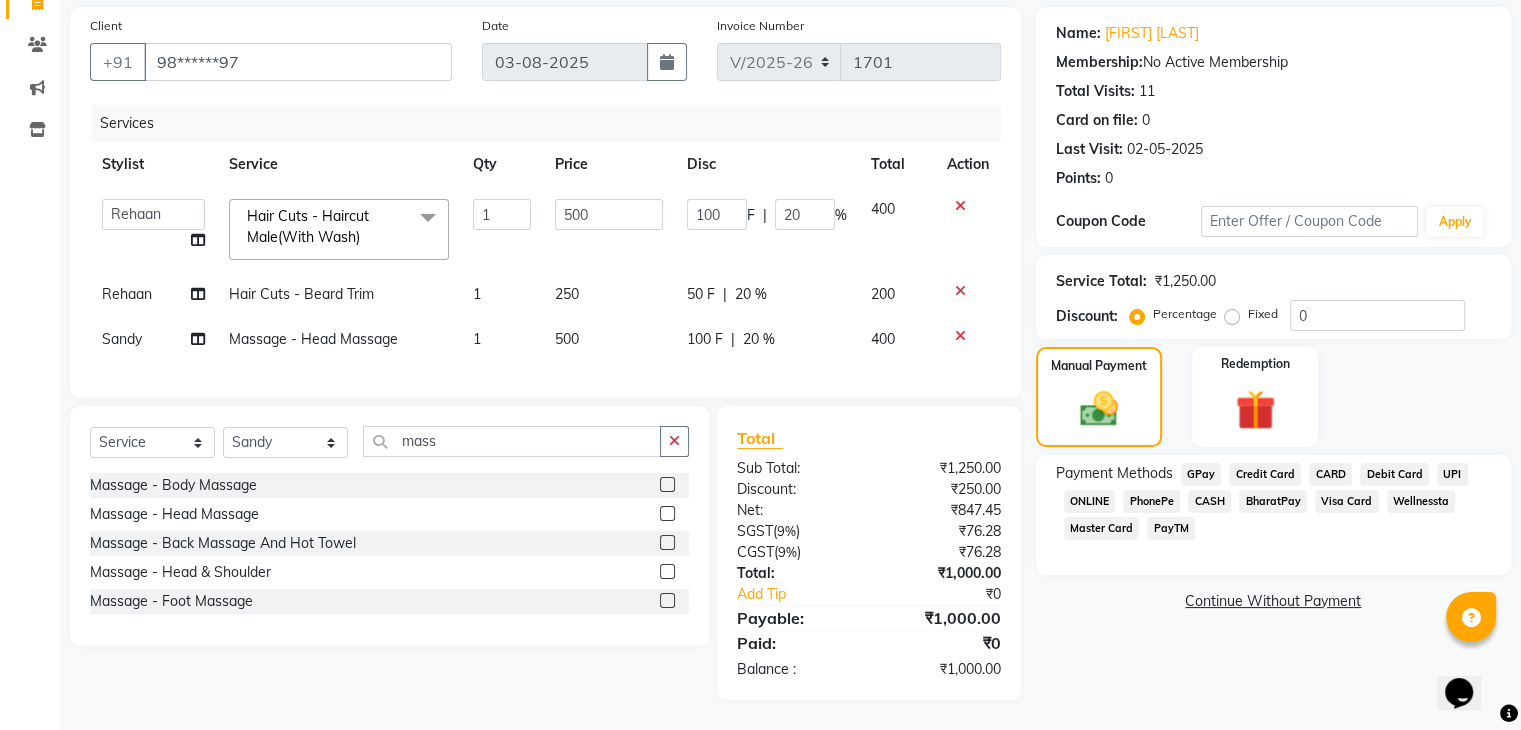 click on "CASH" 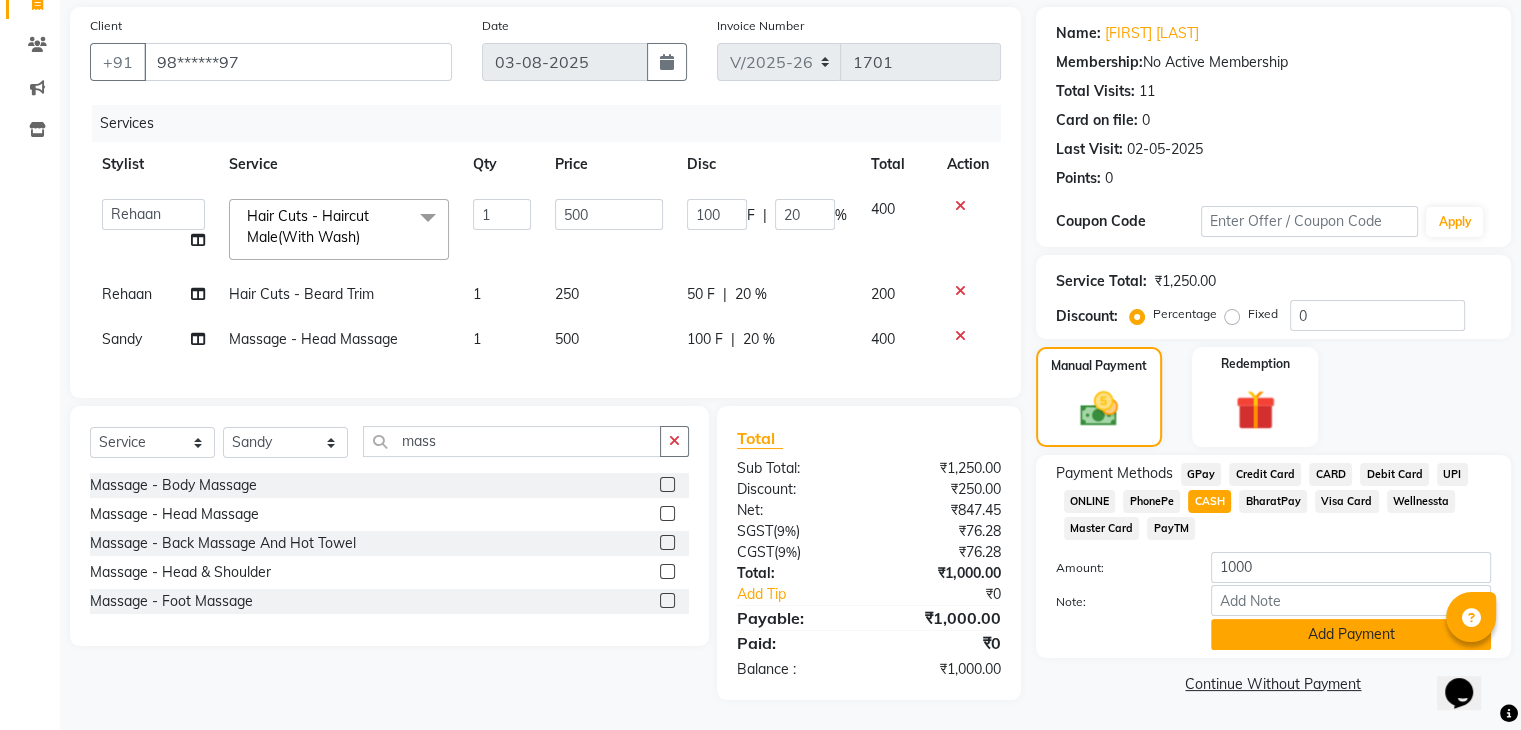 click on "Add Payment" 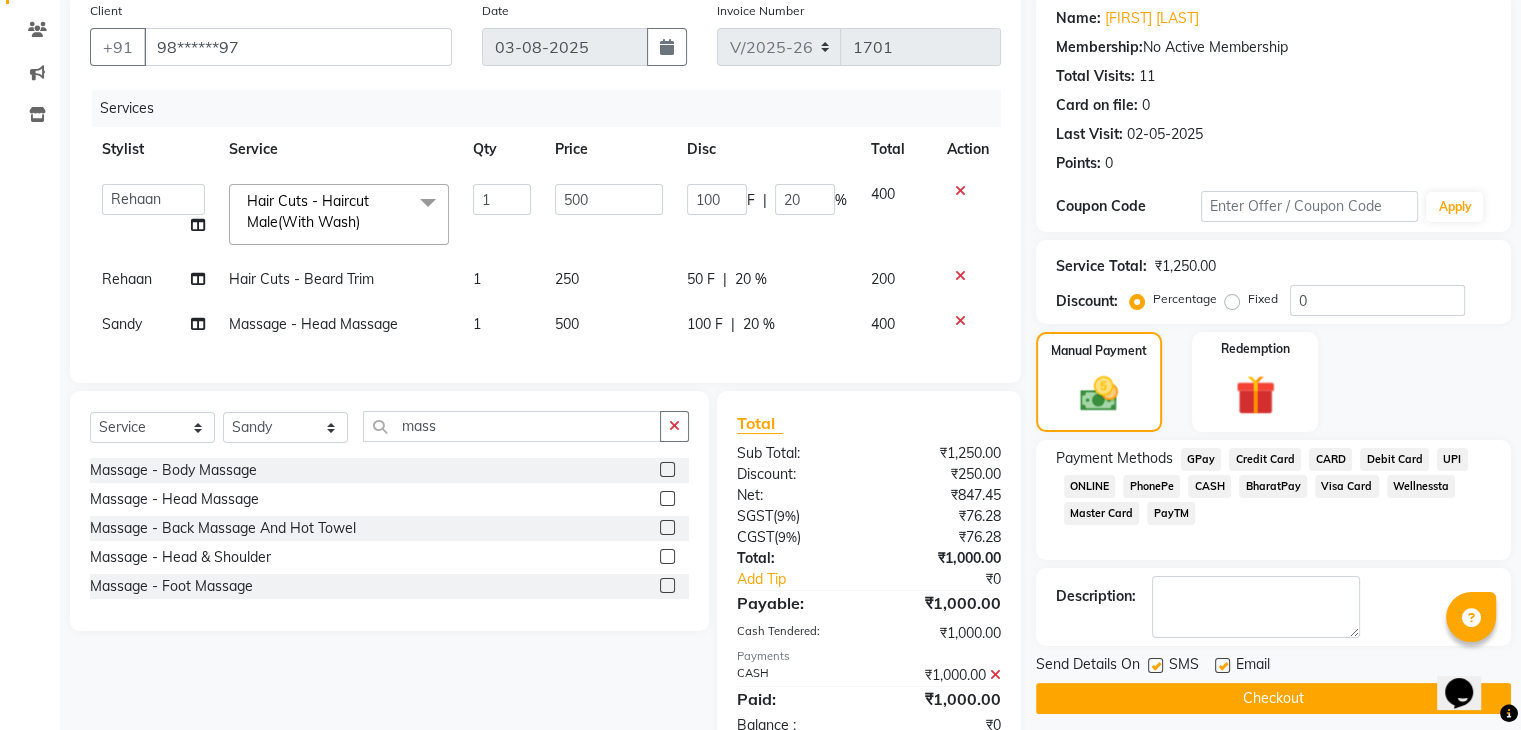 scroll, scrollTop: 229, scrollLeft: 0, axis: vertical 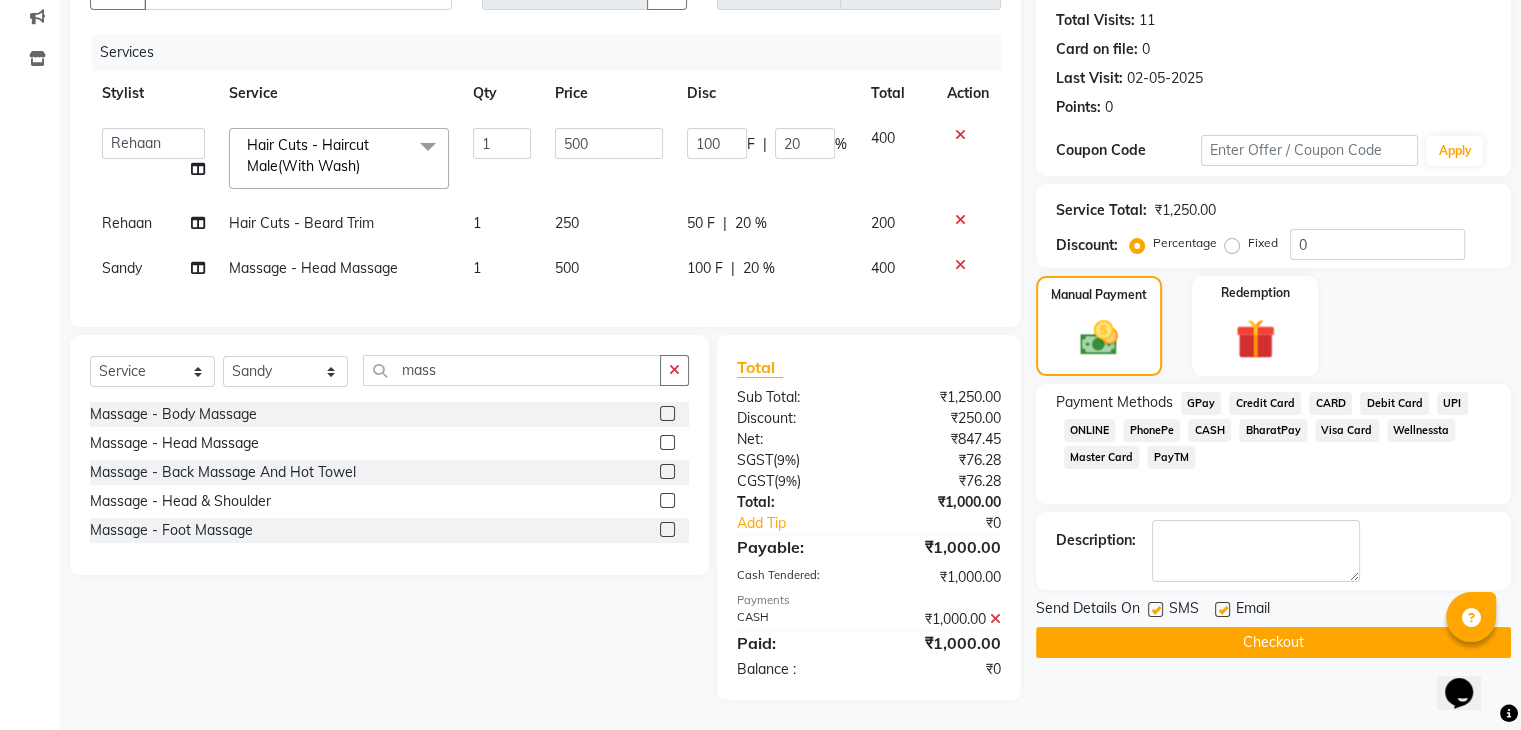click 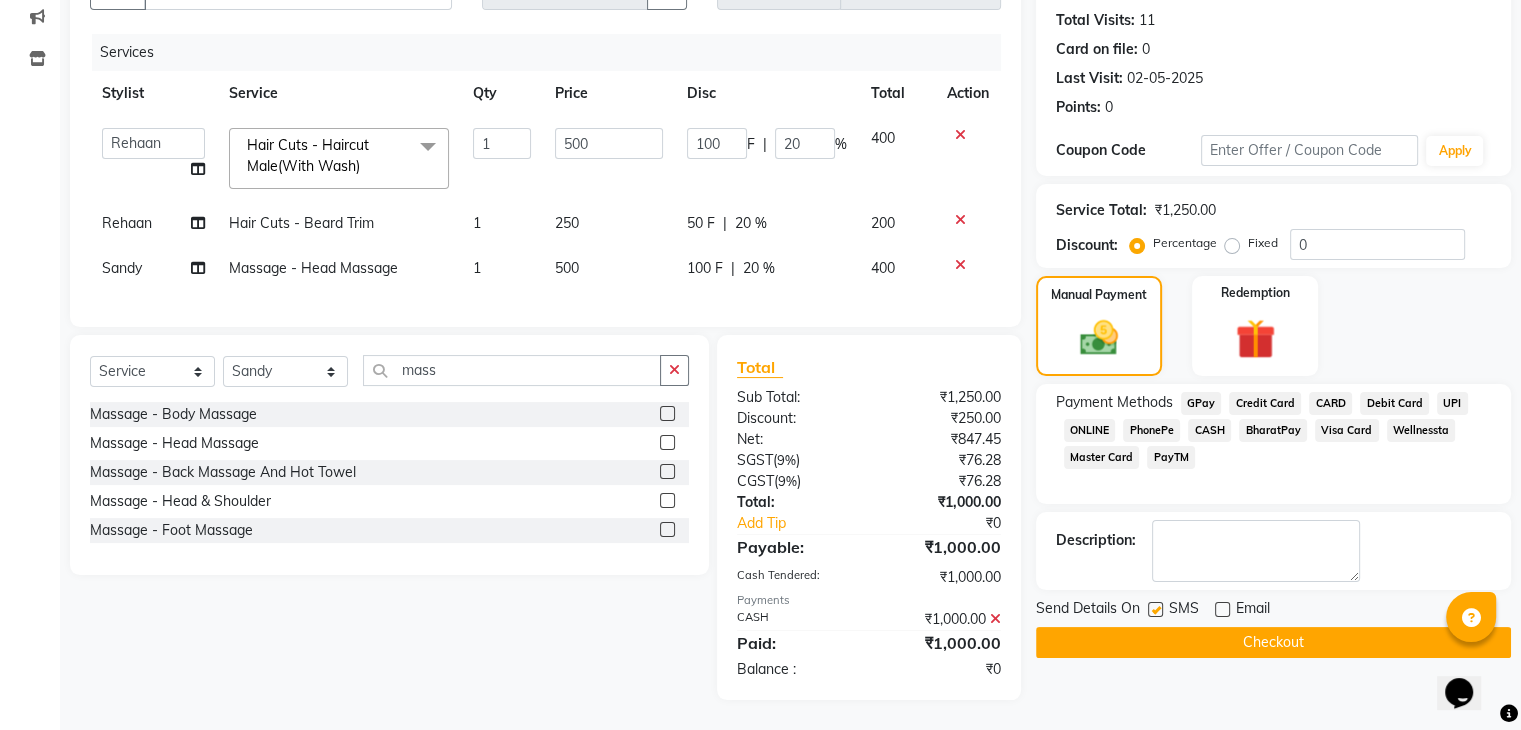 click 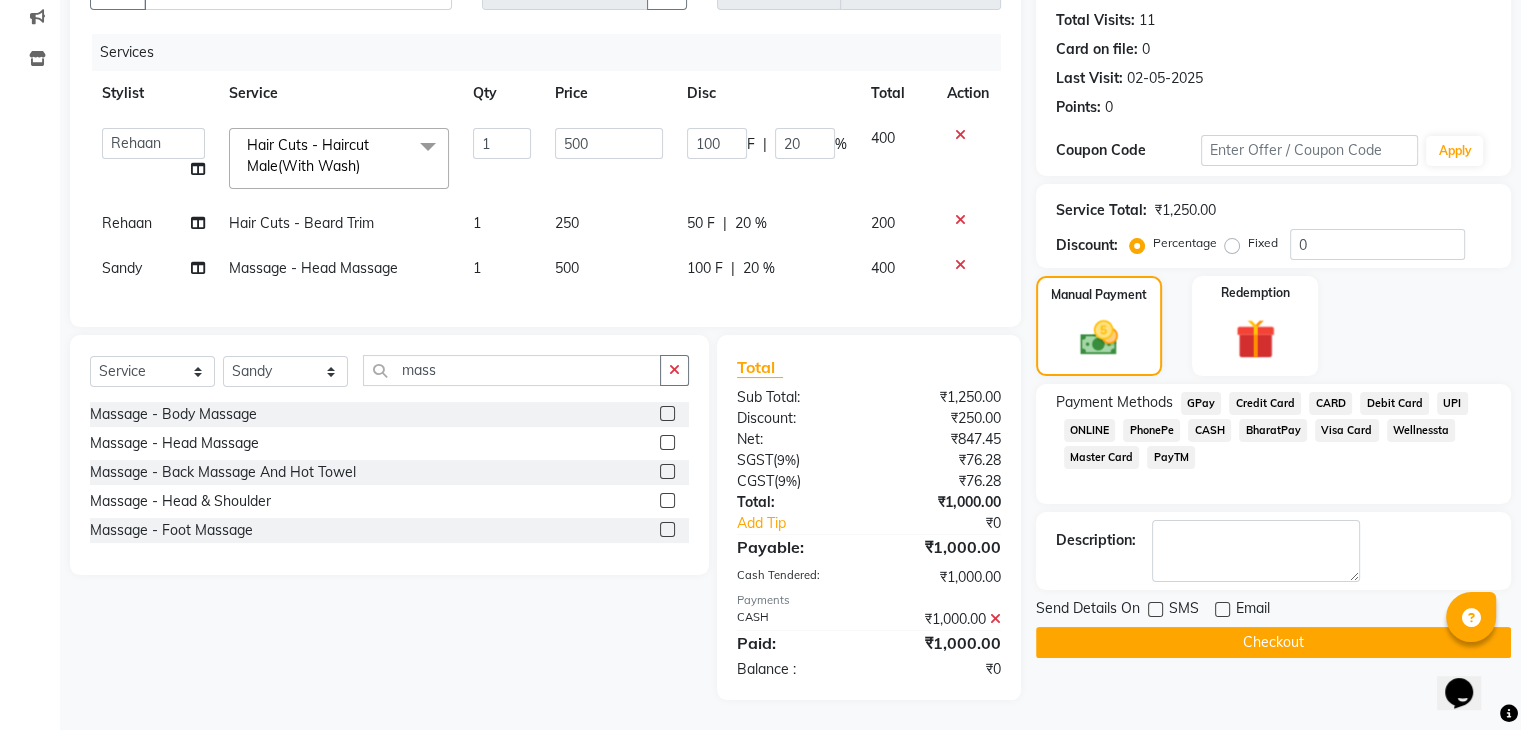click on "Checkout" 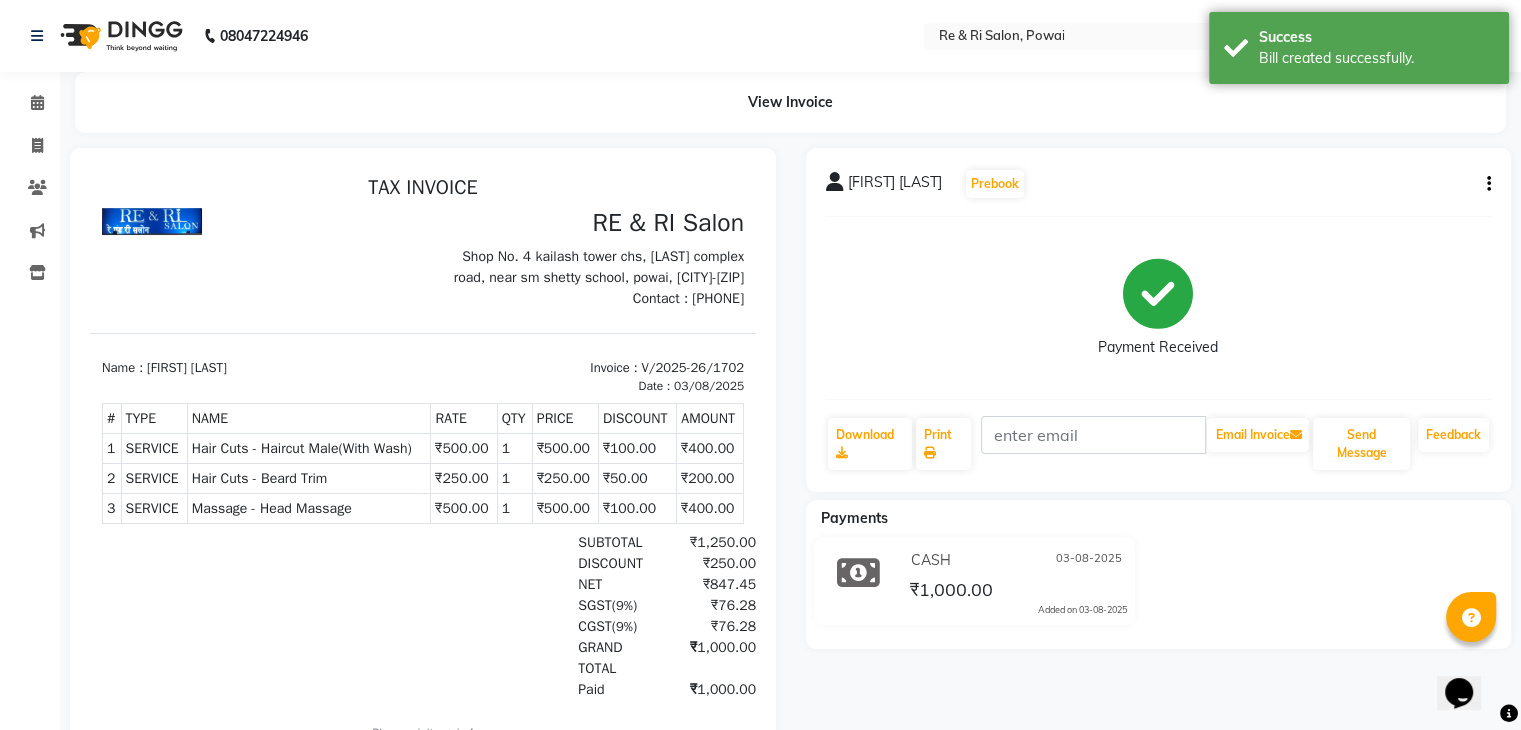 scroll, scrollTop: 0, scrollLeft: 0, axis: both 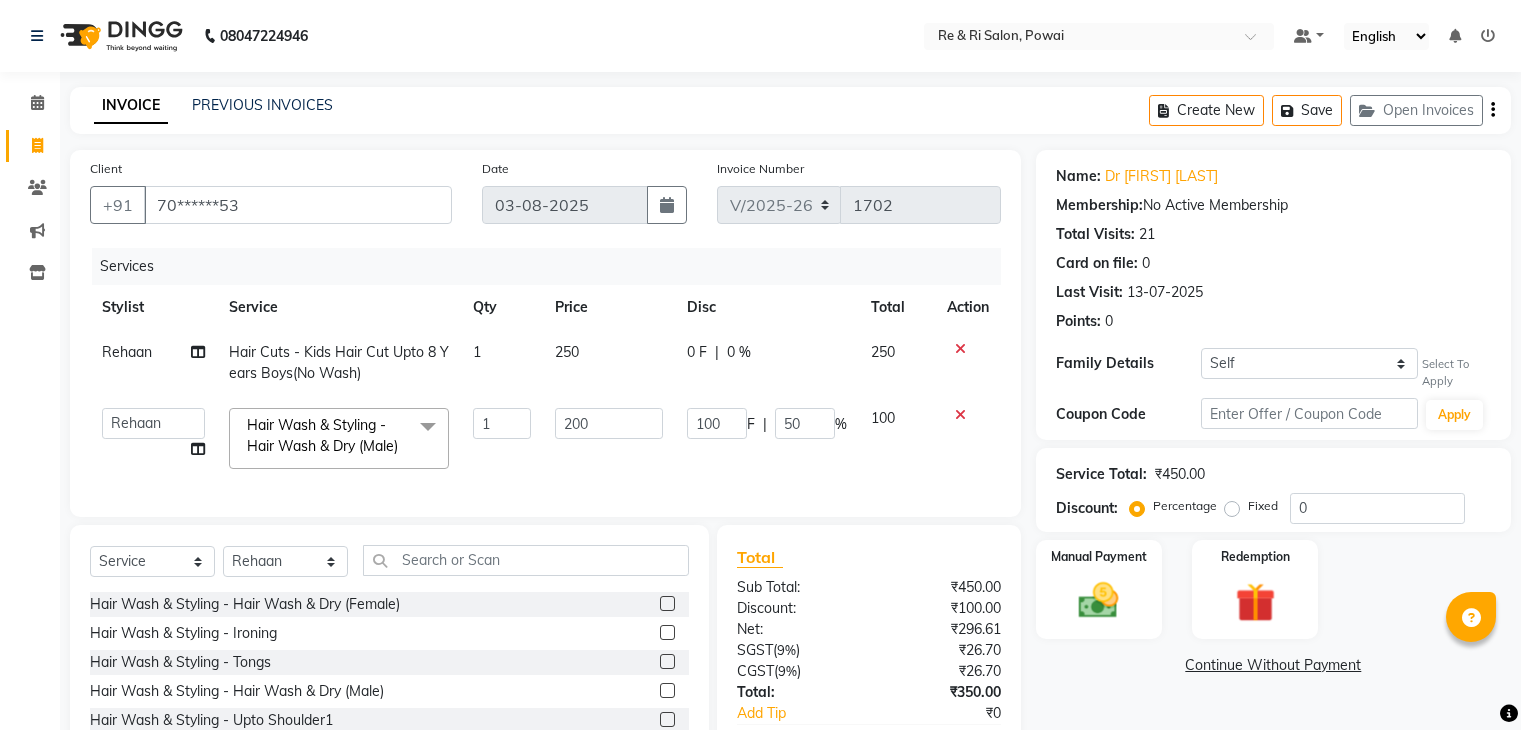 select on "5364" 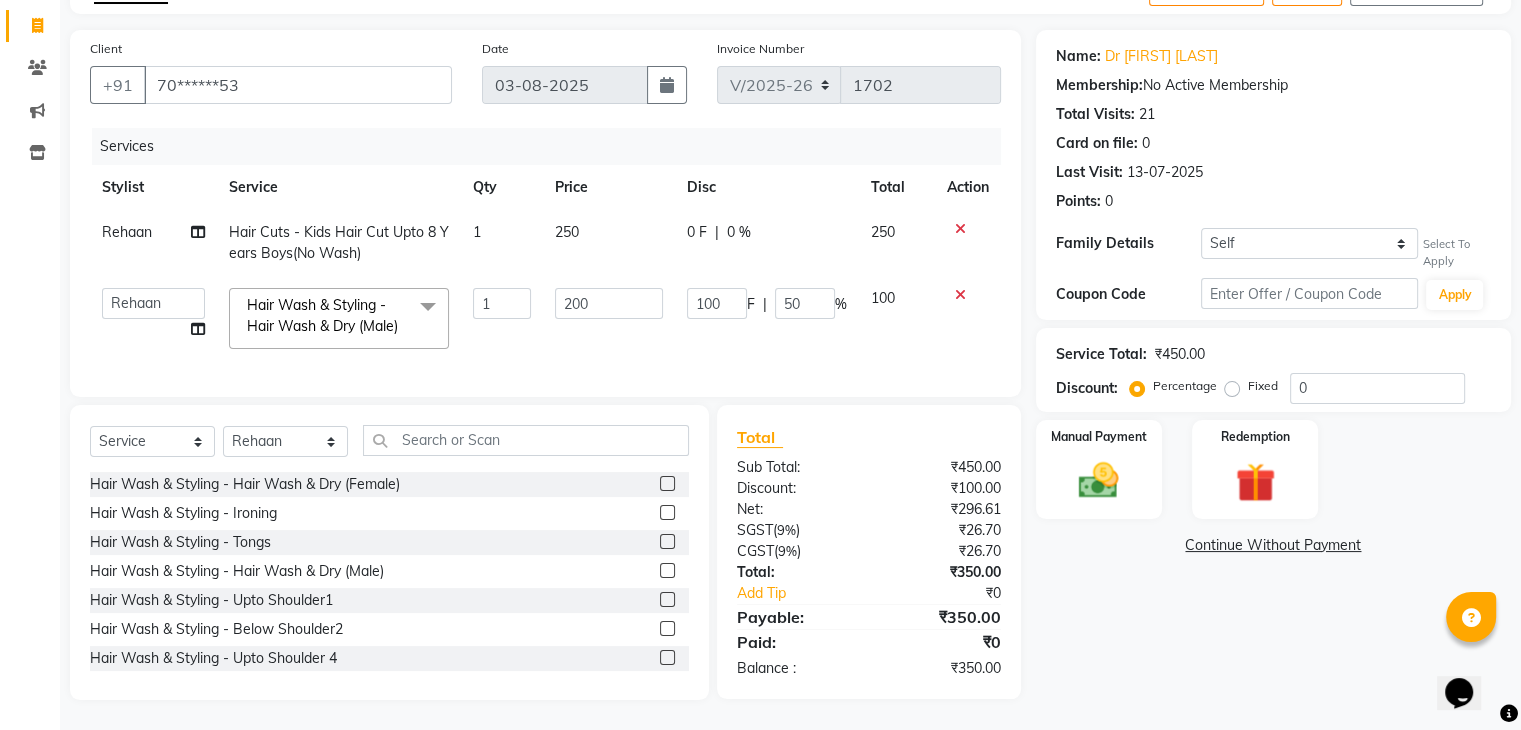 scroll, scrollTop: 0, scrollLeft: 0, axis: both 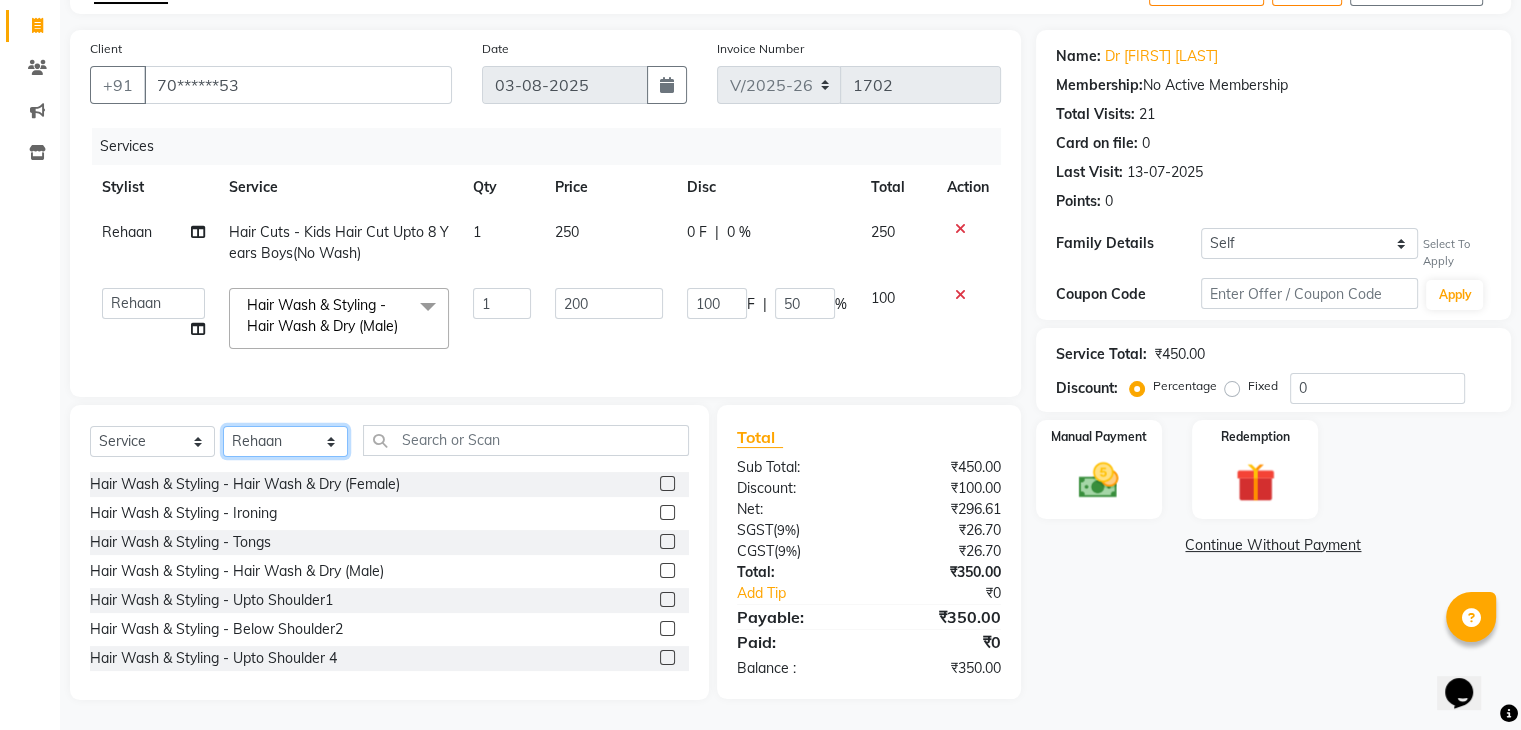 click on "Select Stylist ana Arbaaz  Danish  Poonam Rehaan  Salman  Sandy" 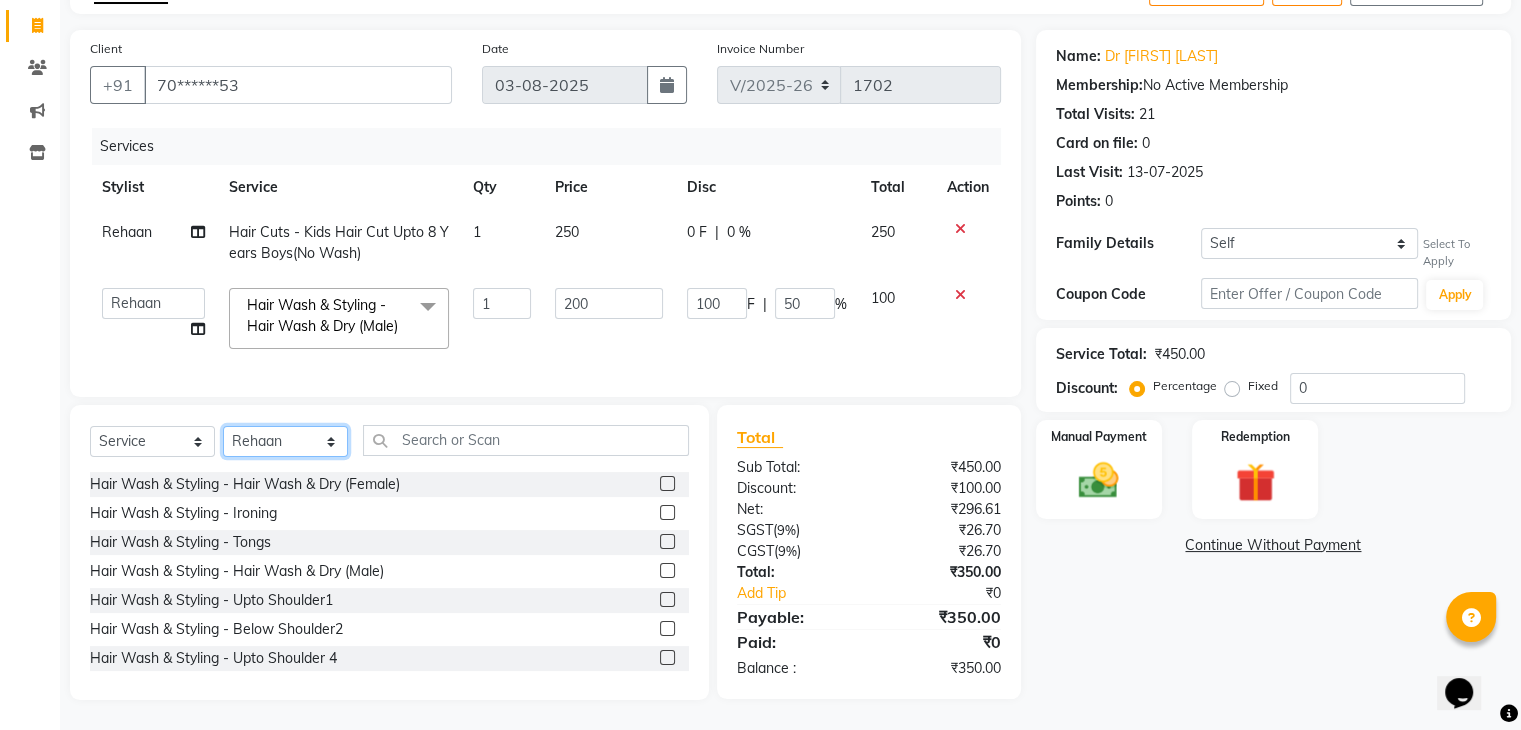 select on "36184" 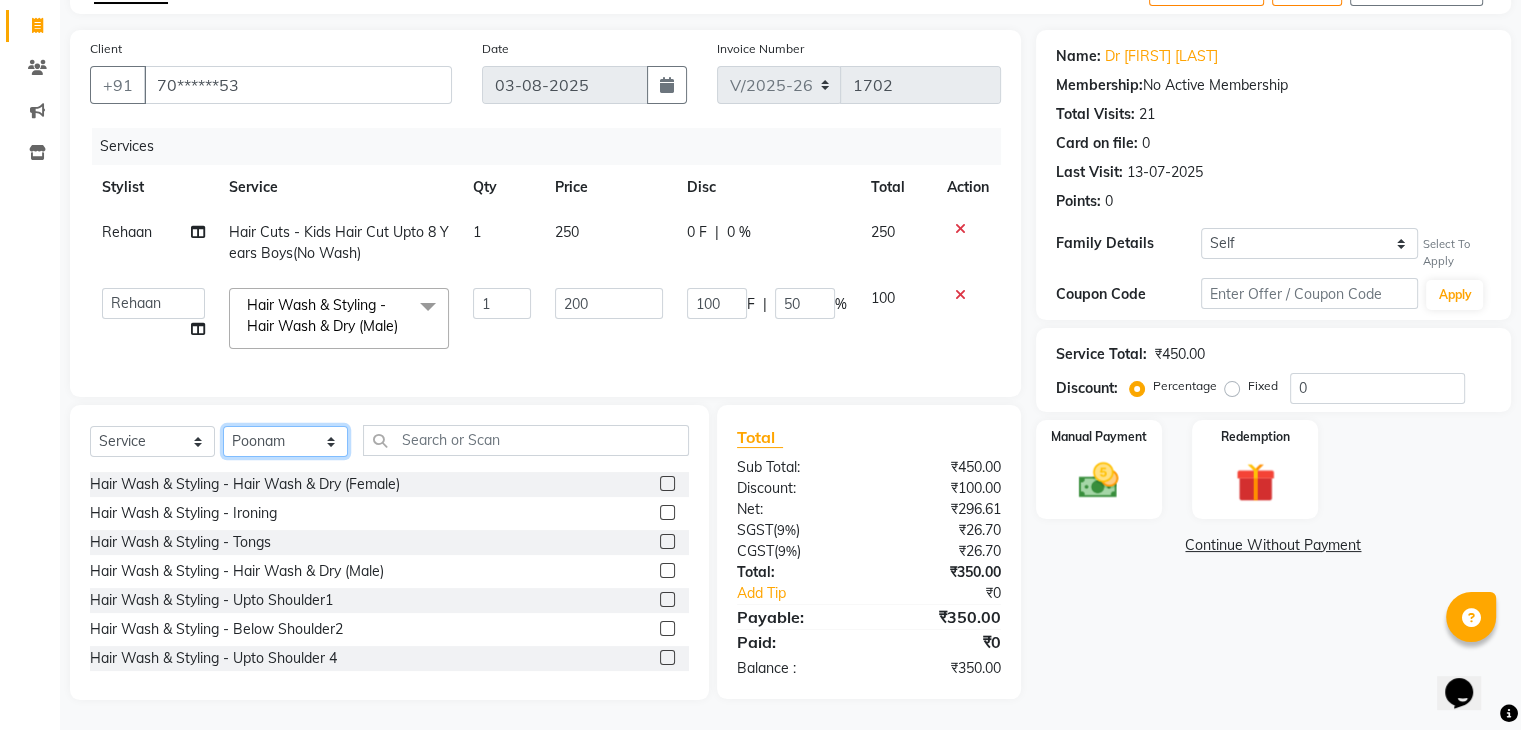click on "Select Stylist ana Arbaaz  Danish  Poonam Rehaan  Salman  Sandy" 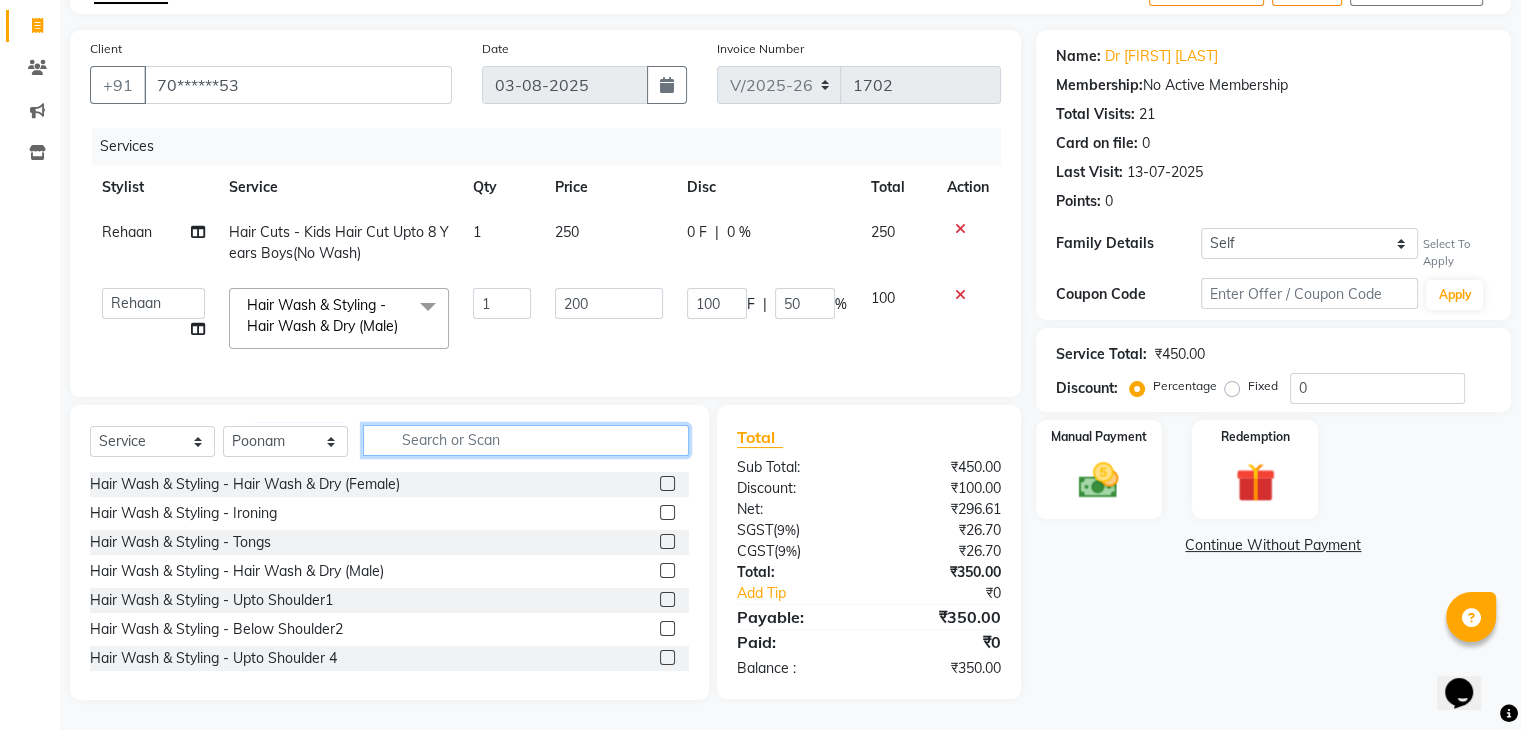 click 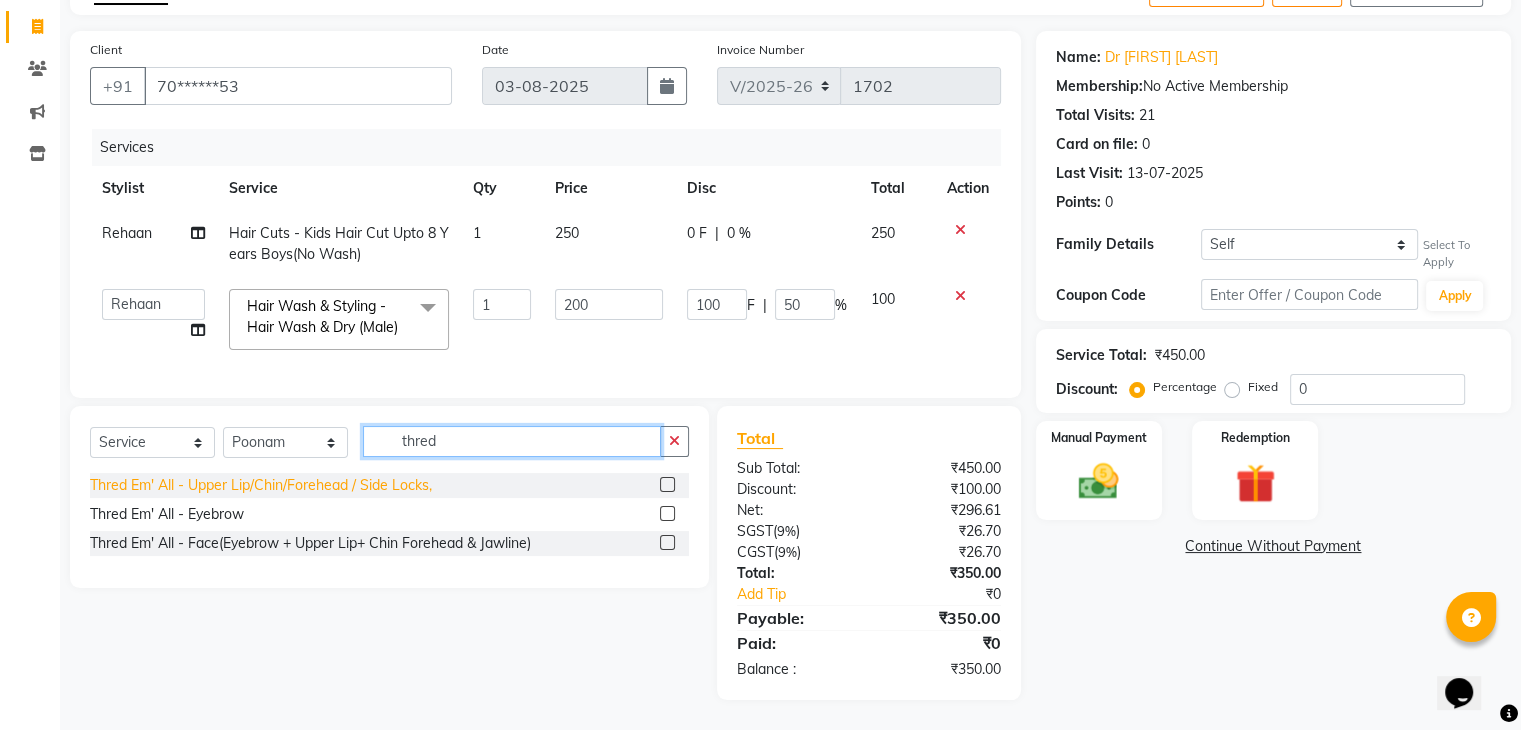type on "thred" 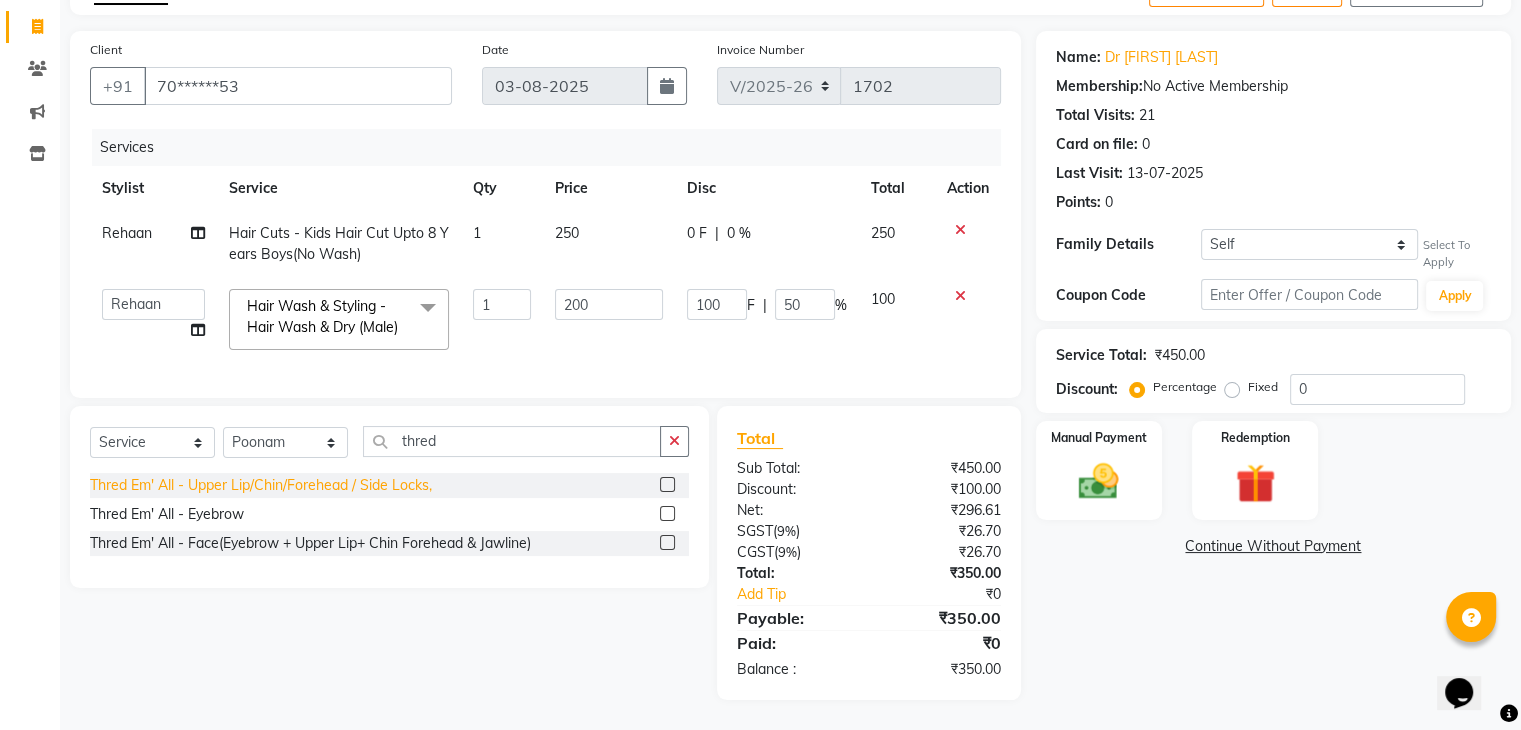 click on "Thred Em' All - Upper Lip/Chin/Forehead / Side Locks," 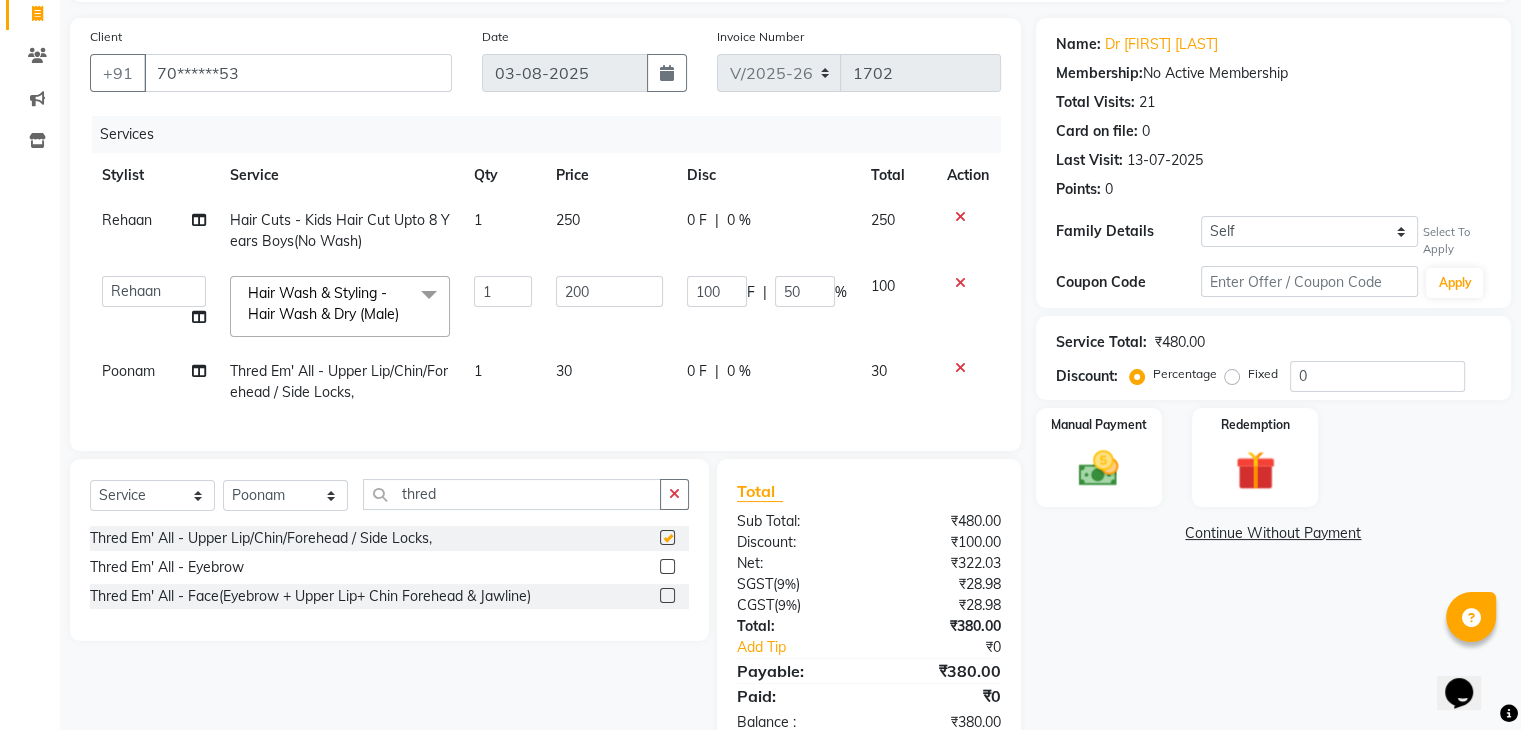 checkbox on "false" 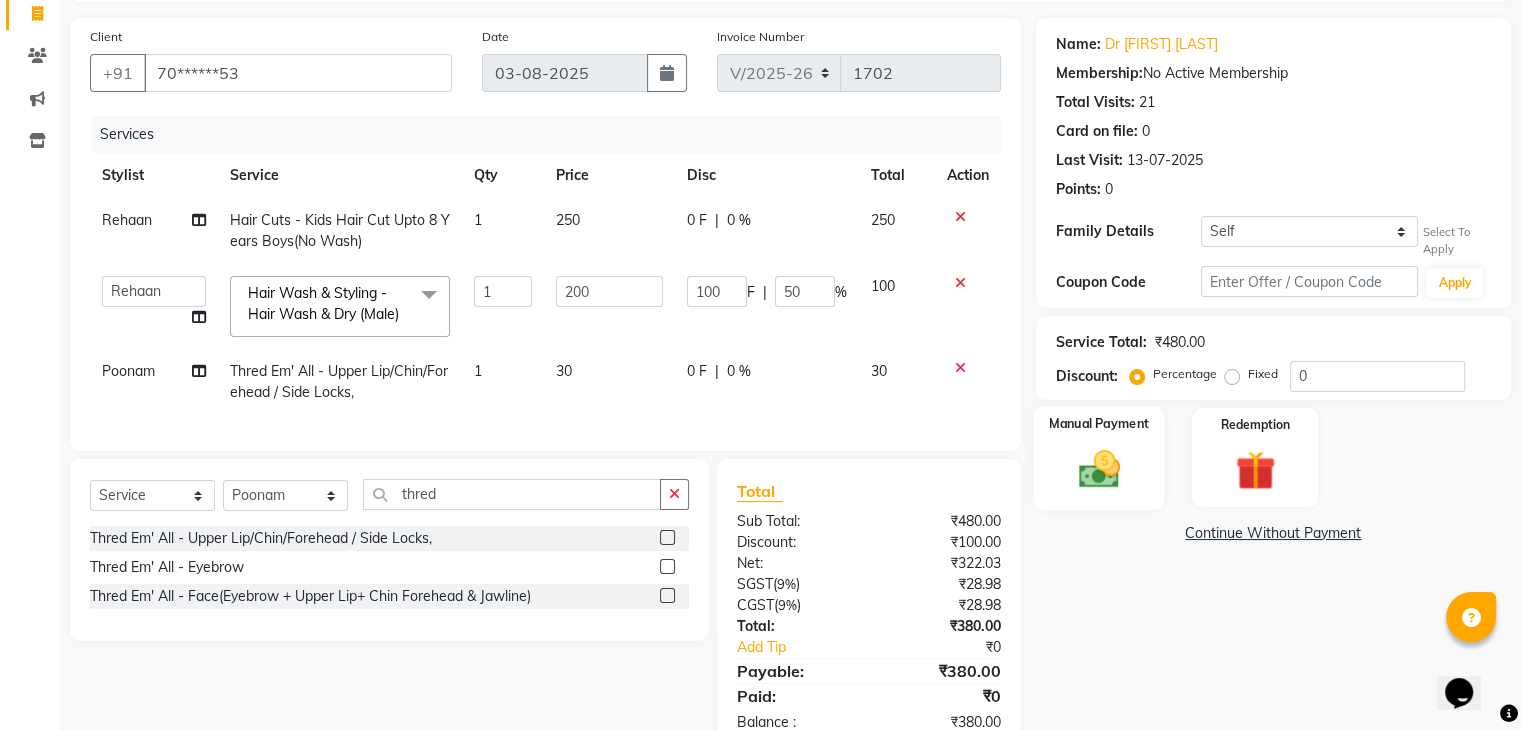 click 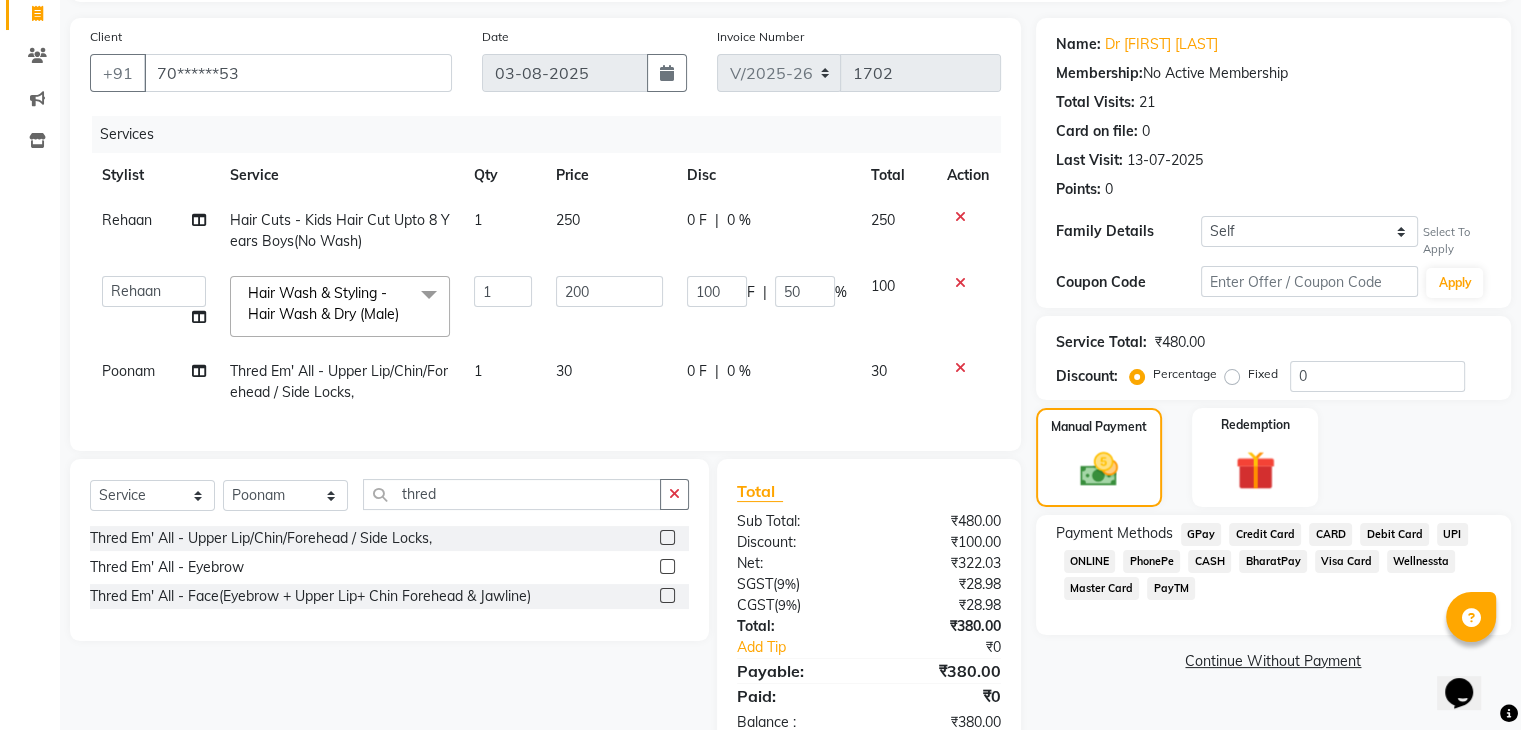 scroll, scrollTop: 200, scrollLeft: 0, axis: vertical 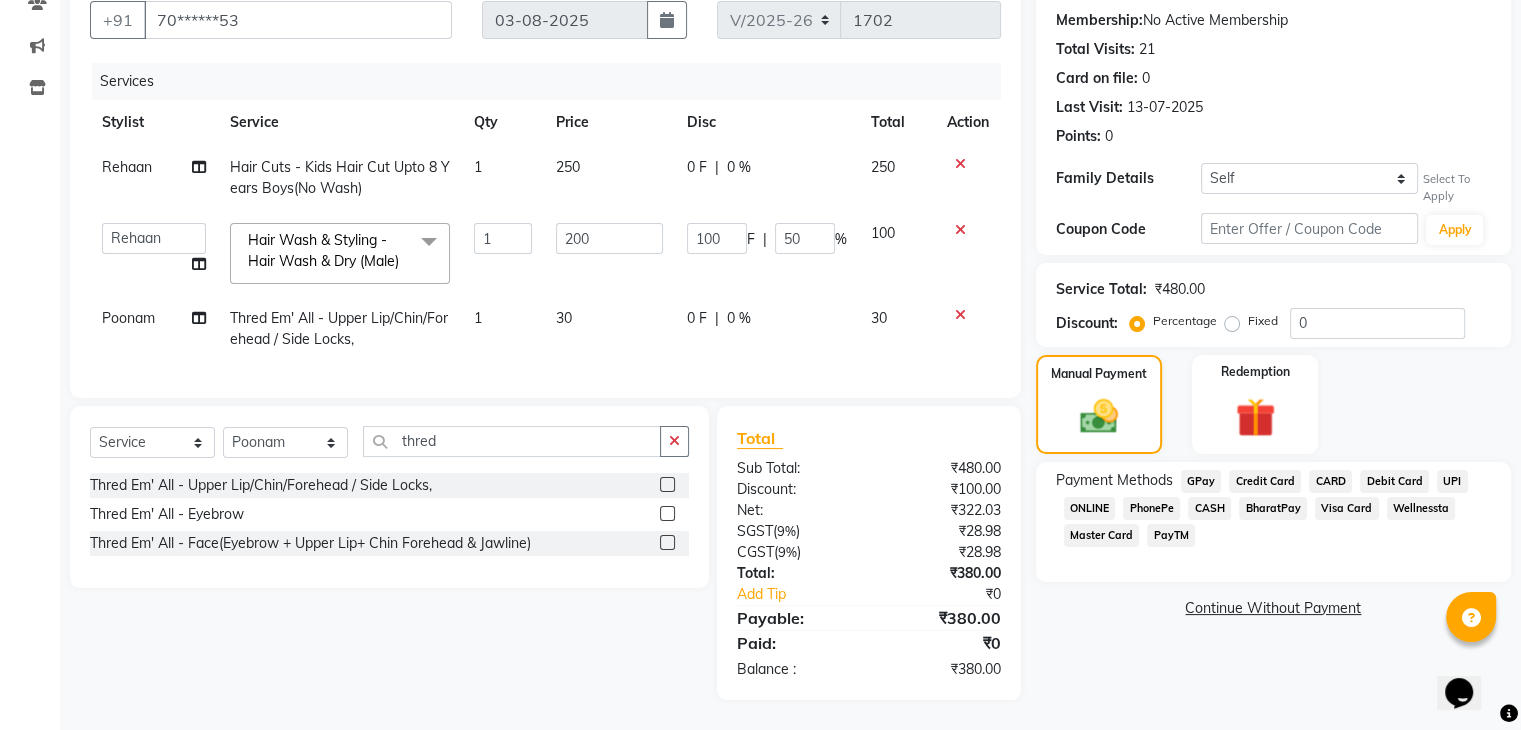 click on "GPay" 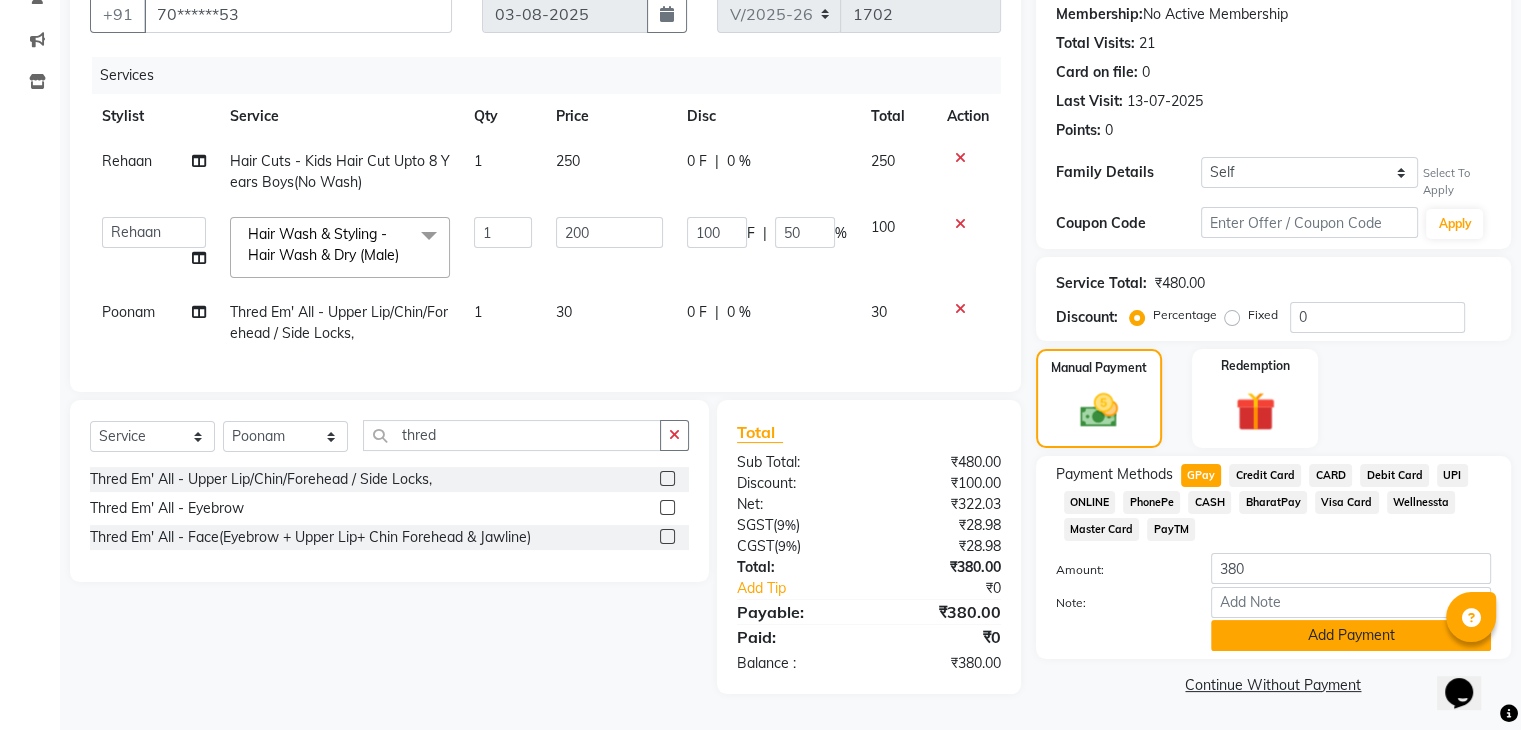 click on "Add Payment" 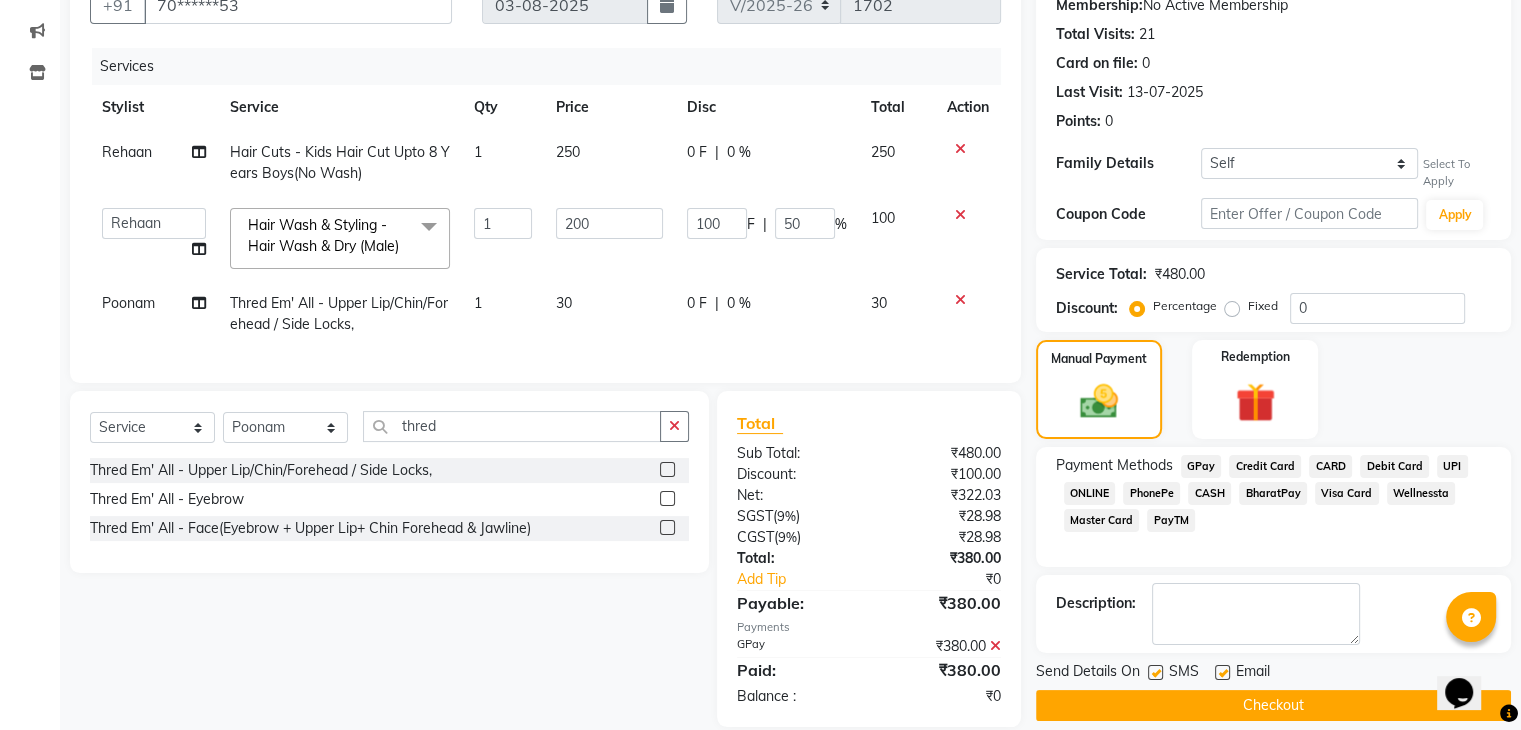 scroll, scrollTop: 242, scrollLeft: 0, axis: vertical 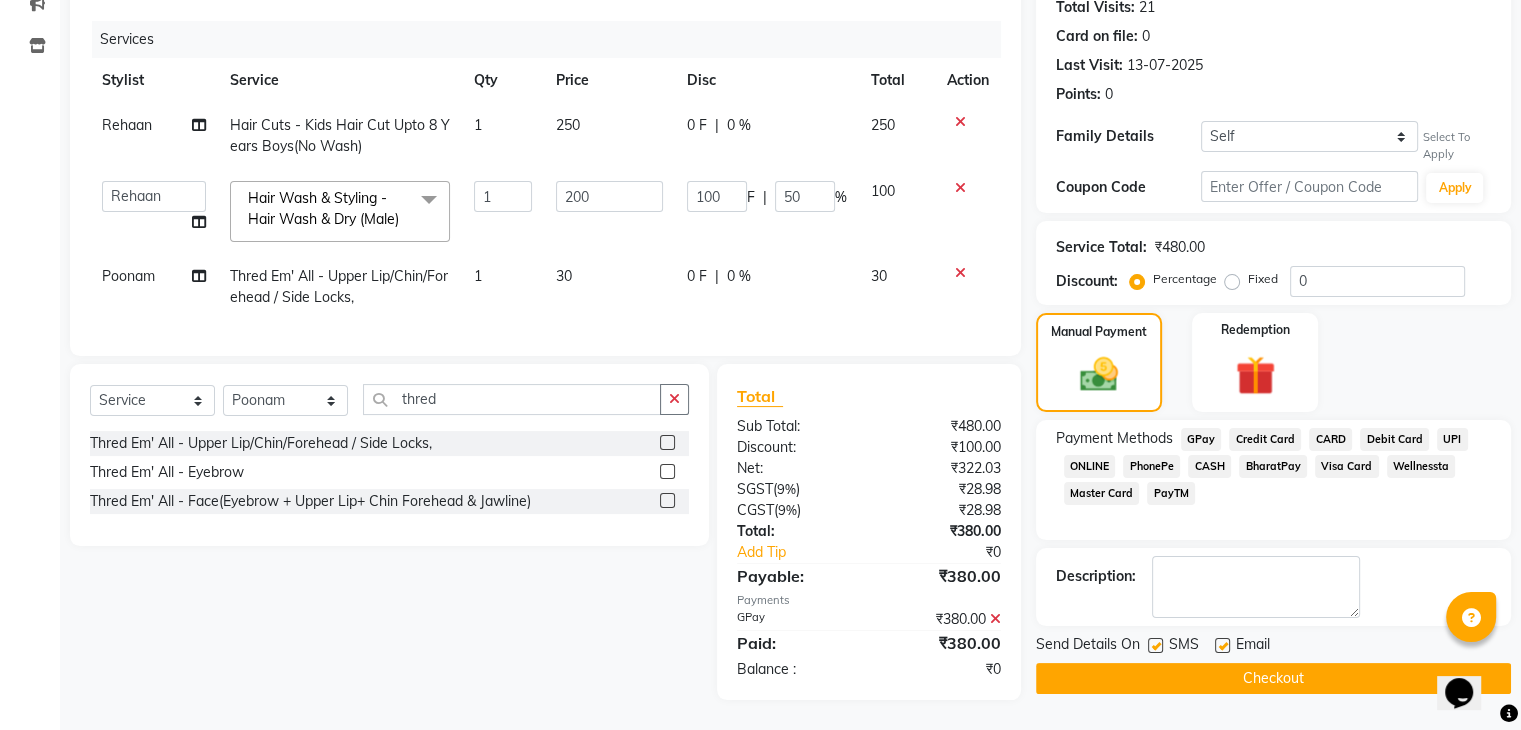 click 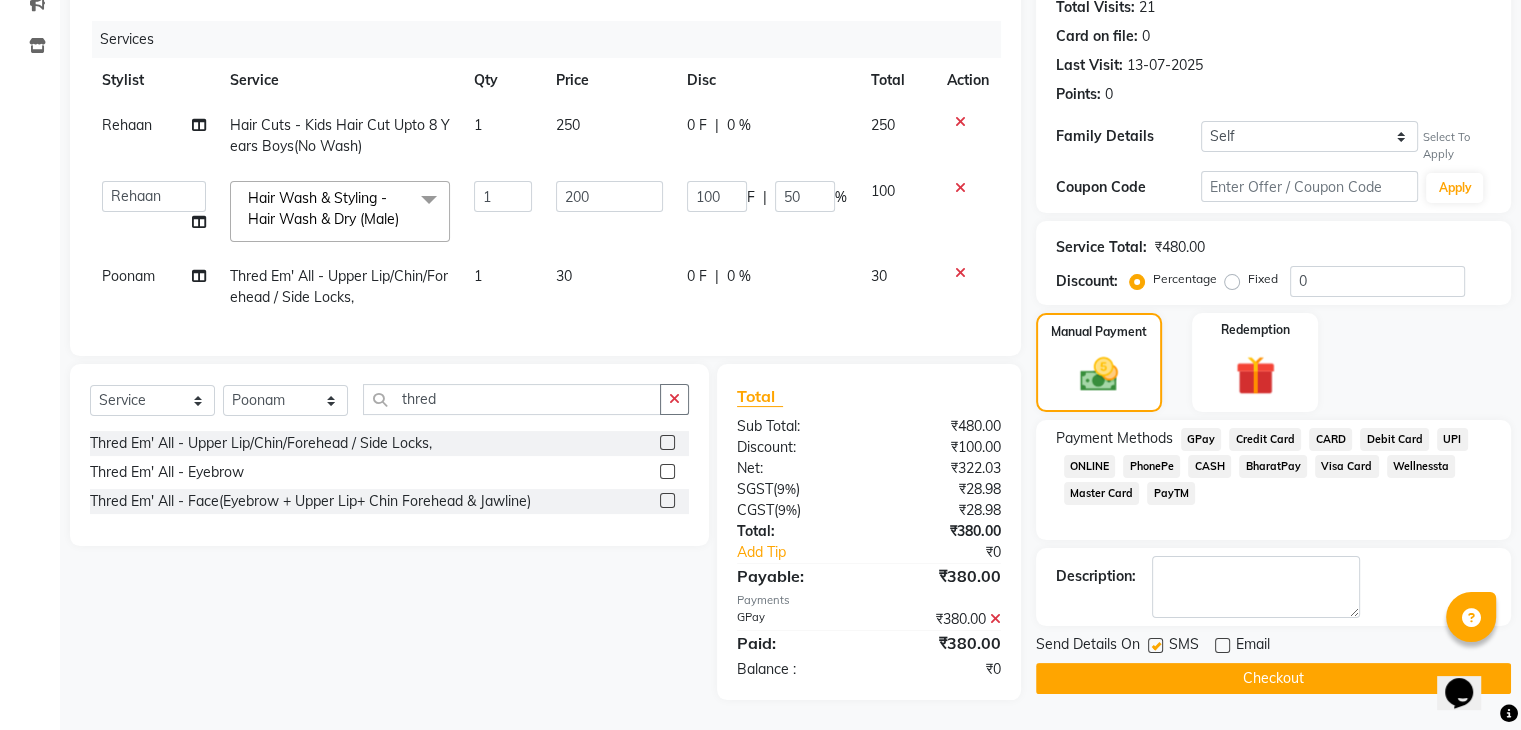 click 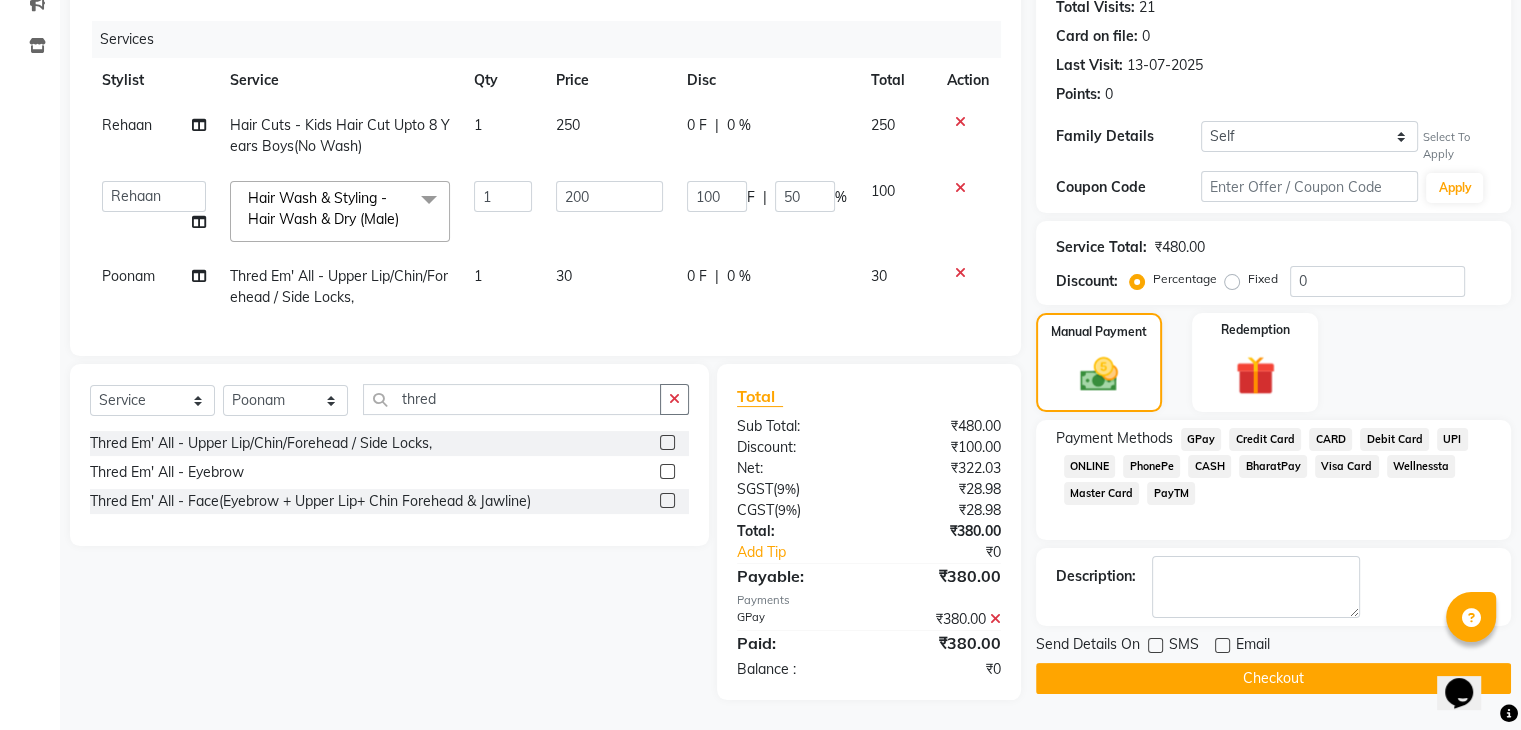 click on "Checkout" 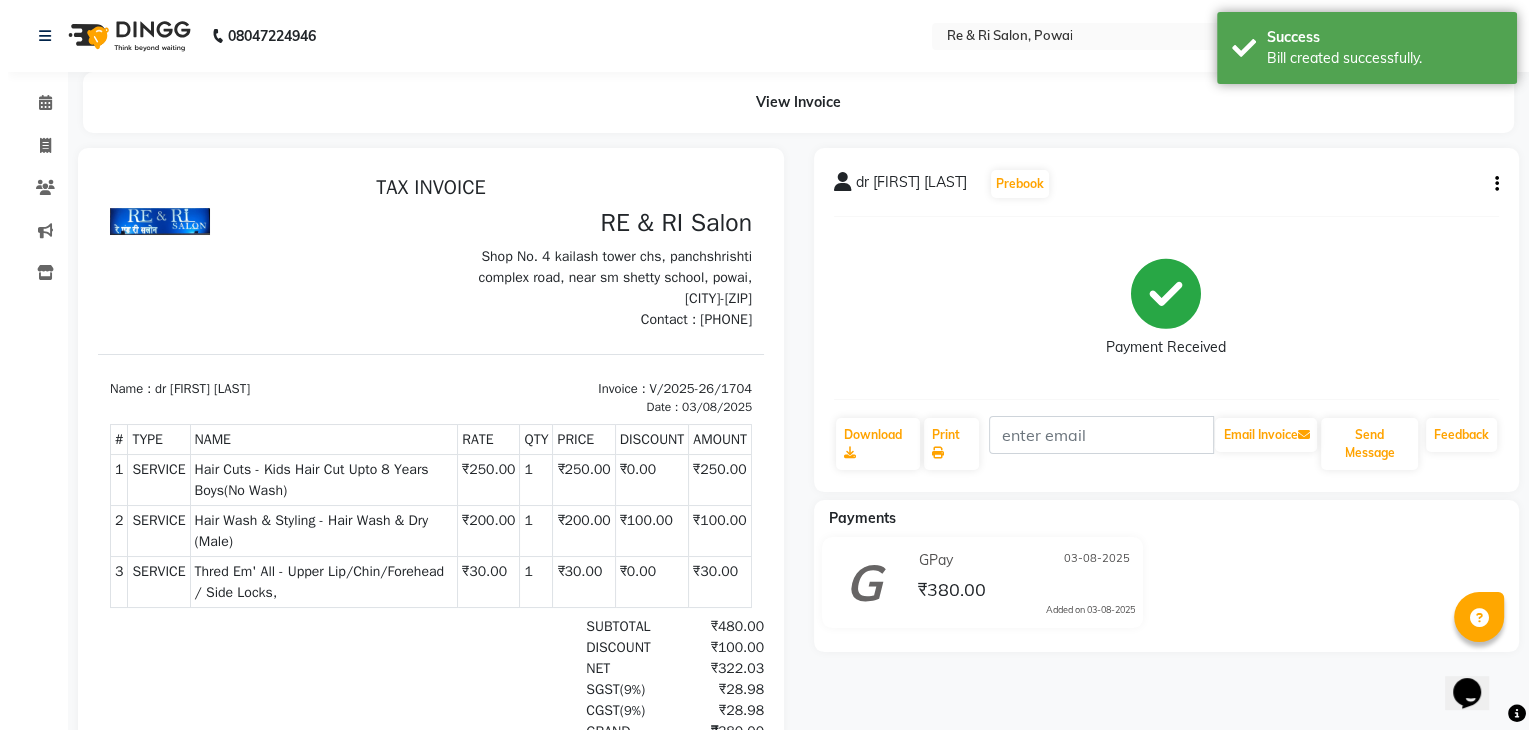 scroll, scrollTop: 0, scrollLeft: 0, axis: both 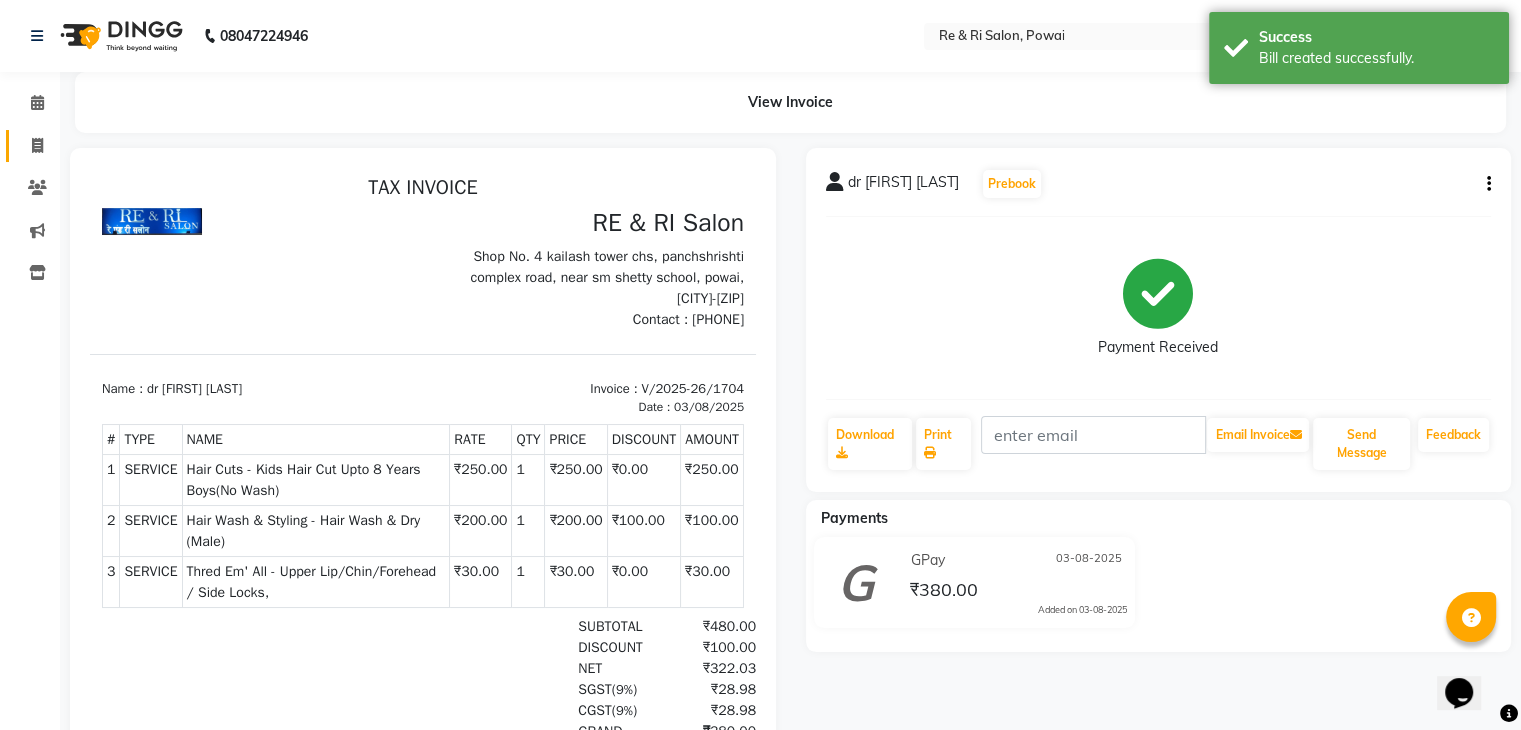 click 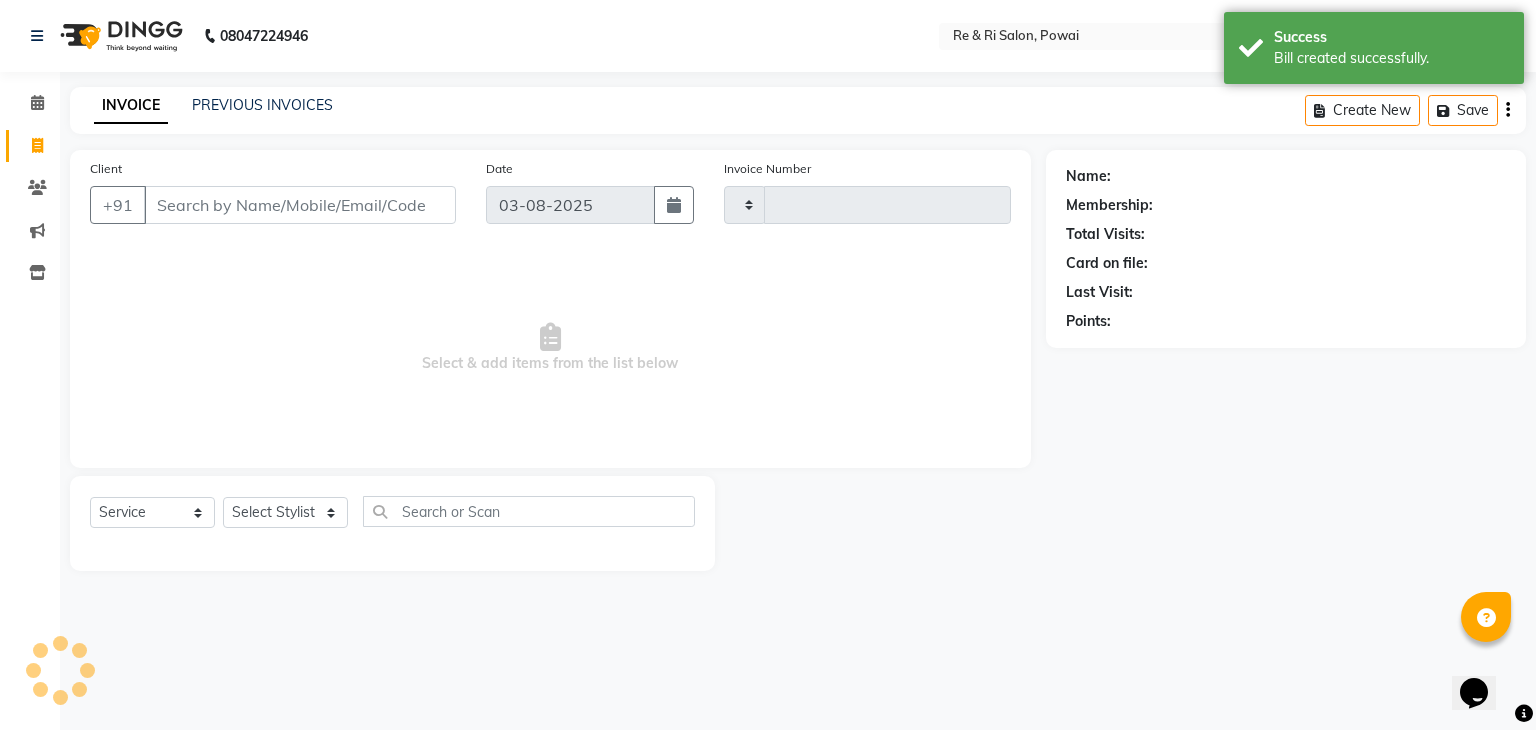 type on "1705" 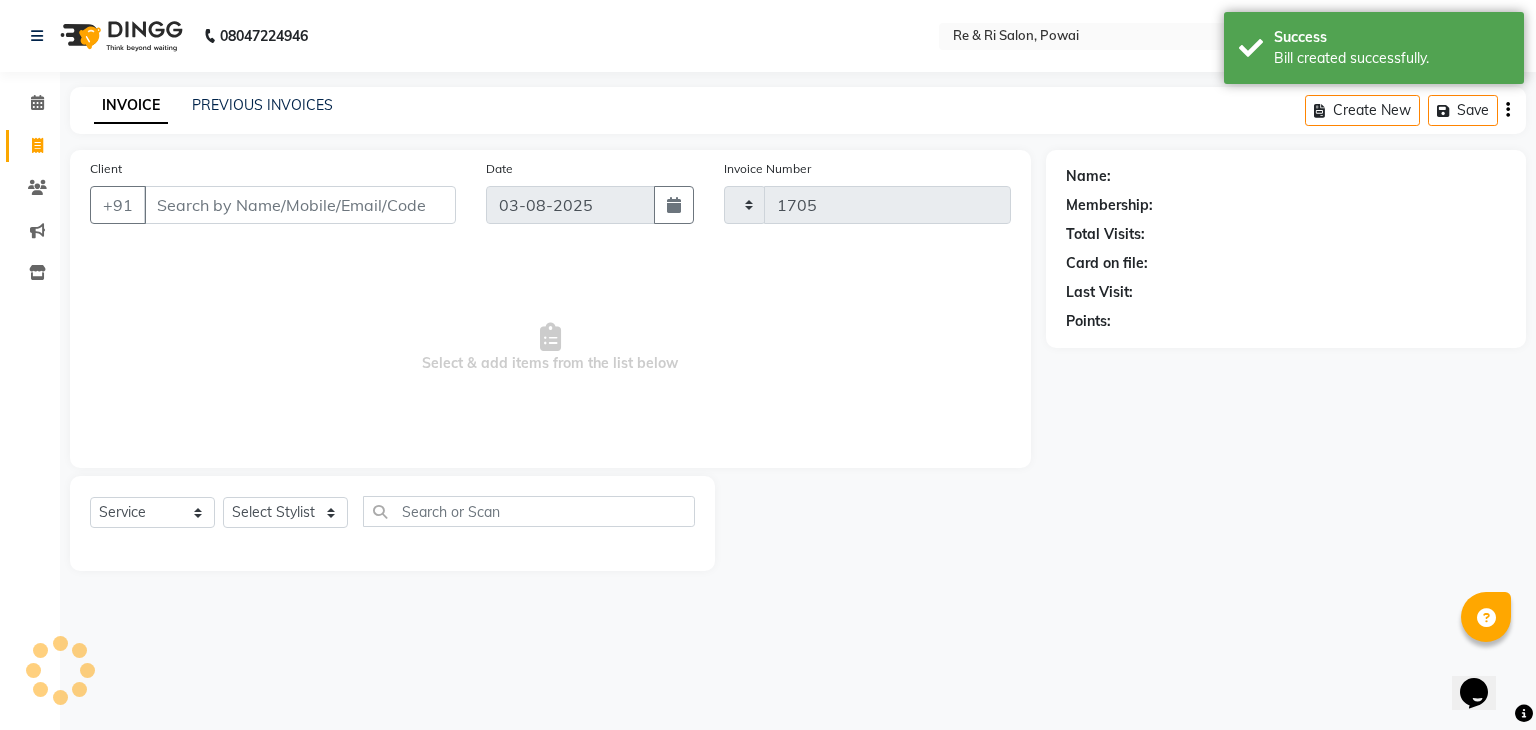 select on "5364" 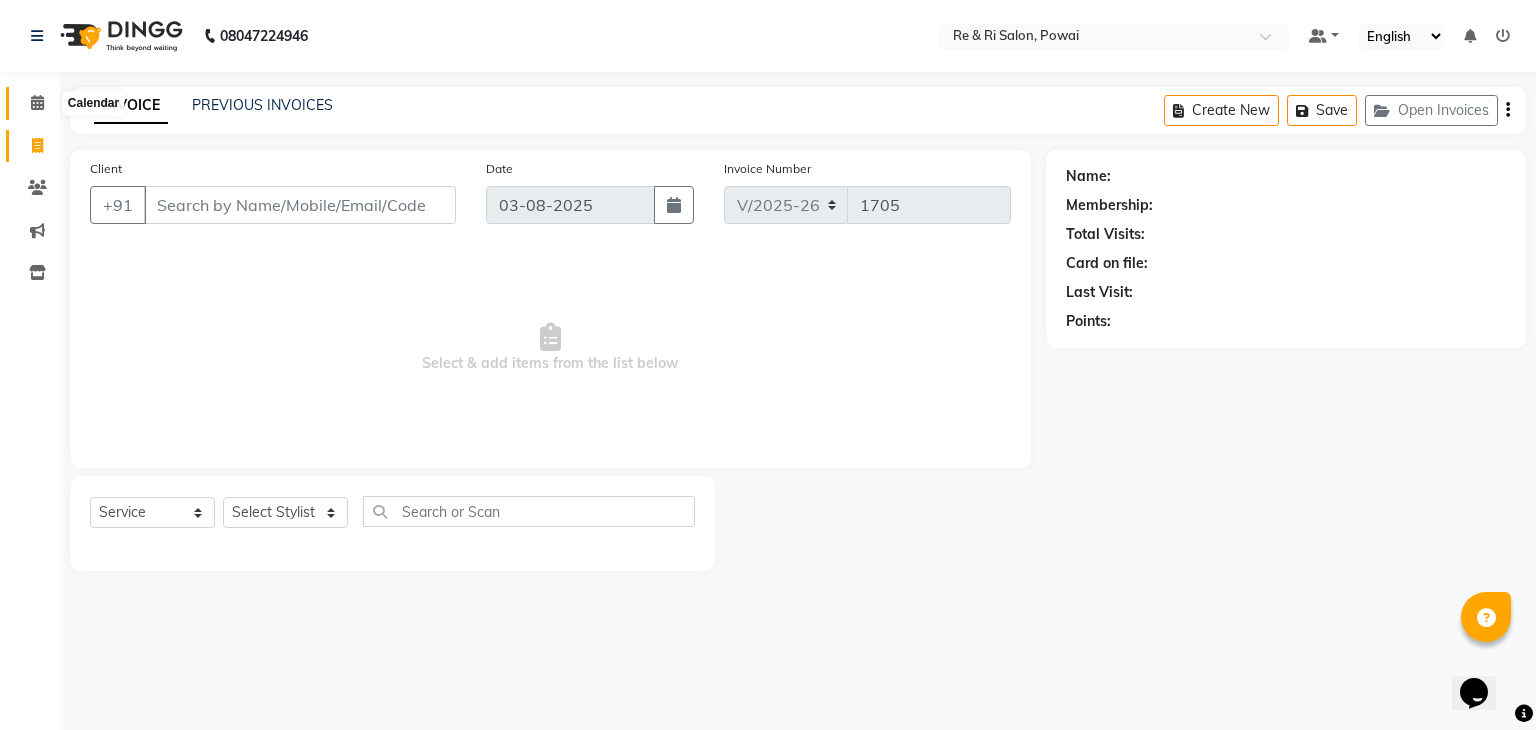 click 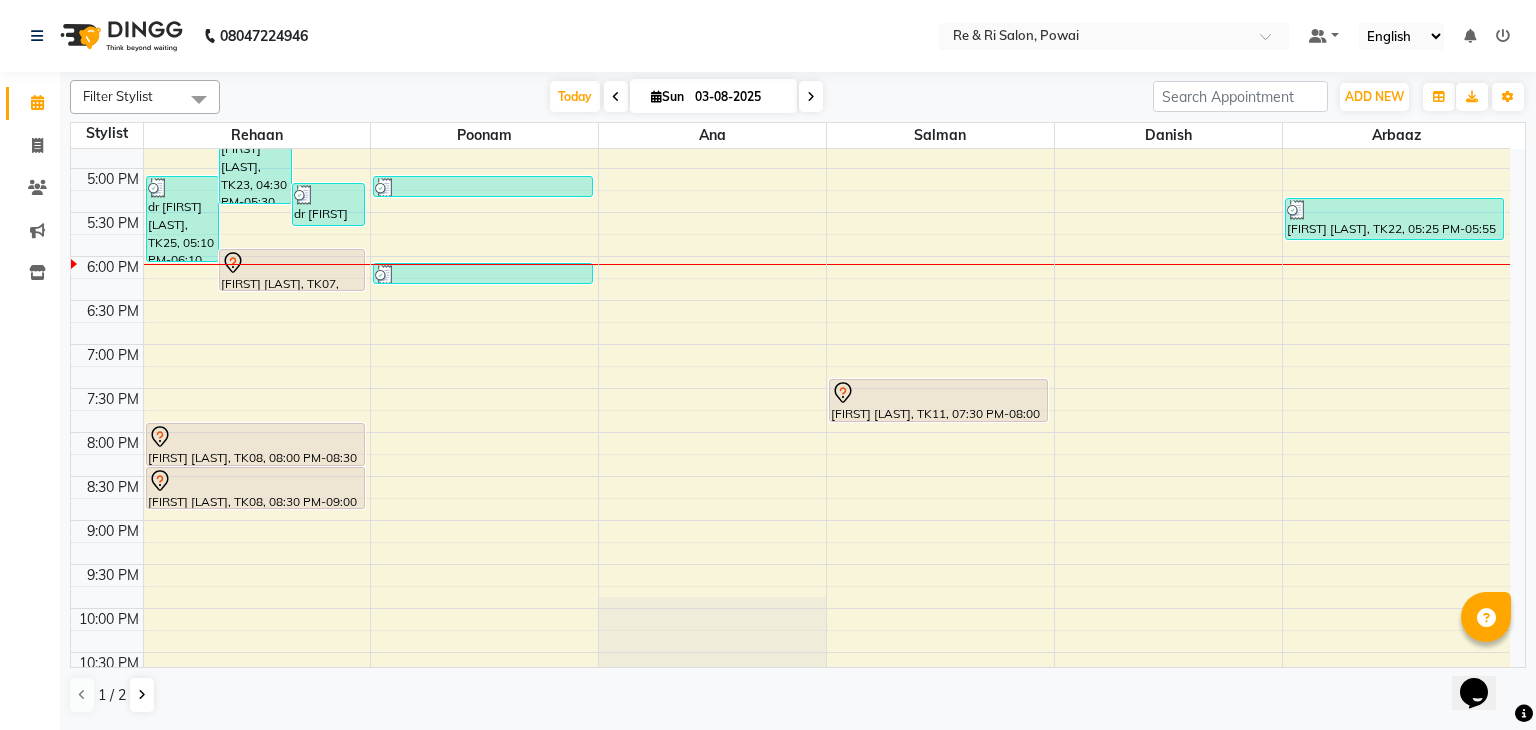scroll, scrollTop: 772, scrollLeft: 0, axis: vertical 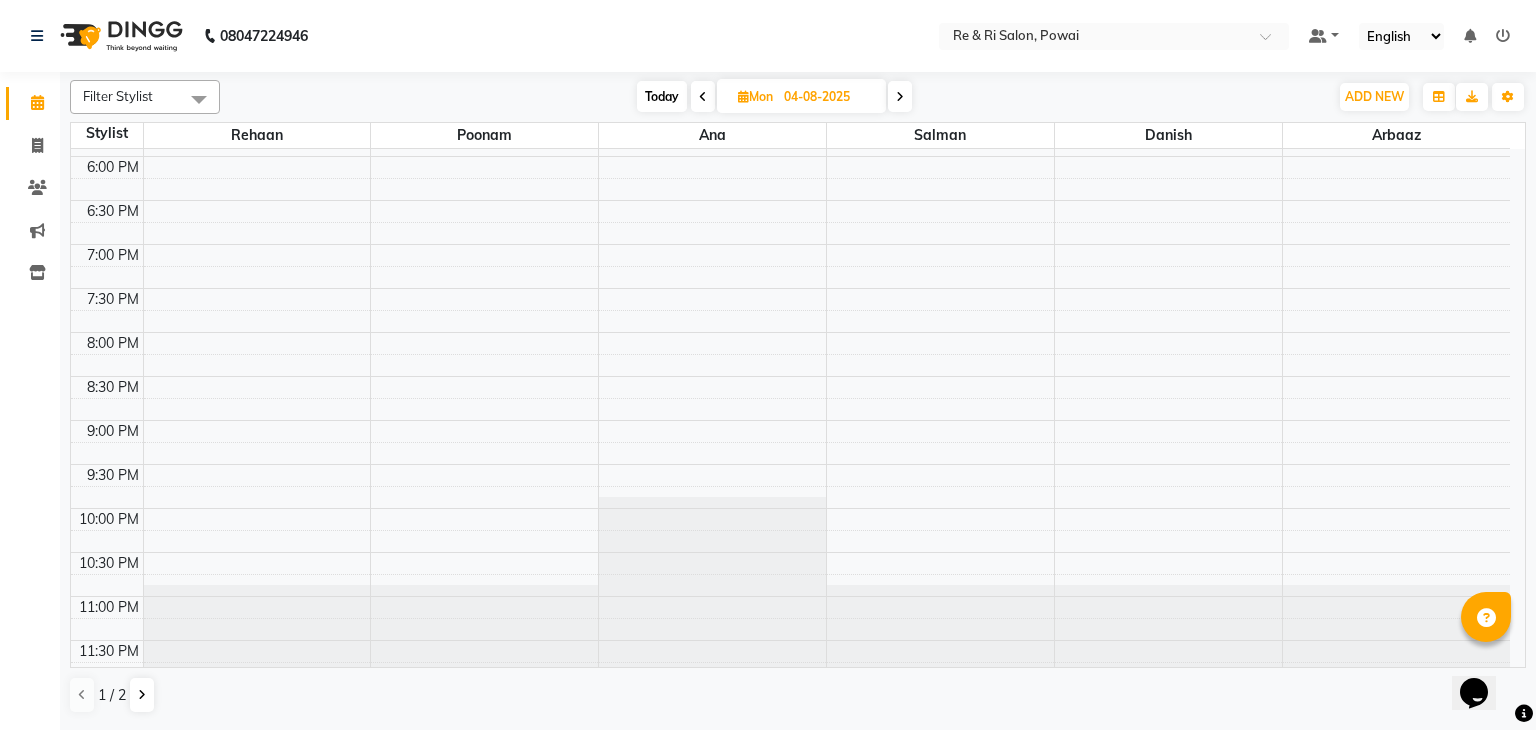 click at bounding box center [900, 97] 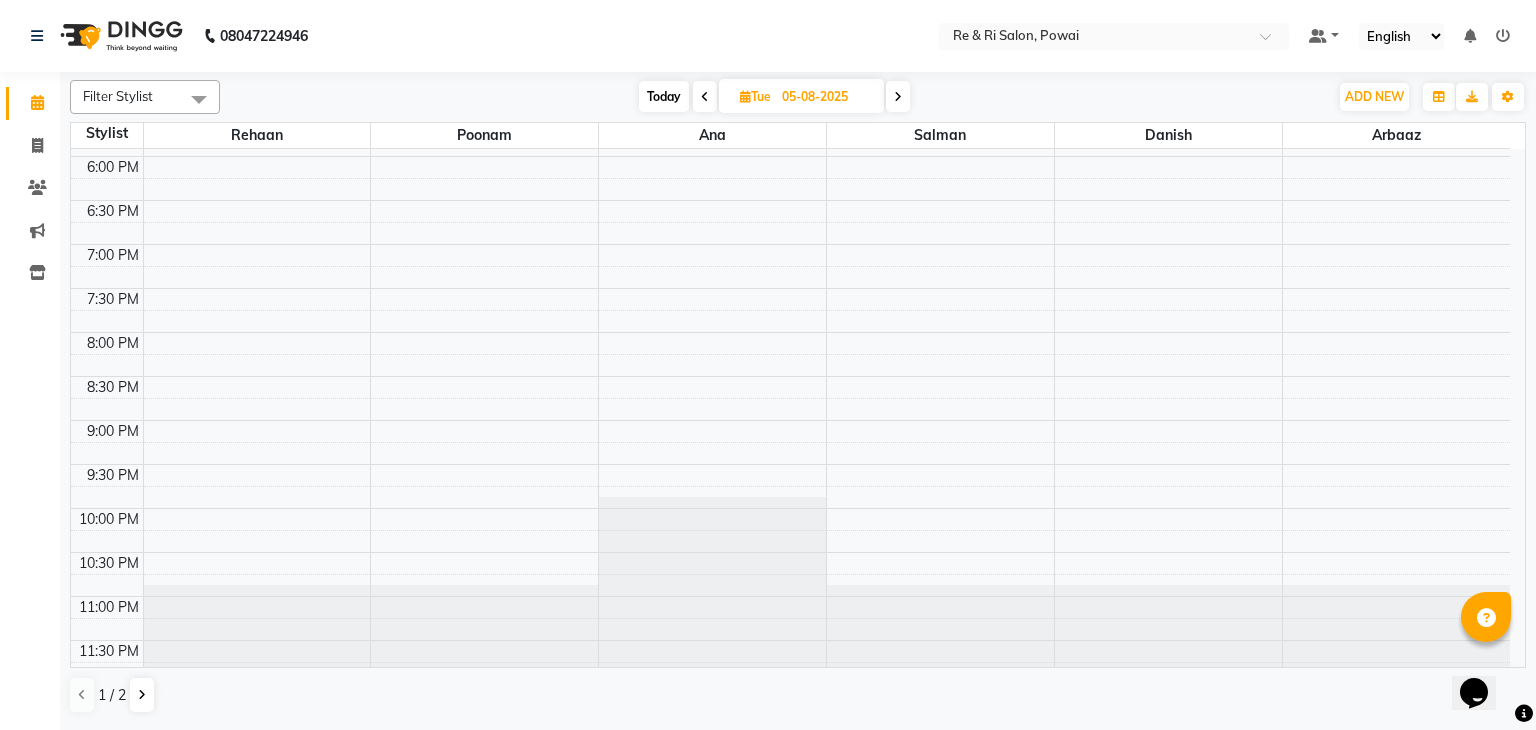 scroll, scrollTop: 0, scrollLeft: 0, axis: both 